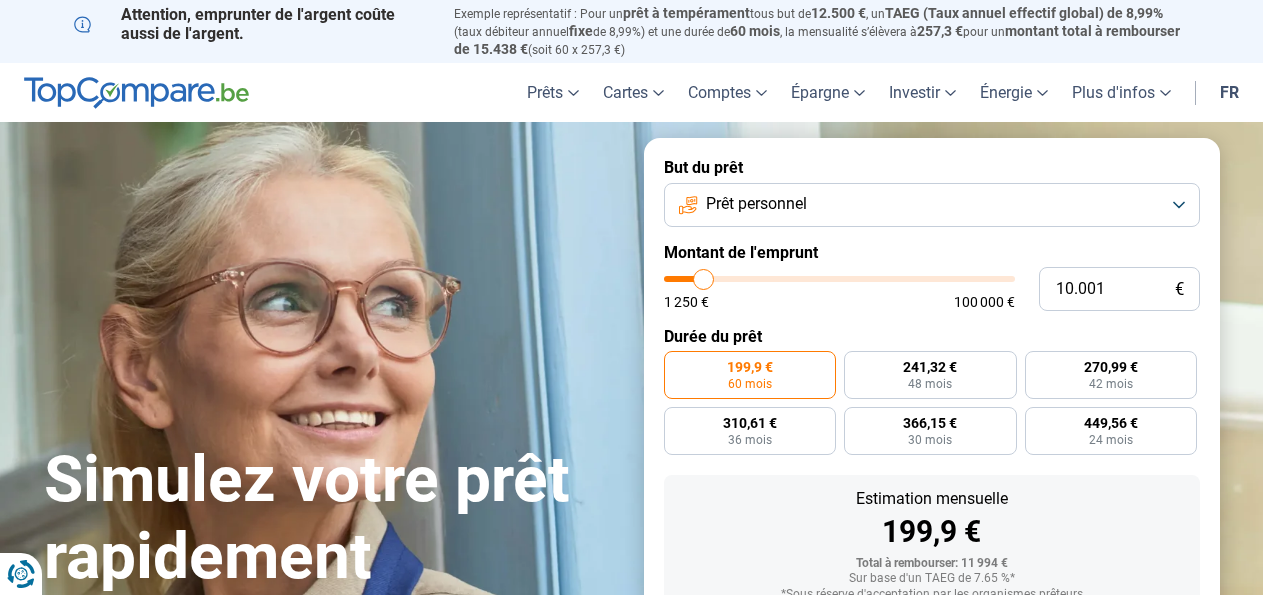scroll, scrollTop: 0, scrollLeft: 0, axis: both 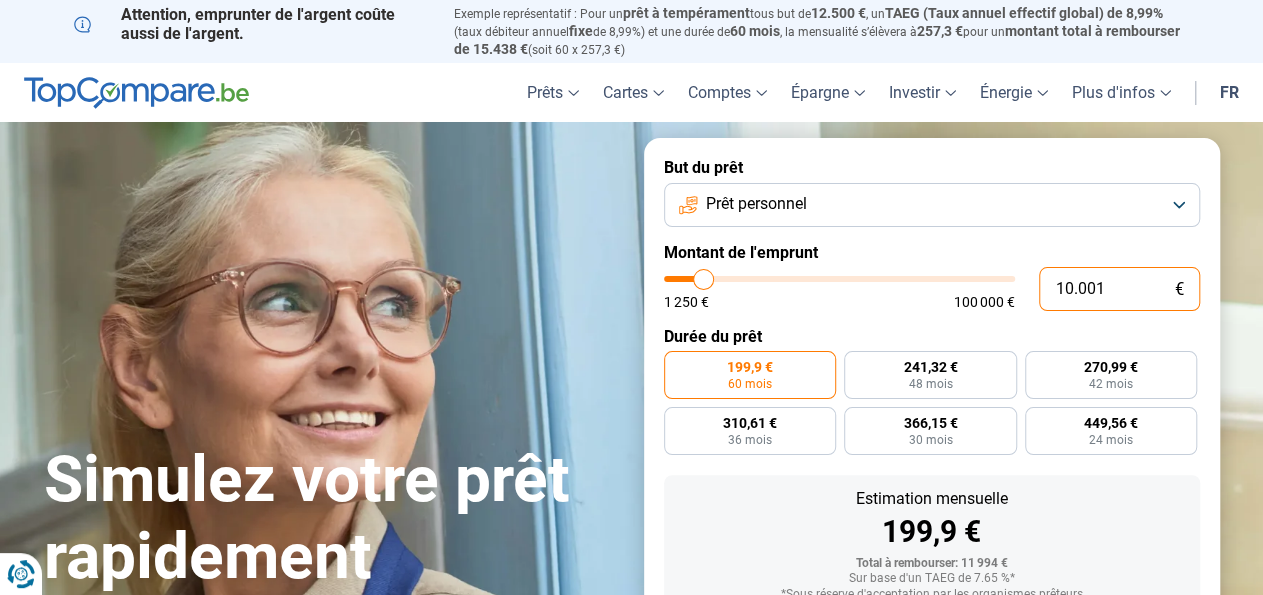 click on "10.001" at bounding box center [1119, 289] 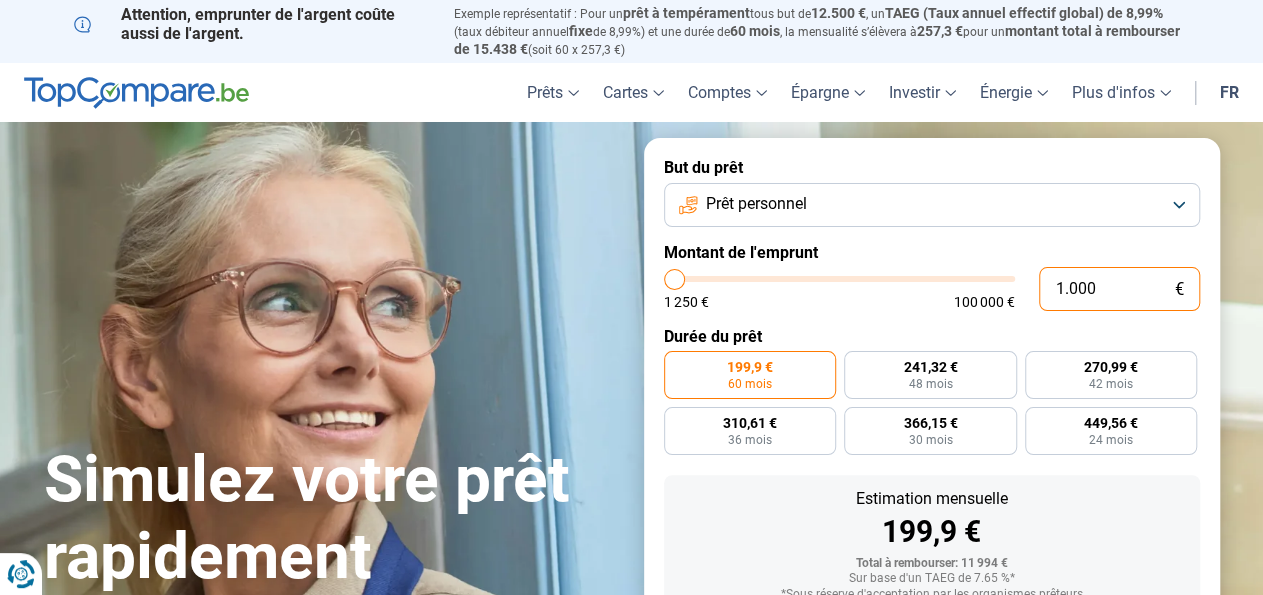 type on "100" 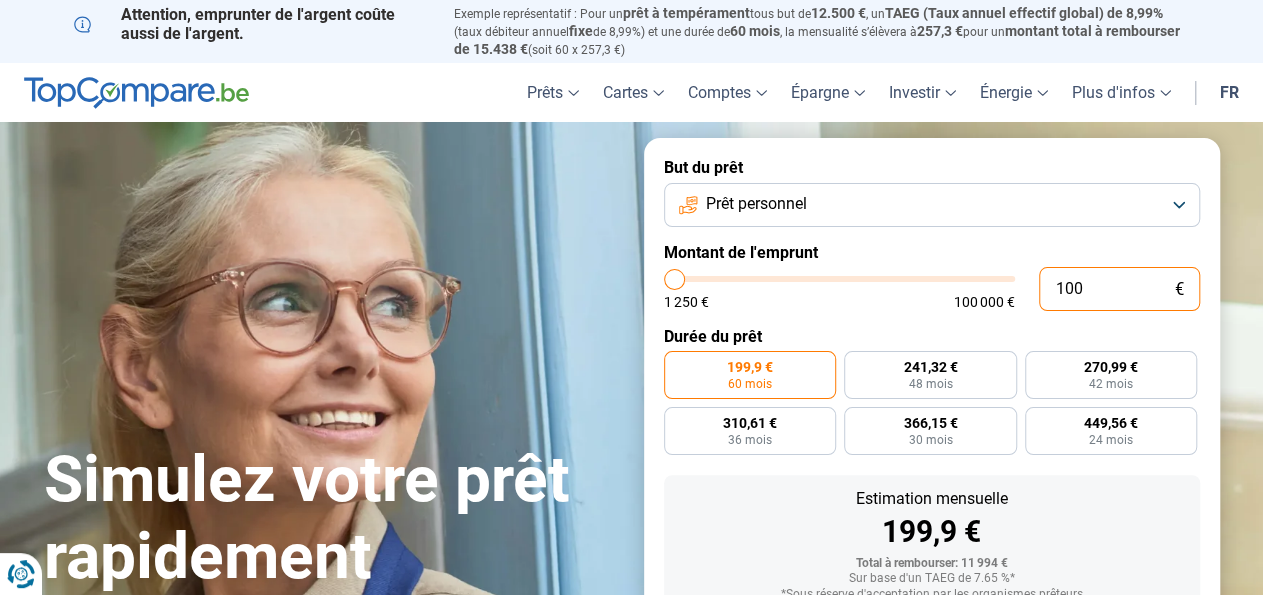 type on "10" 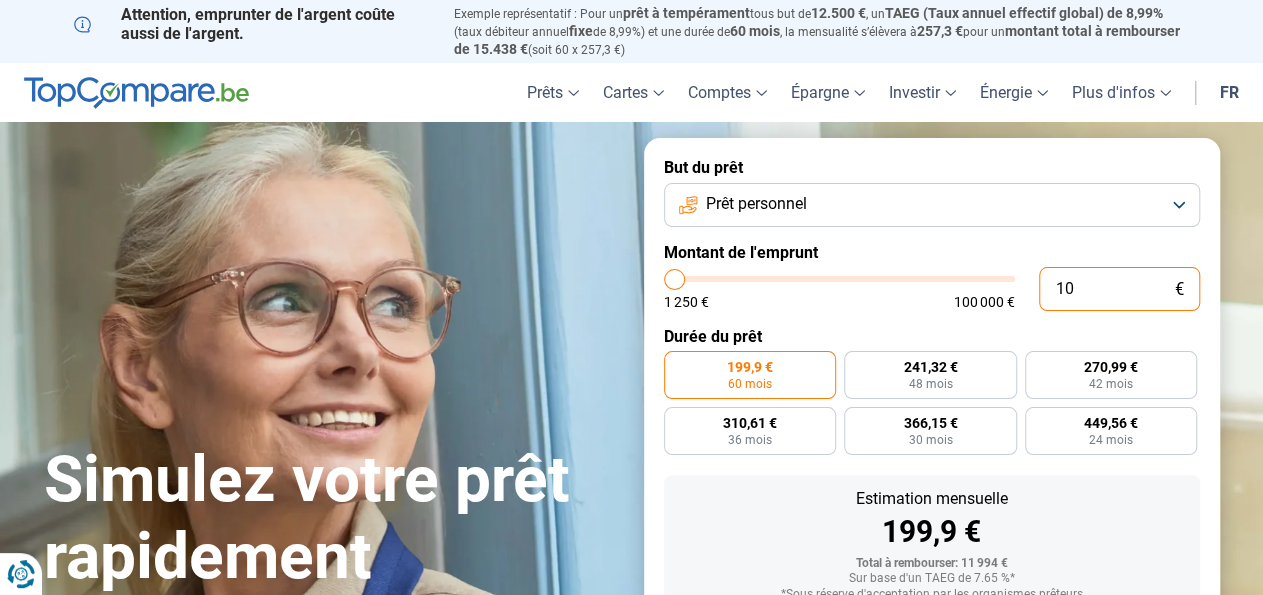 type on "1" 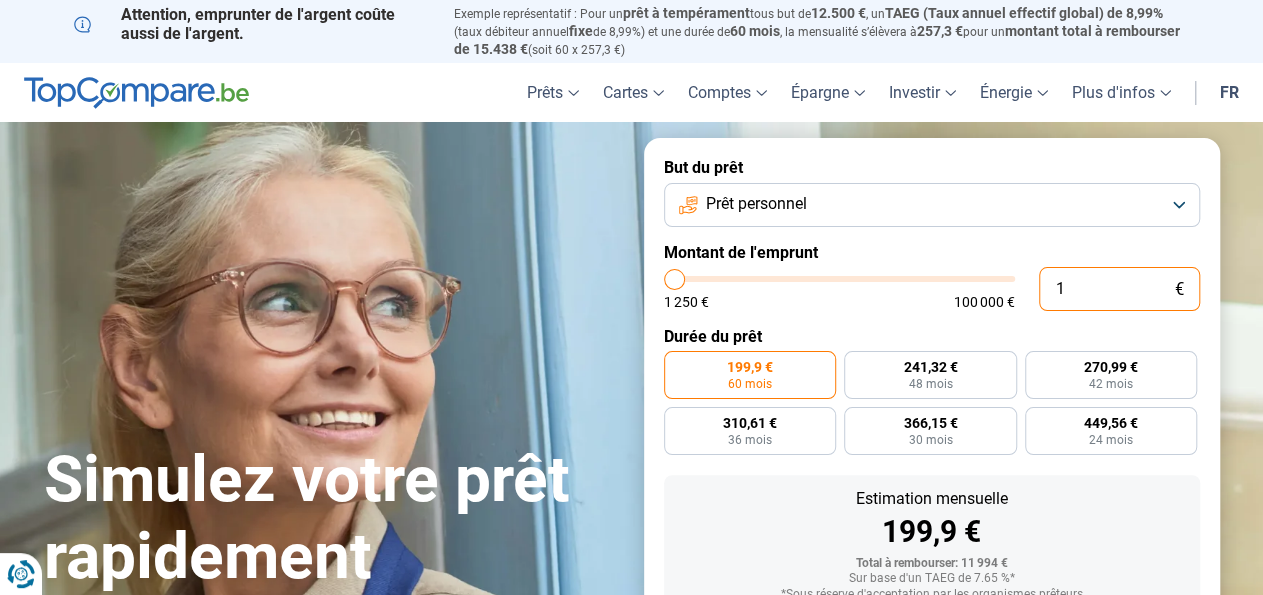 type on "0" 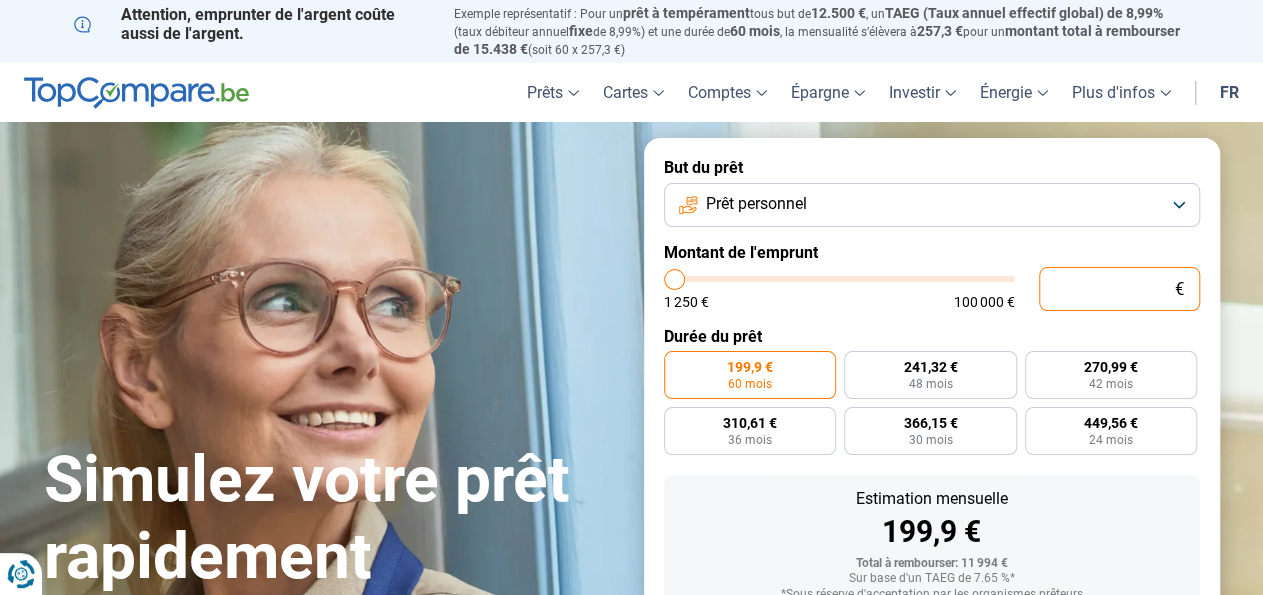 type on "1.250" 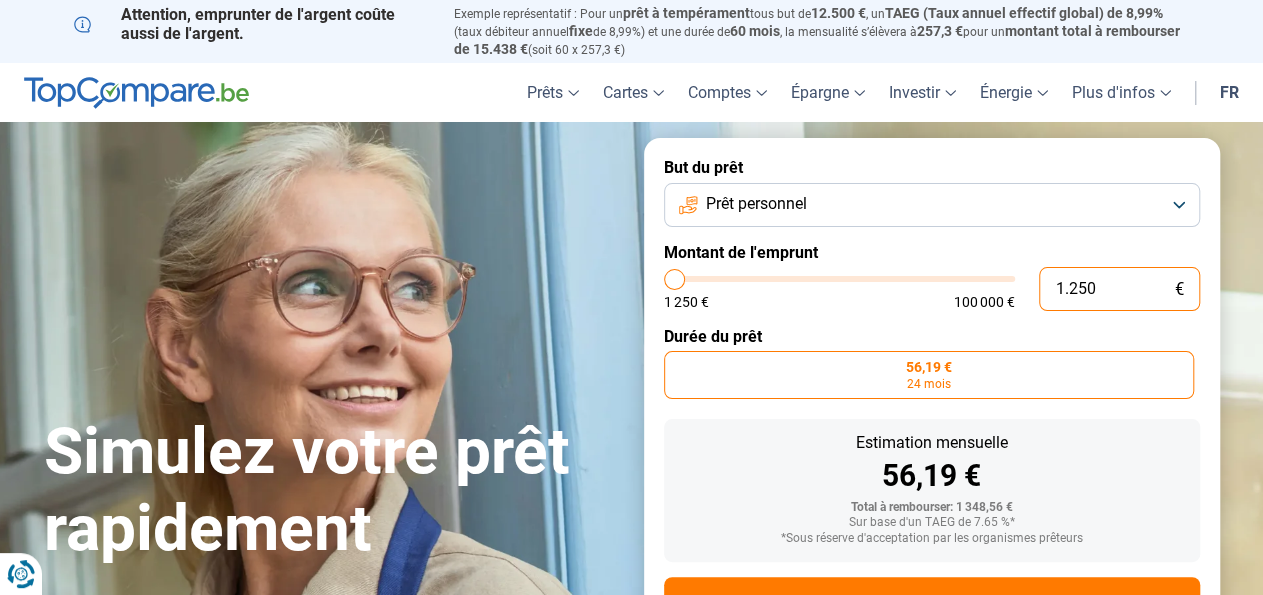 type on "12.504" 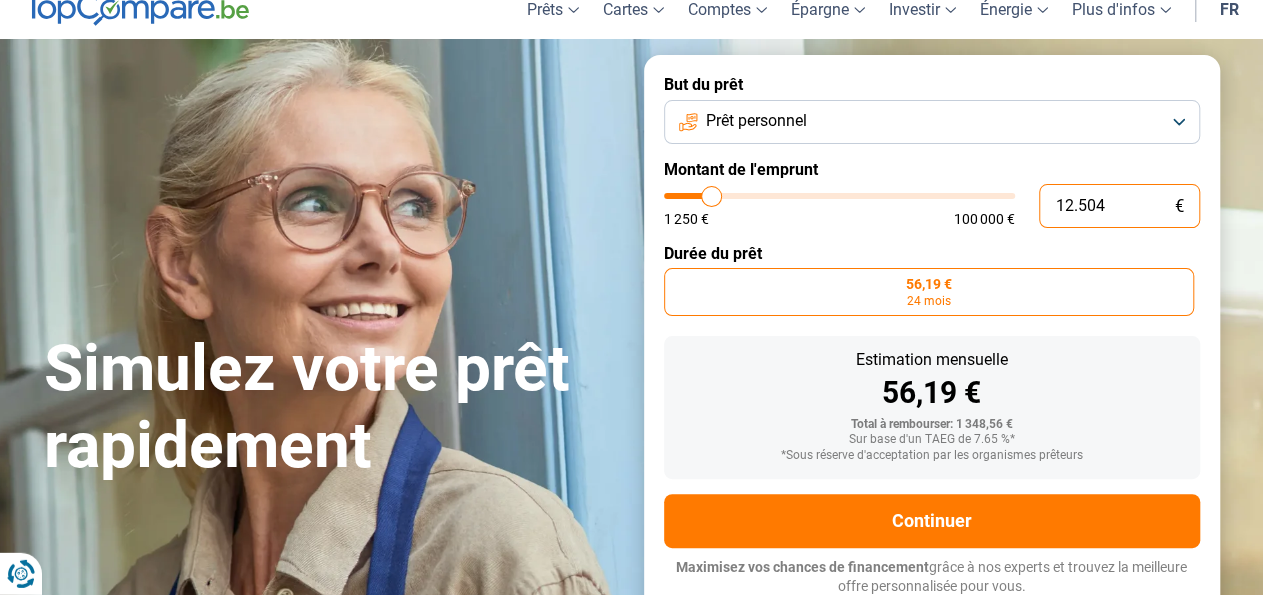 scroll, scrollTop: 85, scrollLeft: 0, axis: vertical 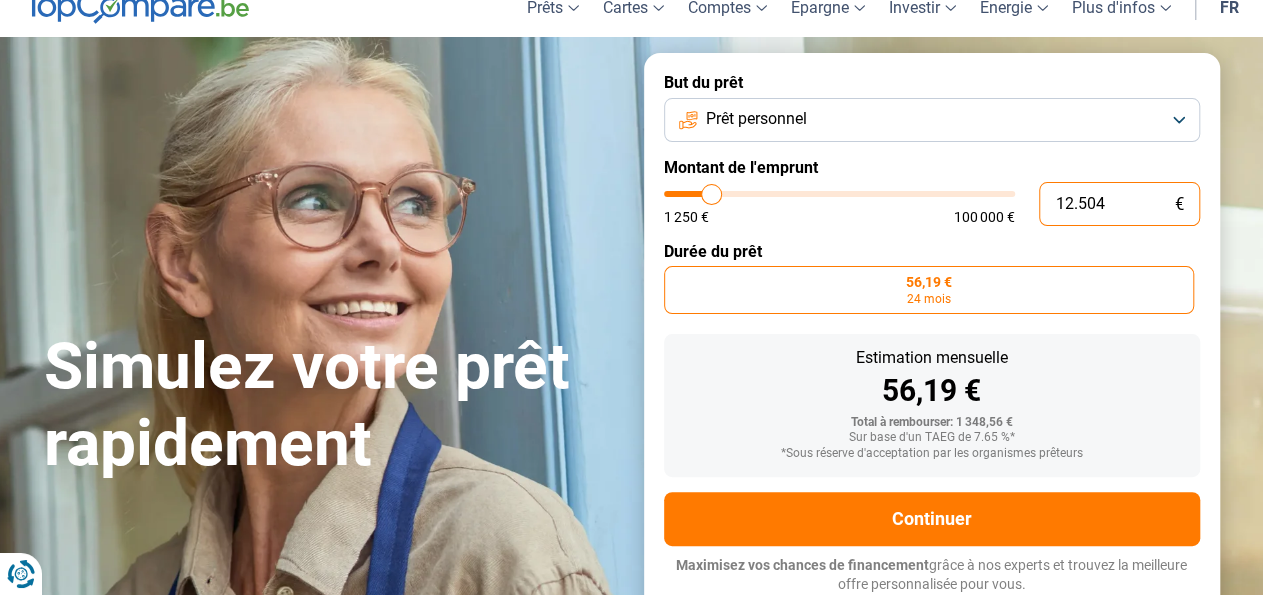 type on "12500" 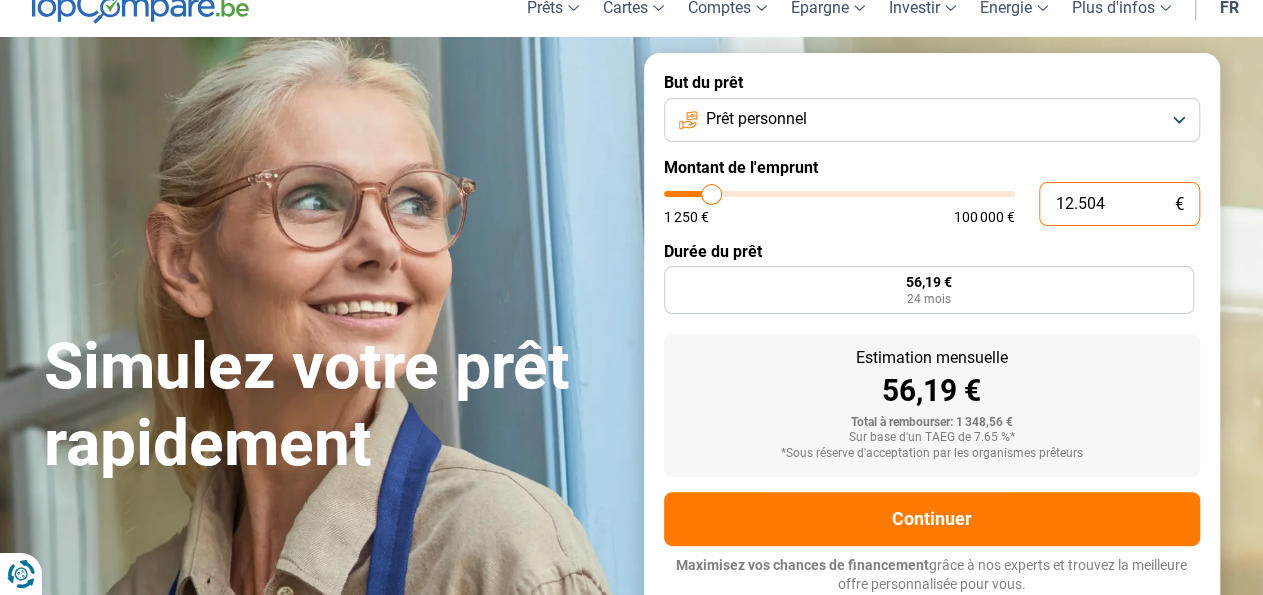 type on "1.250" 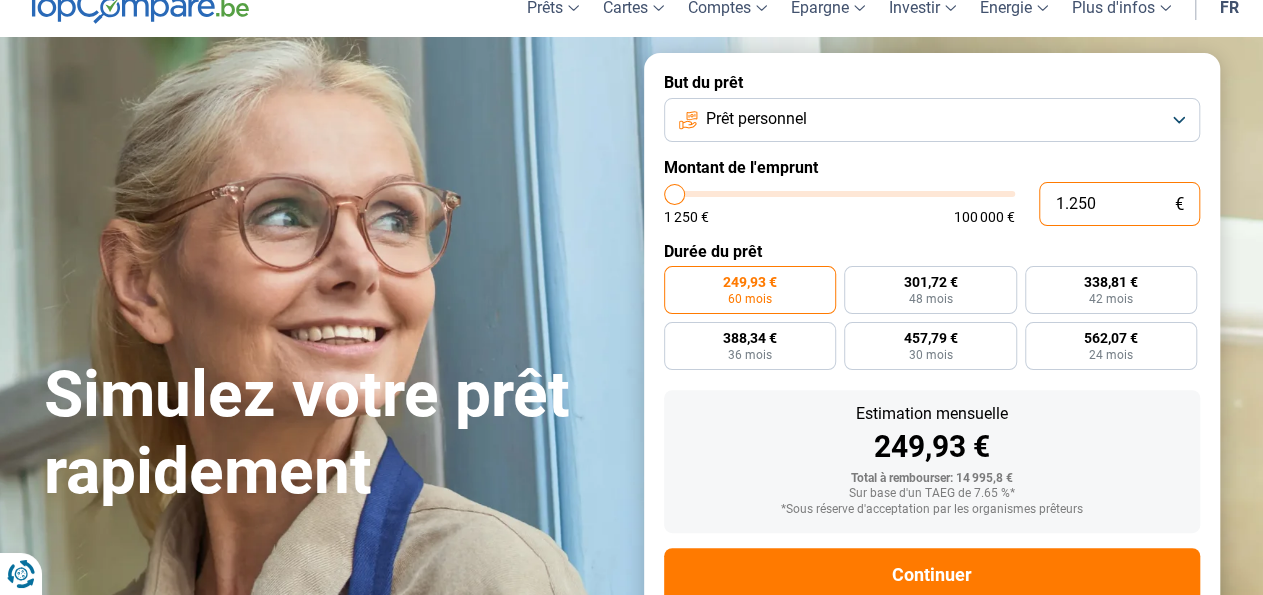 type on "125" 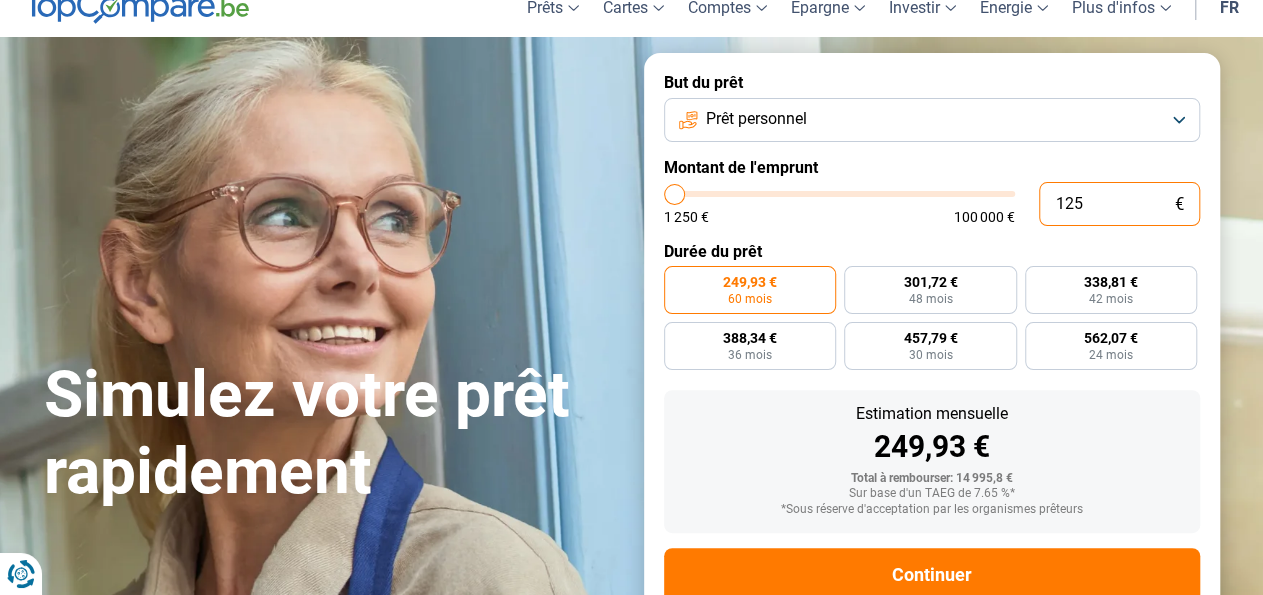 type on "1250" 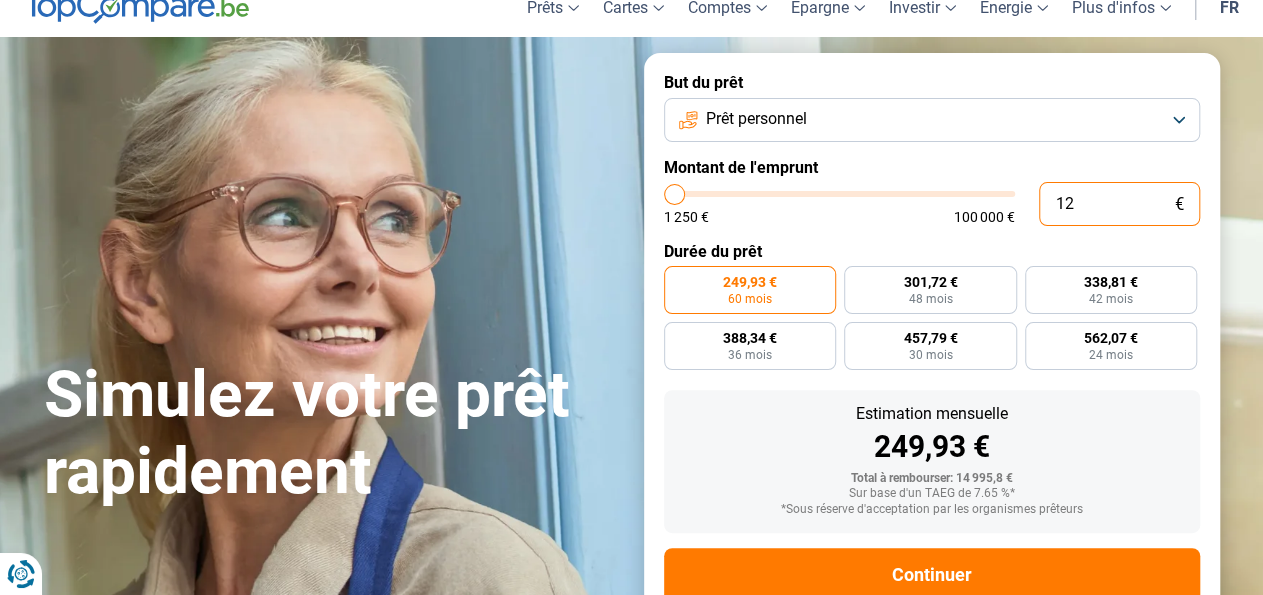 type on "1" 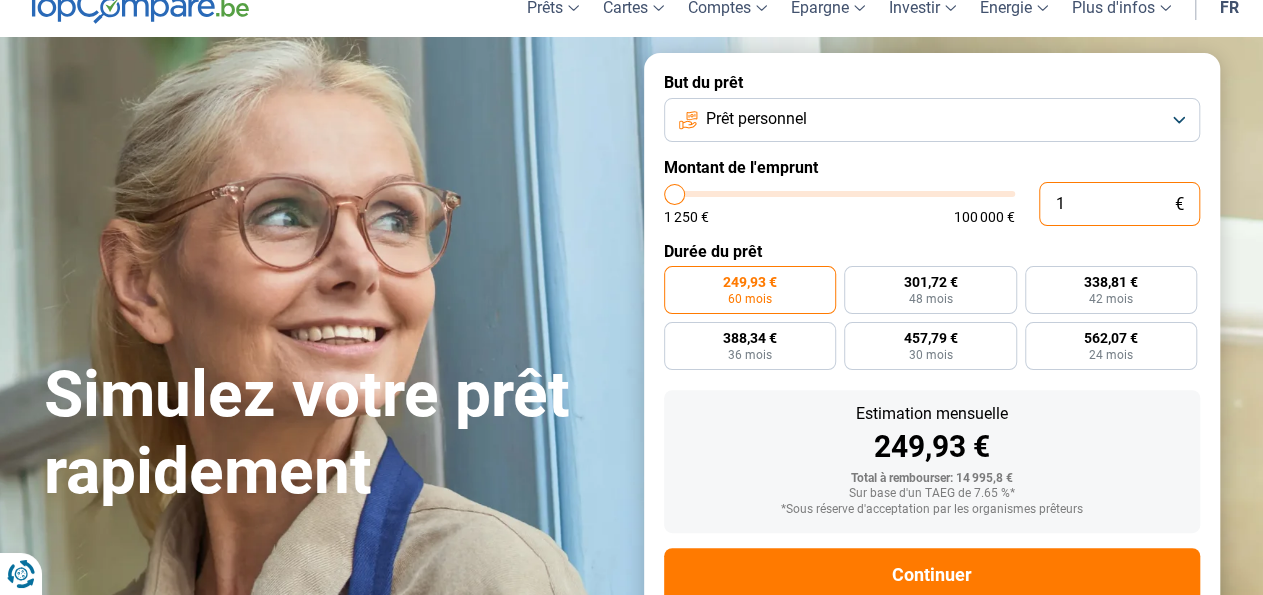 type on "0" 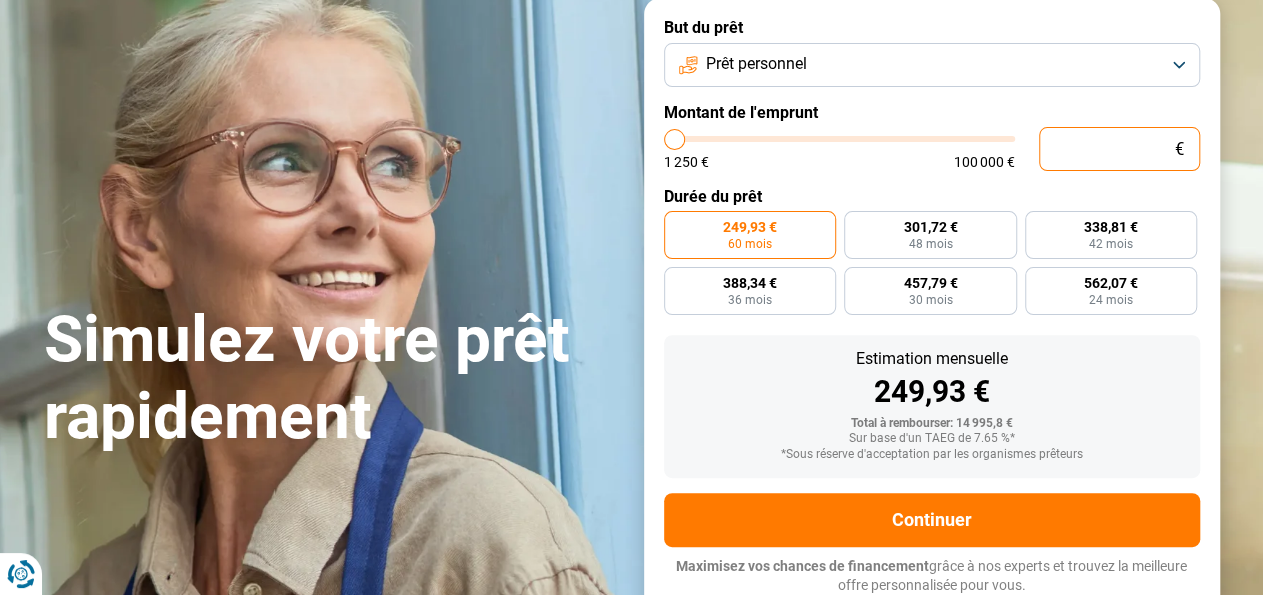 scroll, scrollTop: 141, scrollLeft: 0, axis: vertical 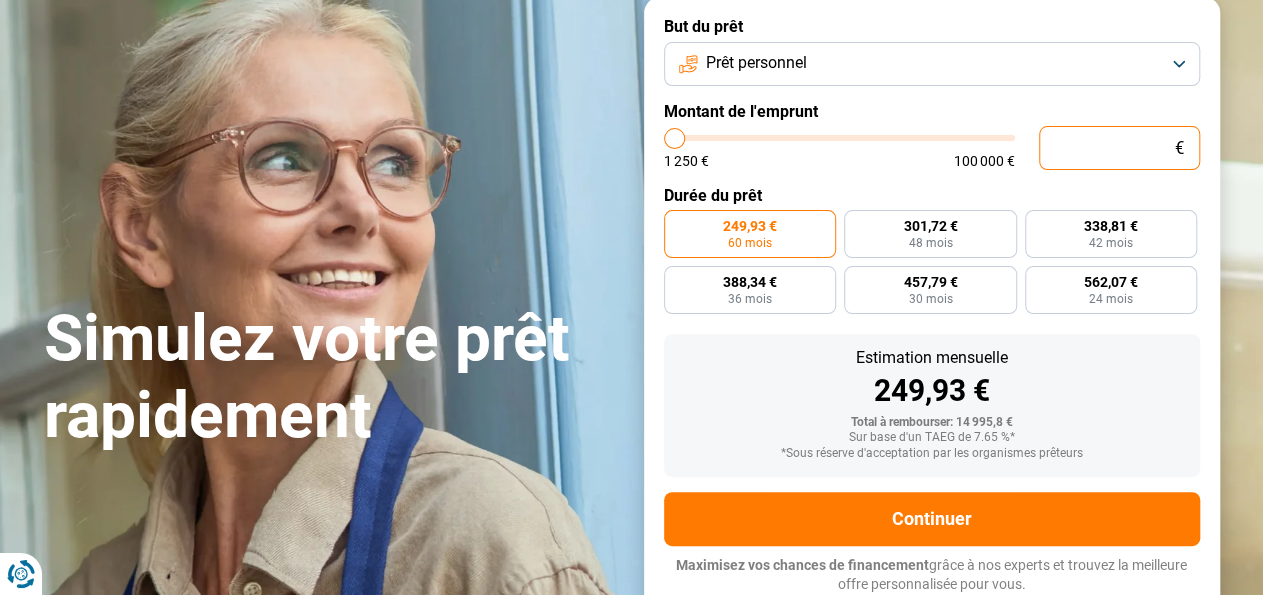 type on "4" 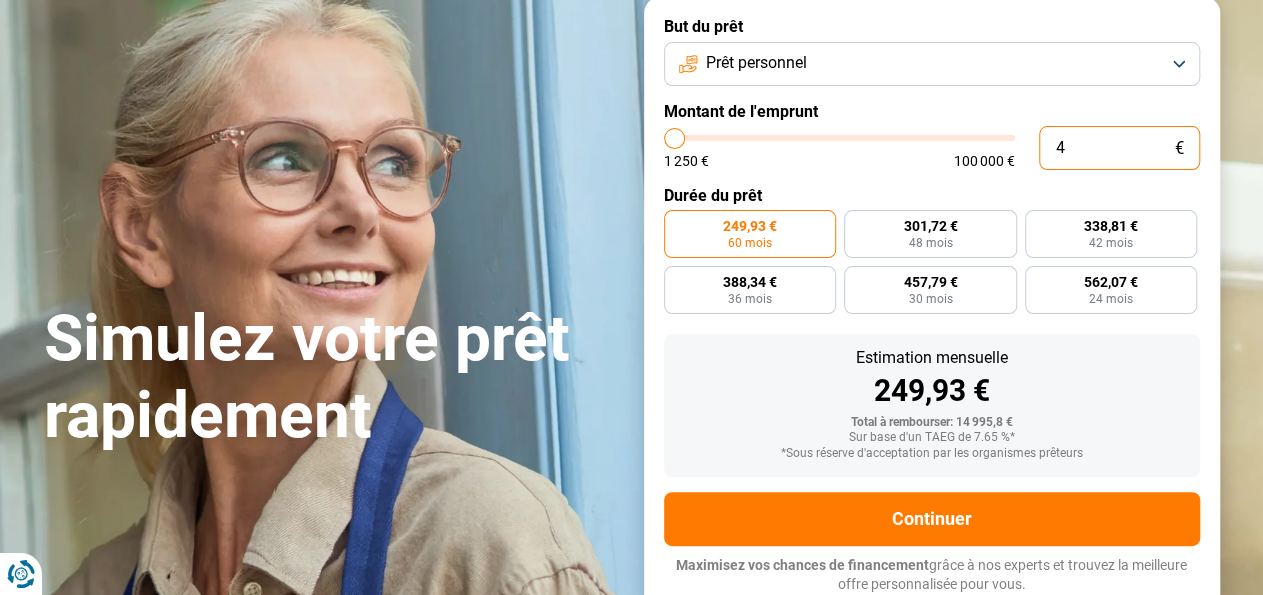 type on "40" 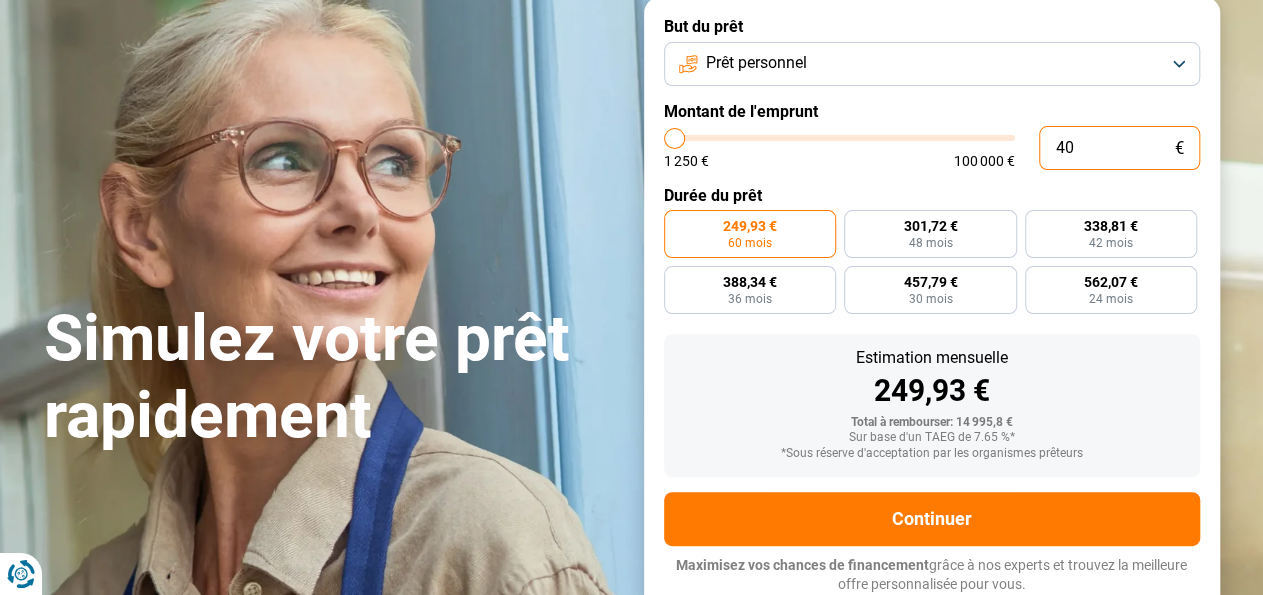 type on "400" 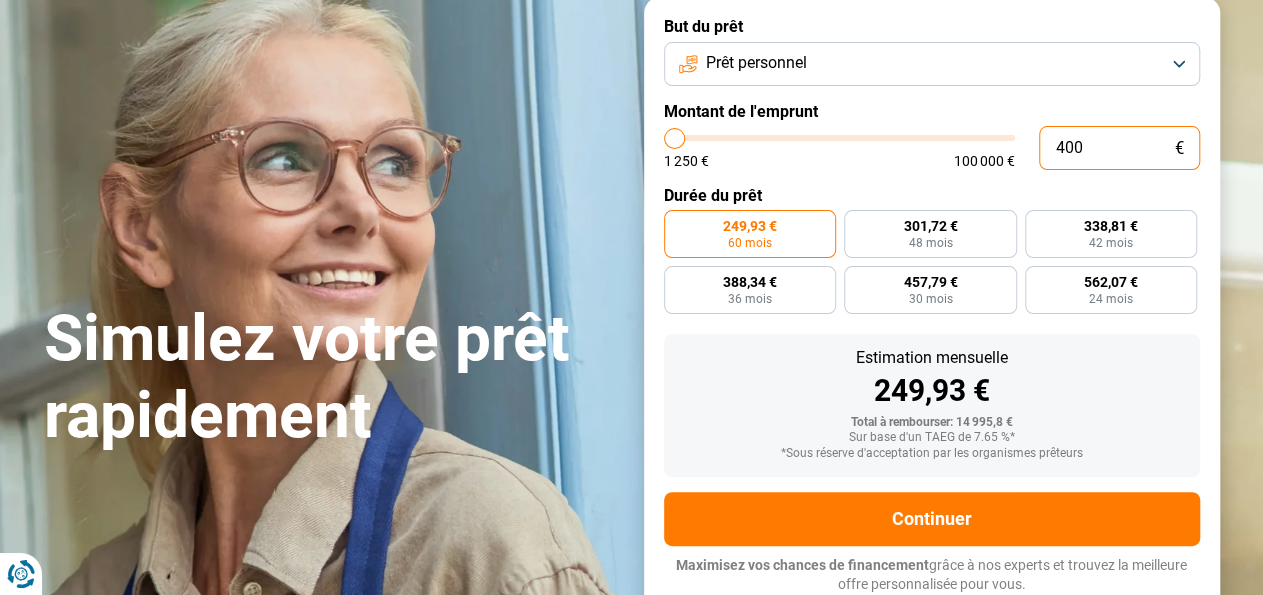 type on "4.000" 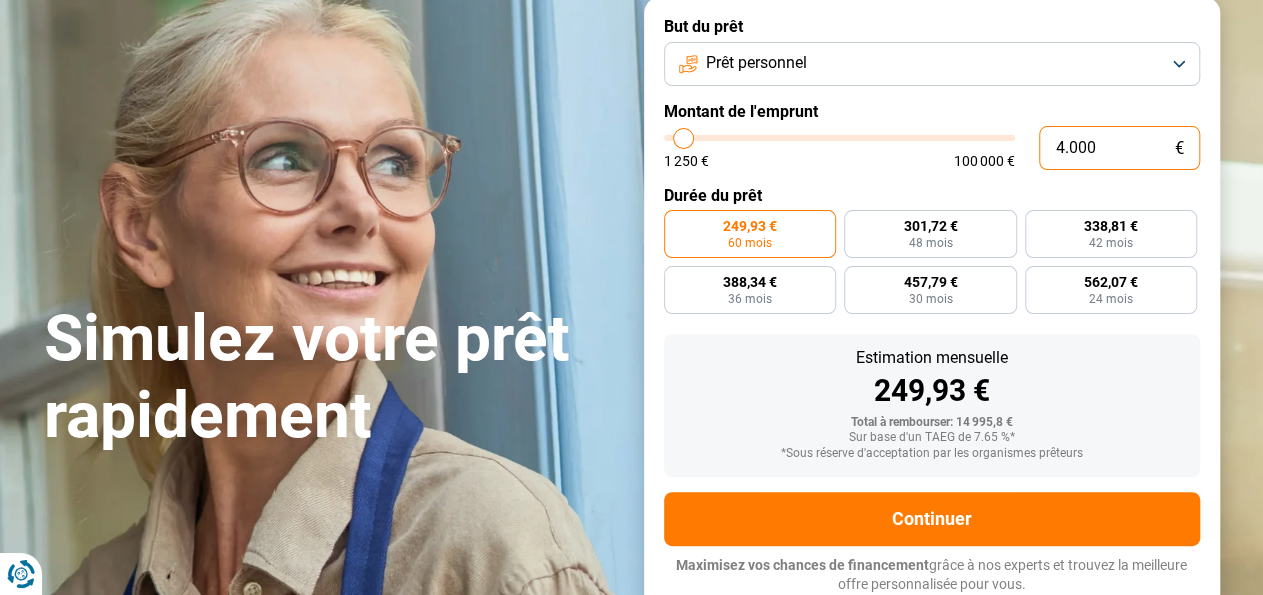 type on "40.000" 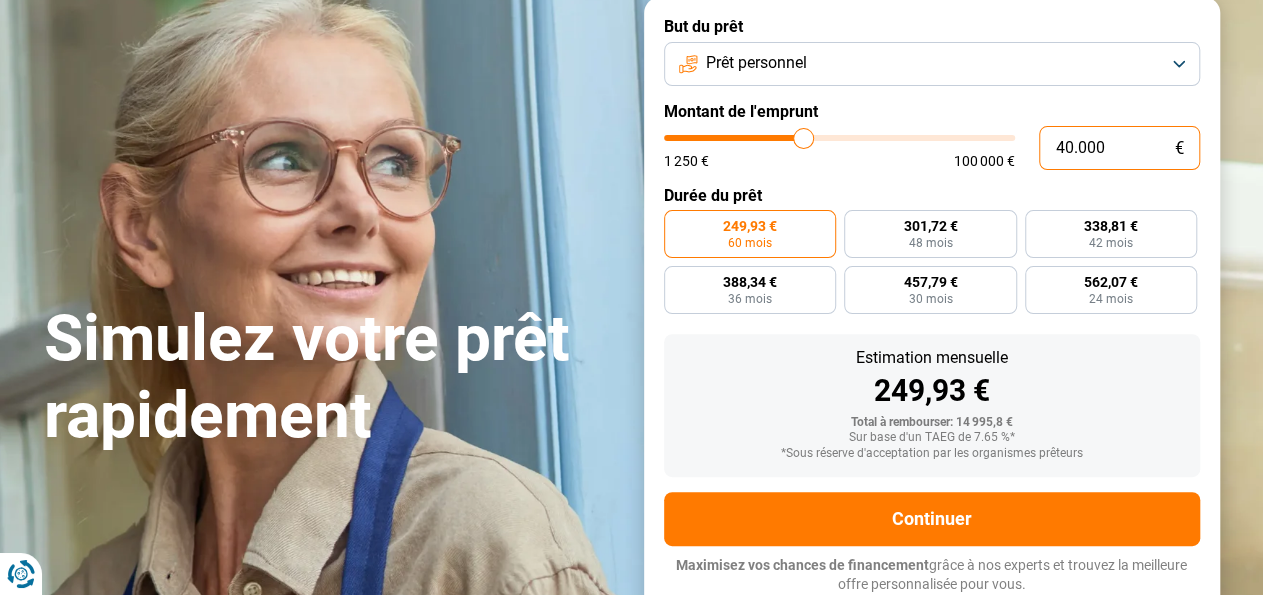 radio on "false" 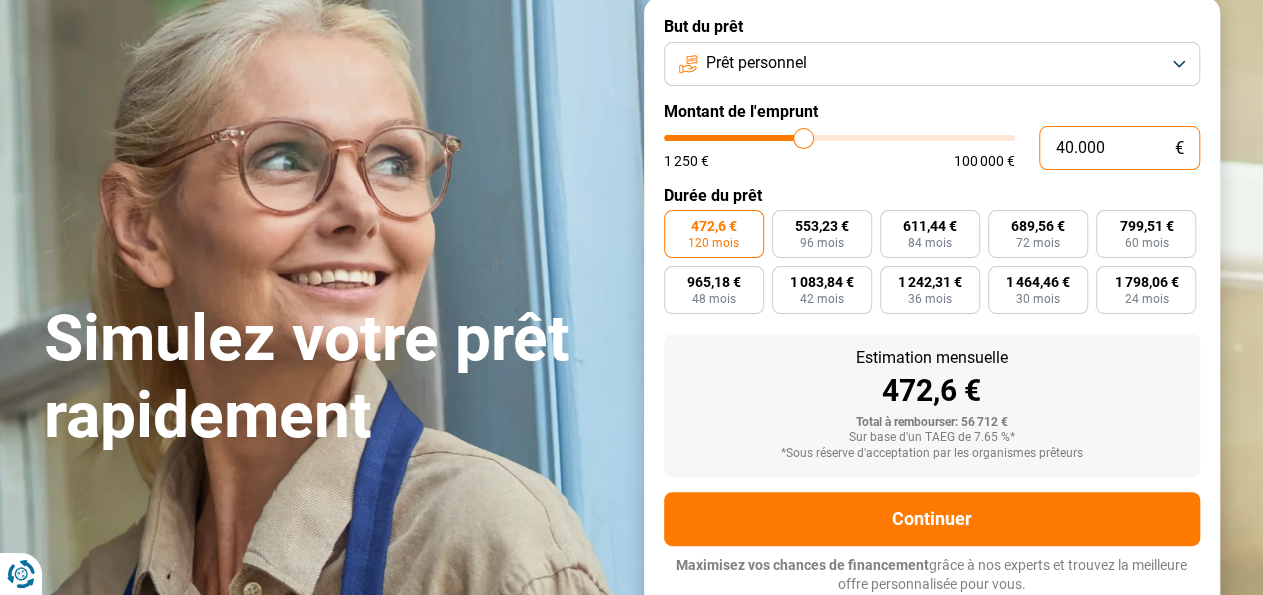 type on "4.000" 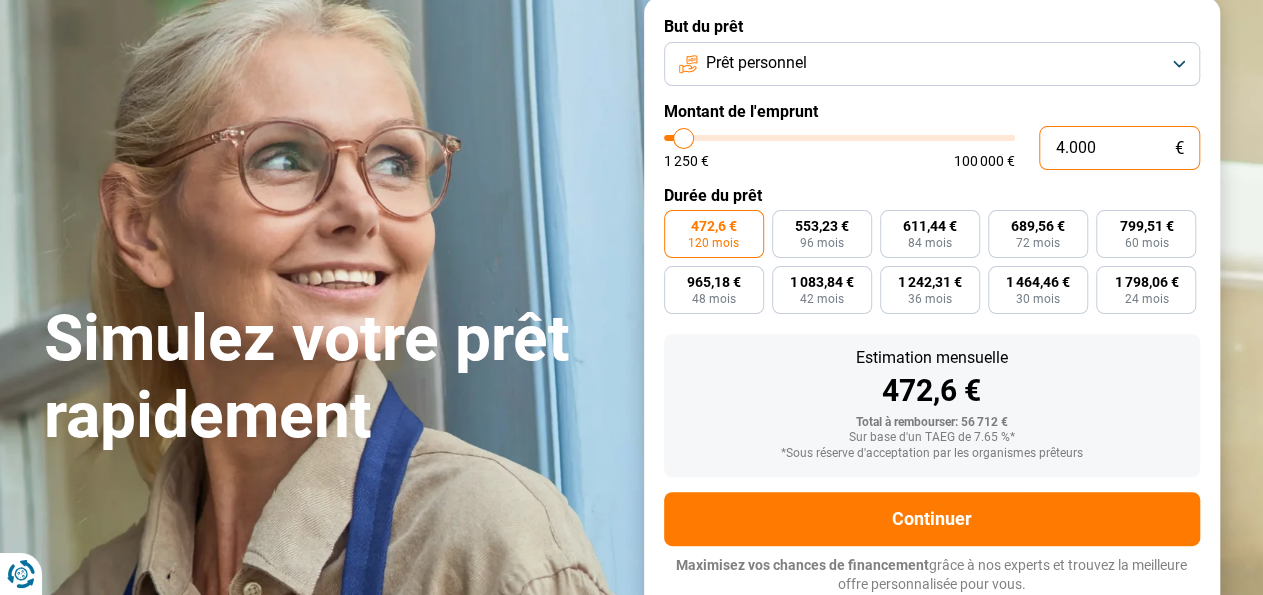 type on "400" 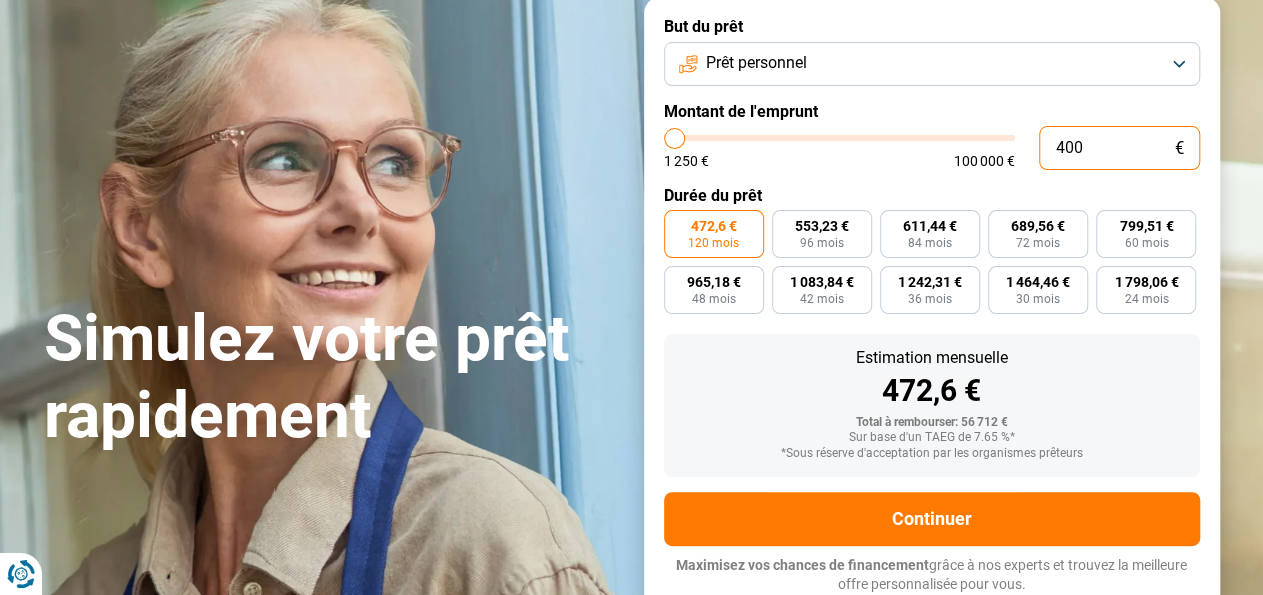 type on "40" 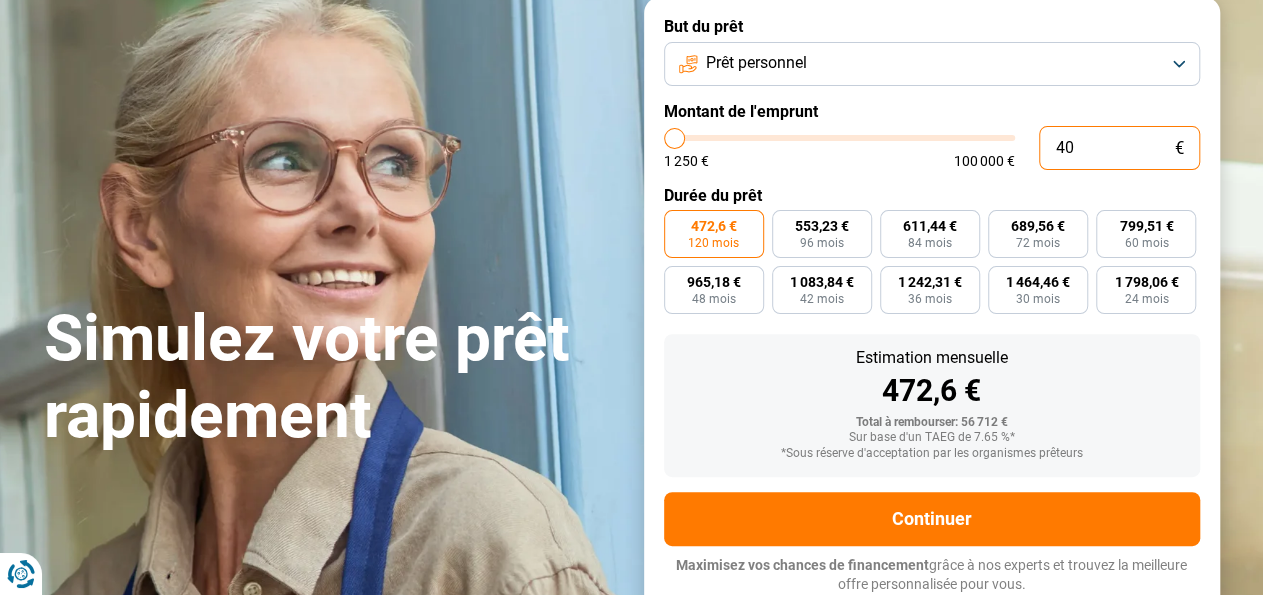 type on "4" 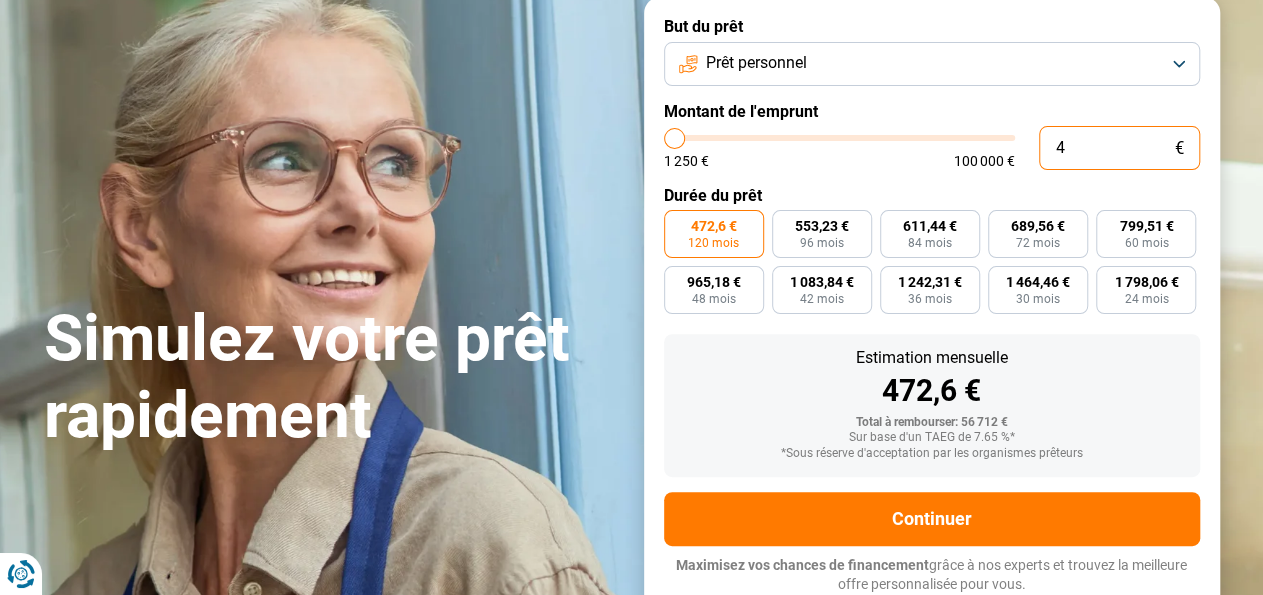 type on "0" 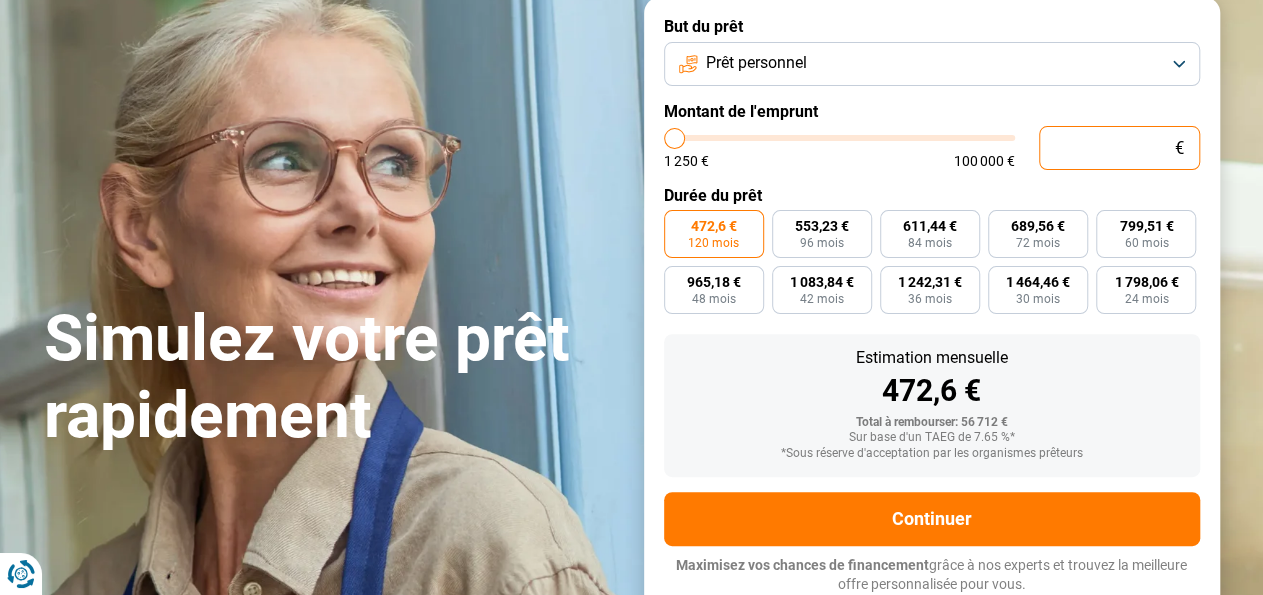 type on "1.250" 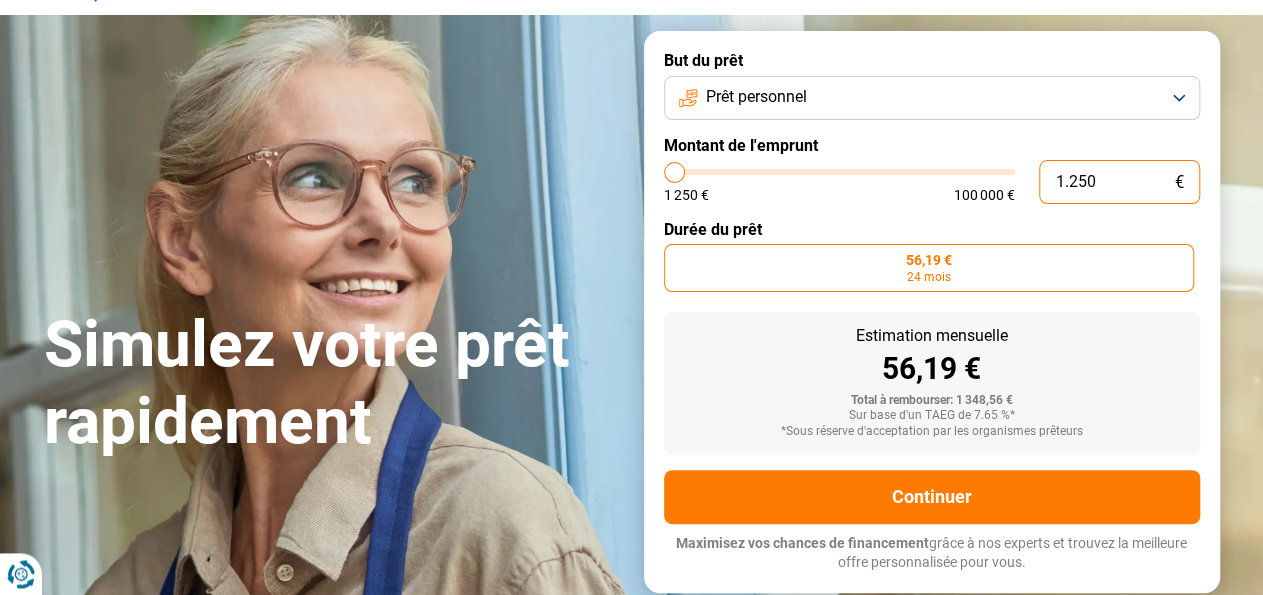 type on "12.503" 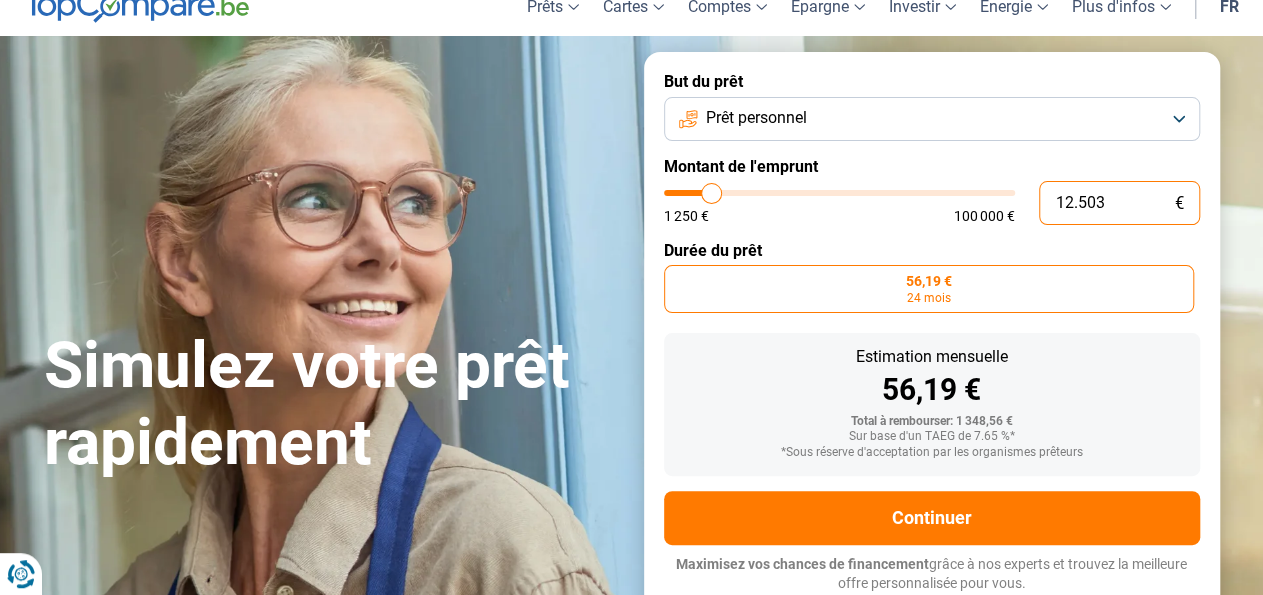 scroll, scrollTop: 85, scrollLeft: 0, axis: vertical 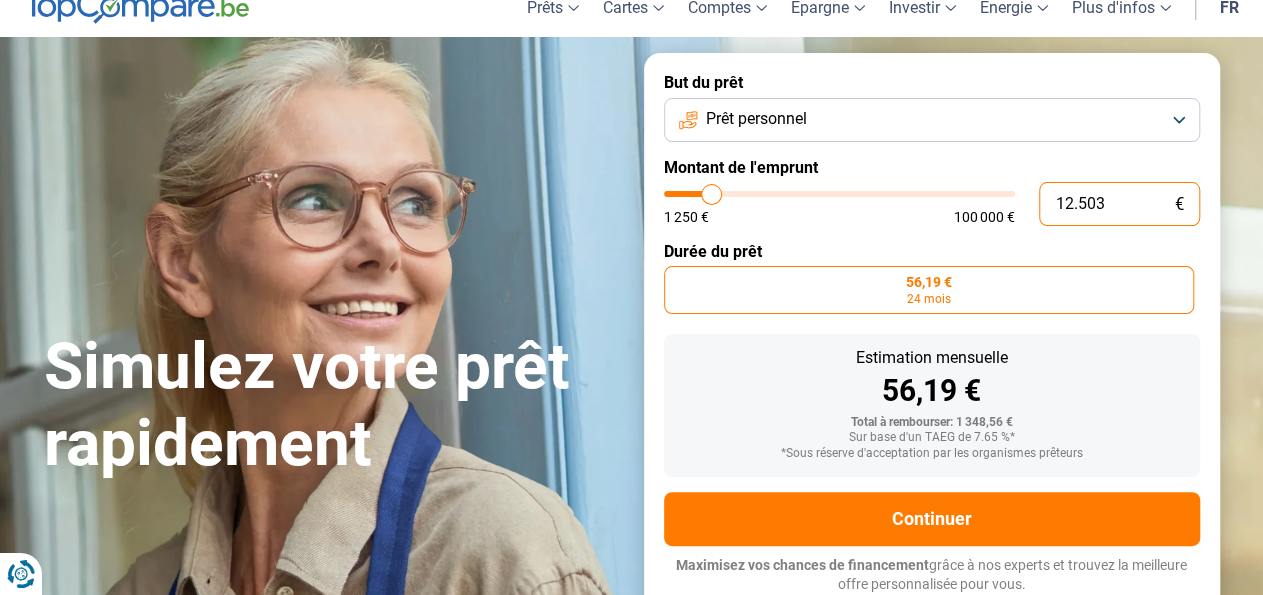 type on "125.039" 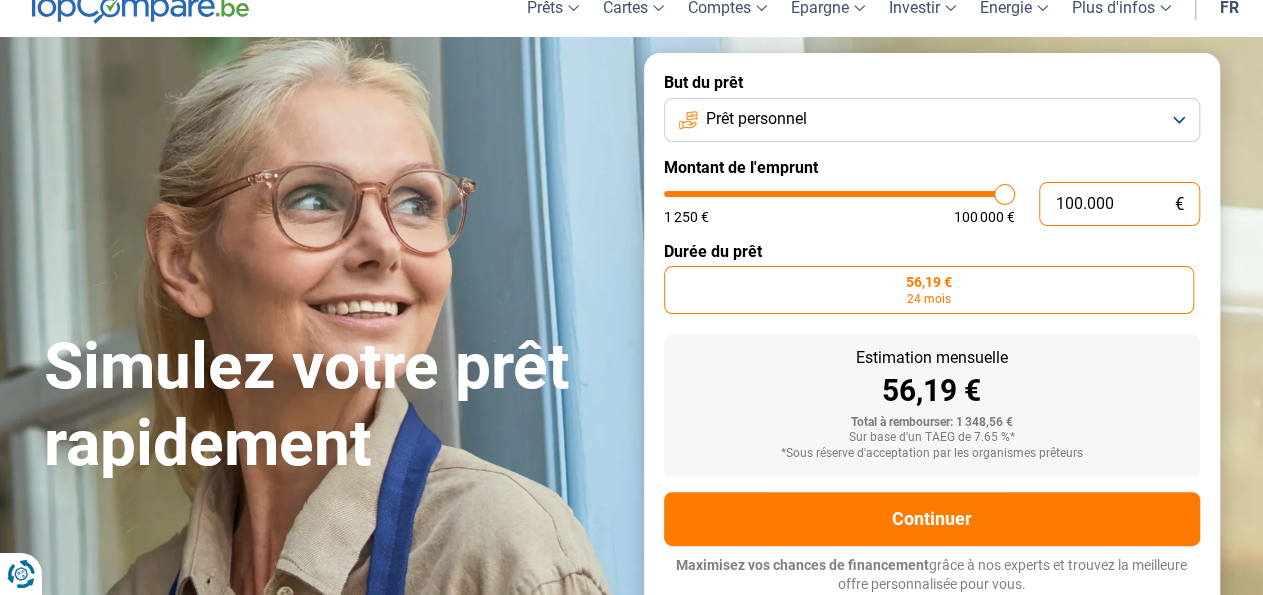 type on "10.000" 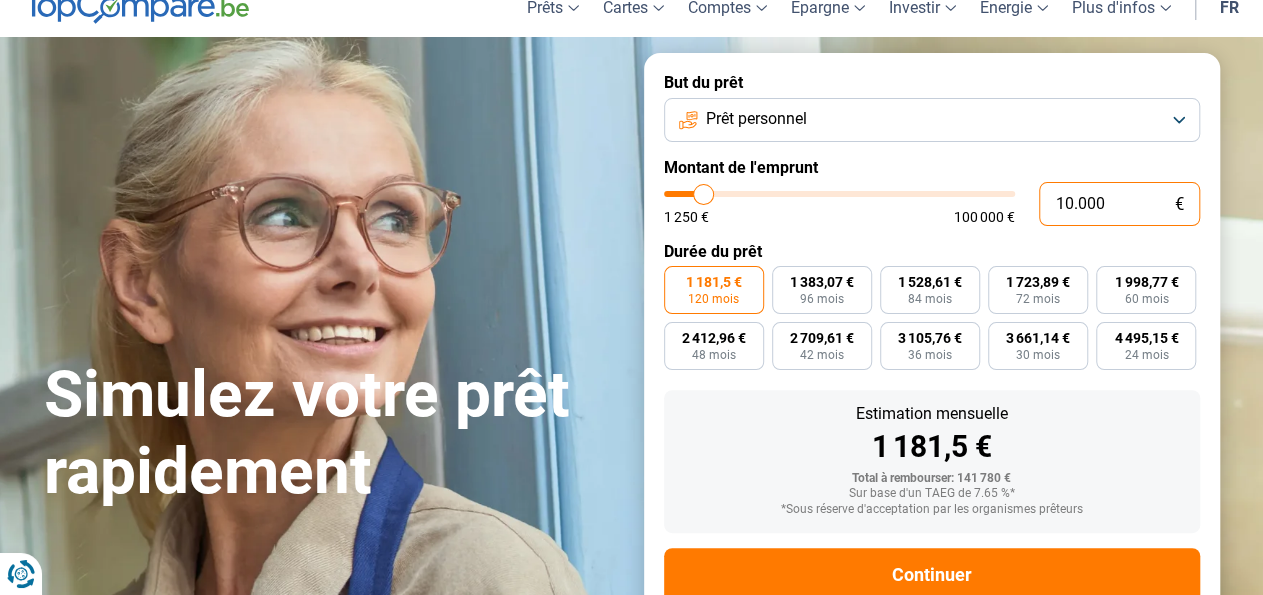 type on "1.000" 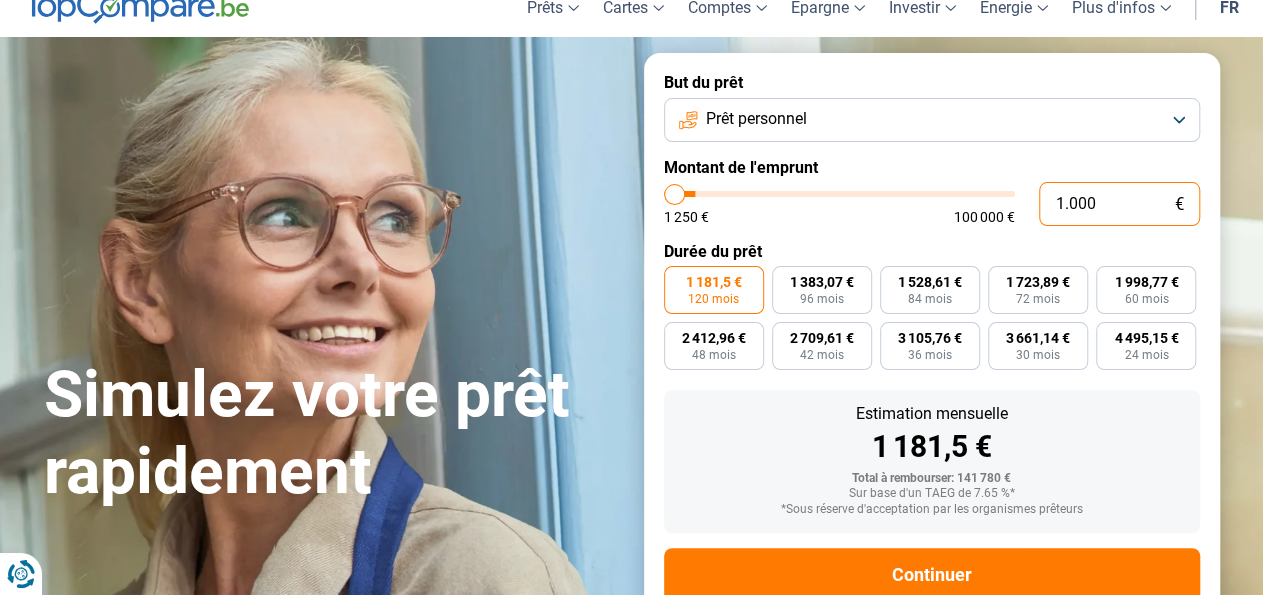 type on "100" 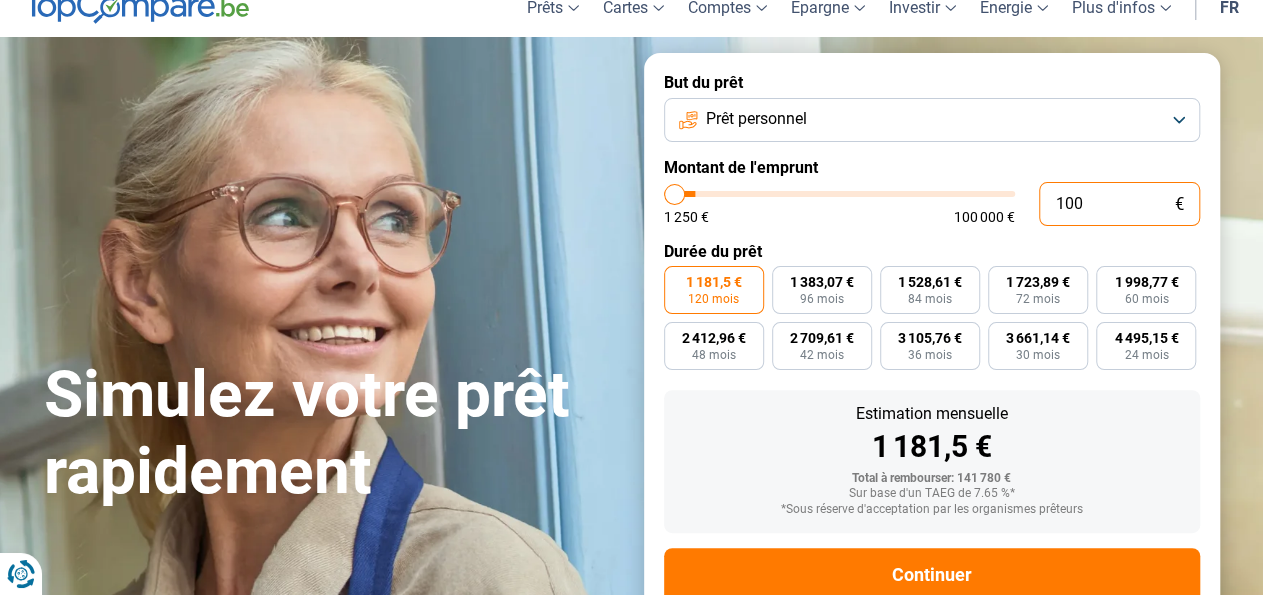 type on "10" 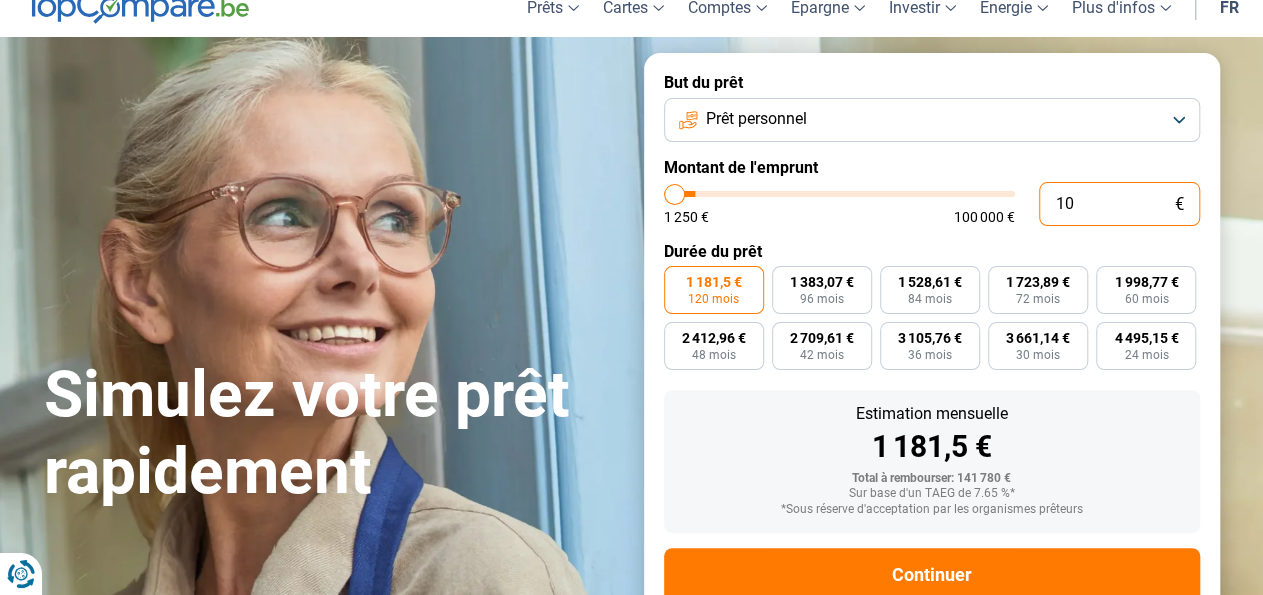 type on "1" 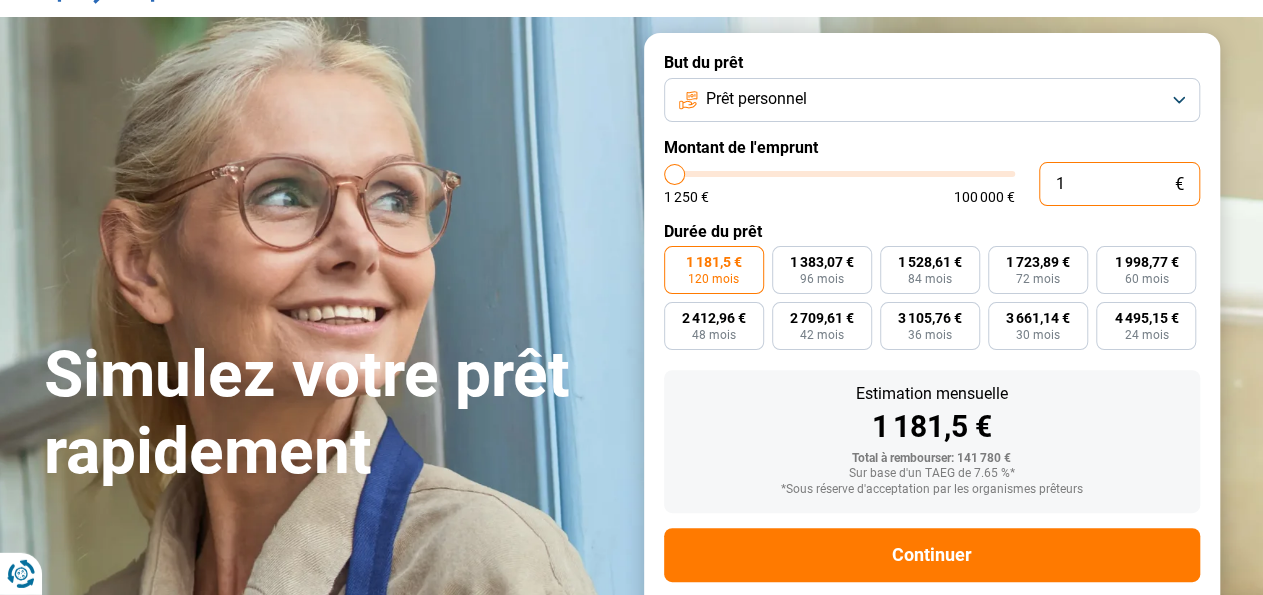 type on "0" 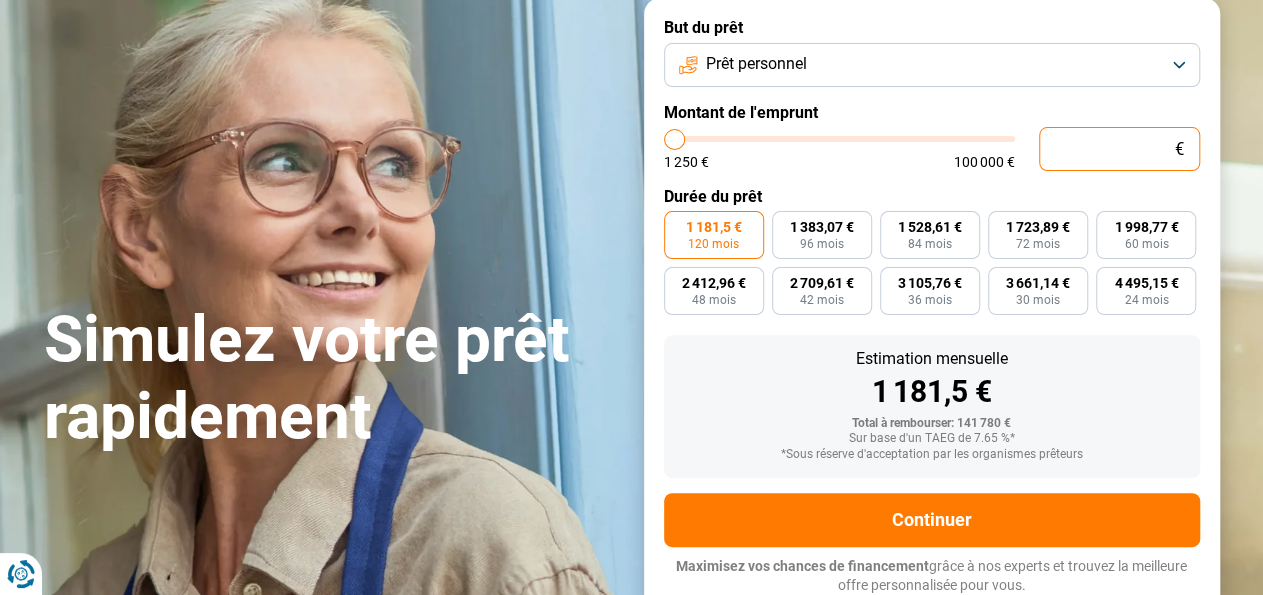 scroll, scrollTop: 141, scrollLeft: 0, axis: vertical 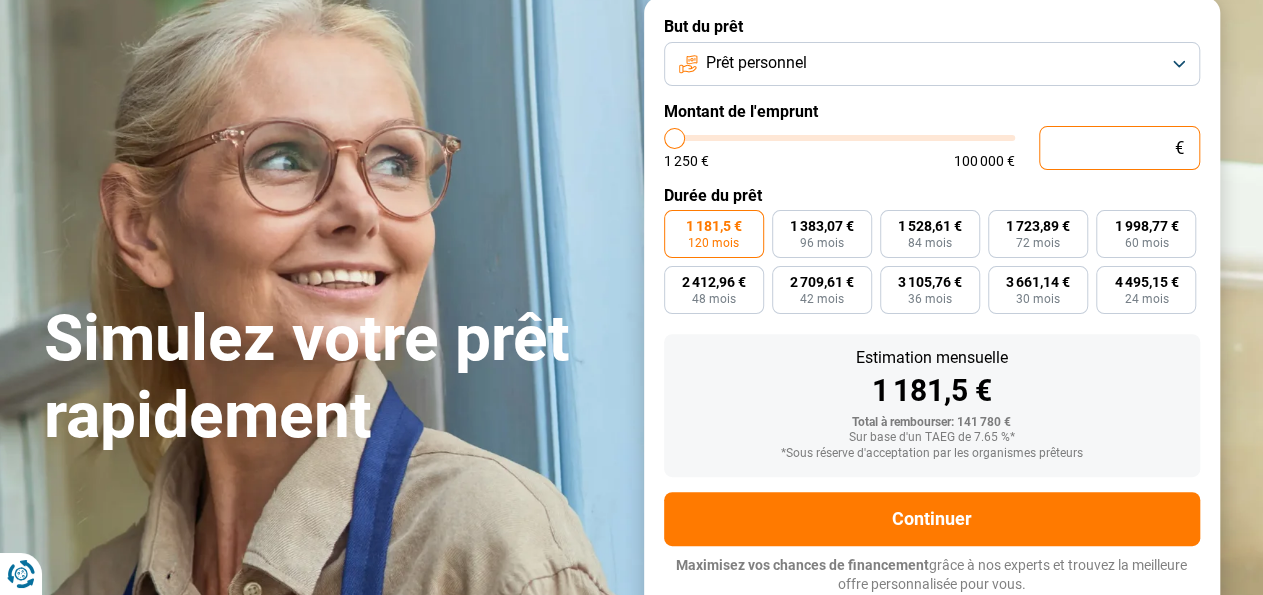 type on "3" 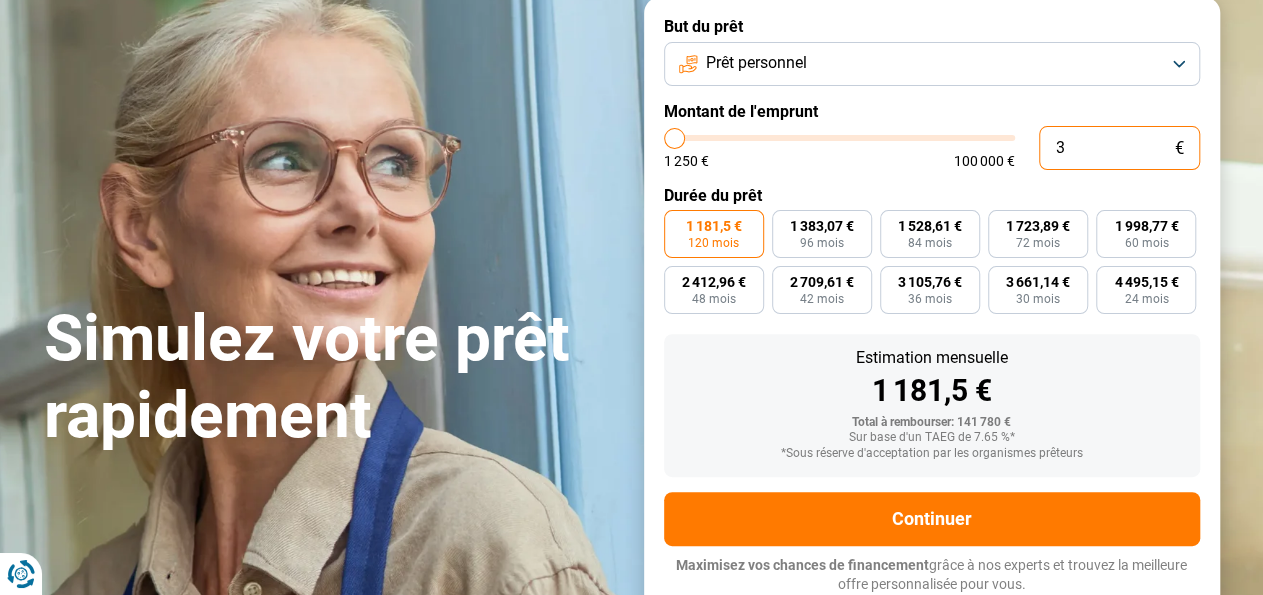 type on "39" 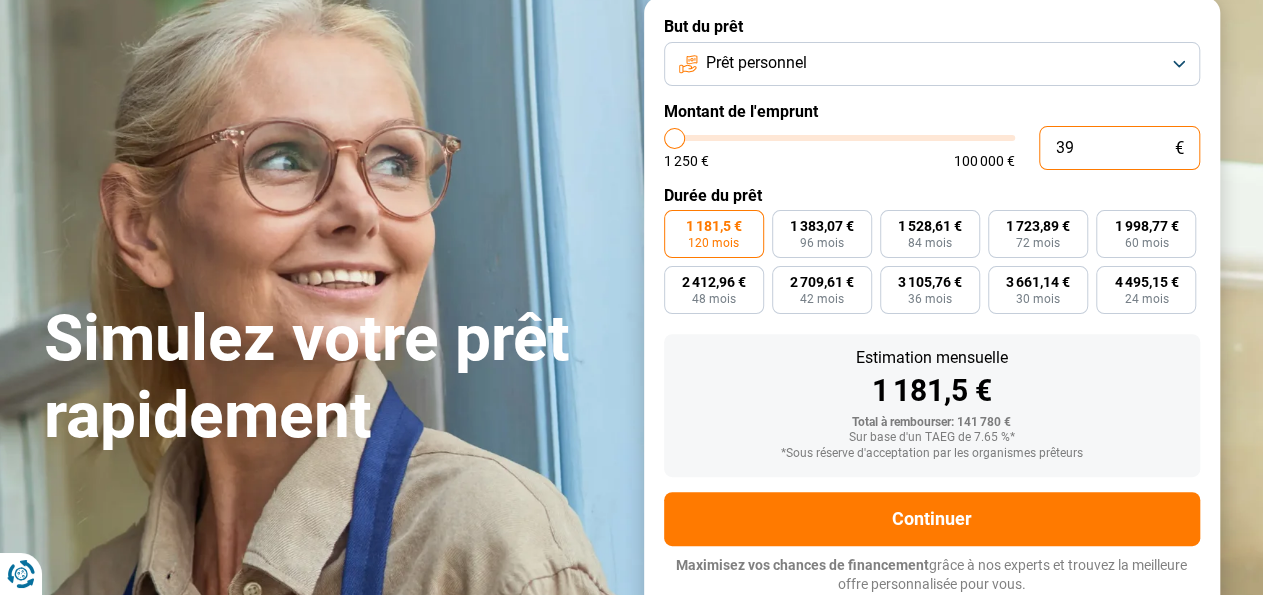 type on "390" 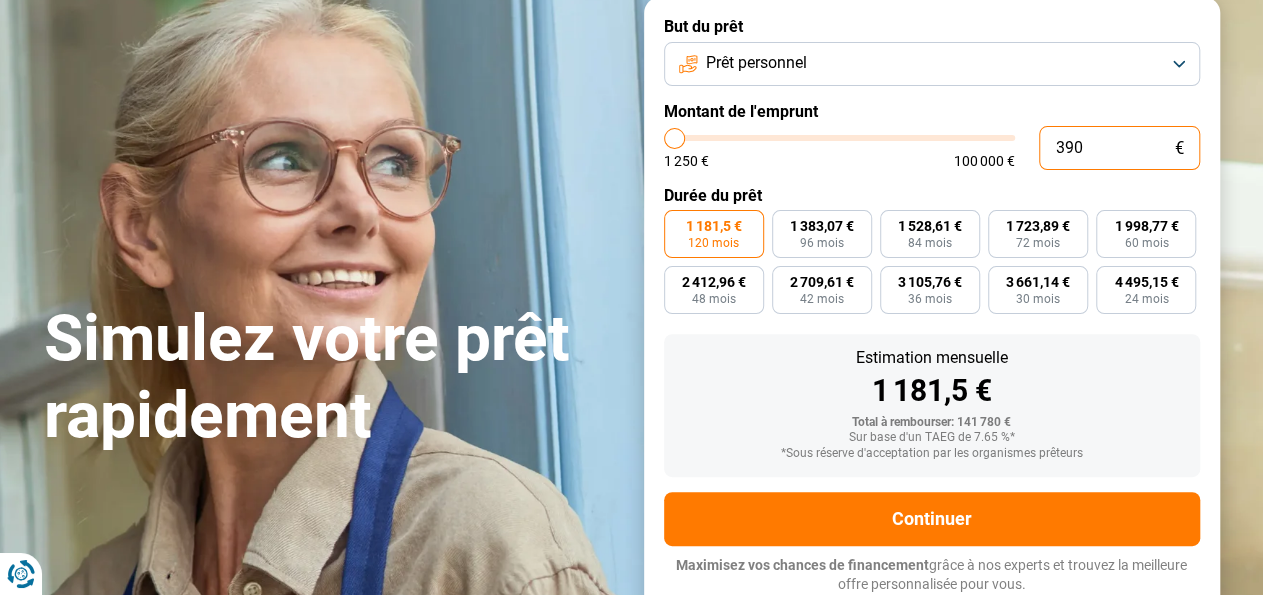 type on "3.900" 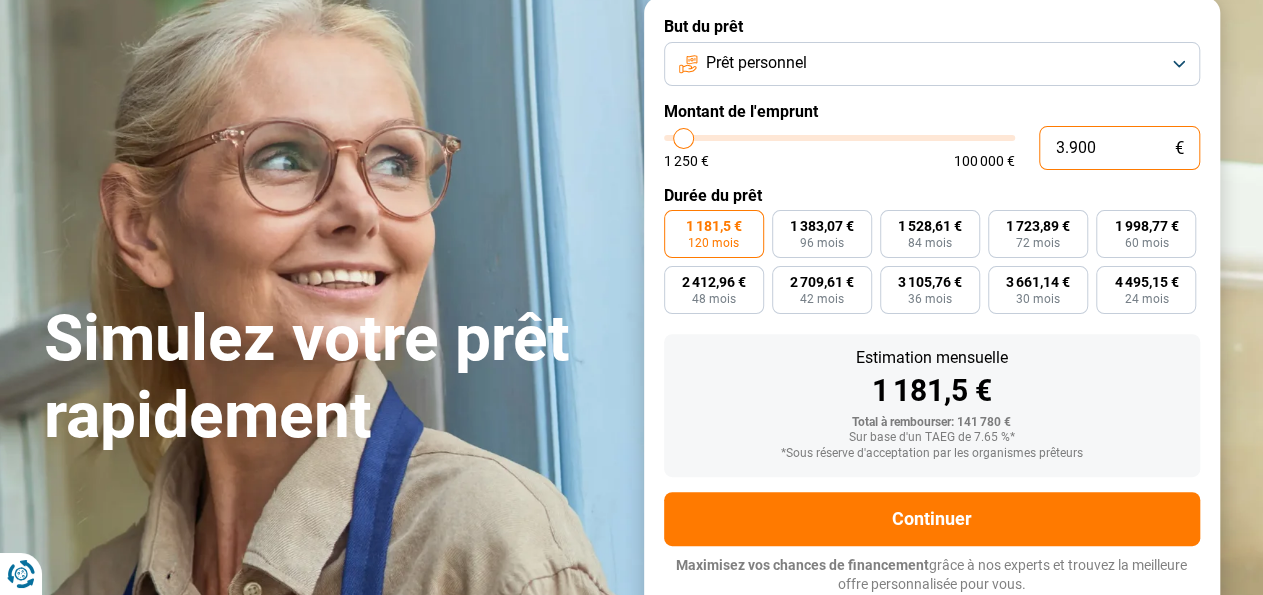 type on "39.000" 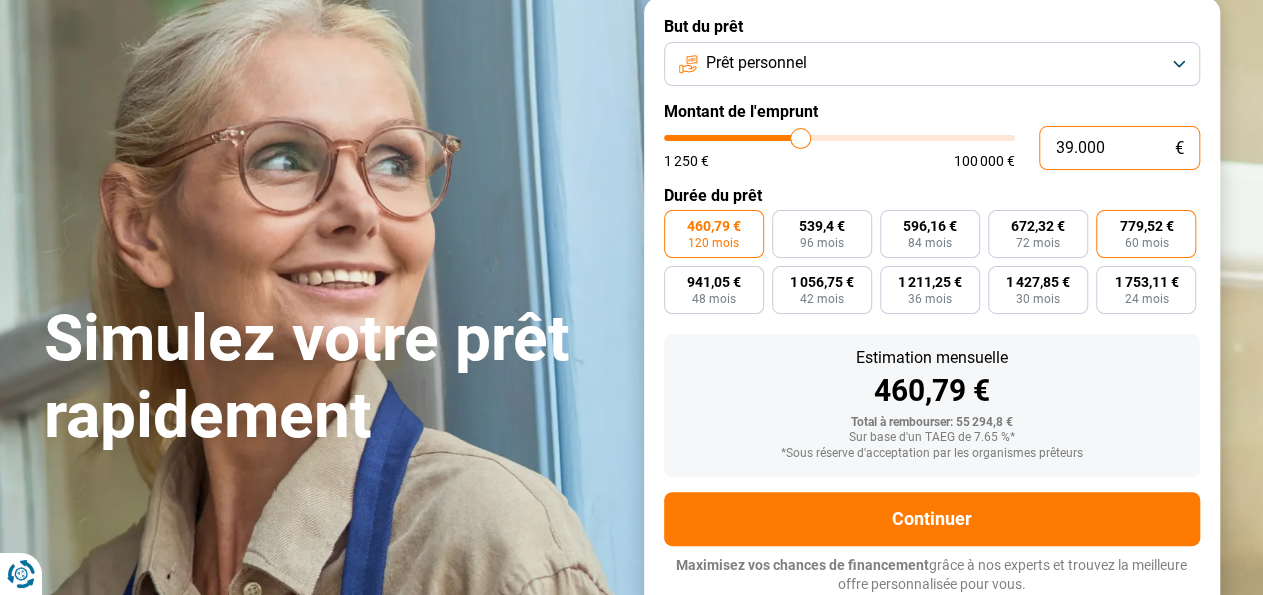 type on "3.900" 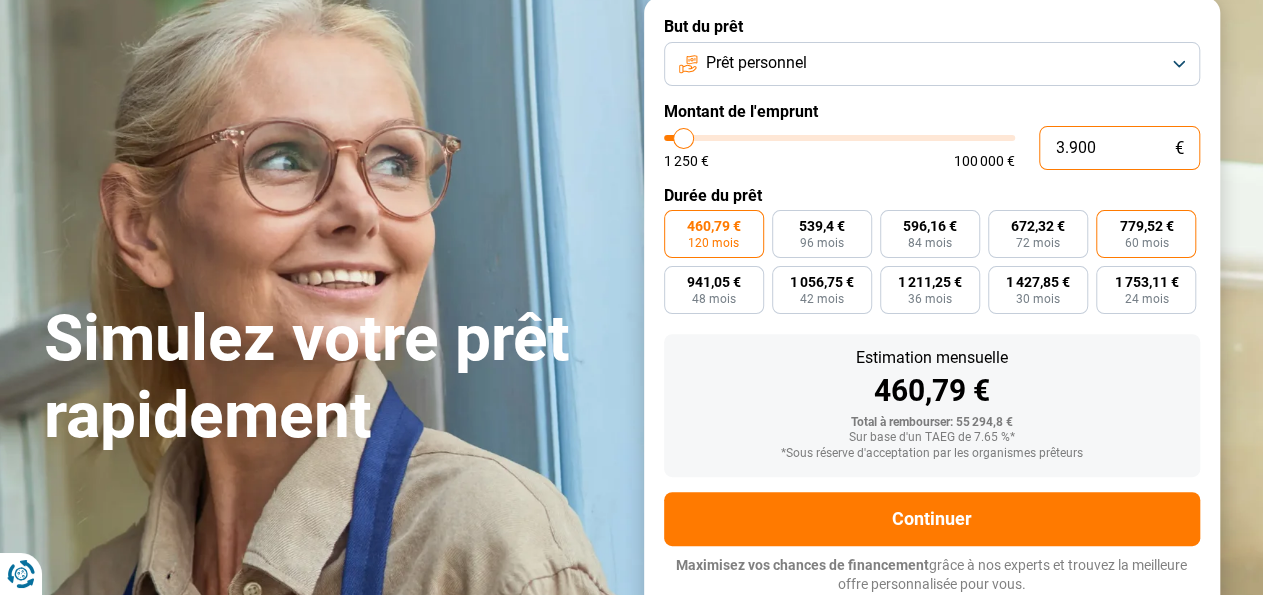 type on "390" 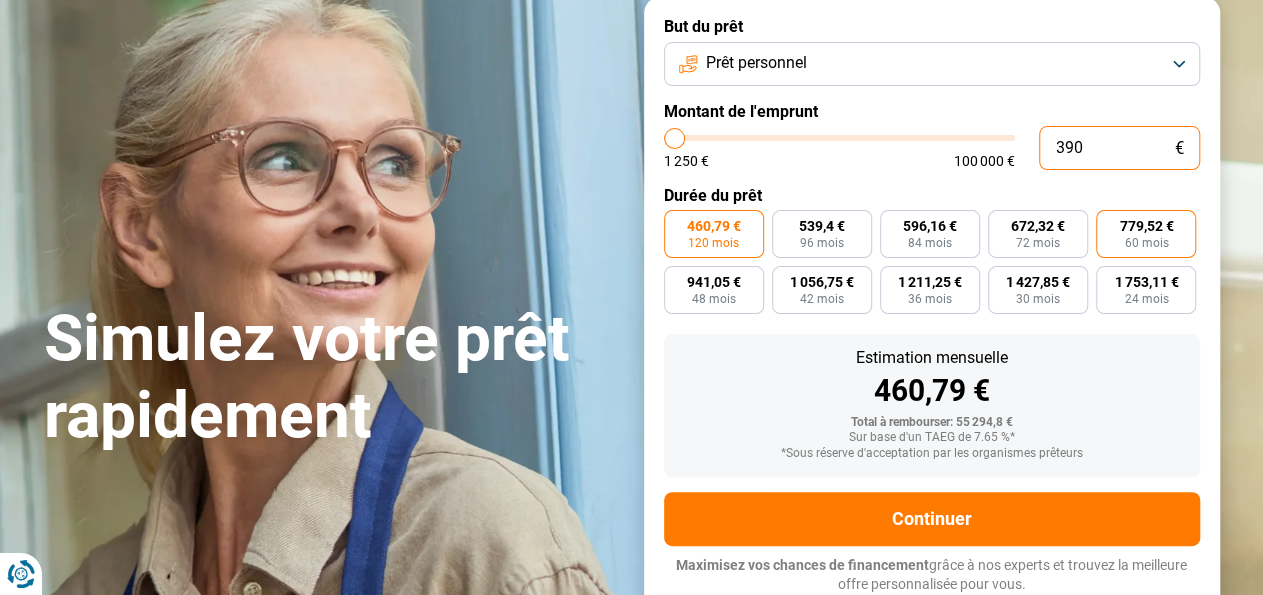type on "39" 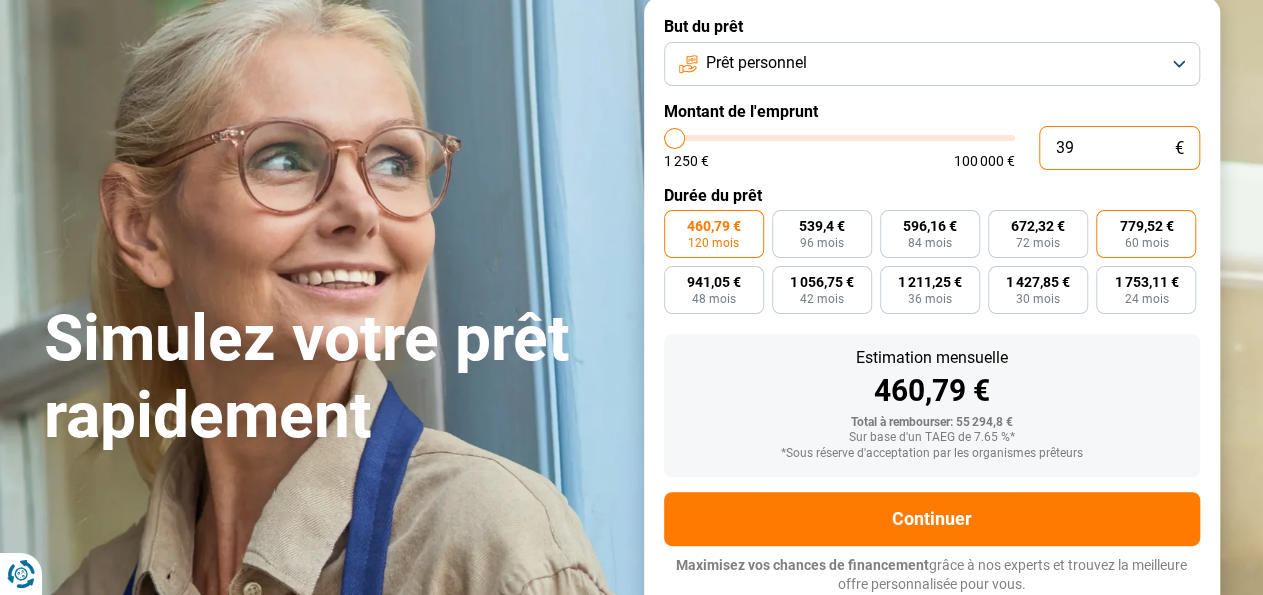 type on "3" 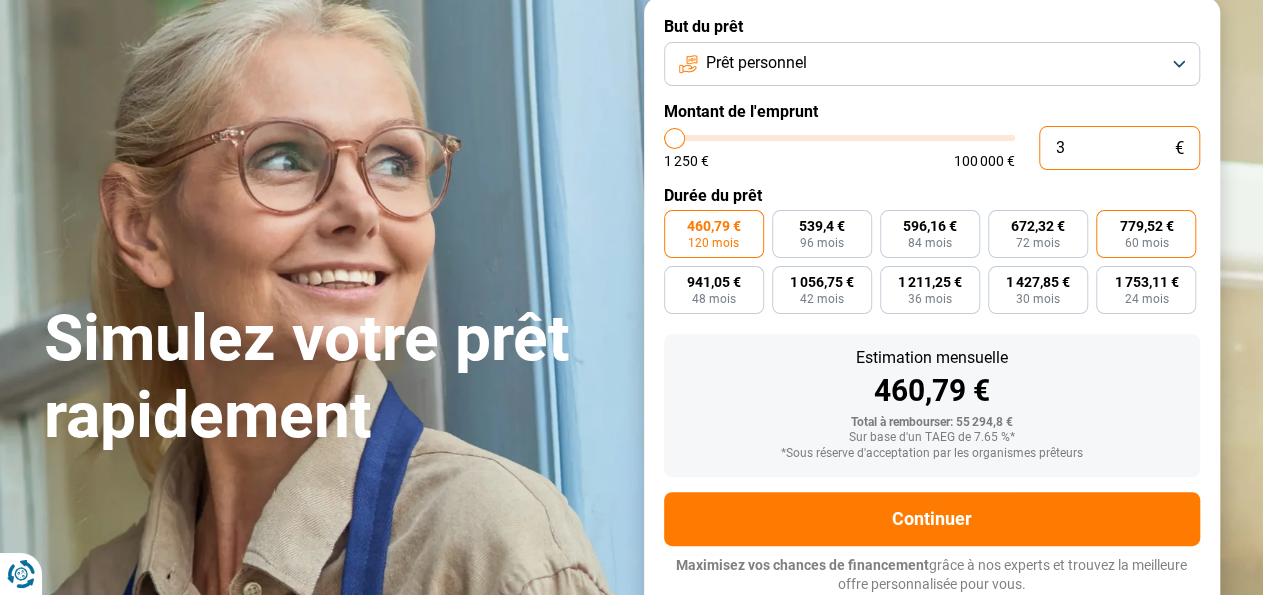type on "0" 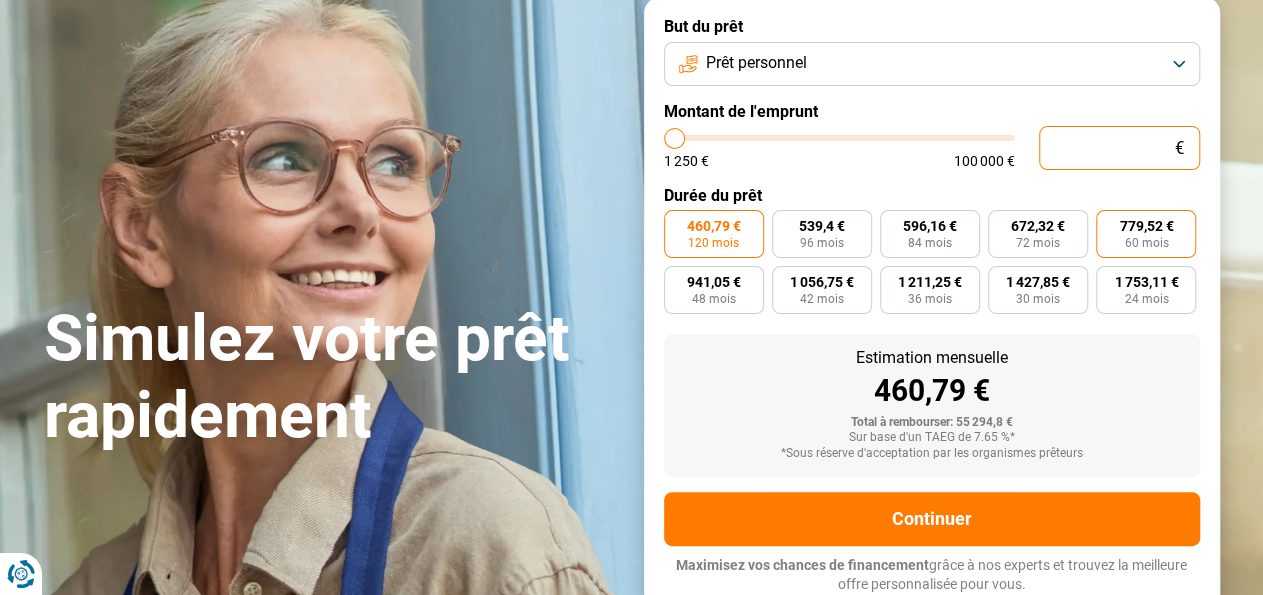 type on "1.250" 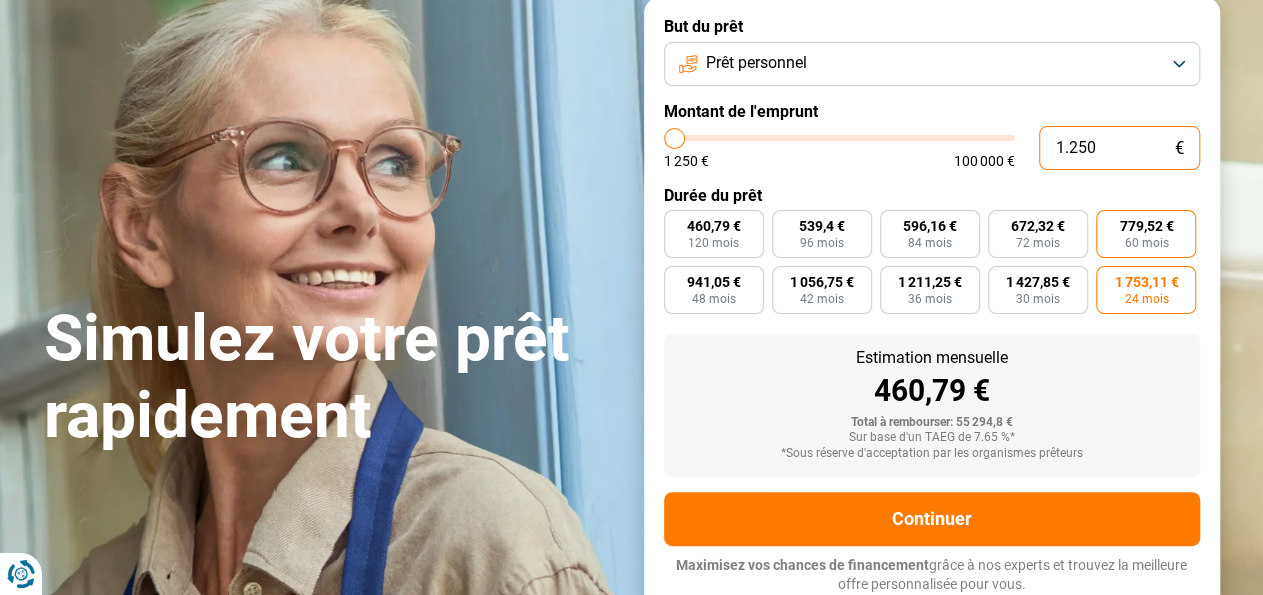 type on "12.504" 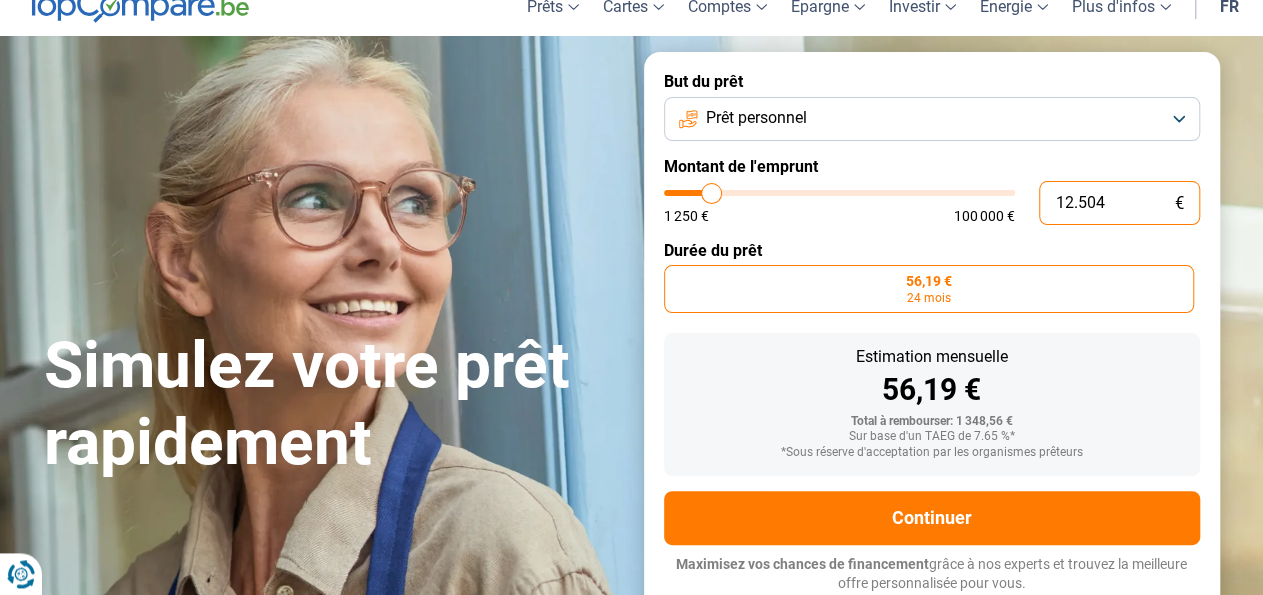 type on "1.250" 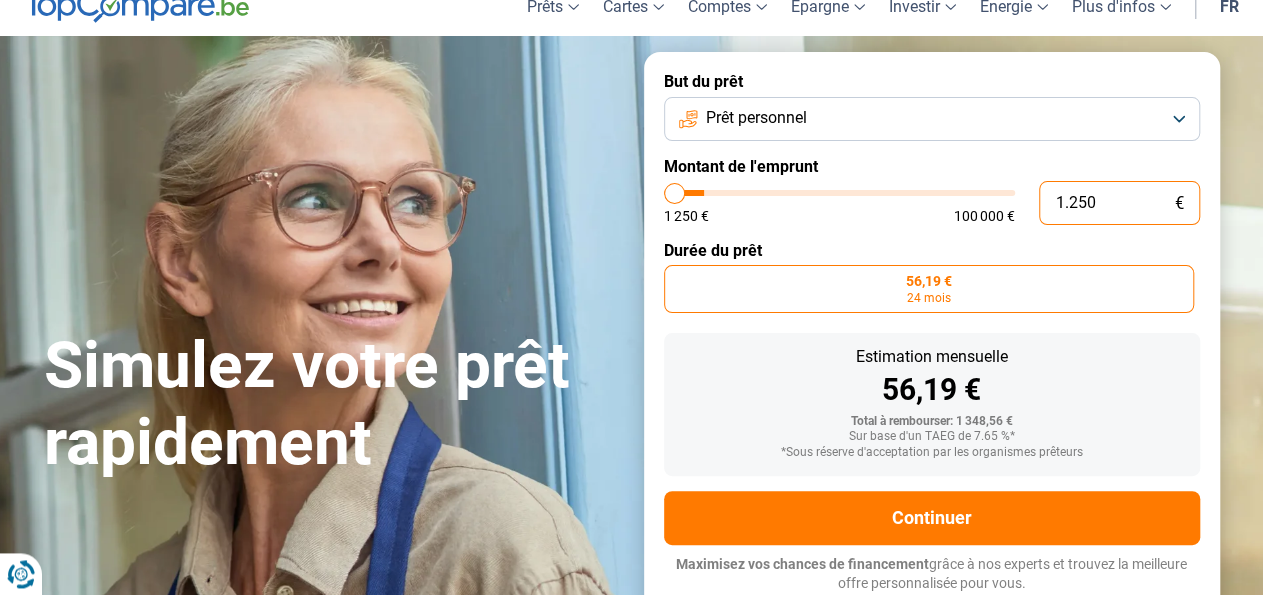 scroll, scrollTop: 85, scrollLeft: 0, axis: vertical 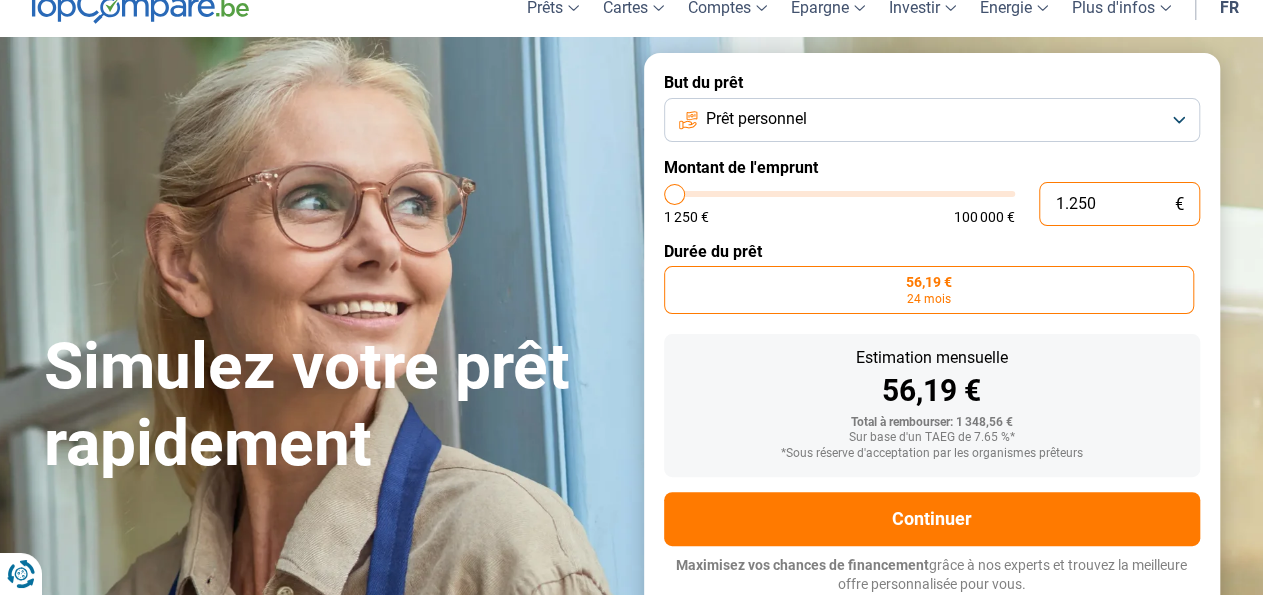 type on "125" 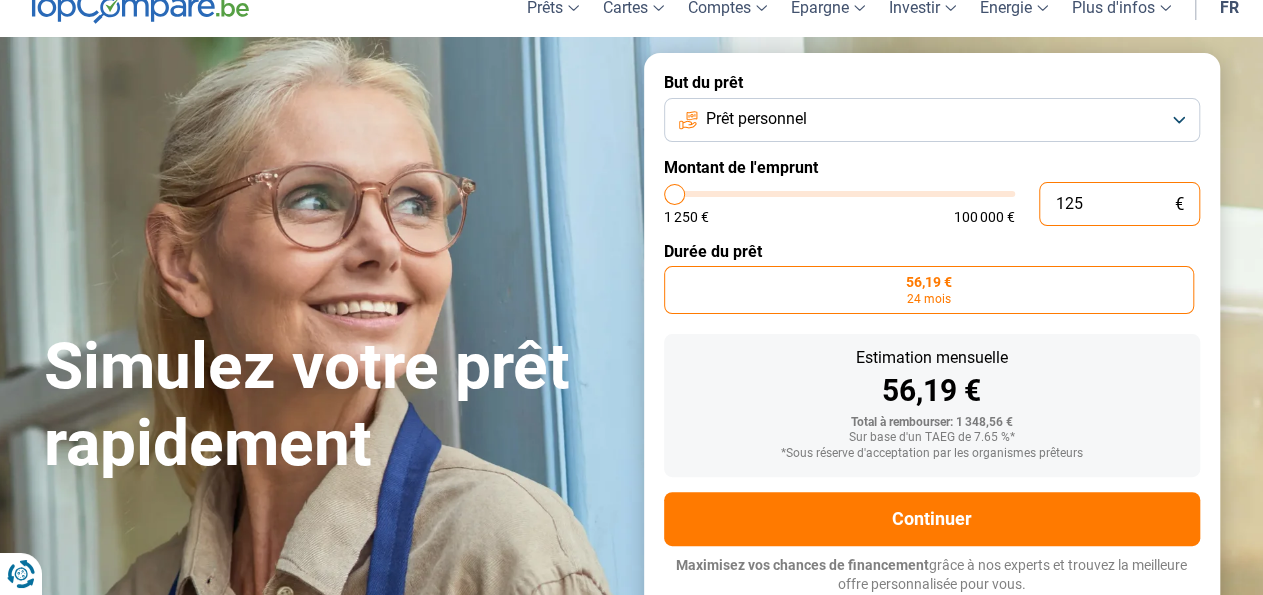 type on "12" 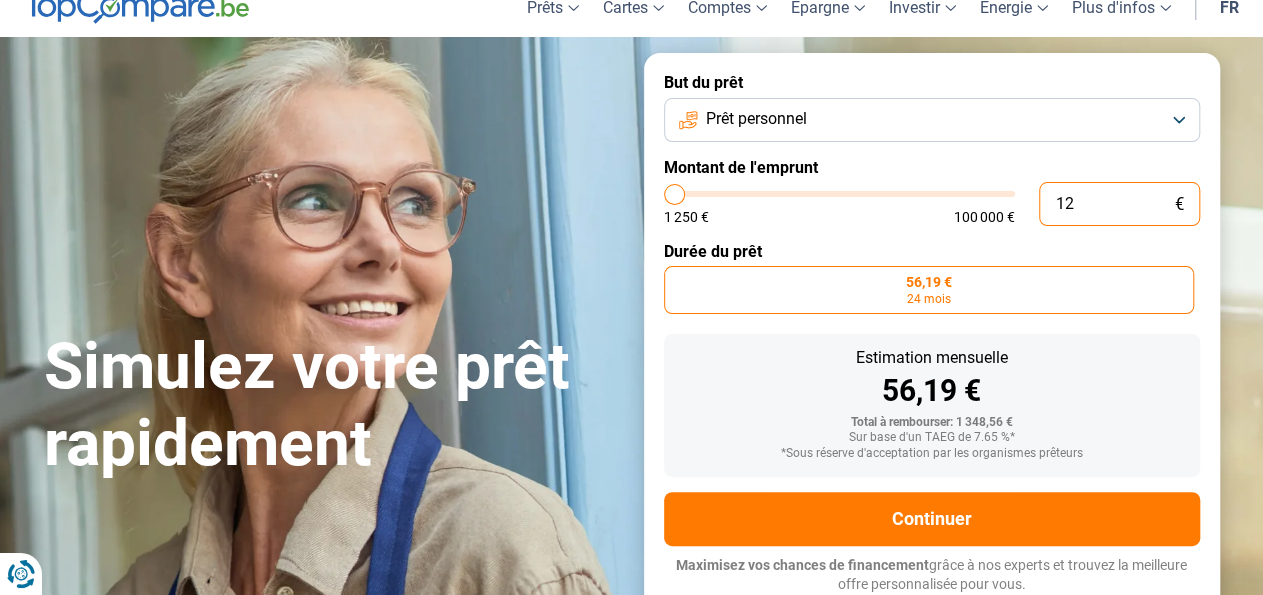 type on "1" 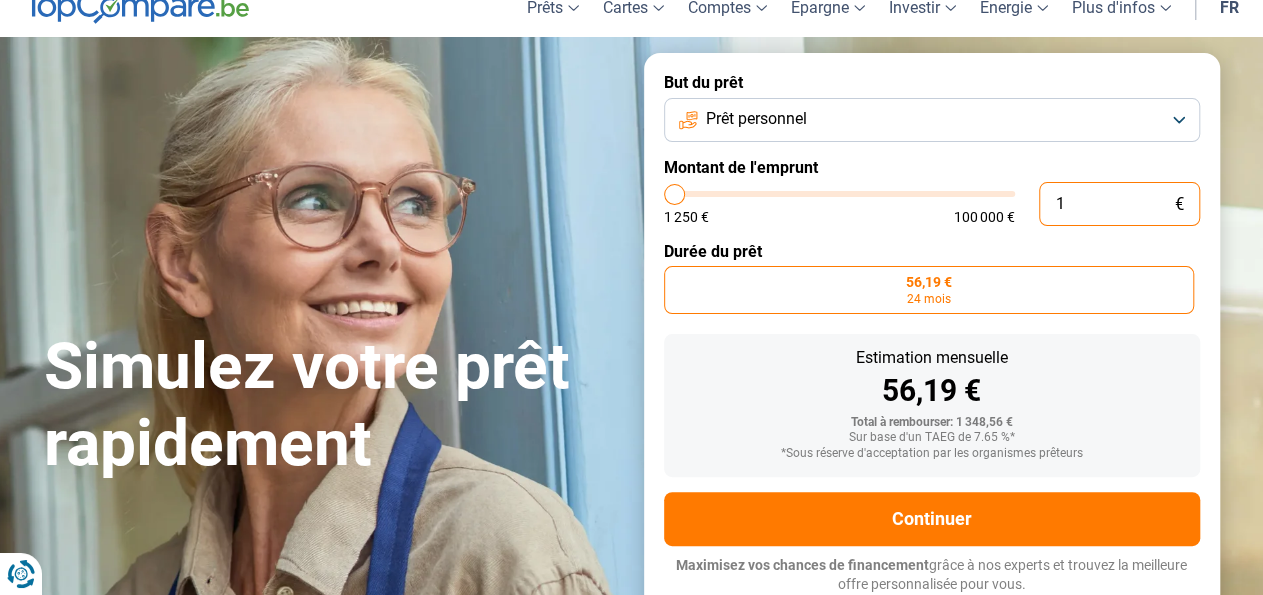 type on "0" 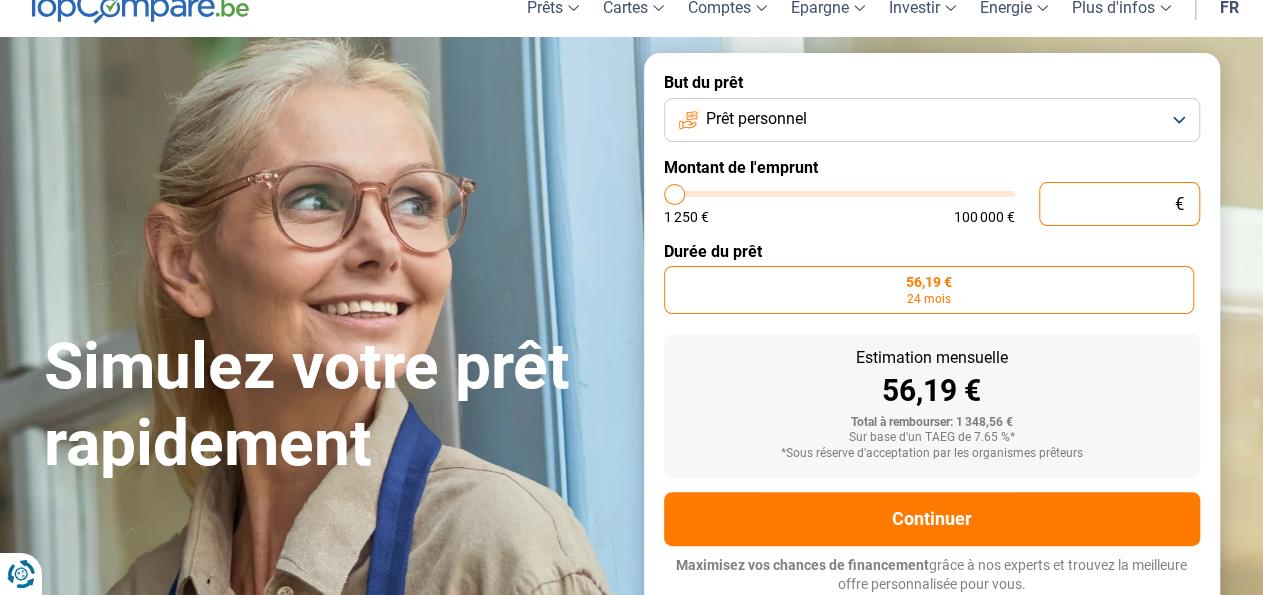 type on "4" 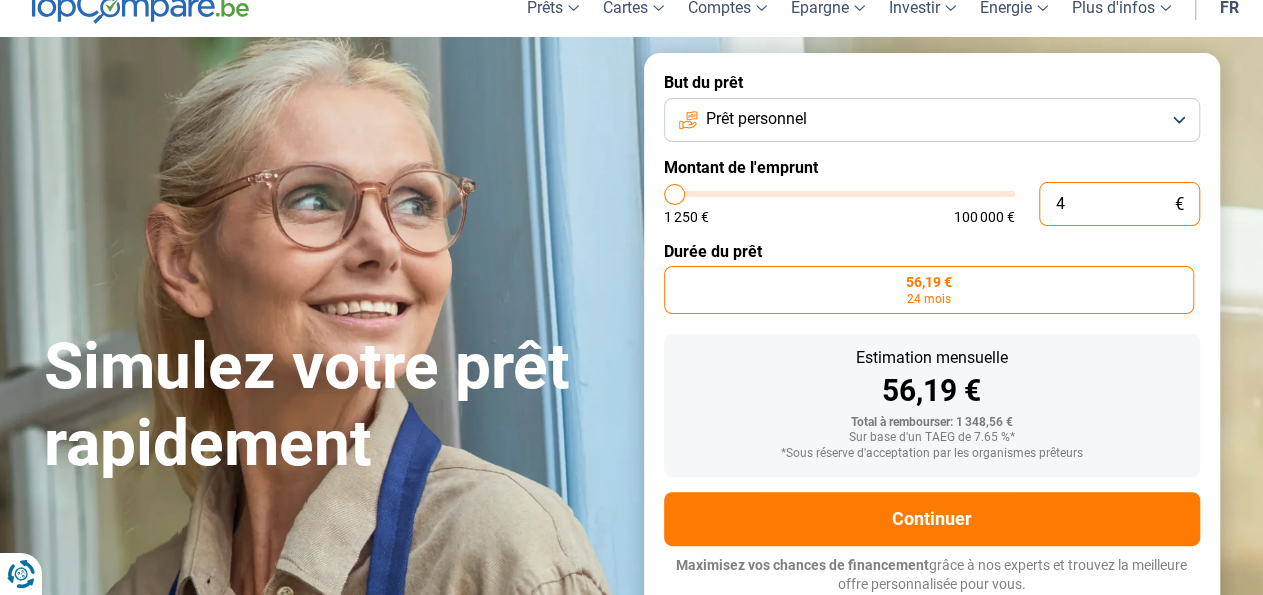 type on "40" 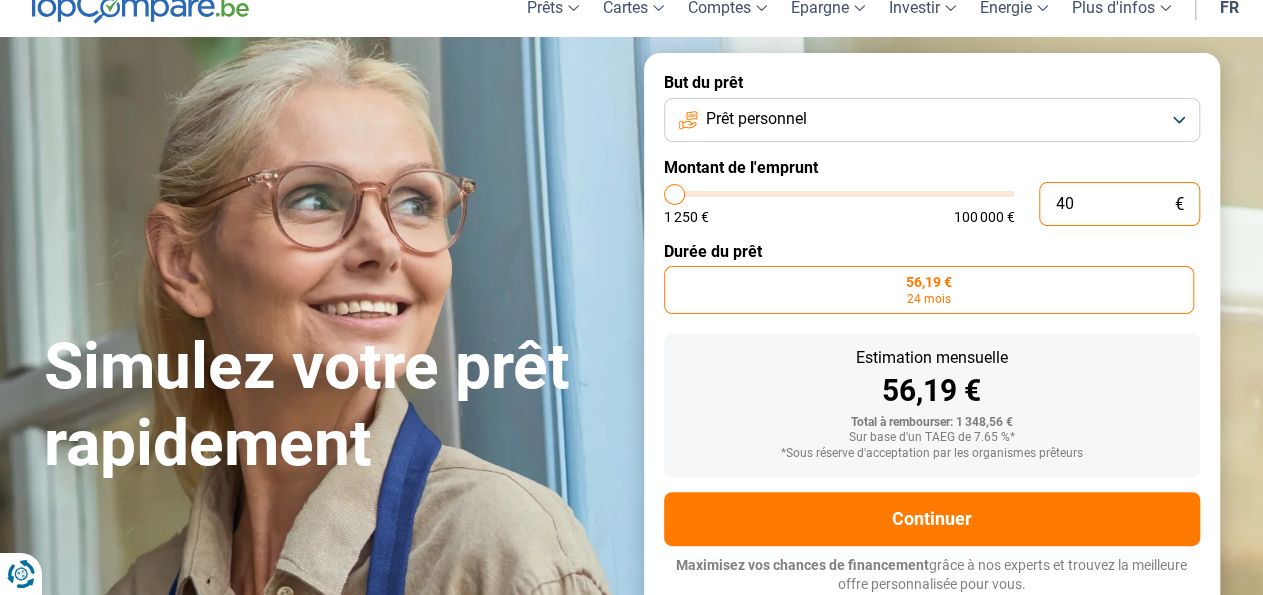 type on "400" 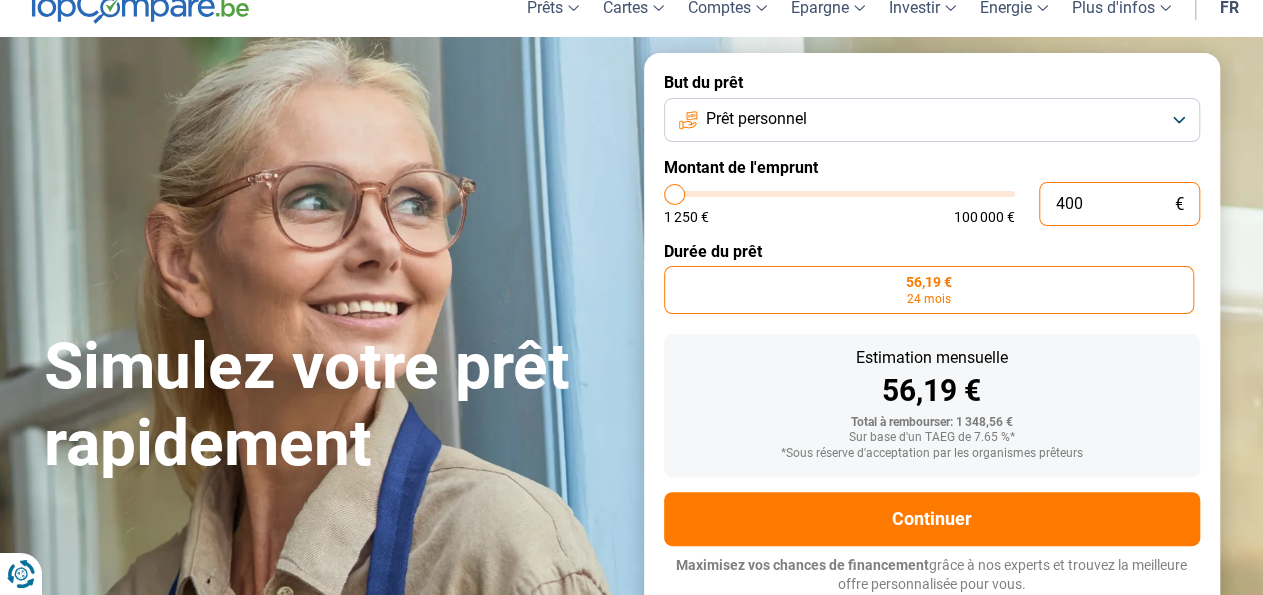 type on "4.000" 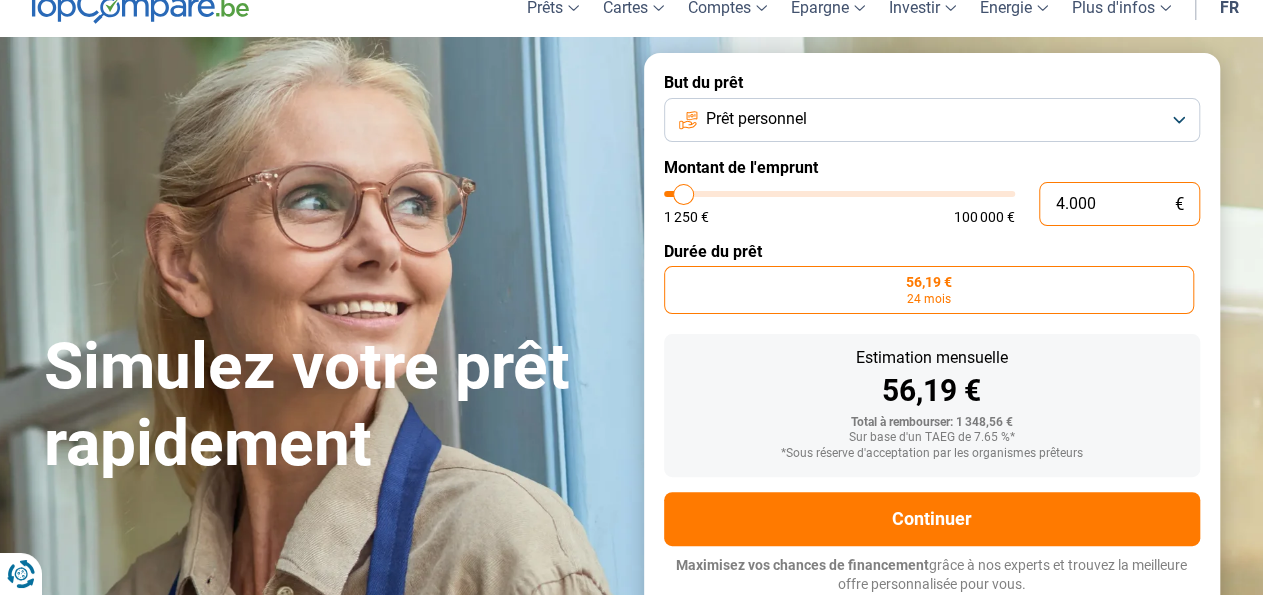 type on "40.000" 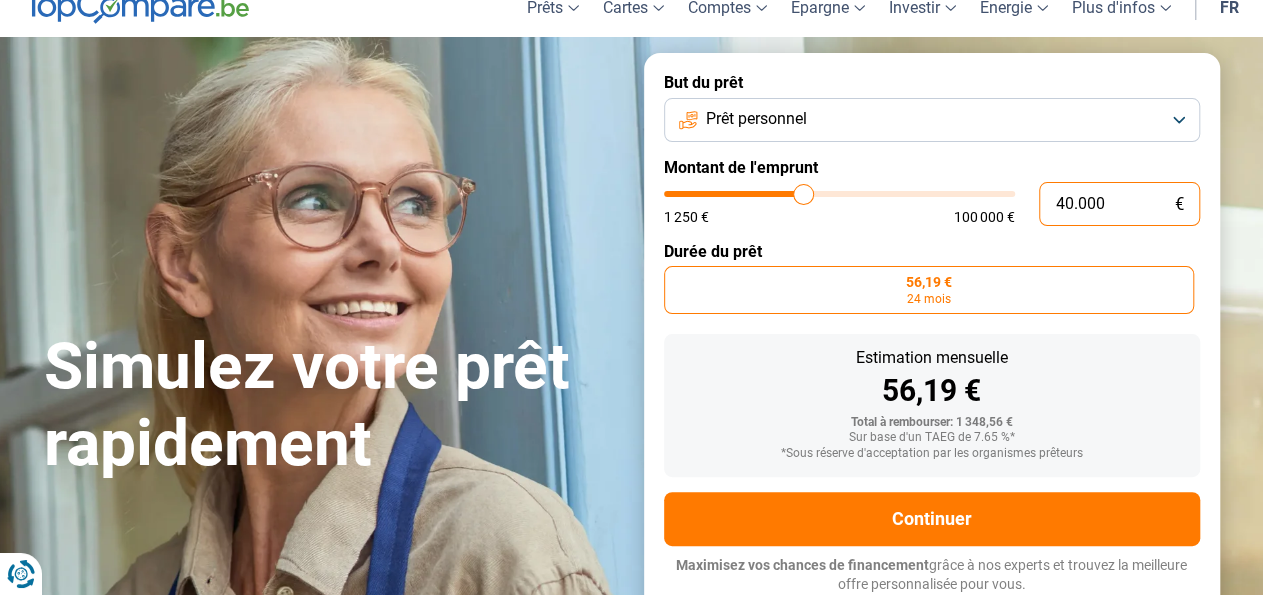 radio on "false" 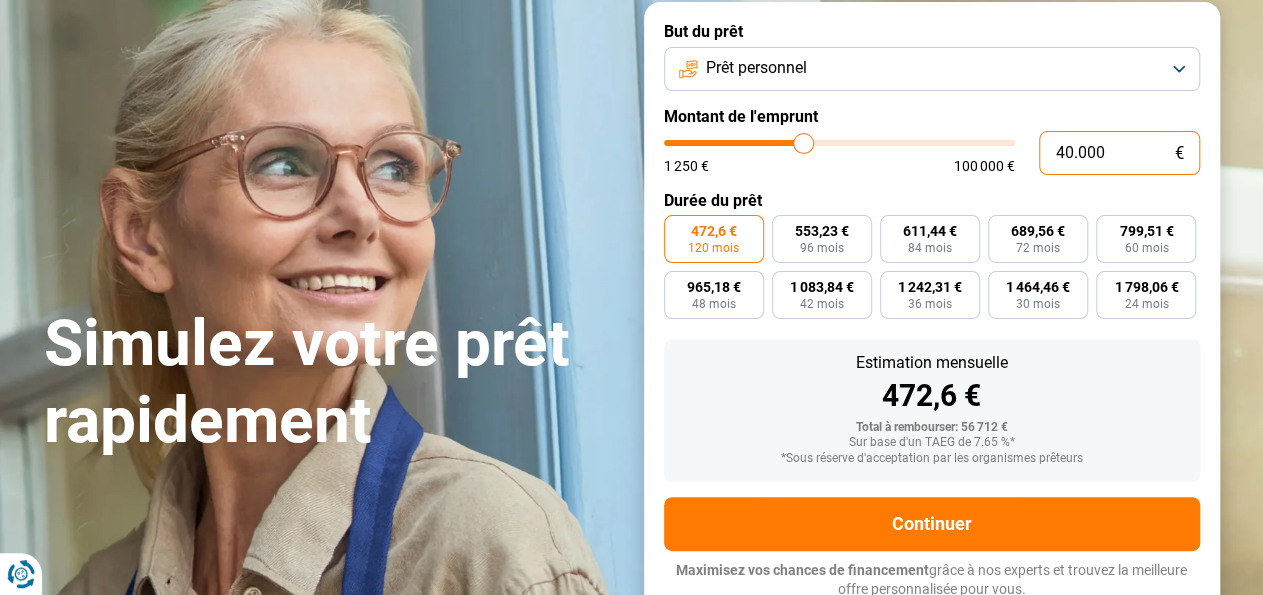 scroll, scrollTop: 141, scrollLeft: 0, axis: vertical 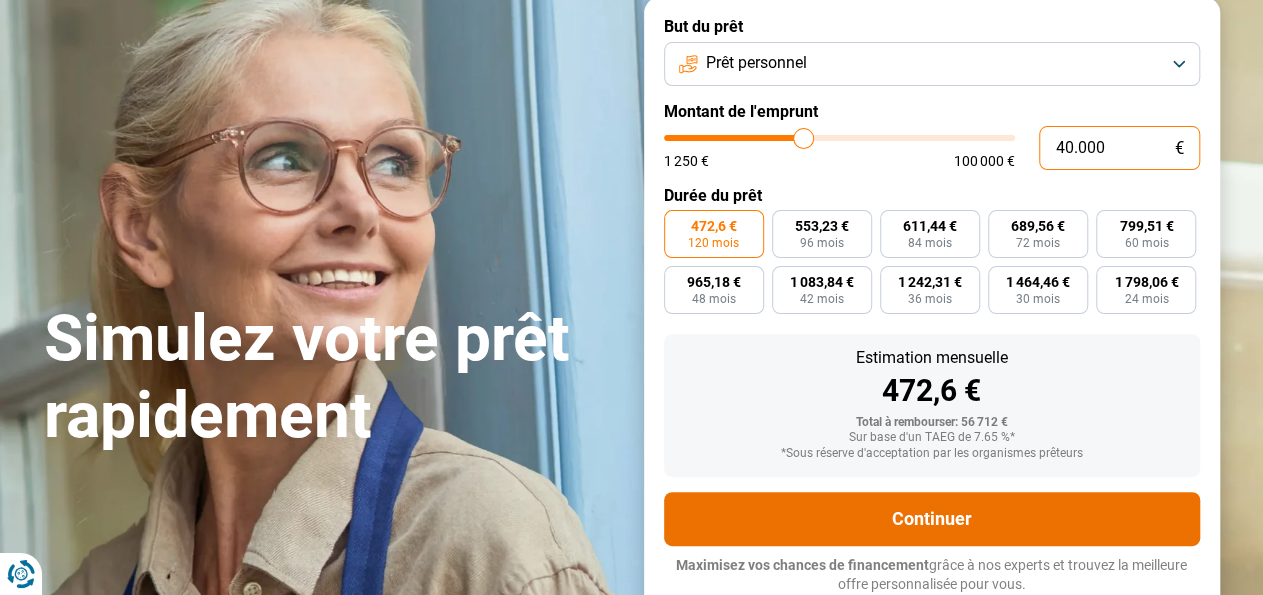 type on "40.000" 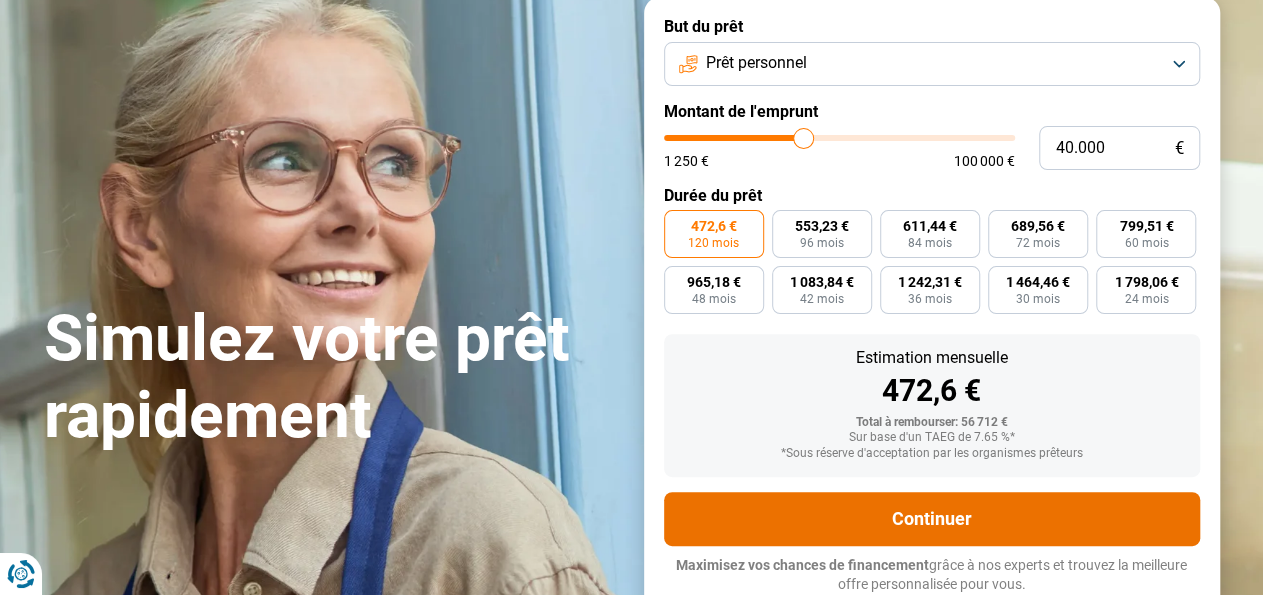 click on "Continuer" at bounding box center [932, 519] 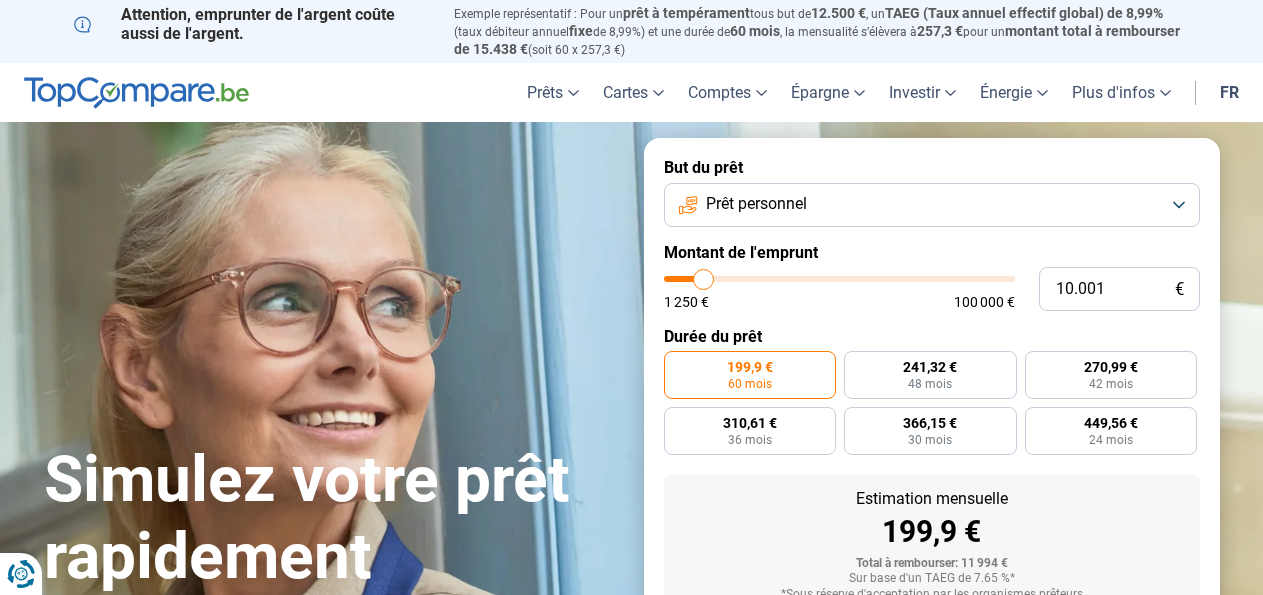 scroll, scrollTop: 141, scrollLeft: 0, axis: vertical 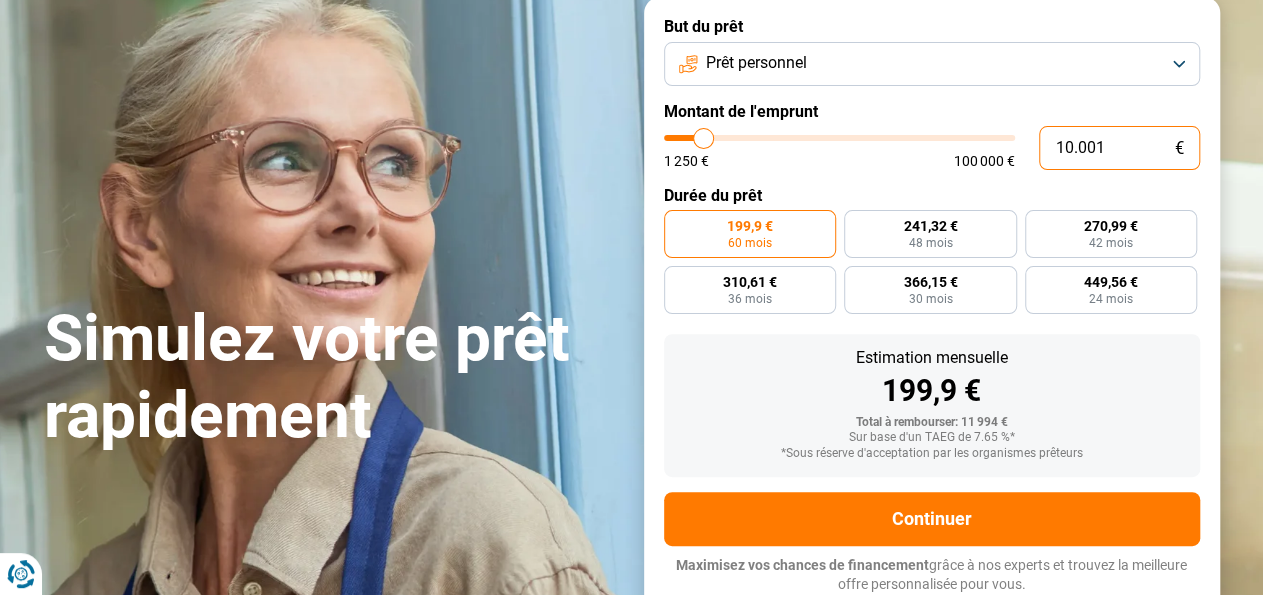 click on "10.001" at bounding box center (1119, 148) 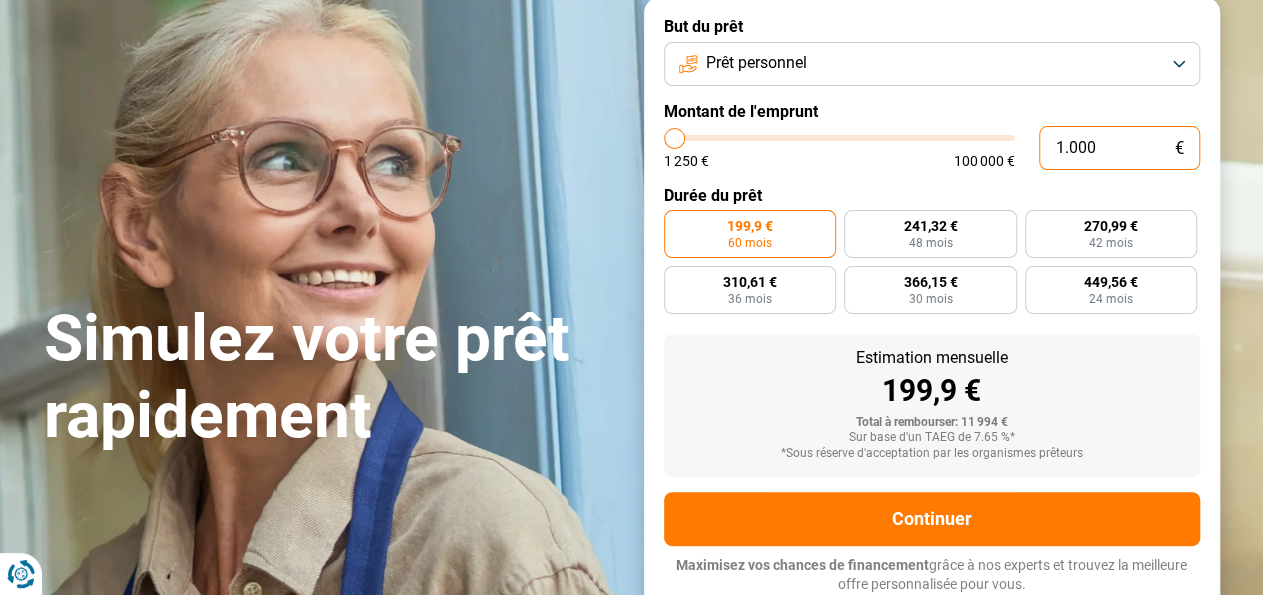 type on "100" 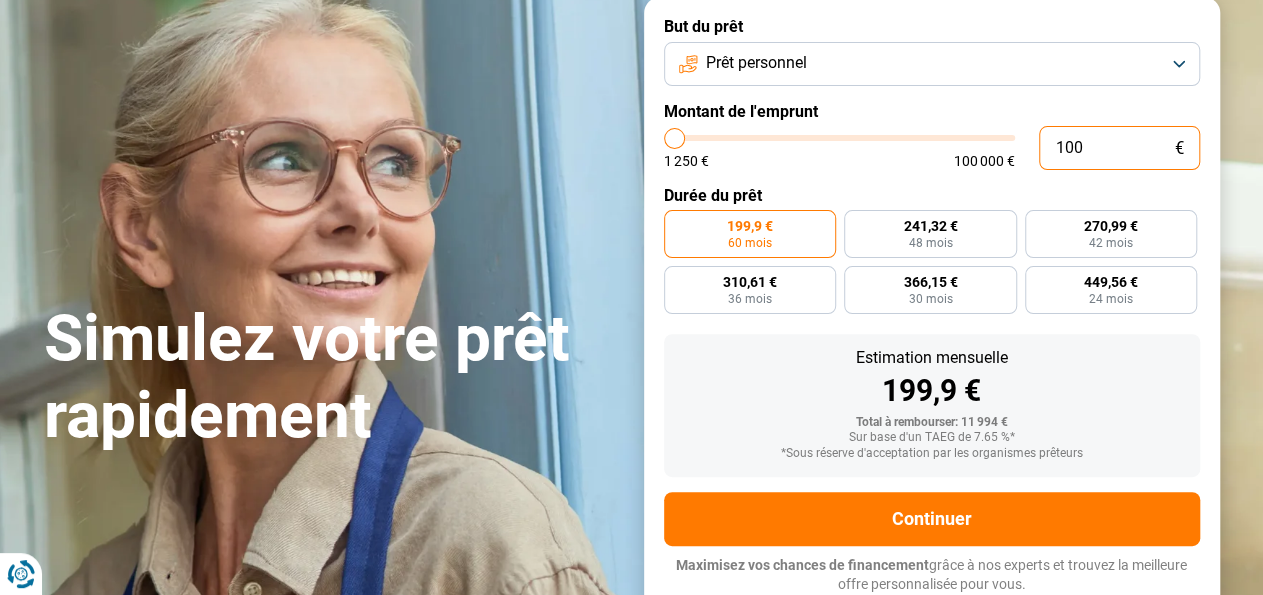 type on "10" 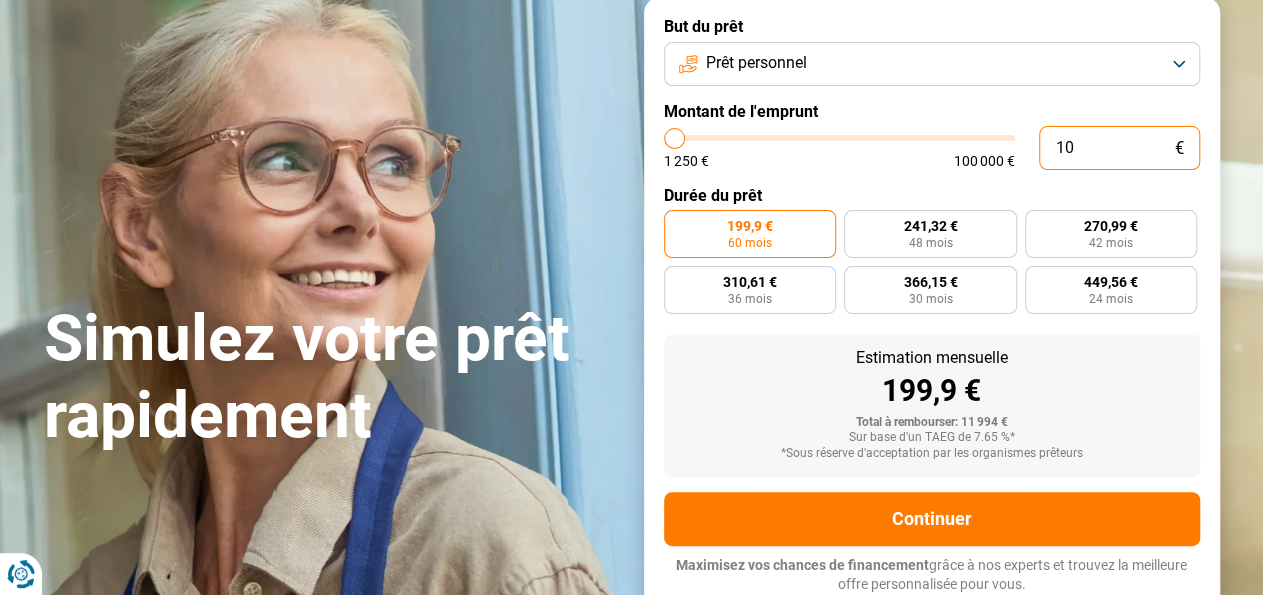 type on "1" 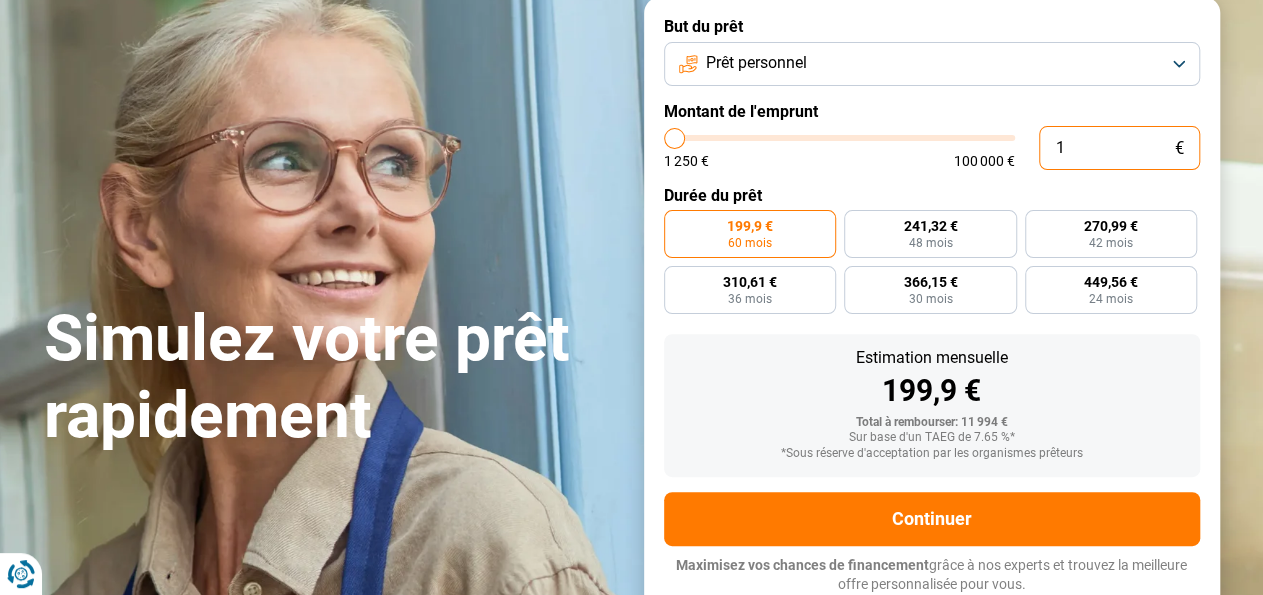 type on "0" 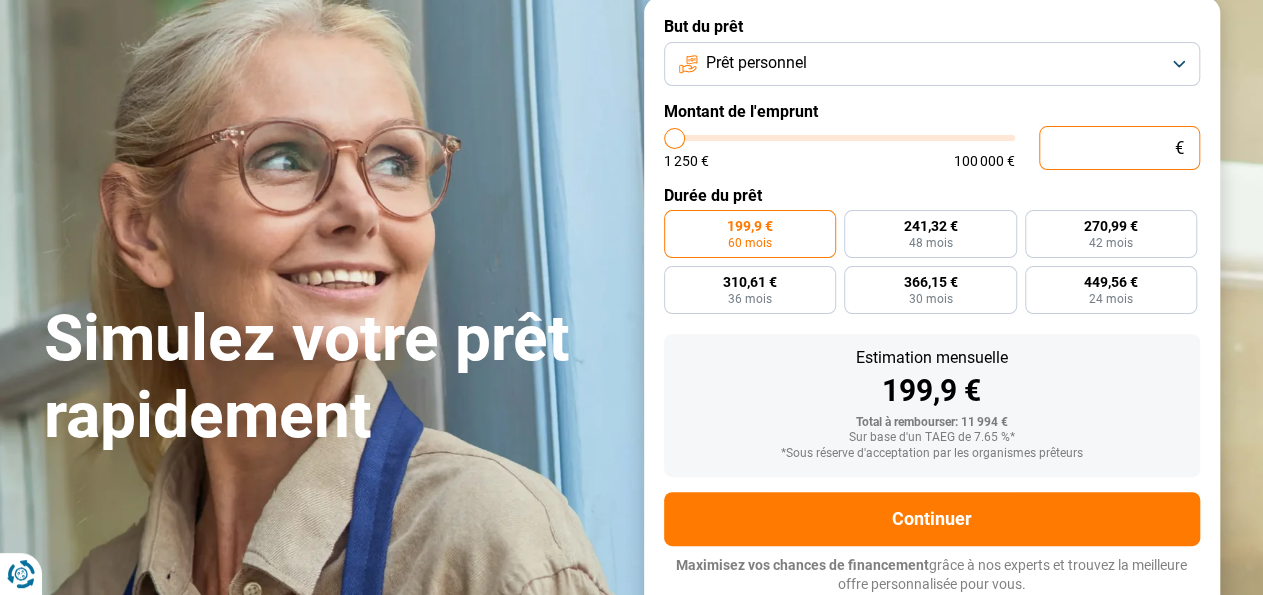 type on "1.250" 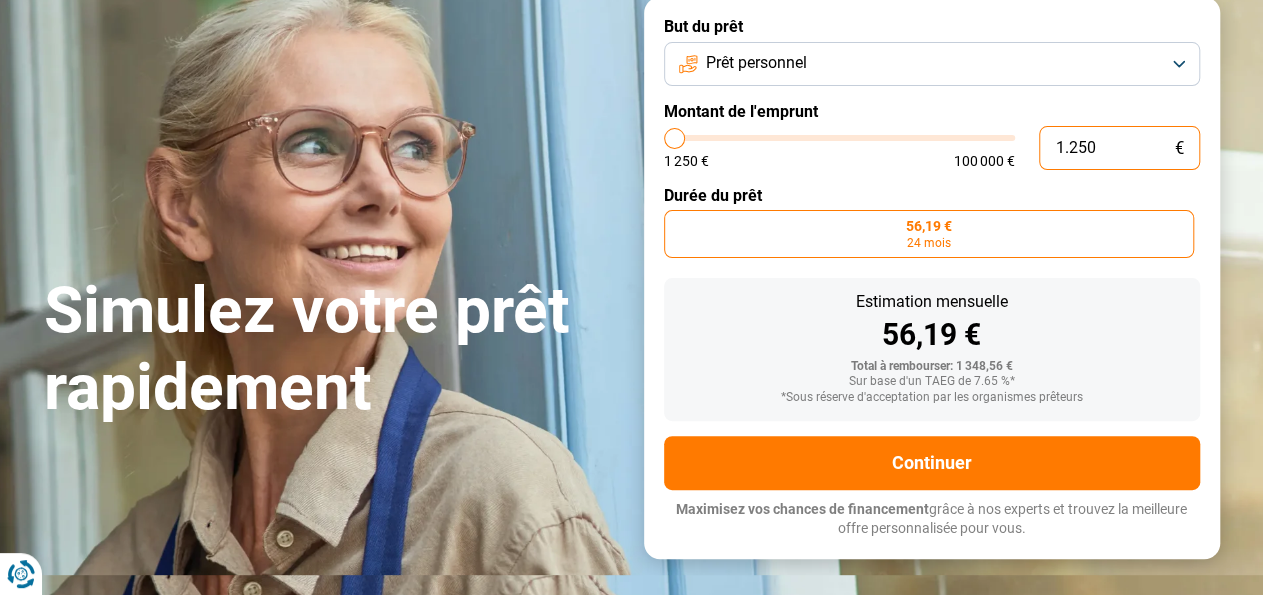 type on "125" 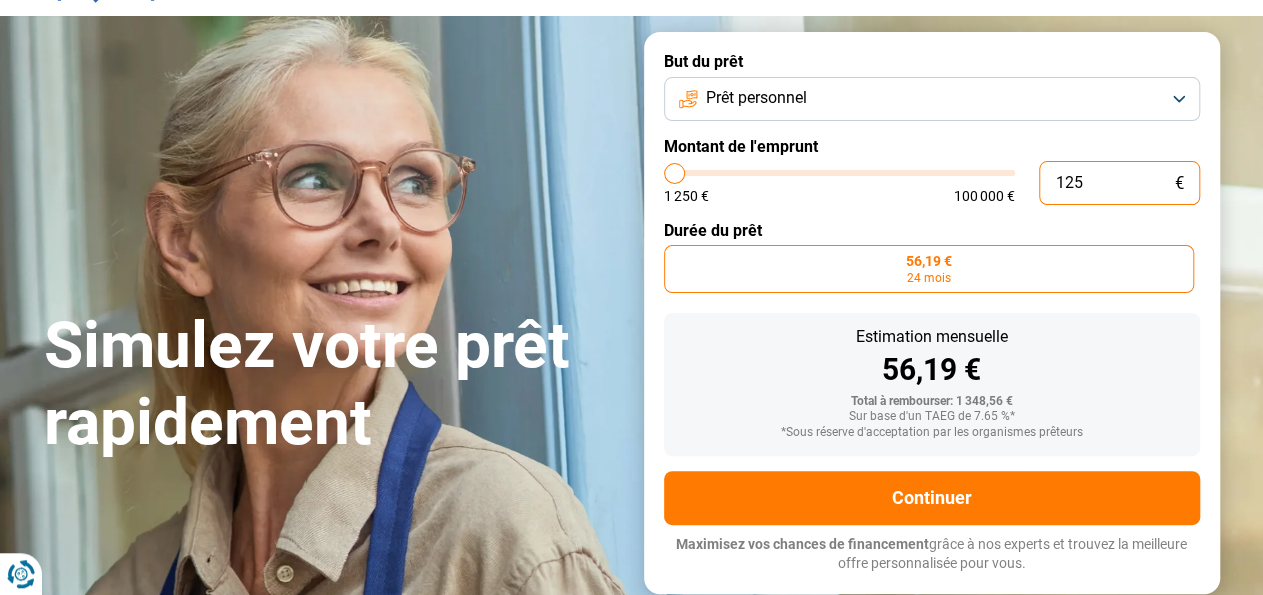 type on "12" 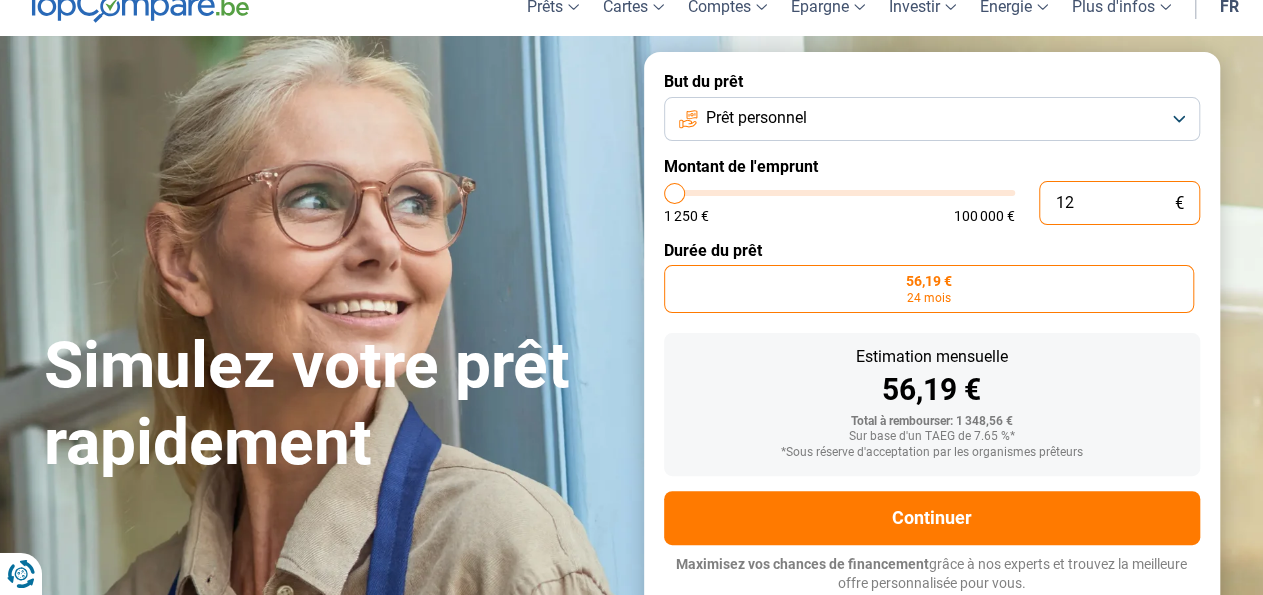scroll, scrollTop: 85, scrollLeft: 0, axis: vertical 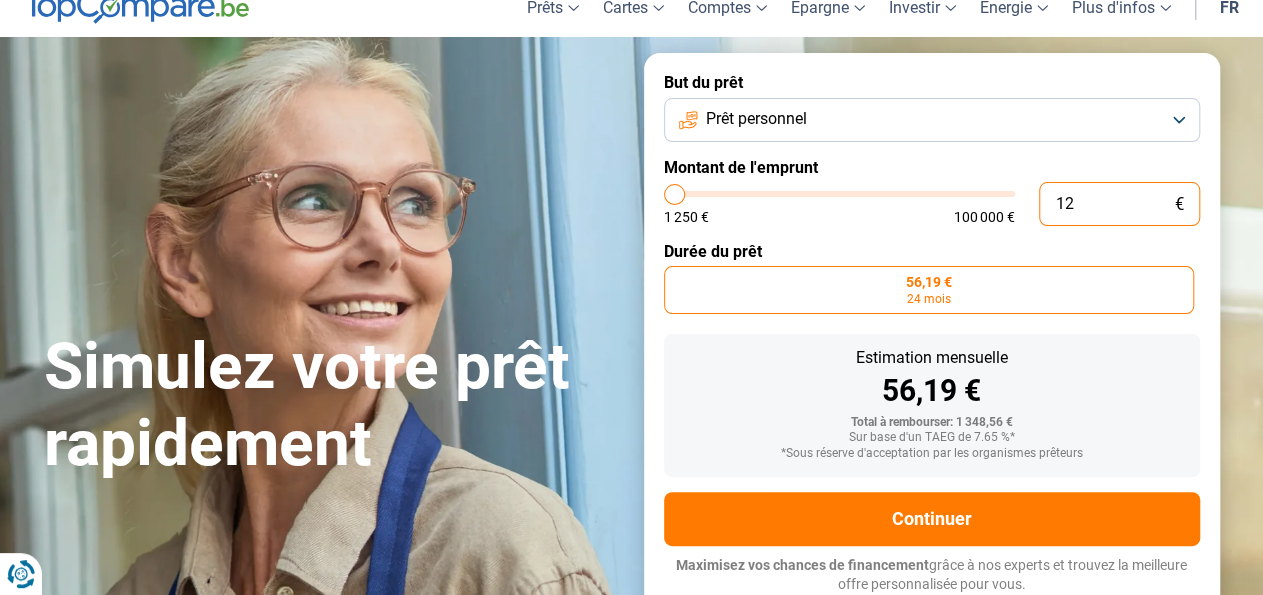 type on "1" 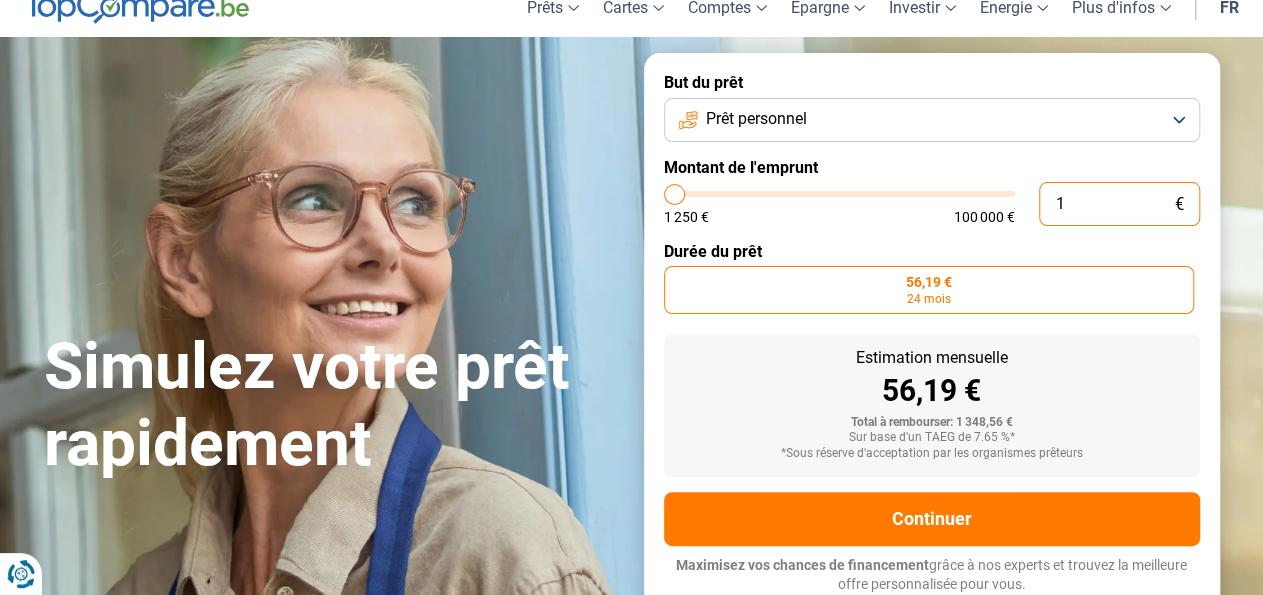 type on "0" 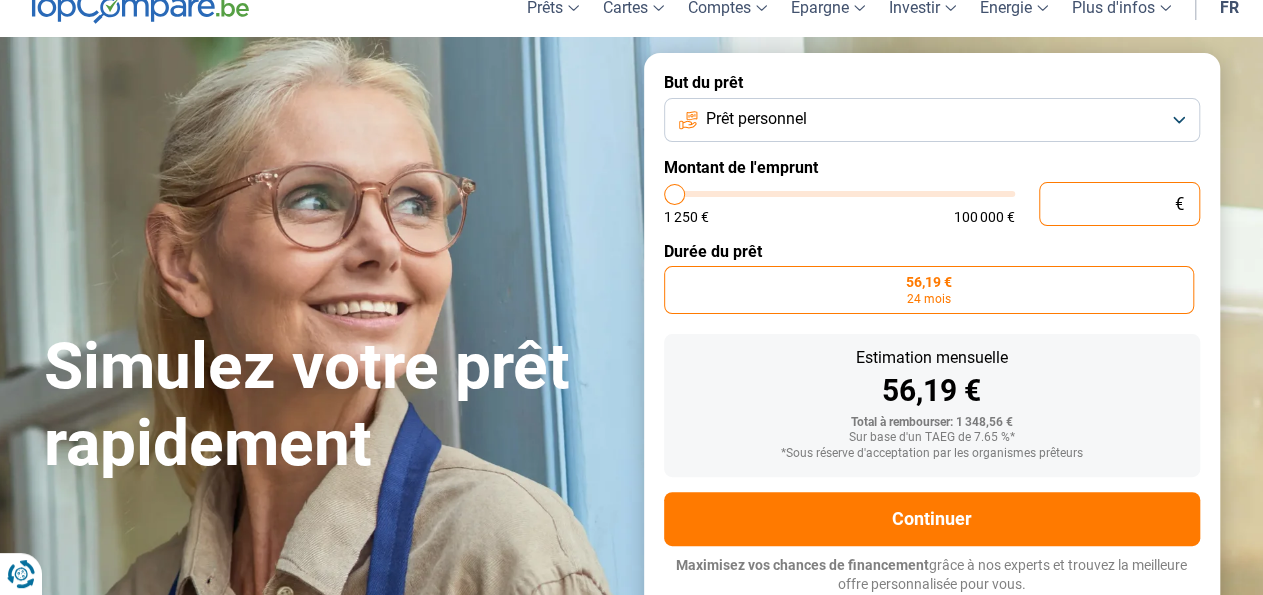 type on "1.250" 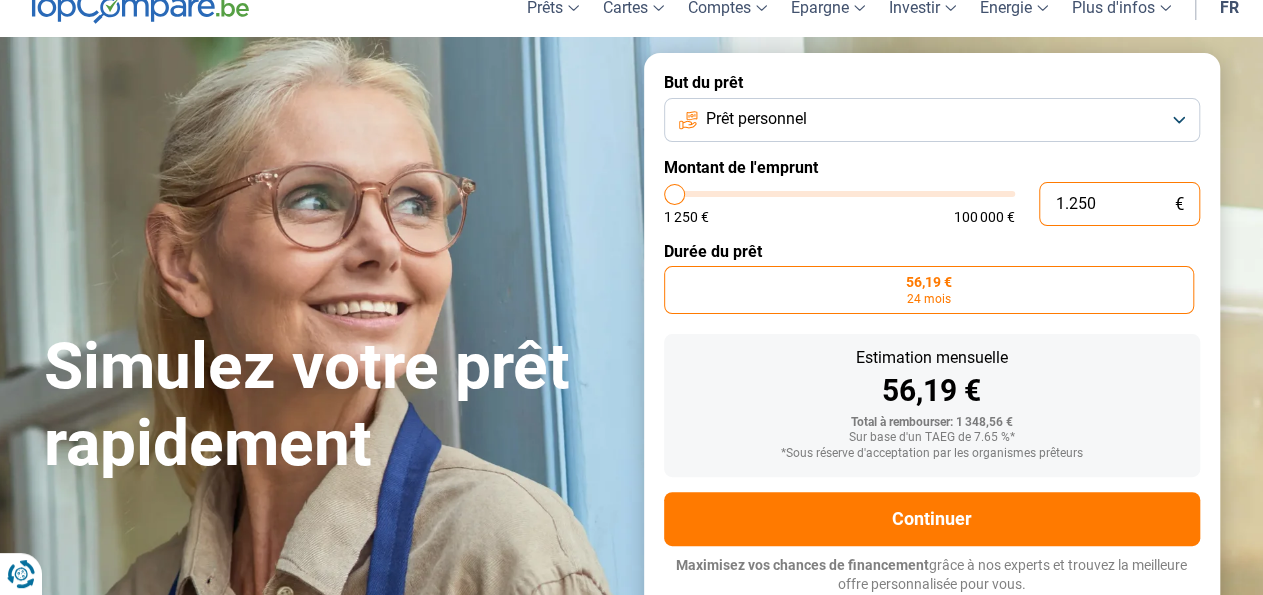 type on "12.504" 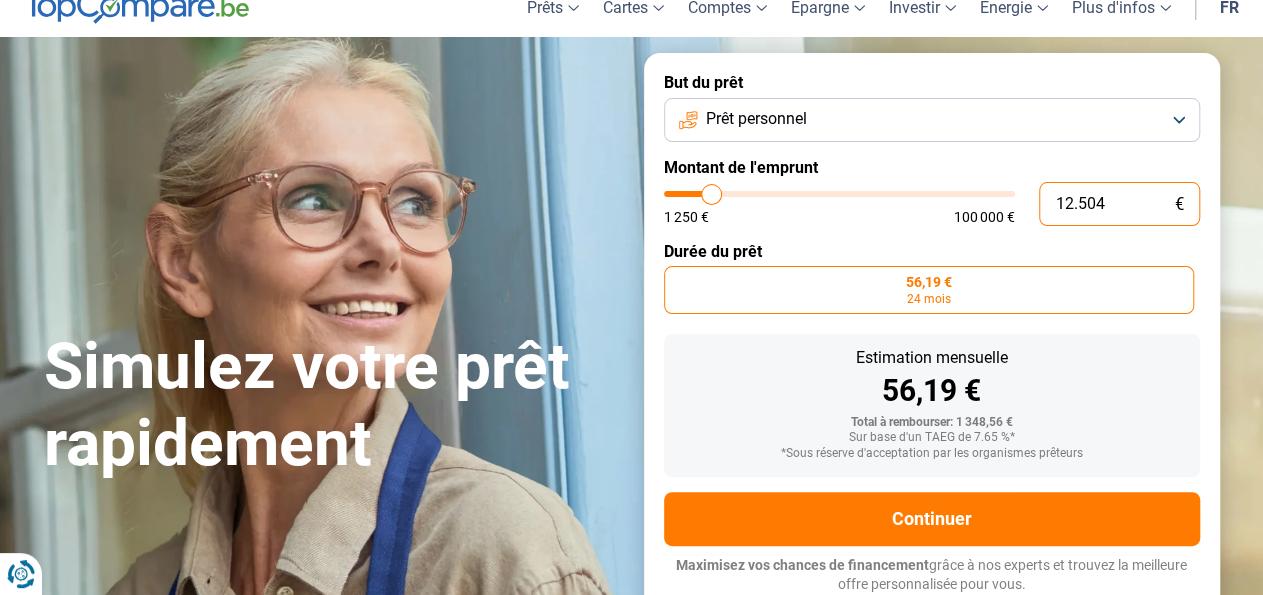 type on "125.040" 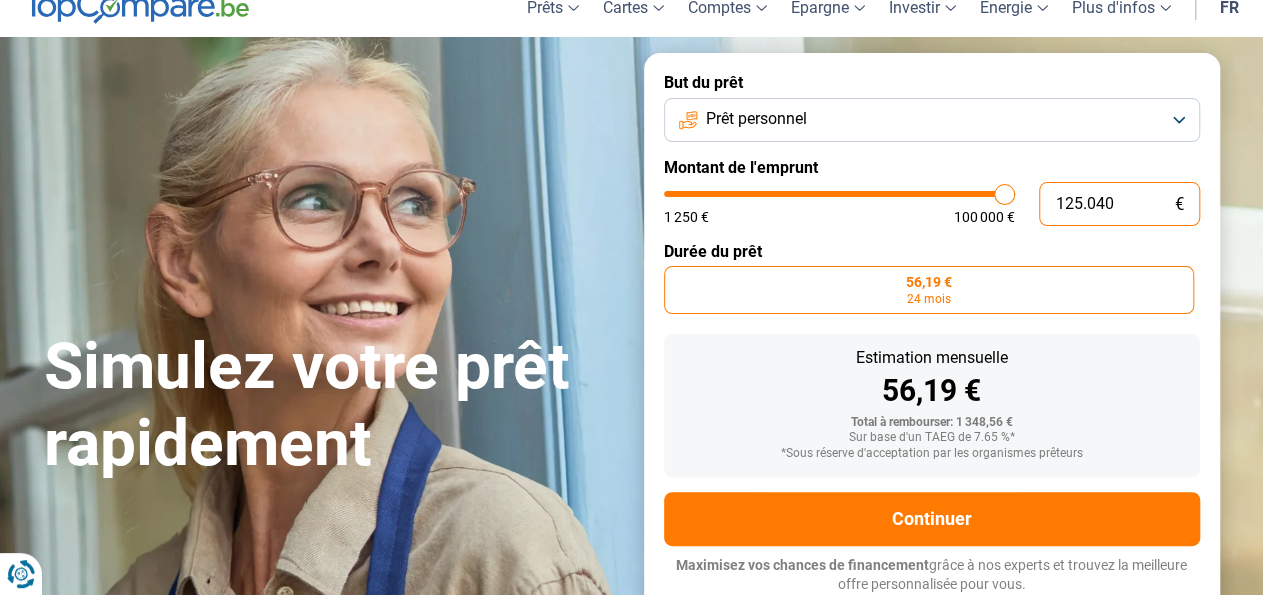 type on "12.504" 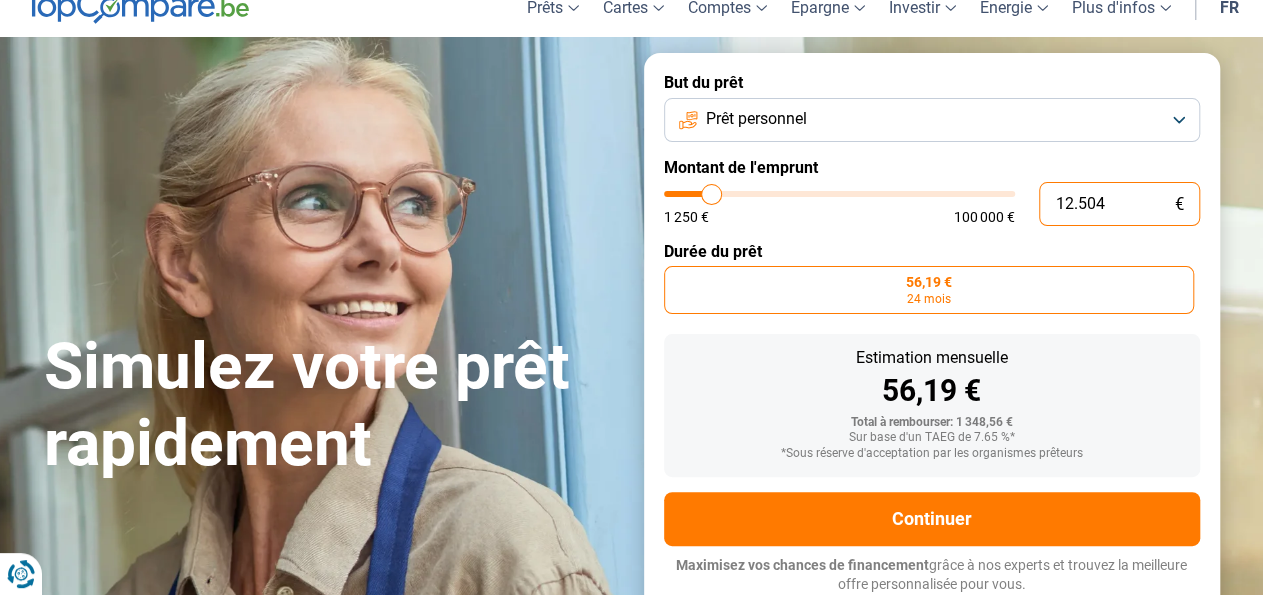 type on "1.250" 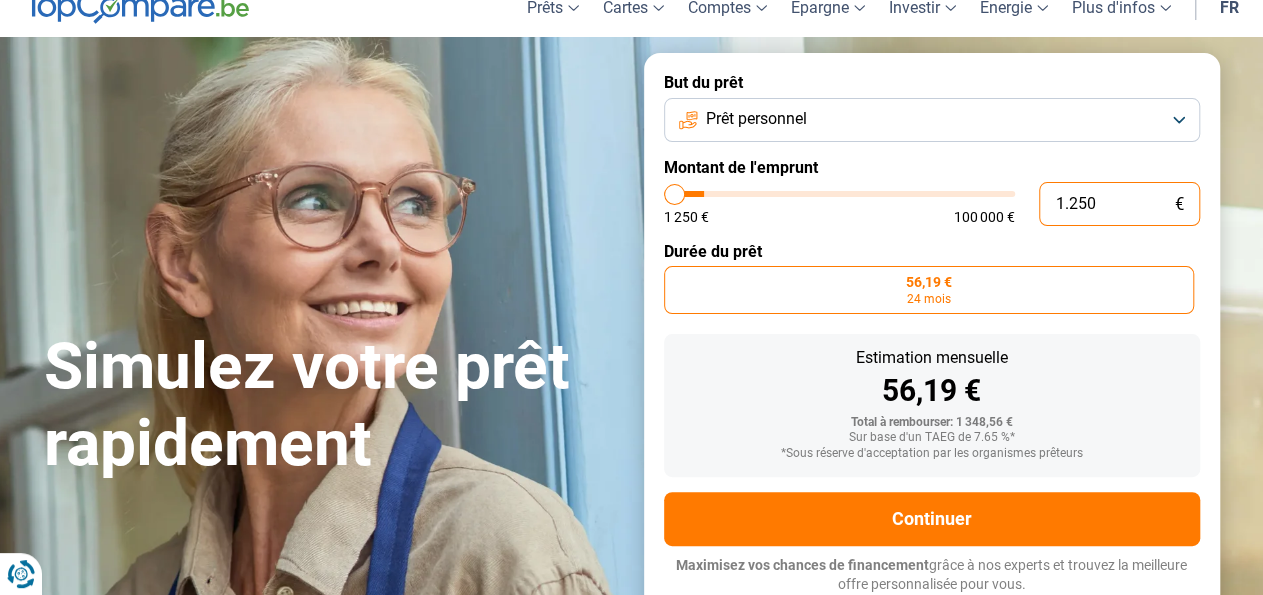 type on "125" 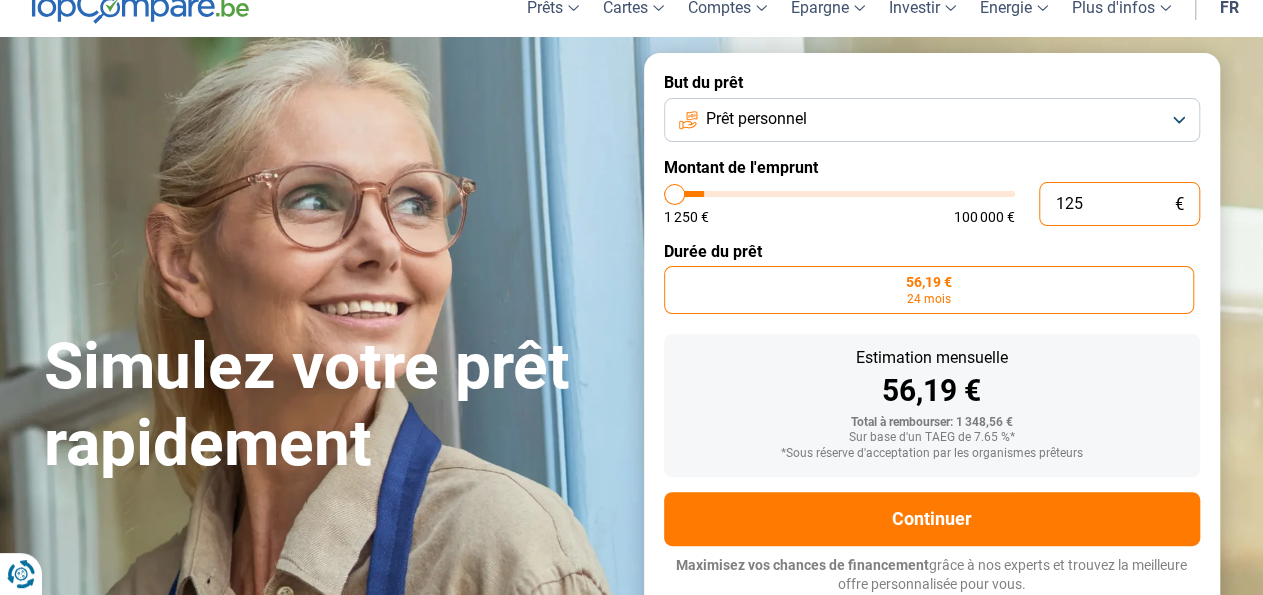 type on "12" 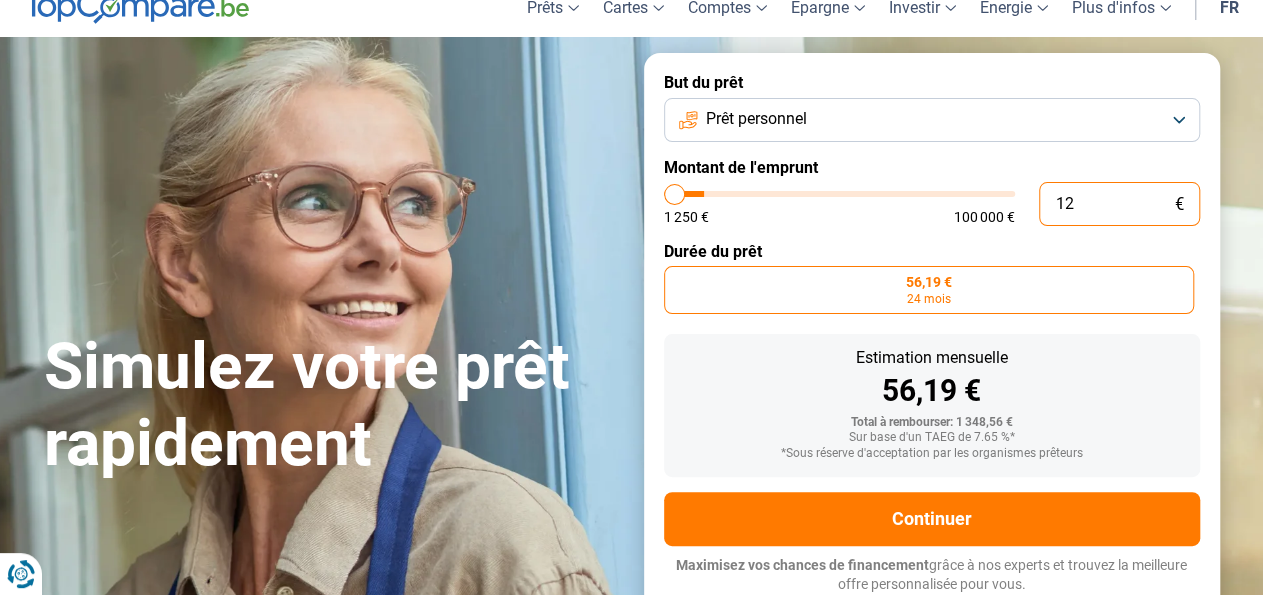 type on "1" 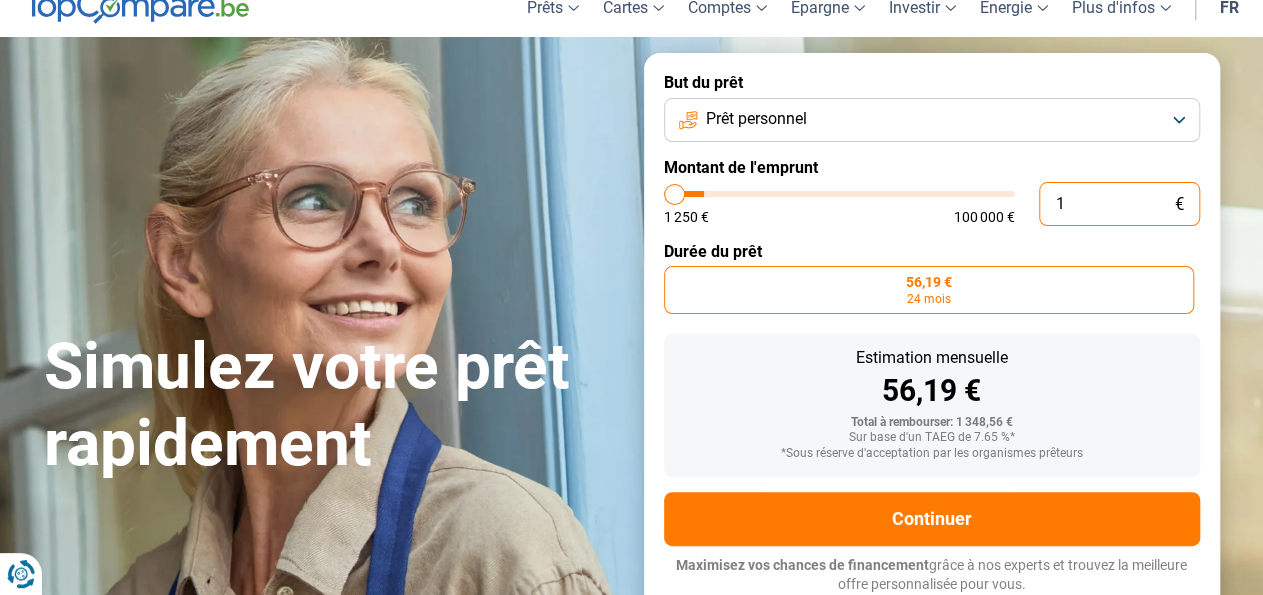 type on "0" 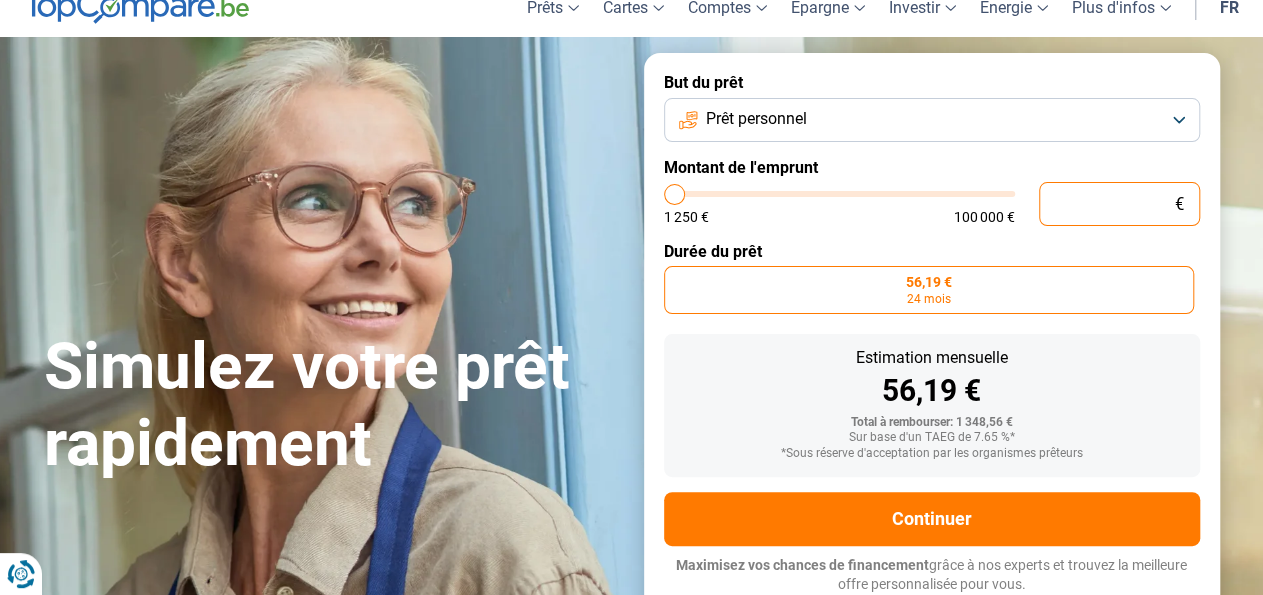 type on "4" 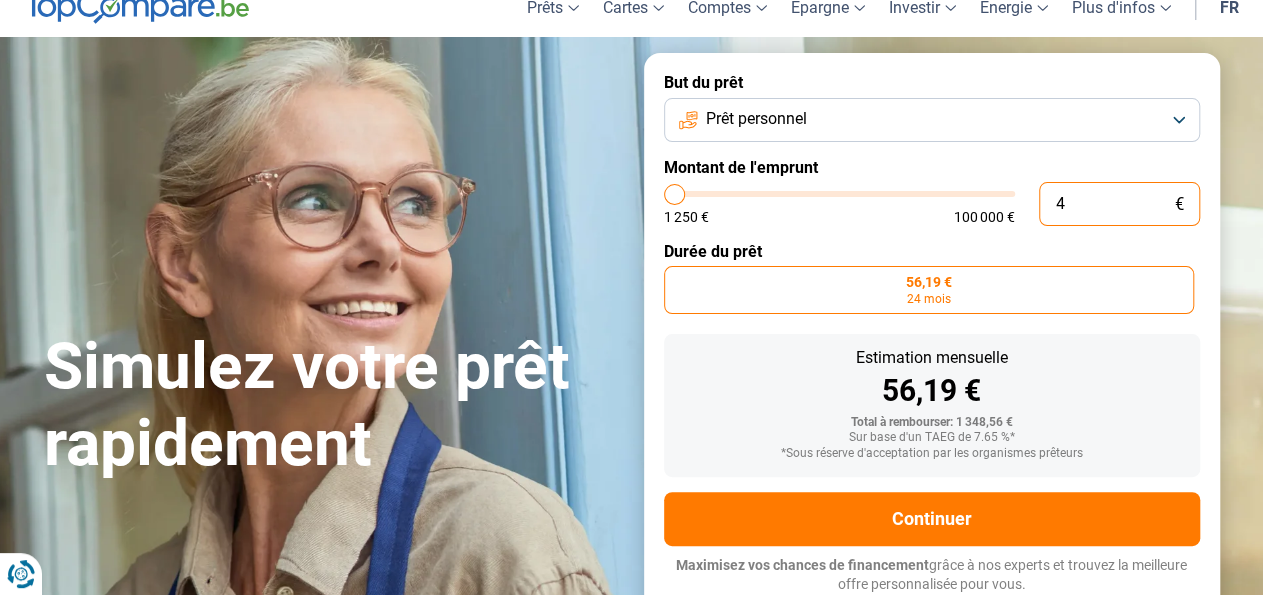 type on "40" 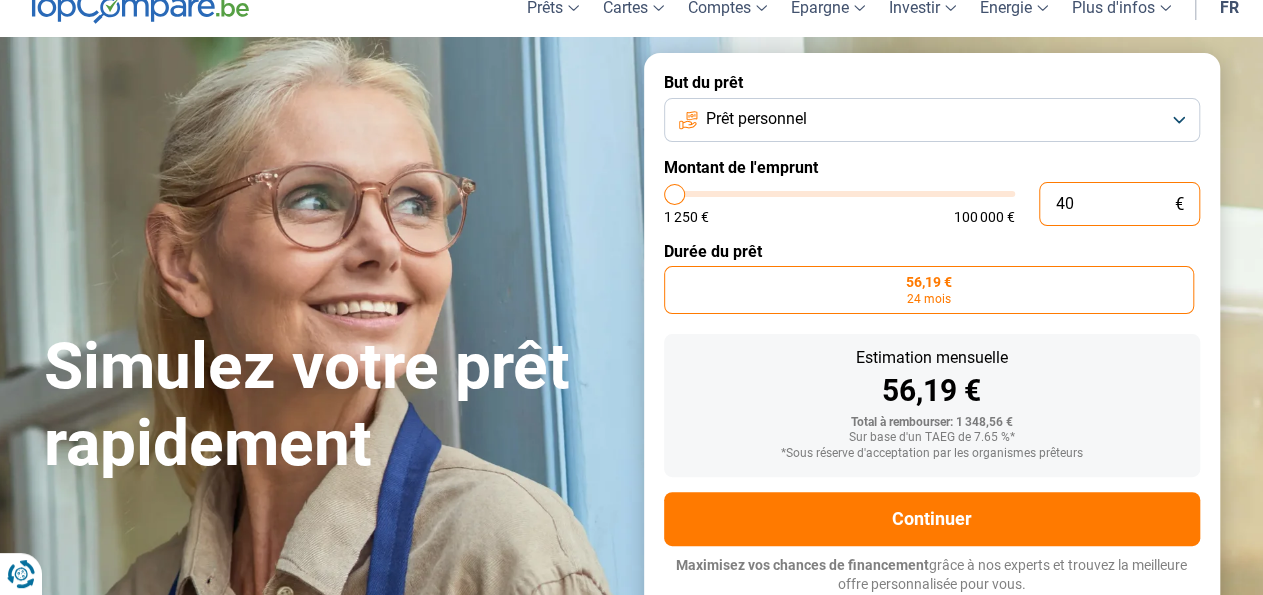type on "400" 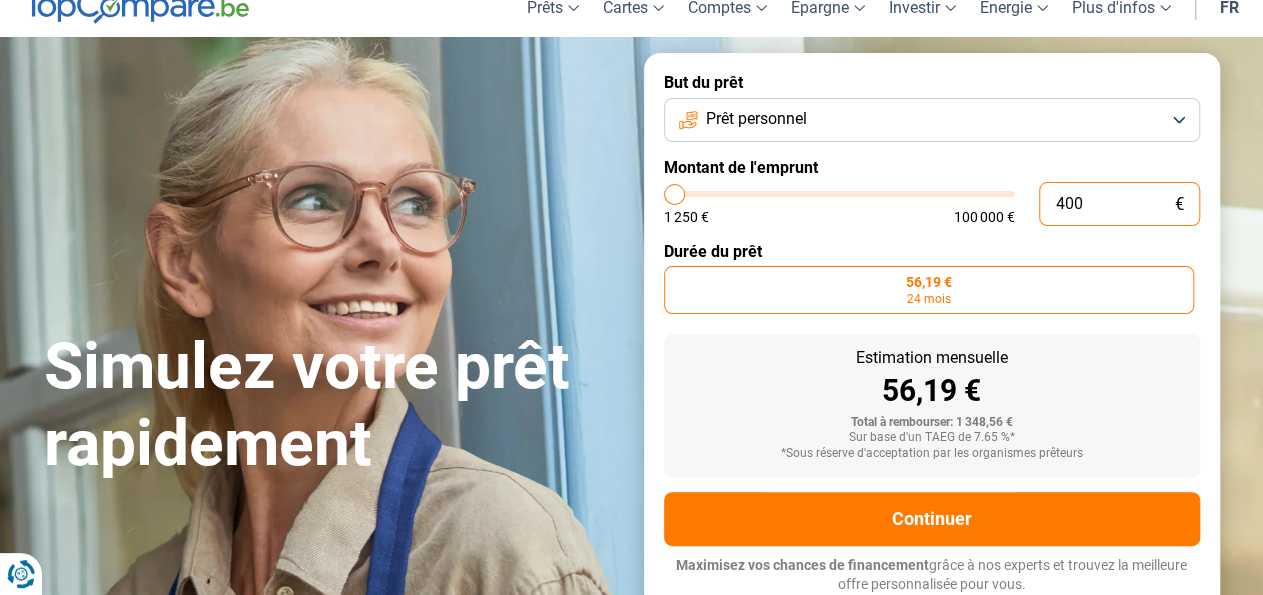 type on "4.000" 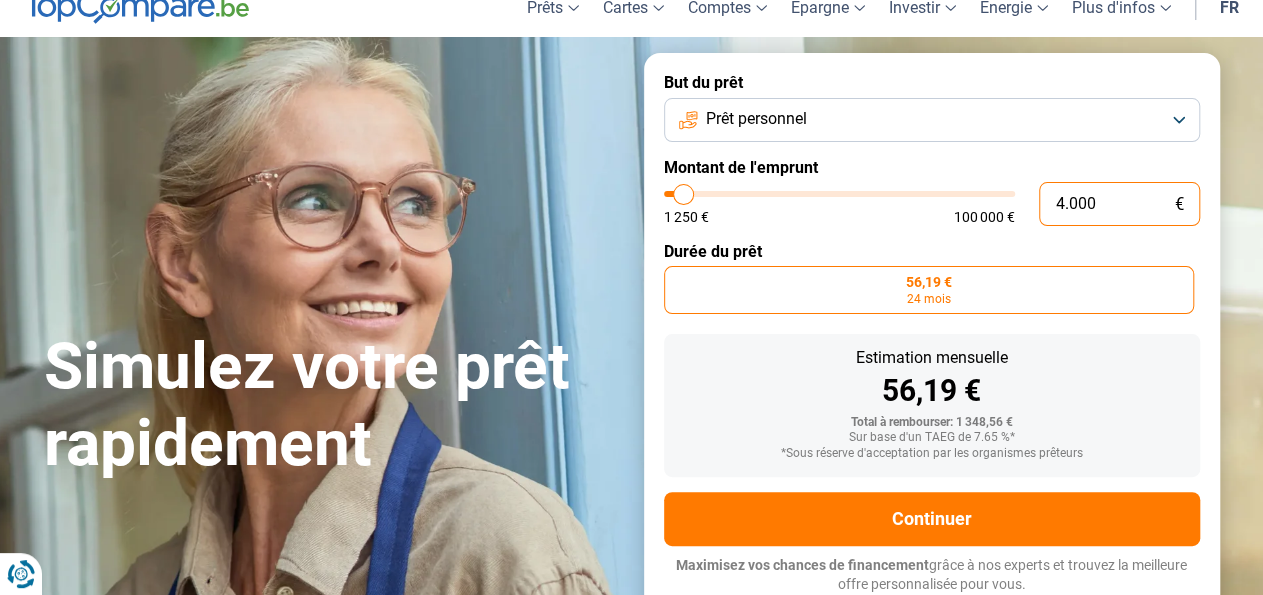 type on "40.000" 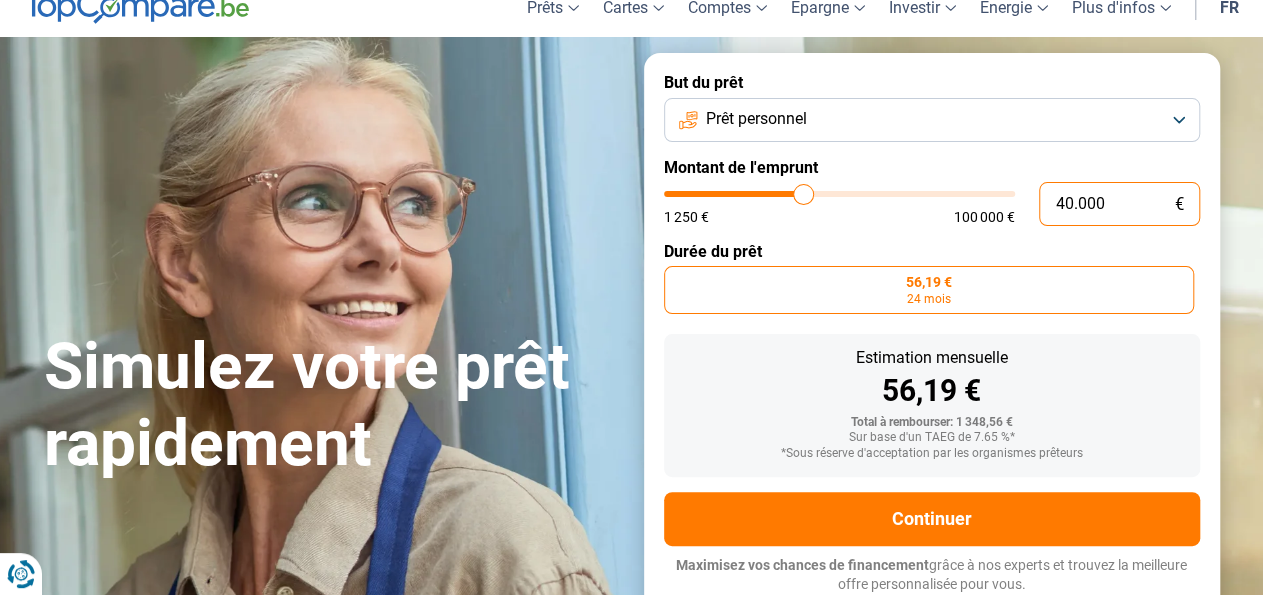 radio on "false" 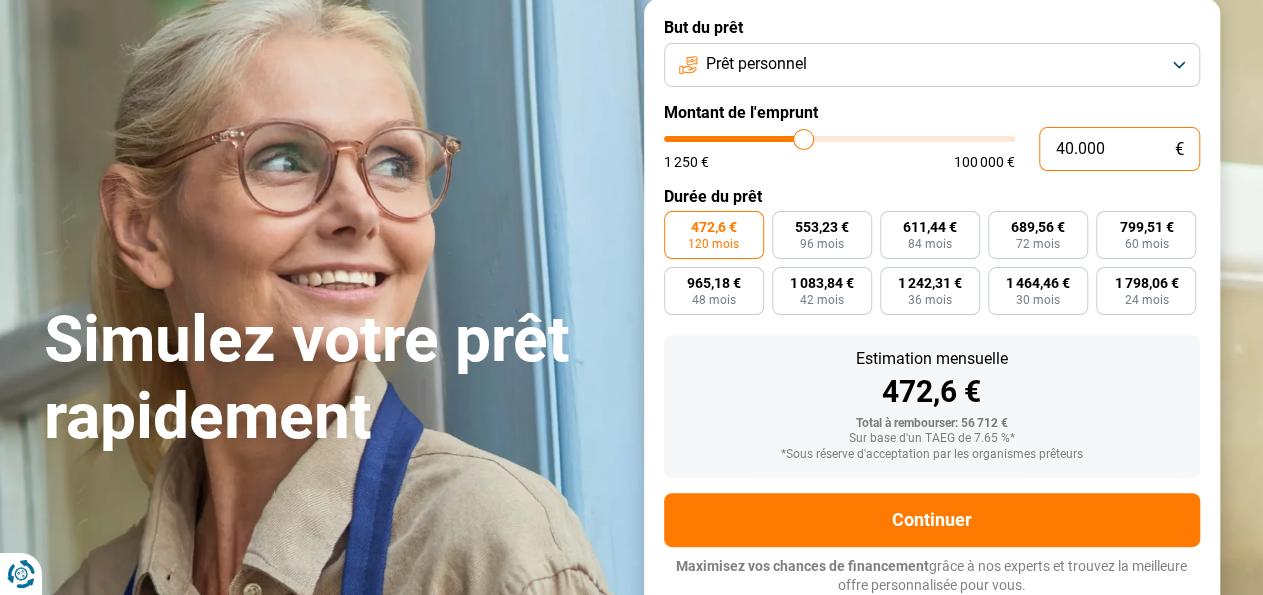 scroll, scrollTop: 141, scrollLeft: 0, axis: vertical 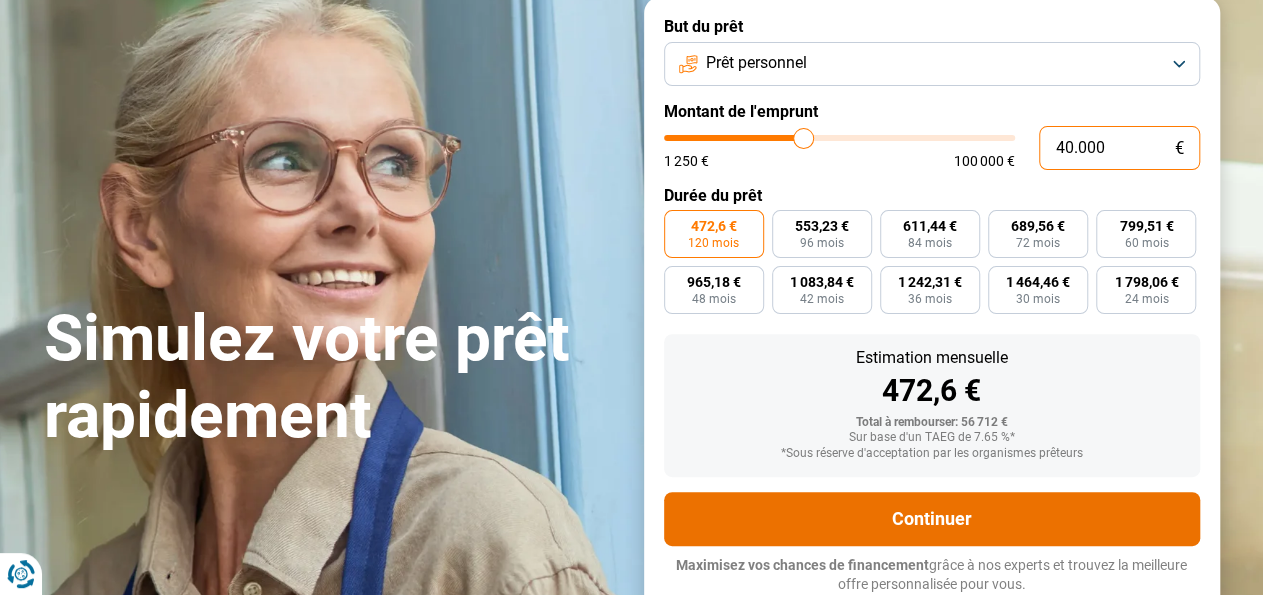 type on "40.000" 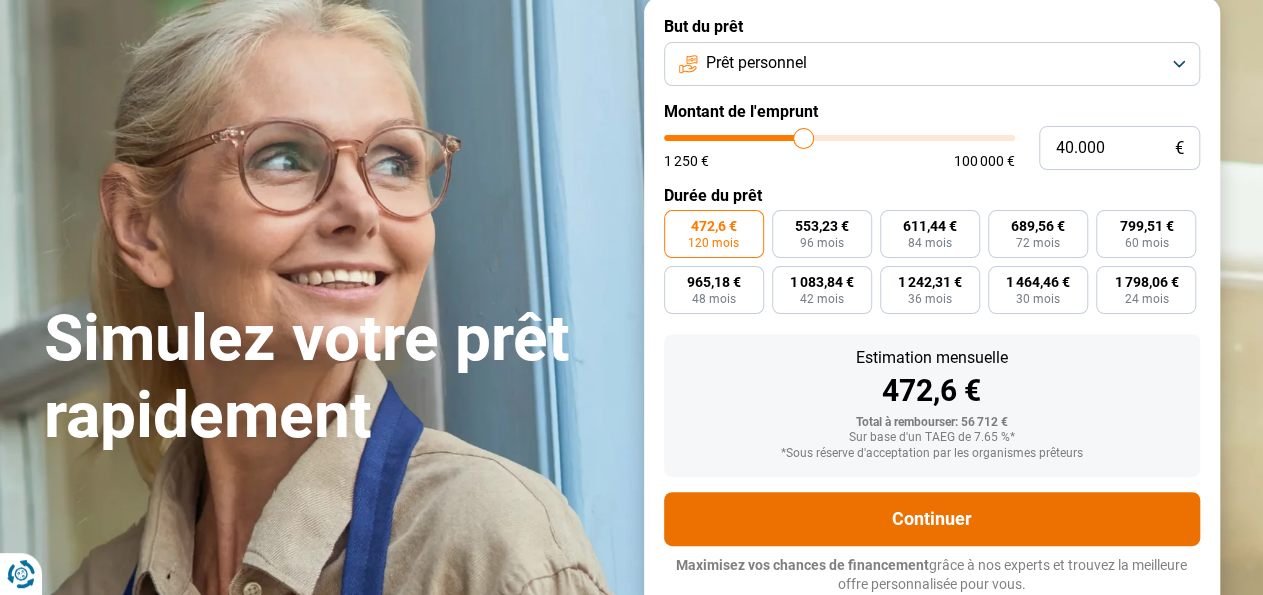 click on "Continuer" at bounding box center [932, 519] 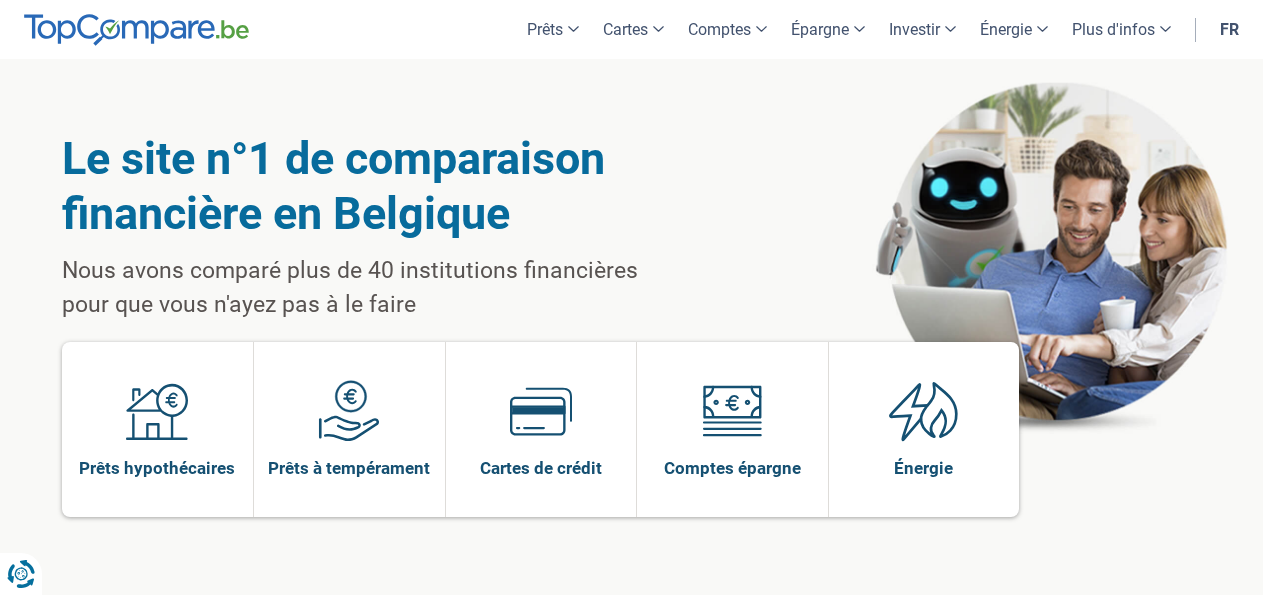 scroll, scrollTop: 0, scrollLeft: 0, axis: both 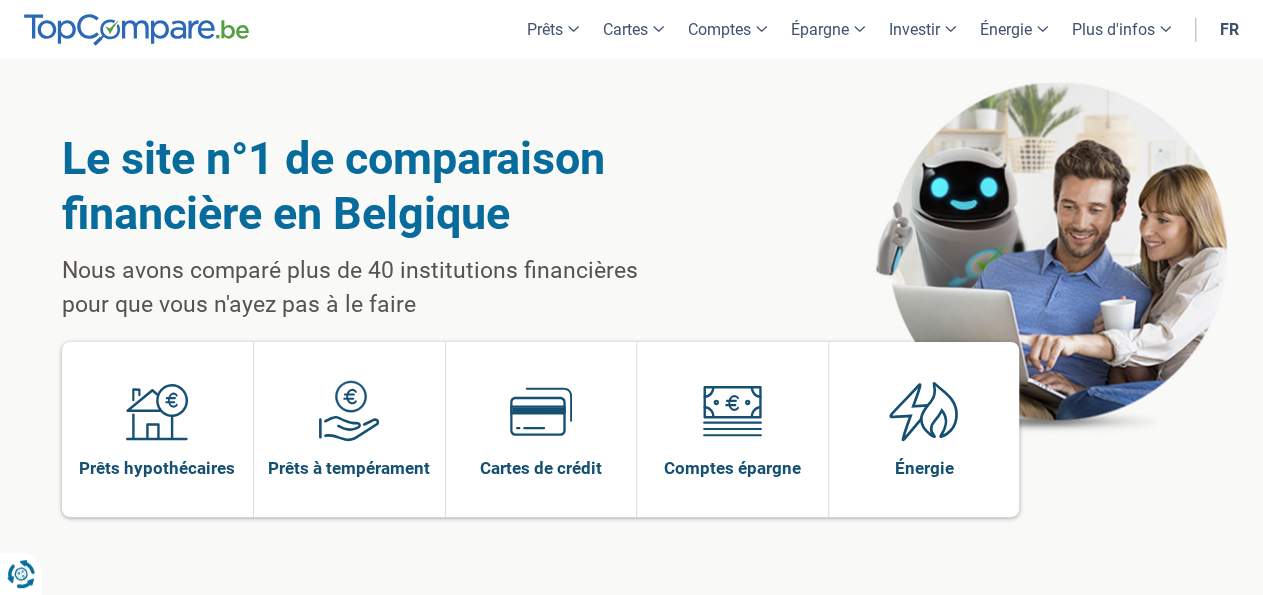 click on "Le site n°1 de comparaison financière en Belgique
Nous avons comparé plus de 40 institutions financières pour que vous n'ayez pas à le faire
Prêts hypothécaires
Prêts à tempérament
Cartes de crédit
Comptes épargne
Énergie" at bounding box center (631, 344) 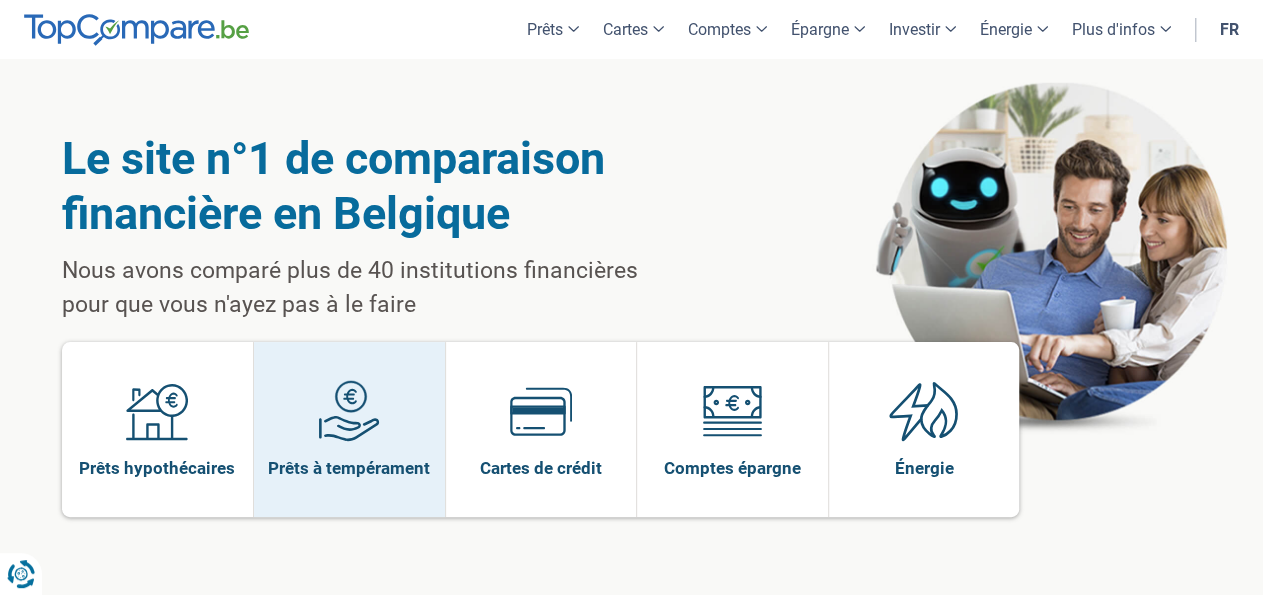 click at bounding box center (349, 411) 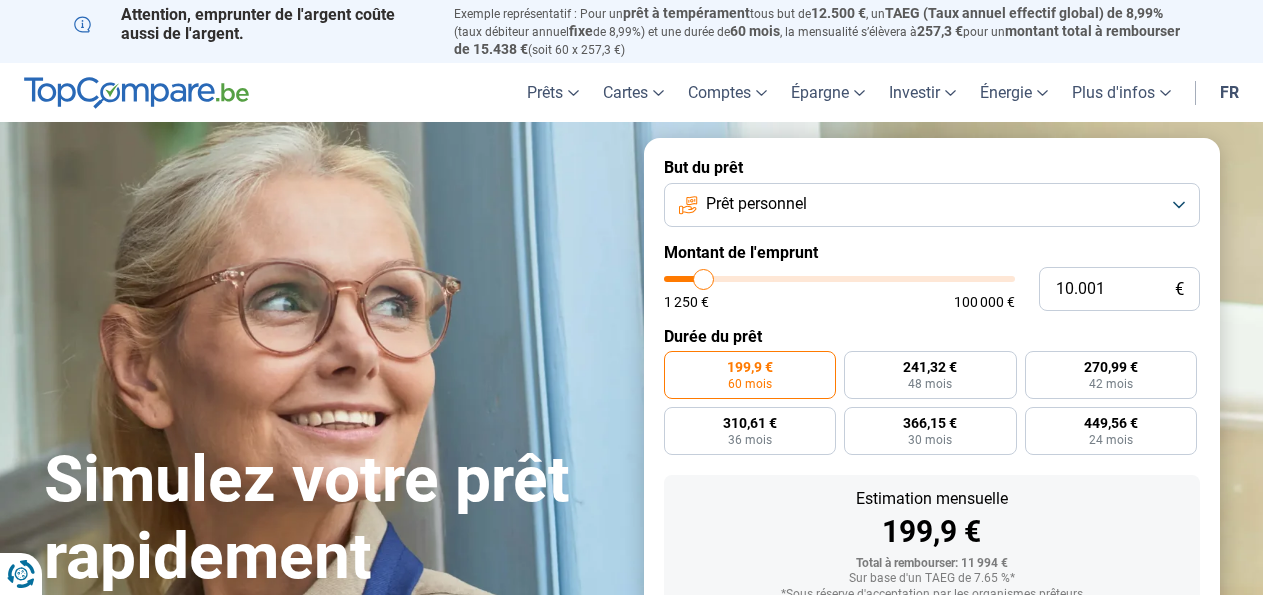 scroll, scrollTop: 0, scrollLeft: 0, axis: both 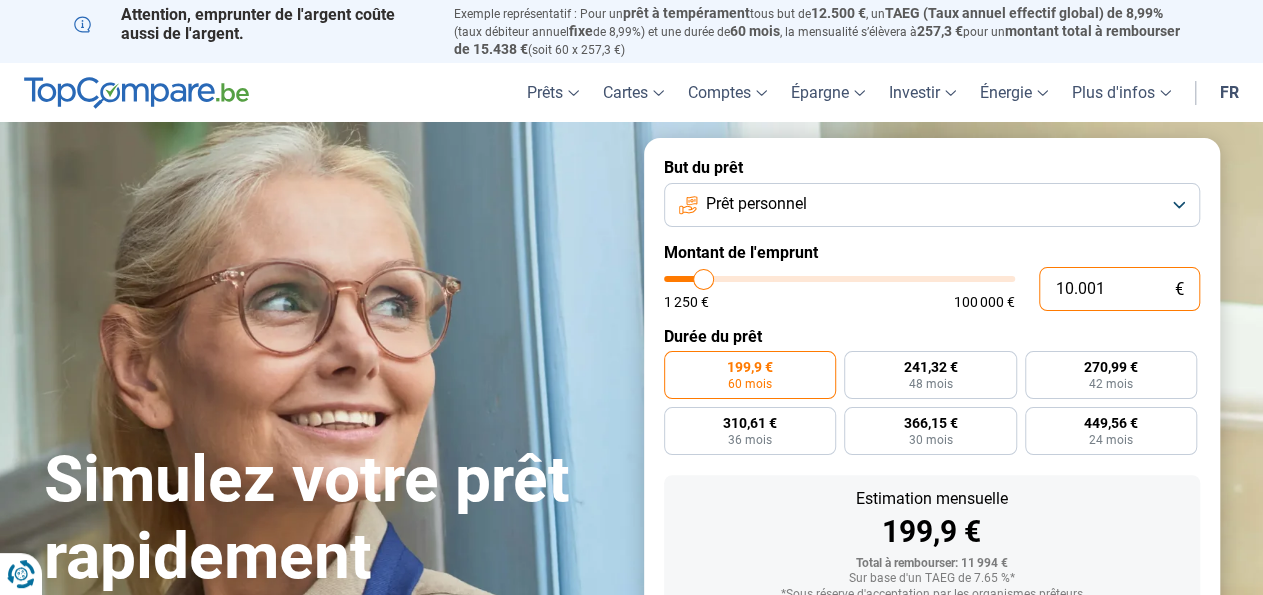 click on "10.001" at bounding box center [1119, 289] 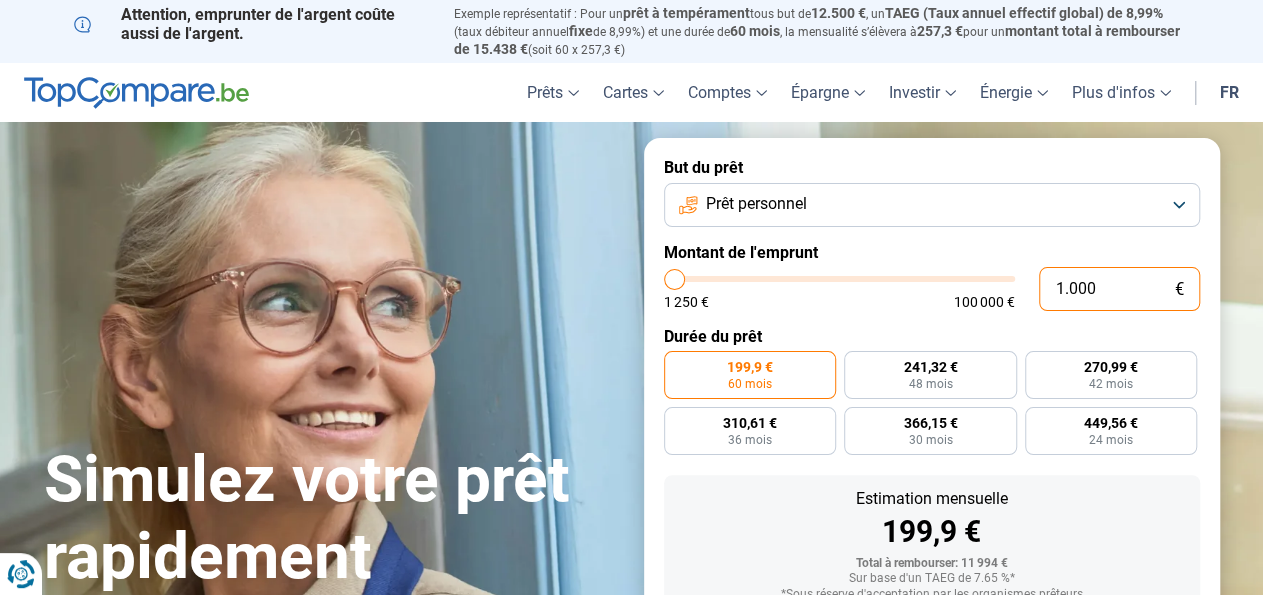 type on "100" 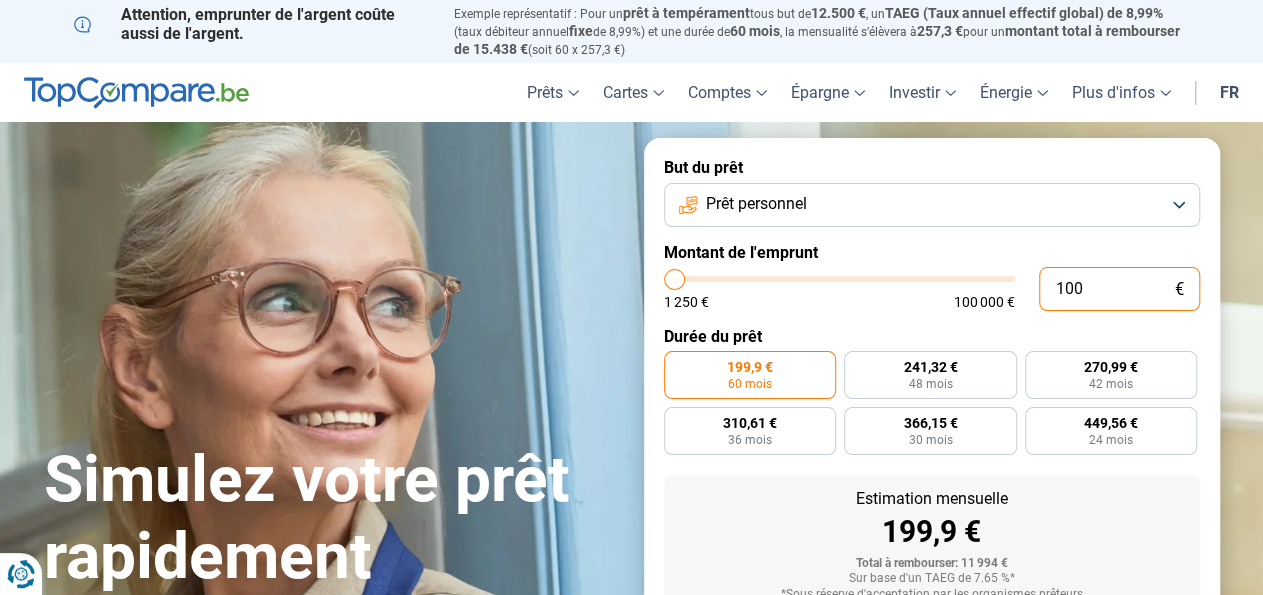 type on "10" 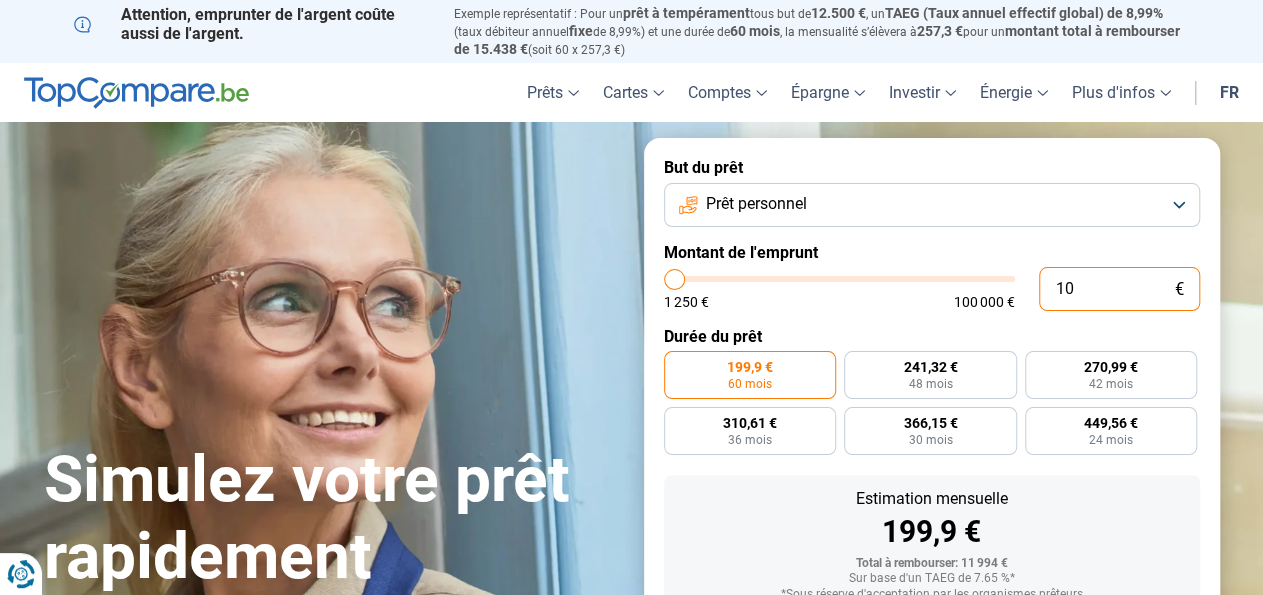 type on "1" 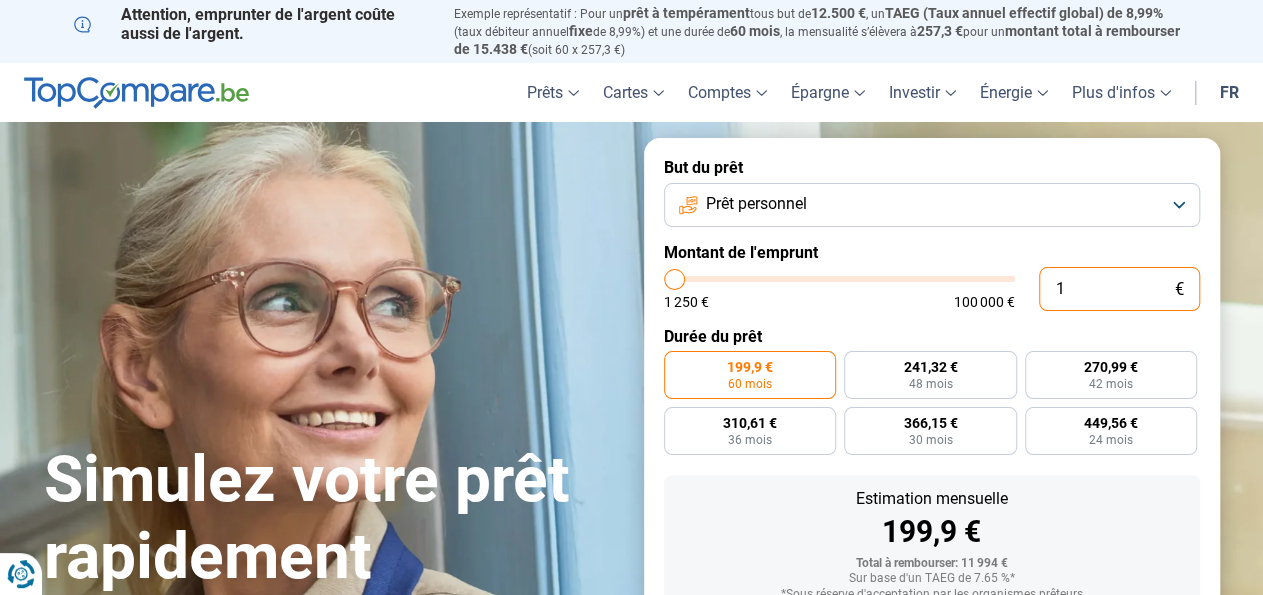 type on "0" 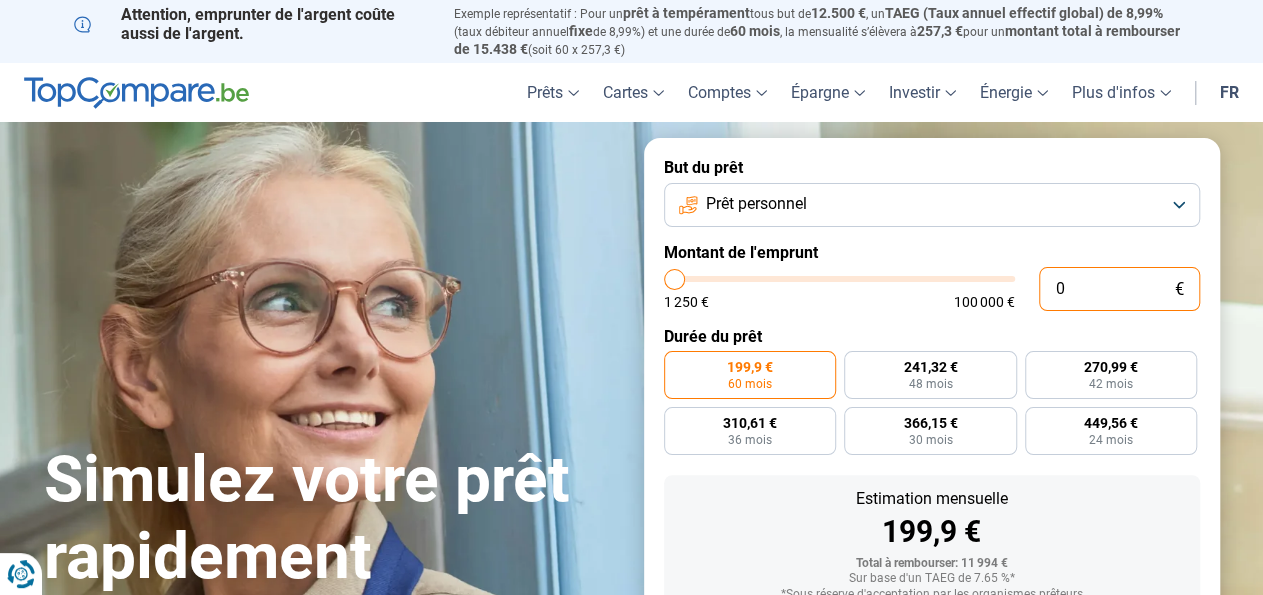 type 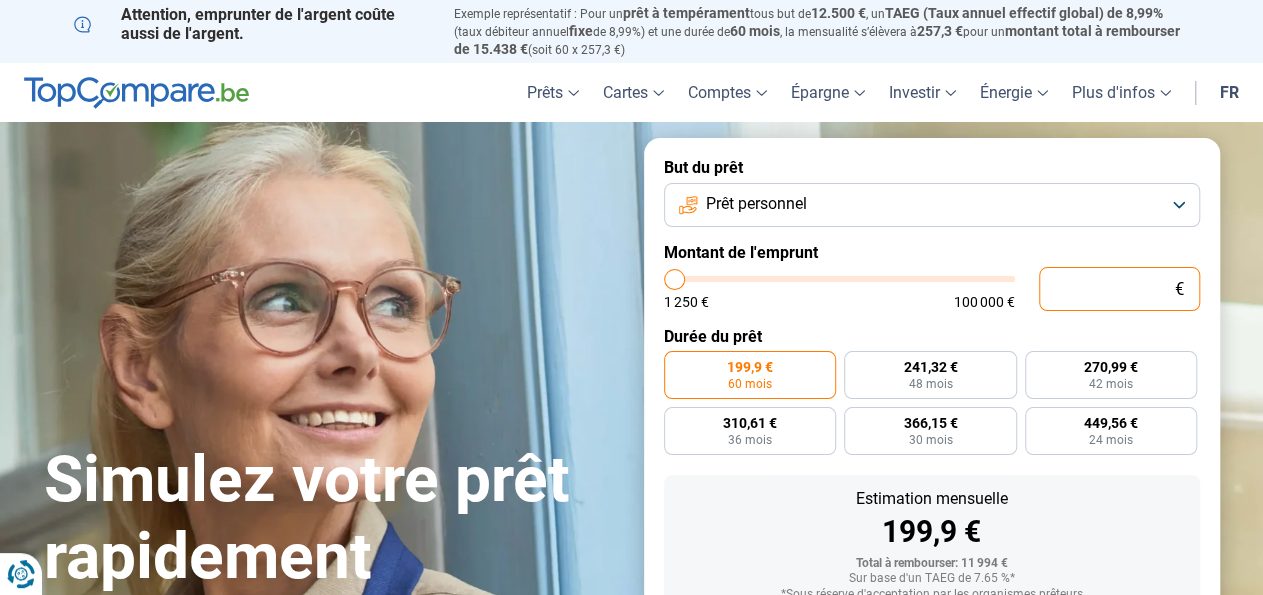 type on "1.250" 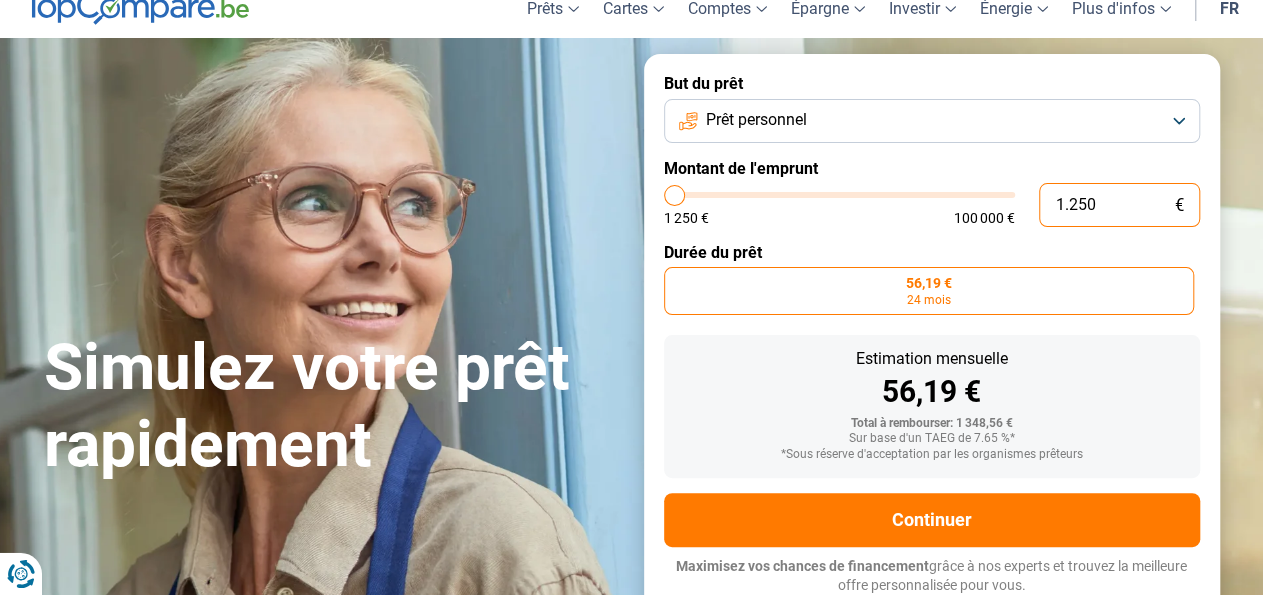 scroll, scrollTop: 85, scrollLeft: 0, axis: vertical 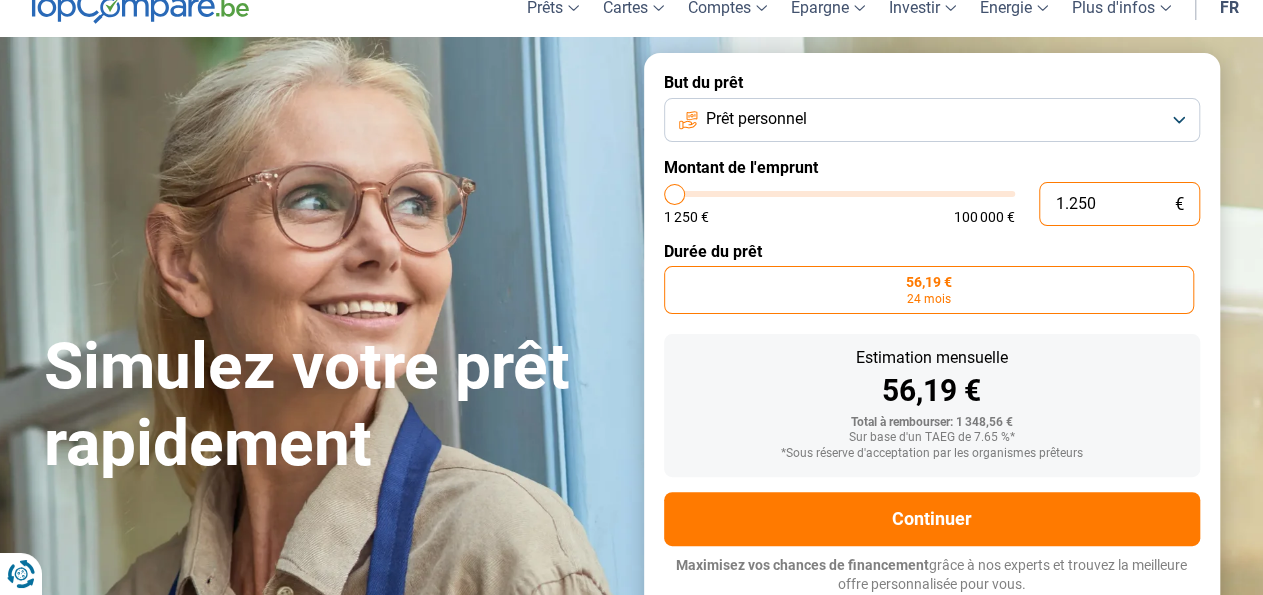 type on "125" 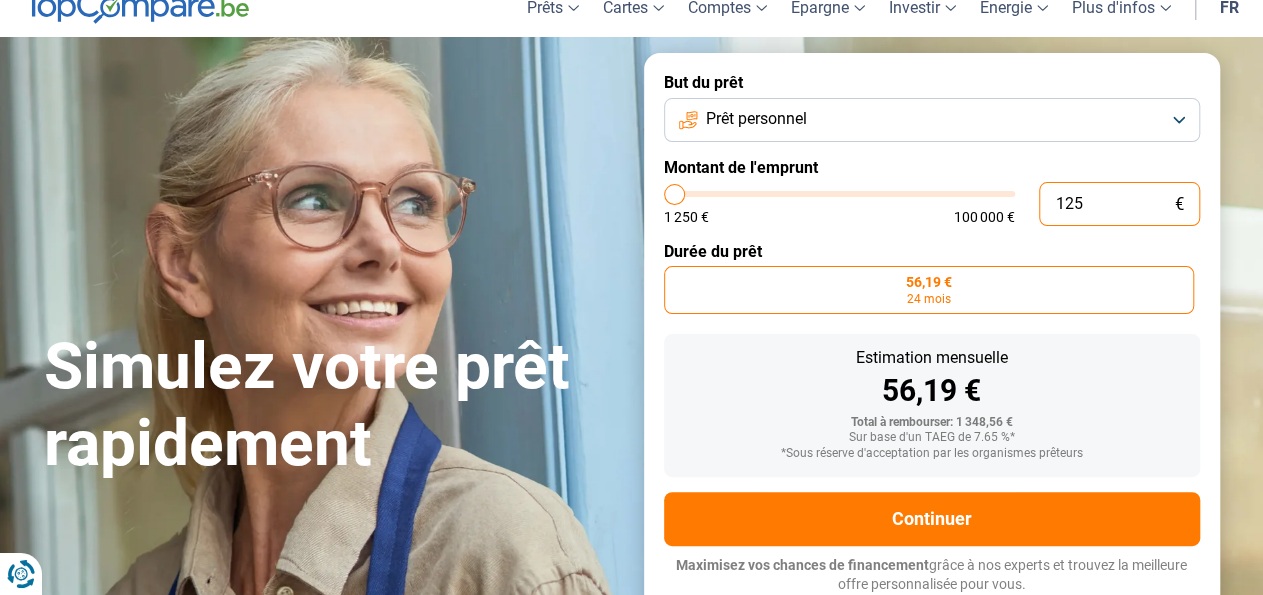 type on "12" 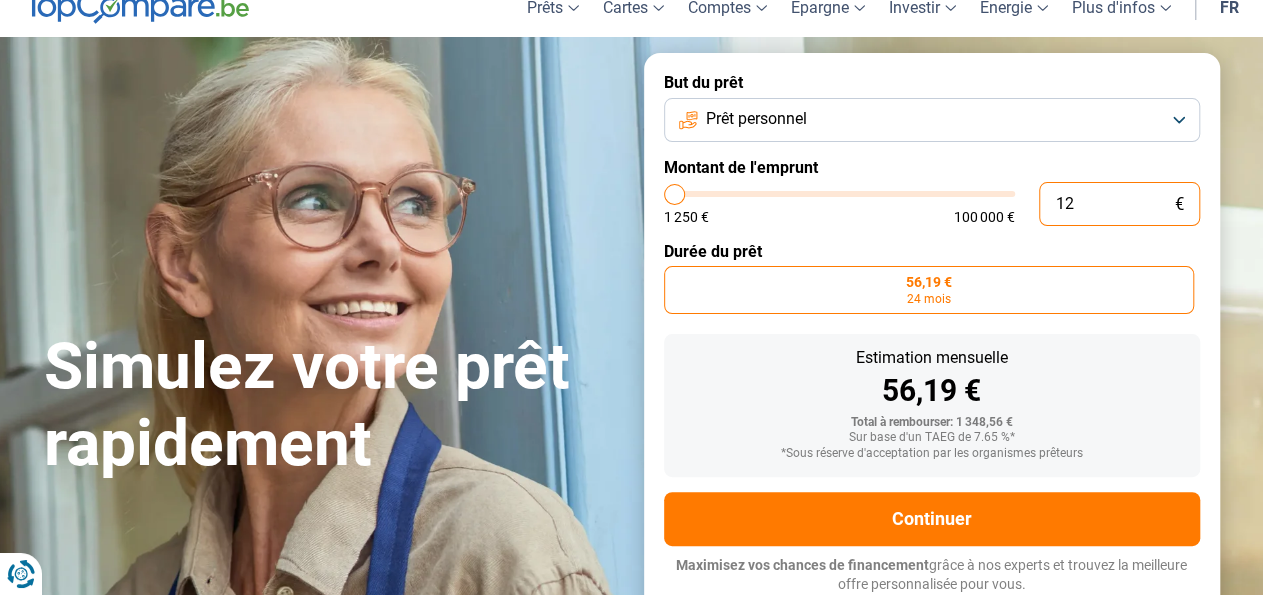 type on "1" 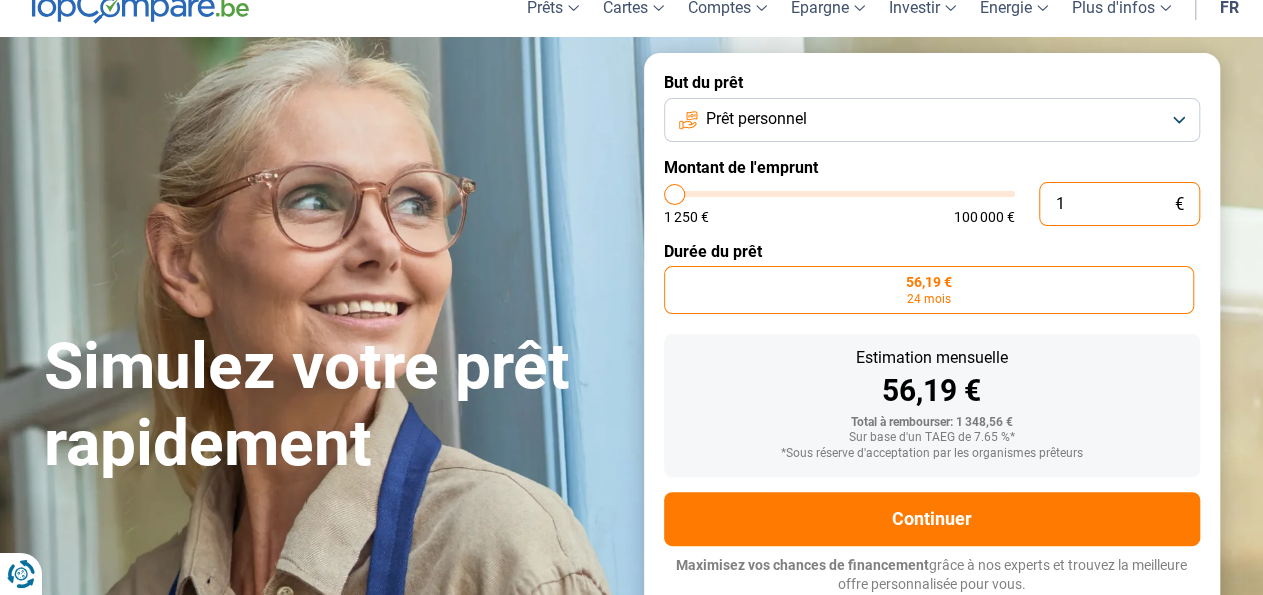 type on "0" 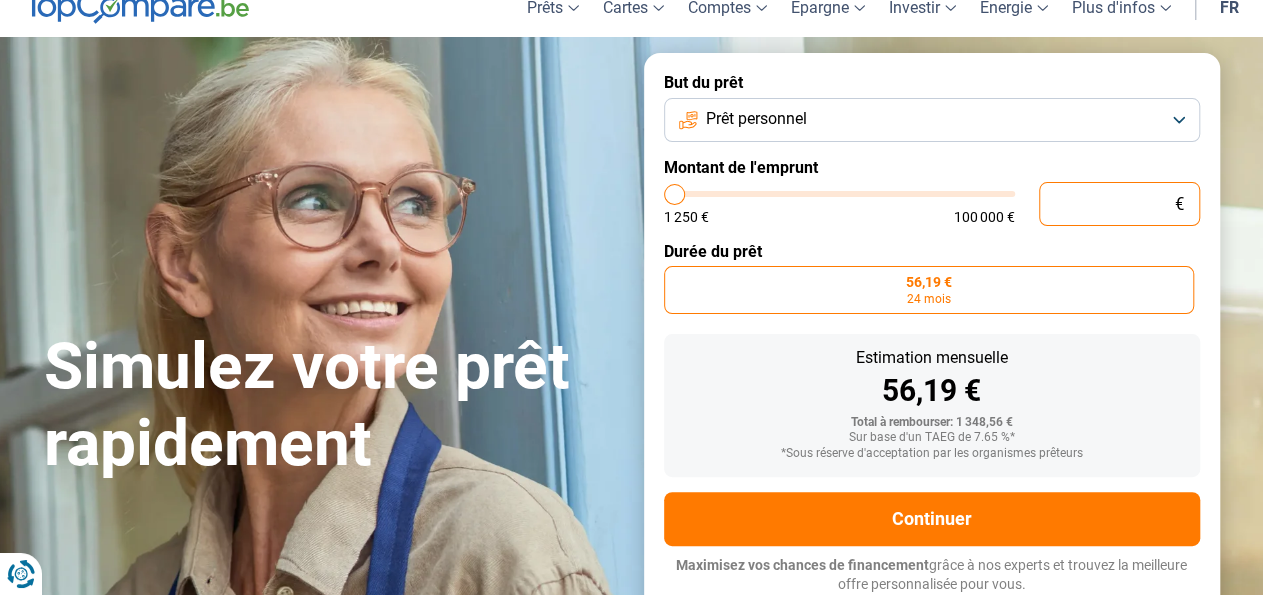 type on "4" 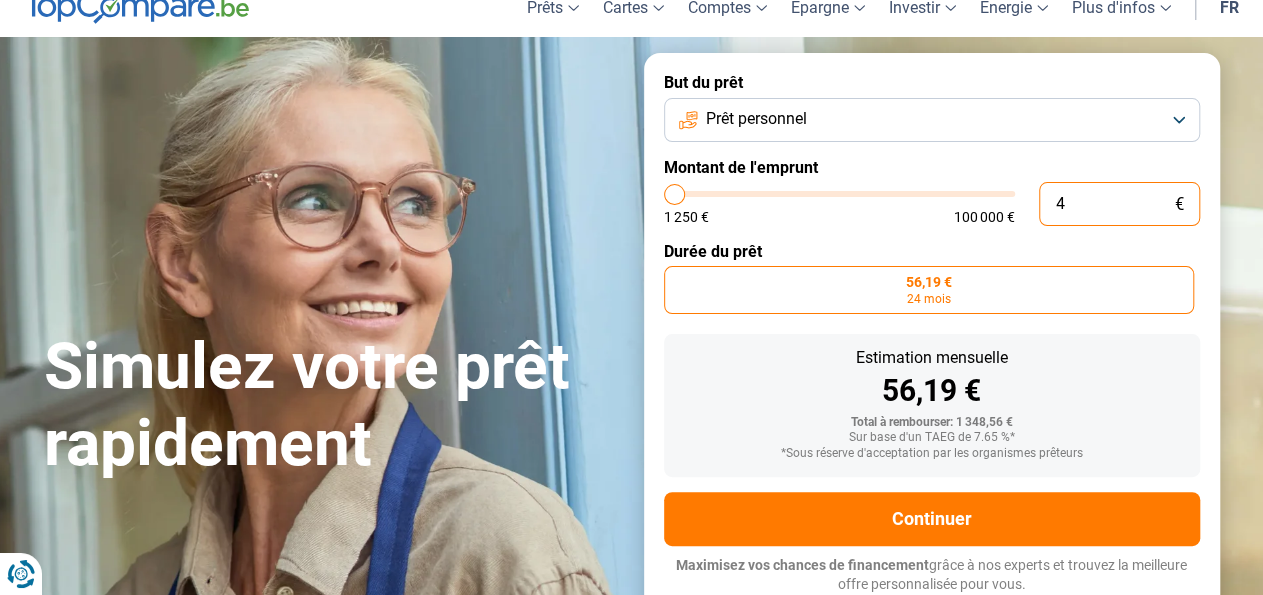 type on "40" 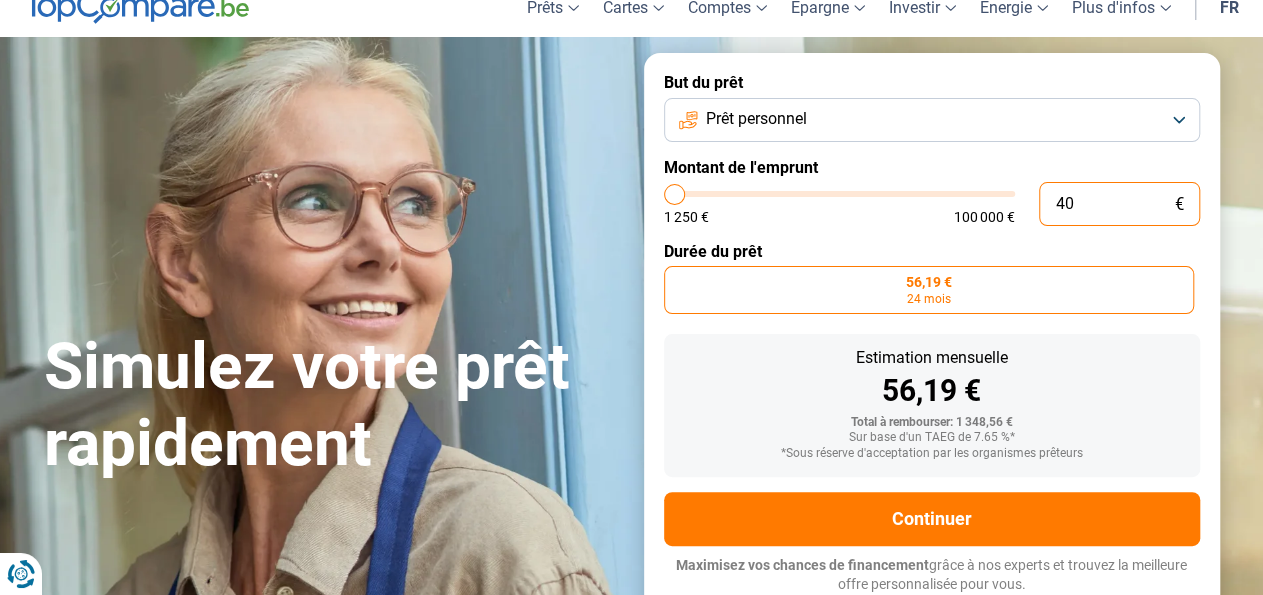 type on "400" 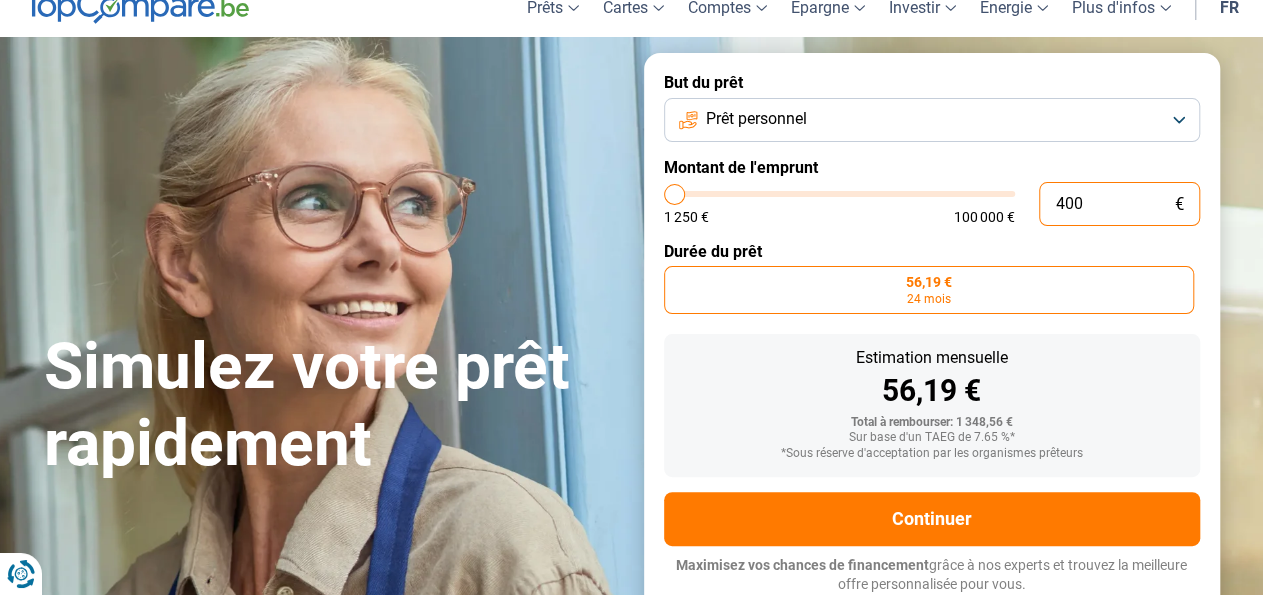 type on "4.000" 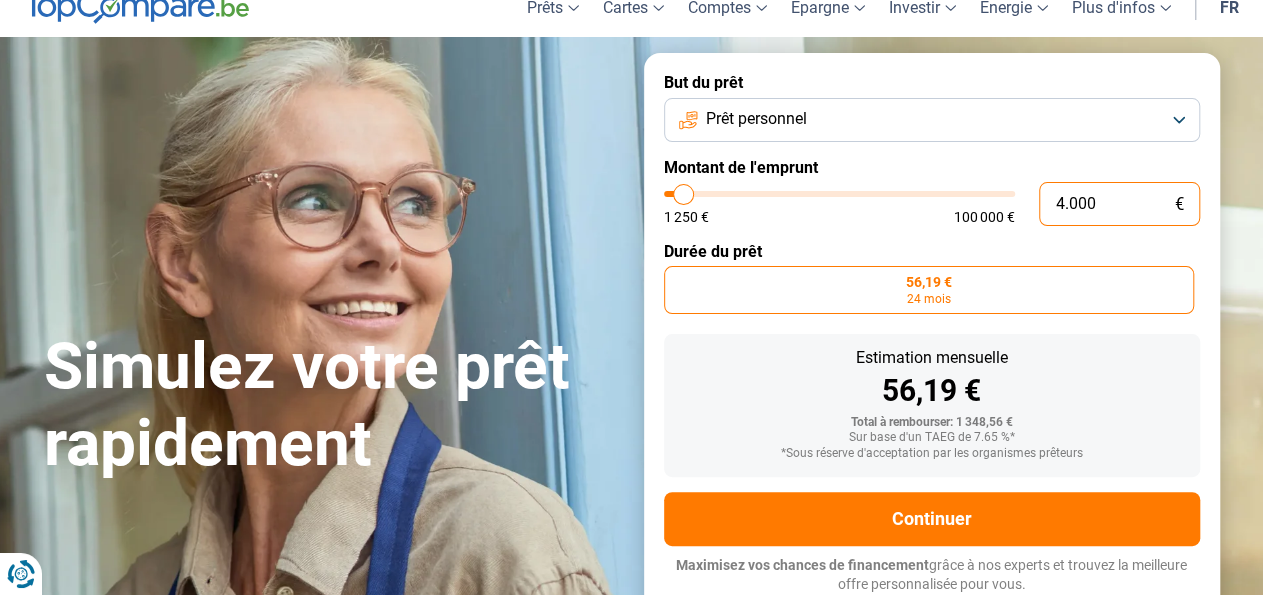 type on "40.000" 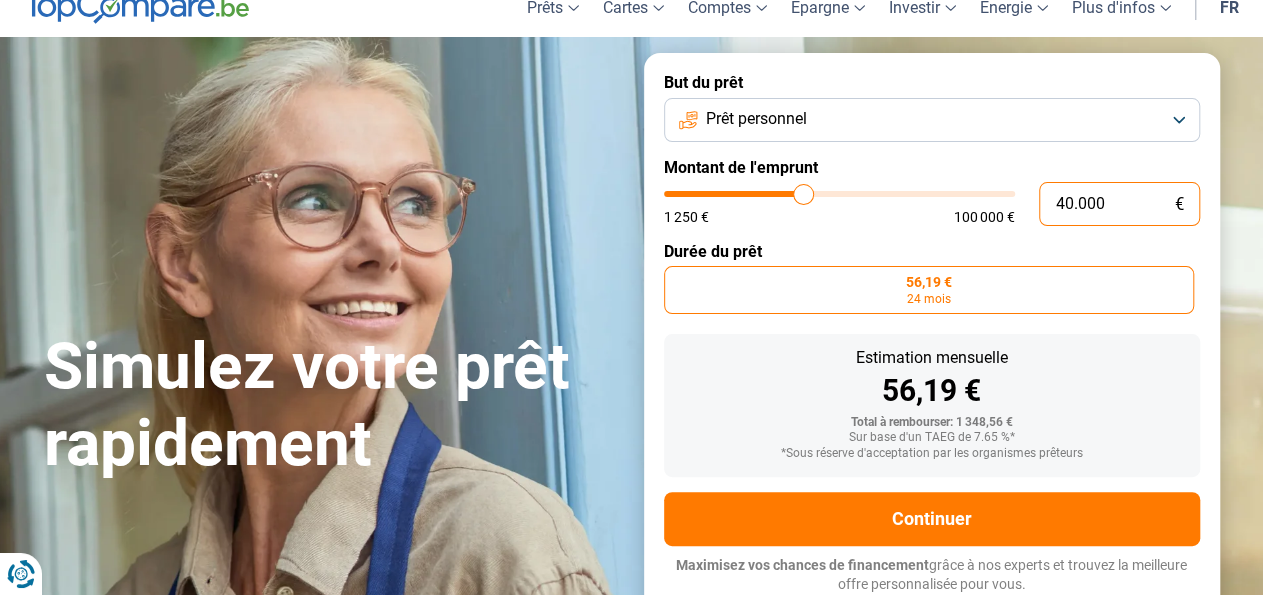 radio on "false" 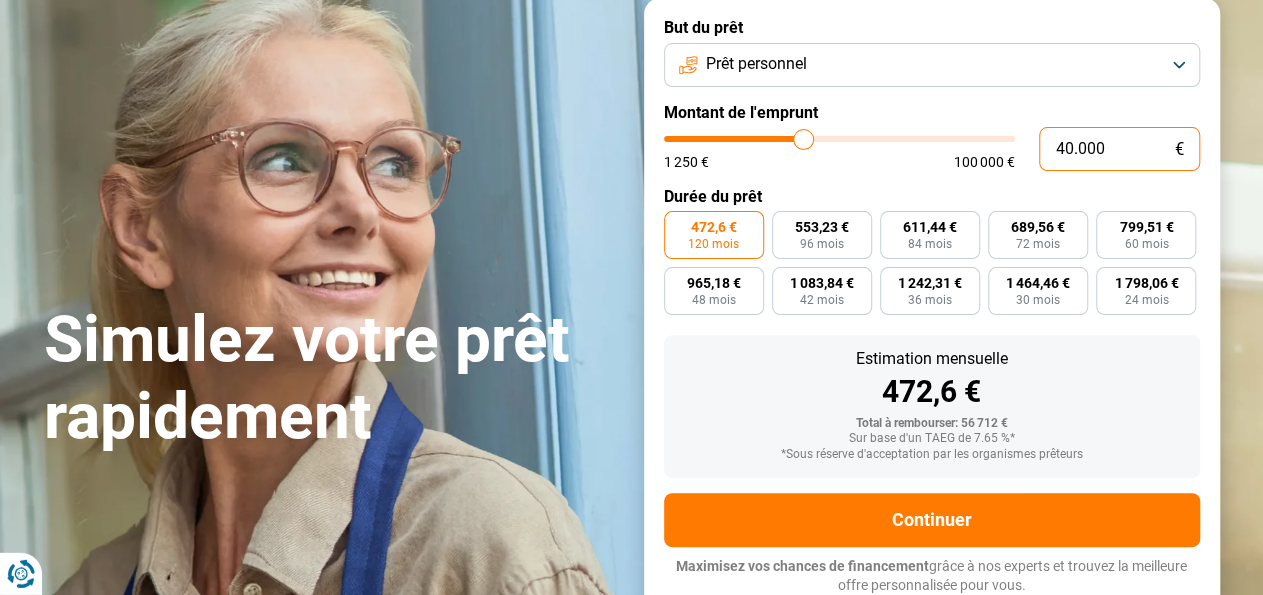 scroll, scrollTop: 141, scrollLeft: 0, axis: vertical 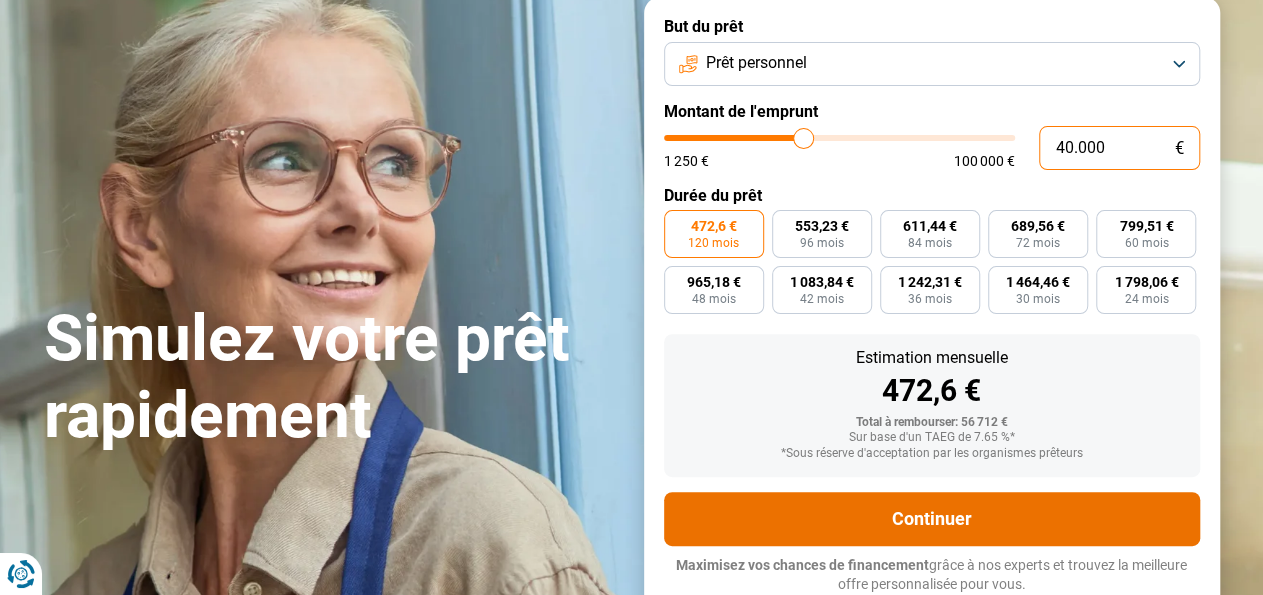 type on "40.000" 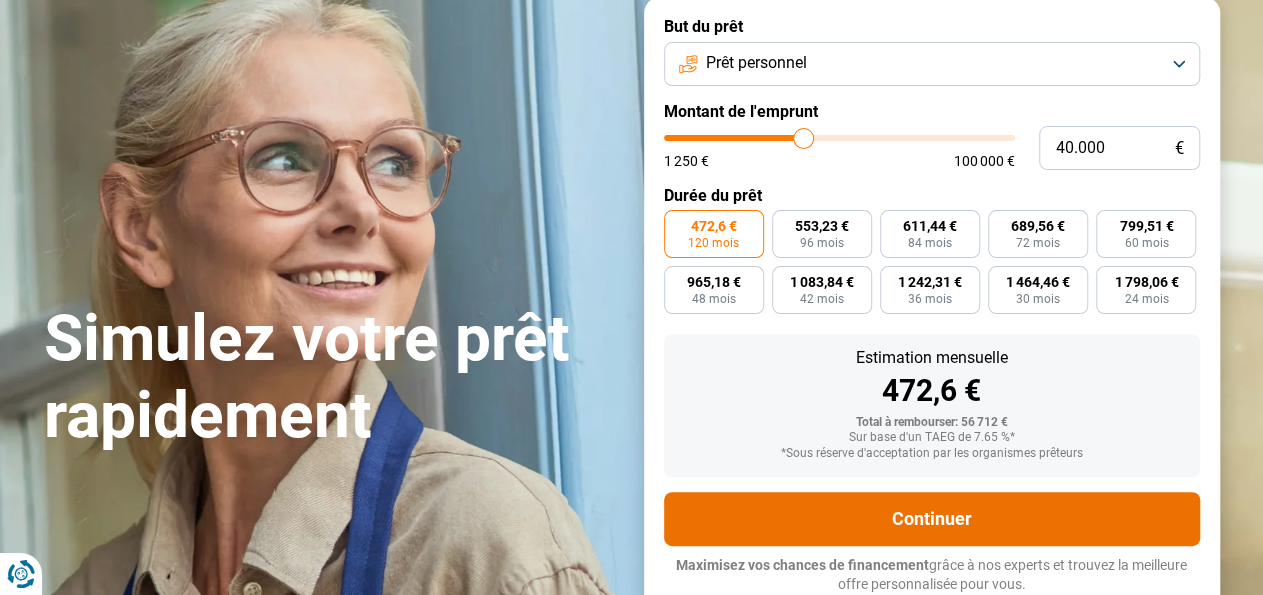 click on "Continuer" at bounding box center (932, 519) 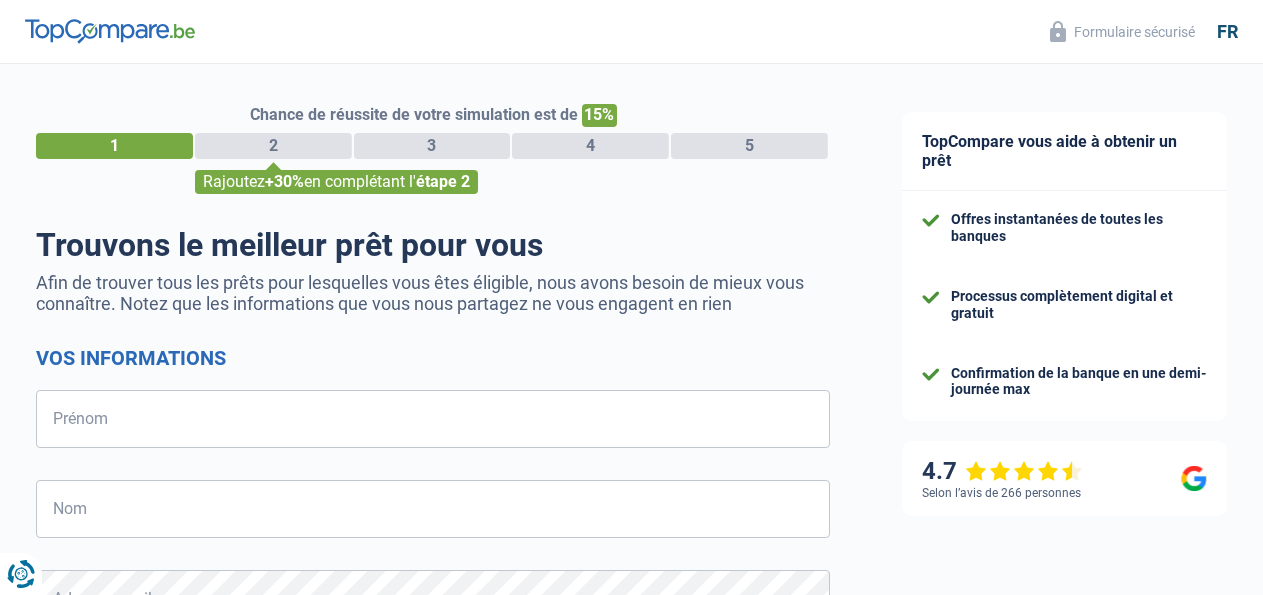 select on "32" 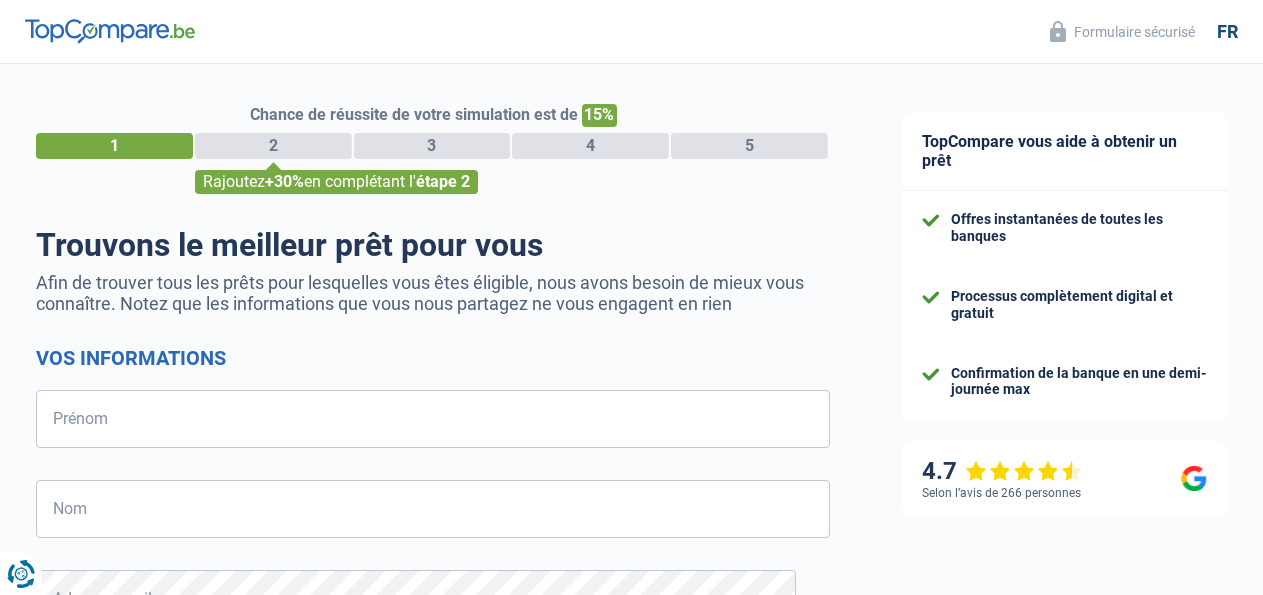 scroll, scrollTop: 0, scrollLeft: 0, axis: both 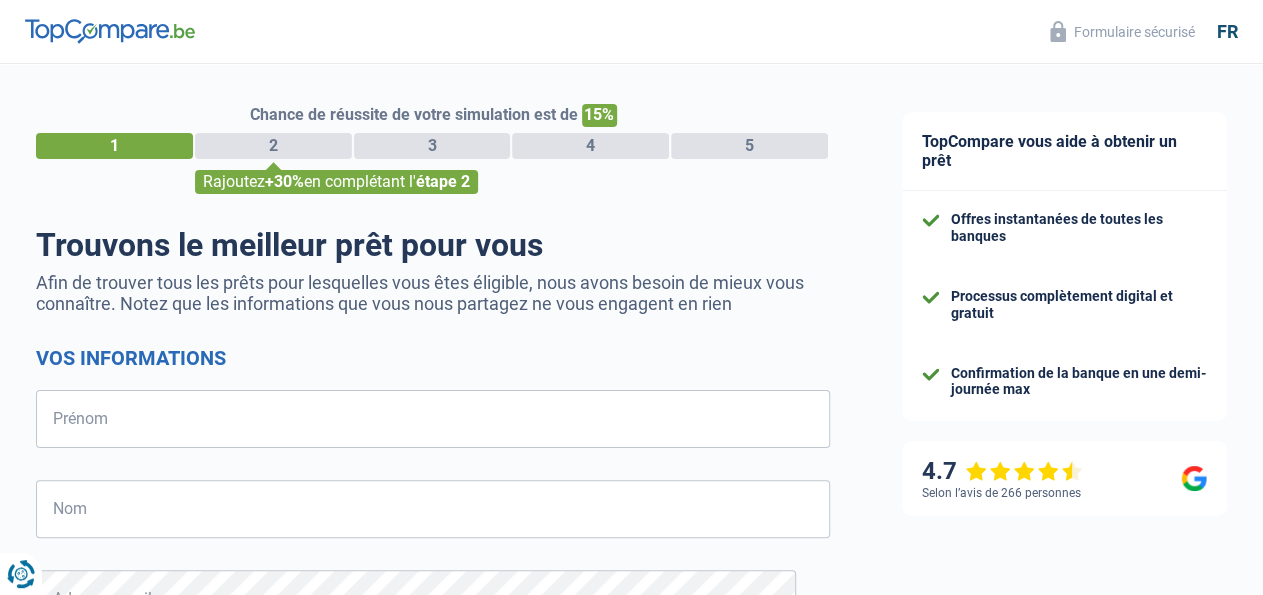 click on "[FIRST] [LAST] [EMAIL]" at bounding box center (433, 563) 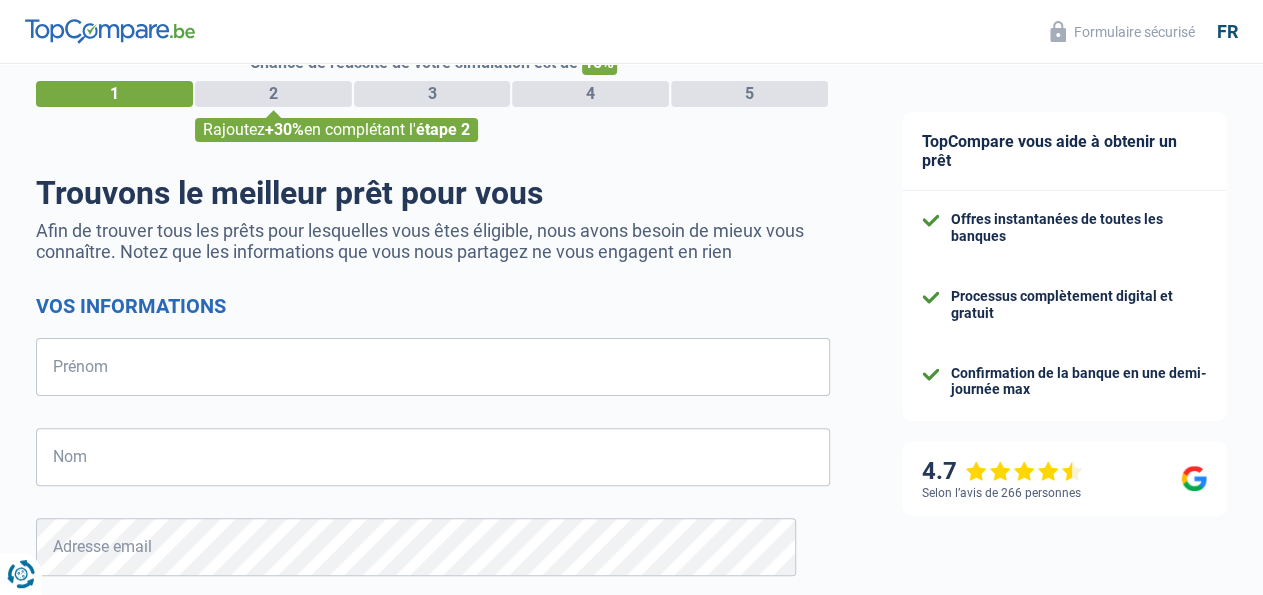 scroll, scrollTop: 104, scrollLeft: 0, axis: vertical 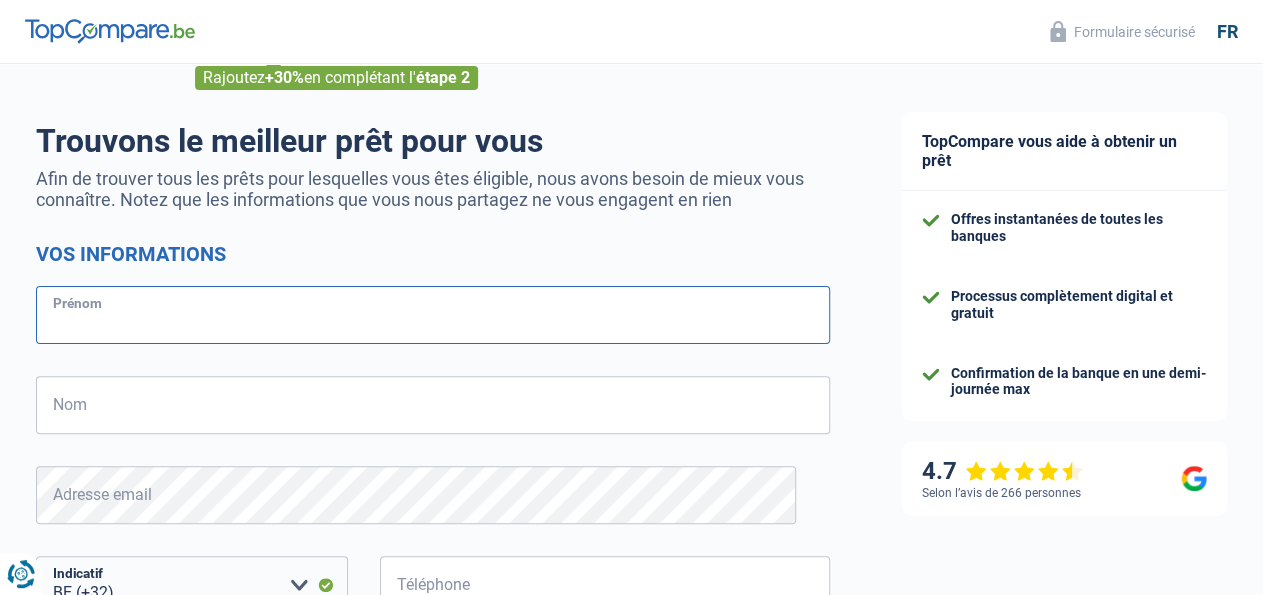 click on "Prénom" at bounding box center (433, 315) 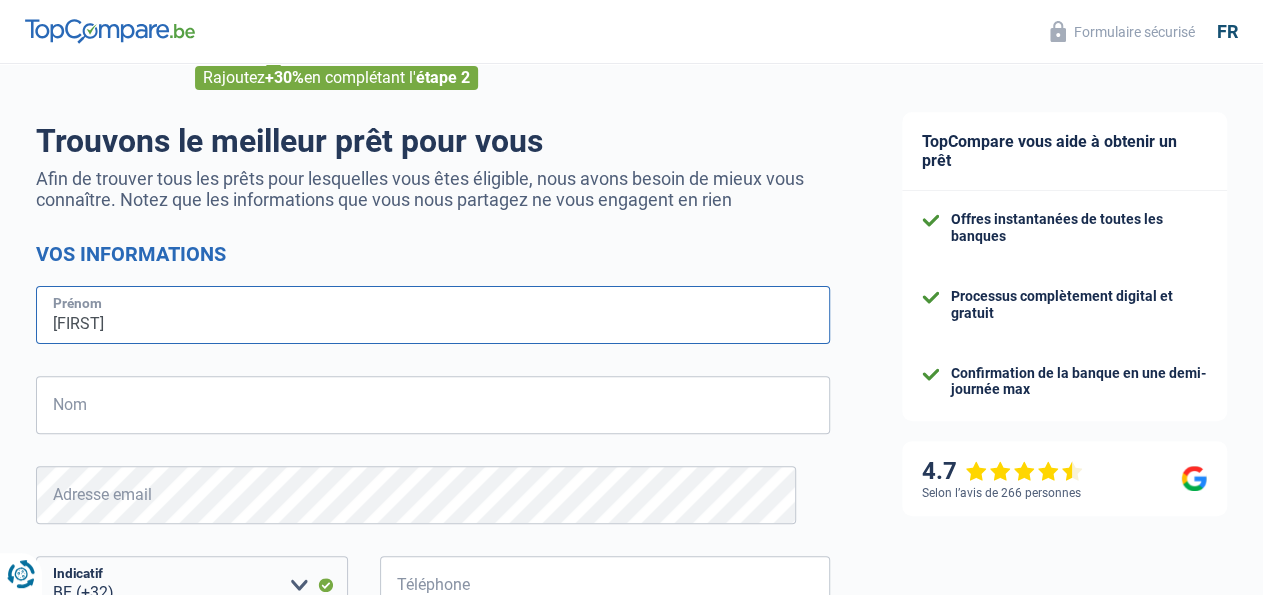 type on "[FIRST]" 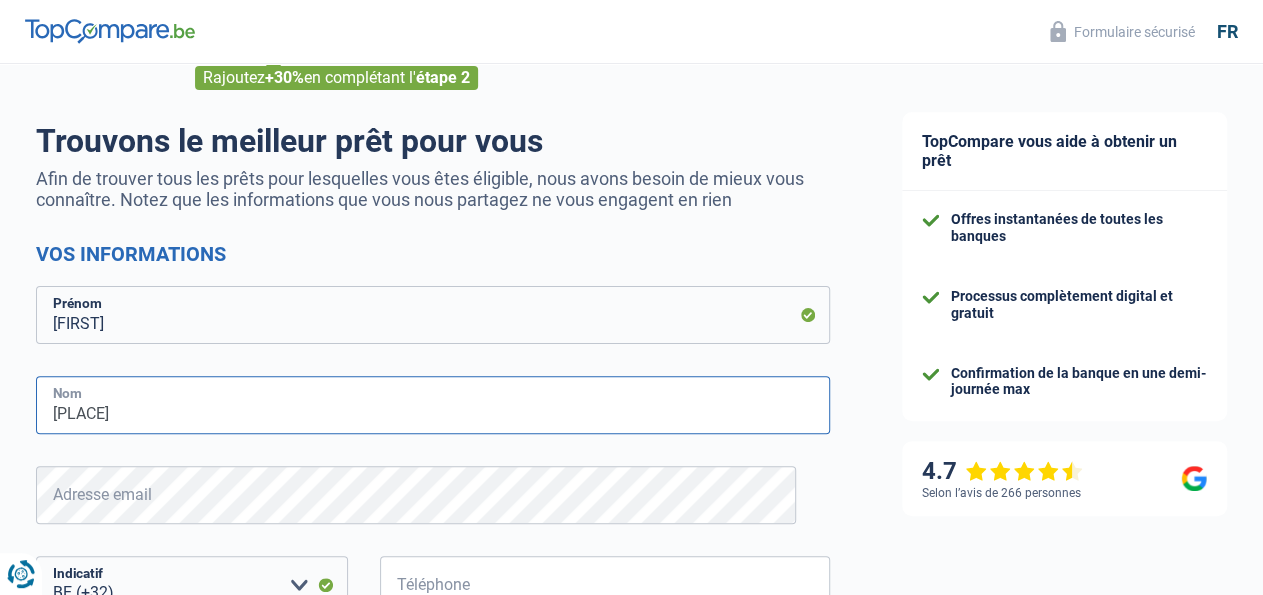 type on "[PLACE]" 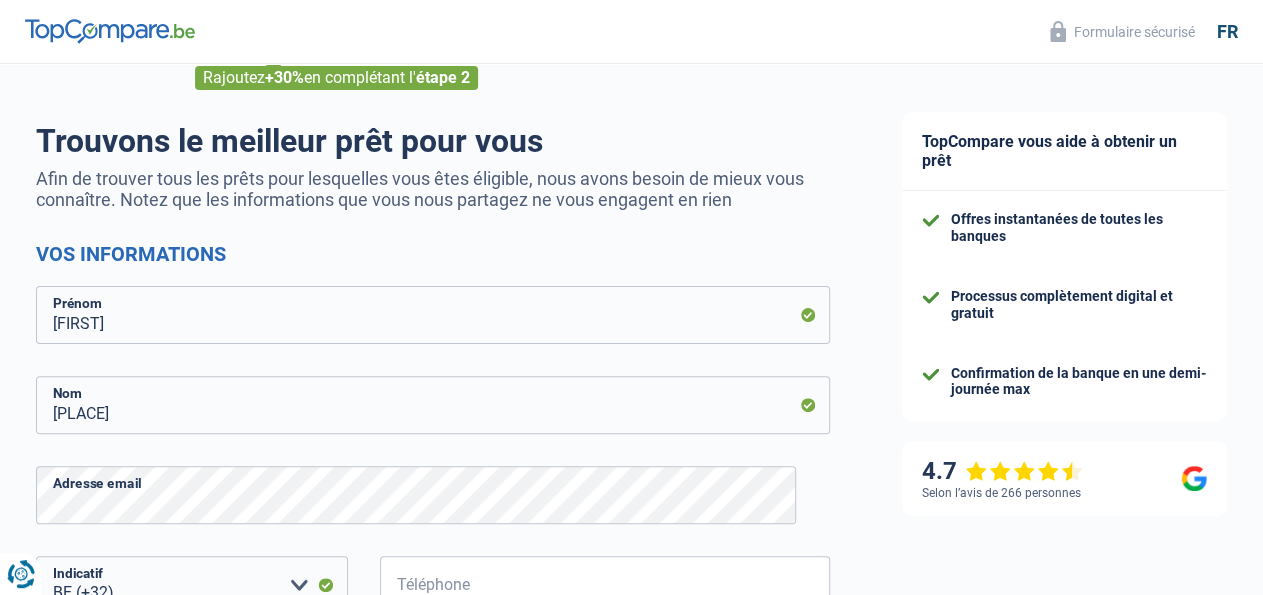 click on "[FIRST] [LAST] [EMAIL]" at bounding box center (433, 459) 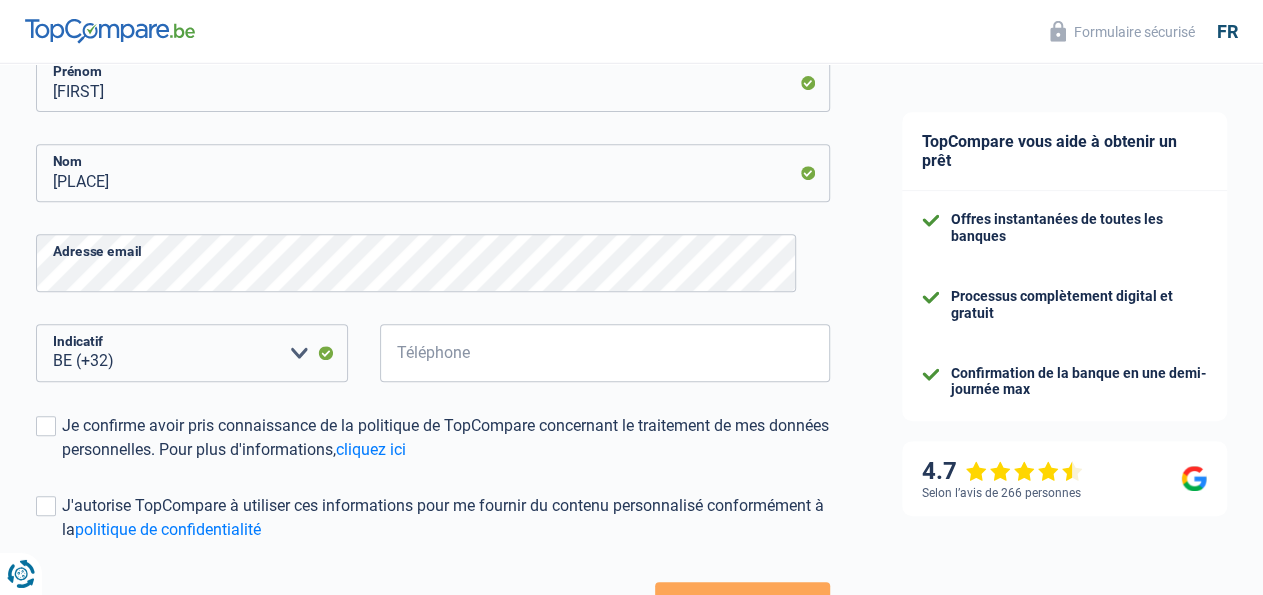scroll, scrollTop: 364, scrollLeft: 0, axis: vertical 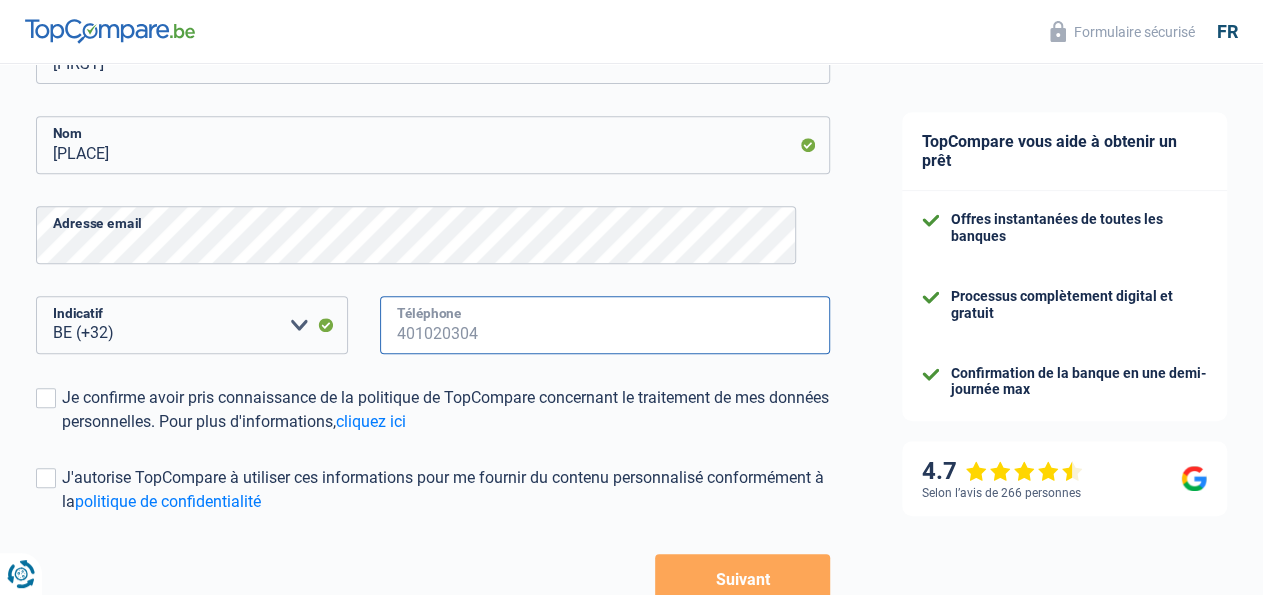 click on "Téléphone" at bounding box center [605, 325] 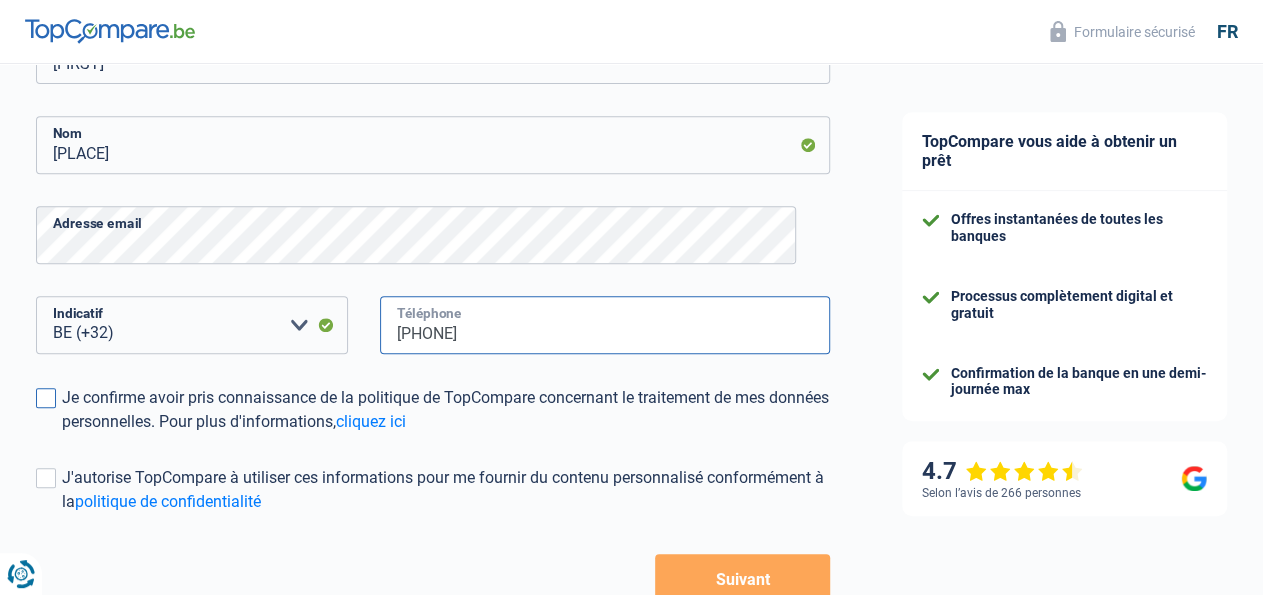 type on "[PHONE]" 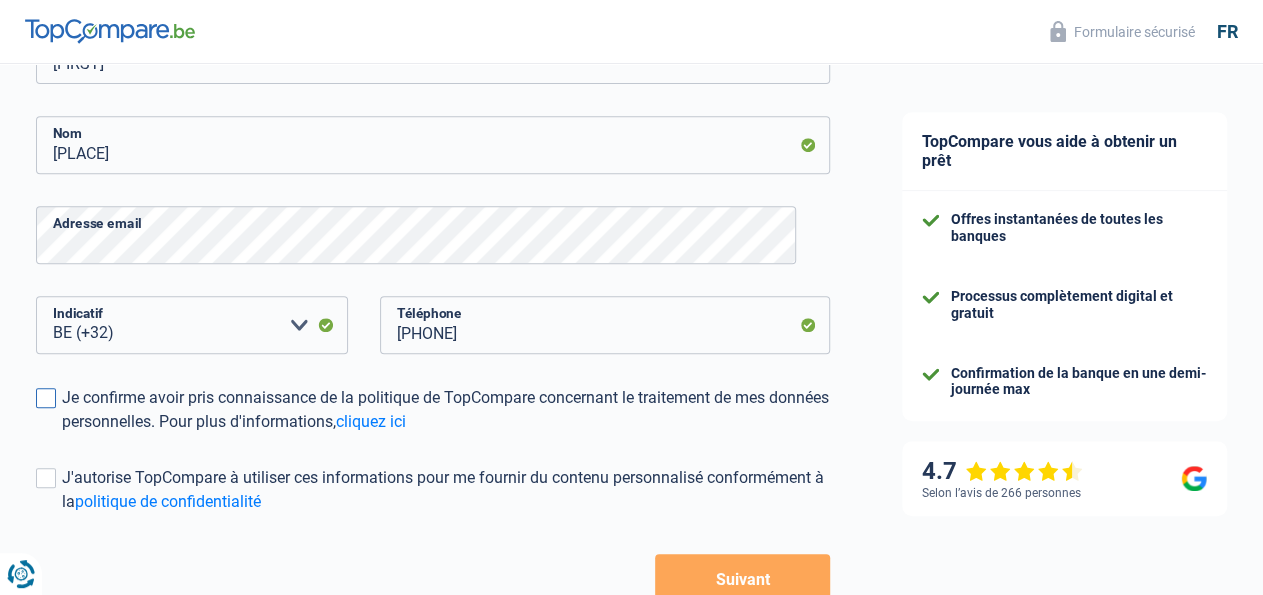 click at bounding box center [46, 398] 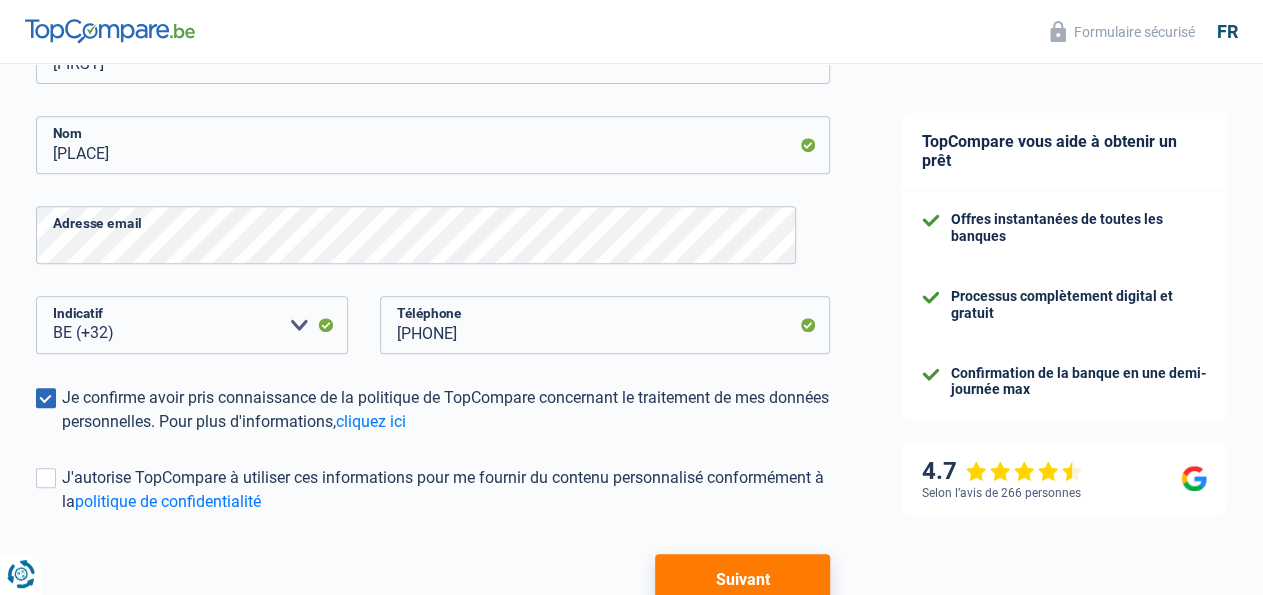 click on "Suivant" at bounding box center (742, 579) 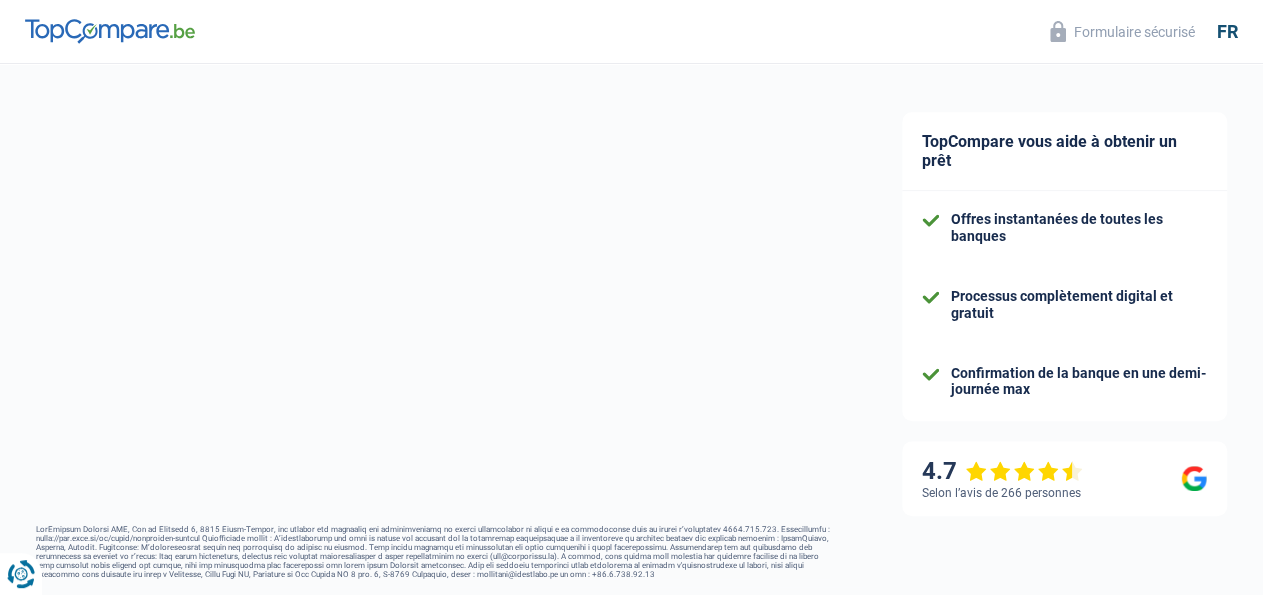 scroll, scrollTop: 338, scrollLeft: 0, axis: vertical 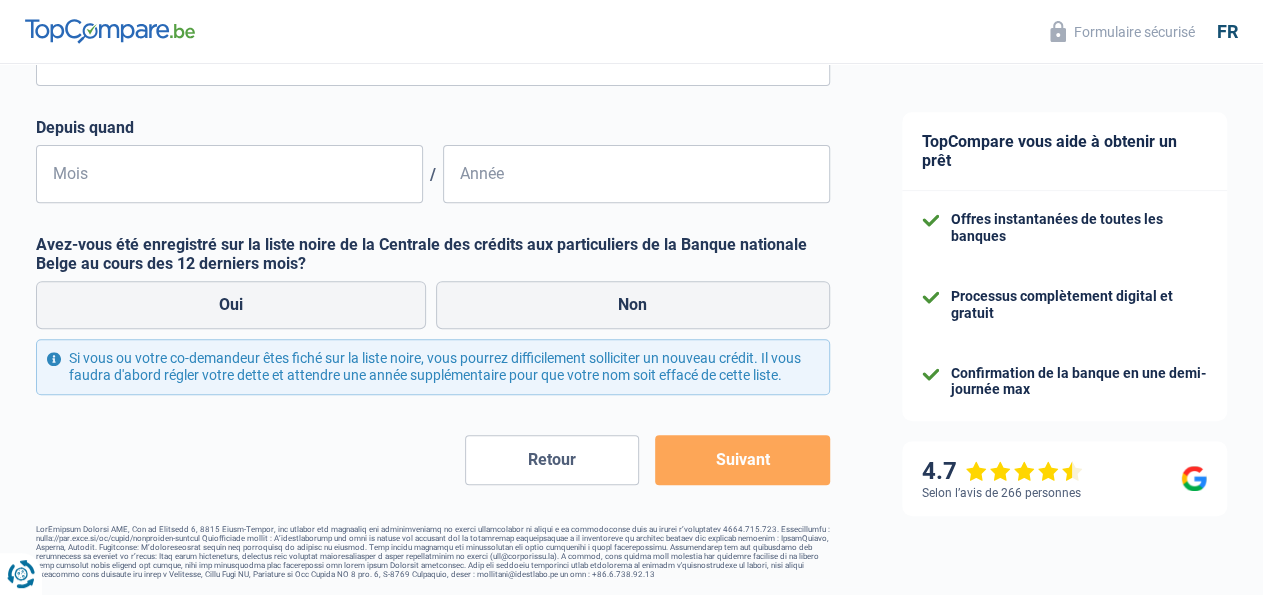 click on "Chance de réussite de votre simulation est de
45%
1
2
3
4
5
Rajoutez  +15%  en complétant l' étape 3
Activité professionnelle
Votre situation professionelle a un impact sur vos sources de revenus. Les banques en ont besoin pour vous accorder un prêt
Ouvrier Employé privé Employé public Invalide Indépendant Pensionné Chômeur Mutuelle Femme au foyer Sans profession Allocataire sécurité/Intégration social (SPF Sécurité Sociale, CPAS) Etudiant Profession libérale Commerçant Rentier Pré-pensionné
Veuillez sélectionner une option
Statut professionnel
Depuis quand           /" at bounding box center (433, 162) 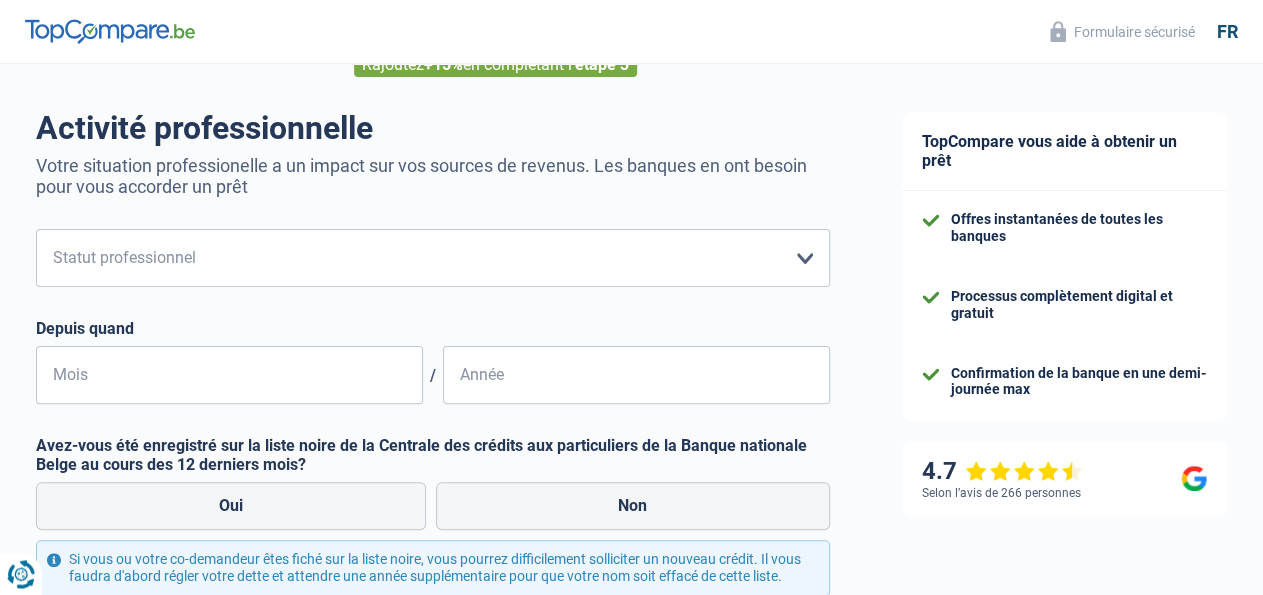scroll, scrollTop: 156, scrollLeft: 0, axis: vertical 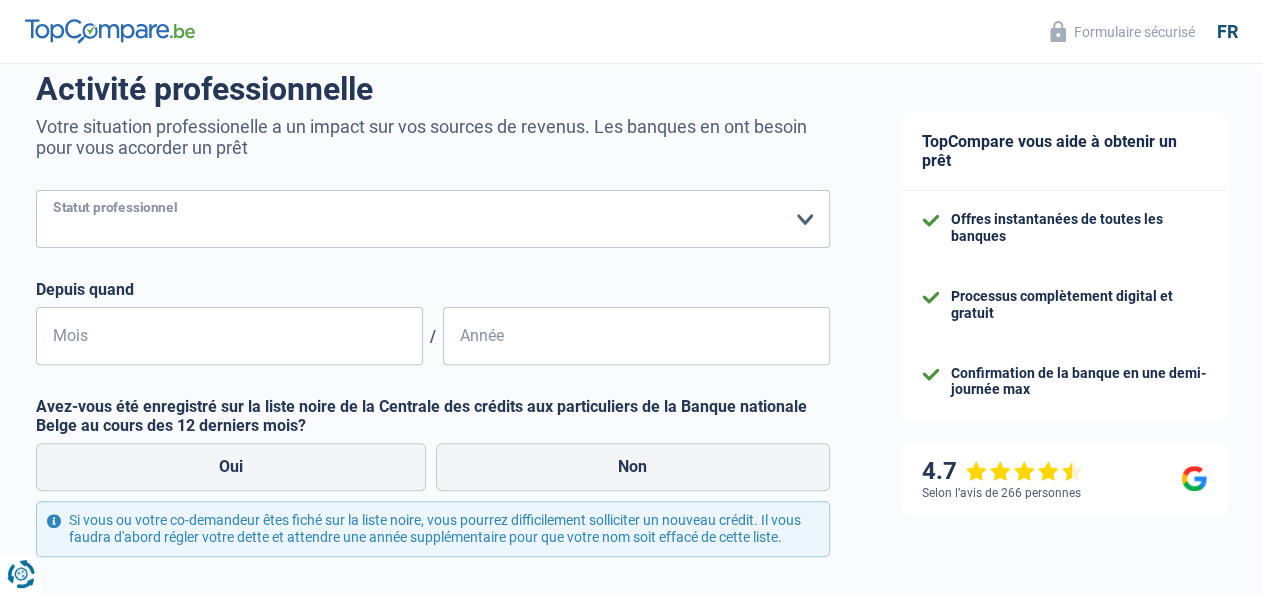 click on "Ouvrier Employé privé Employé public Invalide Indépendant Pensionné Chômeur Mutuelle Femme au foyer Sans profession Allocataire sécurité/Intégration social (SPF Sécurité Sociale, CPAS) Etudiant Profession libérale Commerçant Rentier Pré-pensionné
Veuillez sélectionner une option" at bounding box center (433, 219) 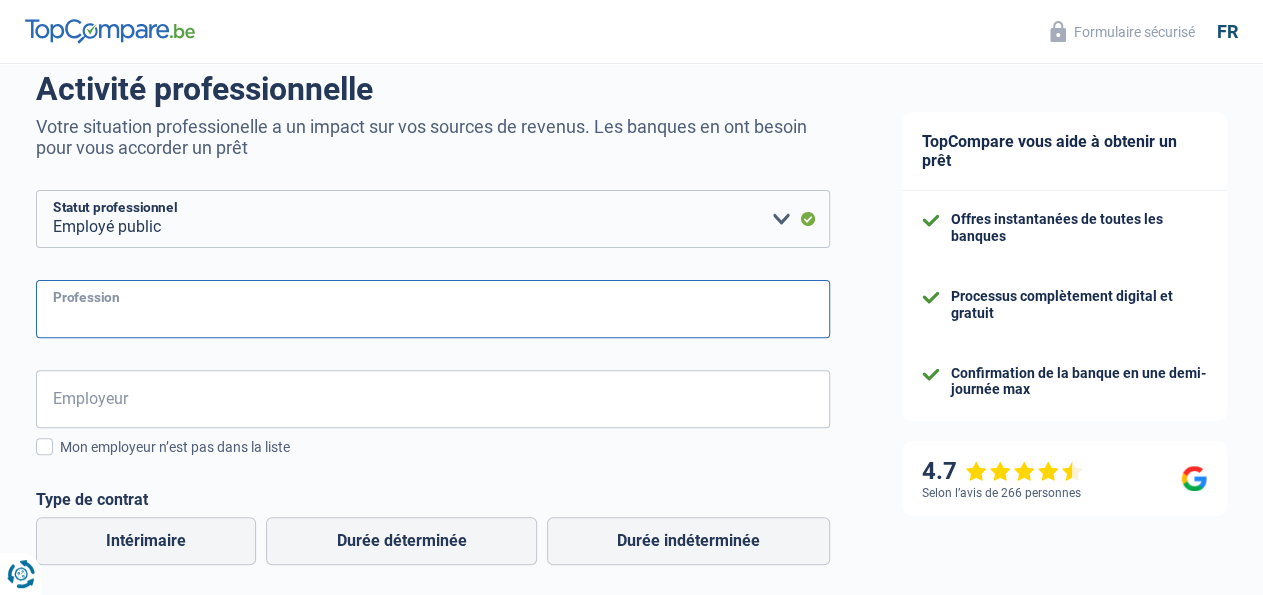 click on "Profession" at bounding box center (433, 309) 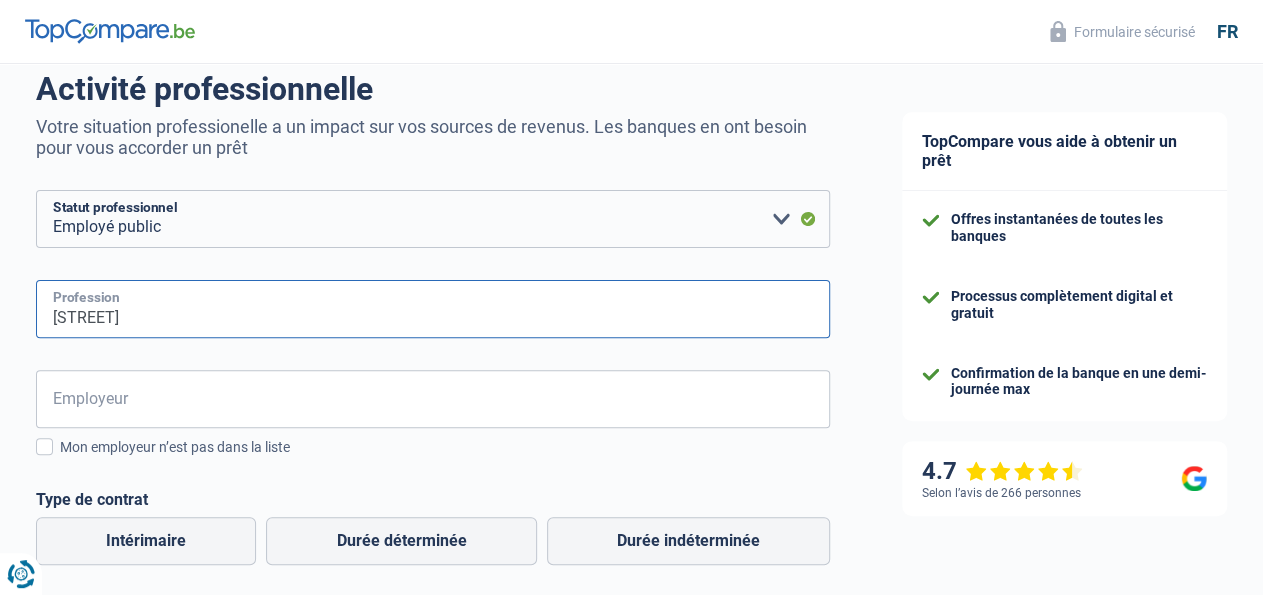 type on "employée" 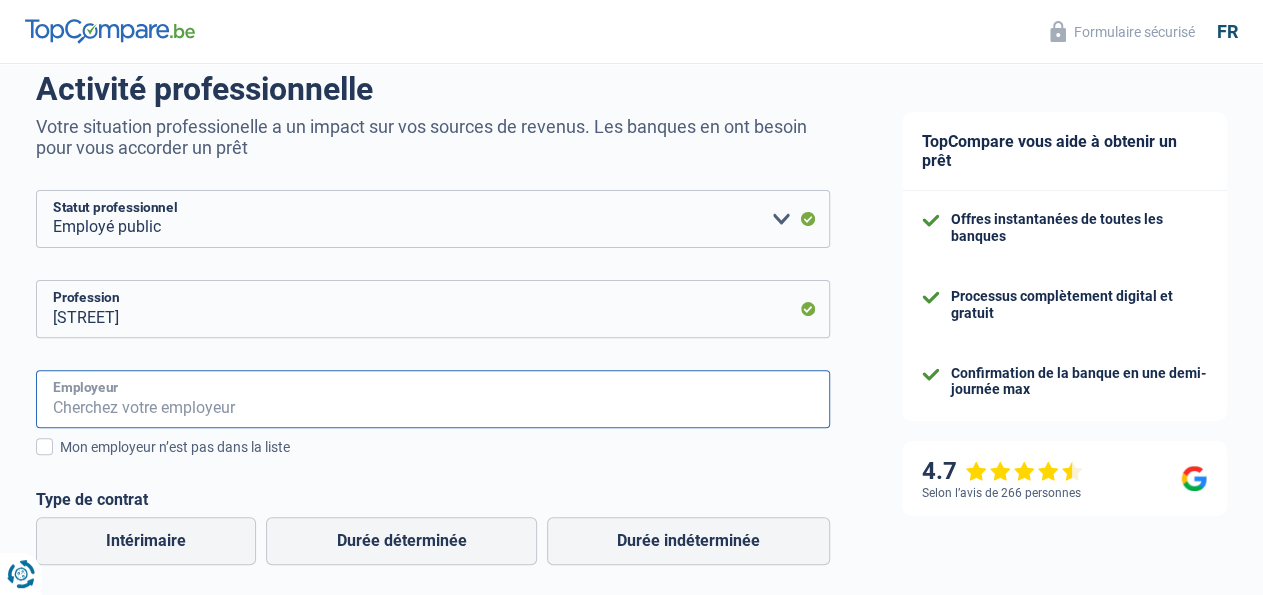 click on "Employeur" at bounding box center (433, 399) 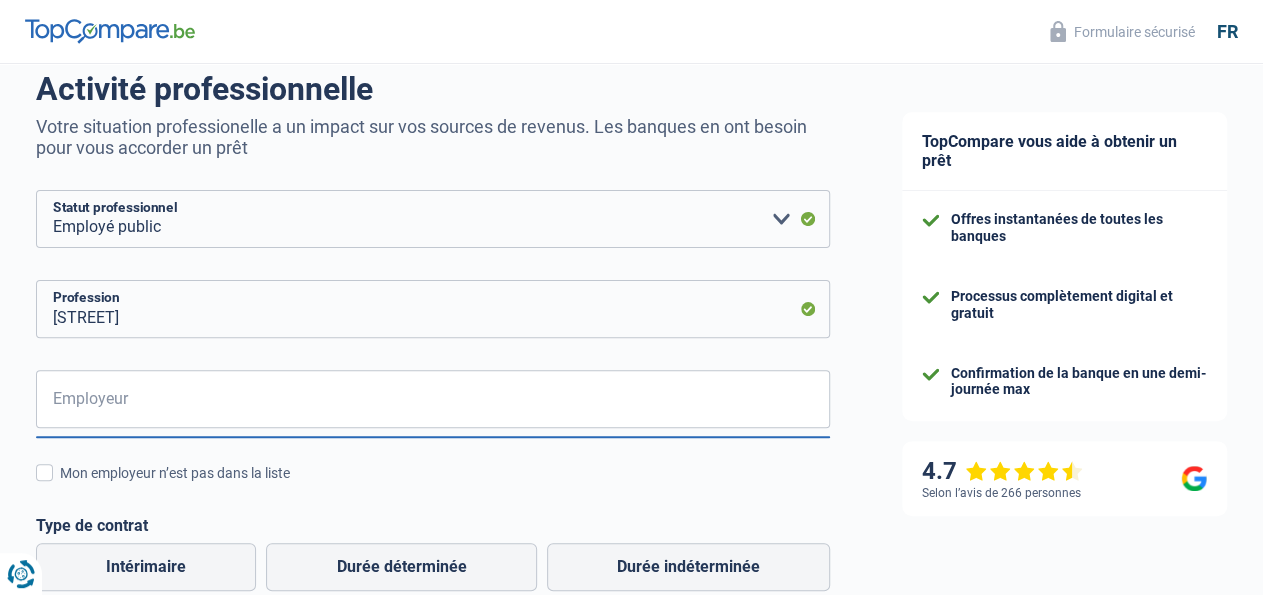 click on "Chance de réussite de votre simulation est de
45%
1
2
3
4
5
Rajoutez  +15%  en complétant l' étape 3
Activité professionnelle
Votre situation professionelle a un impact sur vos sources de revenus. Les banques en ont besoin pour vous accorder un prêt
Ouvrier Employé privé Employé public Invalide Indépendant Pensionné Chômeur Mutuelle Femme au foyer Sans profession Allocataire sécurité/Intégration social (SPF Sécurité Sociale, CPAS) Etudiant Profession libérale Commerçant Rentier Pré-pensionné
Veuillez sélectionner une option
Statut professionnel
employée" at bounding box center (433, 496) 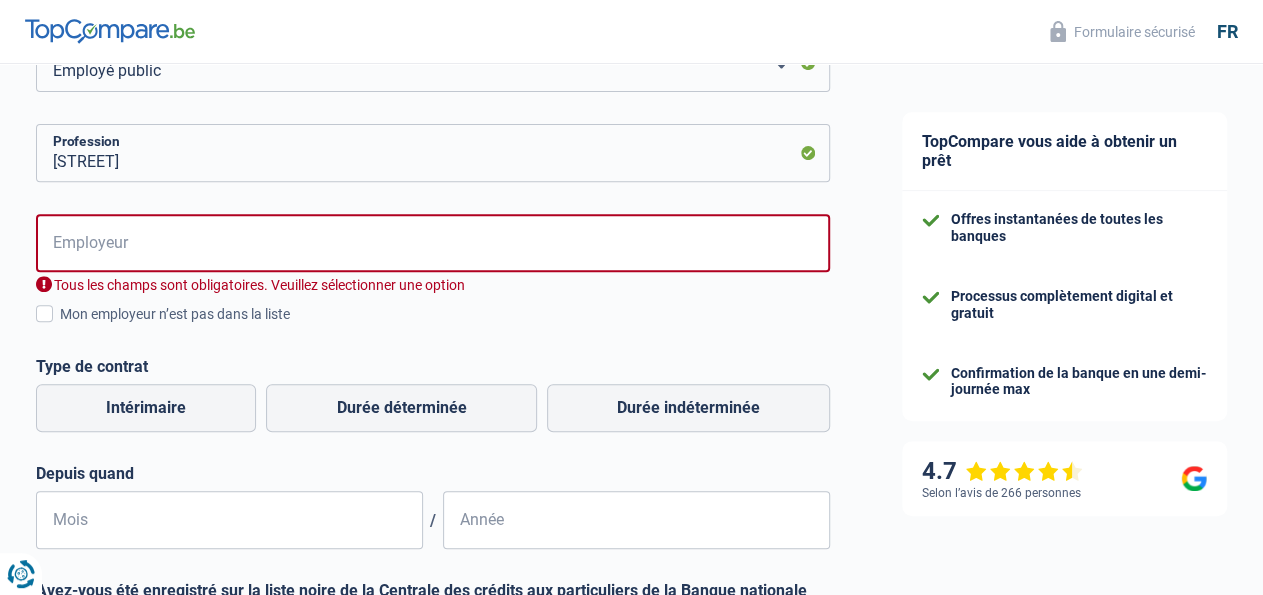 scroll, scrollTop: 364, scrollLeft: 0, axis: vertical 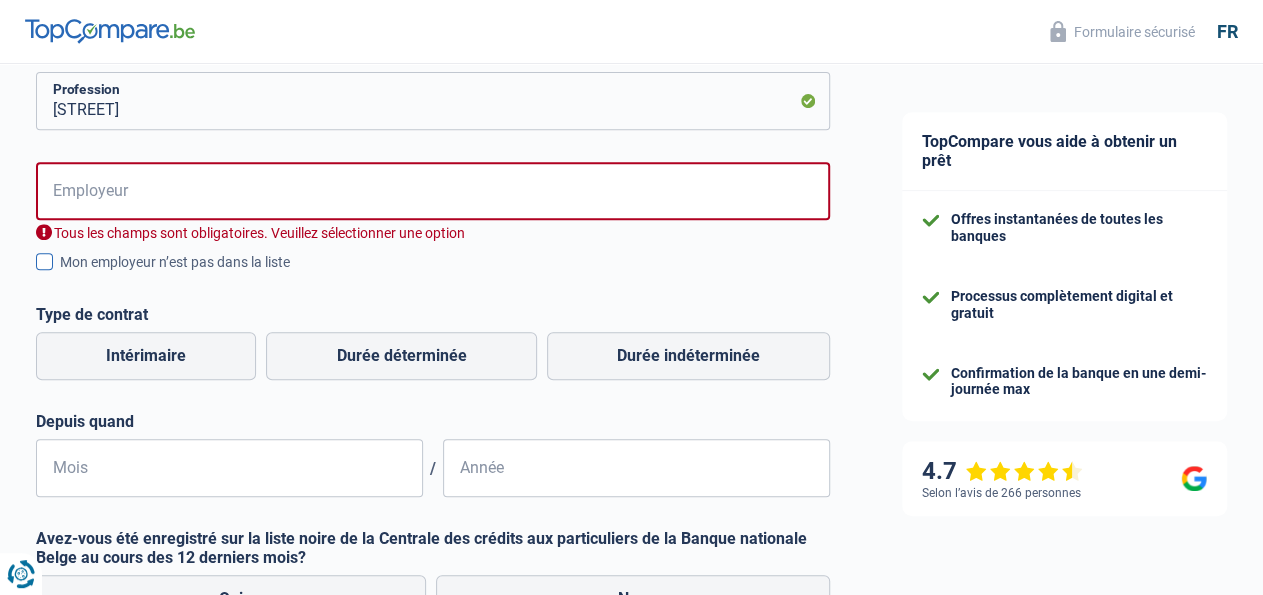 click at bounding box center [44, 261] 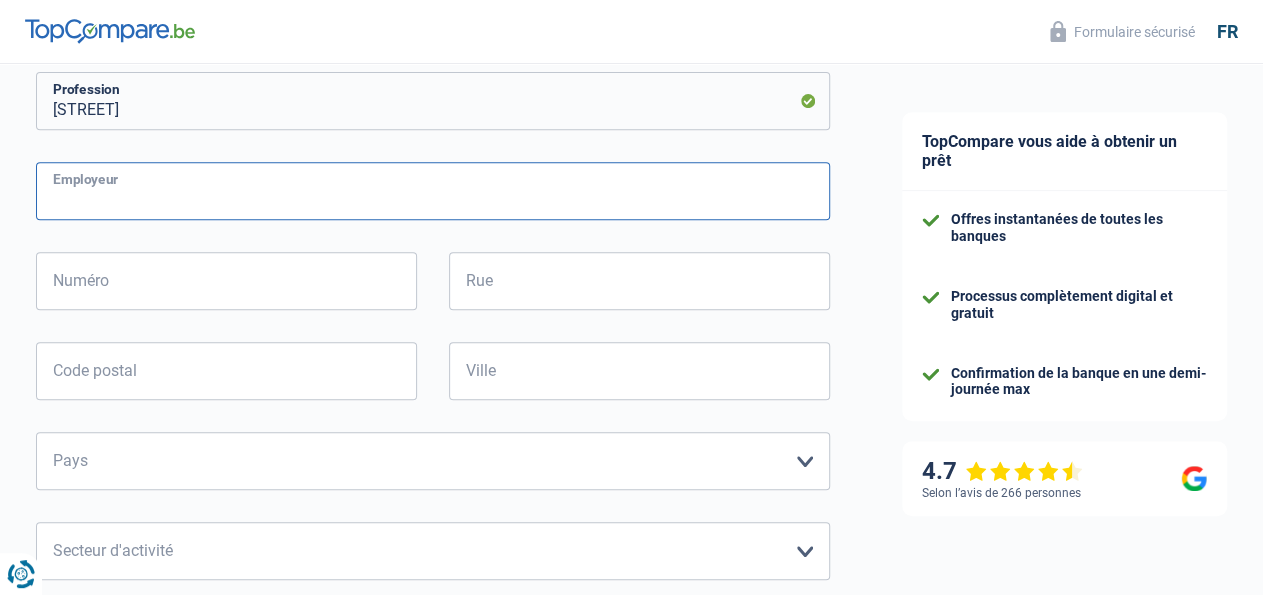 click on "Employeur" at bounding box center [433, 191] 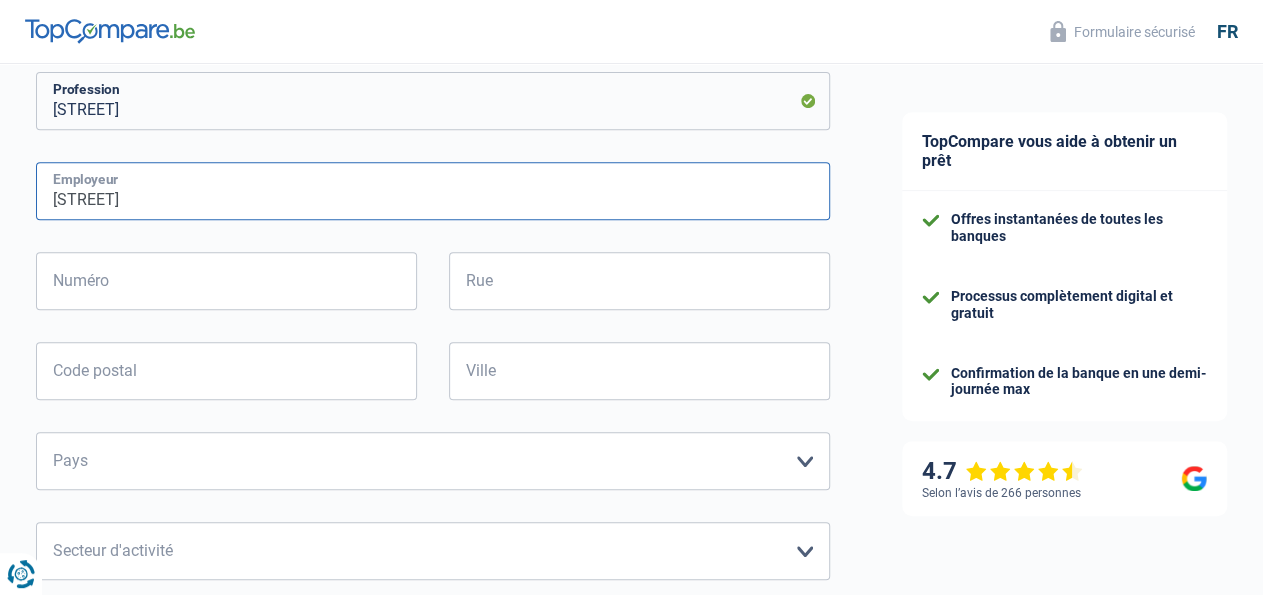 type on "administration communal" 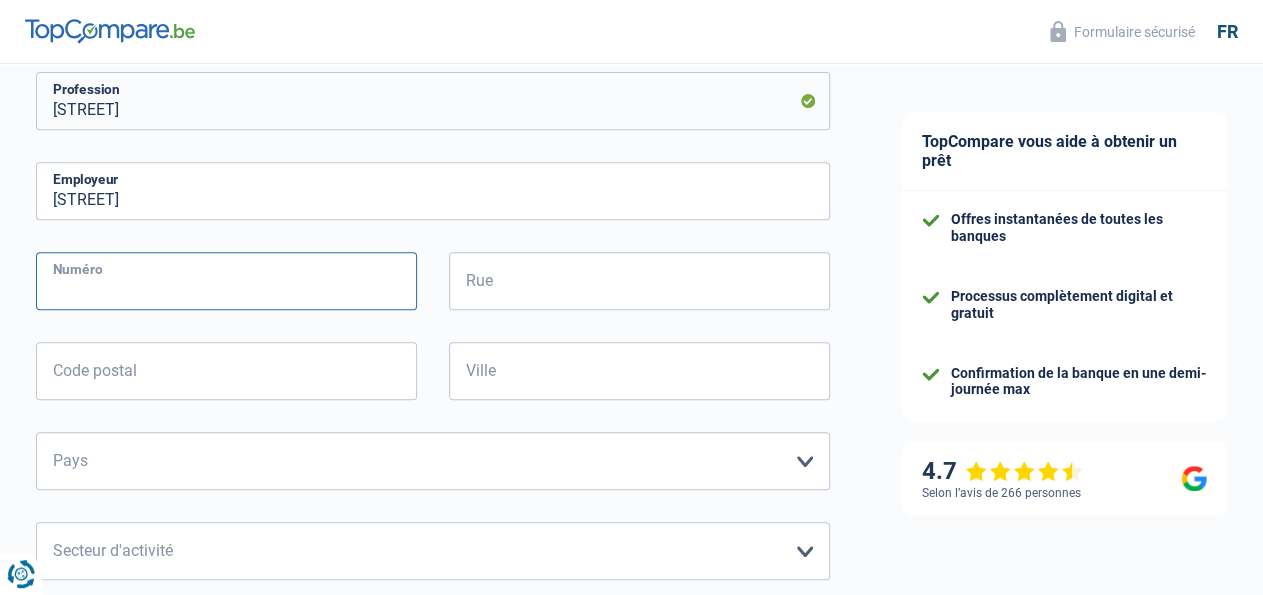 click on "Numéro" at bounding box center [226, 281] 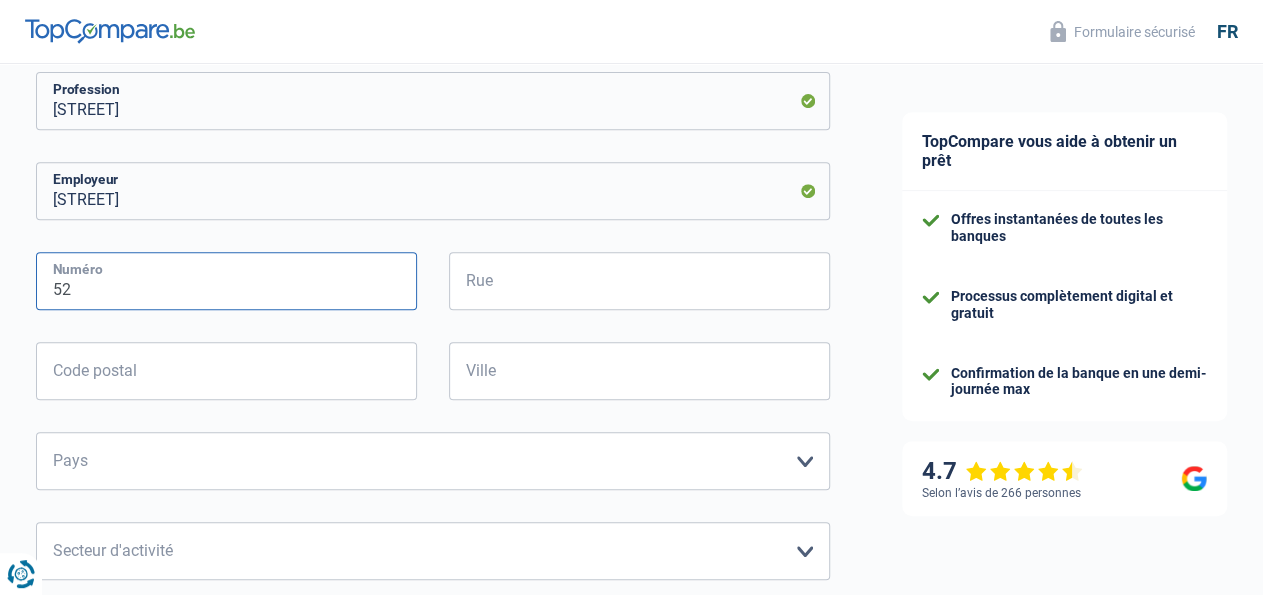 type on "52" 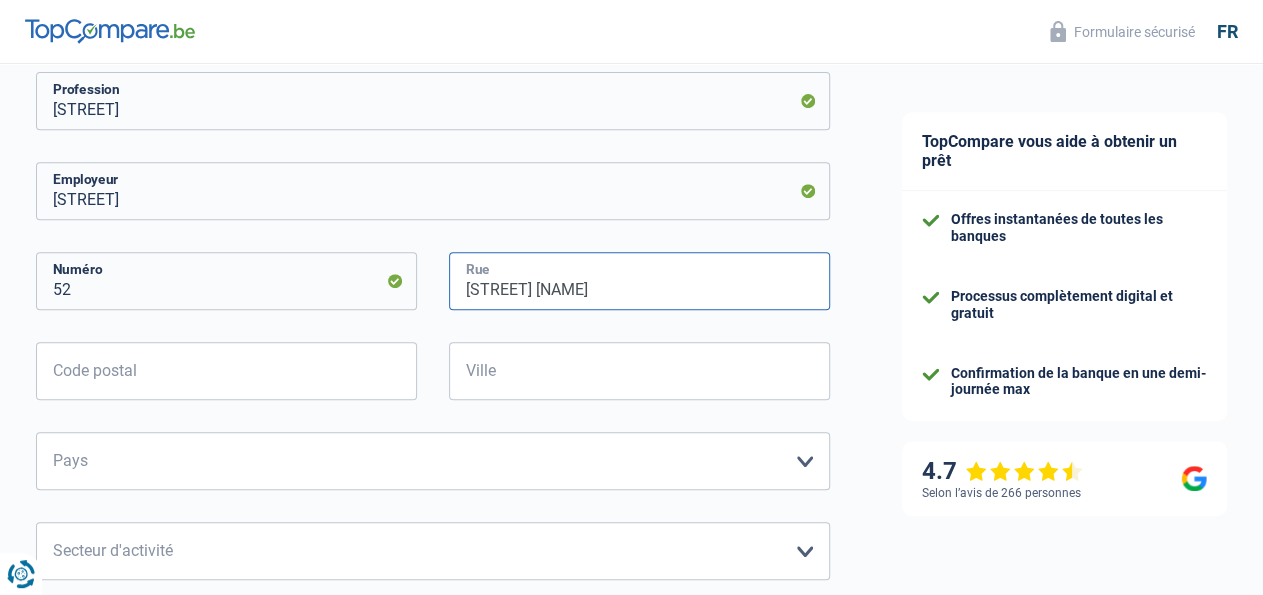 type on "RUE SAINT MARTIN" 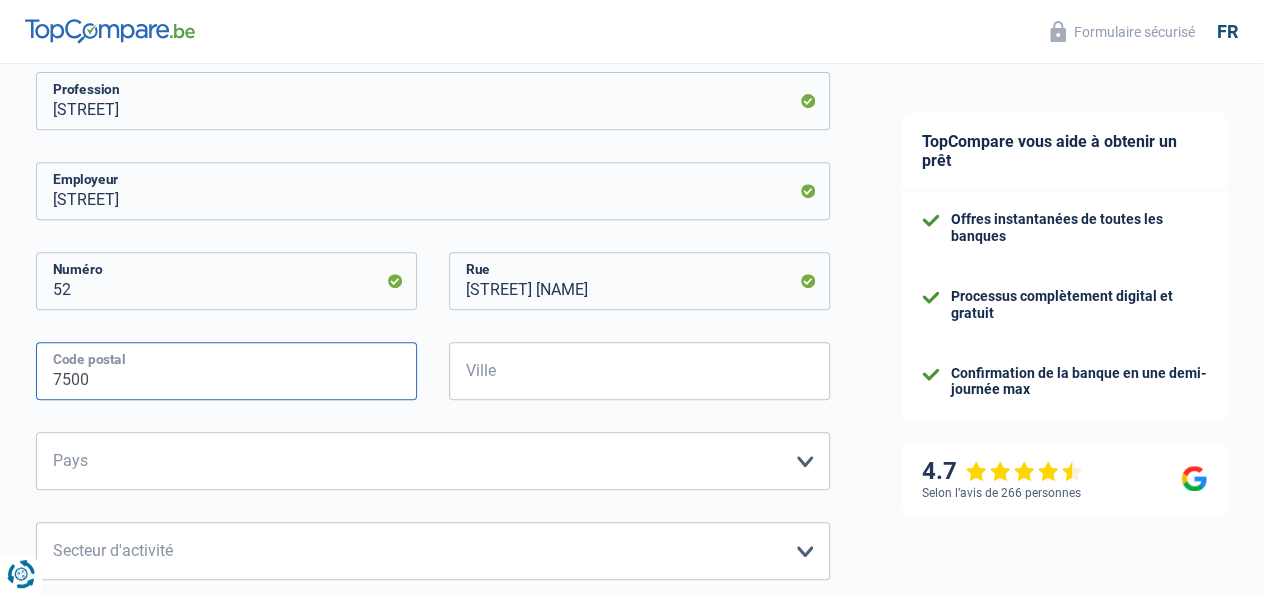 type on "7500" 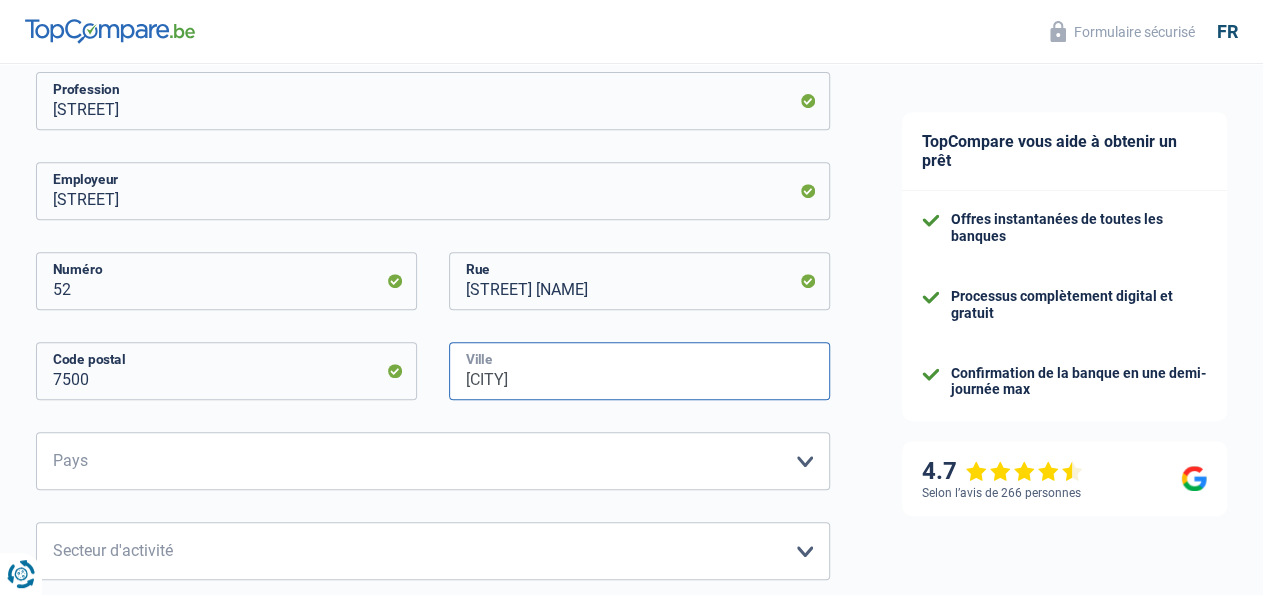 type on "TOURNAI" 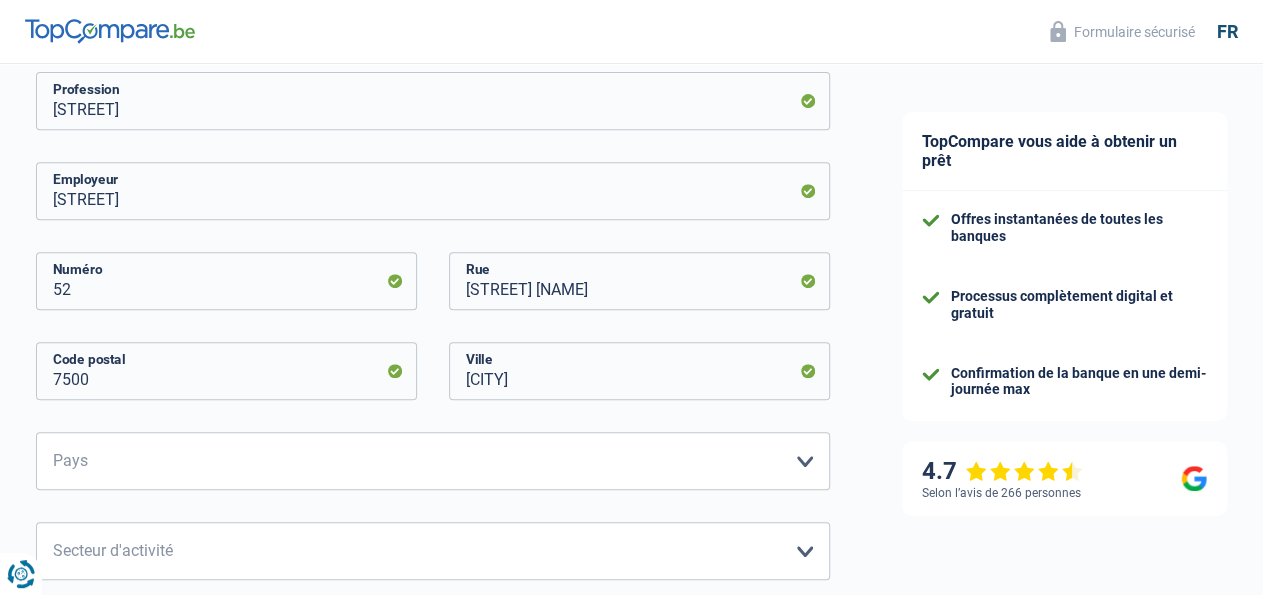 click on "Chance de réussite de votre simulation est de
45%
1
2
3
4
5
Rajoutez  +15%  en complétant l' étape 3
Activité professionnelle
Votre situation professionelle a un impact sur vos sources de revenus. Les banques en ont besoin pour vous accorder un prêt
Ouvrier Employé privé Employé public Invalide Indépendant Pensionné Chômeur Mutuelle Femme au foyer Sans profession Allocataire sécurité/Intégration social (SPF Sécurité Sociale, CPAS) Etudiant Profession libérale Commerçant Rentier Pré-pensionné
Veuillez sélectionner une option
Statut professionnel
employée               administration communal" at bounding box center (433, 440) 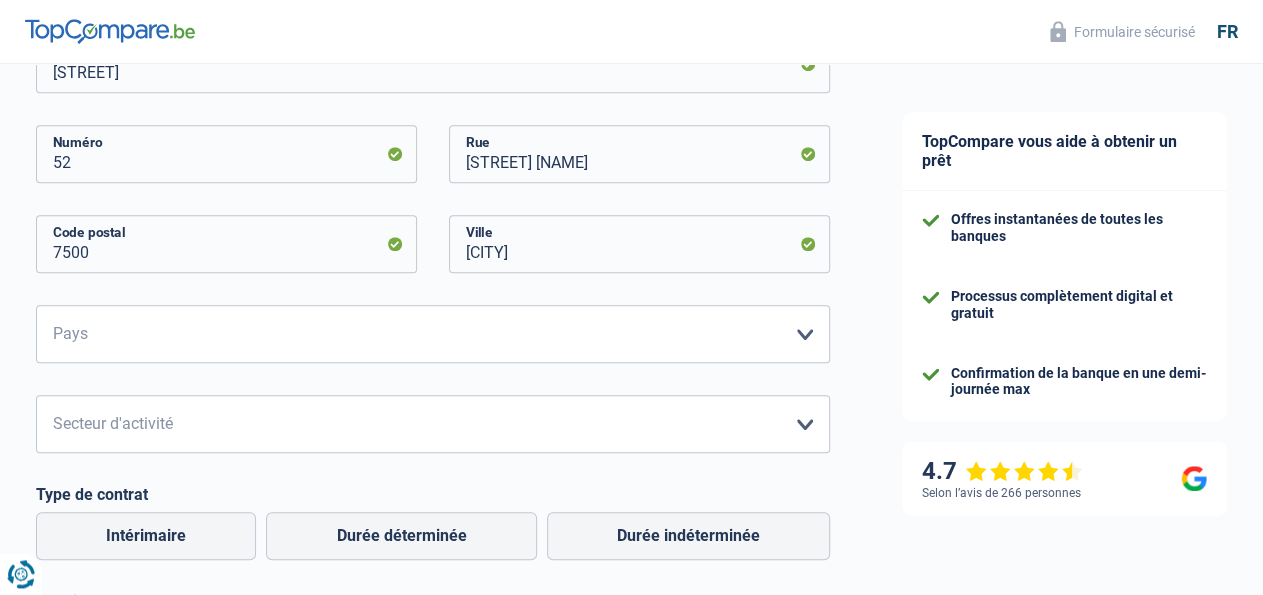 scroll, scrollTop: 520, scrollLeft: 0, axis: vertical 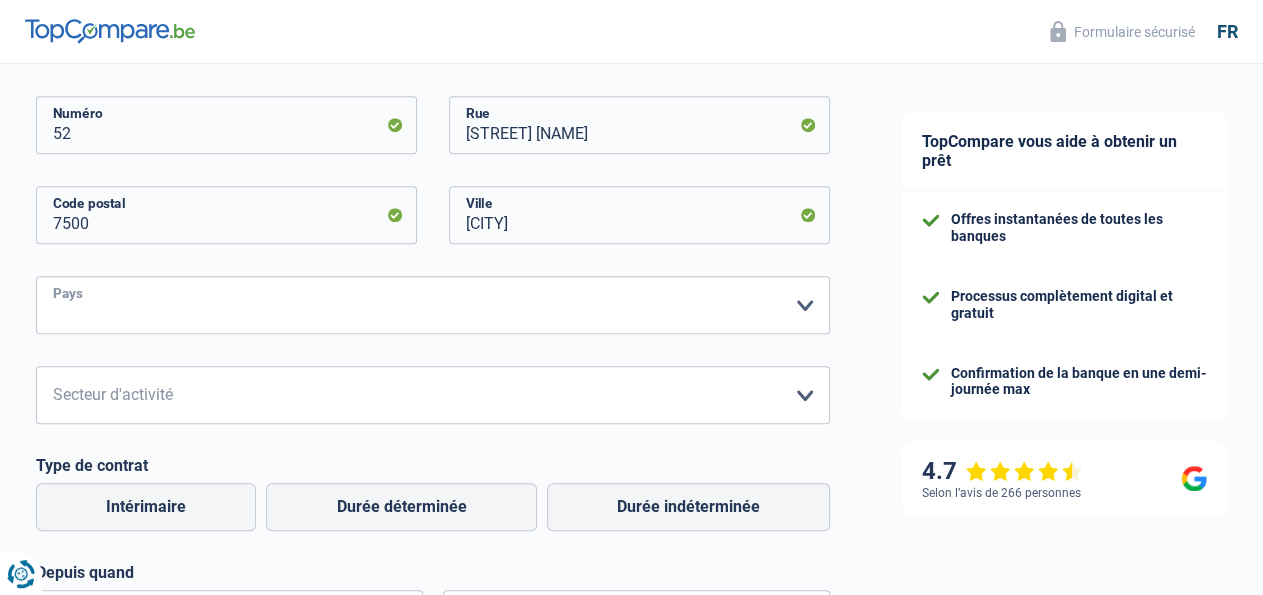 click on "Belgique France Allemagne Italie Luxembourg Pays-Bas Espagne Suisse
Veuillez sélectionner une option" at bounding box center (433, 305) 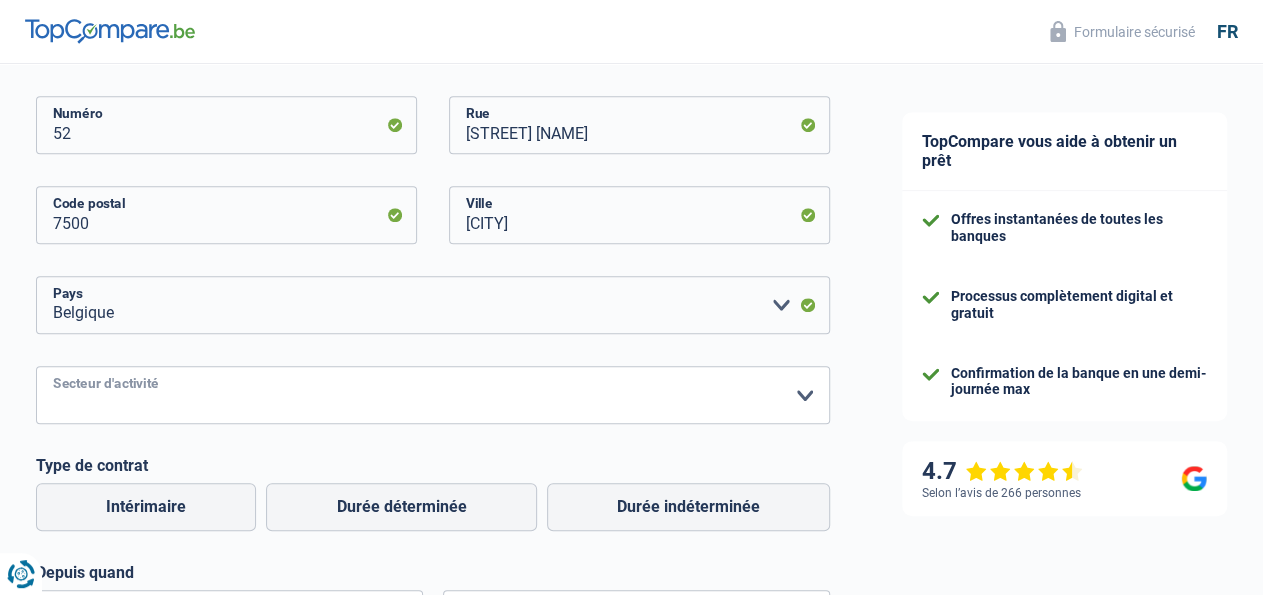 click on "Agriculture/Pêche Industrie Horeca Courier/Fitness/Taxi Construction Banques/Assurances Etat/Université ou Union Européenne Petites entreprises (-50pers) Grandes entreprises (+50pers) Autres institutions internationales
Veuillez sélectionner une option" at bounding box center (433, 395) 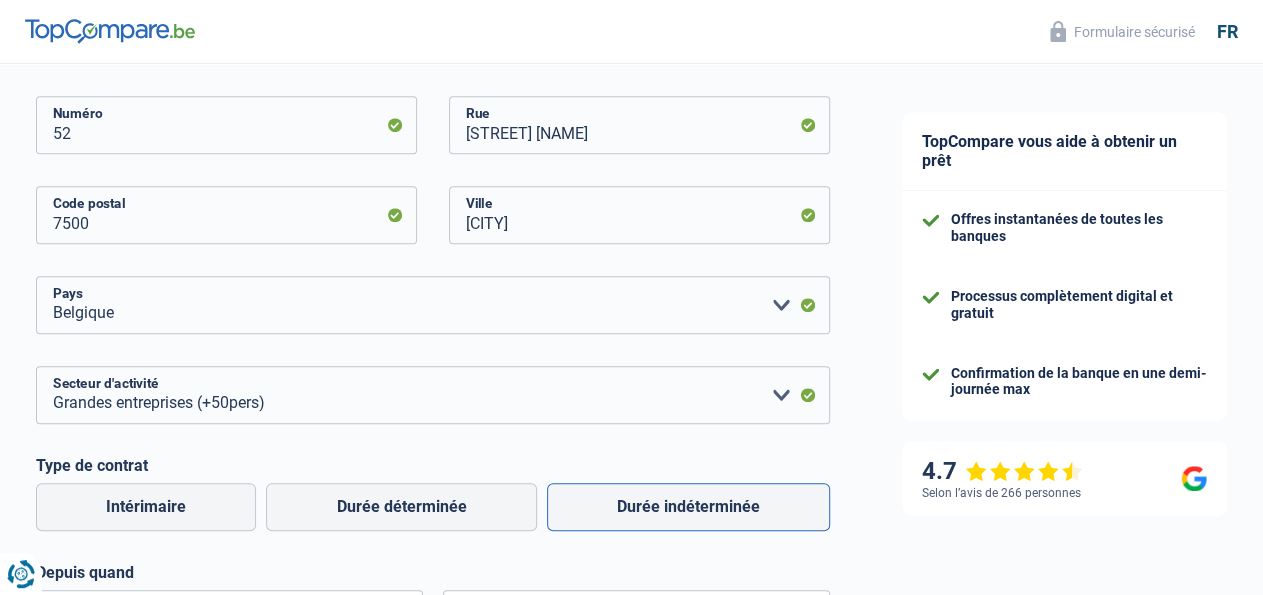 click on "Durée indéterminée" at bounding box center [688, 507] 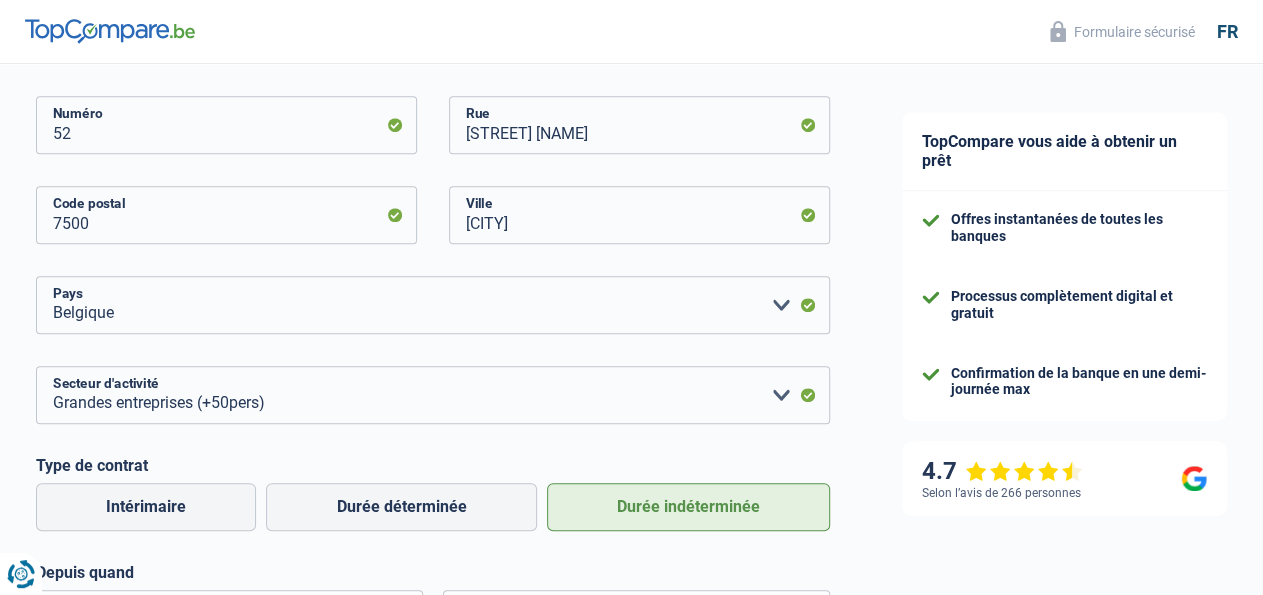 click on "Chance de réussite de votre simulation est de
45%
1
2
3
4
5
Rajoutez  +15%  en complétant l' étape 3
Activité professionnelle
Votre situation professionelle a un impact sur vos sources de revenus. Les banques en ont besoin pour vous accorder un prêt
Ouvrier Employé privé Employé public Invalide Indépendant Pensionné Chômeur Mutuelle Femme au foyer Sans profession Allocataire sécurité/Intégration social (SPF Sécurité Sociale, CPAS) Etudiant Profession libérale Commerçant Rentier Pré-pensionné
Veuillez sélectionner une option
Statut professionnel
employée               administration communal" at bounding box center (433, 284) 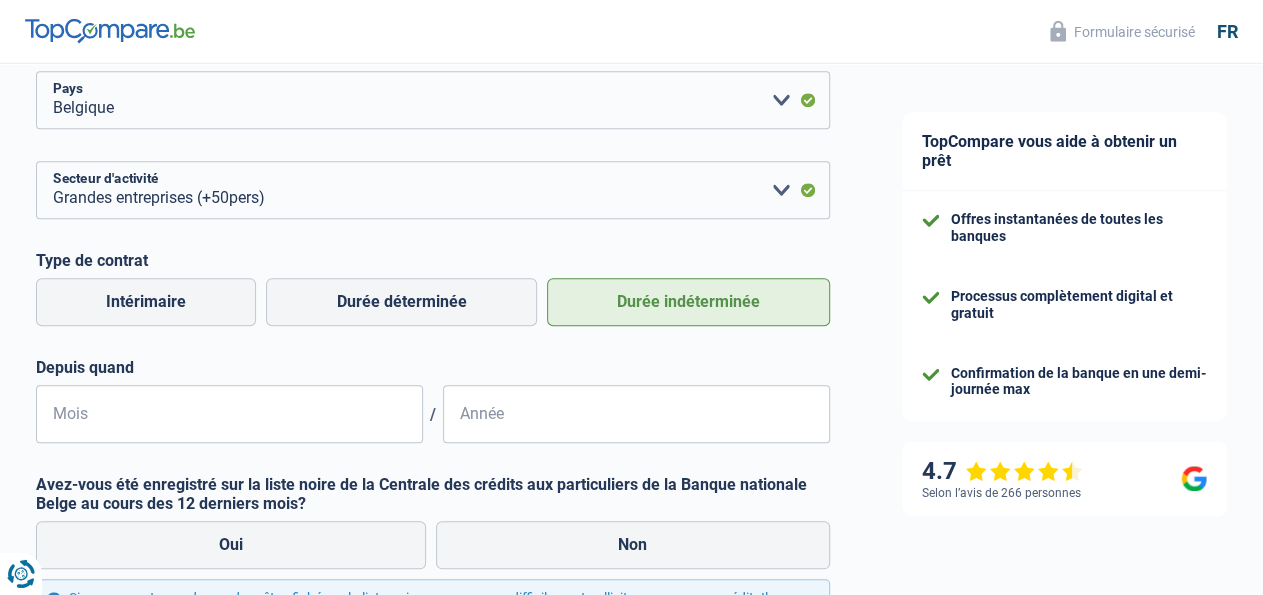 scroll, scrollTop: 780, scrollLeft: 0, axis: vertical 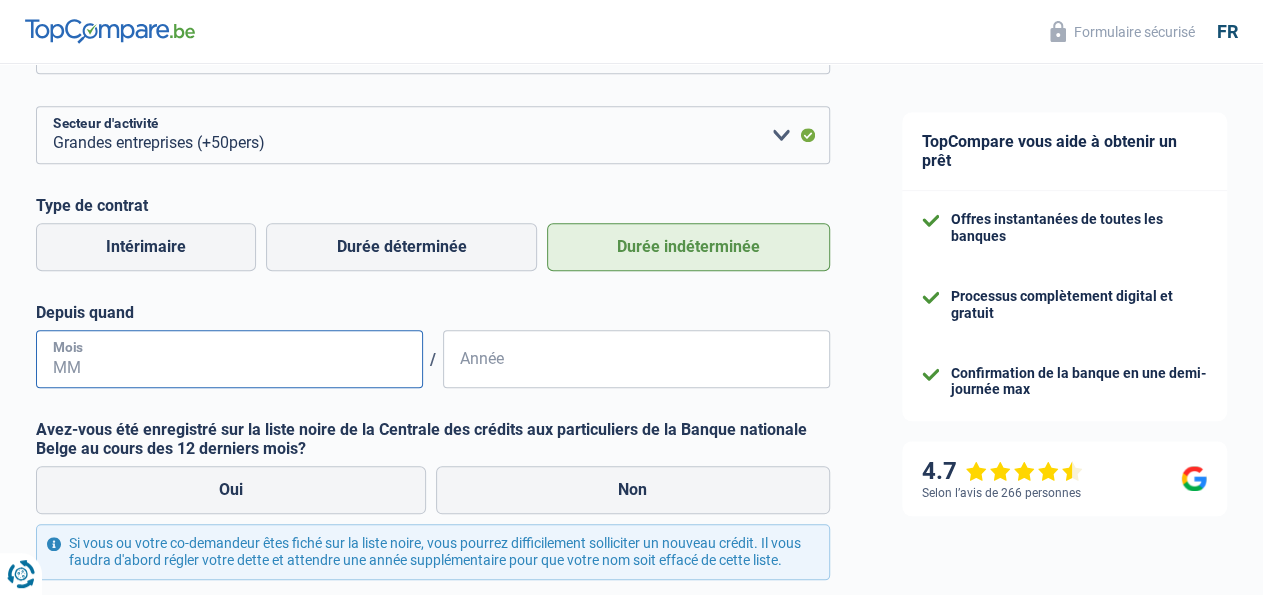 click on "Mois" at bounding box center [229, 359] 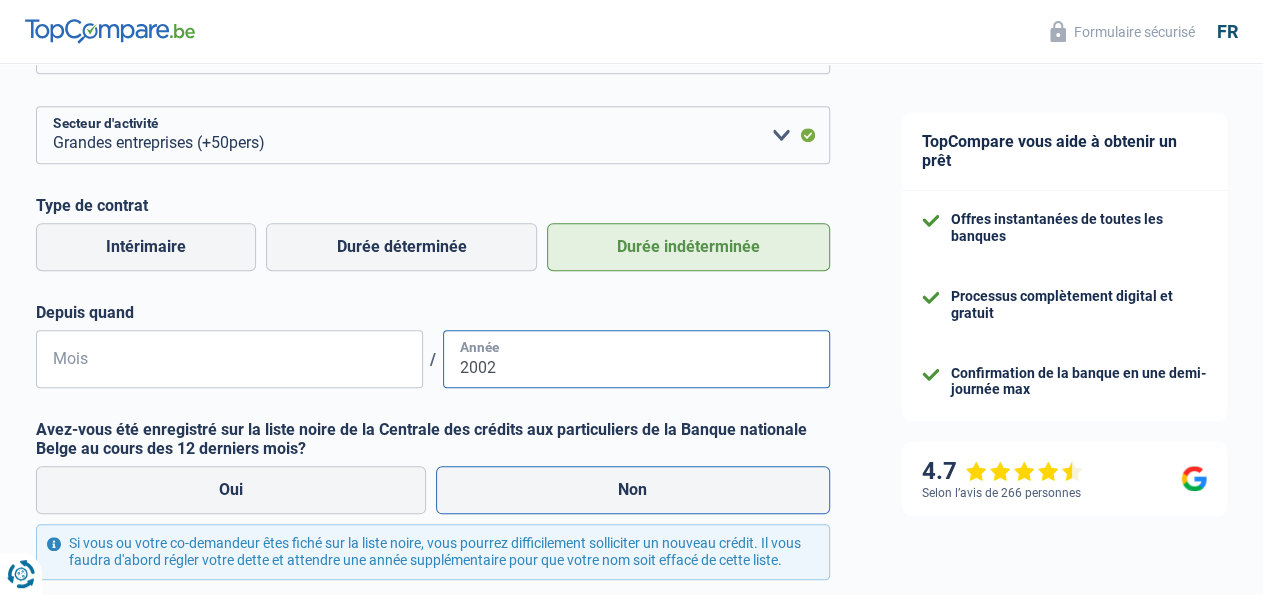 type on "2002" 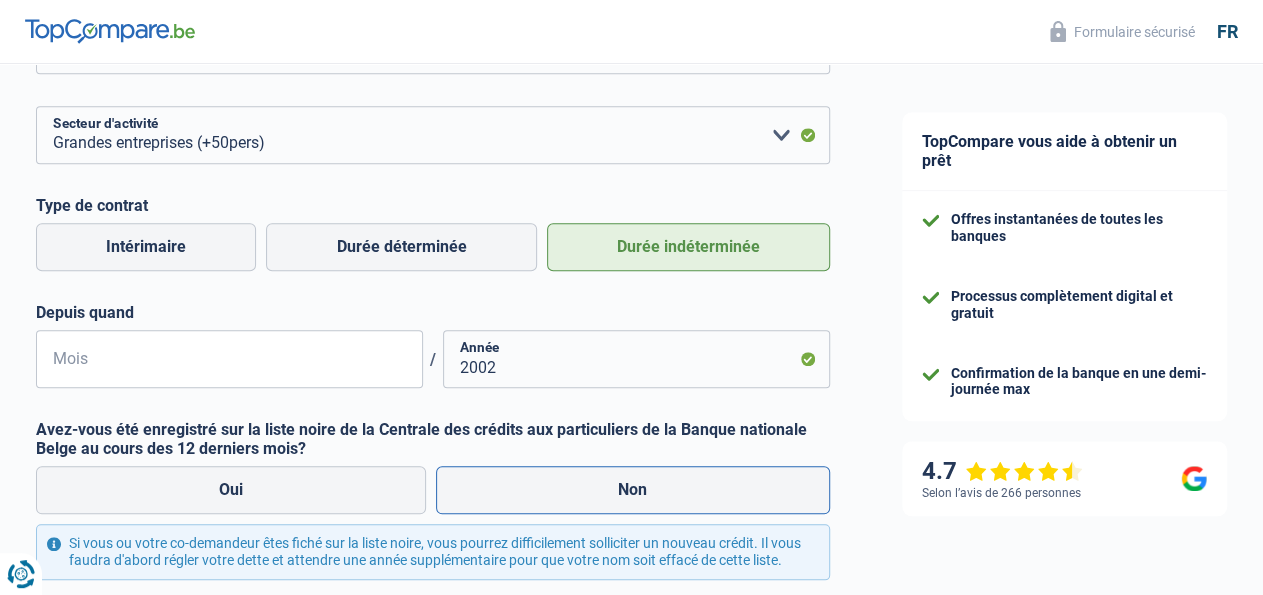 click on "Non" at bounding box center [633, 490] 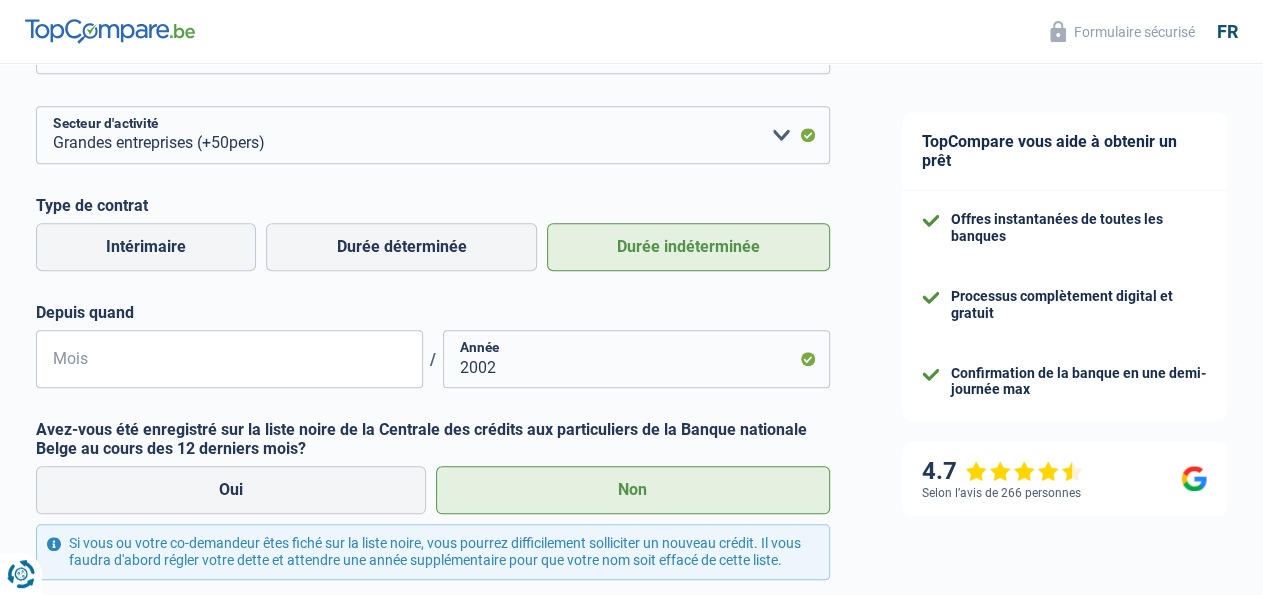 click on "Chance de réussite de votre simulation est de
45%
1
2
3
4
5
Rajoutez  +15%  en complétant l' étape 3
Activité professionnelle
Votre situation professionelle a un impact sur vos sources de revenus. Les banques en ont besoin pour vous accorder un prêt
Ouvrier Employé privé Employé public Invalide Indépendant Pensionné Chômeur Mutuelle Femme au foyer Sans profession Allocataire sécurité/Intégration social (SPF Sécurité Sociale, CPAS) Etudiant Profession libérale Commerçant Rentier Pré-pensionné
Veuillez sélectionner une option
Statut professionnel
employée               administration communal" at bounding box center [433, 24] 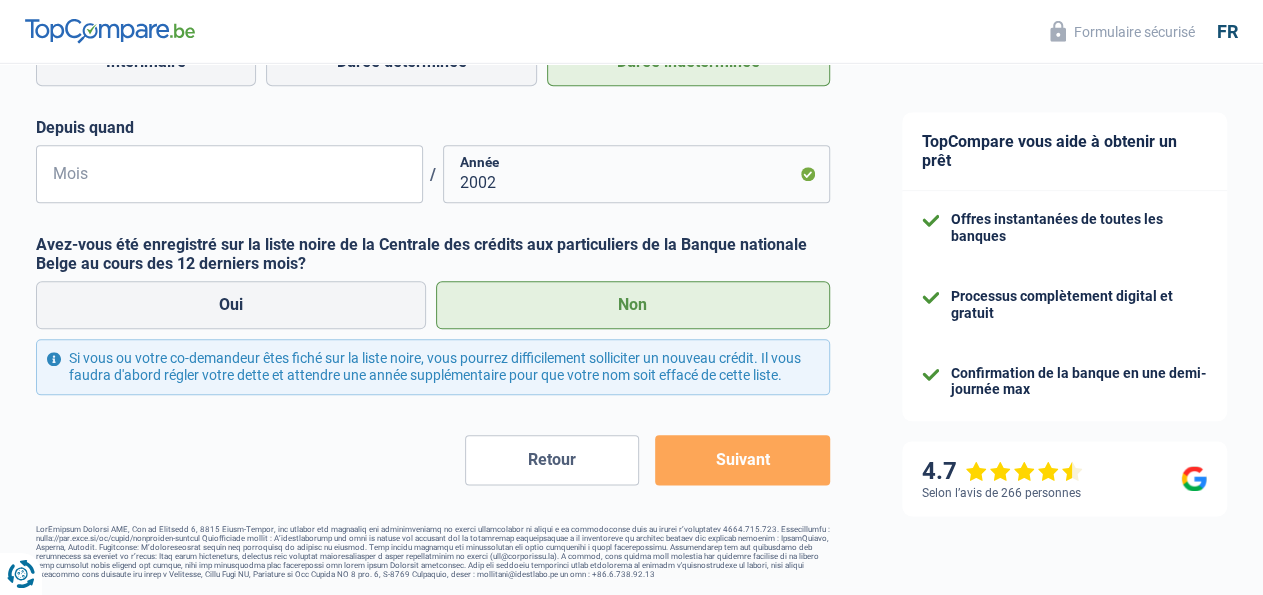 scroll, scrollTop: 986, scrollLeft: 0, axis: vertical 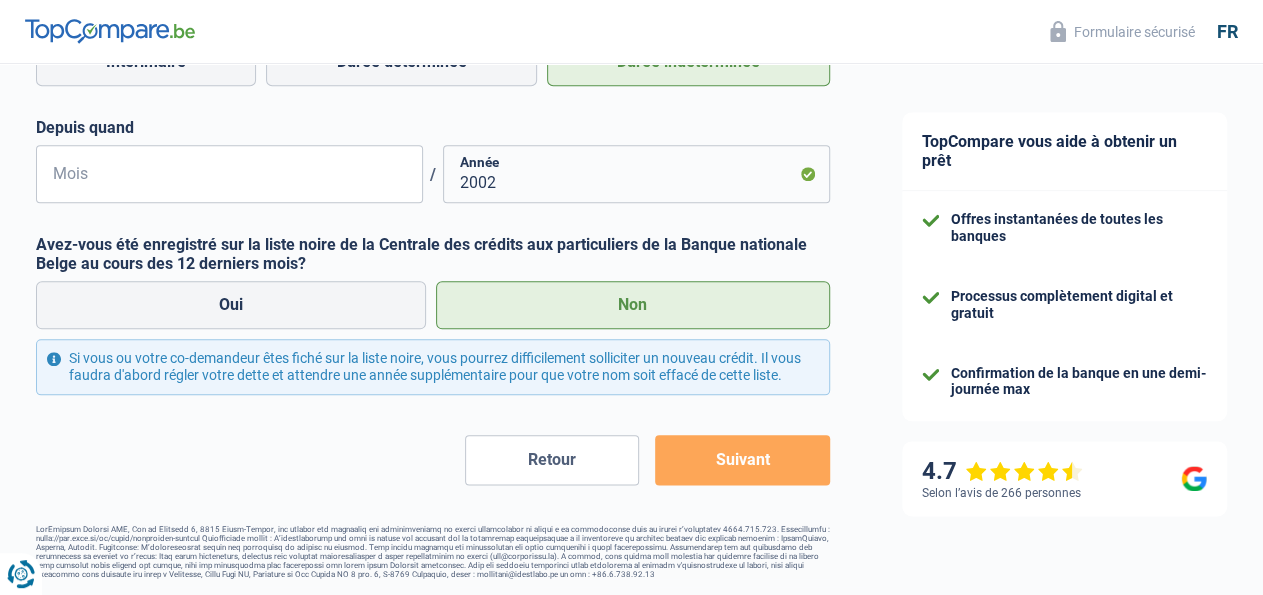 click on "Suivant" at bounding box center [742, 460] 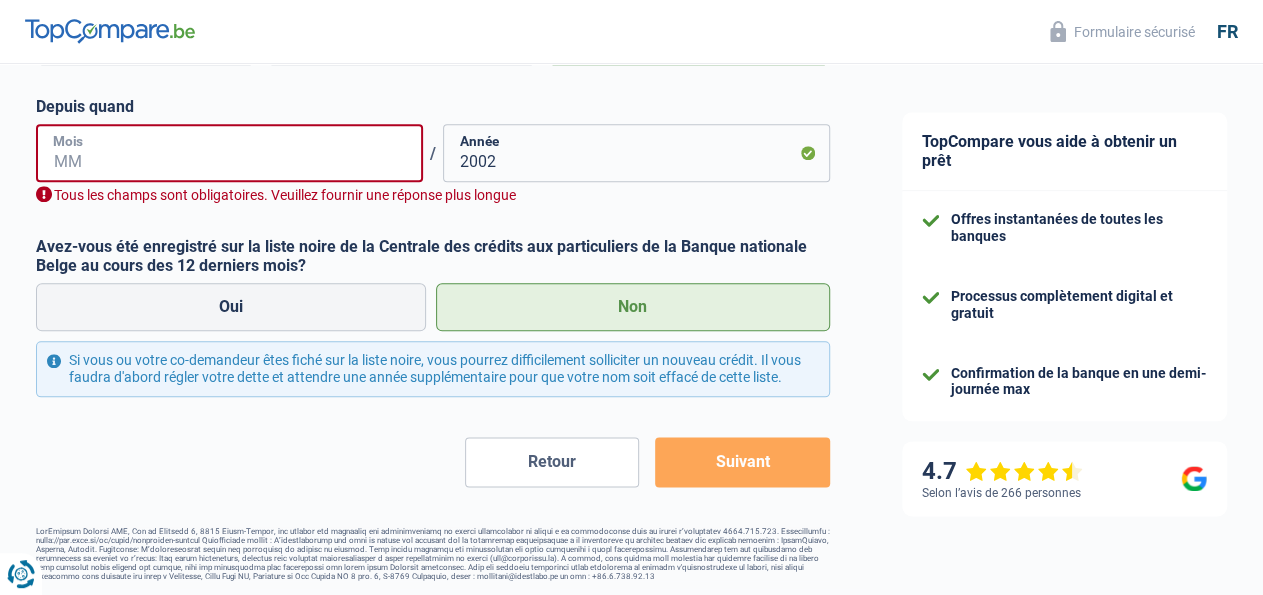 click on "Mois" at bounding box center [229, 153] 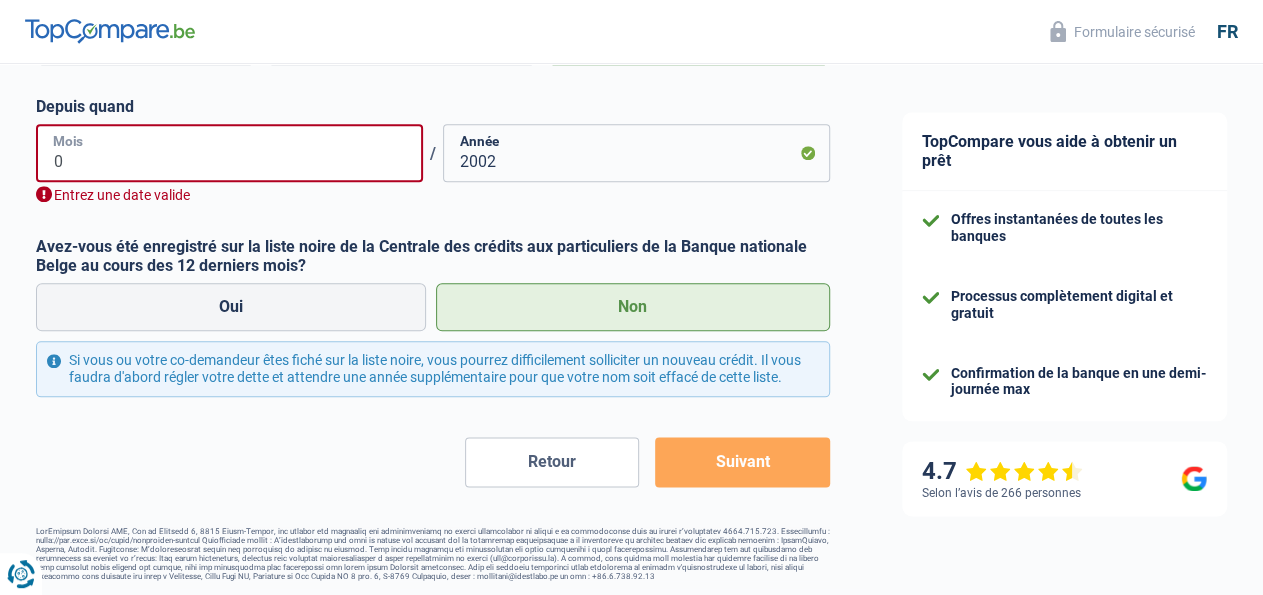 type on "09" 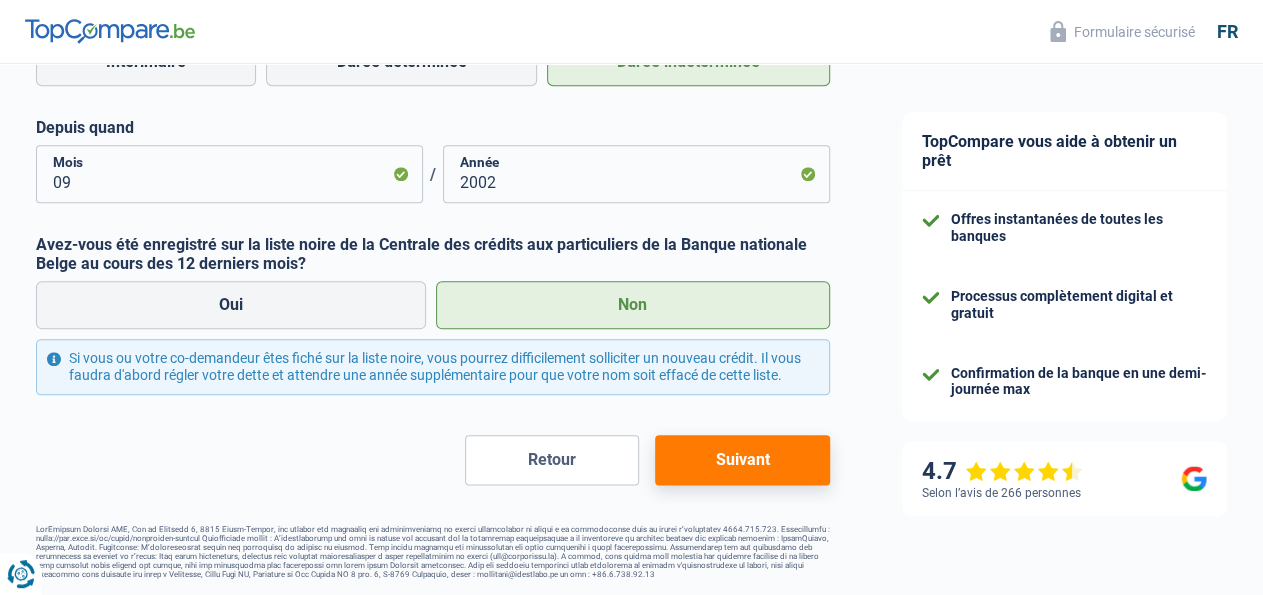 click on "Suivant" at bounding box center [742, 460] 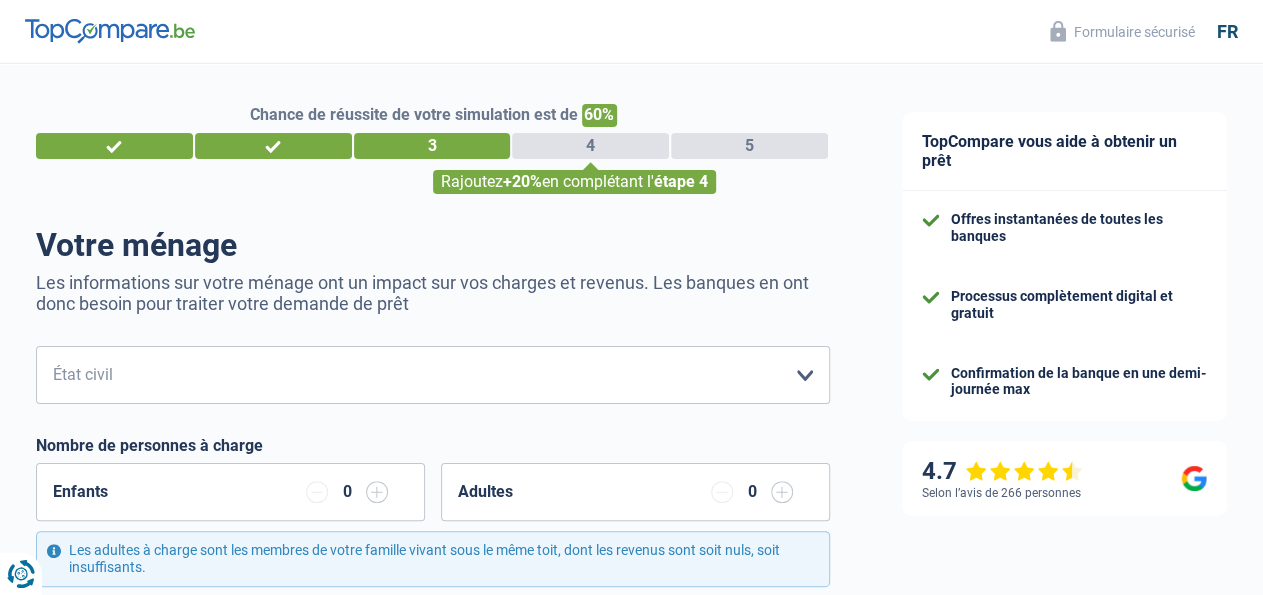 scroll, scrollTop: 0, scrollLeft: 0, axis: both 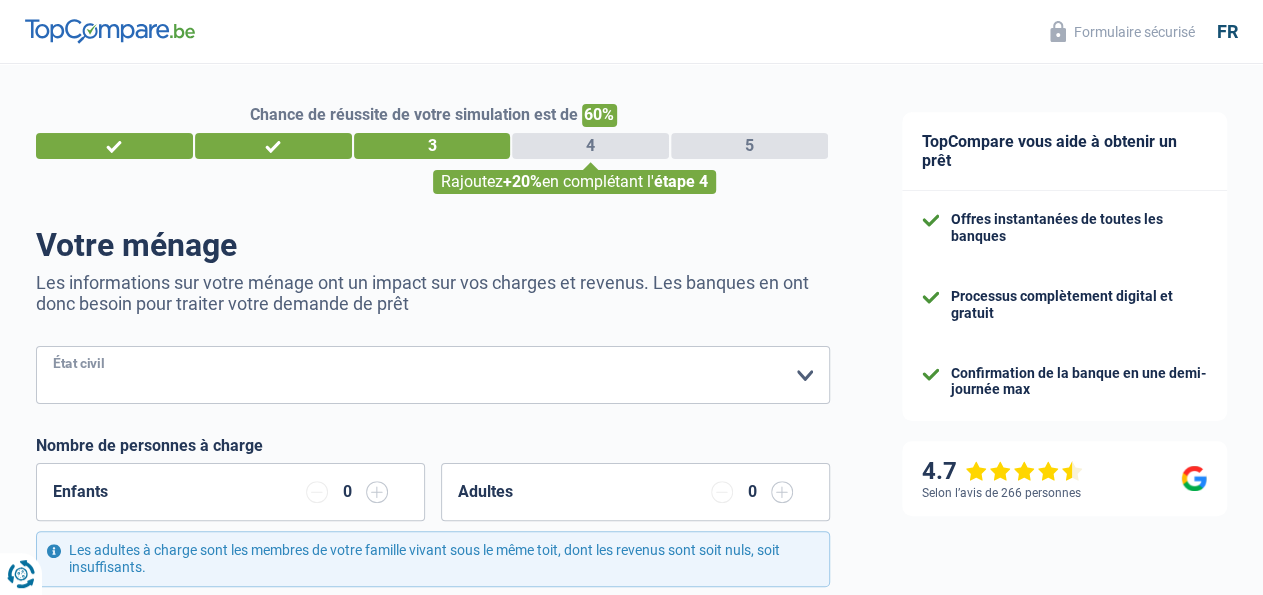 click on "Célibataire Marié(e) Cohabitant(e) légal(e) Divorcé(e) Veuf(ve) Séparé (de fait)
Veuillez sélectionner une option" at bounding box center [433, 375] 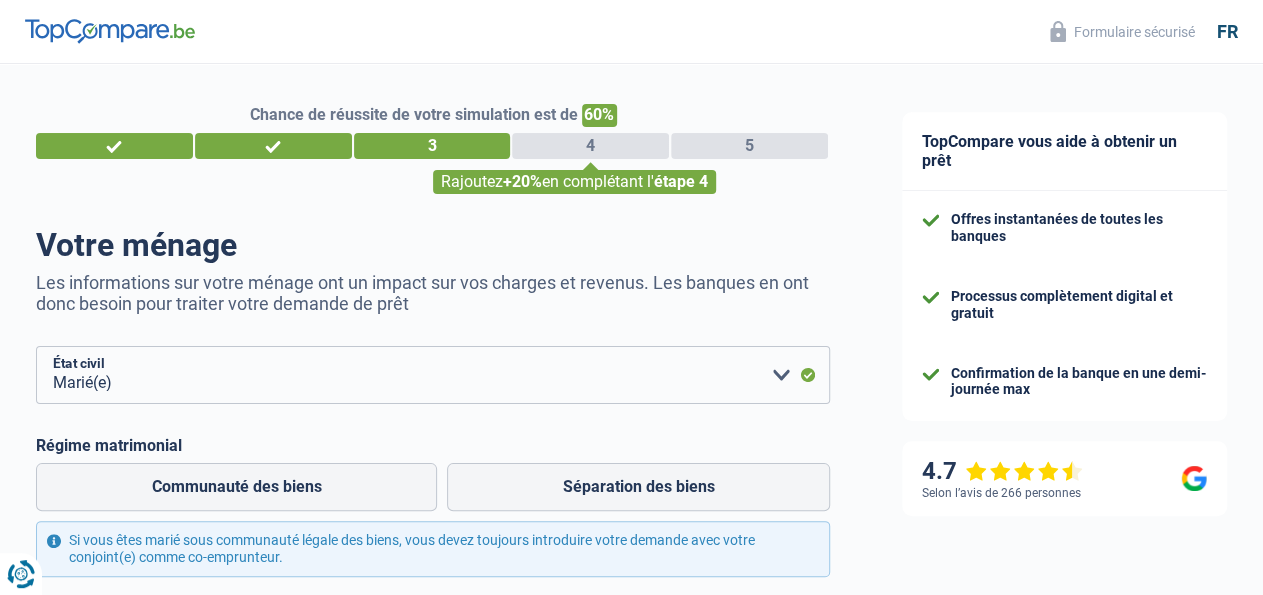 click on "Chance de réussite de votre simulation est de
60%
1
2
3
4
5
Rajoutez  +20%  en complétant l' étape 4
Votre ménage
Les informations sur votre ménage ont un impact sur vos charges et revenus. Les banques en ont donc besoin pour traiter votre demande de prêt
Célibataire Marié(e) Cohabitant(e) légal(e) Divorcé(e) Veuf(ve) Séparé (de fait)
Veuillez sélectionner une option
État civil
Régime matrimonial
Communauté des biens
Séparation des biens
Tous les champs sont obligatoires. Veuillez sélectionner une option" at bounding box center (433, 892) 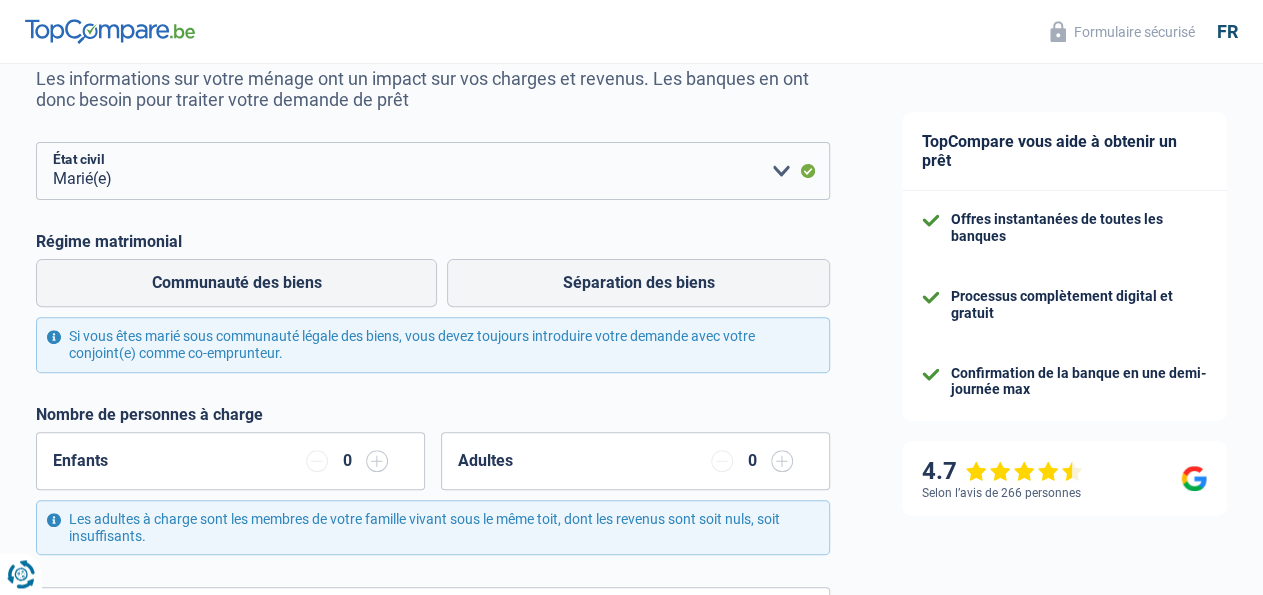 scroll, scrollTop: 208, scrollLeft: 0, axis: vertical 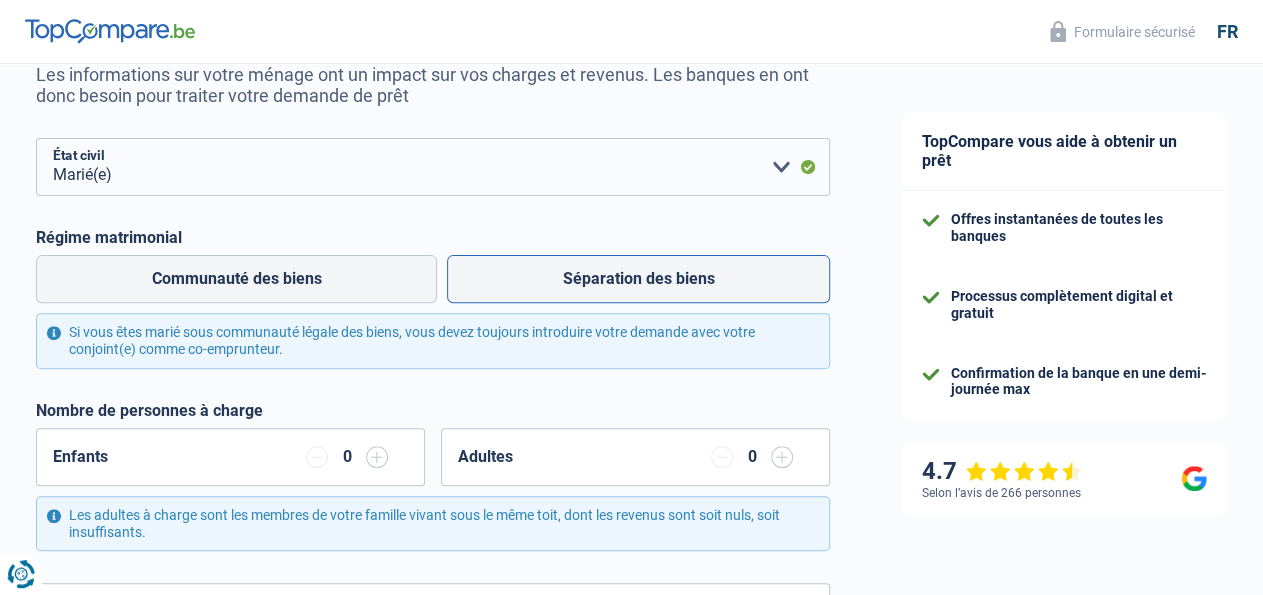click on "Séparation des biens" at bounding box center (638, 279) 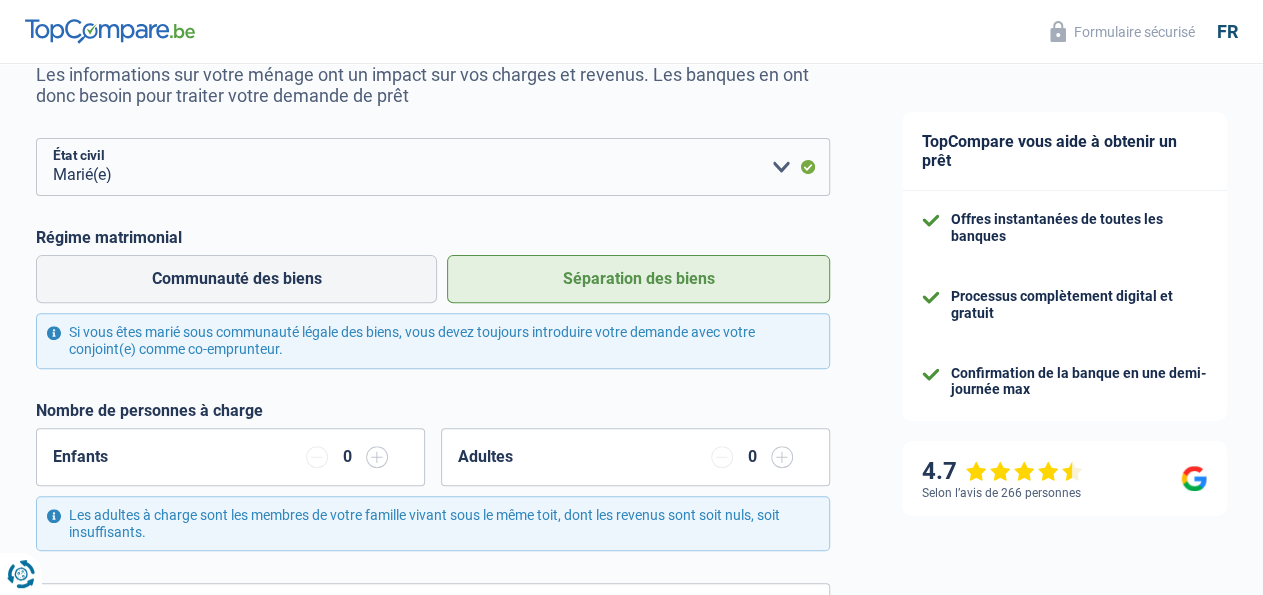 click on "Chance de réussite de votre simulation est de
60%
1
2
3
4
5
Rajoutez  +20%  en complétant l' étape 4
Votre ménage
Les informations sur votre ménage ont un impact sur vos charges et revenus. Les banques en ont donc besoin pour traiter votre demande de prêt
Célibataire Marié(e) Cohabitant(e) légal(e) Divorcé(e) Veuf(ve) Séparé (de fait)
Veuillez sélectionner une option
État civil
Régime matrimonial
Communauté des biens
Séparation des biens
Nombre de personnes à charge" at bounding box center [433, 684] 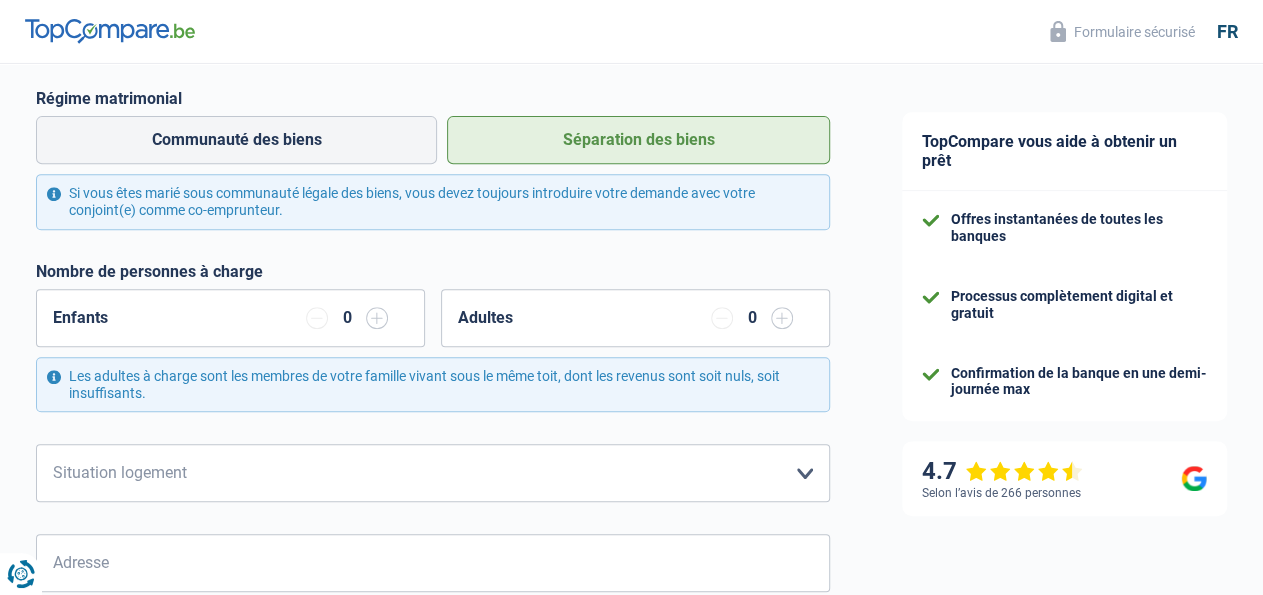 scroll, scrollTop: 364, scrollLeft: 0, axis: vertical 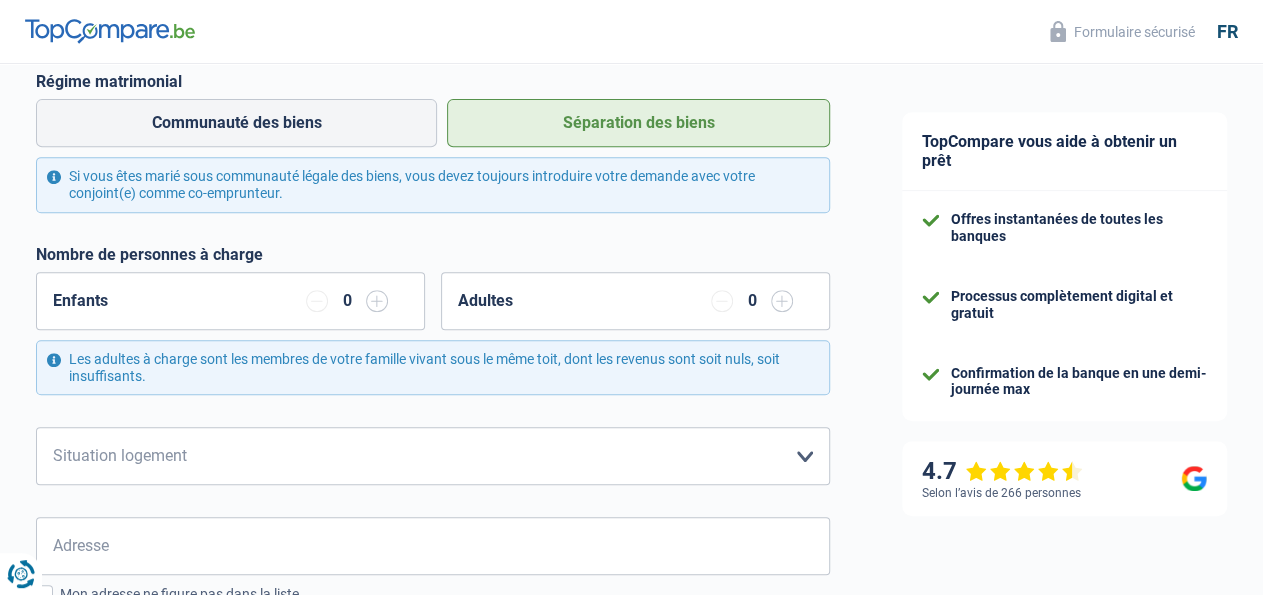 click at bounding box center [377, 301] 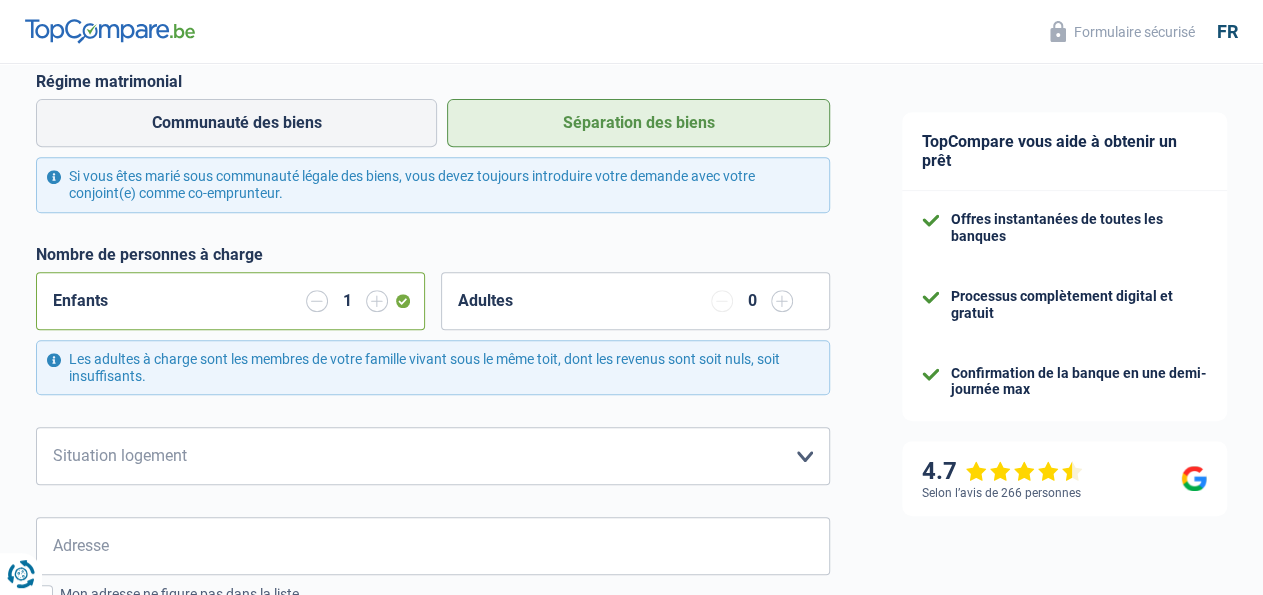click at bounding box center [377, 301] 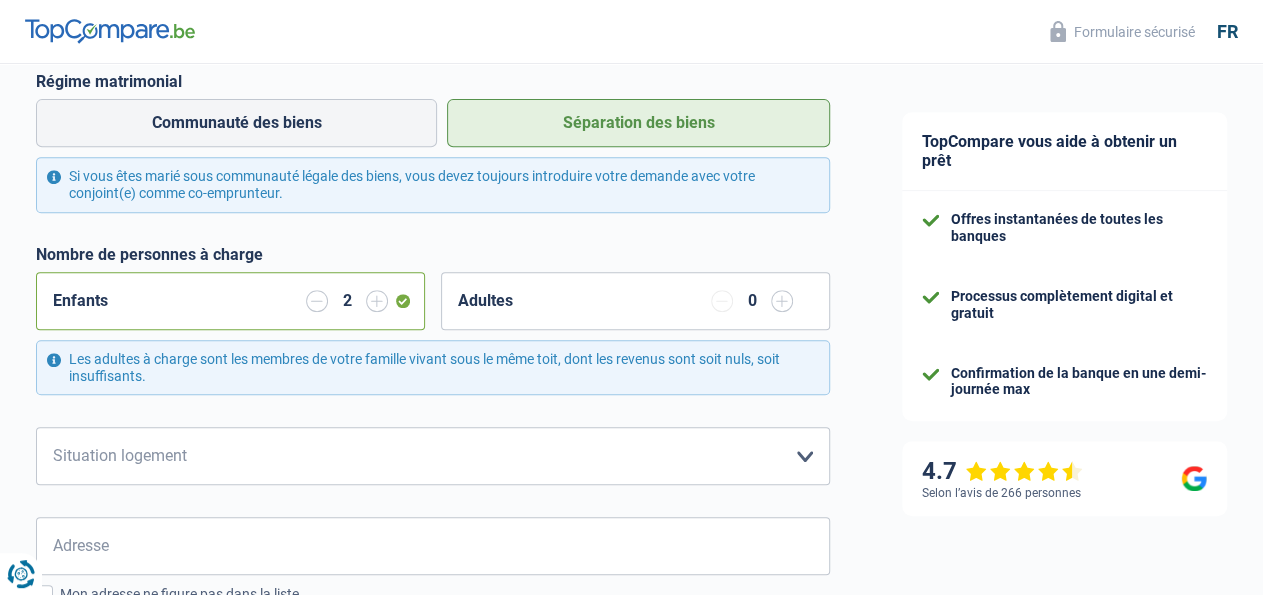 click on "Chance de réussite de votre simulation est de
60%
1
2
3
4
5
Rajoutez  +20%  en complétant l' étape 4
Votre ménage
Les informations sur votre ménage ont un impact sur vos charges et revenus. Les banques en ont donc besoin pour traiter votre demande de prêt
Célibataire Marié(e) Cohabitant(e) légal(e) Divorcé(e) Veuf(ve) Séparé (de fait)
Veuillez sélectionner une option
État civil
Régime matrimonial
Communauté des biens
Séparation des biens
Nombre de personnes à charge" at bounding box center [433, 528] 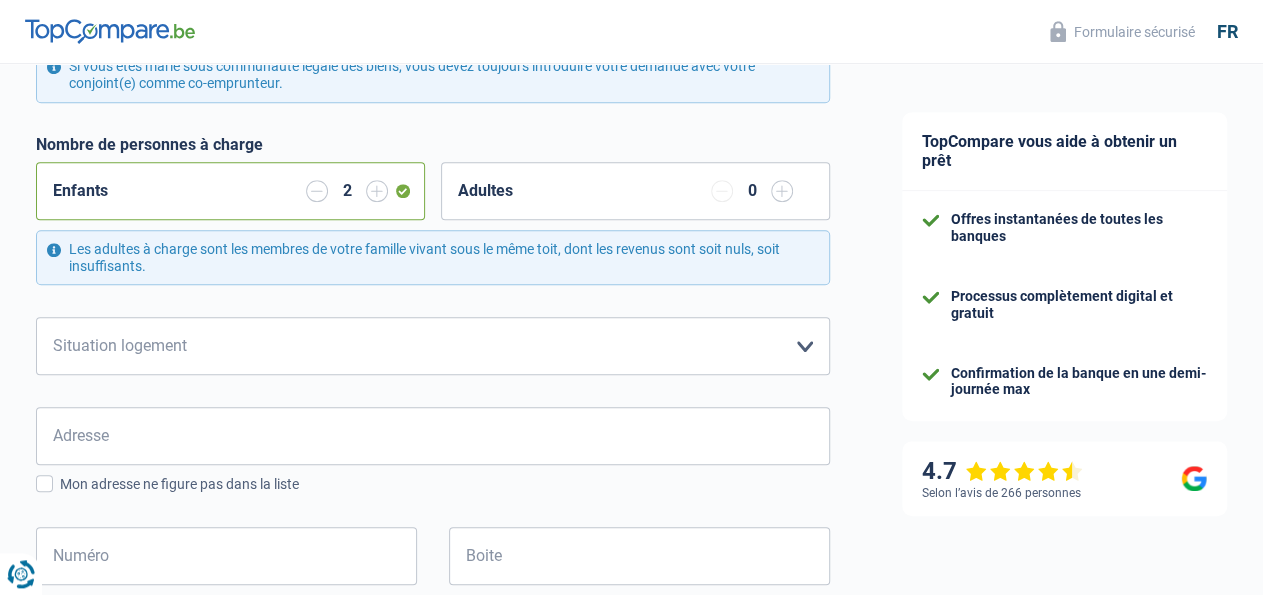scroll, scrollTop: 520, scrollLeft: 0, axis: vertical 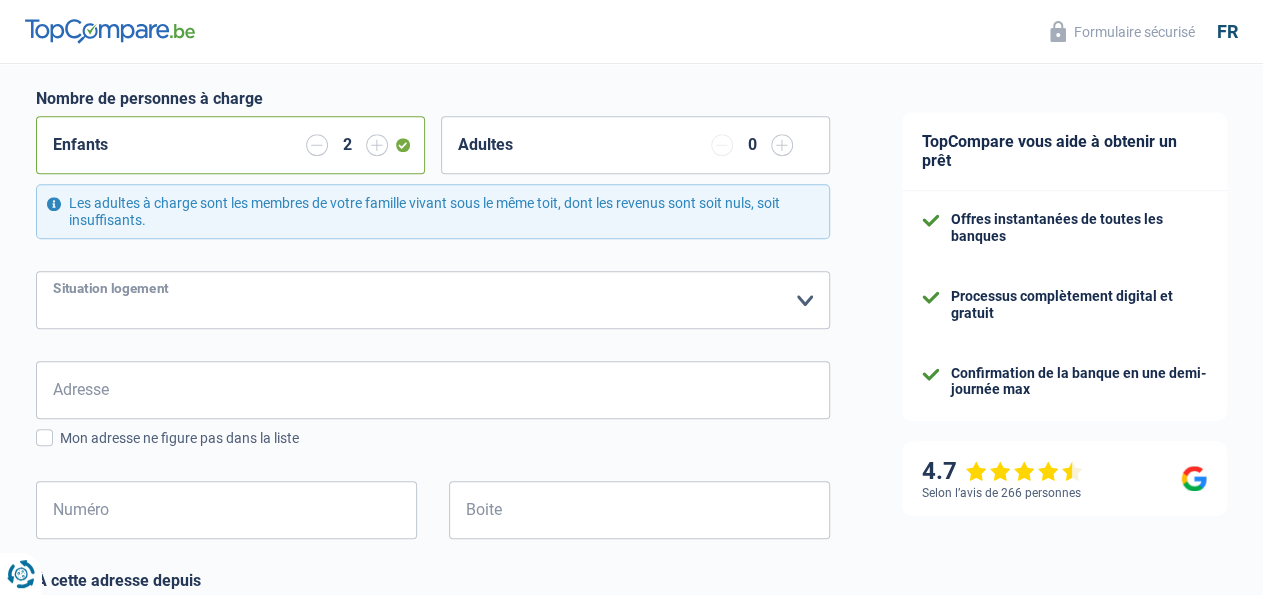 click on "Locataire Propriétaire avec prêt hypothécaire Propriétaire sans prêt hypothécaire Logé(e) par la famille Concierge
Veuillez sélectionner une option" at bounding box center [433, 300] 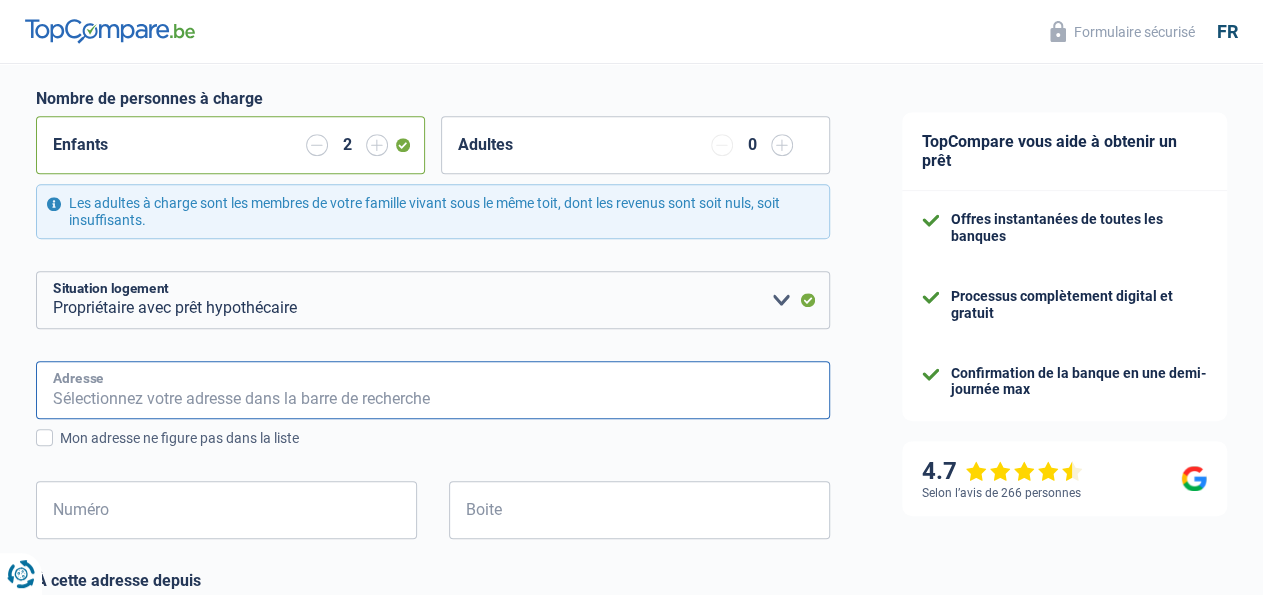 click on "Adresse" at bounding box center [433, 390] 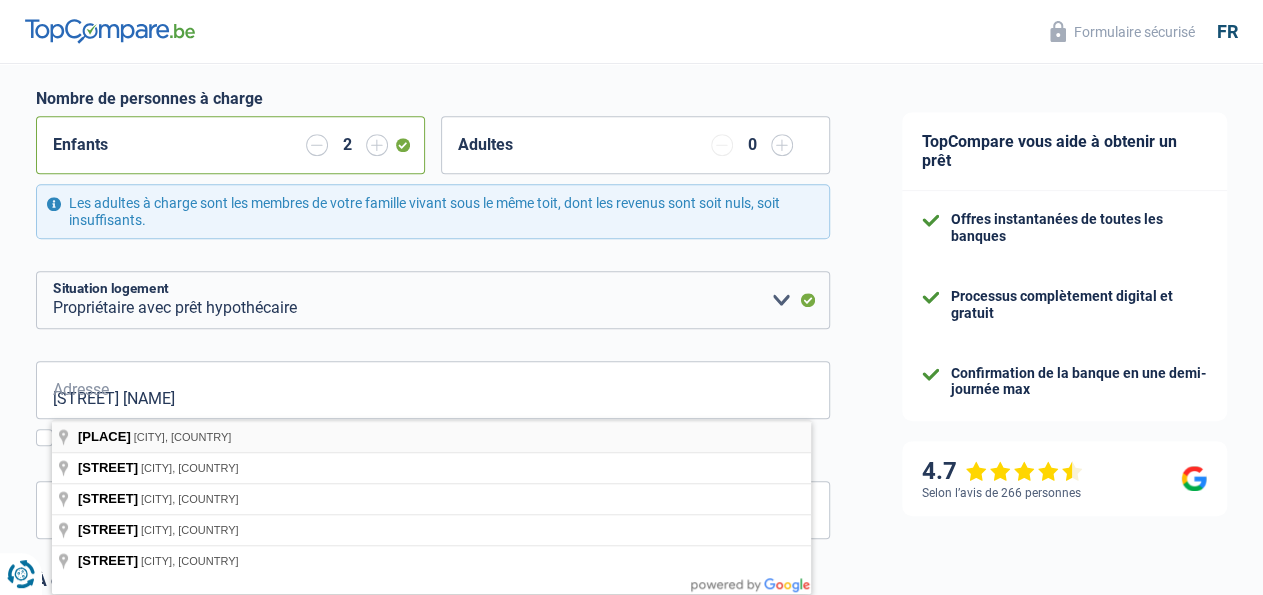 type on "Place de Froidmont, Tournai, Belgique" 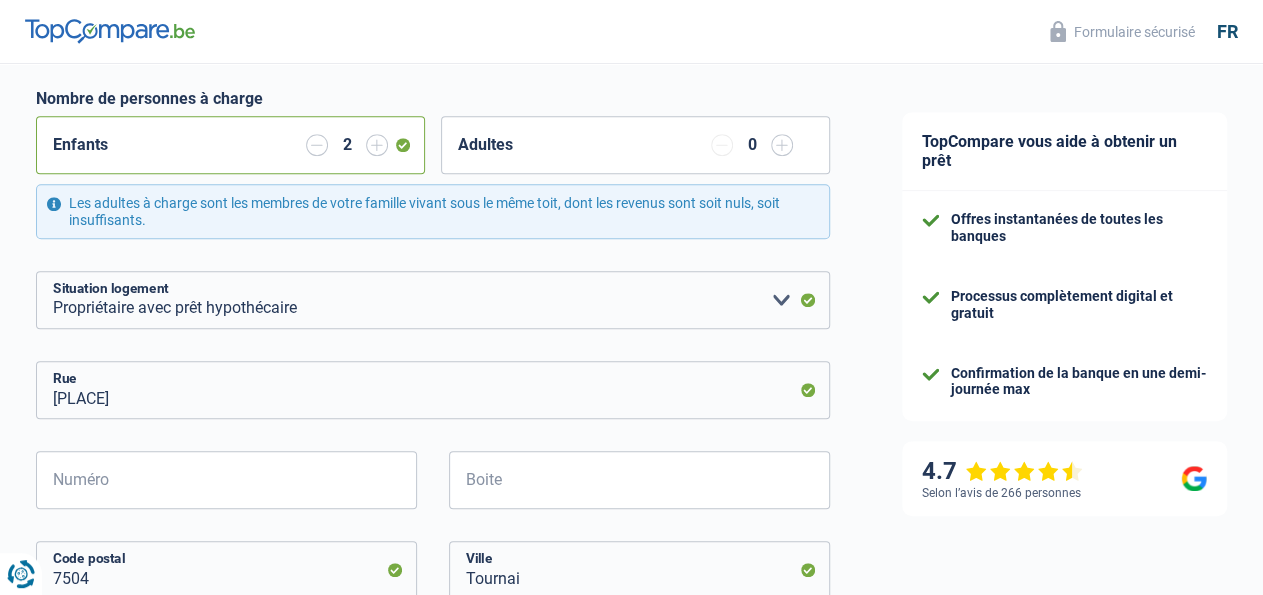 click on "Chance de réussite de votre simulation est de
60%
1
2
3
4
5
Rajoutez  +20%  en complétant l' étape 4
Votre ménage
Les informations sur votre ménage ont un impact sur vos charges et revenus. Les banques en ont donc besoin pour traiter votre demande de prêt
Célibataire Marié(e) Cohabitant(e) légal(e) Divorcé(e) Veuf(ve) Séparé (de fait)
Veuillez sélectionner une option
État civil
Régime matrimonial
Communauté des biens
Séparation des biens
Nombre de personnes à charge" at bounding box center [433, 447] 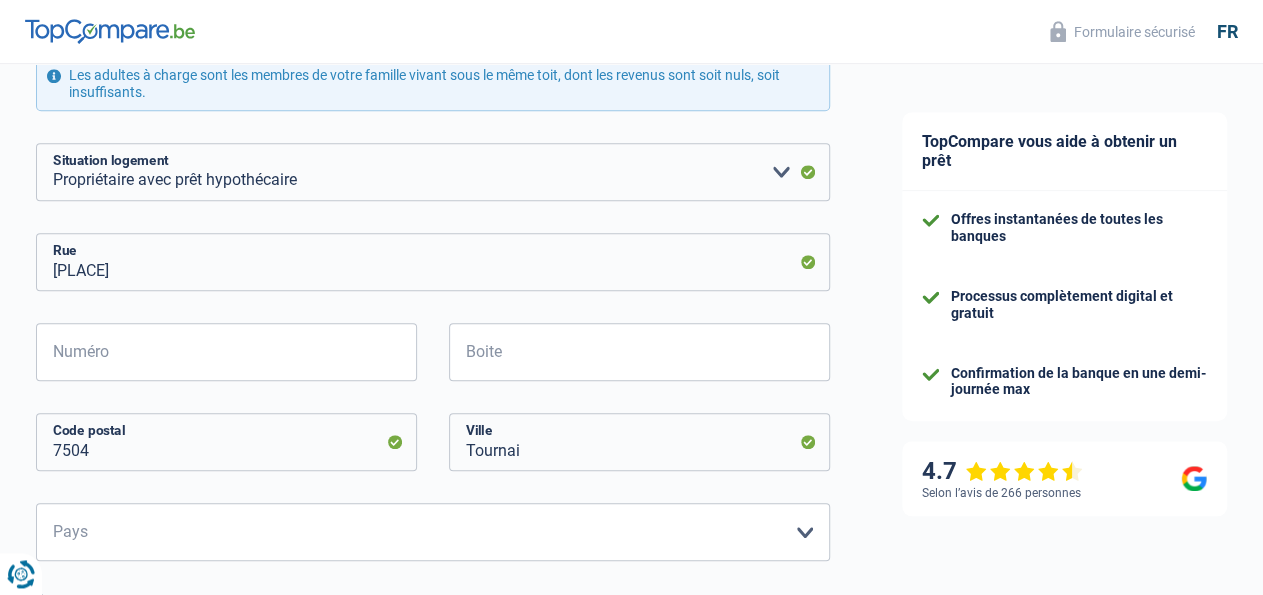 scroll, scrollTop: 676, scrollLeft: 0, axis: vertical 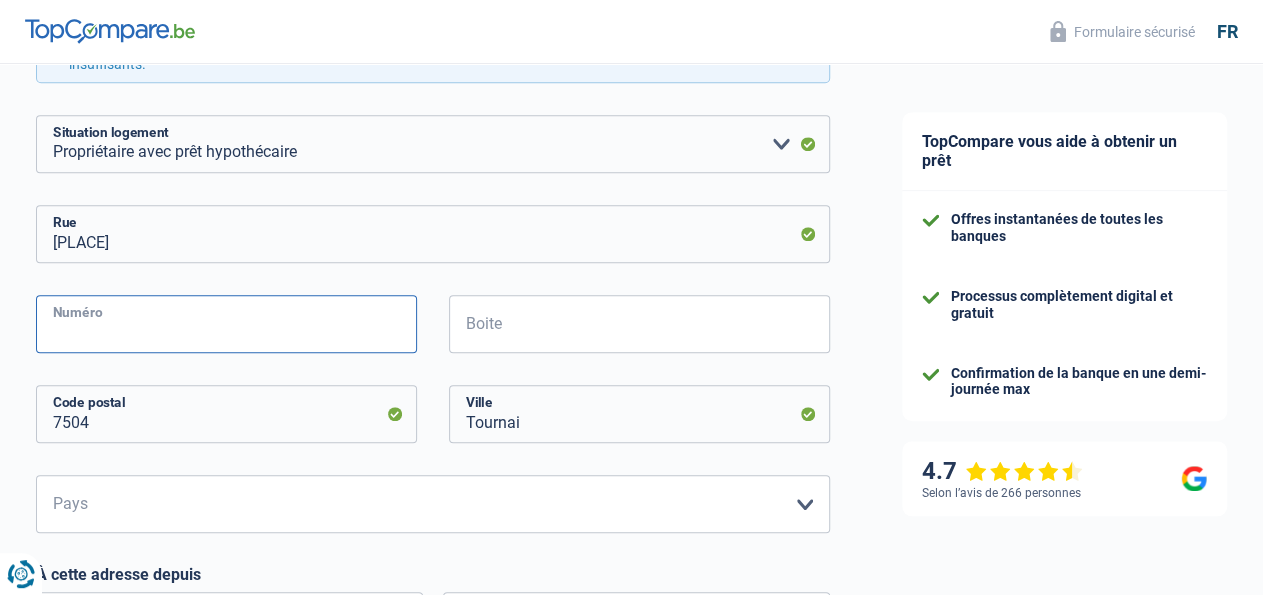 click on "Numéro" at bounding box center [226, 324] 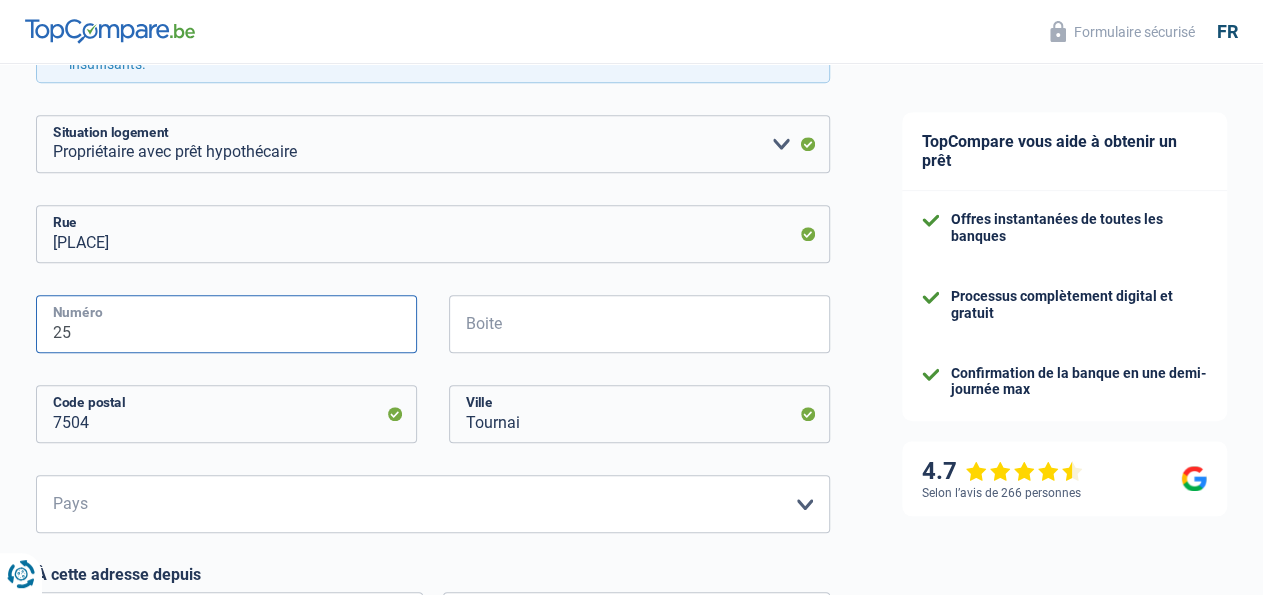 type on "25" 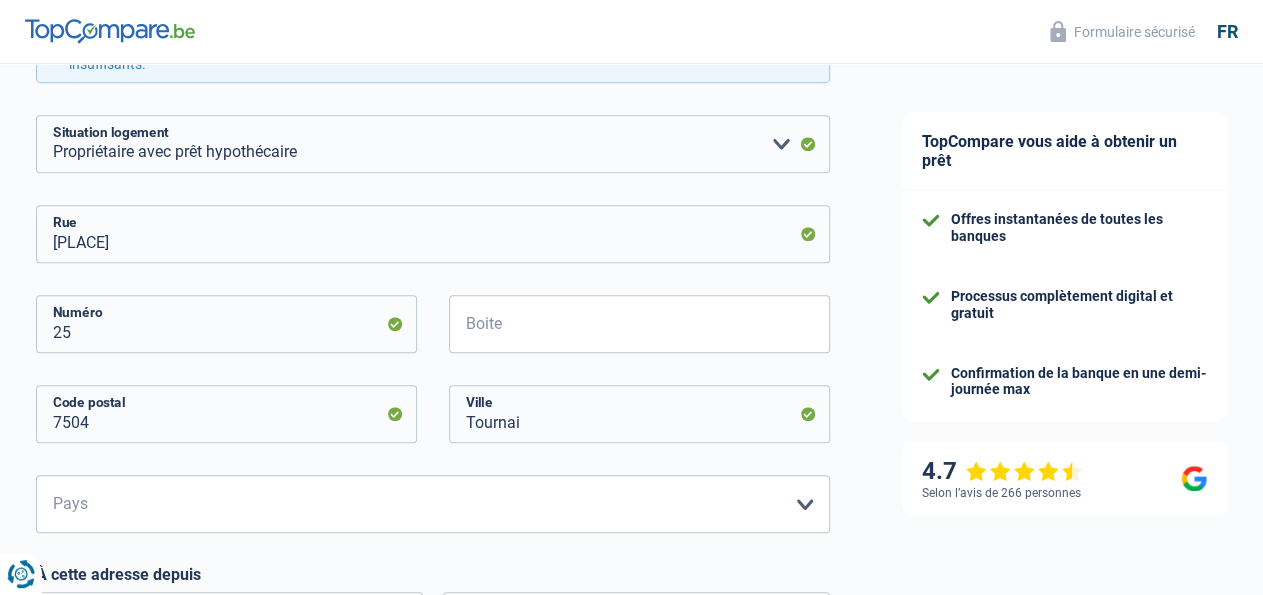 click on "Chance de réussite de votre simulation est de
60%
1
2
3
4
5
Rajoutez  +20%  en complétant l' étape 4
Votre ménage
Les informations sur votre ménage ont un impact sur vos charges et revenus. Les banques en ont donc besoin pour traiter votre demande de prêt
Célibataire Marié(e) Cohabitant(e) légal(e) Divorcé(e) Veuf(ve) Séparé (de fait)
Veuillez sélectionner une option
État civil
Régime matrimonial
Communauté des biens
Séparation des biens
Nombre de personnes à charge" at bounding box center [433, 291] 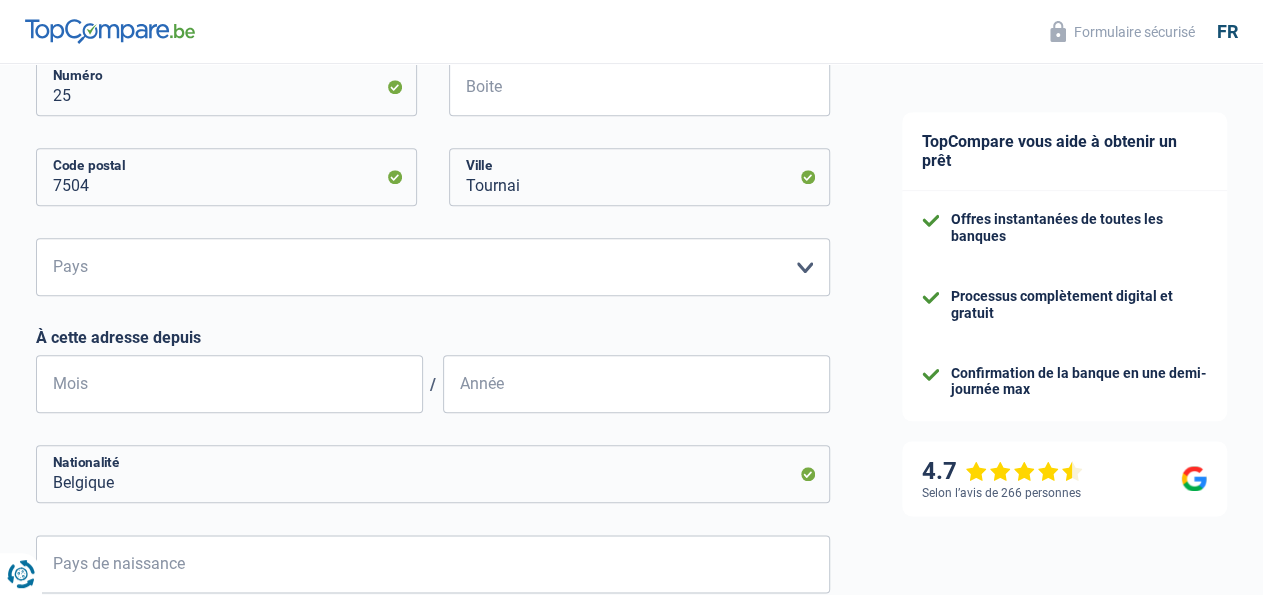 scroll, scrollTop: 936, scrollLeft: 0, axis: vertical 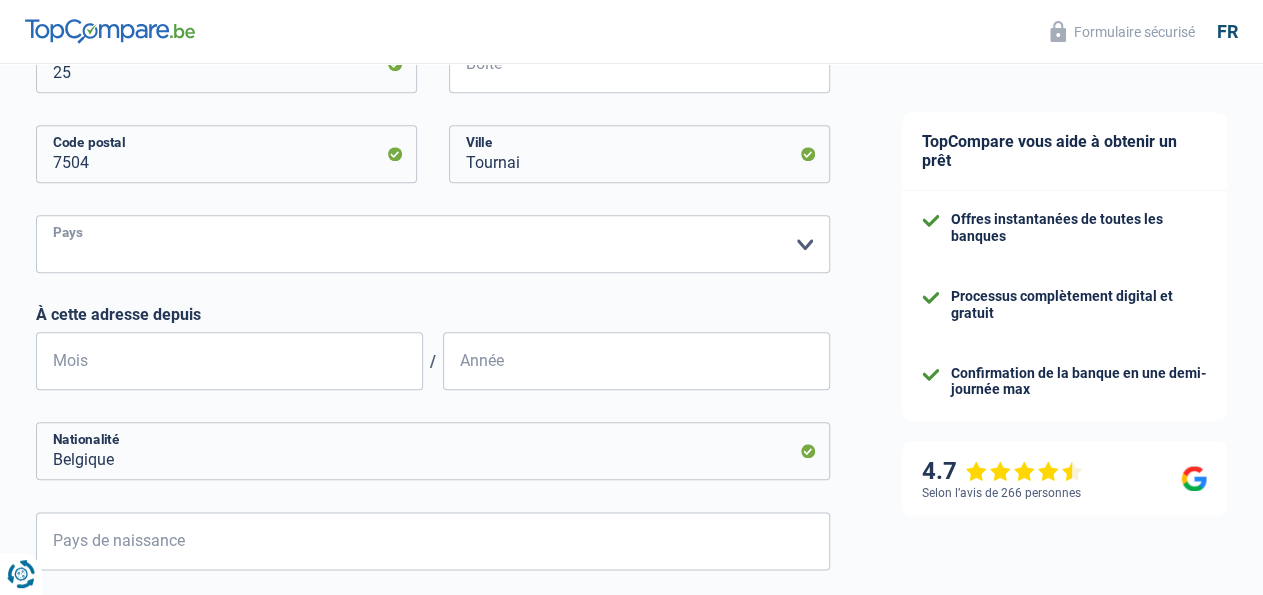 click on "Belgique Luxembourg
Veuillez sélectionner une option" at bounding box center (433, 244) 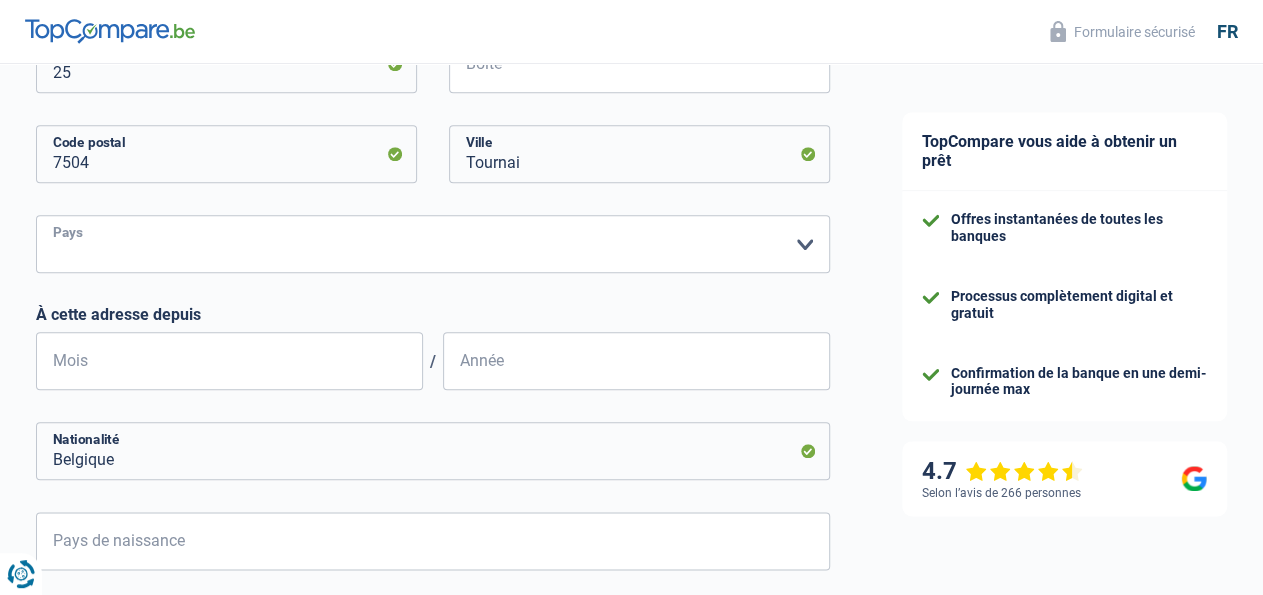 select on "BE" 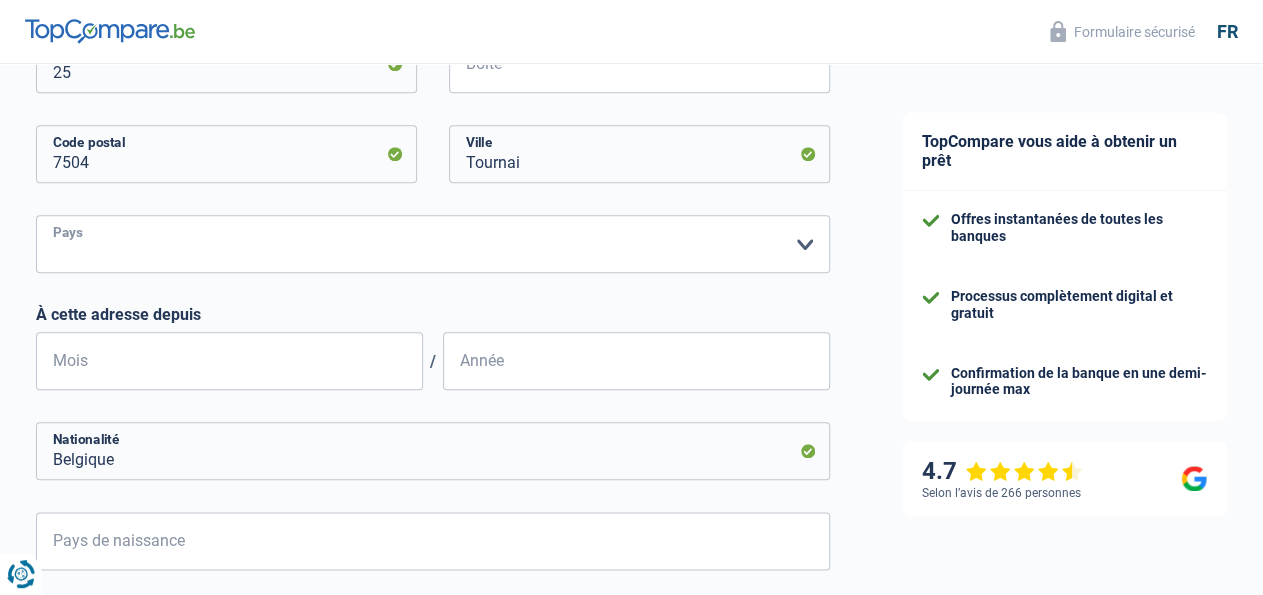 click on "Belgique" at bounding box center (0, 0) 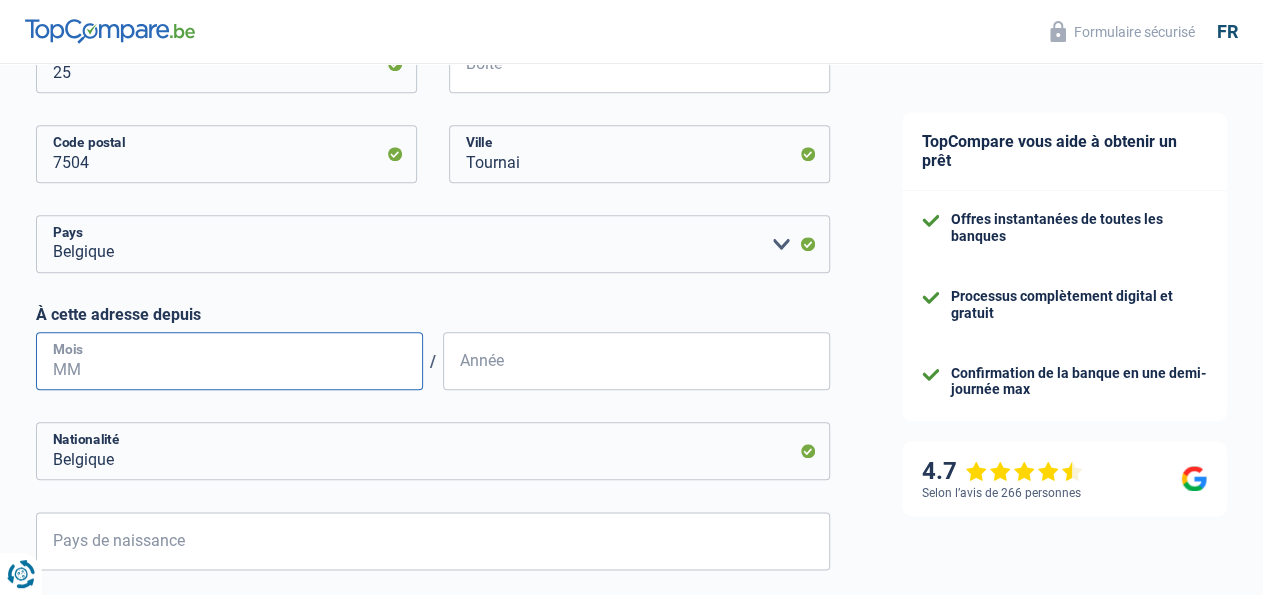 click on "Mois" at bounding box center (229, 361) 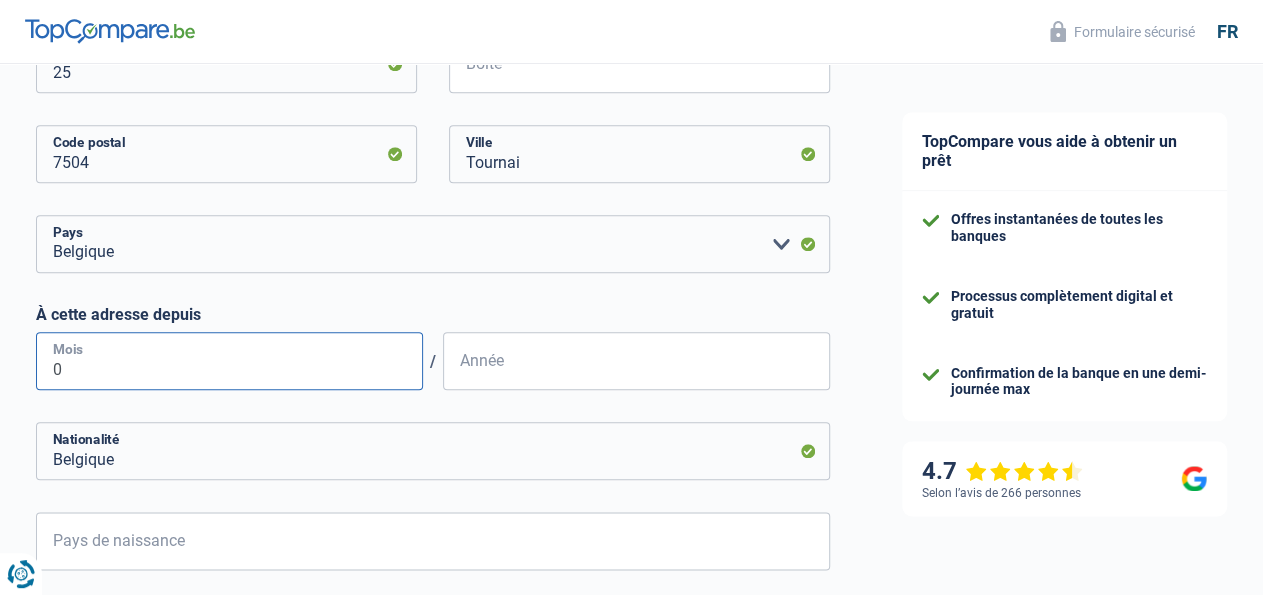 type on "09" 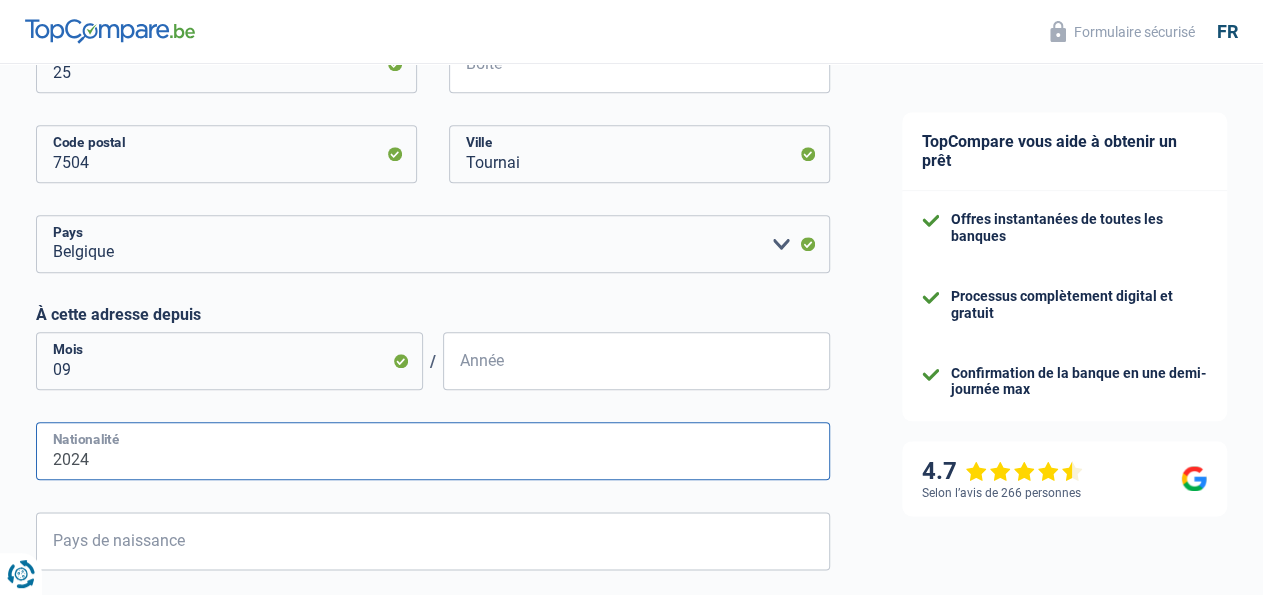 type on "2024" 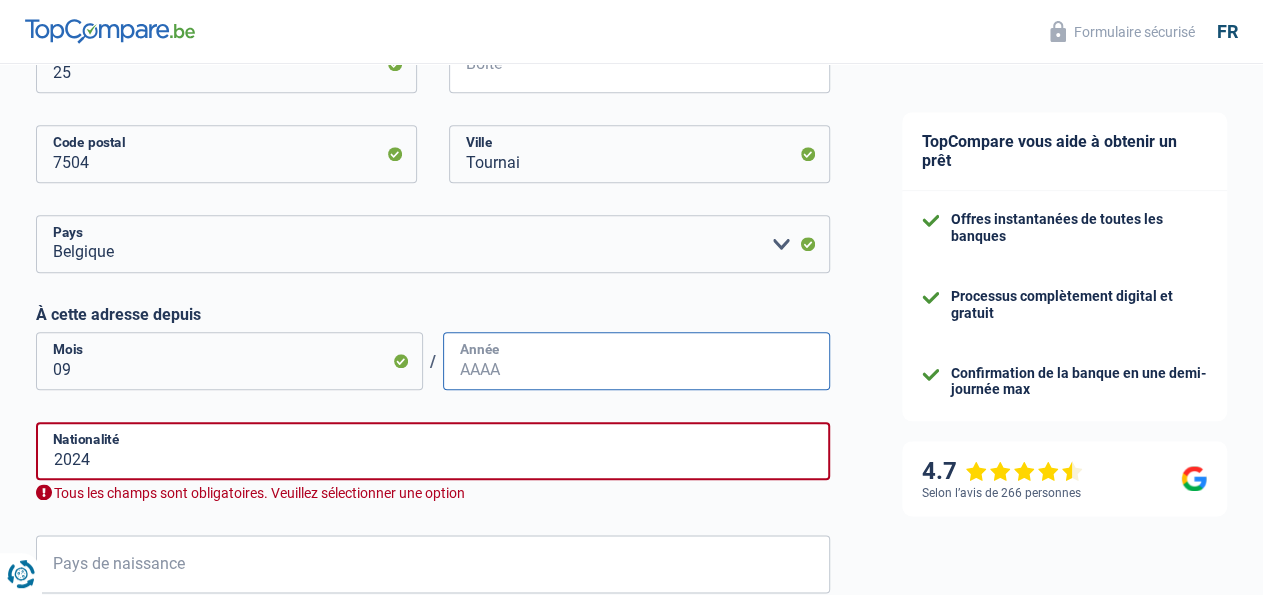 click on "Année" at bounding box center [636, 361] 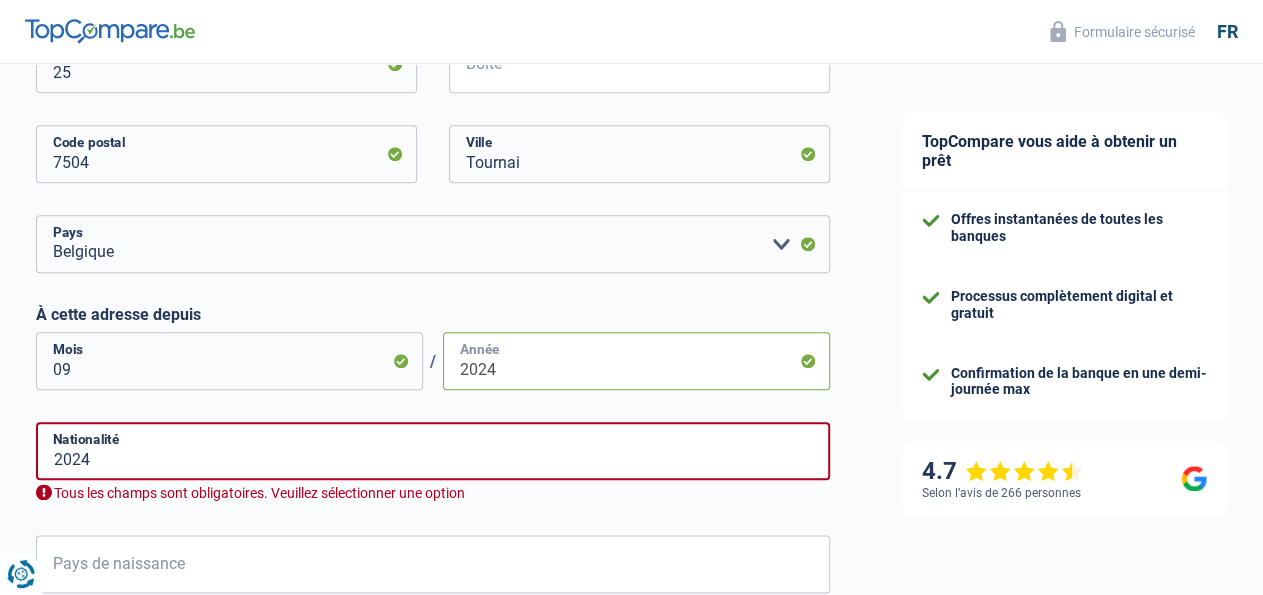 scroll, scrollTop: 926, scrollLeft: 0, axis: vertical 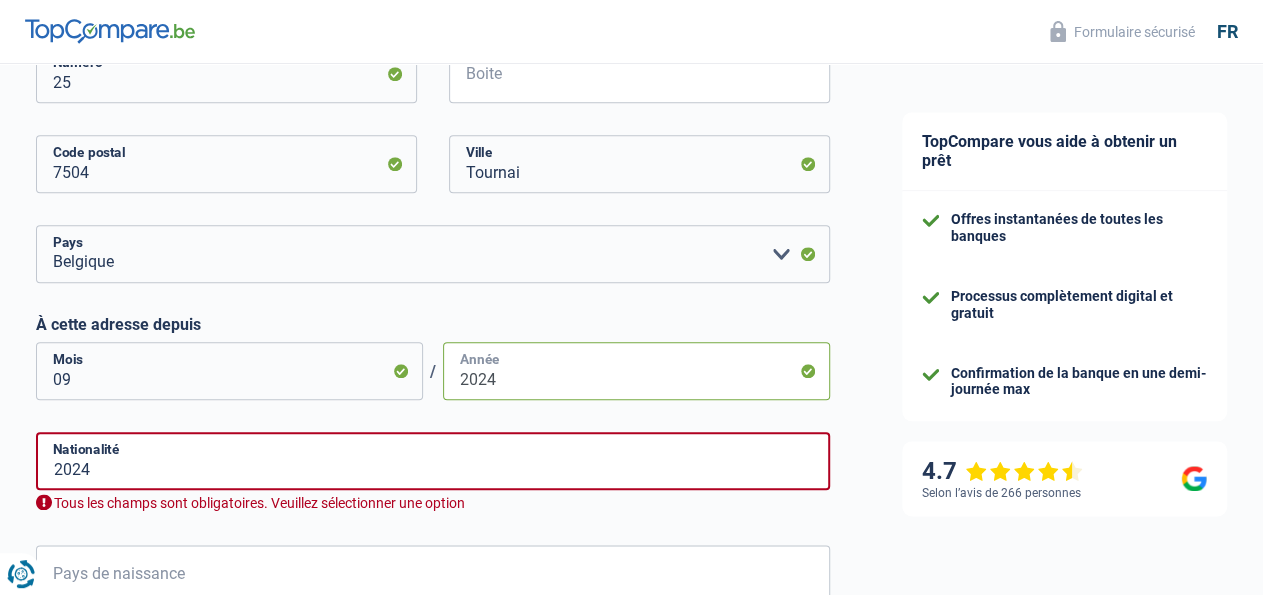type on "2024" 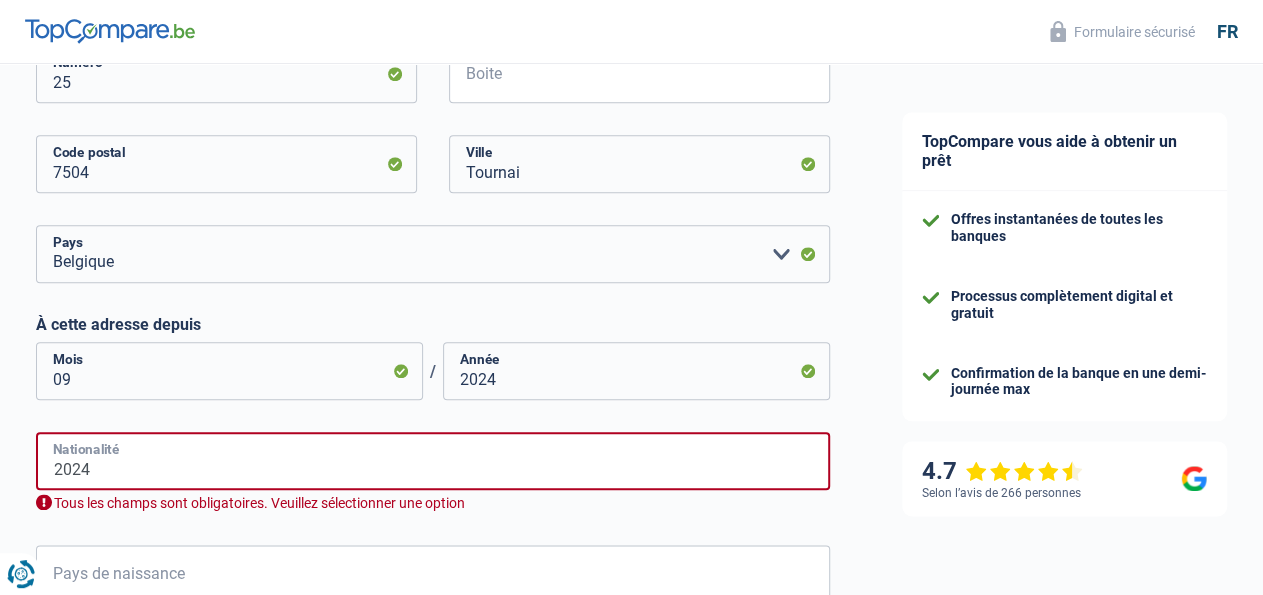 click on "2024" at bounding box center [433, 461] 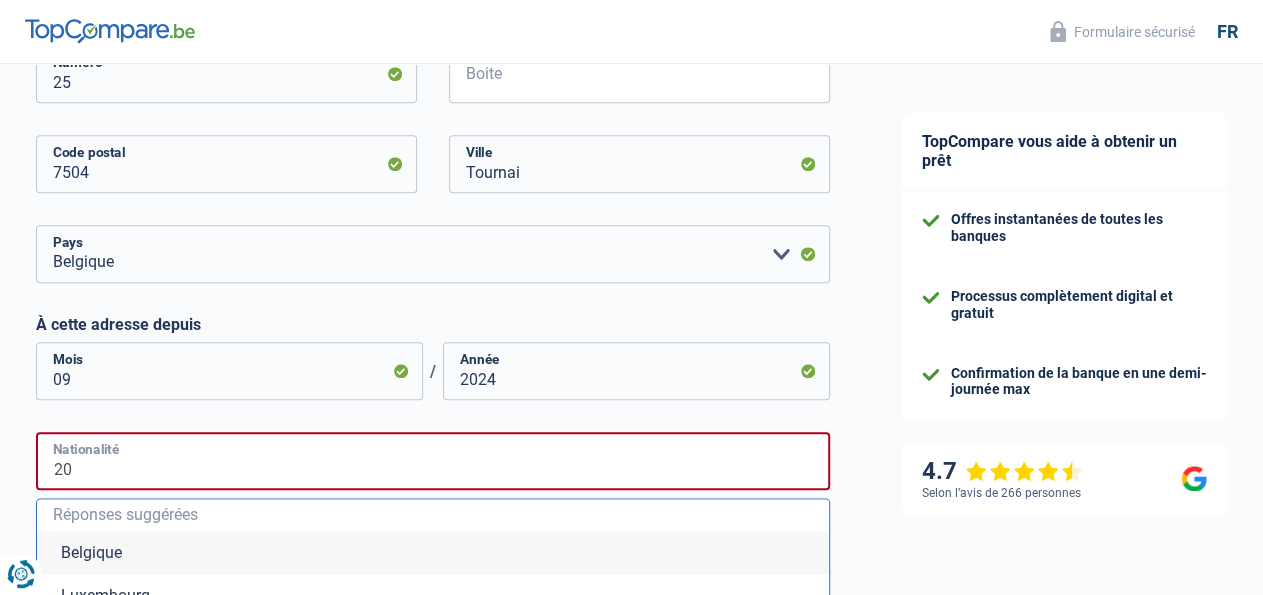 type on "2" 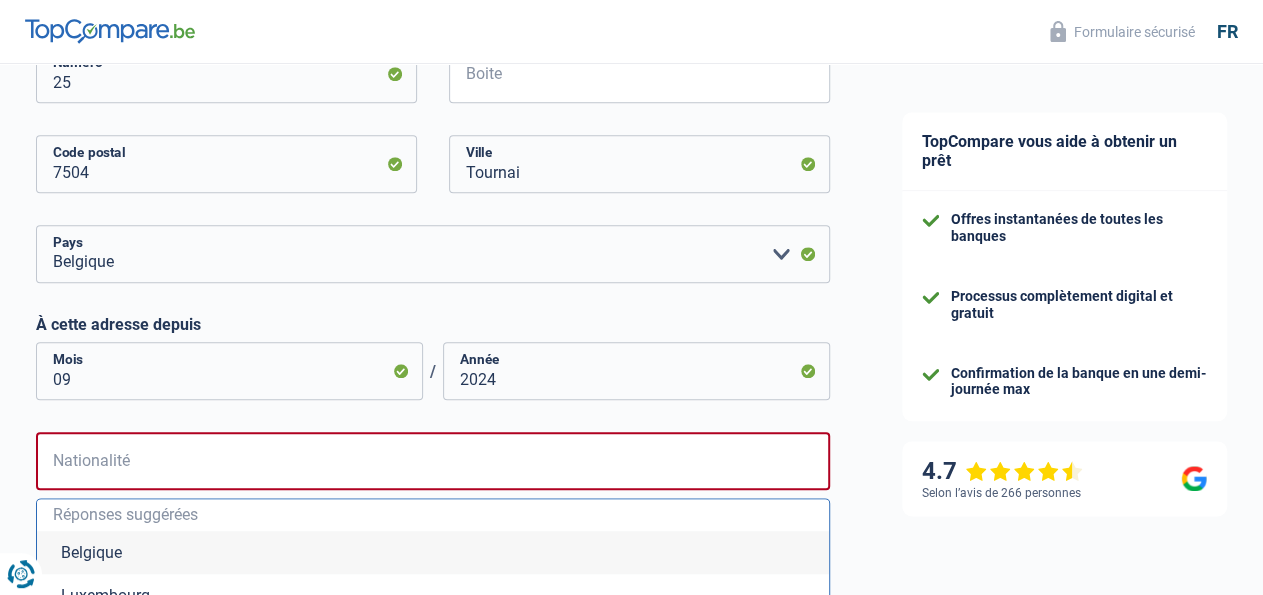 click on "Belgique" at bounding box center (433, 552) 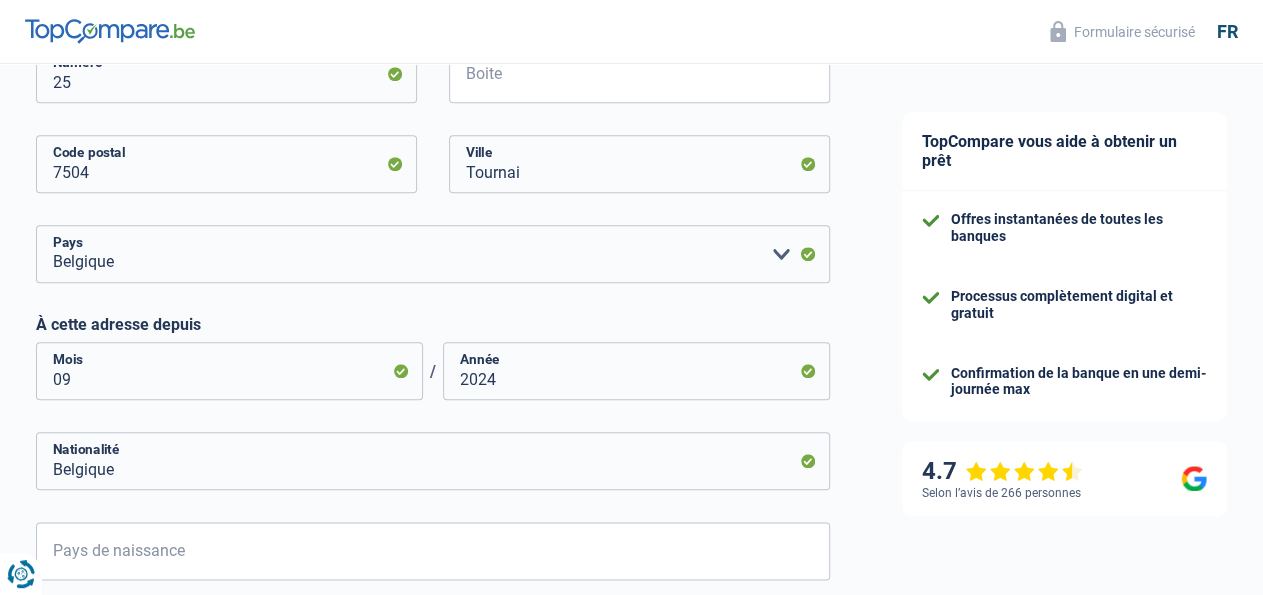 click on "Chance de réussite de votre simulation est de
60%
1
2
3
4
5
Rajoutez  +20%  en complétant l' étape 4
Votre ménage
Les informations sur votre ménage ont un impact sur vos charges et revenus. Les banques en ont donc besoin pour traiter votre demande de prêt
Célibataire Marié(e) Cohabitant(e) légal(e) Divorcé(e) Veuf(ve) Séparé (de fait)
Veuillez sélectionner une option
État civil
Régime matrimonial
Communauté des biens
Séparation des biens
Nombre de personnes à charge" at bounding box center (433, 41) 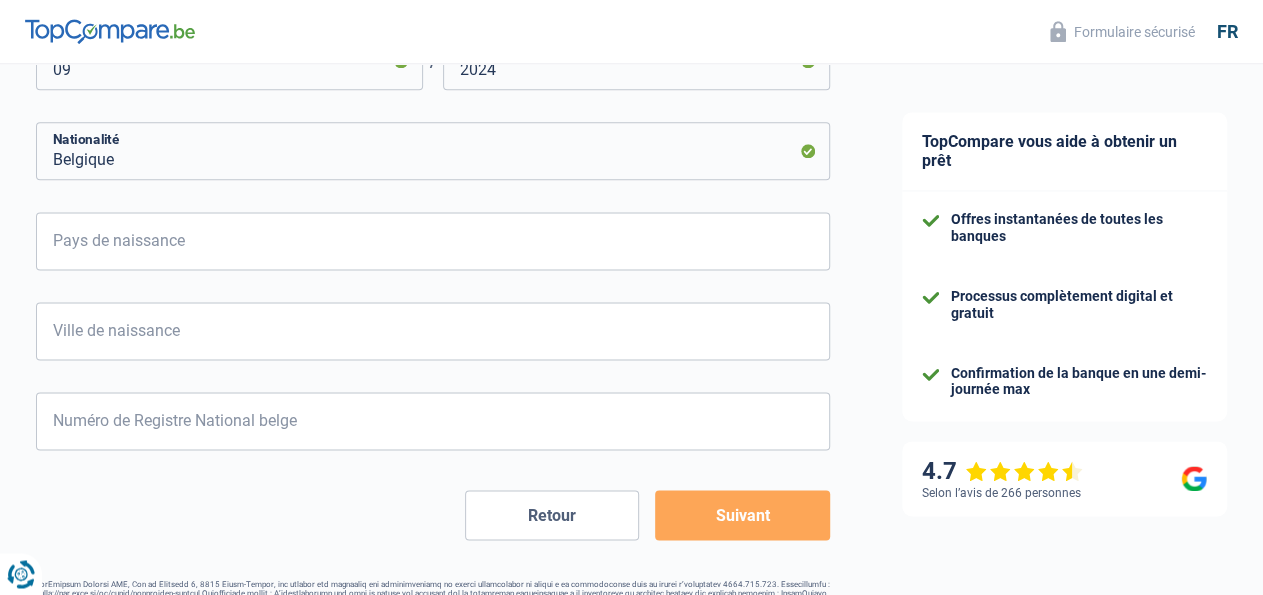 scroll, scrollTop: 1238, scrollLeft: 0, axis: vertical 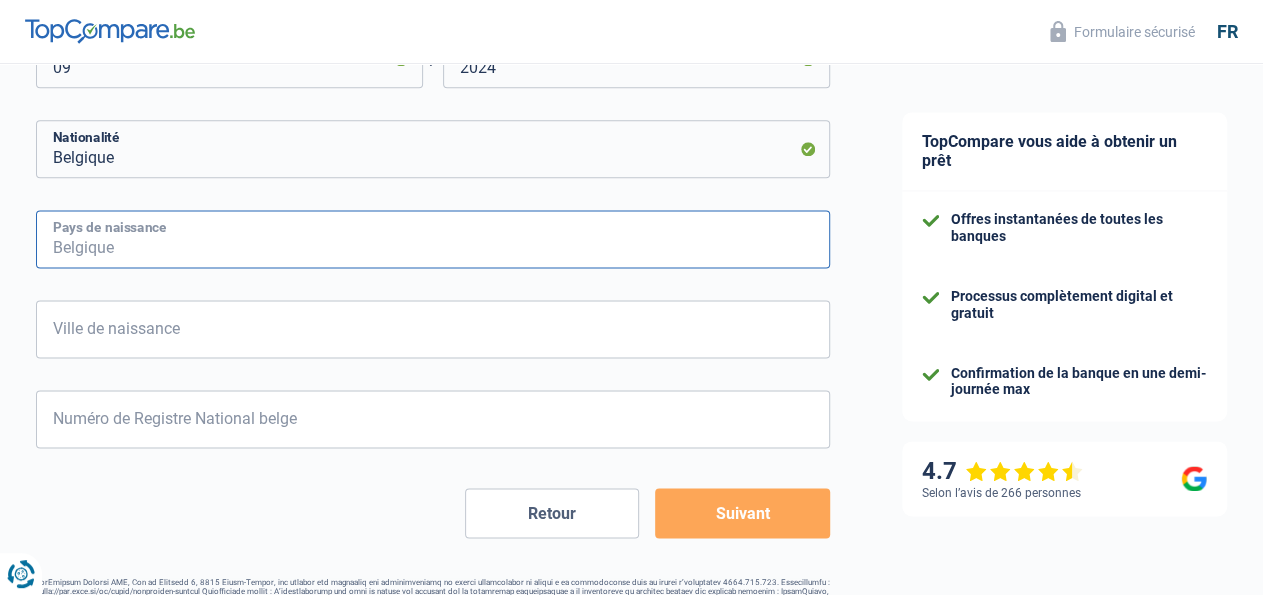 click on "Pays de naissance" at bounding box center (433, 239) 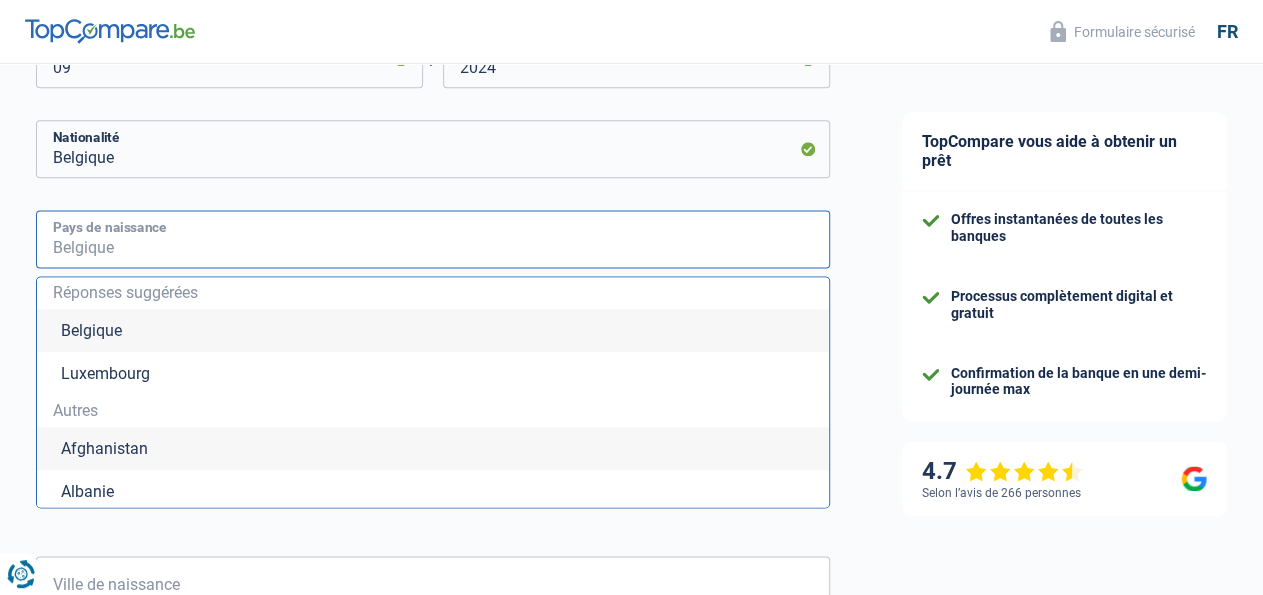 type on "B" 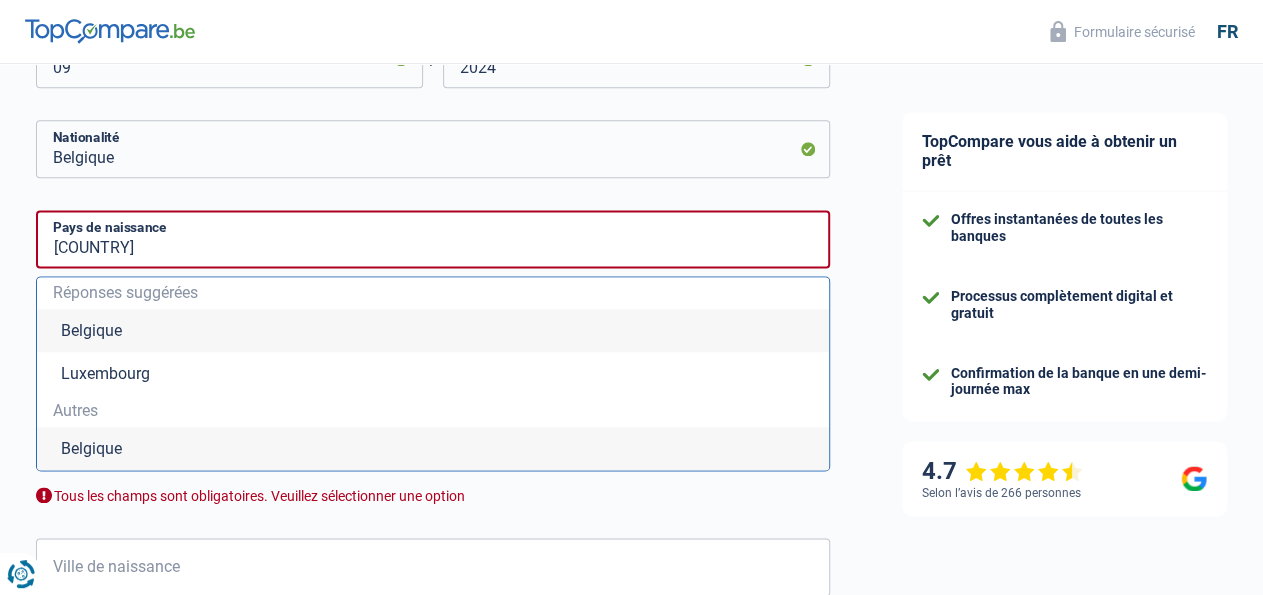 click on "Belgique" at bounding box center [433, 330] 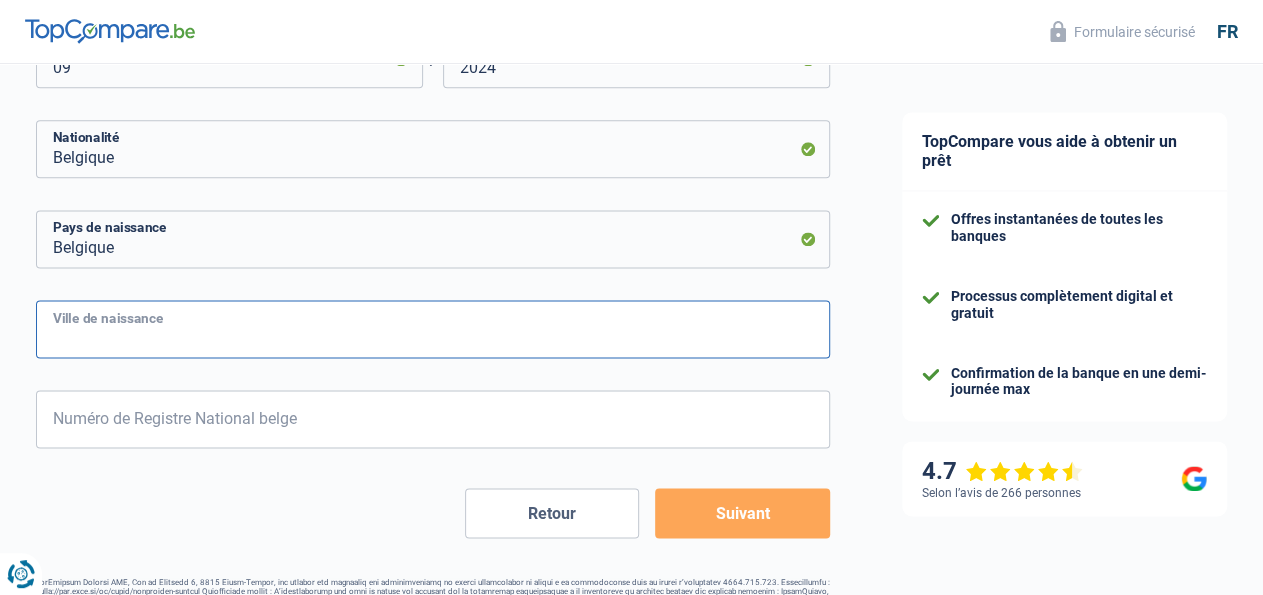 click on "Ville de naissance" at bounding box center (433, 329) 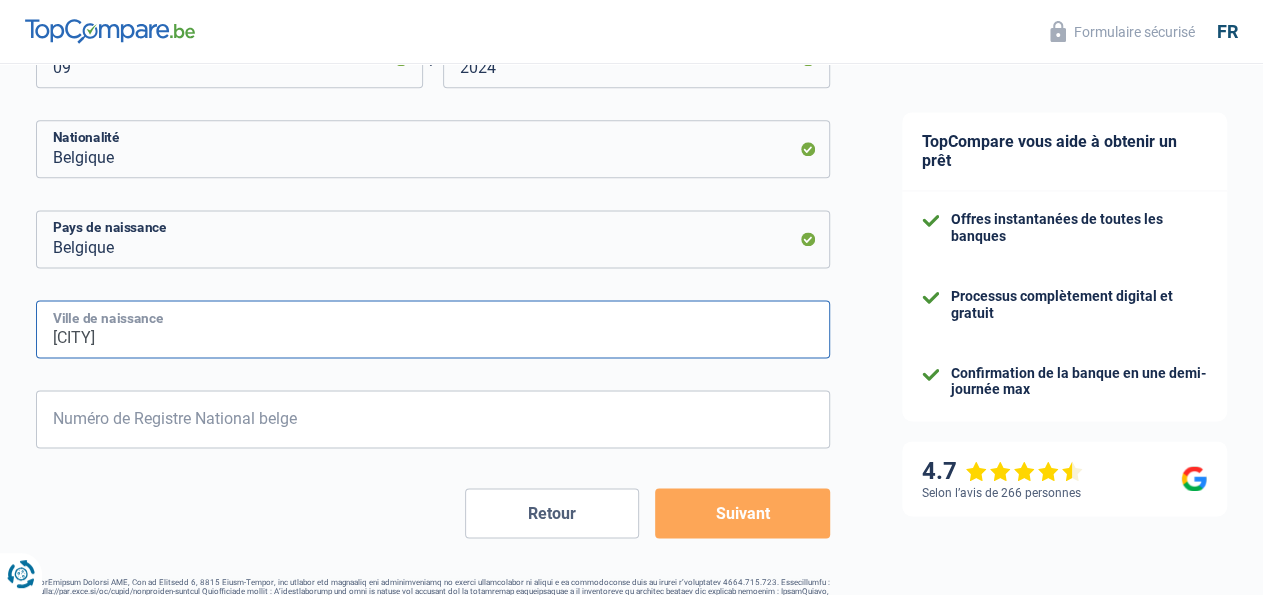 type on "TOURNAI" 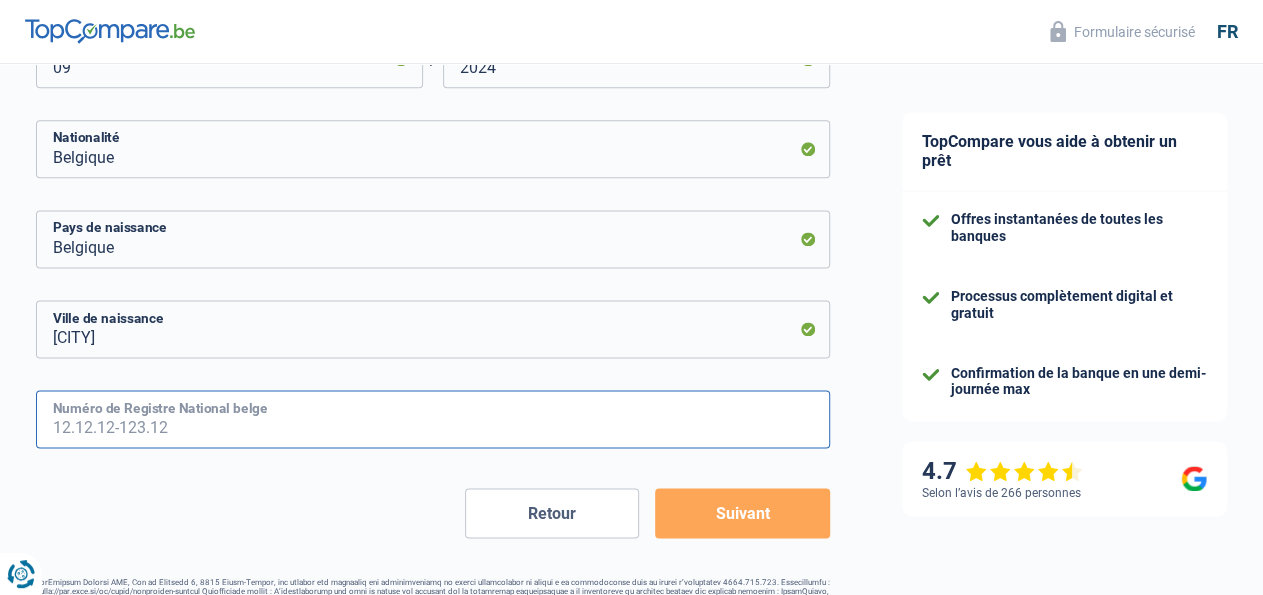 click on "Numéro de Registre National belge" at bounding box center [433, 419] 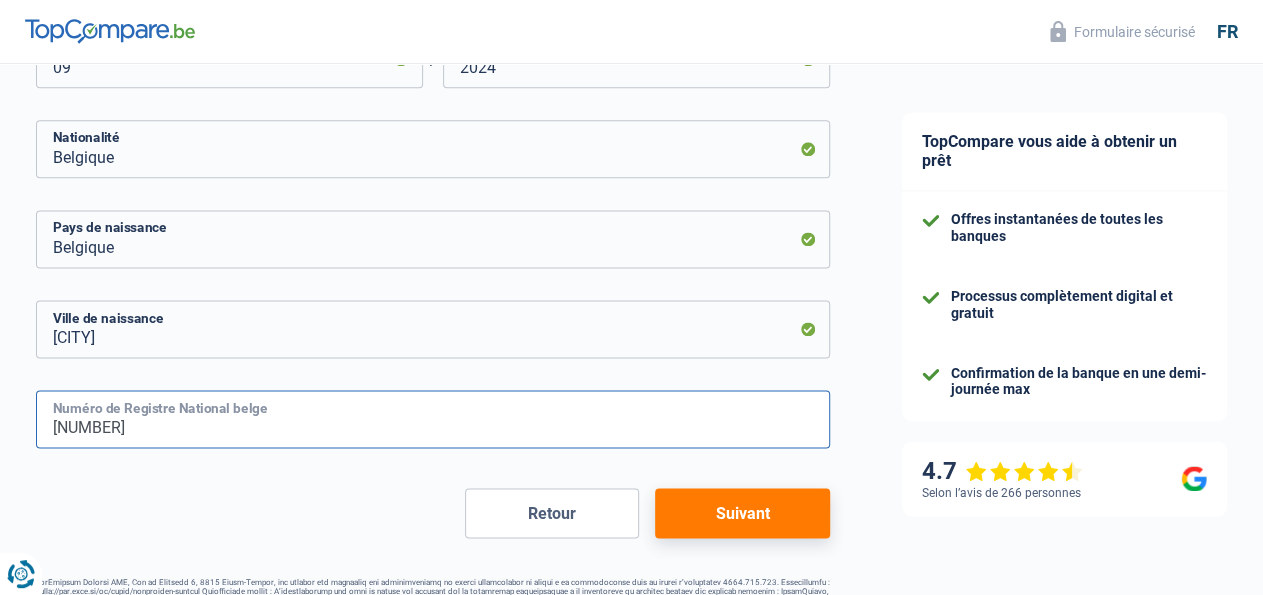 type on "81.11.21-334.38" 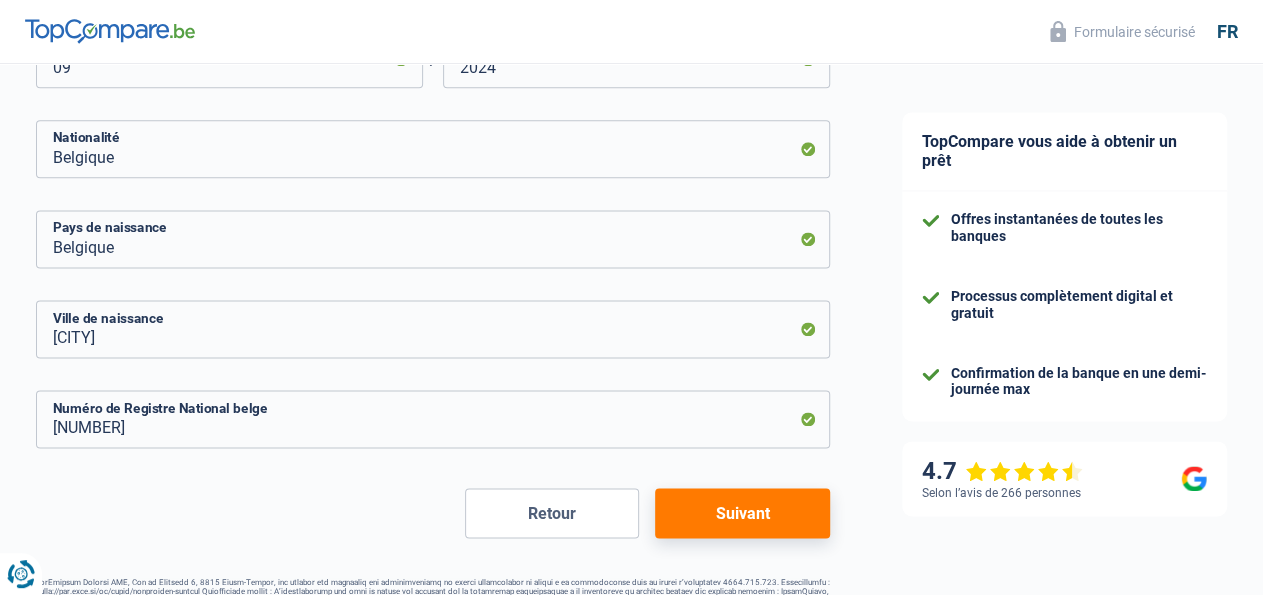 click on "Suivant" at bounding box center [742, 513] 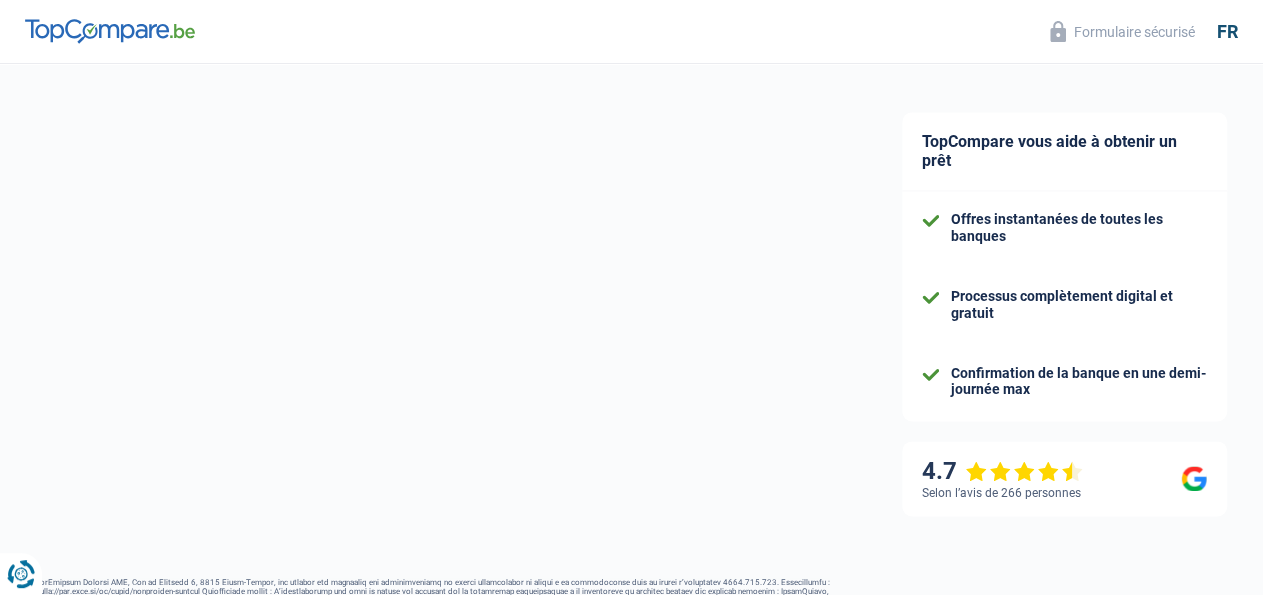 select on "familyAllowances" 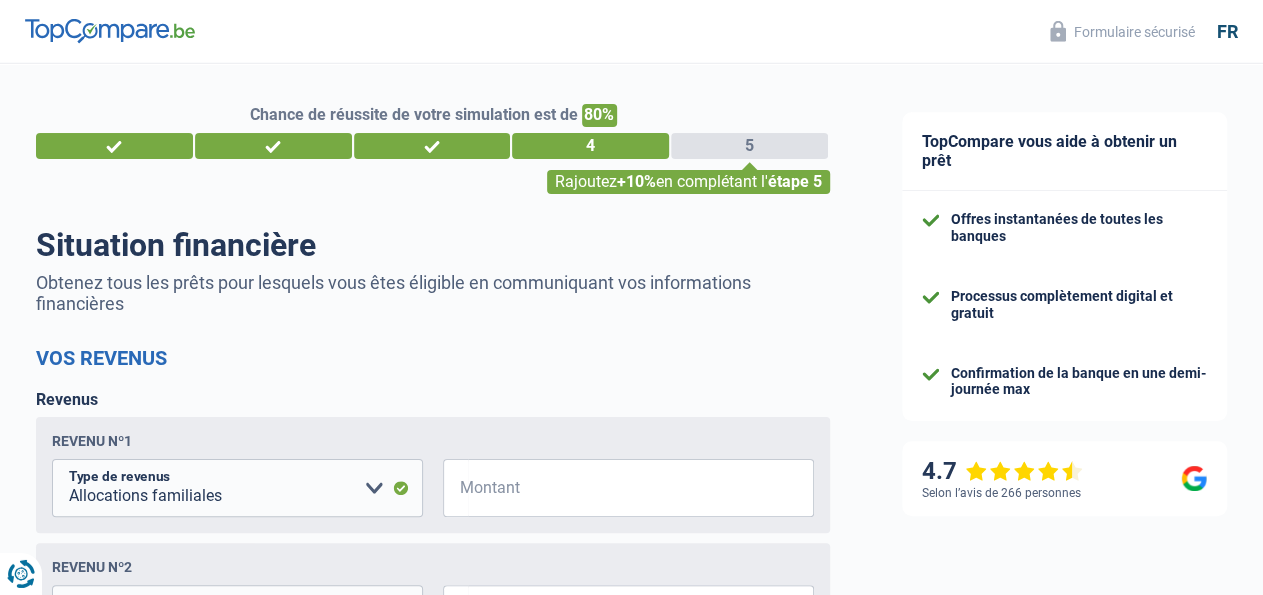 scroll, scrollTop: 0, scrollLeft: 0, axis: both 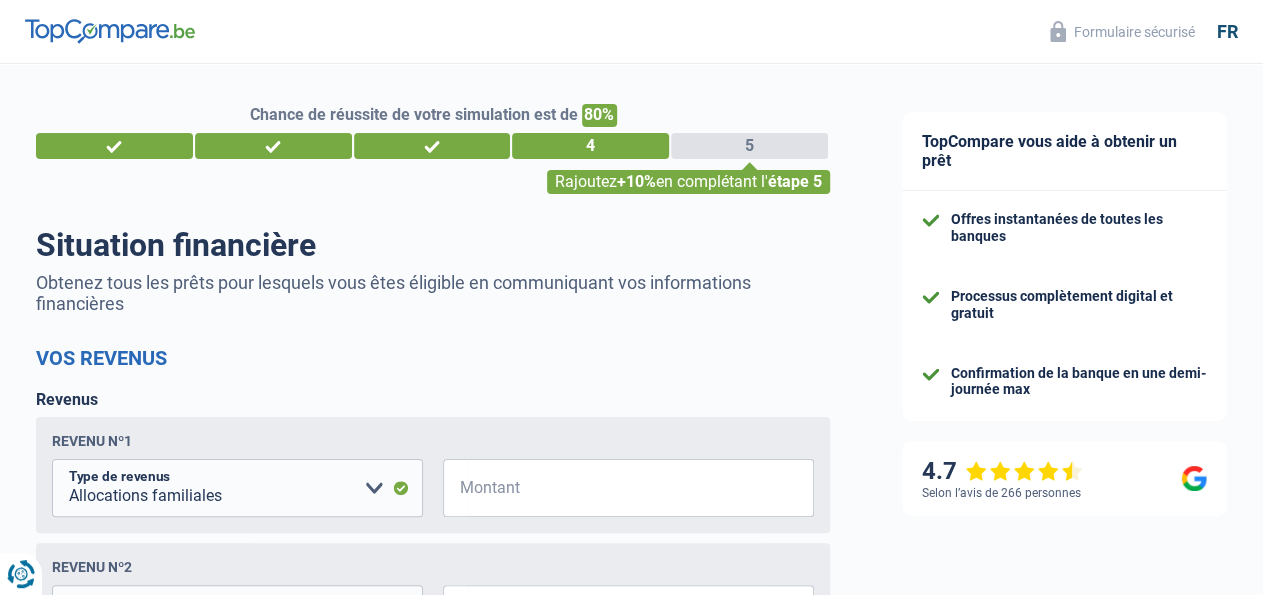 click on "Chance de réussite de votre simulation est de
80%
1
2
3
4
5
Rajoutez  +10%  en complétant l' étape 5
Situation financière
Obtenez tous les prêts pour lesquels vous êtes éligible en communiquant vos informations financières
Vos revenus
Revenus
Revenu nº1
Allocation d'handicap Allocations chômage Allocations familiales Chèques repas Complément d'entreprise Indemnité mutuelle Indépendant complémentaire Mensuel net Pension Pension alimentaire Pension d'invalidité Revenu d'intégration sociale Revenus locatifs Autres revenus
Type de revenus
€" at bounding box center (433, 1117) 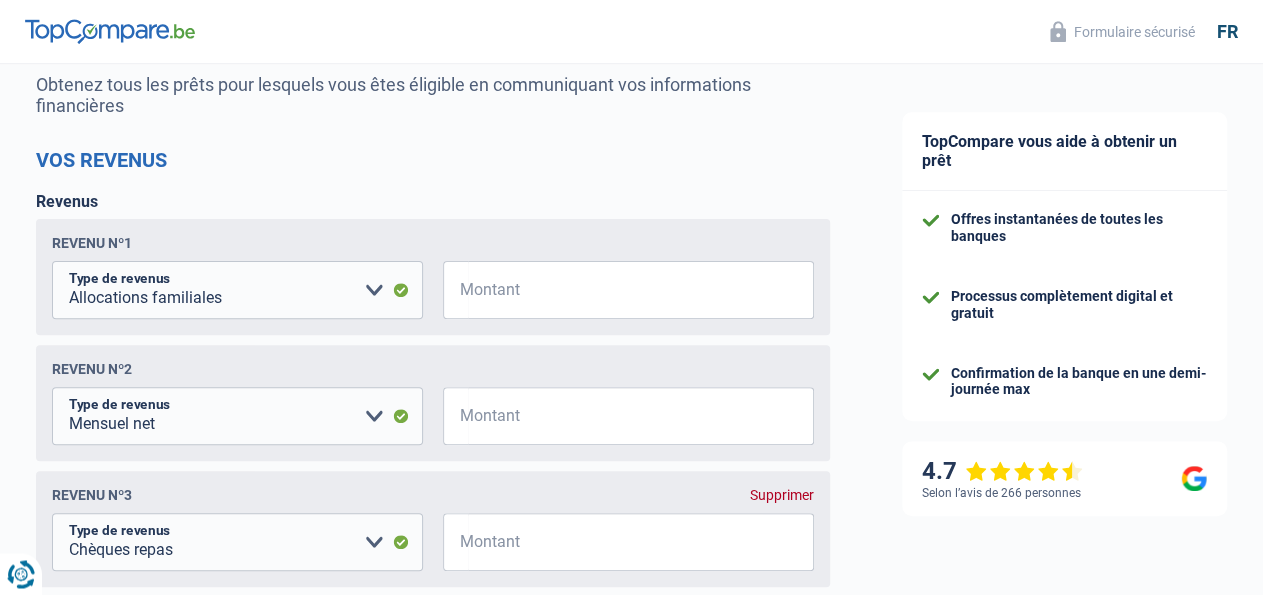 scroll, scrollTop: 208, scrollLeft: 0, axis: vertical 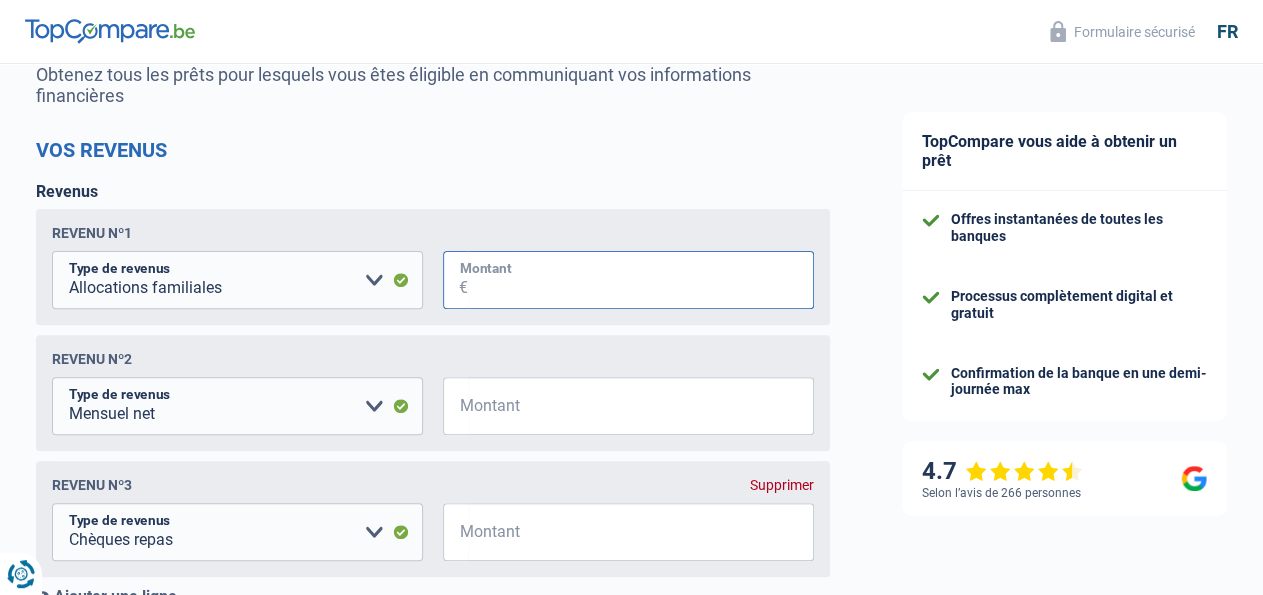 click on "Montant" at bounding box center [641, 280] 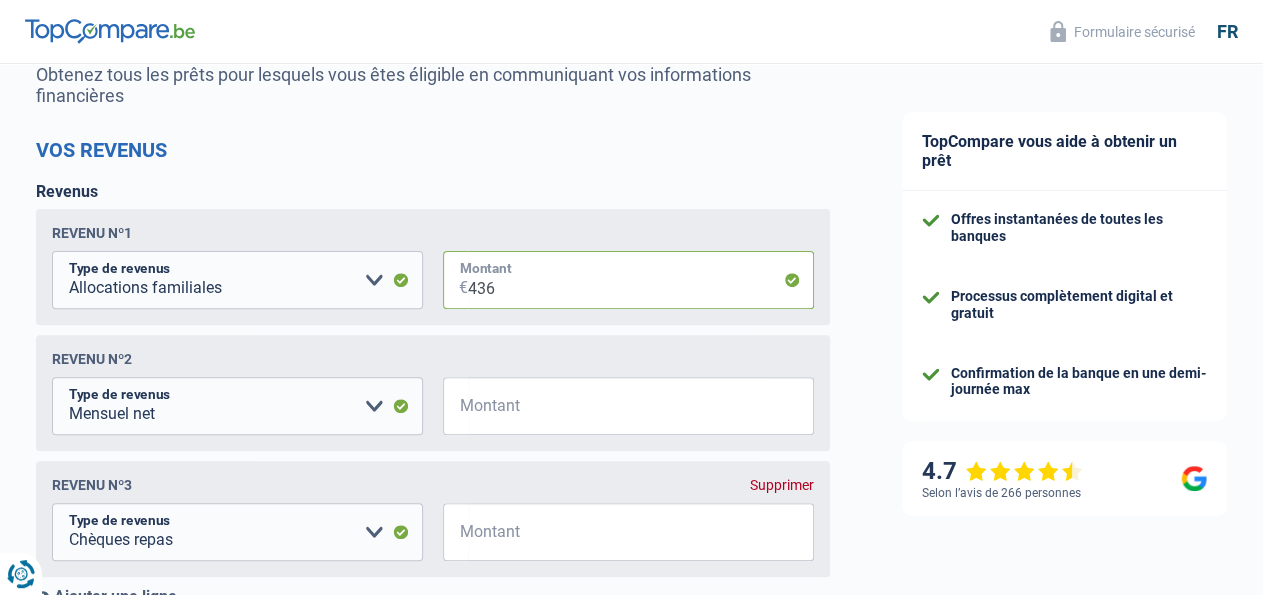 type on "436" 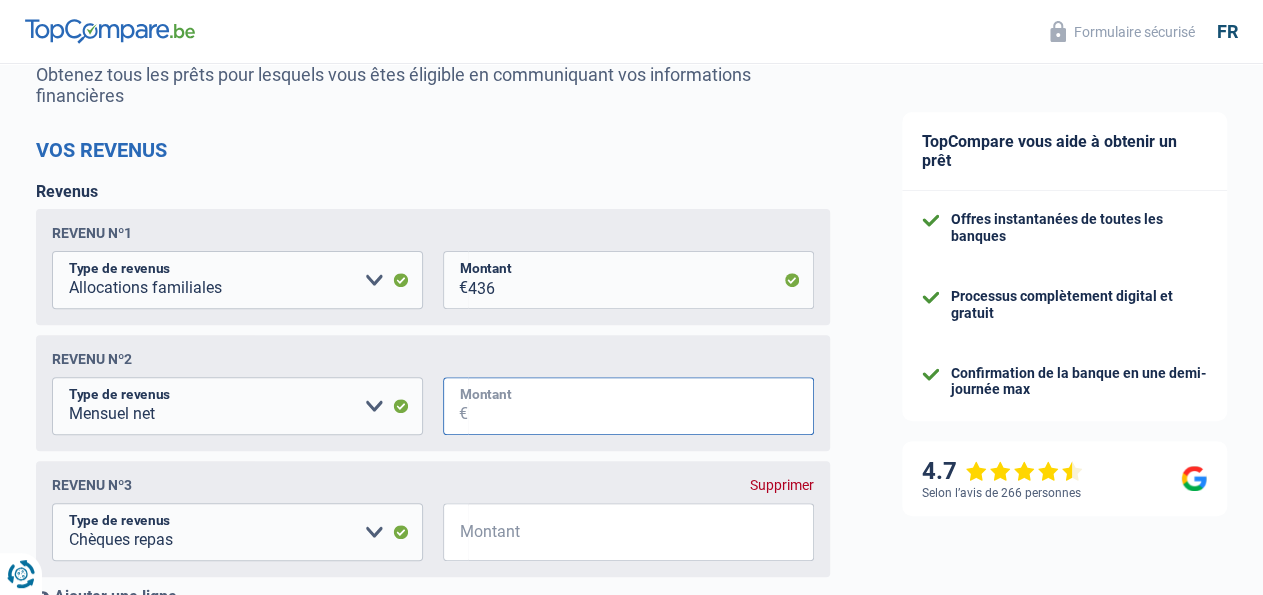 click on "Montant" at bounding box center [641, 406] 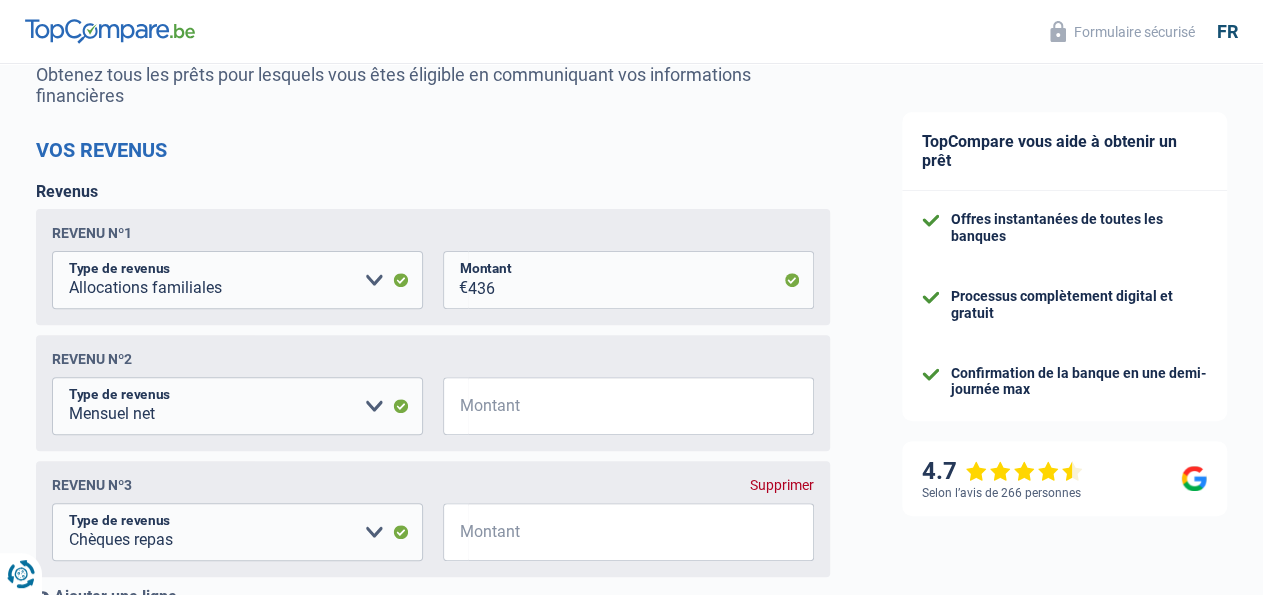 drag, startPoint x: 0, startPoint y: 390, endPoint x: 13, endPoint y: 398, distance: 15.264338 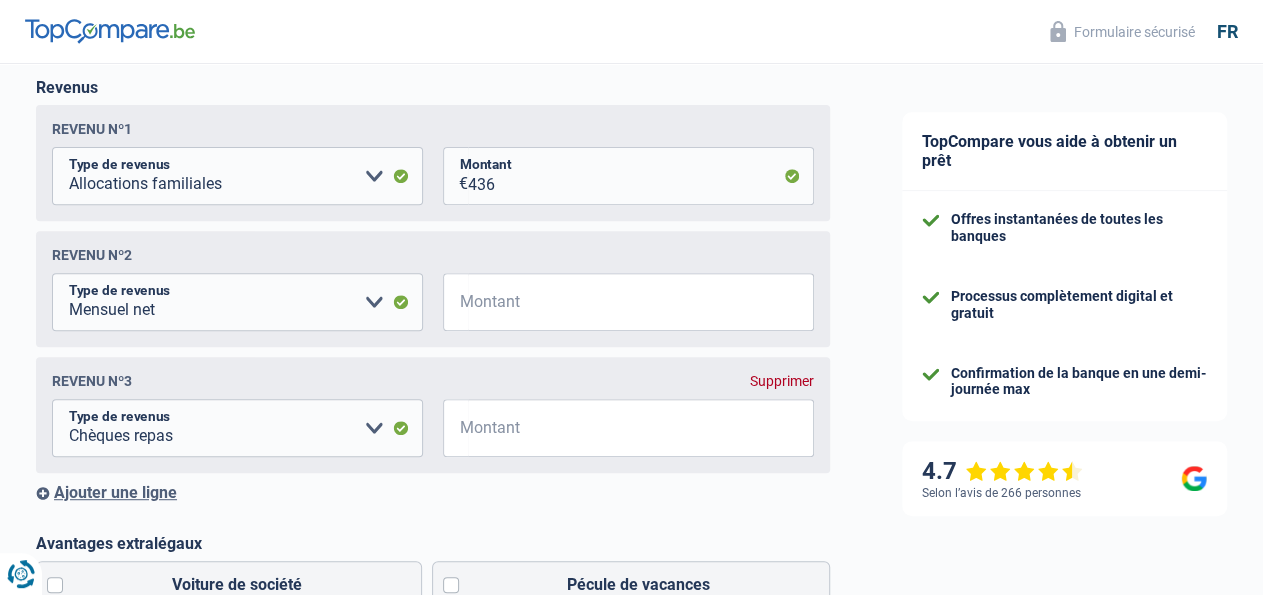 scroll, scrollTop: 260, scrollLeft: 0, axis: vertical 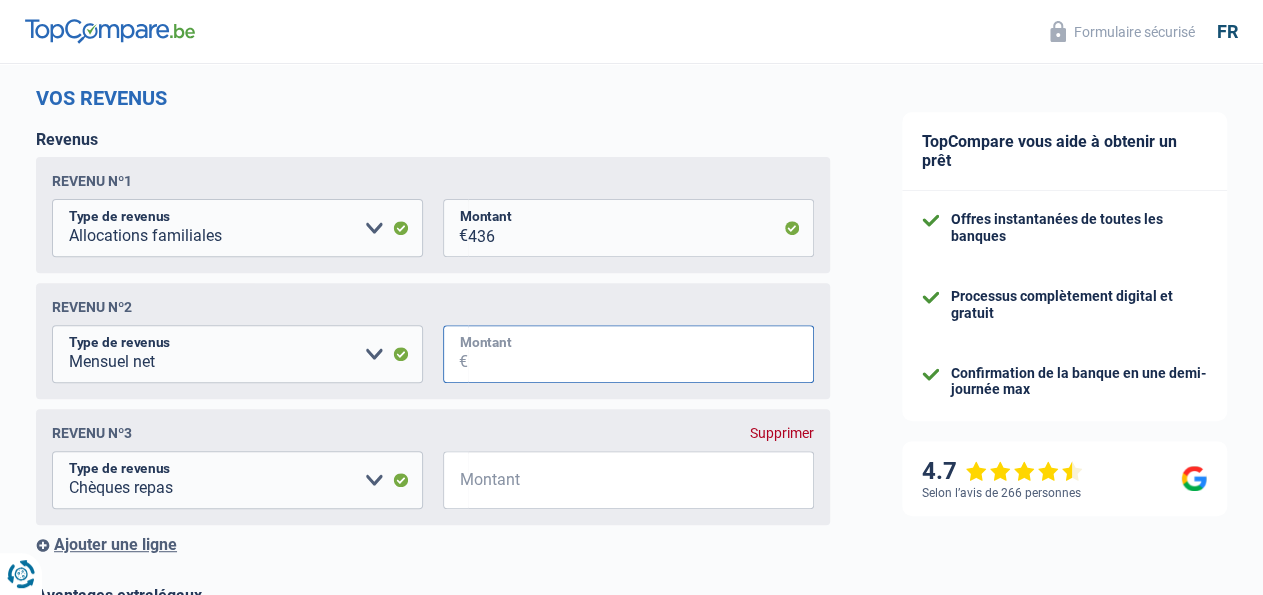 click on "Montant" at bounding box center [641, 354] 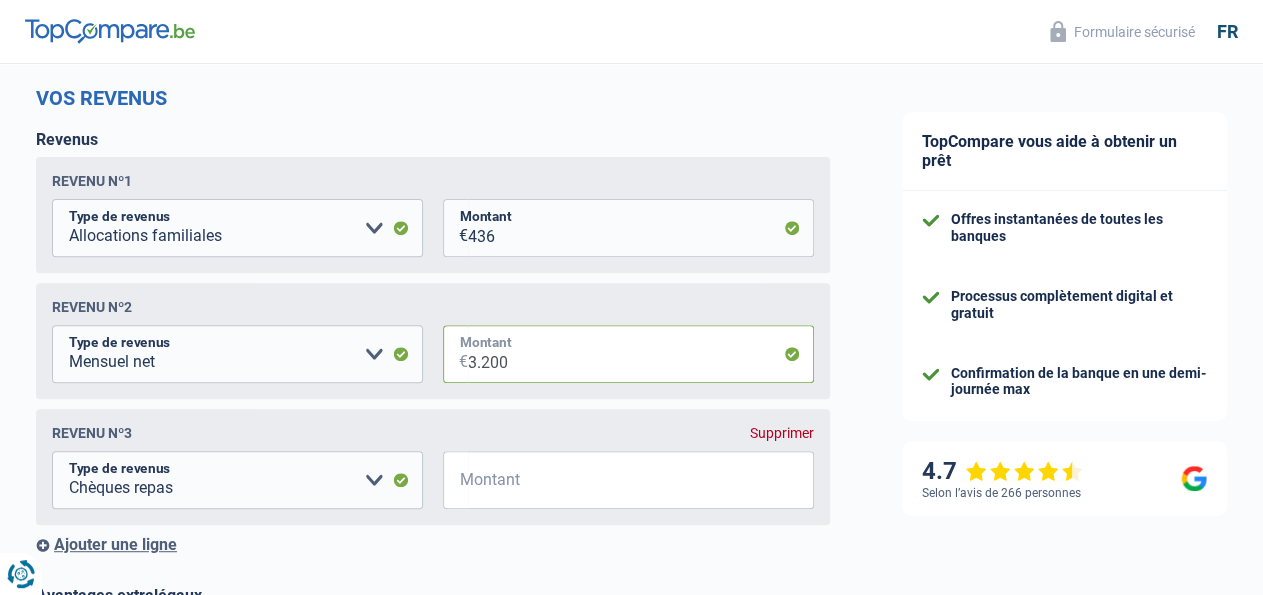 type on "3.200" 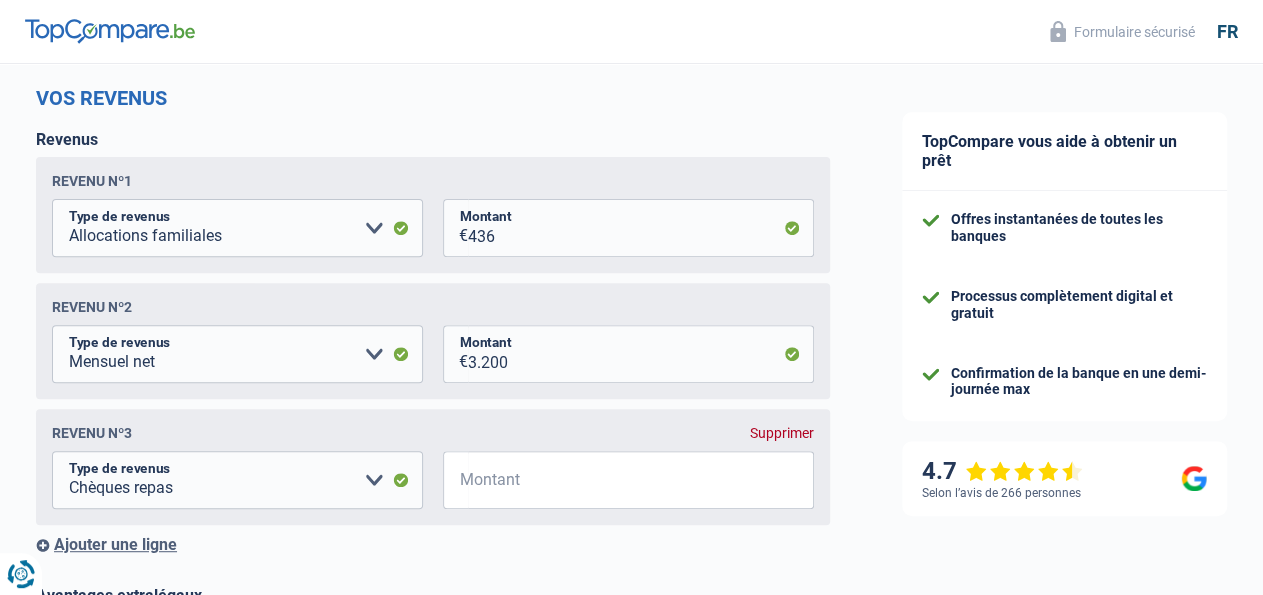 click on "Chance de réussite de votre simulation est de
80%
1
2
3
4
5
Rajoutez  +10%  en complétant l' étape 5
Situation financière
Obtenez tous les prêts pour lesquels vous êtes éligible en communiquant vos informations financières
Vos revenus
Revenus
Revenu nº1
Allocation d'handicap Allocations chômage Allocations familiales Chèques repas Complément d'entreprise Indemnité mutuelle Indépendant complémentaire Mensuel net Pension Pension alimentaire Pension d'invalidité Revenu d'intégration sociale Revenus locatifs Autres revenus
Type de revenus
436" at bounding box center (433, 857) 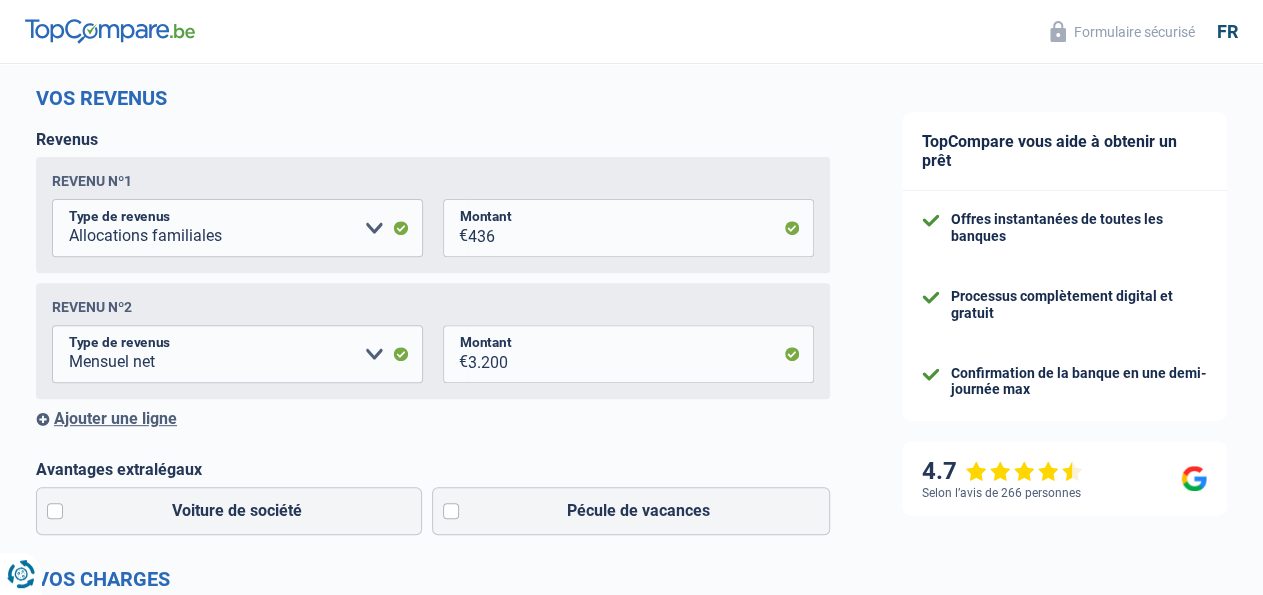 click on "Chance de réussite de votre simulation est de
80%
1
2
3
4
5
Rajoutez  +10%  en complétant l' étape 5
Situation financière
Obtenez tous les prêts pour lesquels vous êtes éligible en communiquant vos informations financières
Vos revenus
Revenus
Revenu nº1
Allocation d'handicap Allocations chômage Allocations familiales Chèques repas Complément d'entreprise Indemnité mutuelle Indépendant complémentaire Mensuel net Pension Pension alimentaire Pension d'invalidité Revenu d'intégration sociale Revenus locatifs Autres revenus
Type de revenus
436" at bounding box center (433, 794) 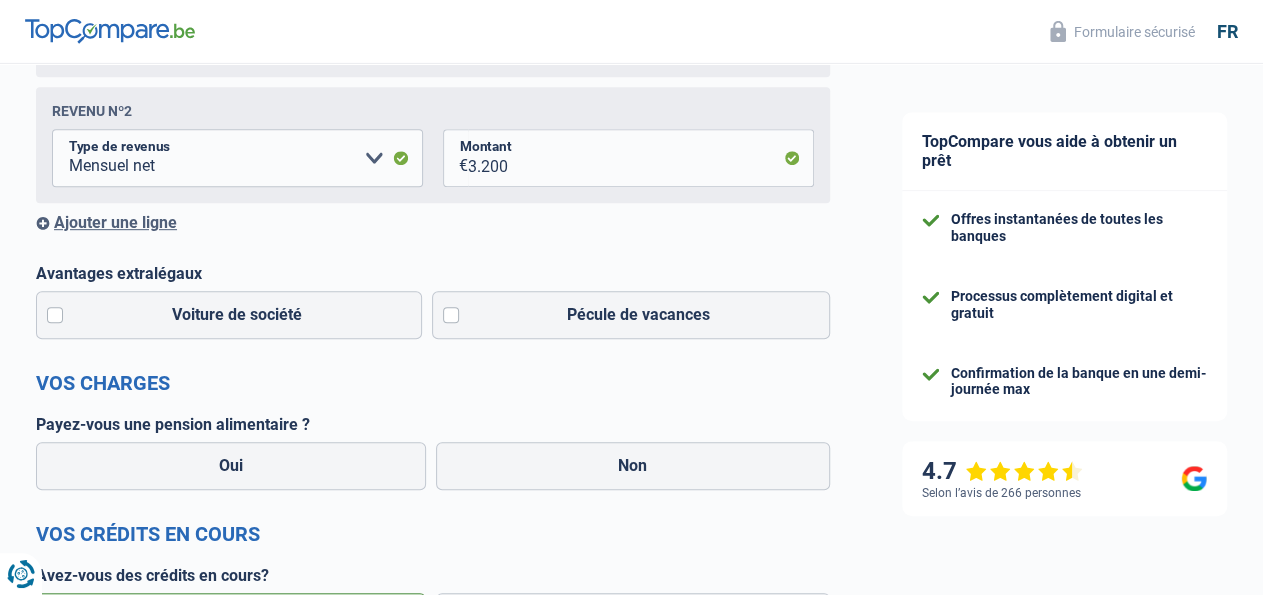 scroll, scrollTop: 468, scrollLeft: 0, axis: vertical 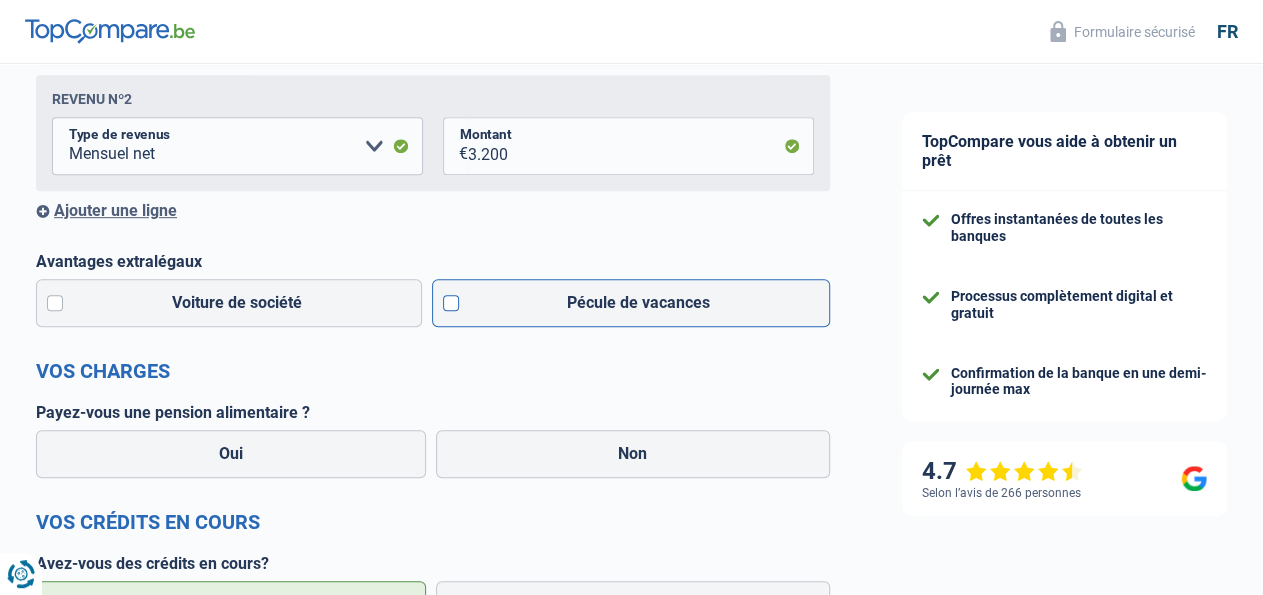click on "Pécule de vacances" at bounding box center (631, 303) 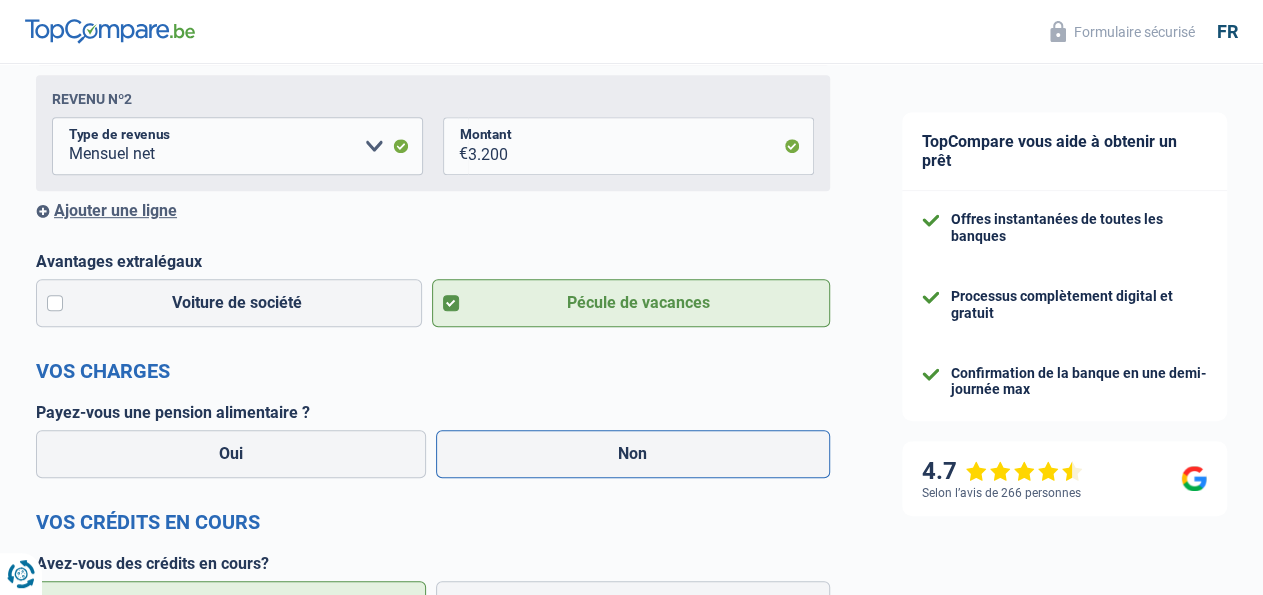 click on "Non" at bounding box center (633, 454) 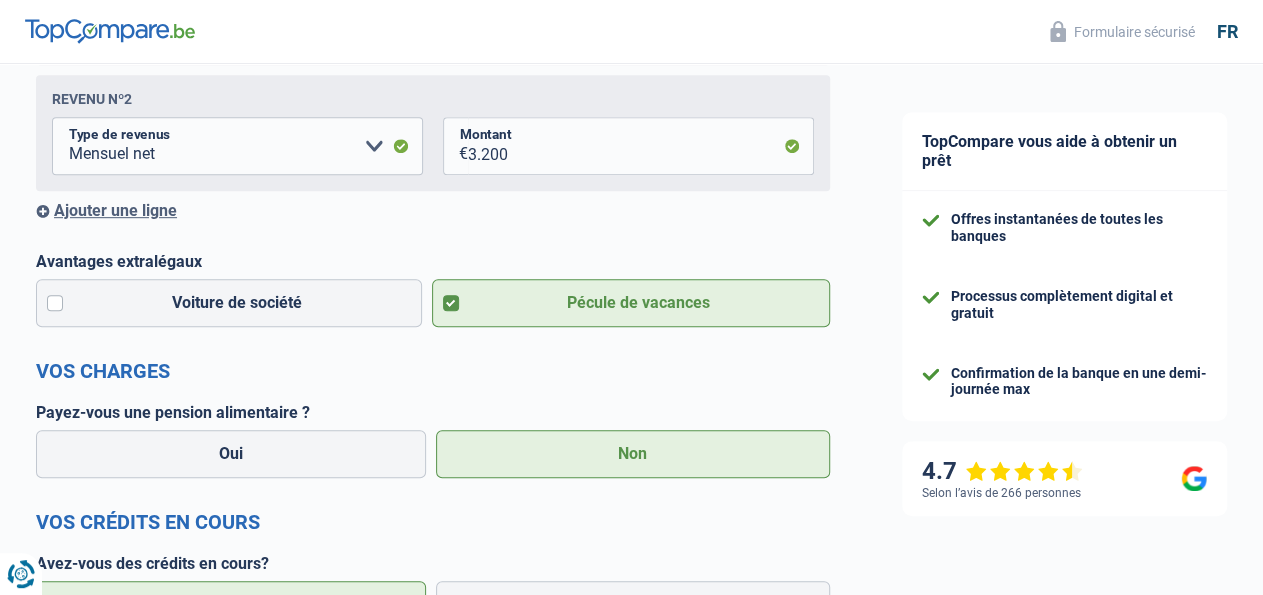 click on "Chance de réussite de votre simulation est de
80%
1
2
3
4
5
Rajoutez  +10%  en complétant l' étape 5
Situation financière
Obtenez tous les prêts pour lesquels vous êtes éligible en communiquant vos informations financières
Vos revenus
Revenus
Revenu nº1
Allocation d'handicap Allocations chômage Allocations familiales Chèques repas Complément d'entreprise Indemnité mutuelle Indépendant complémentaire Mensuel net Pension Pension alimentaire Pension d'invalidité Revenu d'intégration sociale Revenus locatifs Autres revenus
Type de revenus
436" at bounding box center [433, 586] 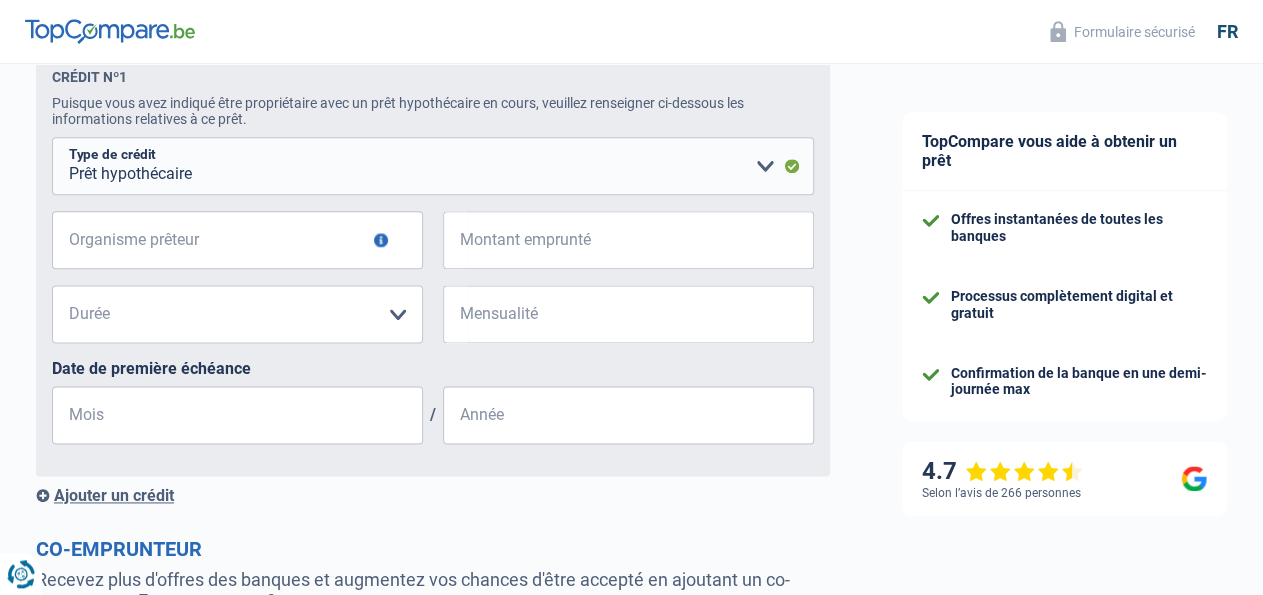 scroll, scrollTop: 1144, scrollLeft: 0, axis: vertical 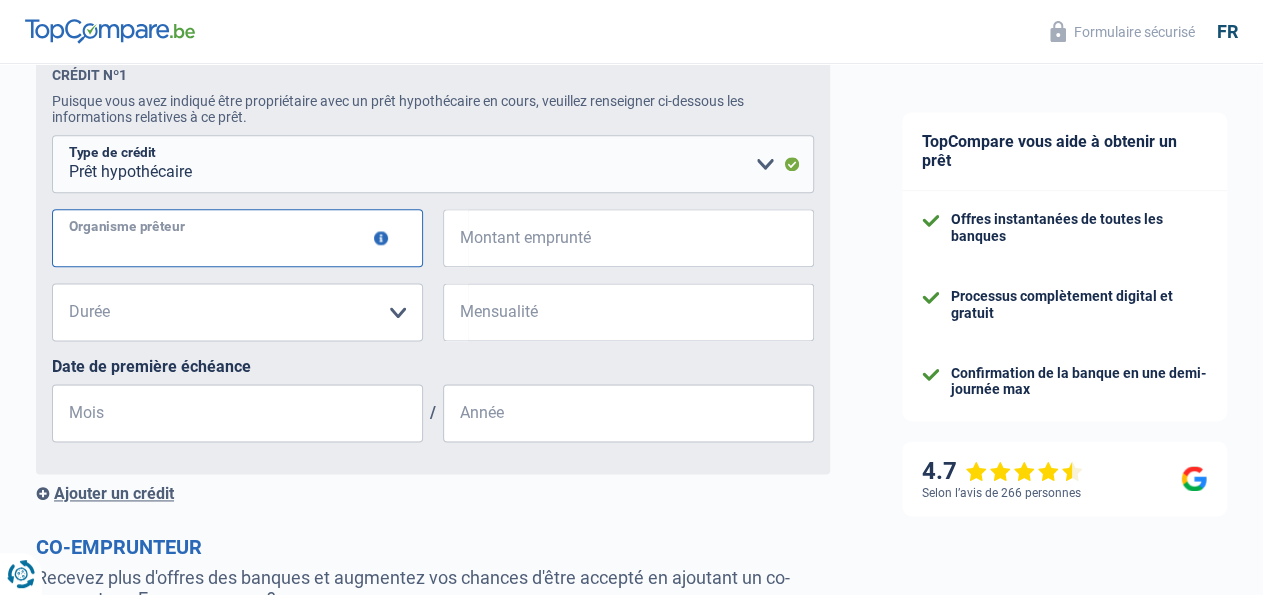 click on "Organisme prêteur" at bounding box center (237, 238) 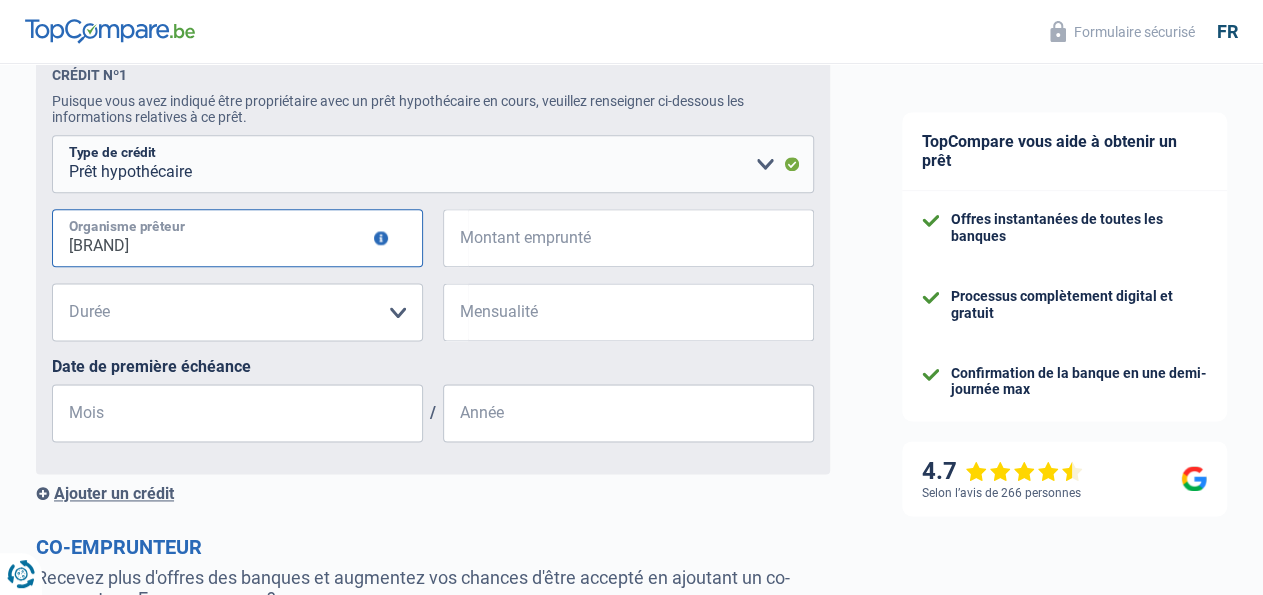 type on "FINTRO" 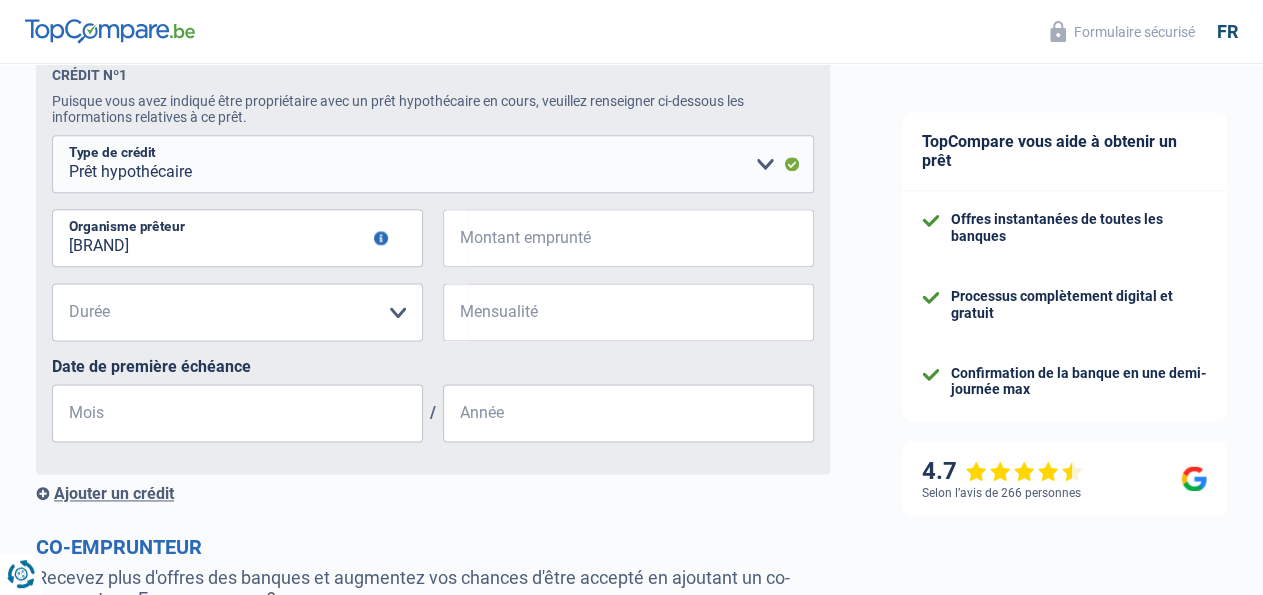 type 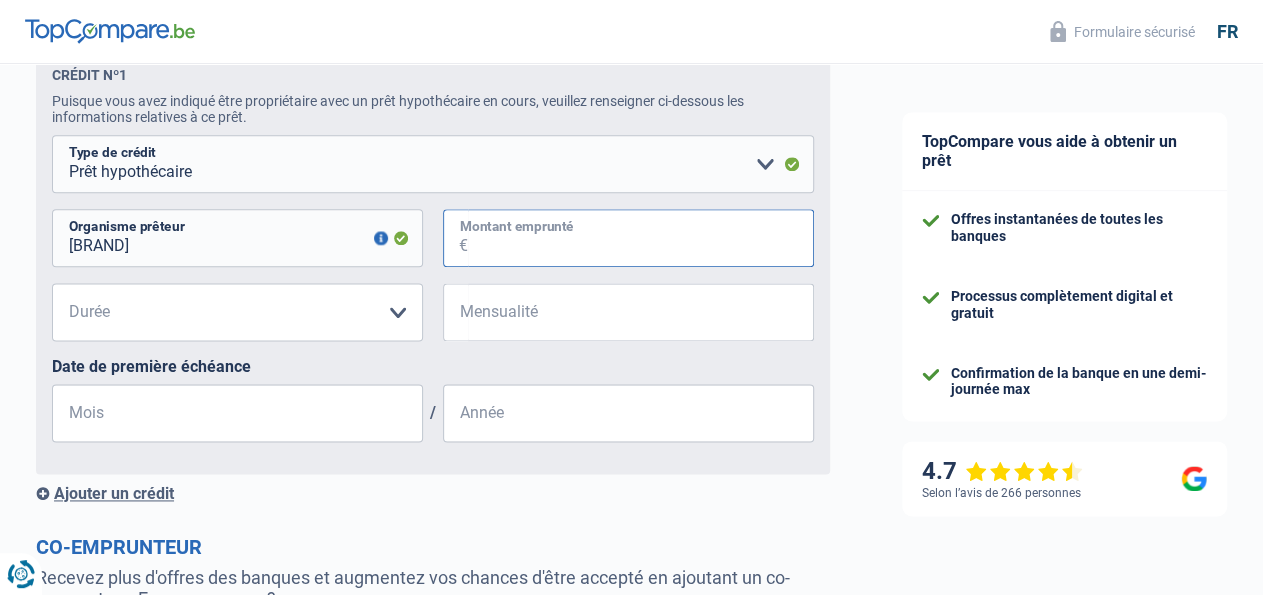 click on "Montant emprunté" at bounding box center (641, 238) 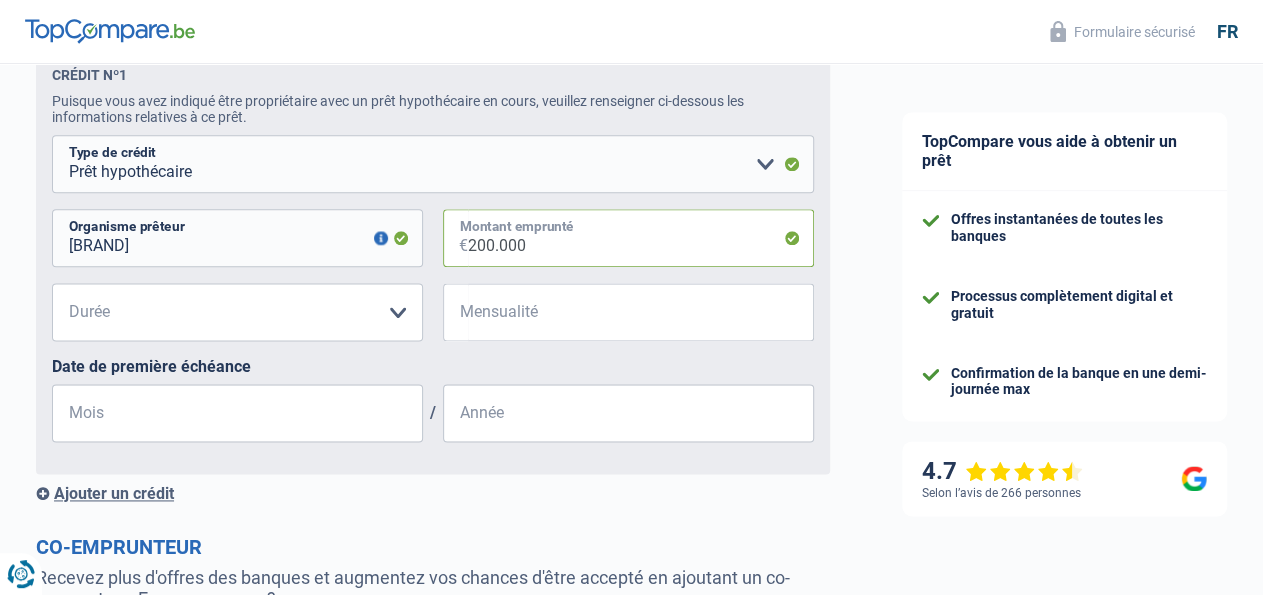 type on "200.000" 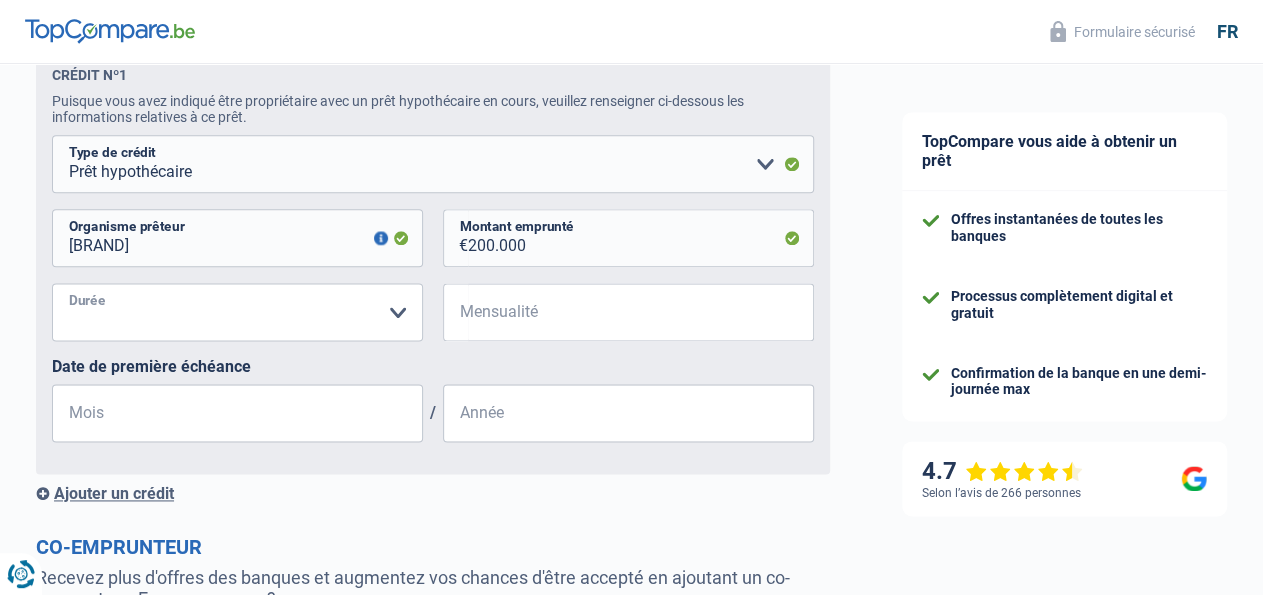 click on "120 mois 180 mois 240 mois 300 mois 360 mois 420 mois
Veuillez sélectionner une option" at bounding box center (237, 312) 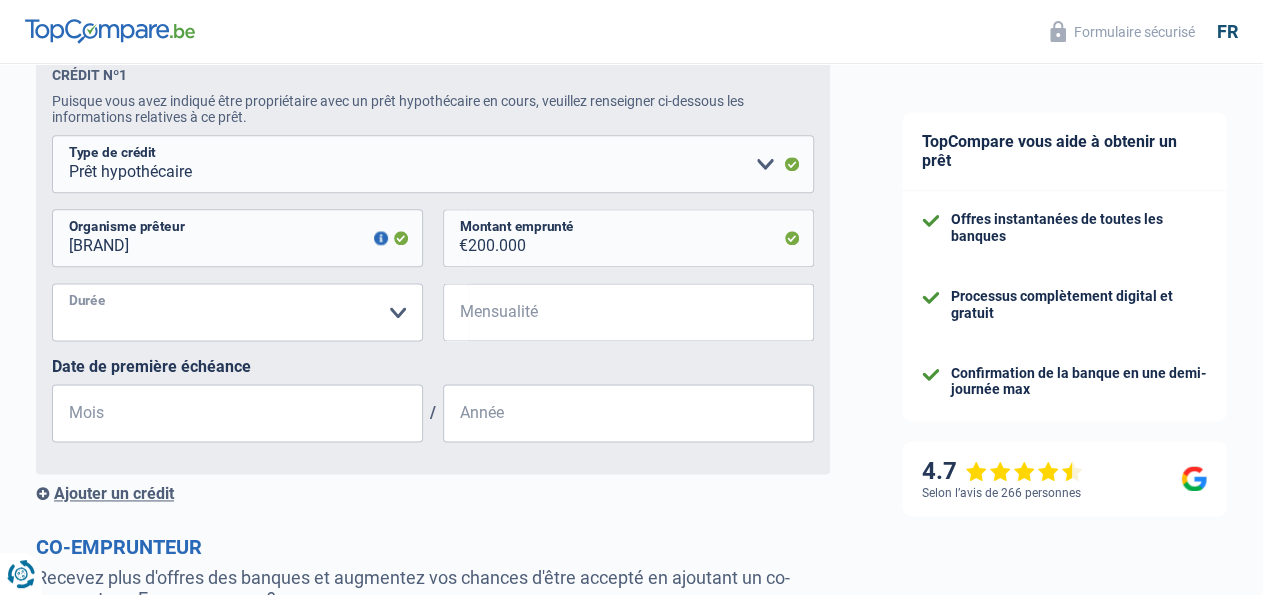 select on "300" 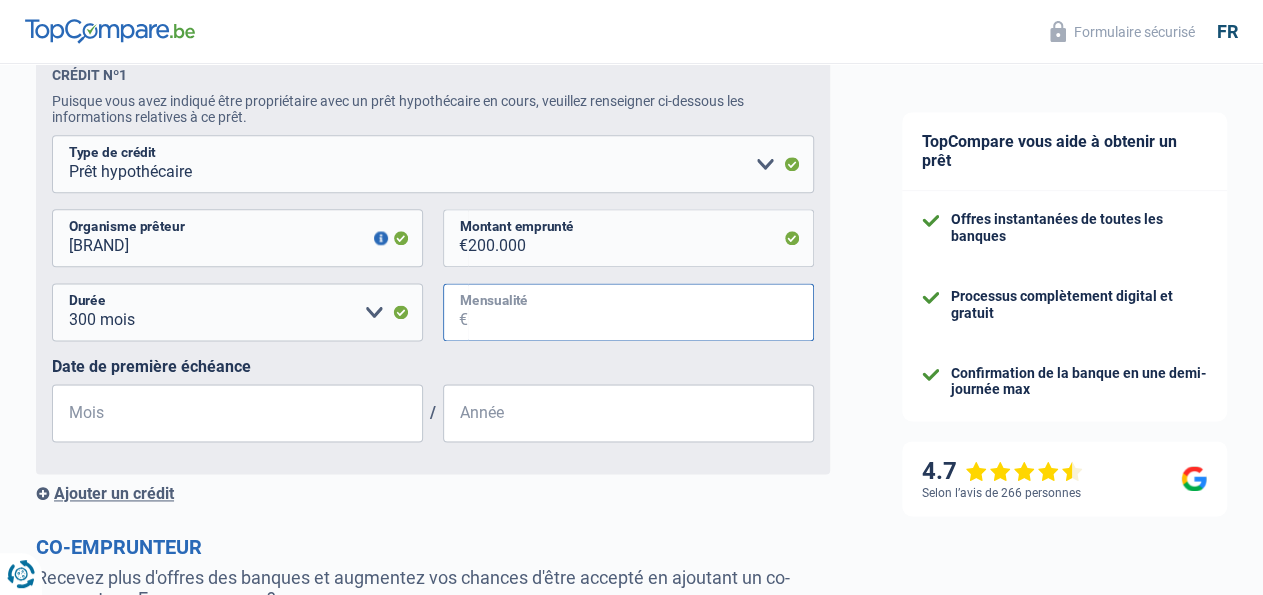 click on "Mensualité" at bounding box center [641, 312] 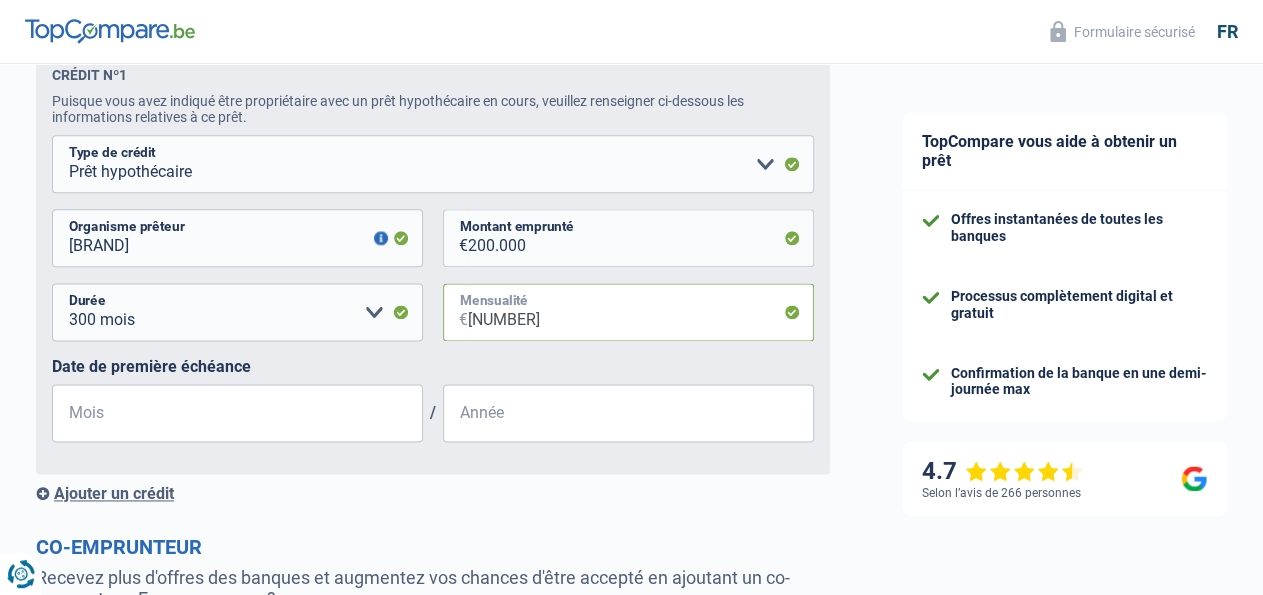type on "1.027" 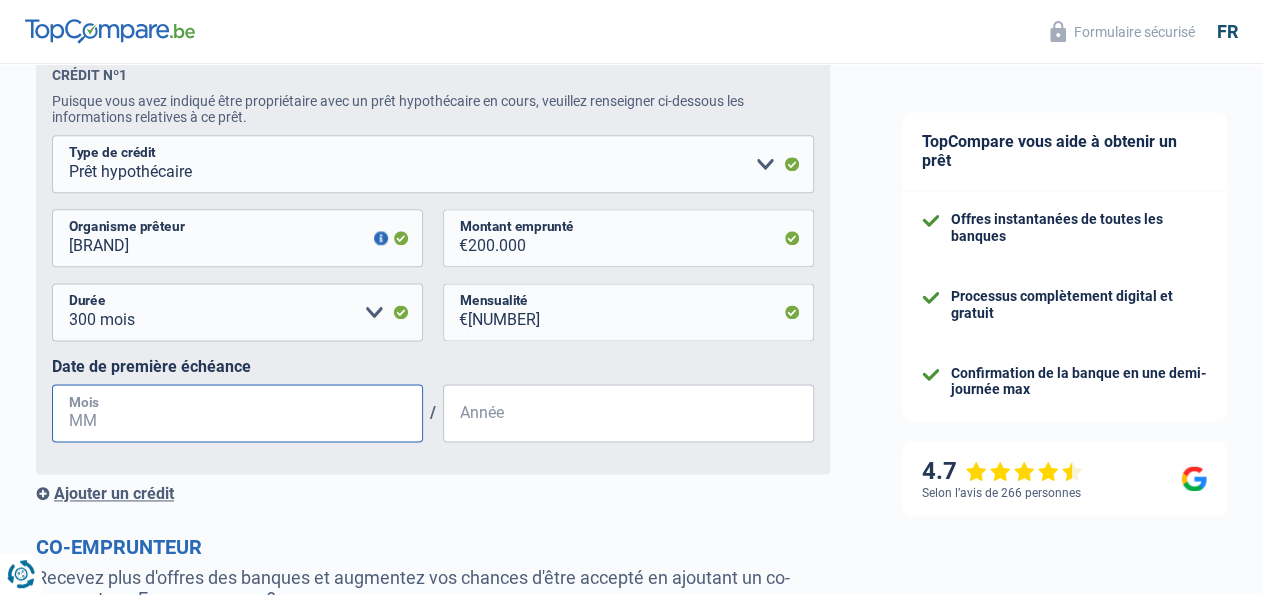 click on "Mois" at bounding box center [237, 413] 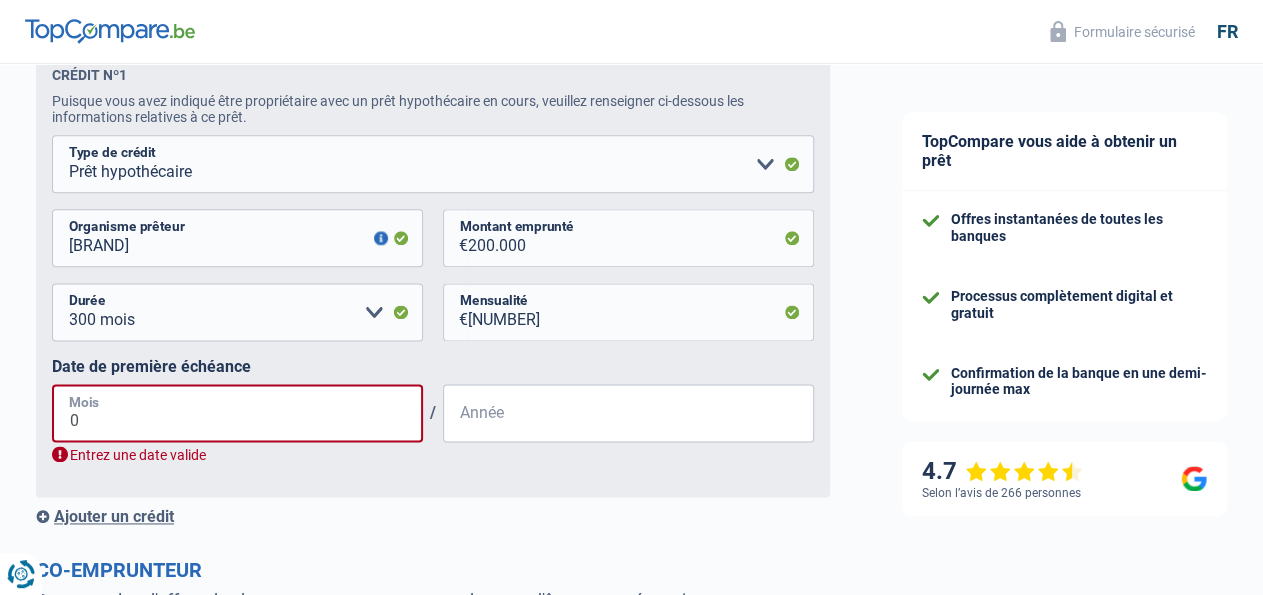 type on "09" 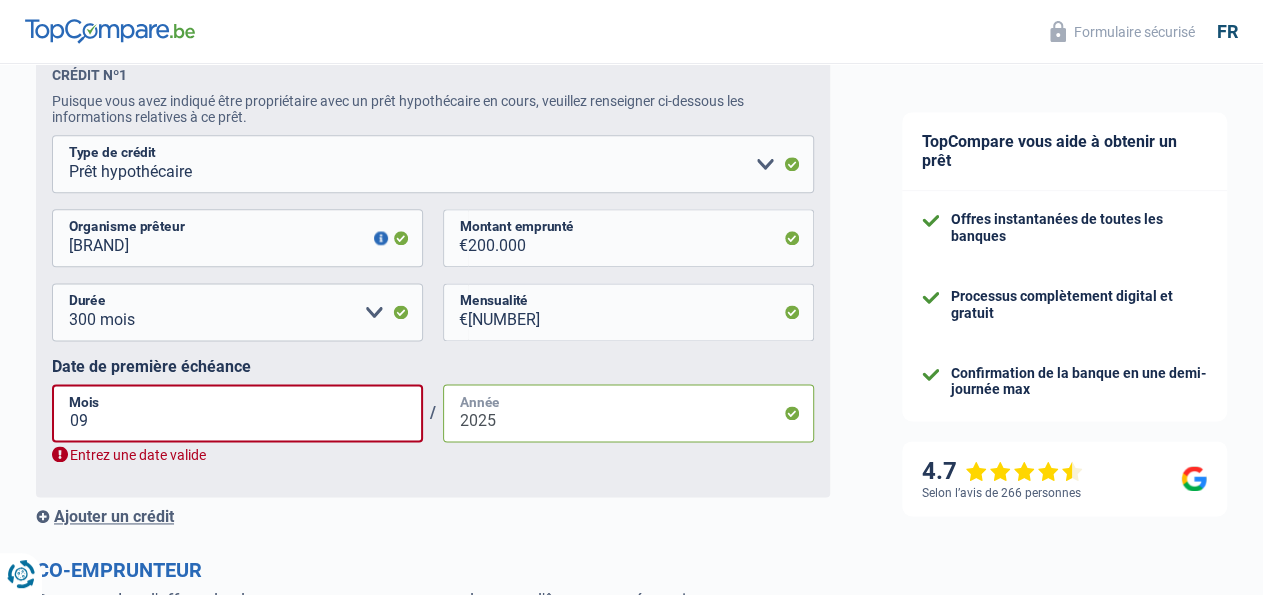 type on "2025" 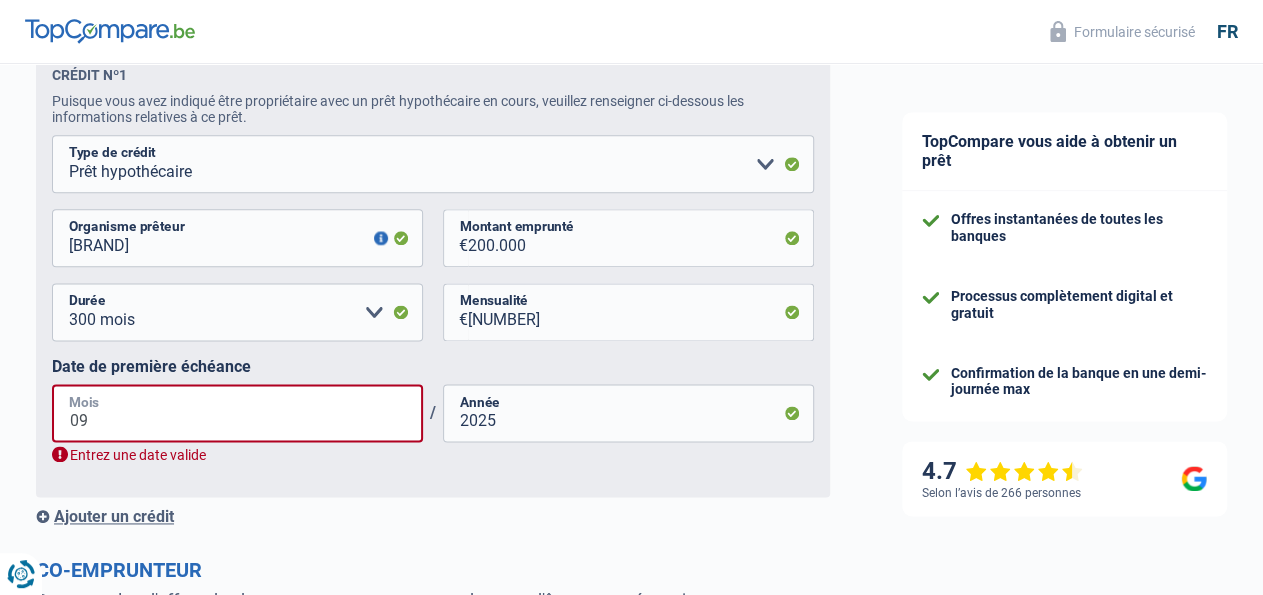 click on "09" at bounding box center [237, 413] 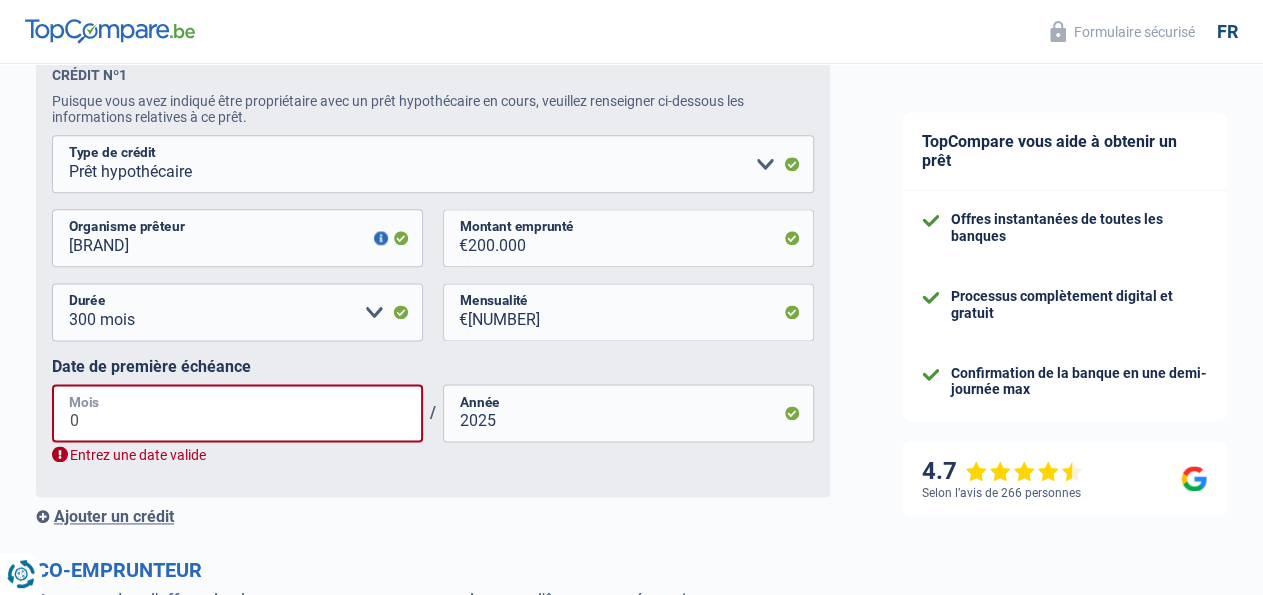 type on "08" 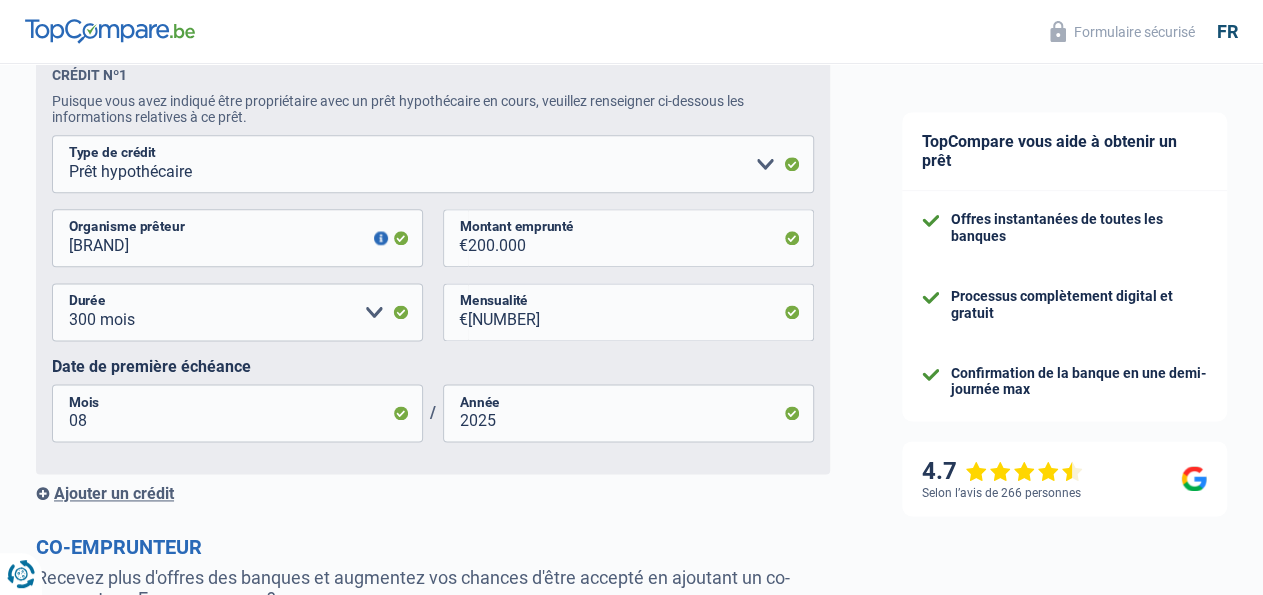 click on "Ajouter un crédit" at bounding box center [433, 493] 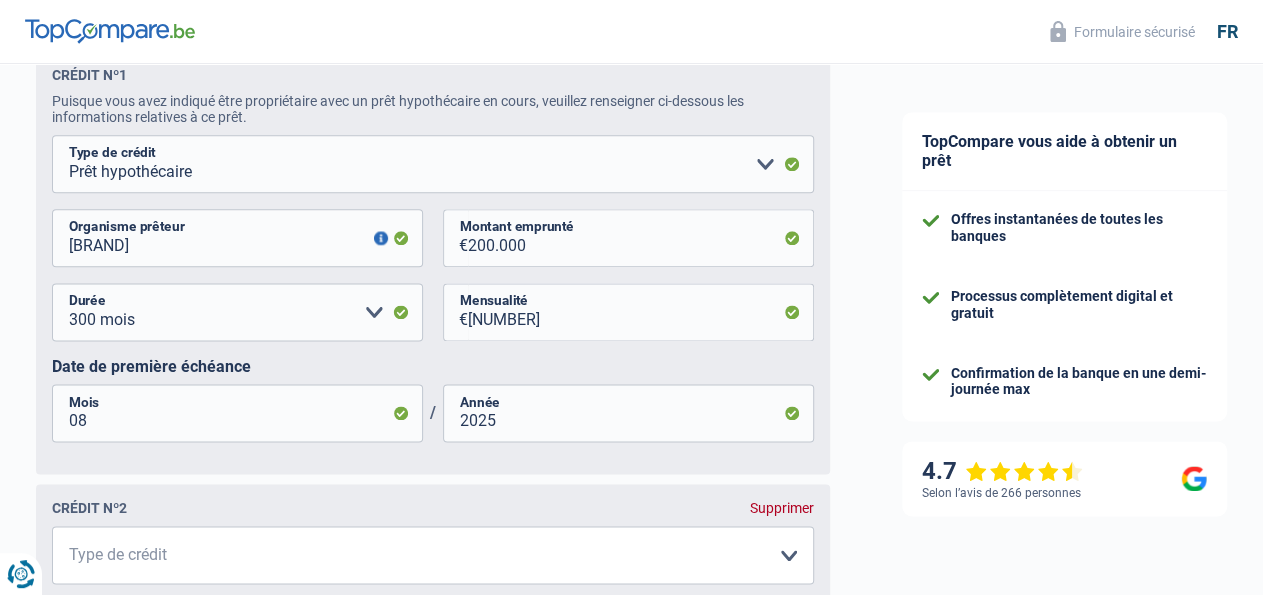 click on "Chance de réussite de votre simulation est de
80%
1
2
3
4
5
Rajoutez  +10%  en complétant l' étape 5
Situation financière
Obtenez tous les prêts pour lesquels vous êtes éligible en communiquant vos informations financières
Vos revenus
Revenus
Revenu nº1
Allocation d'handicap Allocations chômage Allocations familiales Chèques repas Complément d'entreprise Indemnité mutuelle Indépendant complémentaire Mensuel net Pension Pension alimentaire Pension d'invalidité Revenu d'intégration sociale Revenus locatifs Autres revenus
Type de revenus
436" at bounding box center (433, 105) 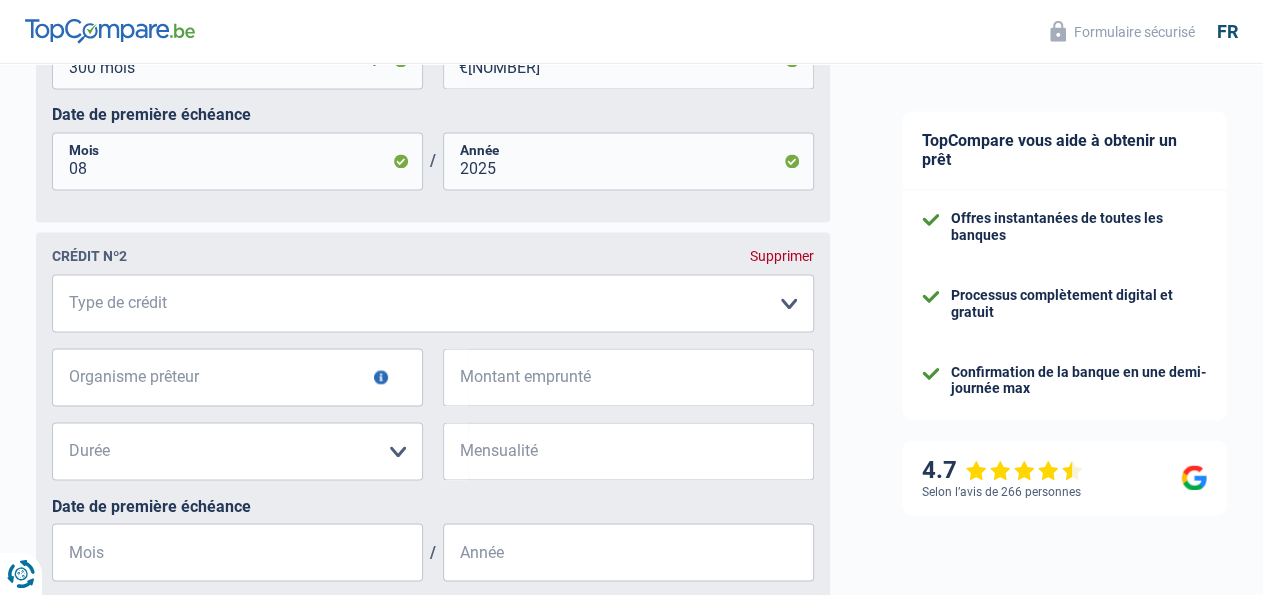 scroll, scrollTop: 1404, scrollLeft: 0, axis: vertical 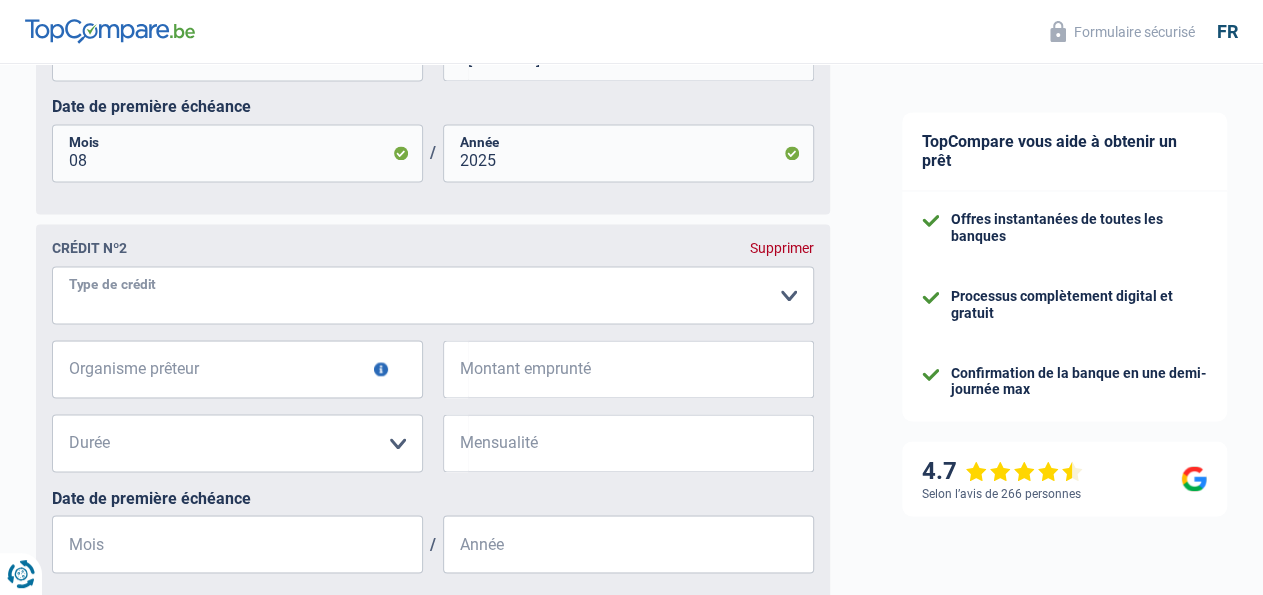 click on "Carte ou ouverture de crédit Prêt hypothécaire Vente à tempérament Prêt à tempérament Prêt rénovation Prêt voiture Regroupement d'un ou plusieurs crédits
Veuillez sélectionner une option" at bounding box center (433, 295) 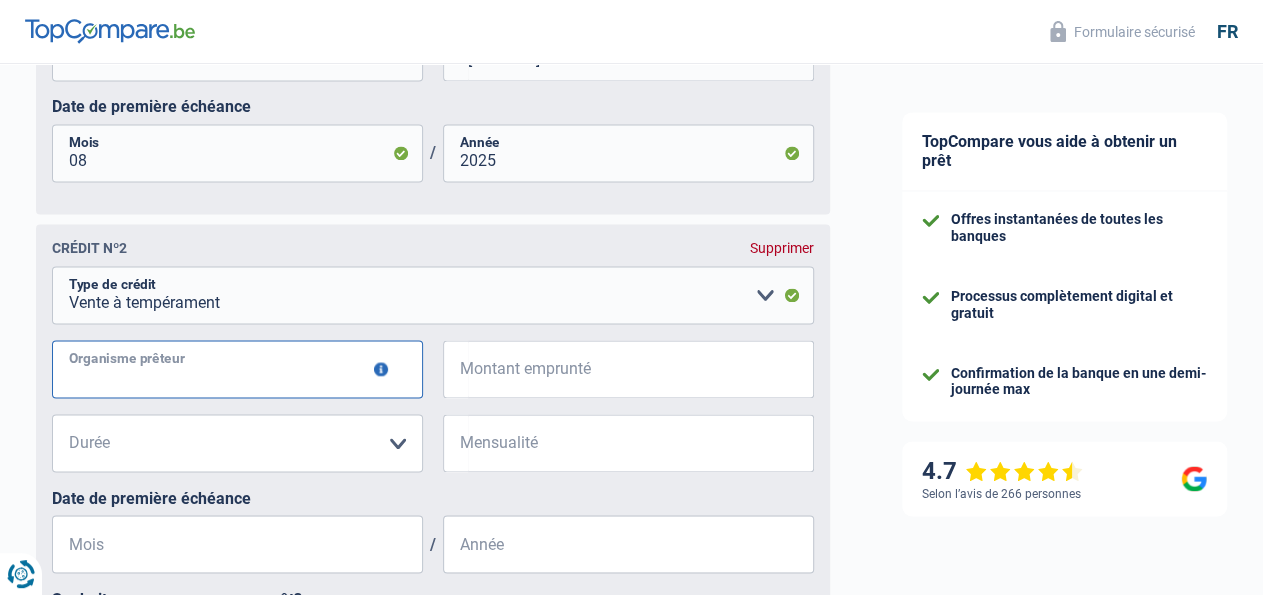 click on "Organisme prêteur" at bounding box center (237, 369) 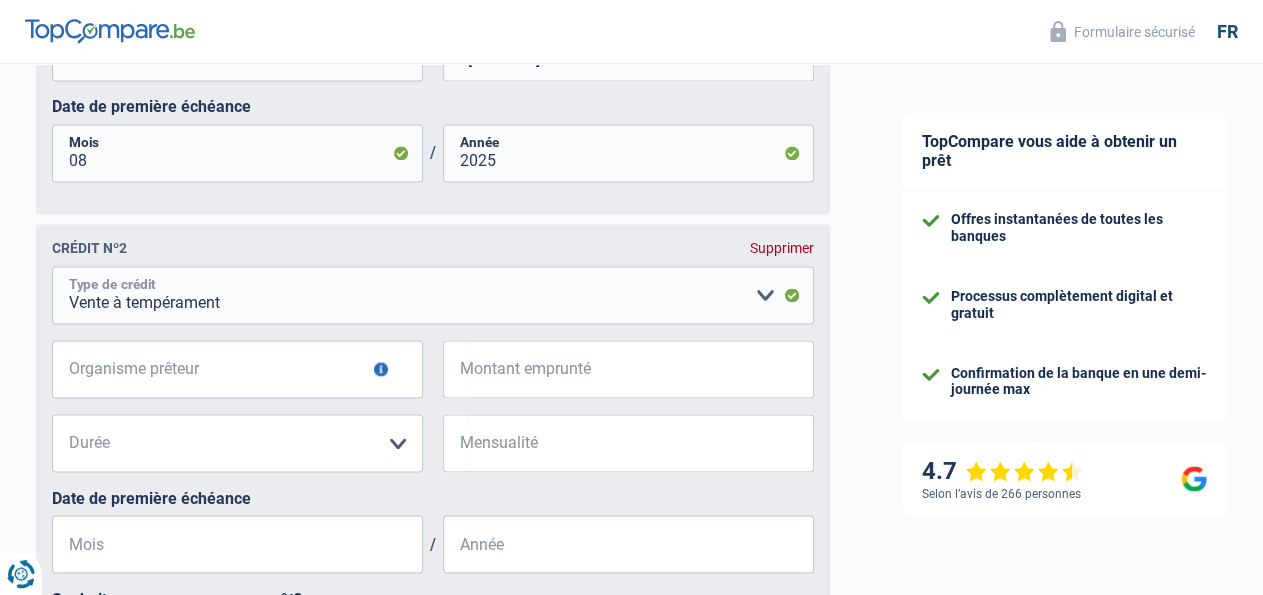 click on "Carte ou ouverture de crédit Prêt hypothécaire Vente à tempérament Prêt à tempérament Prêt rénovation Prêt voiture Regroupement d'un ou plusieurs crédits
Veuillez sélectionner une option" at bounding box center (433, 295) 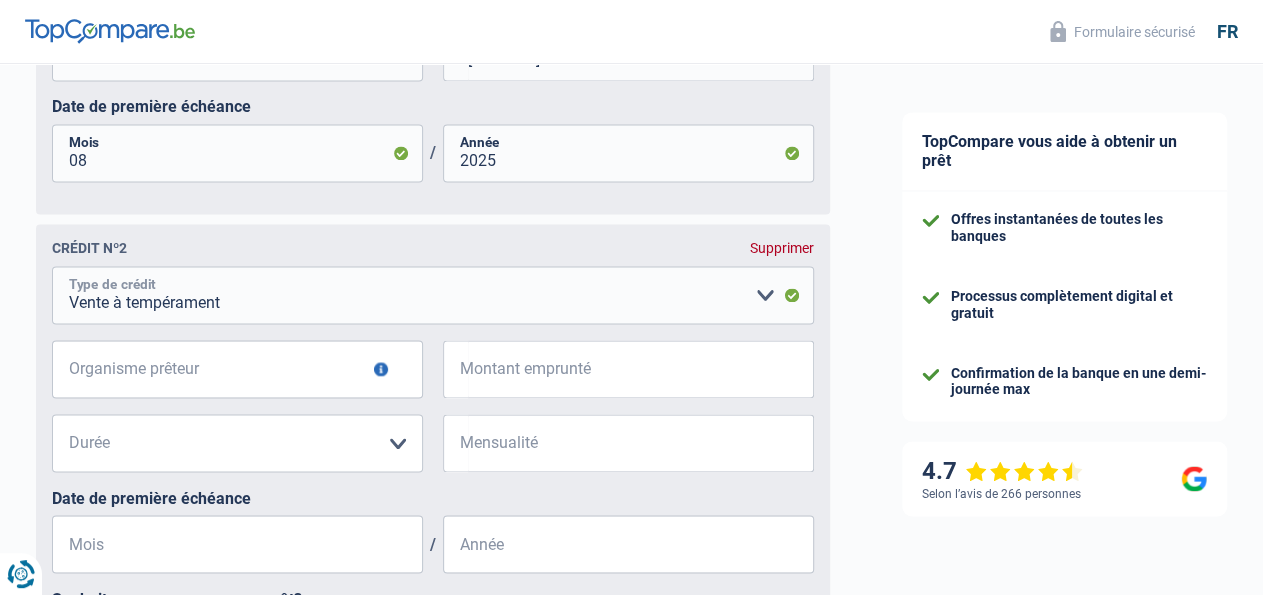 select on "personalLoan" 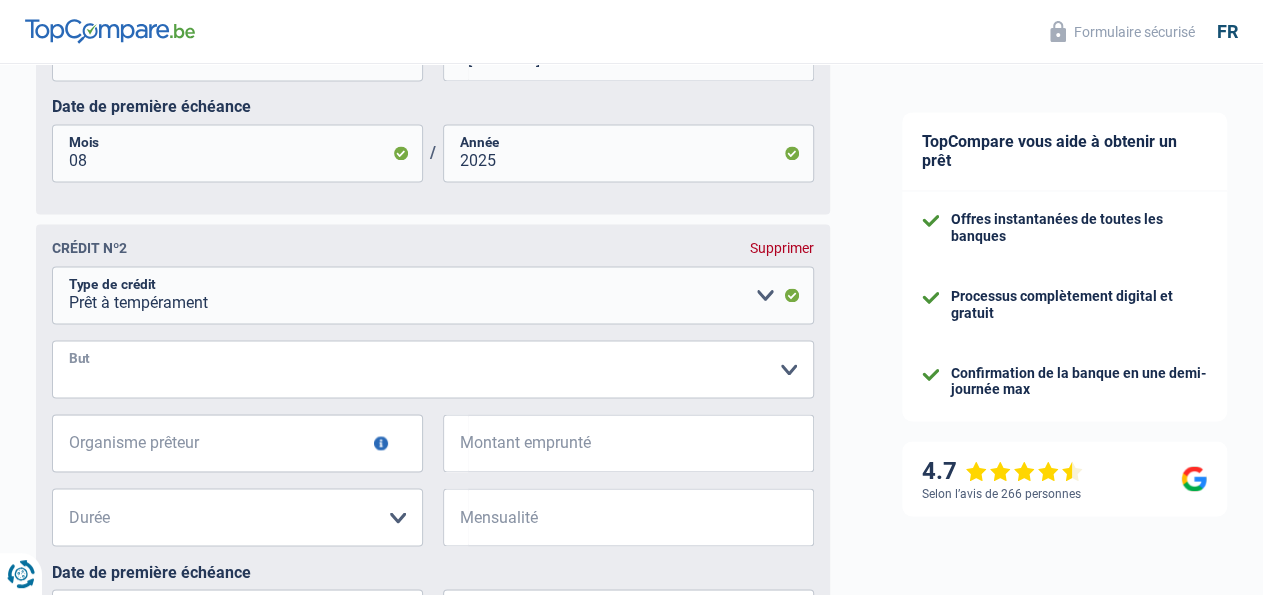 click on "Confort maison: meubles, textile, peinture, électroménager, outillage non-professionnel, Hifi, multimédia, gsm, ordinateur, Frais installation, déménagement Evénement familial: naissance, mariage, divorce, communion, décès Frais médicaux Frais d'études Remboursement prêt Frais permis de conduire Loisirs: voyage, sport, musique Petits travaux maison et jardin Frais divers (max 2.000€) Frais judiciaires Réparation voiture Autre
Veuillez sélectionner une option" at bounding box center (433, 369) 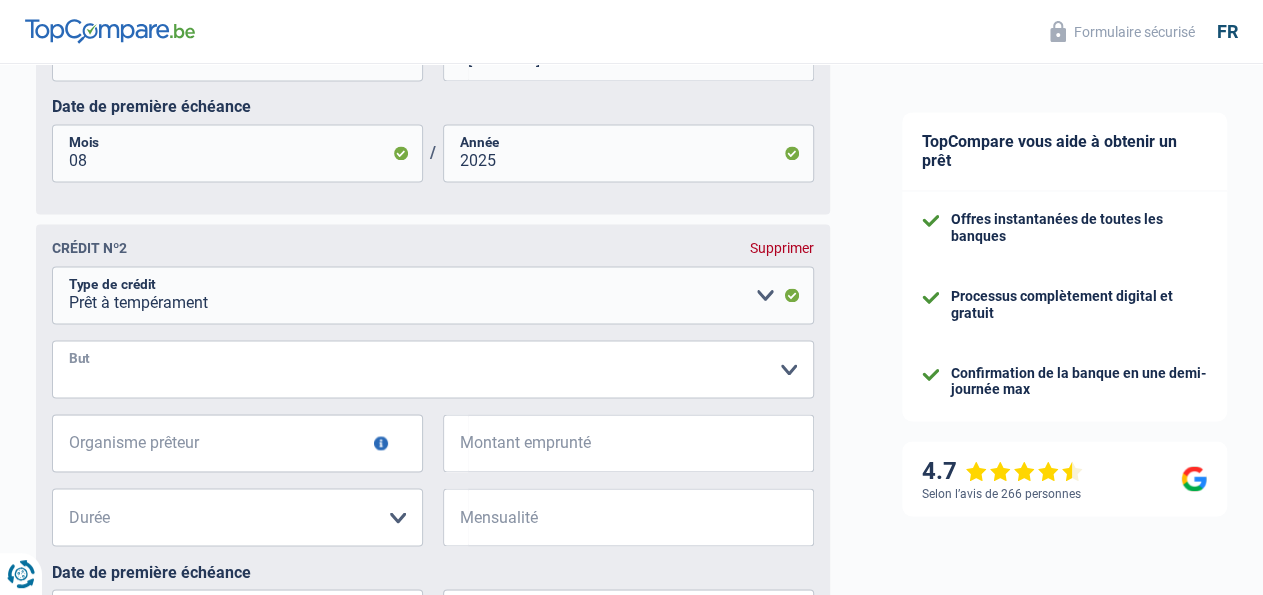 select on "homeFurnishingOrRelocation" 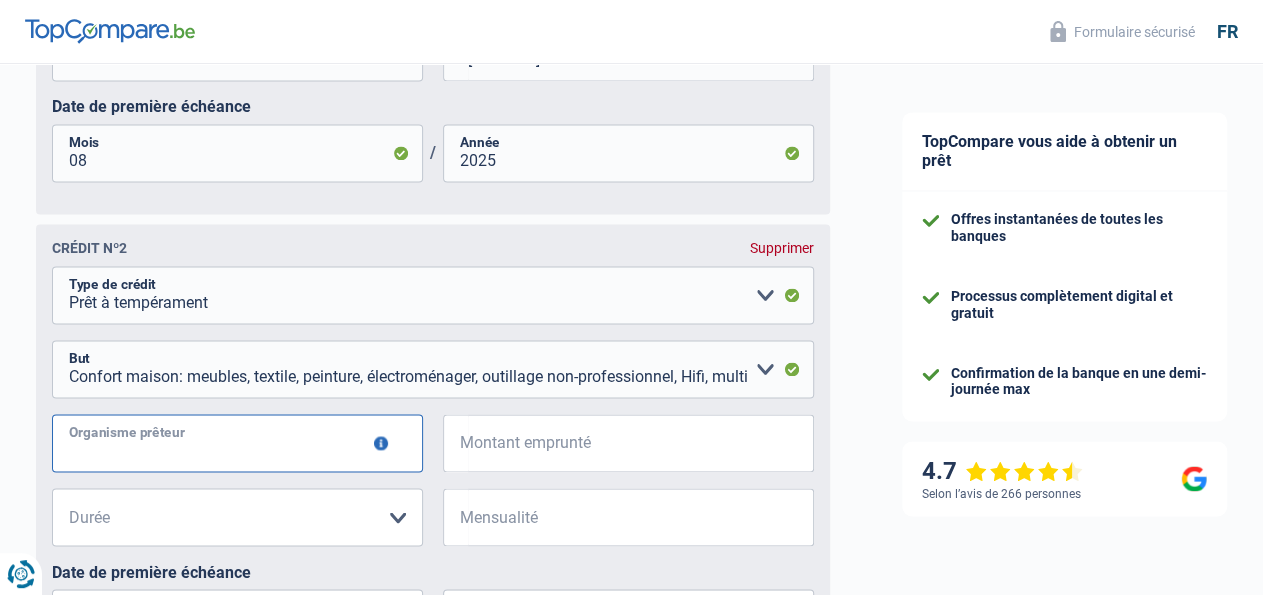 click on "Organisme prêteur" at bounding box center (237, 443) 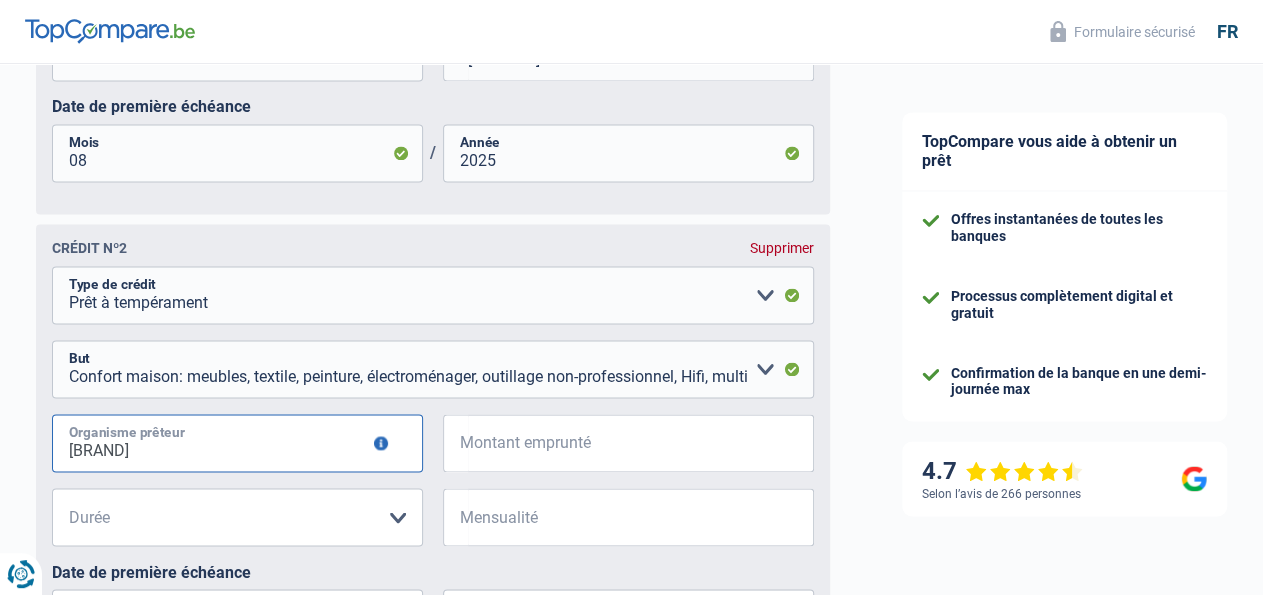 type on "FORTIS" 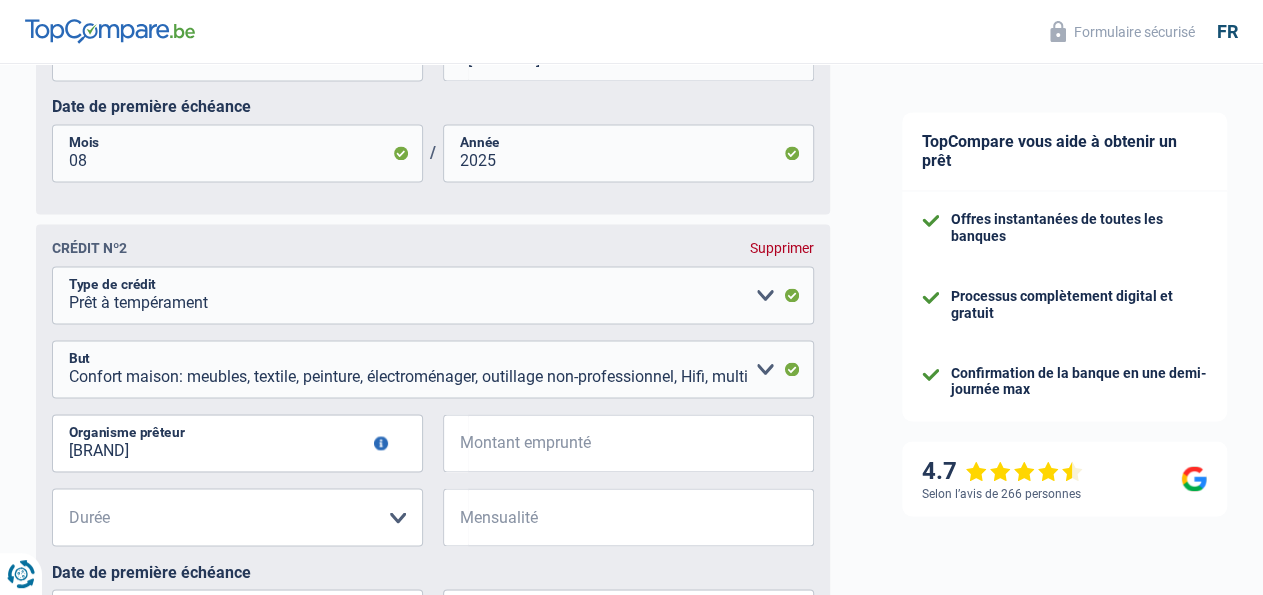 type 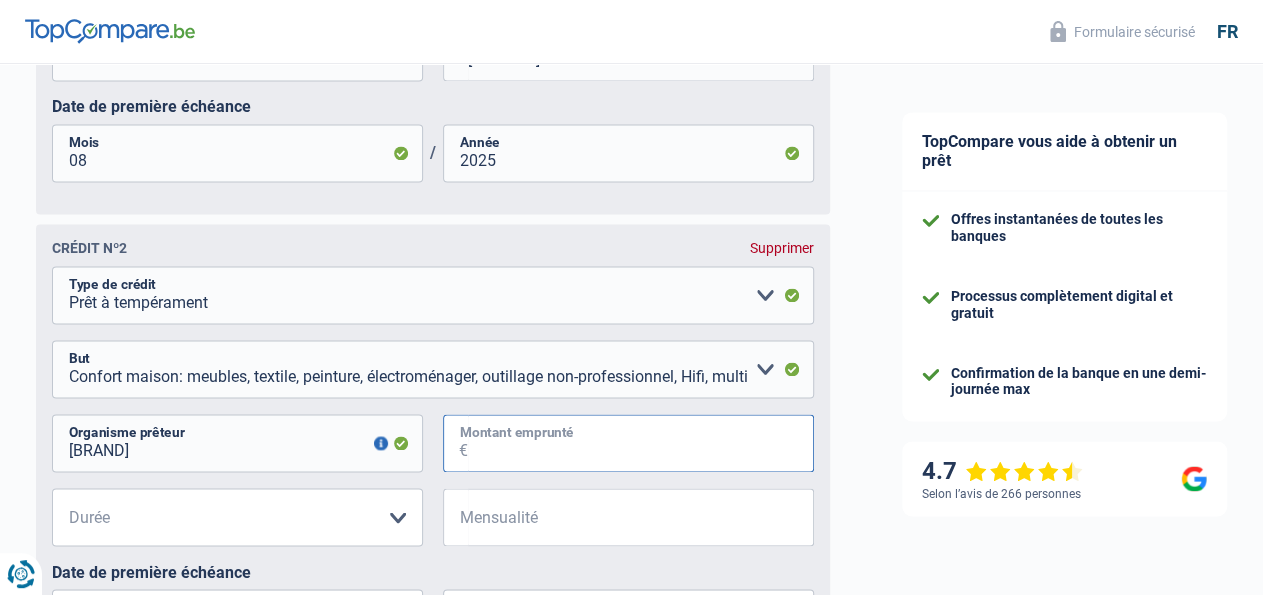 click on "Montant emprunté" at bounding box center (641, 443) 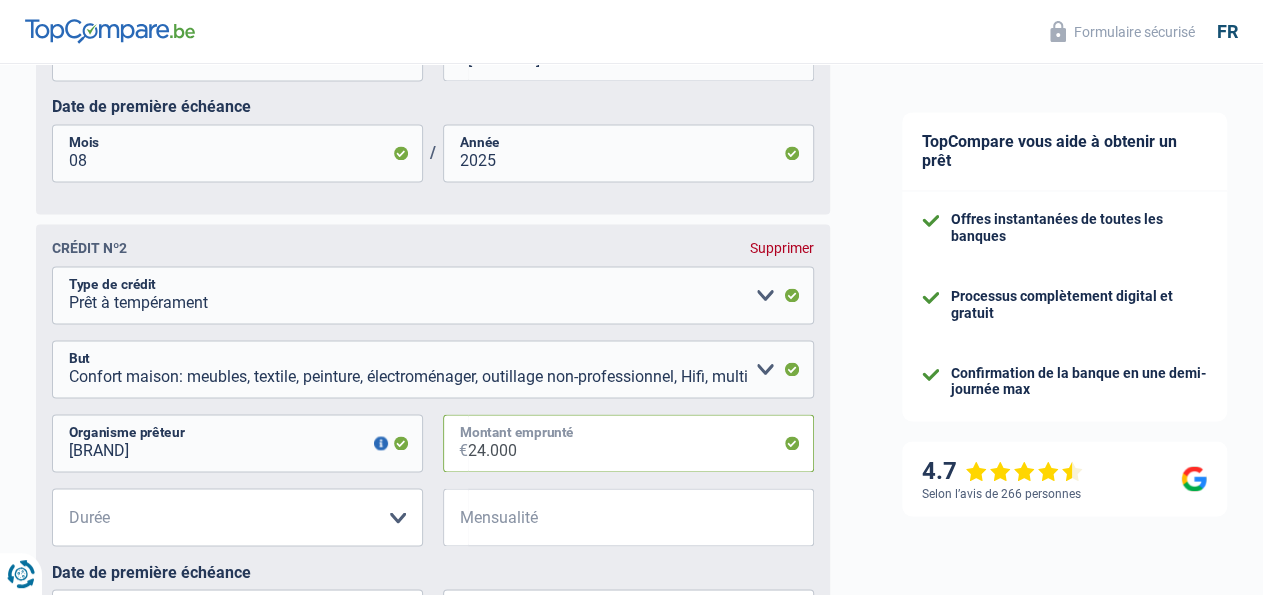 type on "24.000" 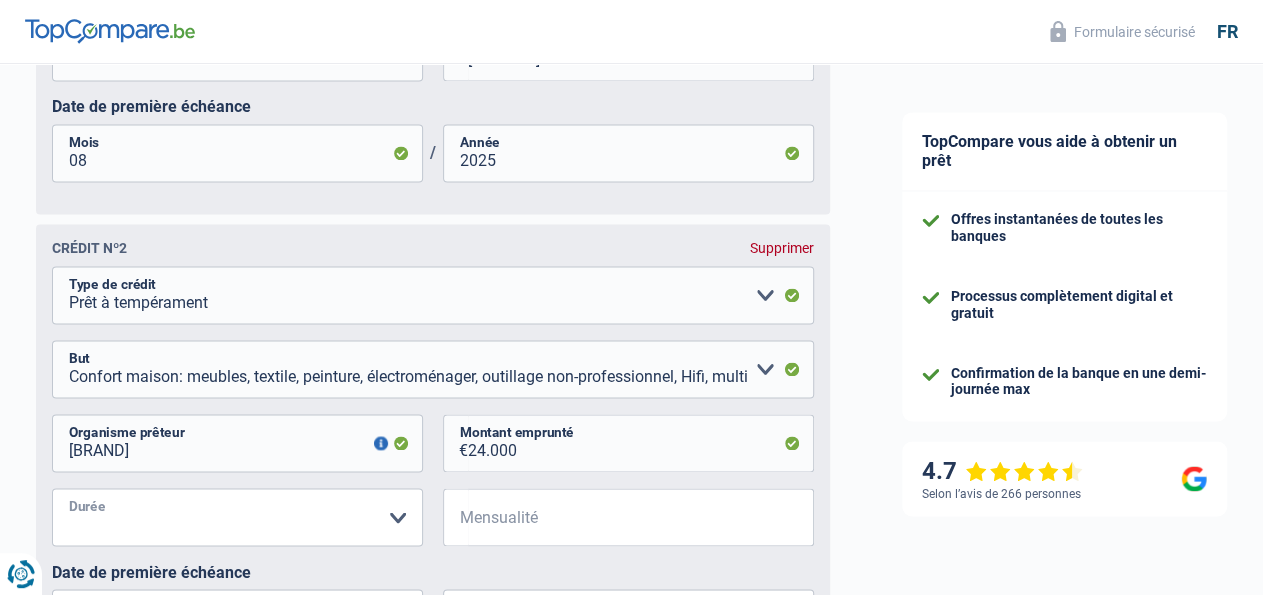 click on "12 mois 18 mois 24 mois 30 mois 36 mois 42 mois 48 mois 60 mois 72 mois 84 mois 96 mois 120 mois
Veuillez sélectionner une option" at bounding box center (237, 517) 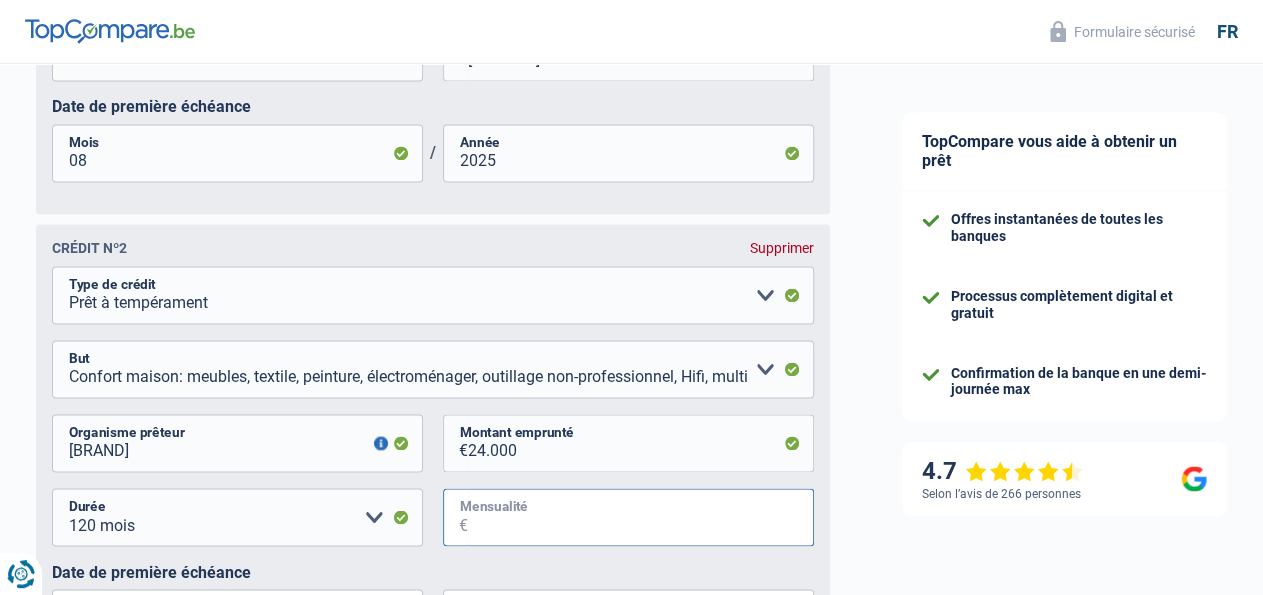 click on "Mensualité" at bounding box center [641, 517] 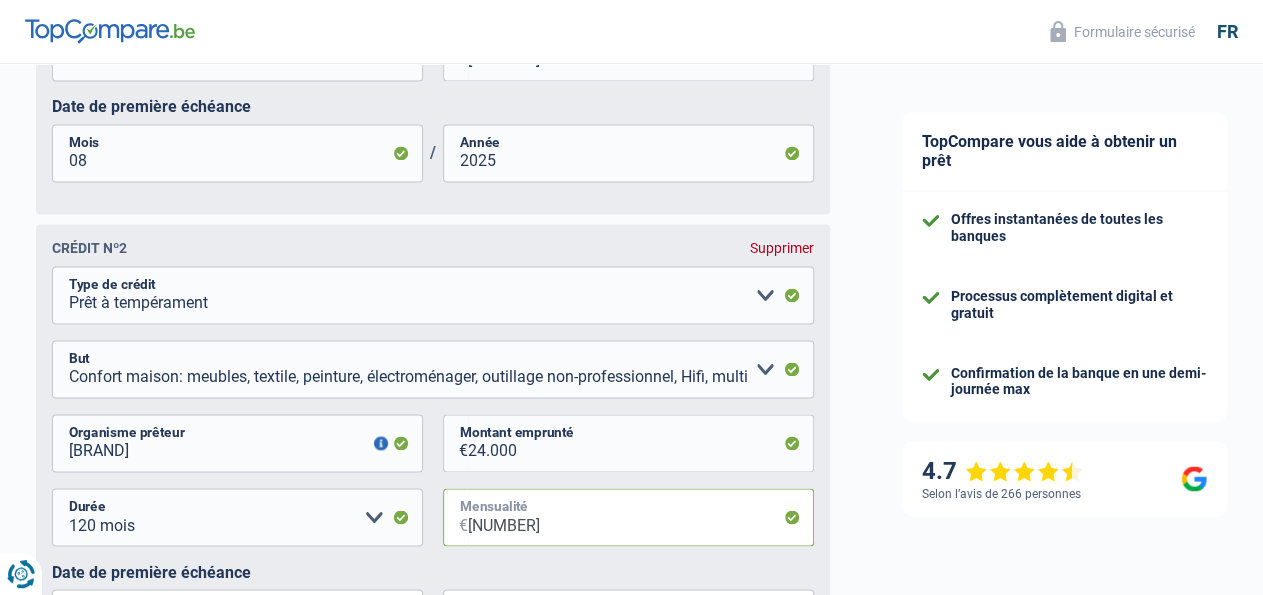 type on "326" 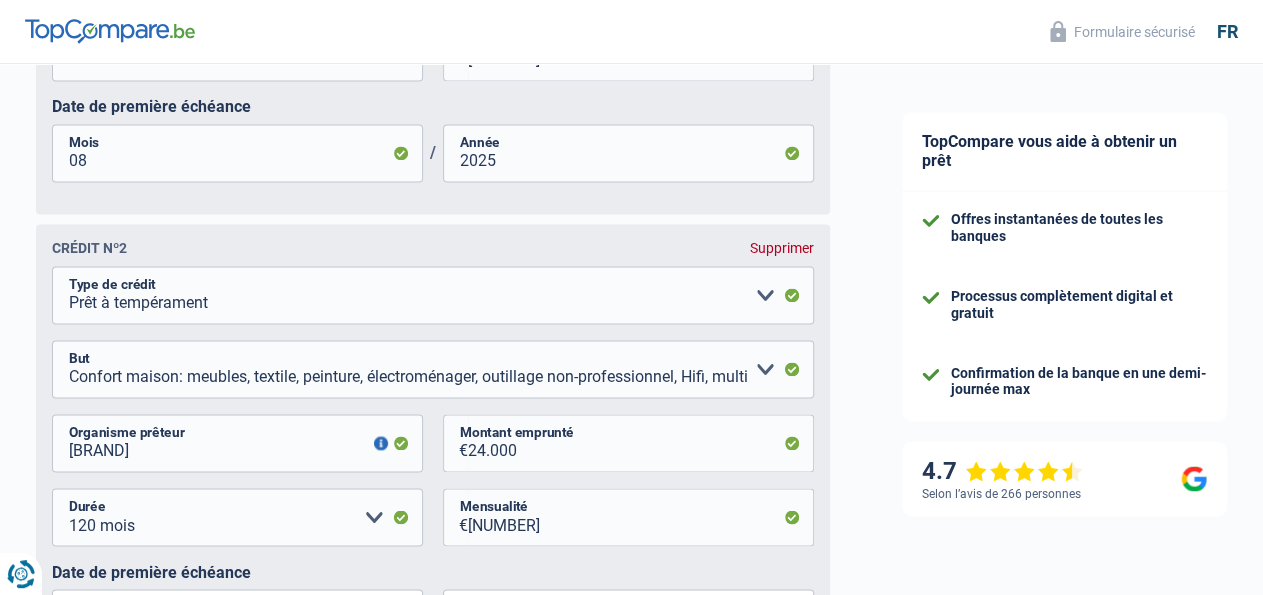 click on "Chance de réussite de votre simulation est de
80%
1
2
3
4
5
Rajoutez  +10%  en complétant l' étape 5
Situation financière
Obtenez tous les prêts pour lesquels vous êtes éligible en communiquant vos informations financières
Vos revenus
Revenus
Revenu nº1
Allocation d'handicap Allocations chômage Allocations familiales Chèques repas Complément d'entreprise Indemnité mutuelle Indépendant complémentaire Mensuel net Pension Pension alimentaire Pension d'invalidité Revenu d'intégration sociale Revenus locatifs Autres revenus
Type de revenus
436" at bounding box center [433, -72] 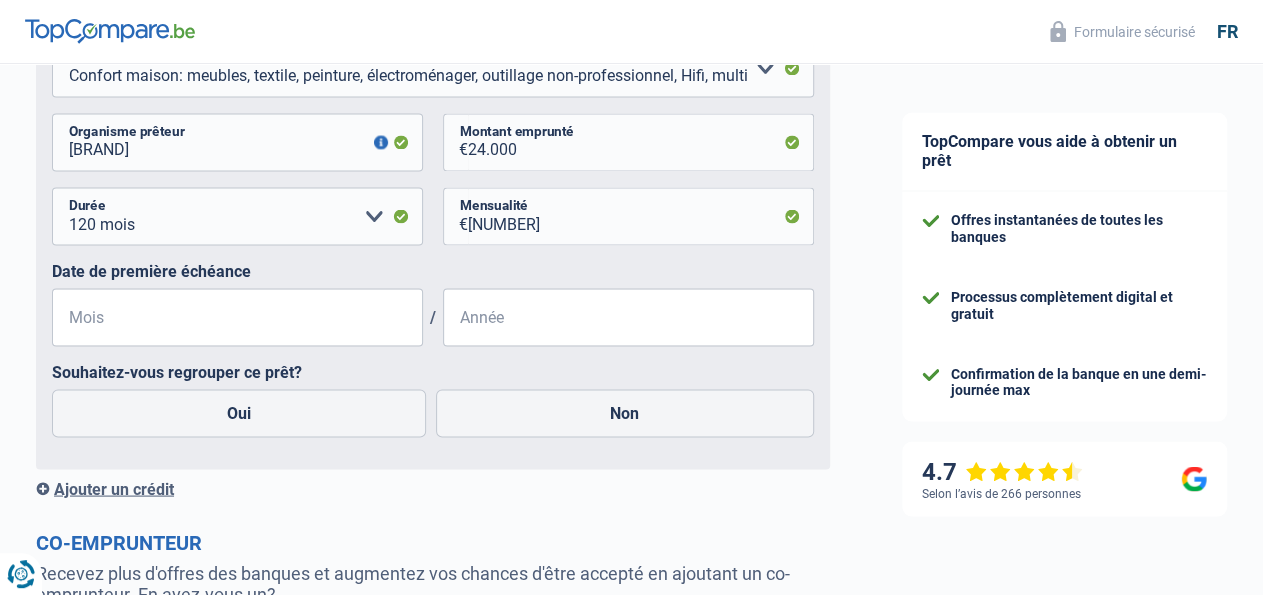 scroll, scrollTop: 1716, scrollLeft: 0, axis: vertical 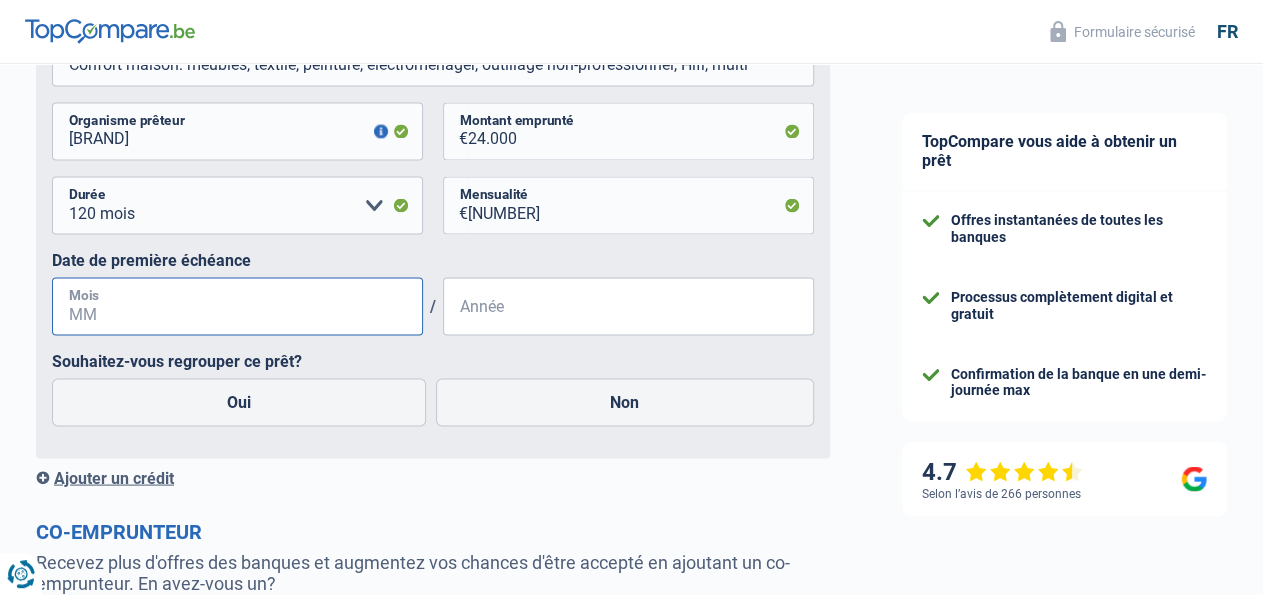 click on "Mois" at bounding box center (237, 306) 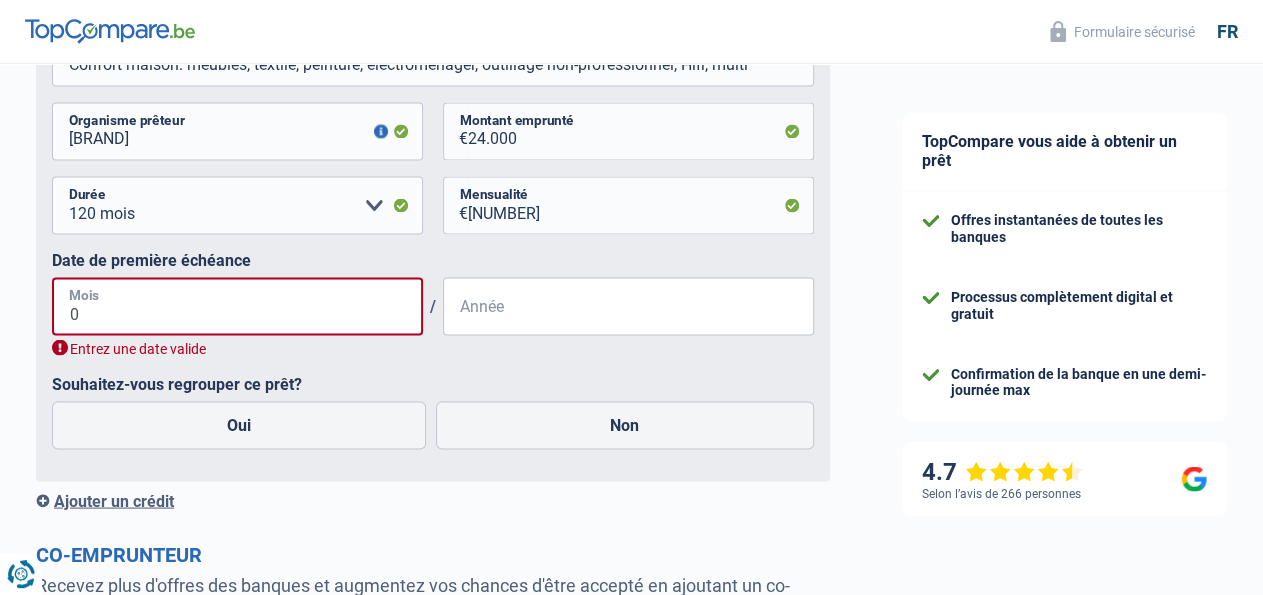 type on "04" 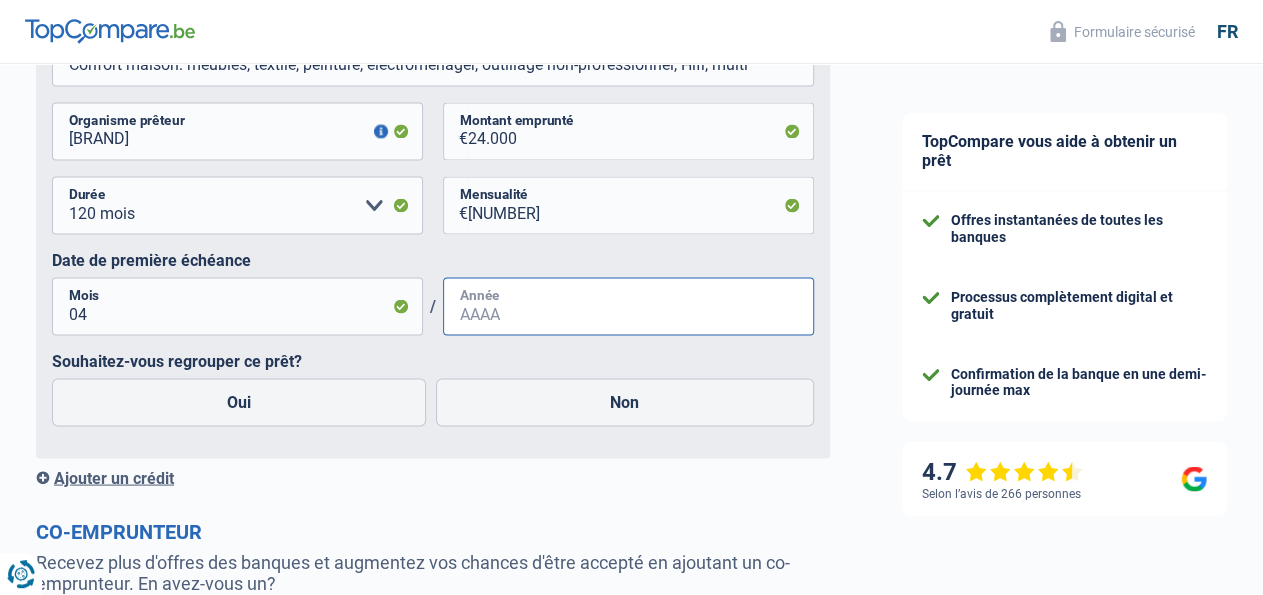 click on "Année" at bounding box center [628, 306] 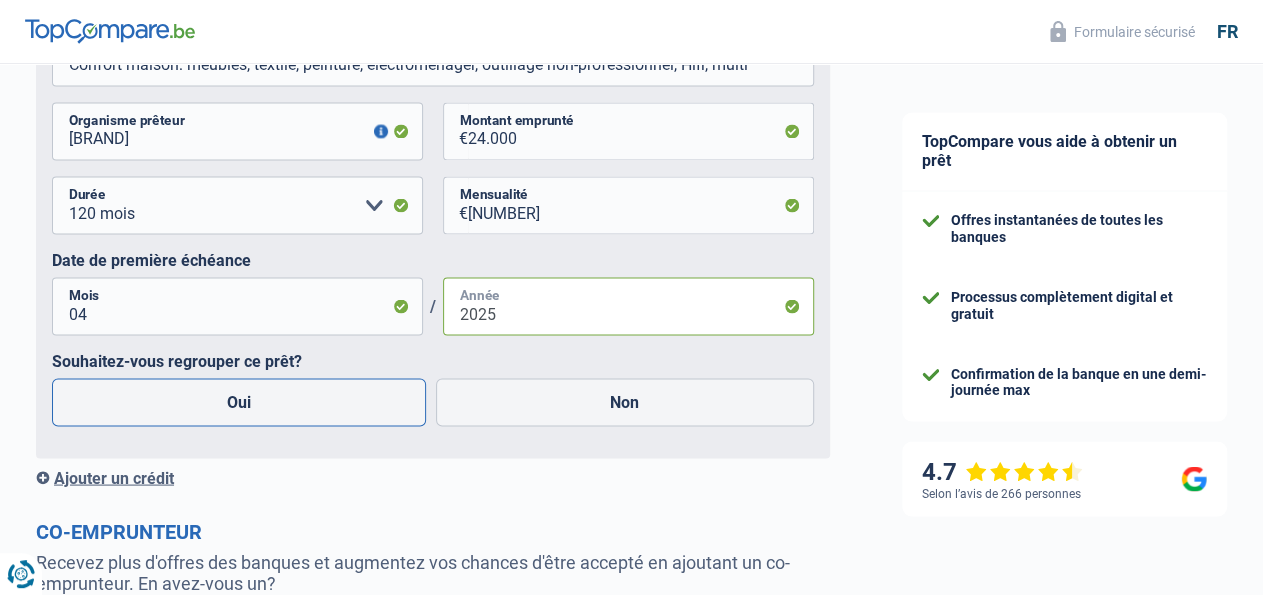 type on "2025" 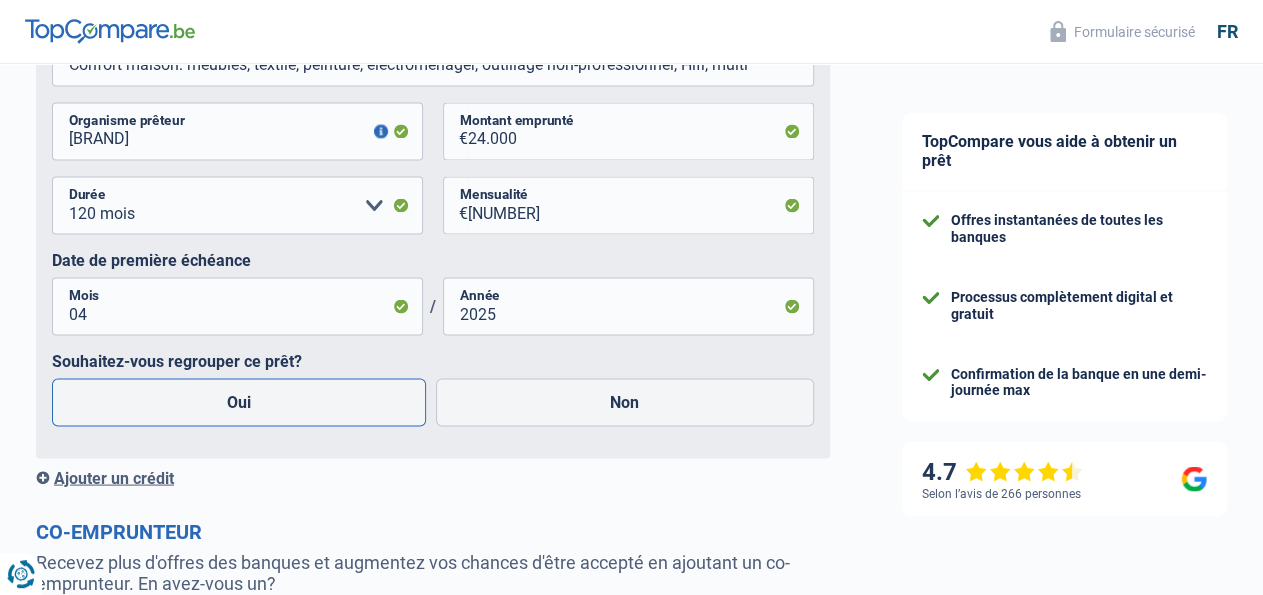 click on "Oui" at bounding box center [239, 402] 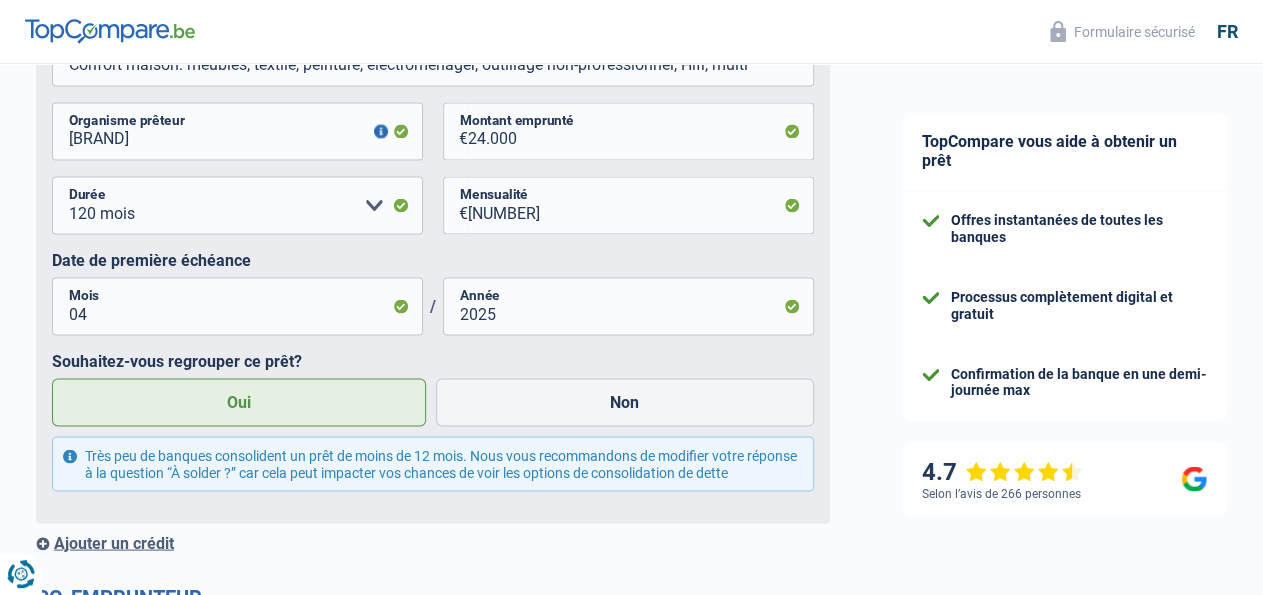 click on "Chance de réussite de votre simulation est de
80%
1
2
3
4
5
Rajoutez  +10%  en complétant l' étape 5
Situation financière
Obtenez tous les prêts pour lesquels vous êtes éligible en communiquant vos informations financières
Vos revenus
Revenus
Revenu nº1
Allocation d'handicap Allocations chômage Allocations familiales Chèques repas Complément d'entreprise Indemnité mutuelle Indépendant complémentaire Mensuel net Pension Pension alimentaire Pension d'invalidité Revenu d'intégration sociale Revenus locatifs Autres revenus
Type de revenus
436" at bounding box center (433, -352) 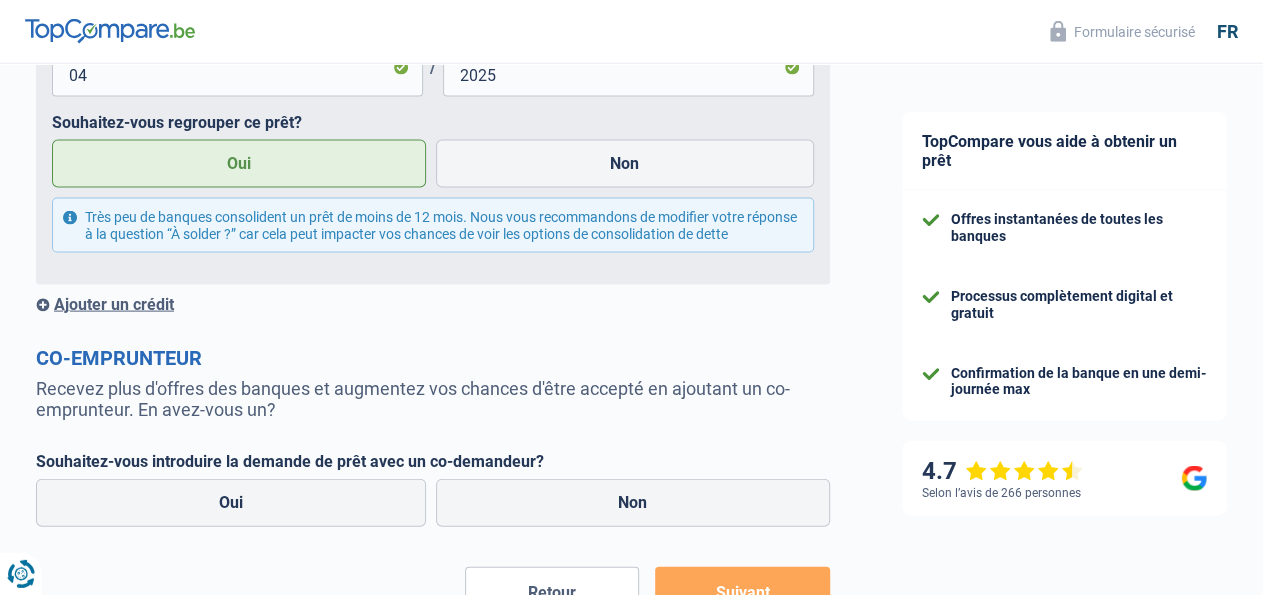 scroll, scrollTop: 1976, scrollLeft: 0, axis: vertical 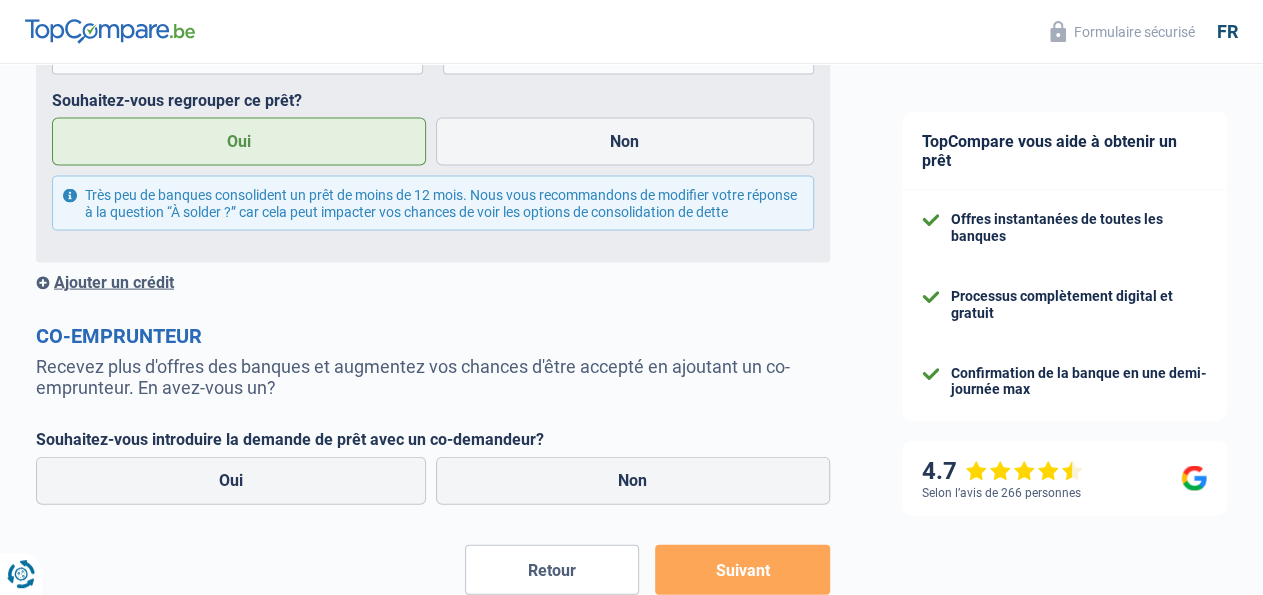 click on "Chance de réussite de votre simulation est de
80%
1
2
3
4
5
Rajoutez  +10%  en complétant l' étape 5
Situation financière
Obtenez tous les prêts pour lesquels vous êtes éligible en communiquant vos informations financières
Vos revenus
Revenus
Revenu nº1
Allocation d'handicap Allocations chômage Allocations familiales Chèques repas Complément d'entreprise Indemnité mutuelle Indépendant complémentaire Mensuel net Pension Pension alimentaire Pension d'invalidité Revenu d'intégration sociale Revenus locatifs Autres revenus
Type de revenus
436" at bounding box center (433, -612) 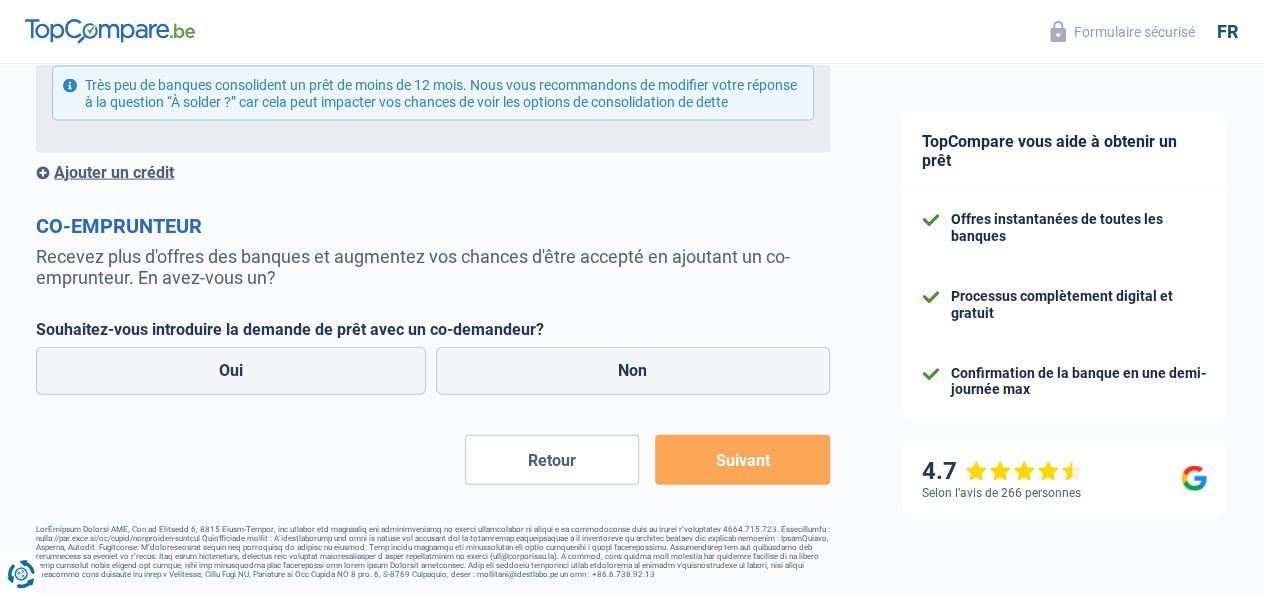scroll, scrollTop: 2114, scrollLeft: 0, axis: vertical 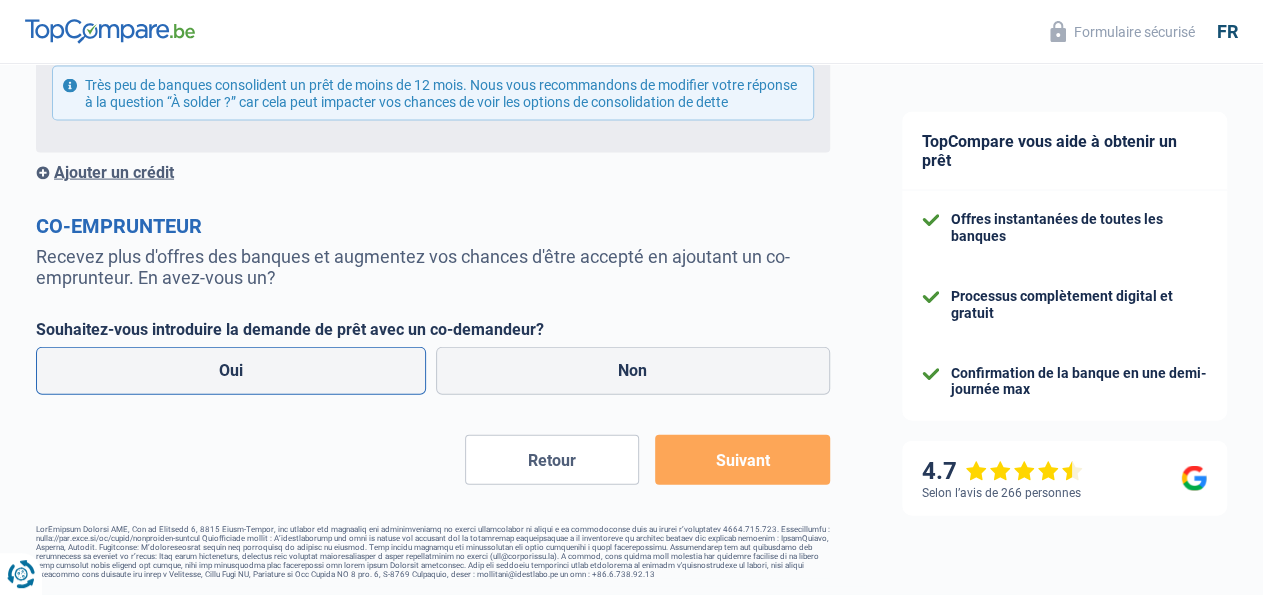 click on "Oui" at bounding box center (231, 371) 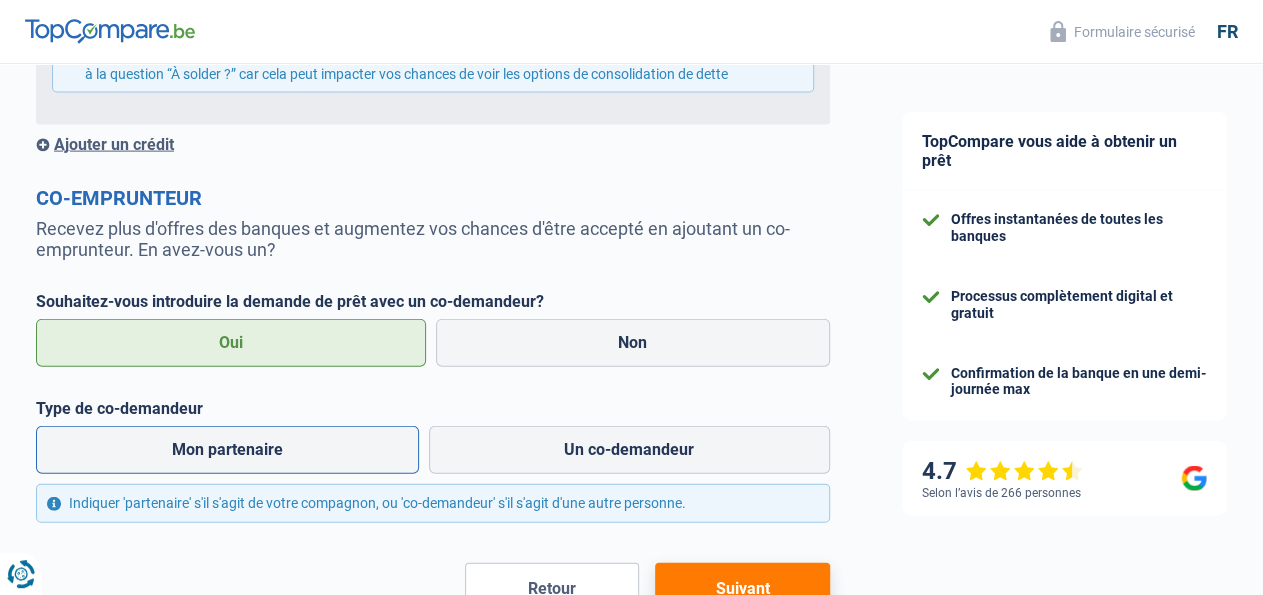click on "Mon partenaire" at bounding box center [227, 450] 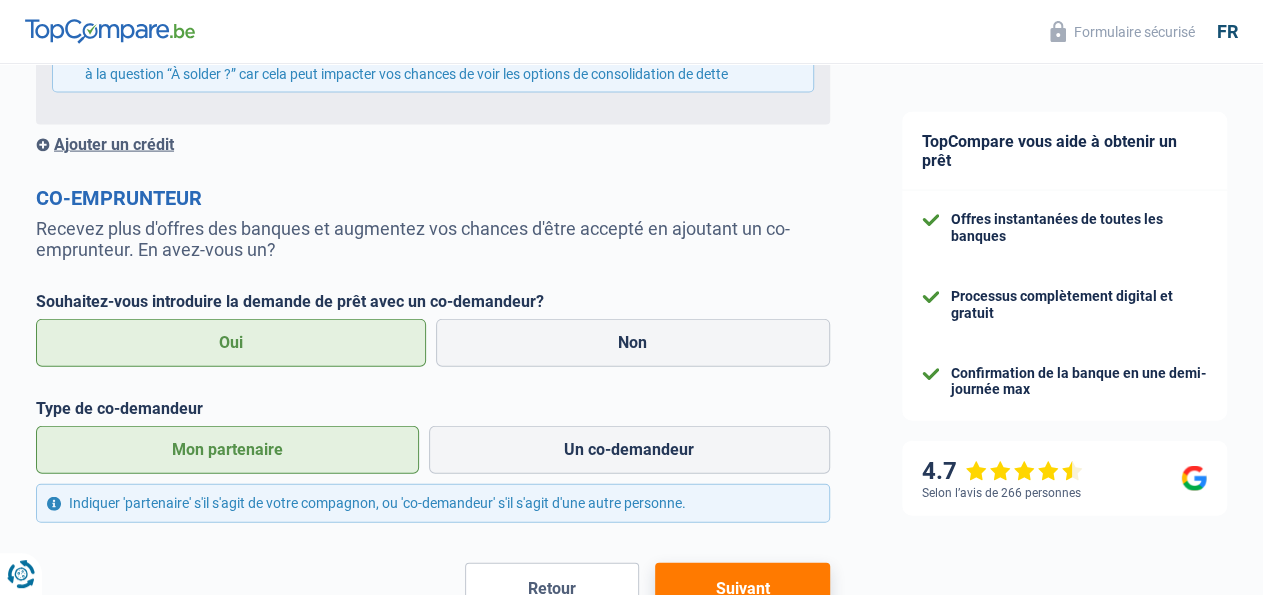 click on "Chance de réussite de votre simulation est de
80%
1
2
3
4
5
Rajoutez  +10%  en complétant l' étape 5
Situation financière
Obtenez tous les prêts pour lesquels vous êtes éligible en communiquant vos informations financières
Vos revenus
Revenus
Revenu nº1
Allocation d'handicap Allocations chômage Allocations familiales Chèques repas Complément d'entreprise Indemnité mutuelle Indépendant complémentaire Mensuel net Pension Pension alimentaire Pension d'invalidité Revenu d'intégration sociale Revenus locatifs Autres revenus
Type de revenus
436" at bounding box center [433, -672] 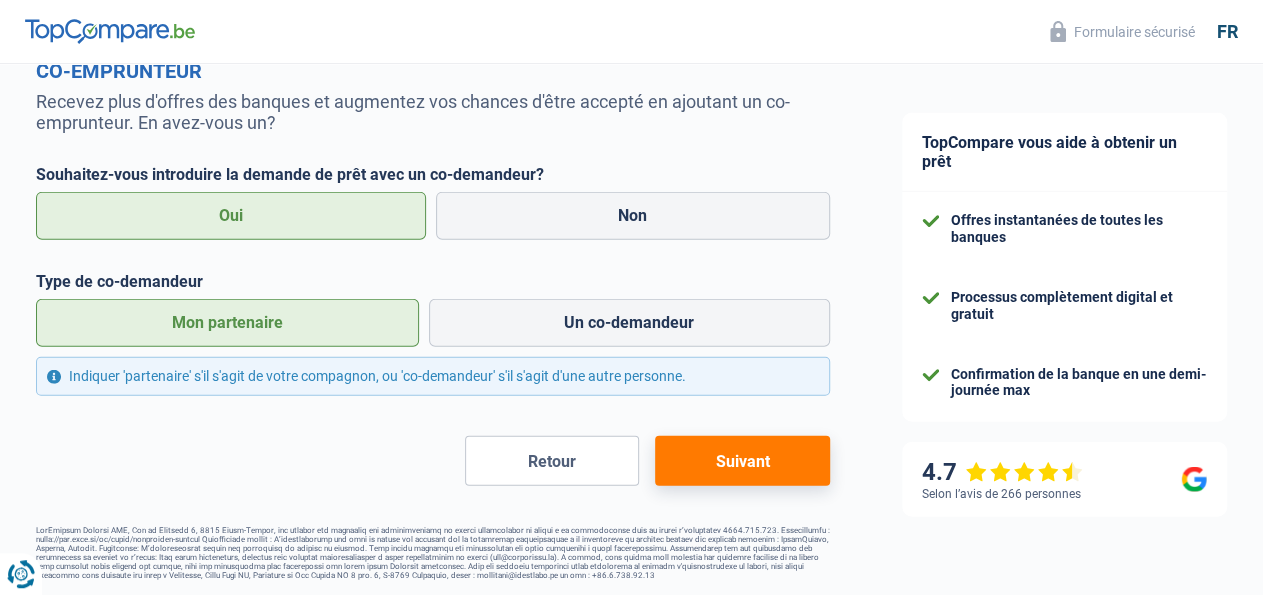 scroll, scrollTop: 2270, scrollLeft: 0, axis: vertical 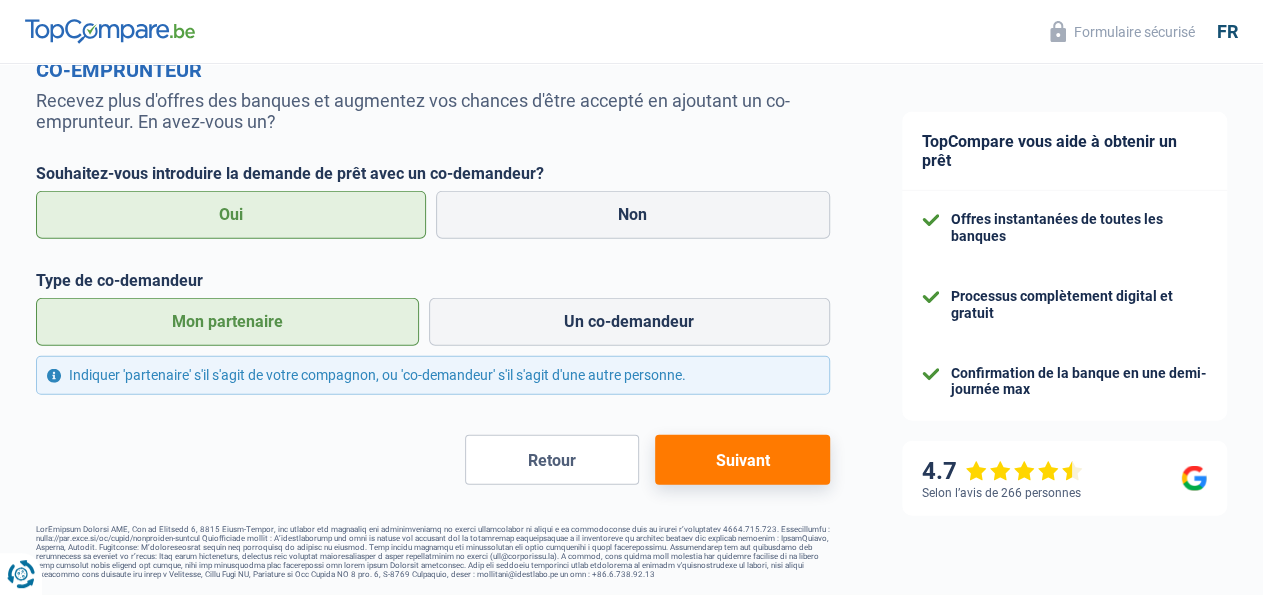 click on "Suivant" at bounding box center [742, 460] 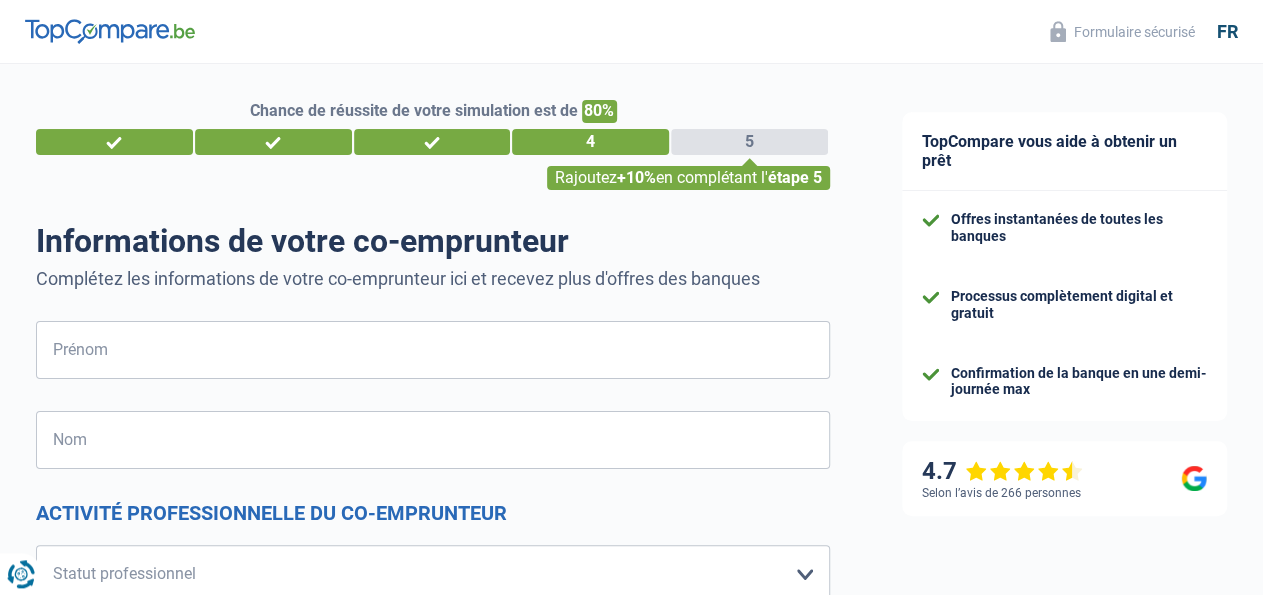 scroll, scrollTop: 0, scrollLeft: 0, axis: both 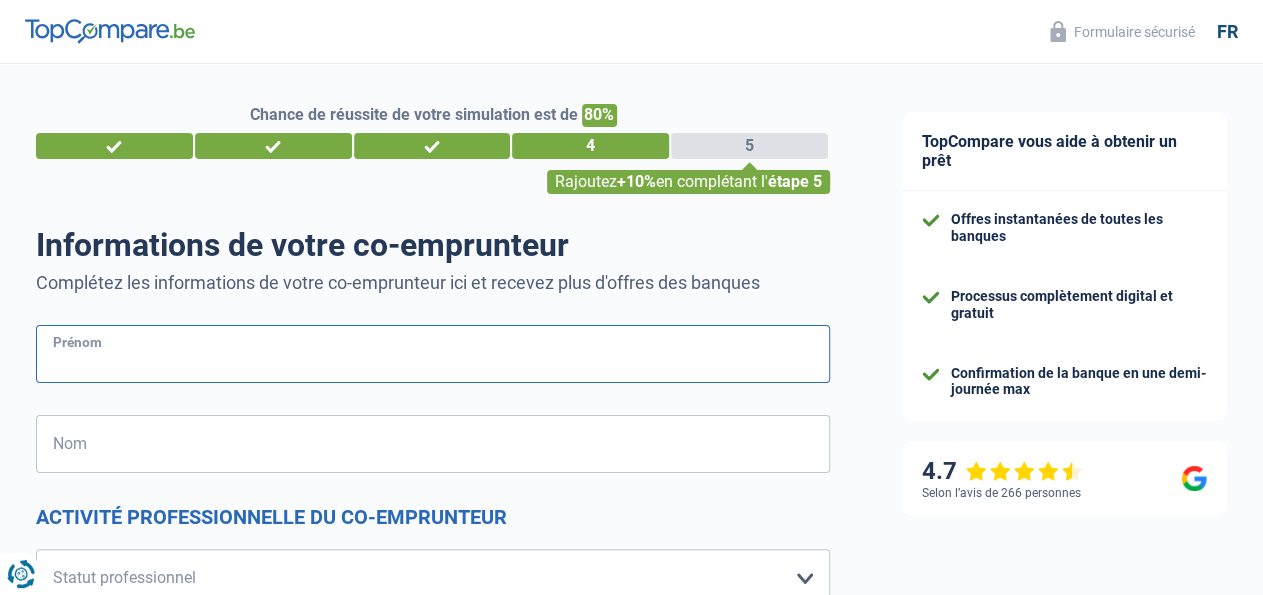 click on "Prénom" at bounding box center (433, 354) 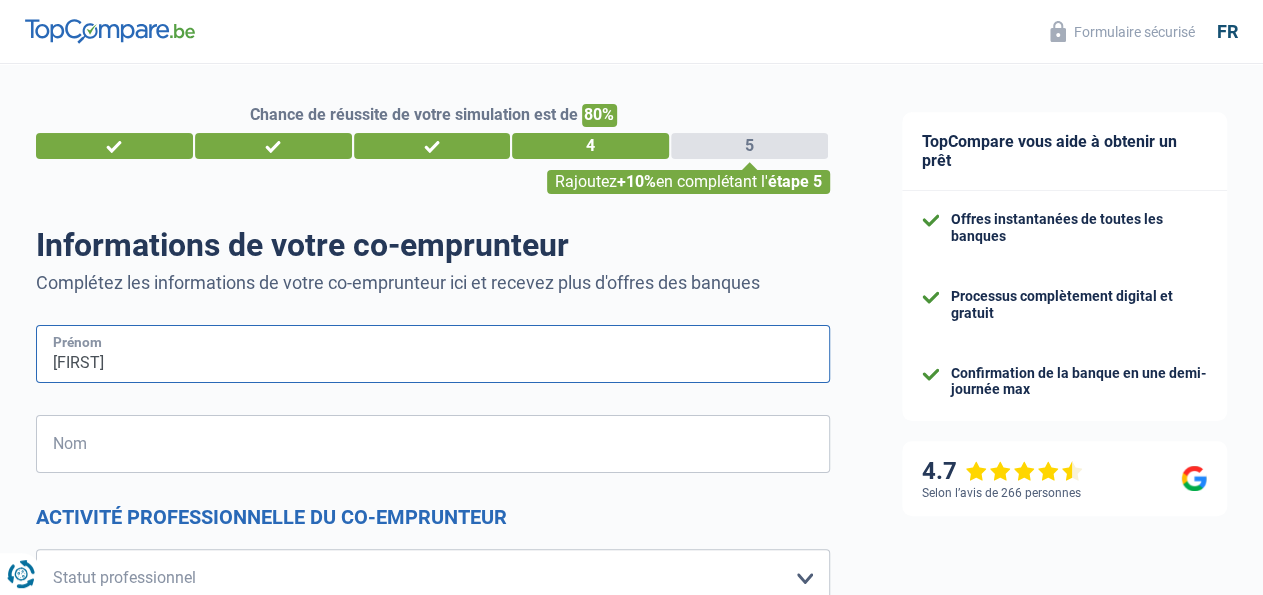type on "NICOLAS" 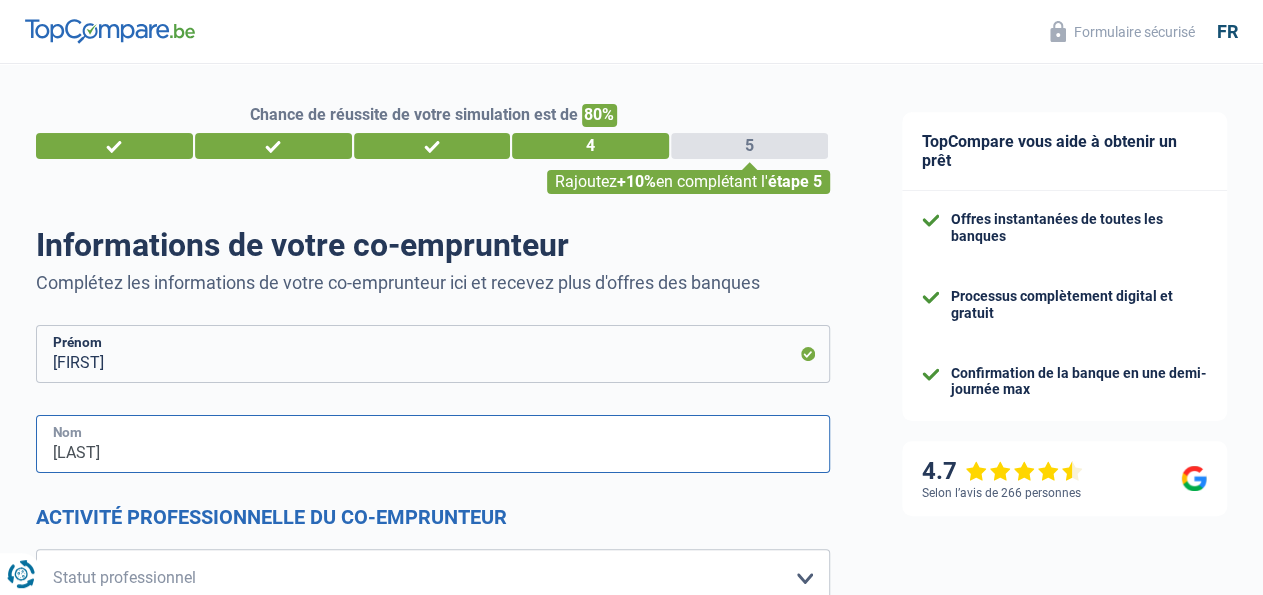 type on "BAUSIERE" 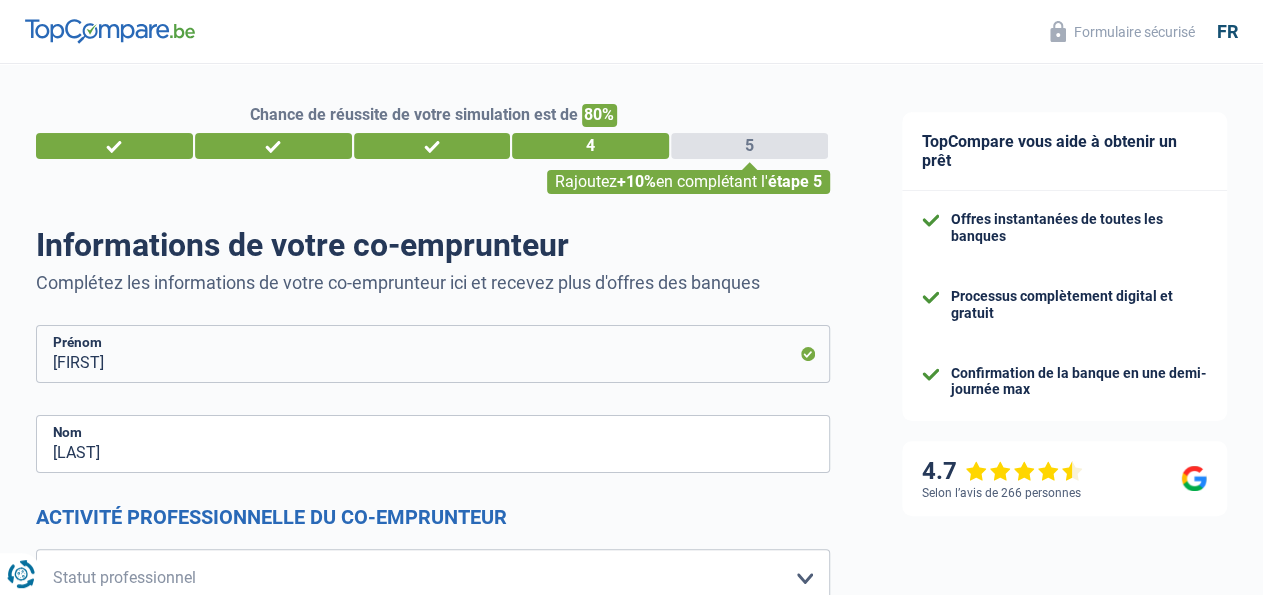click on "Chance de réussite de votre simulation est de
80%
1
2
3
4
5
Rajoutez  +10%  en complétant l' étape 5
Informations de votre co-emprunteur
Complétez les informations de votre co-emprunteur ici et recevez plus d'offres des banques
NICOLAS
Prénom
BAUSIERE
Nom
Activité professionnelle du co-emprunteur
Ouvrier Employé privé Employé public Invalide Indépendant Pensionné Chômeur Mutuelle Femme au foyer Sans profession Allocataire sécurité/Intégration social (SPF Sécurité Sociale, CPAS) Etudiant Profession libérale Commerçant Rentier Pré-pensionné" at bounding box center (433, 1091) 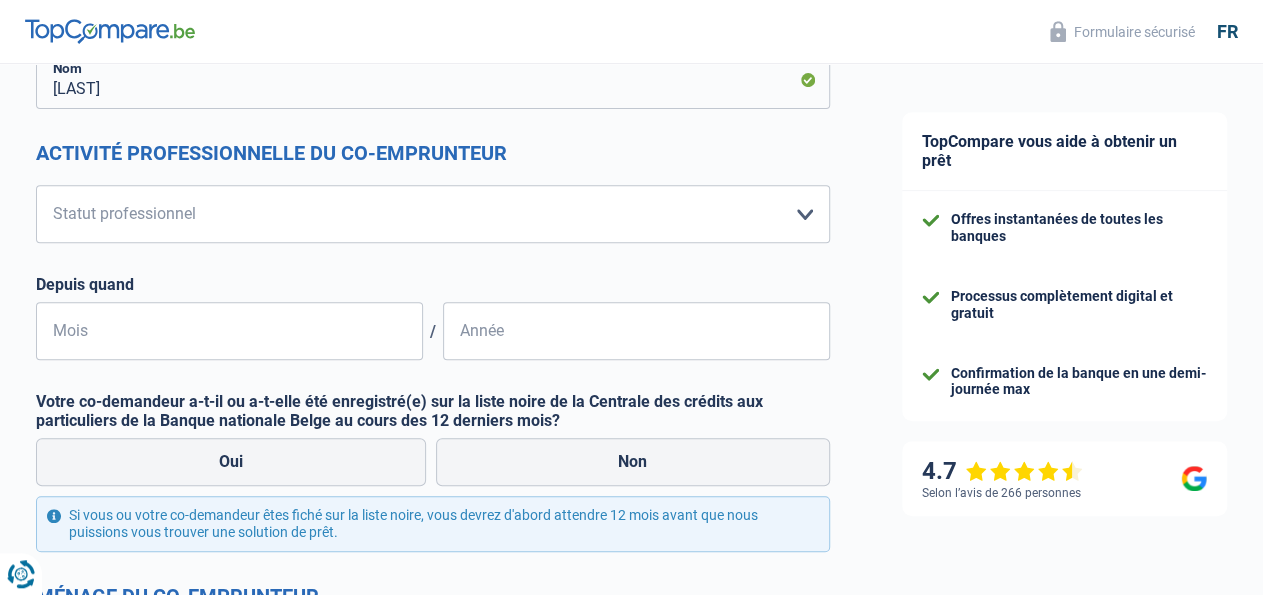 scroll, scrollTop: 416, scrollLeft: 0, axis: vertical 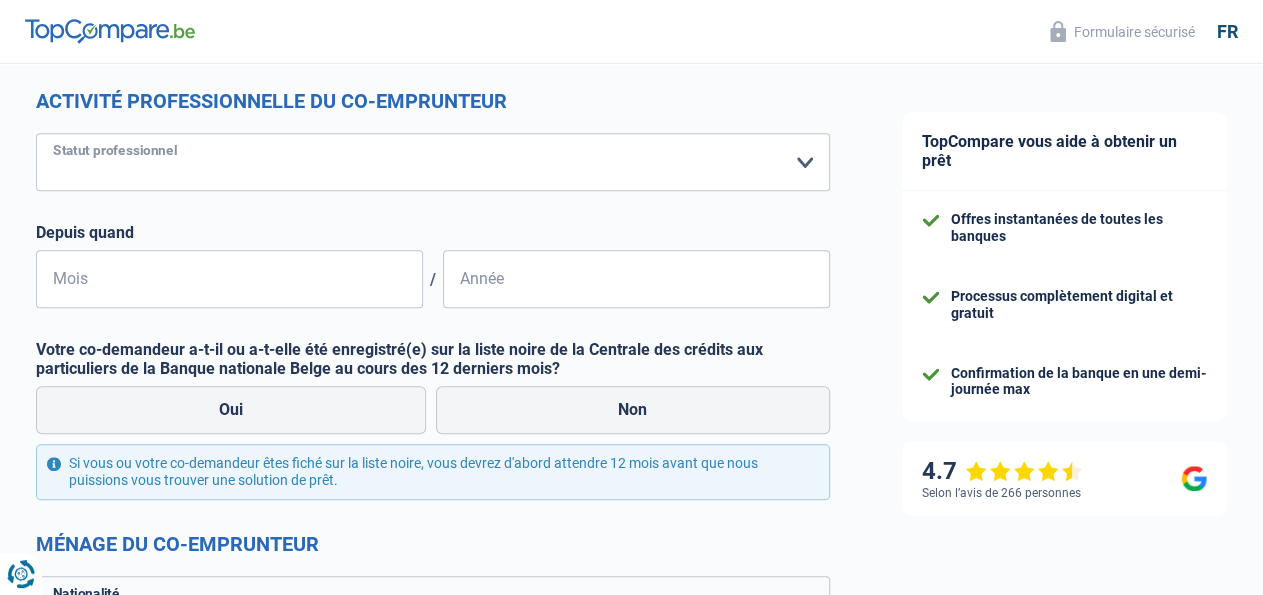 click on "Ouvrier Employé privé Employé public Invalide Indépendant Pensionné Chômeur Mutuelle Femme au foyer Sans profession Allocataire sécurité/Intégration social (SPF Sécurité Sociale, CPAS) Etudiant Profession libérale Commerçant Rentier Pré-pensionné
Veuillez sélectionner une option" at bounding box center [433, 162] 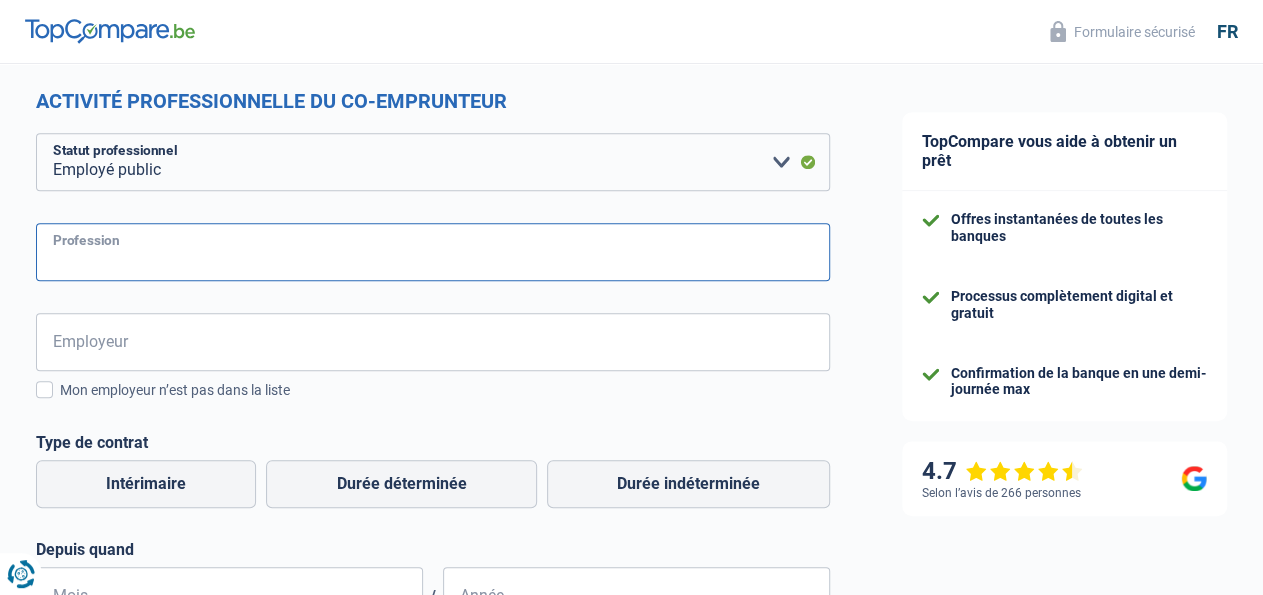 click on "Profession" at bounding box center (433, 252) 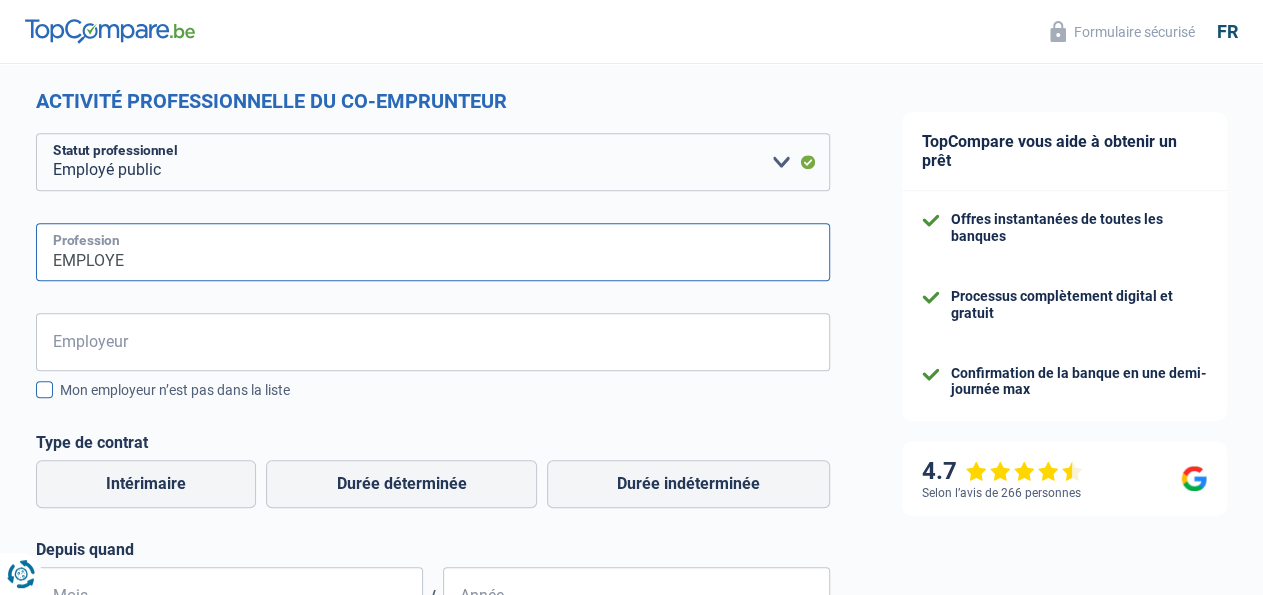 type on "EMPLOYE" 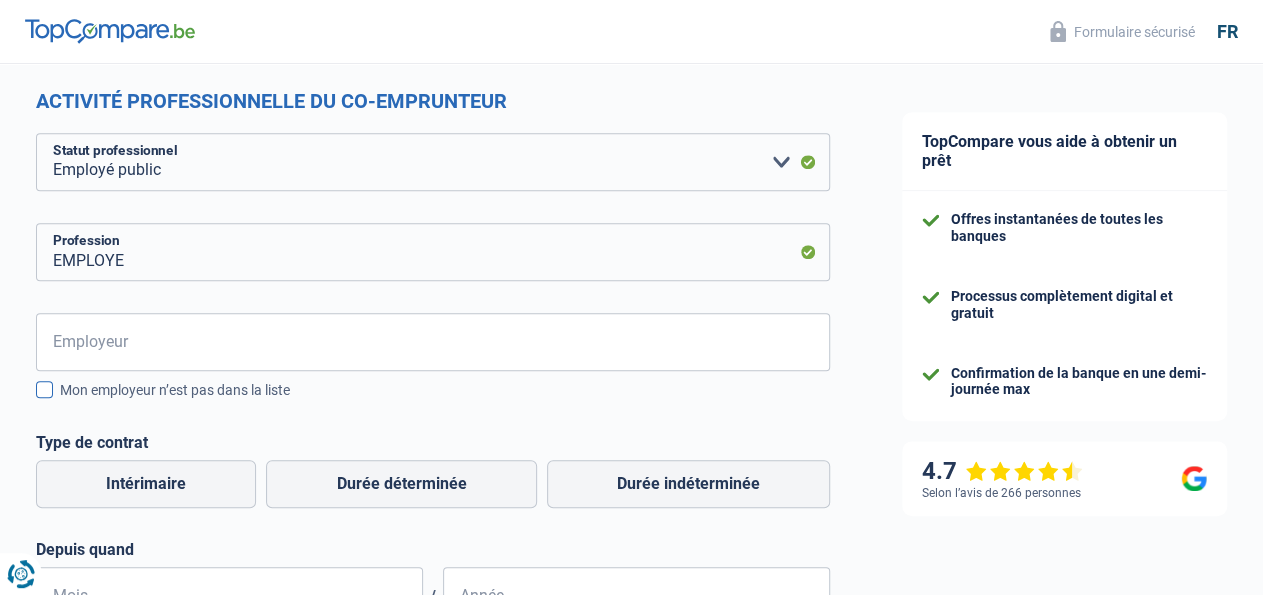 click at bounding box center (44, 389) 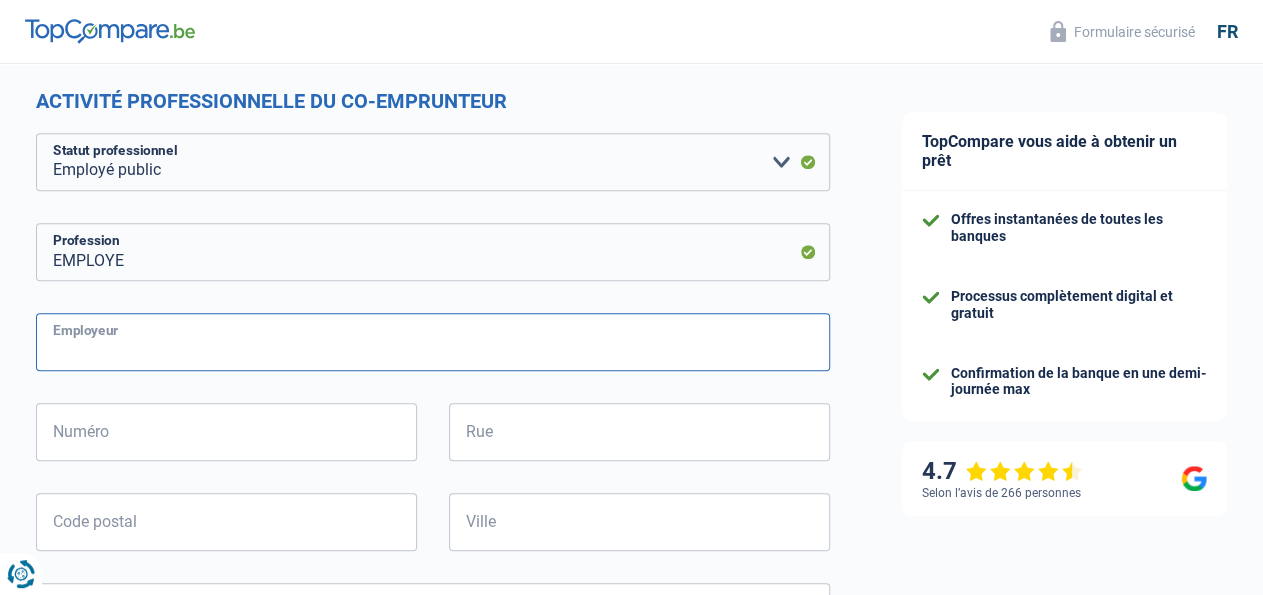 click on "Employeur" at bounding box center [433, 342] 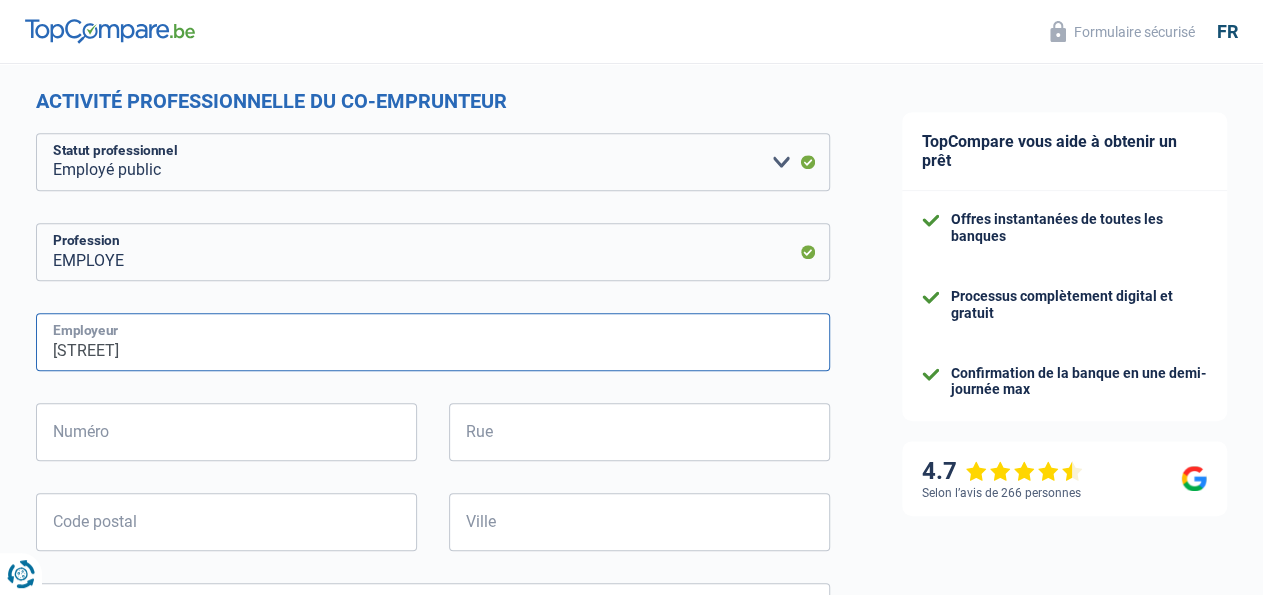 type on "ADMINISTRATION COMMUNAL" 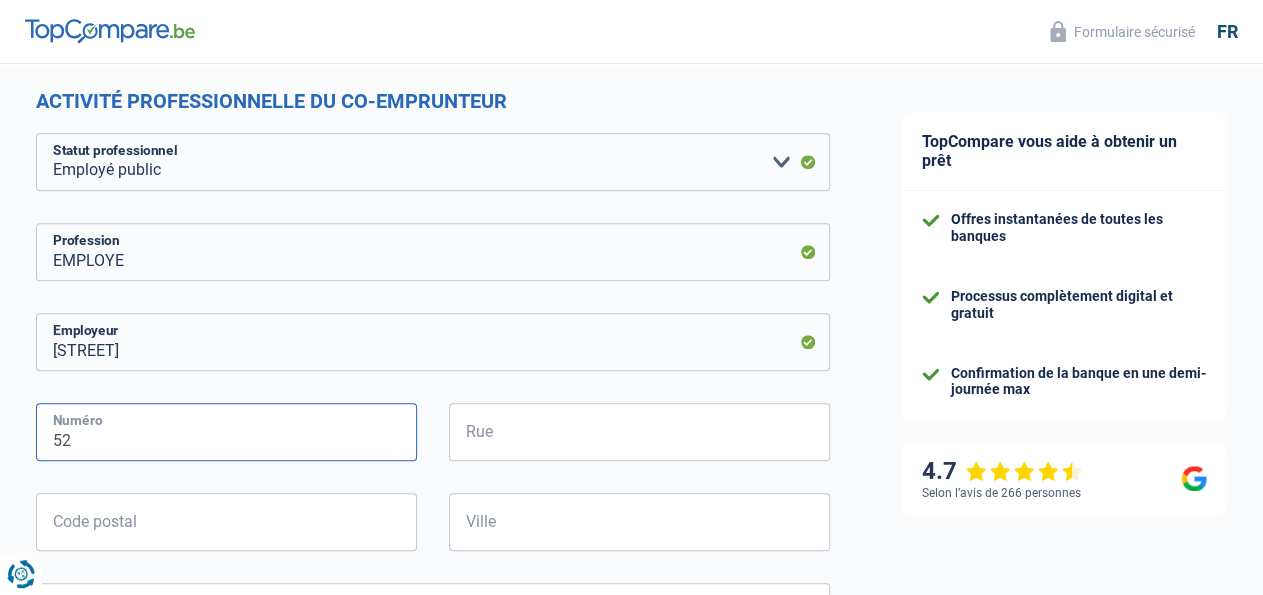 type on "52" 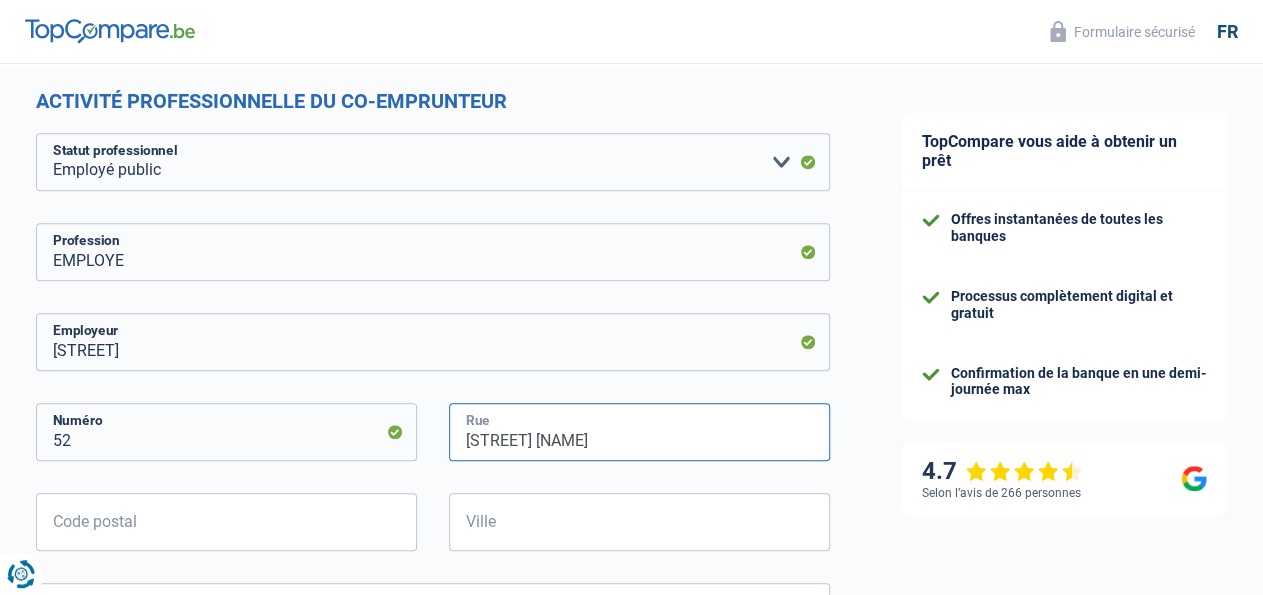 type on "RUE SAINT MARTIN" 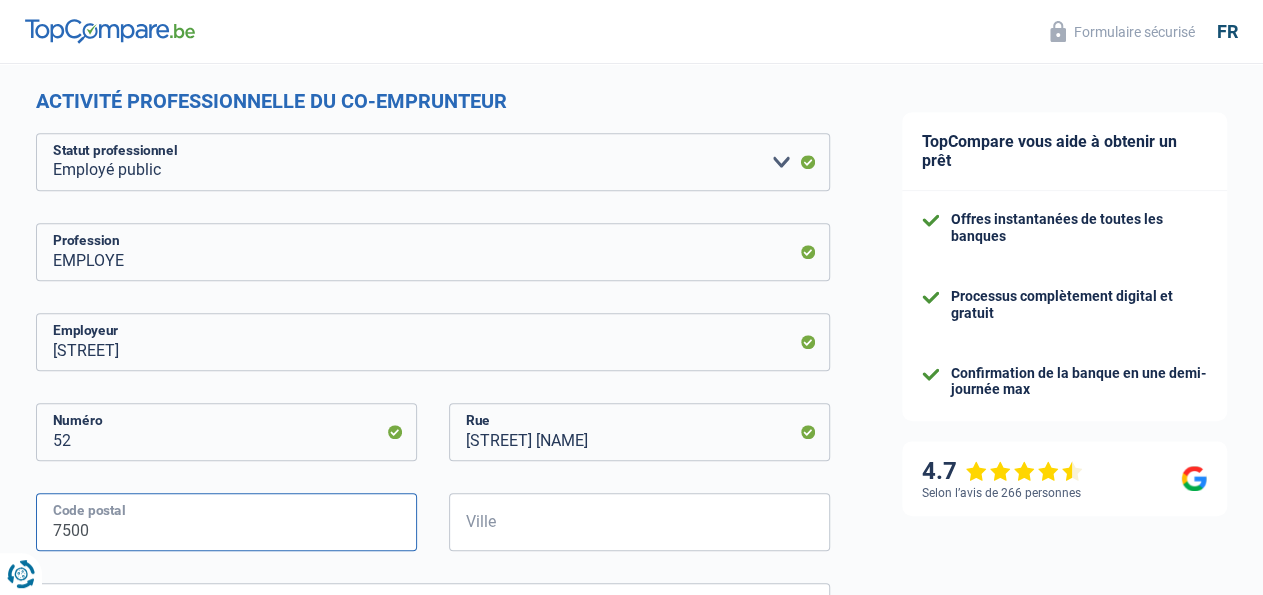 type on "7500" 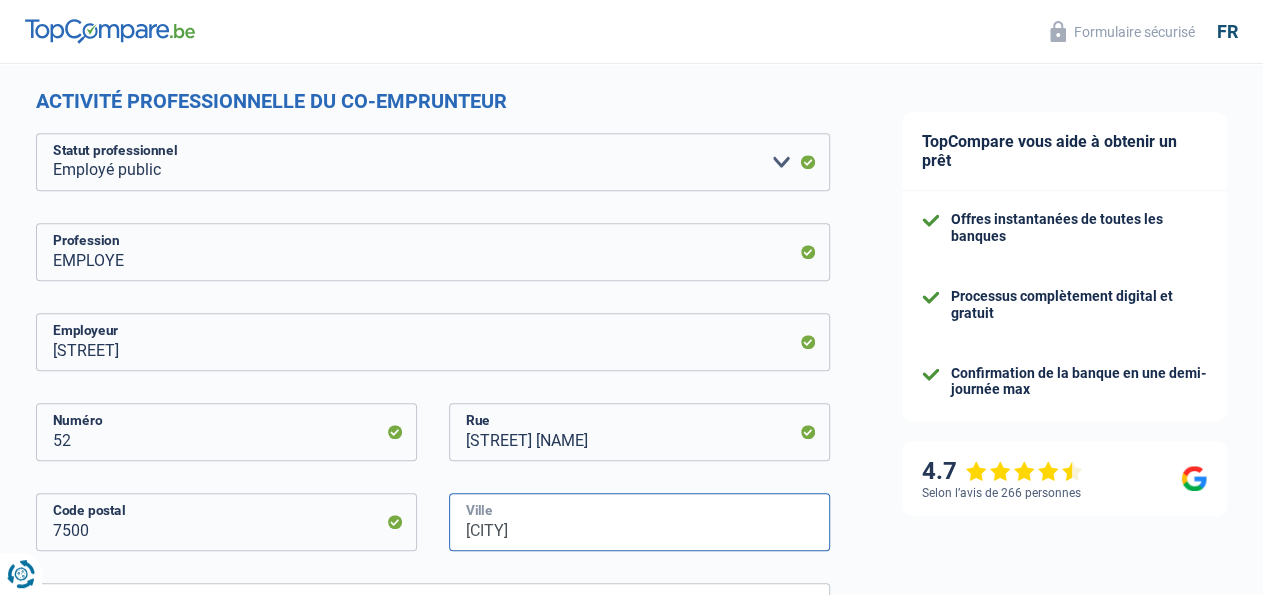 type on "TOURNAI" 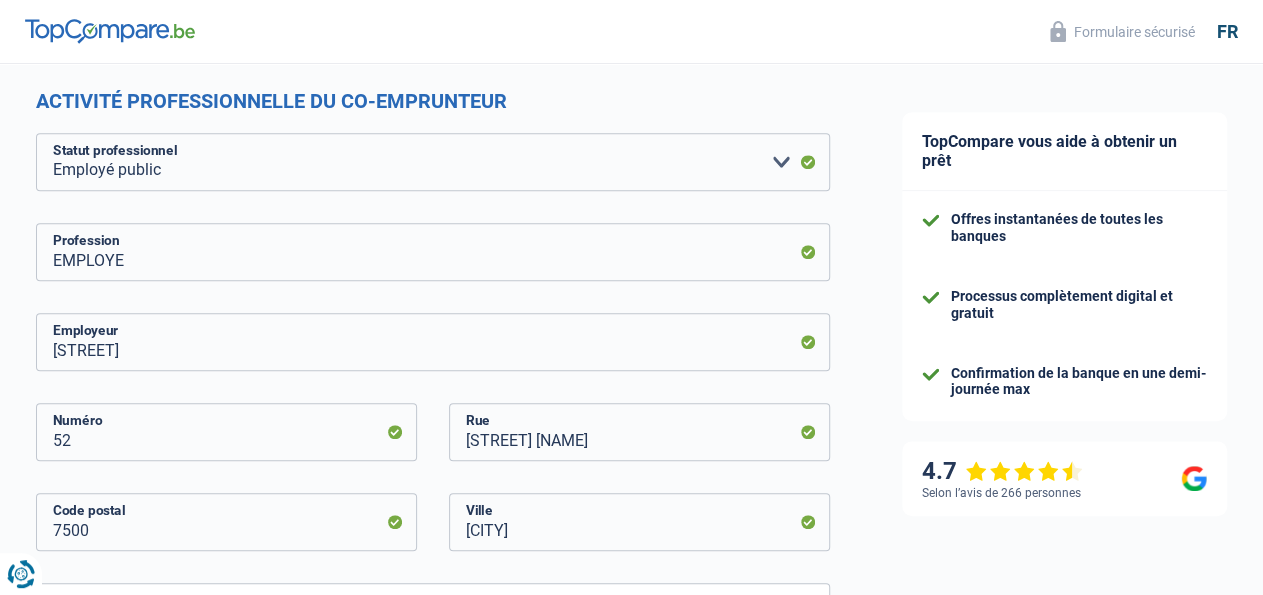 click on "Chance de réussite de votre simulation est de
80%
1
2
3
4
5
Rajoutez  +10%  en complétant l' étape 5
Informations de votre co-emprunteur
Complétez les informations de votre co-emprunteur ici et recevez plus d'offres des banques
NICOLAS
Prénom
BAUSIERE
Nom
Activité professionnelle du co-emprunteur
Ouvrier Employé privé Employé public Invalide Indépendant Pensionné Chômeur Mutuelle Femme au foyer Sans profession Allocataire sécurité/Intégration social (SPF Sécurité Sociale, CPAS) Etudiant Profession libérale Commerçant Rentier Pré-pensionné" at bounding box center [433, 1062] 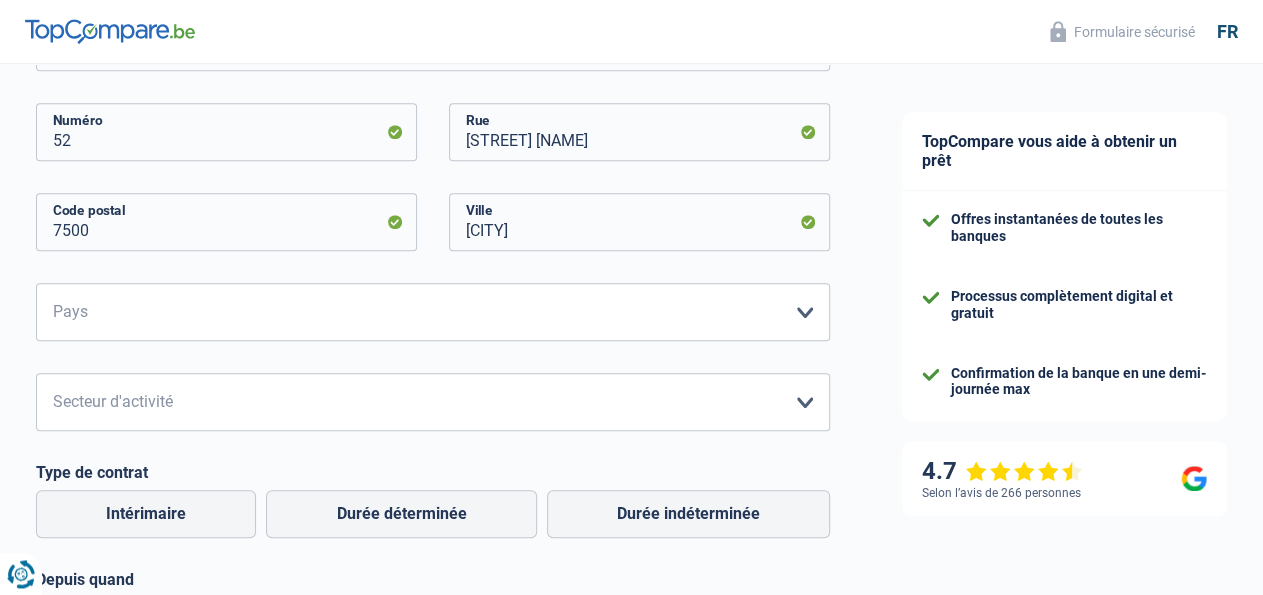 scroll, scrollTop: 780, scrollLeft: 0, axis: vertical 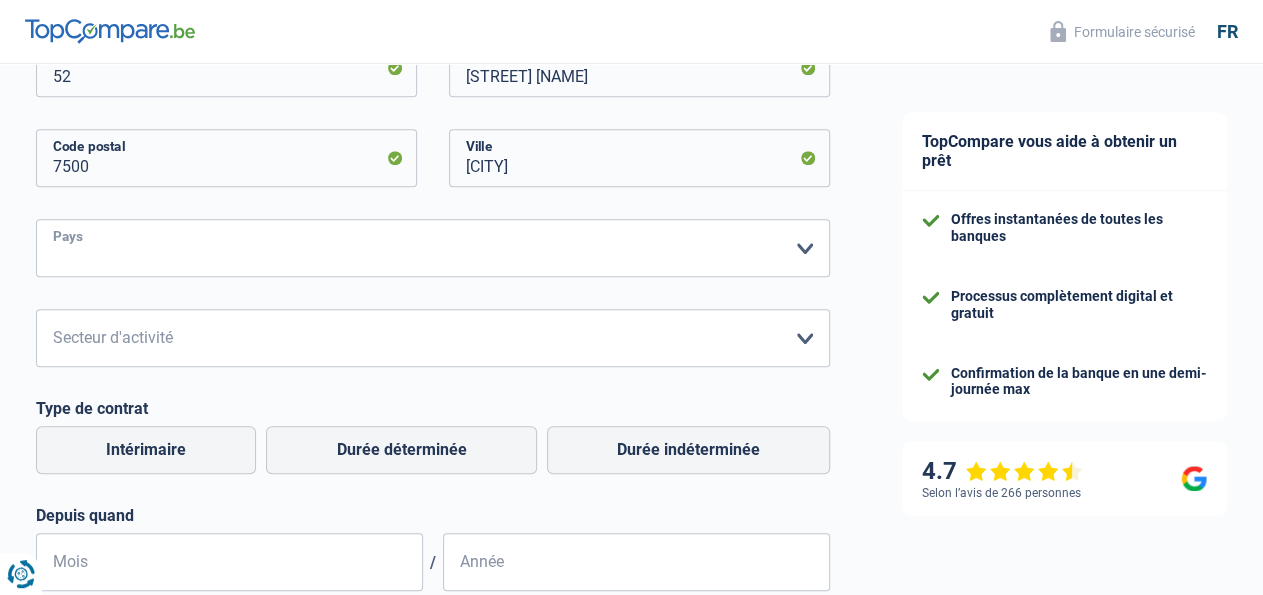 click on "Belgique France Allemagne Italie Luxembourg Pays-Bas Espagne Suisse
Veuillez sélectionner une option" at bounding box center [433, 248] 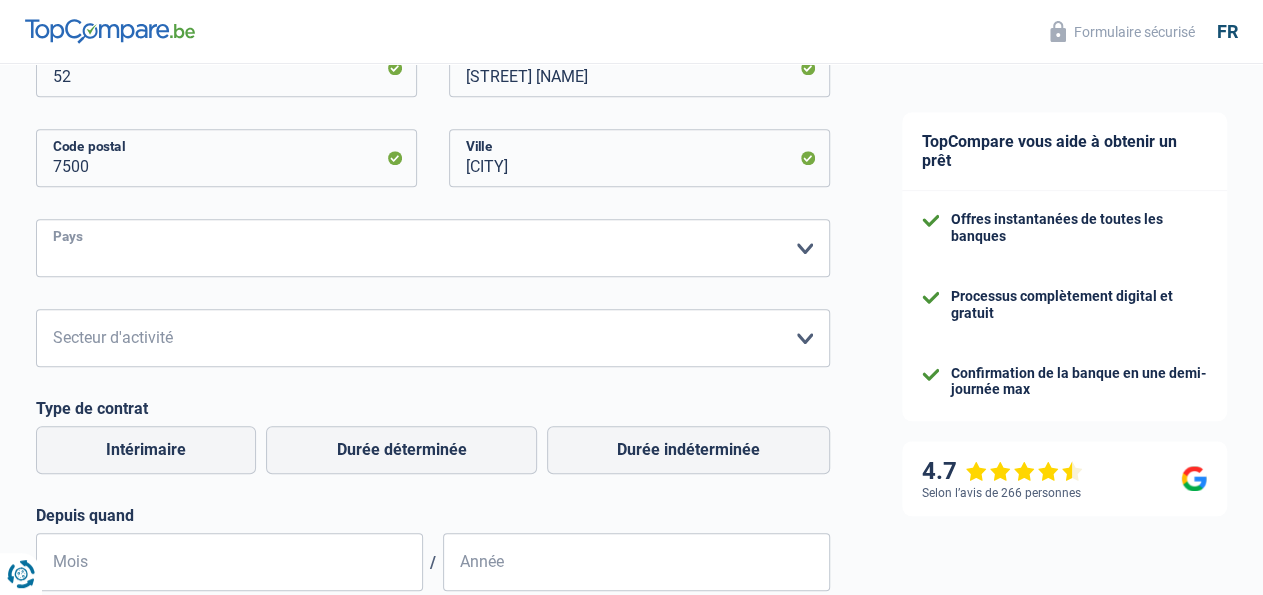 select on "BE" 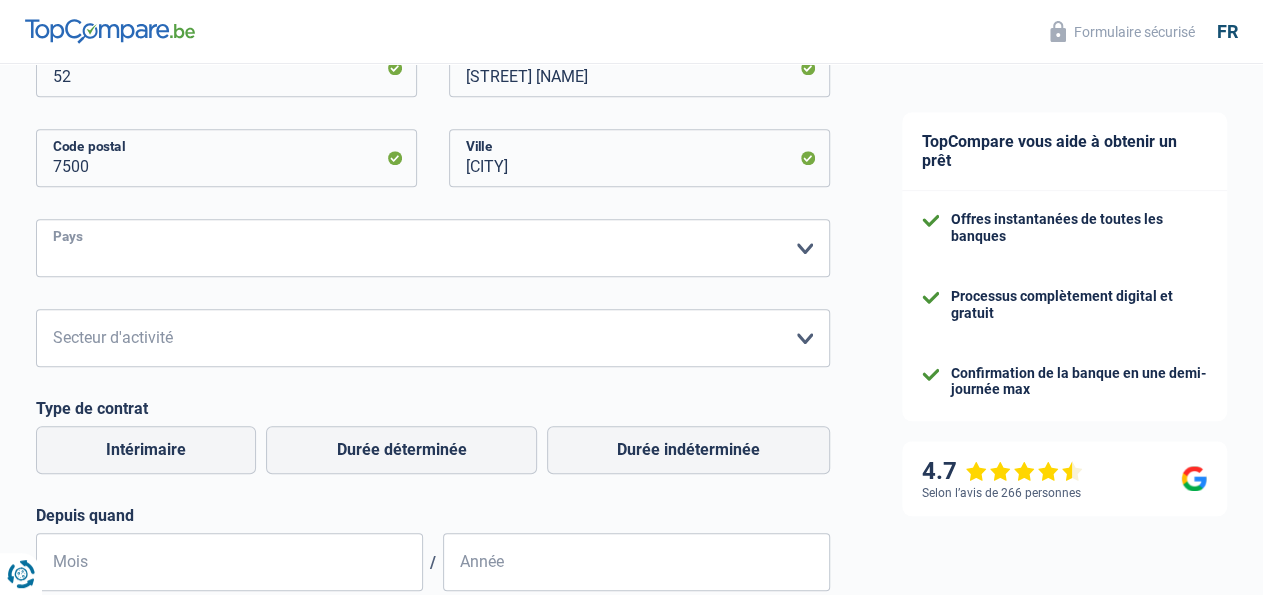 click on "Belgique" at bounding box center (0, 0) 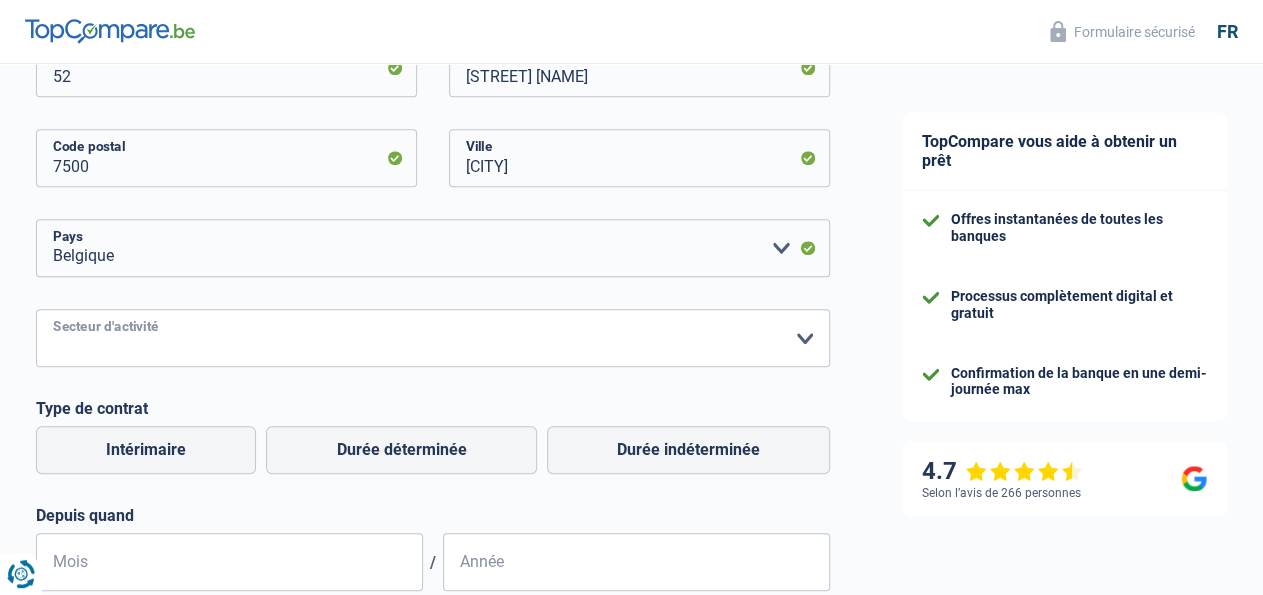 click on "Agriculture/Pêche Industrie Horeca Courier/Fitness/Taxi Construction Banques/Assurances Etat/Université ou Union Européenne Petites entreprises (-50pers) Grandes entreprises (+50pers) Autres institutions internationales
Veuillez sélectionner une option" at bounding box center (433, 338) 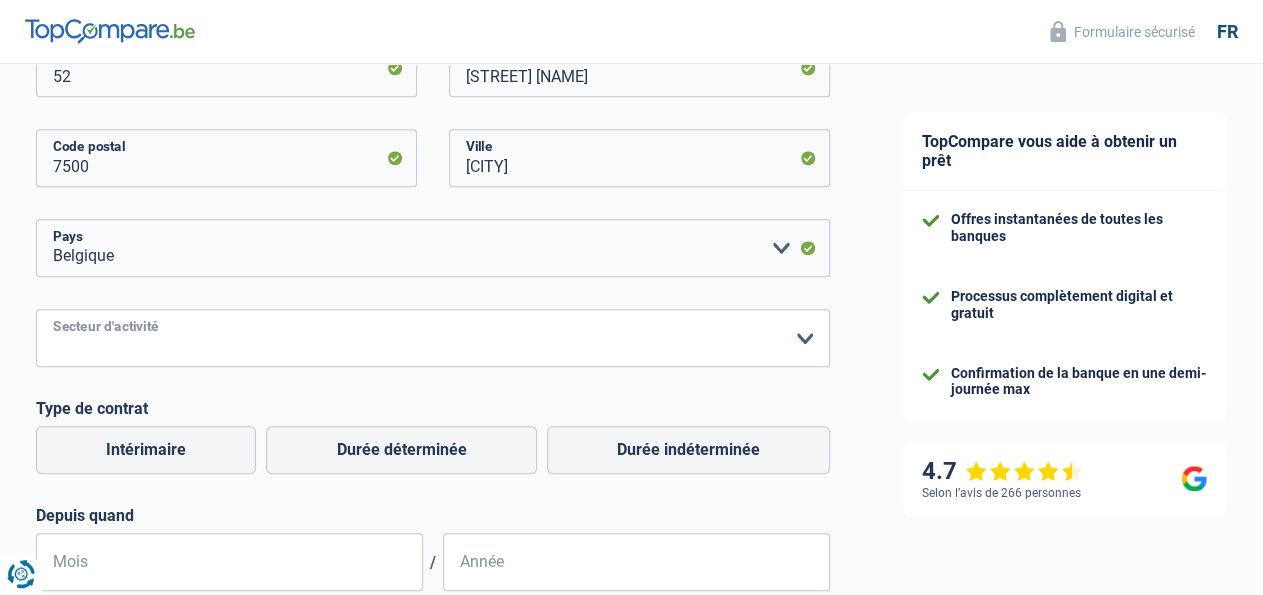 select on "bigCompanies" 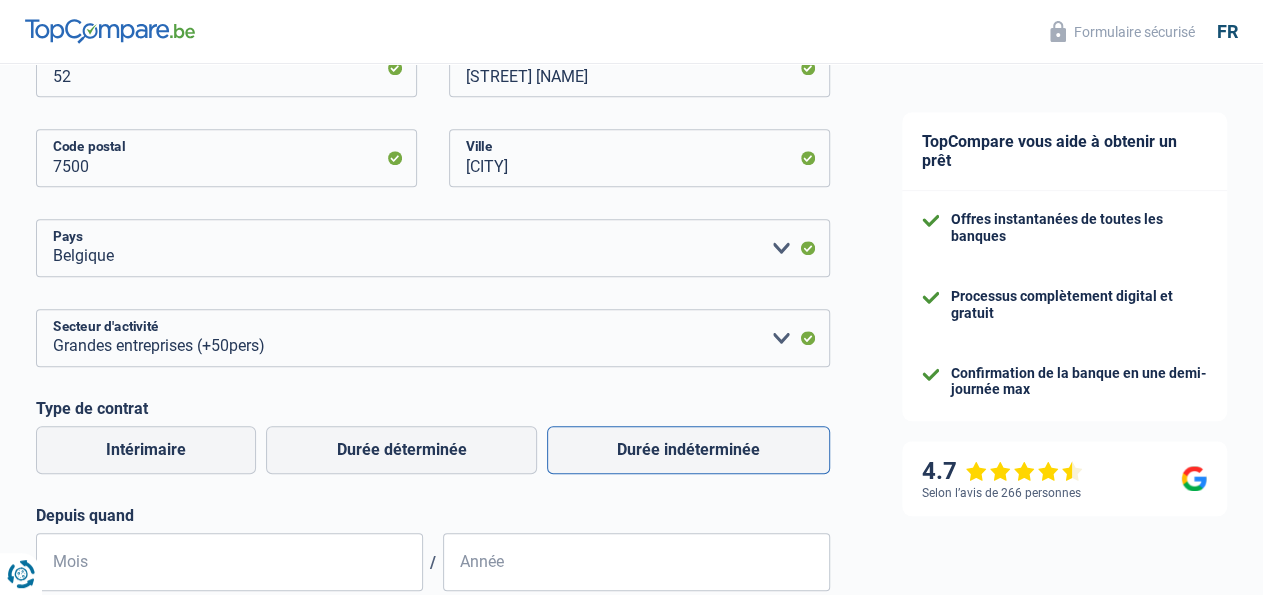 click on "Durée indéterminée" at bounding box center [688, 450] 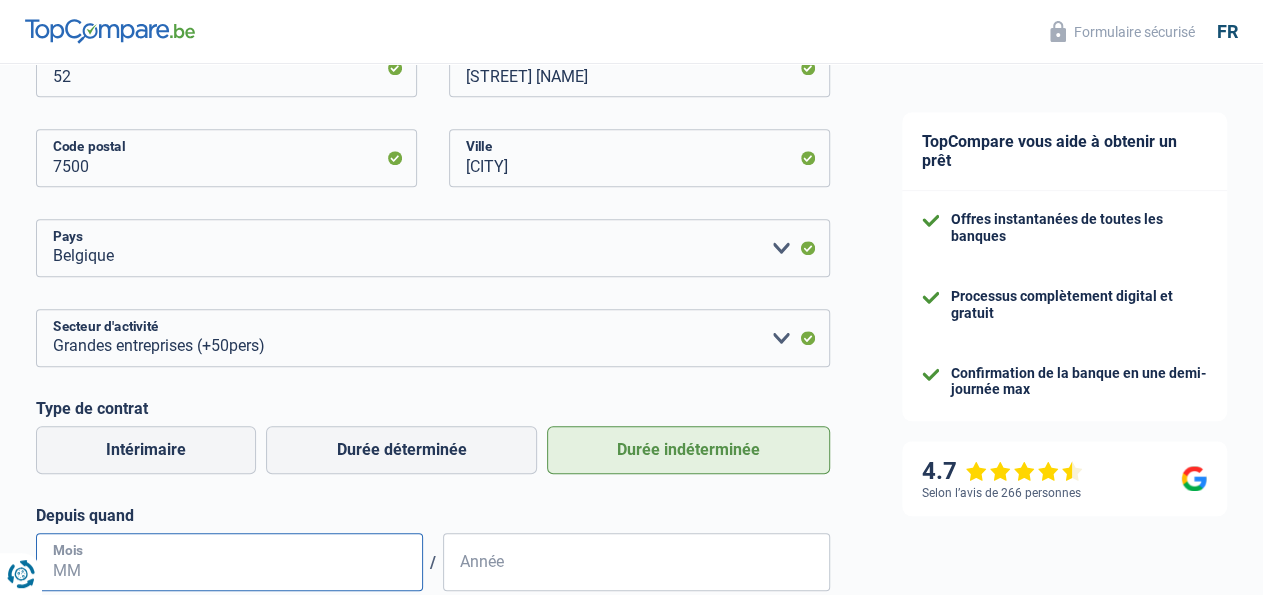 click on "Mois" at bounding box center [229, 562] 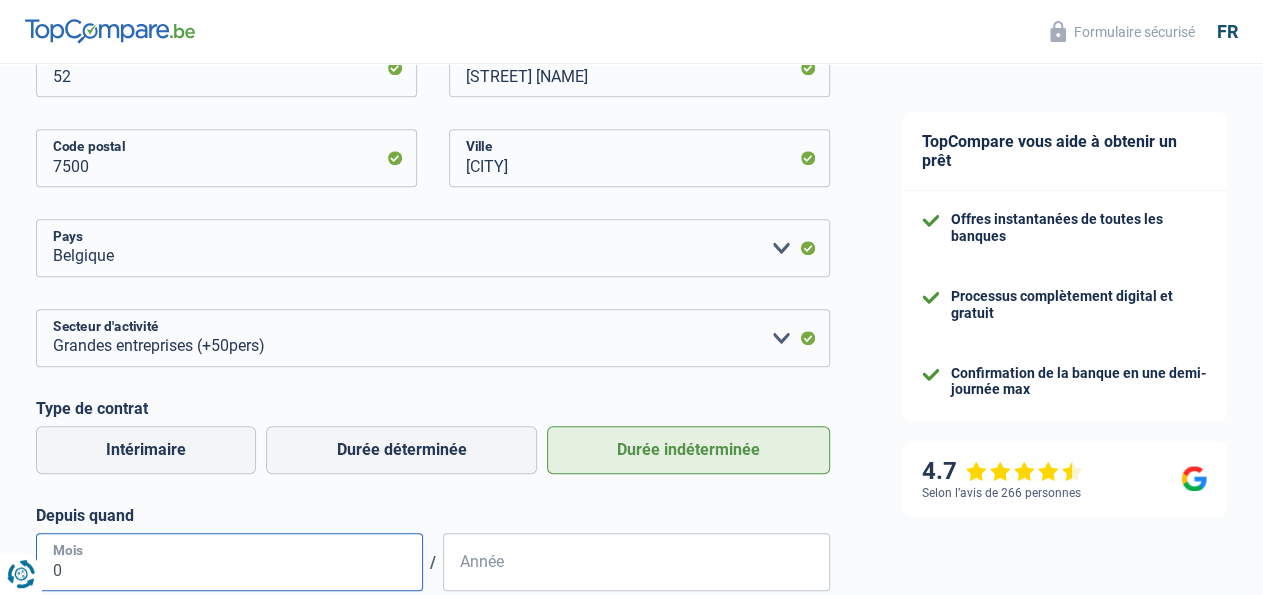 type on "06" 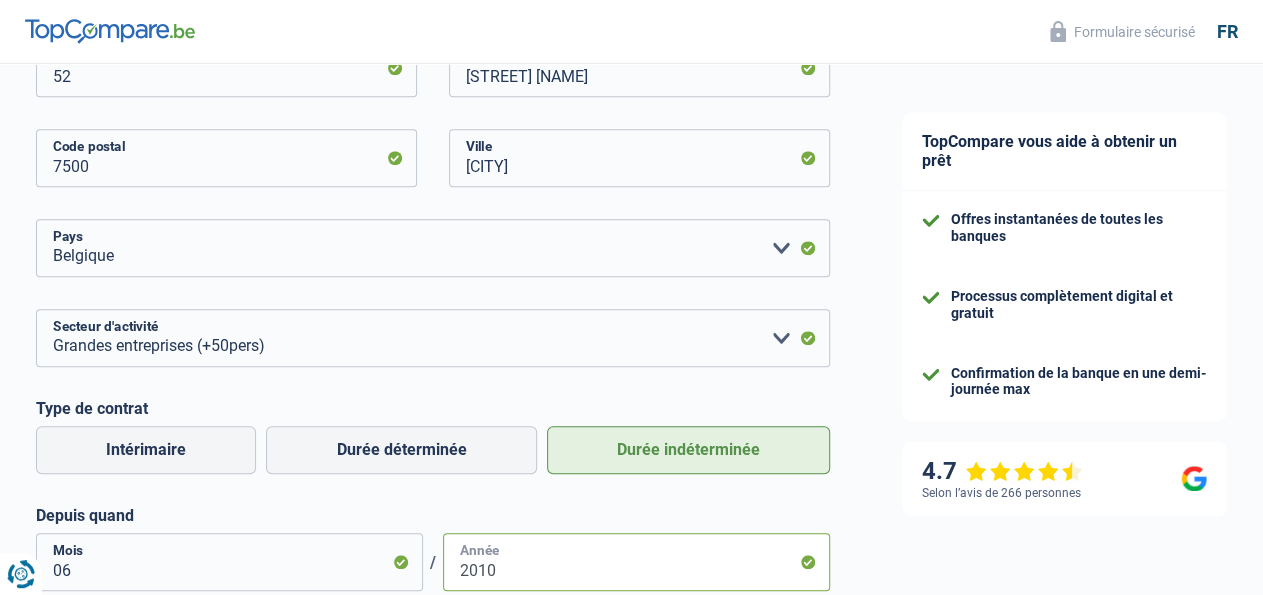 type on "2010" 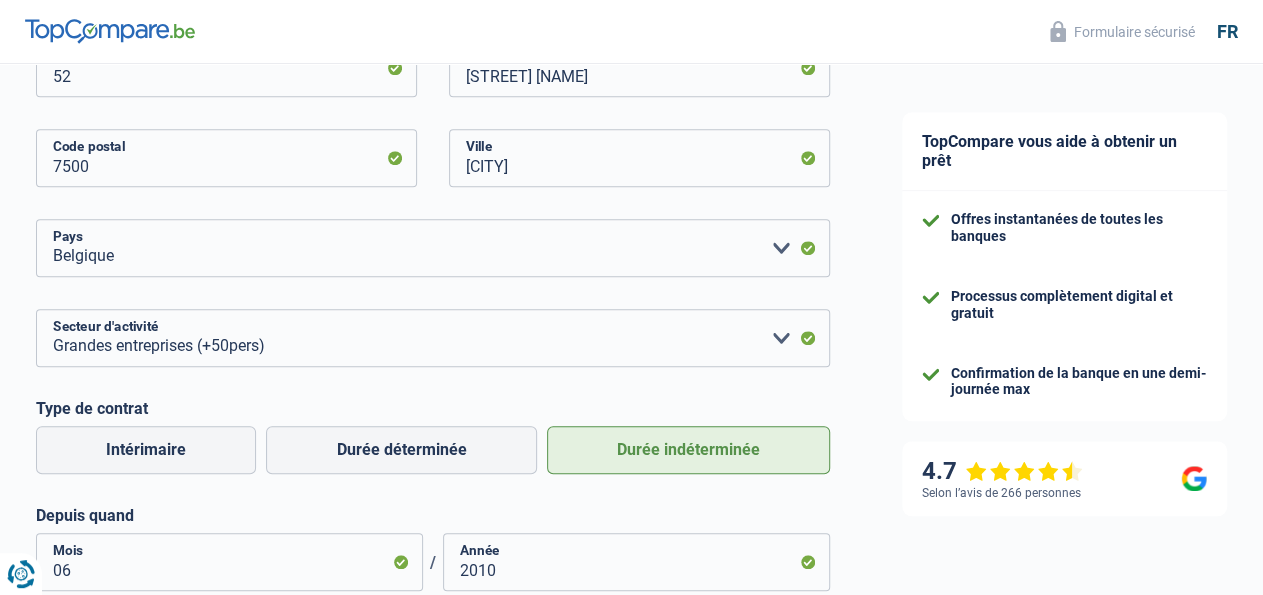 click on "Chance de réussite de votre simulation est de
80%
1
2
3
4
5
Rajoutez  +10%  en complétant l' étape 5
Informations de votre co-emprunteur
Complétez les informations de votre co-emprunteur ici et recevez plus d'offres des banques
NICOLAS
Prénom
BAUSIERE
Nom
Activité professionnelle du co-emprunteur
Ouvrier Employé privé Employé public Invalide Indépendant Pensionné Chômeur Mutuelle Femme au foyer Sans profession Allocataire sécurité/Intégration social (SPF Sécurité Sociale, CPAS) Etudiant Profession libérale Commerçant Rentier Pré-pensionné" at bounding box center (433, 698) 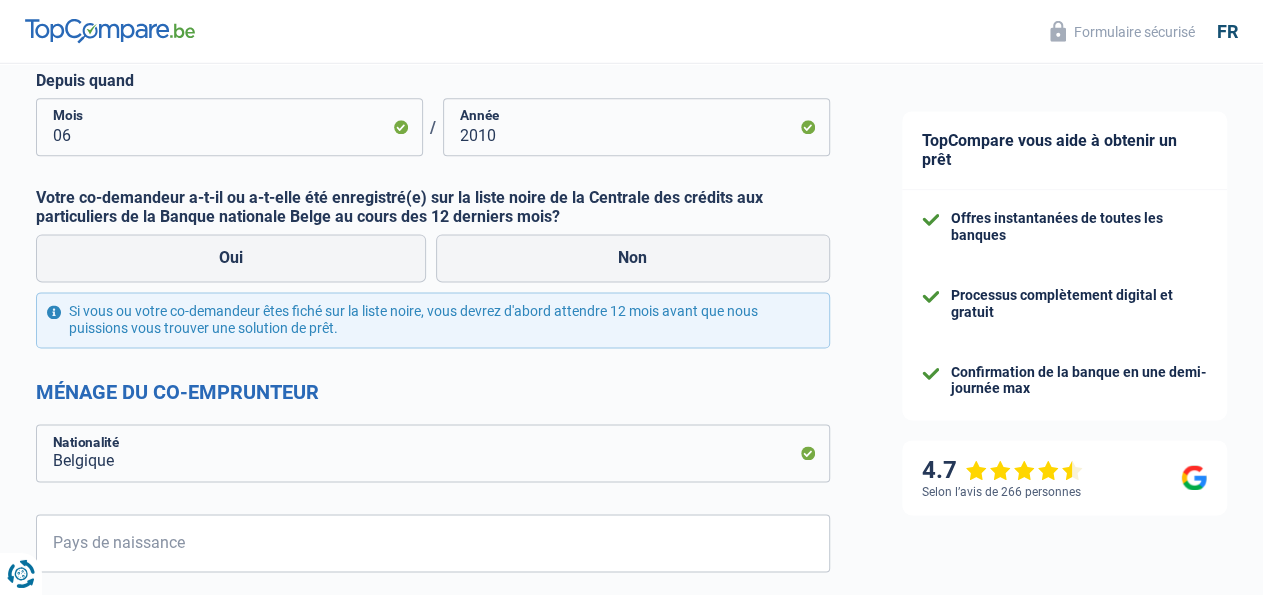 scroll, scrollTop: 1248, scrollLeft: 0, axis: vertical 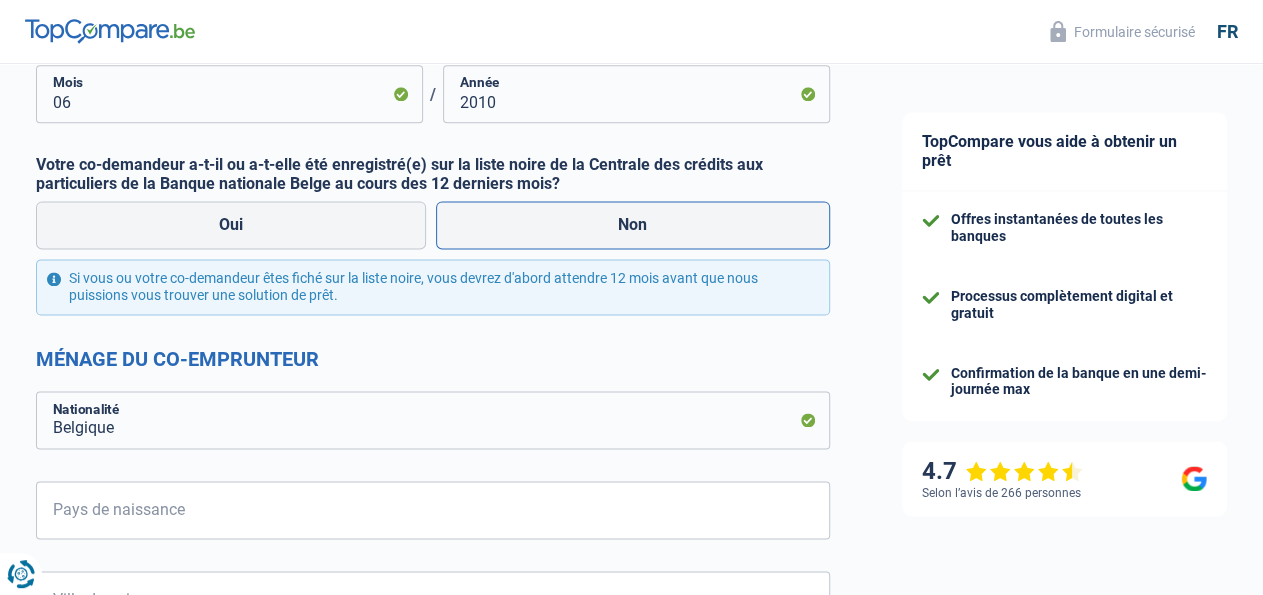 click on "Non" at bounding box center [633, 225] 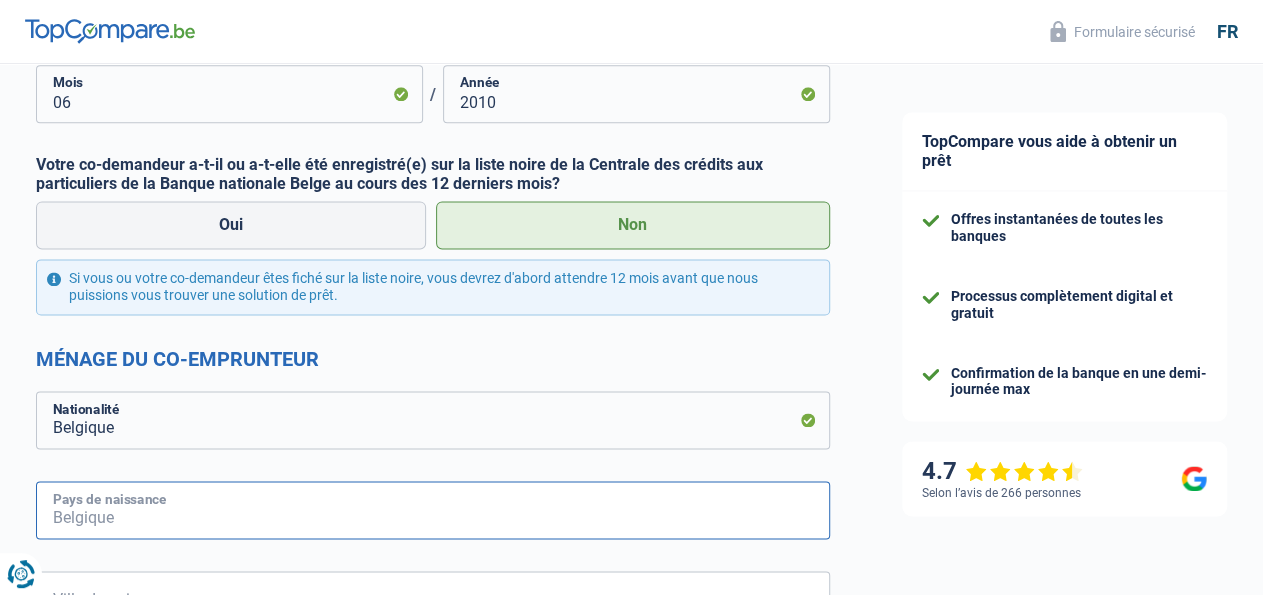 click on "Pays de naissance" at bounding box center (433, 510) 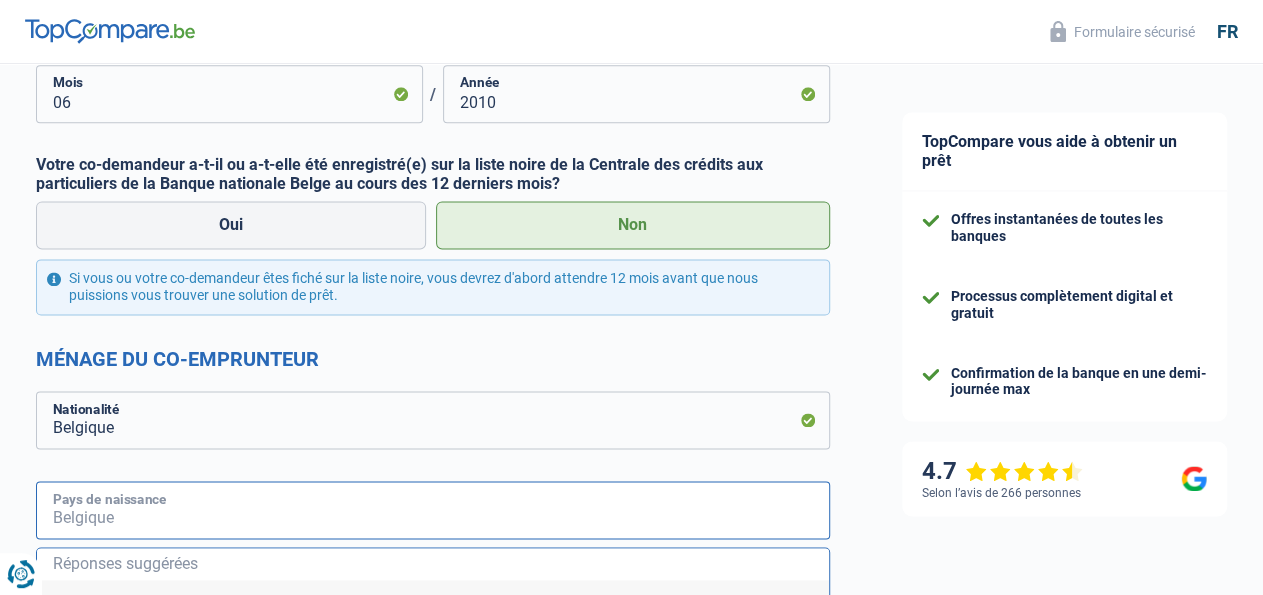 type on "B" 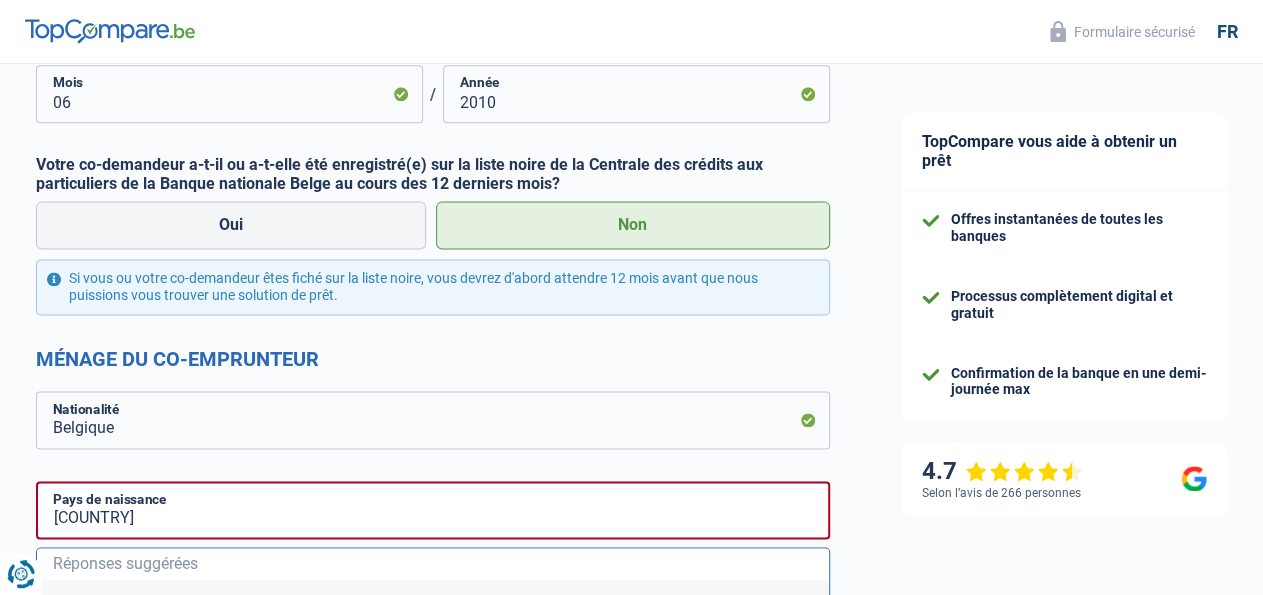click on "Chance de réussite de votre simulation est de
80%
1
2
3
4
5
Rajoutez  +10%  en complétant l' étape 5
Informations de votre co-emprunteur
Complétez les informations de votre co-emprunteur ici et recevez plus d'offres des banques
NICOLAS
Prénom
BAUSIERE
Nom
Activité professionnelle du co-emprunteur
Ouvrier Employé privé Employé public Invalide Indépendant Pensionné Chômeur Mutuelle Femme au foyer Sans profession Allocataire sécurité/Intégration social (SPF Sécurité Sociale, CPAS) Etudiant Profession libérale Commerçant Rentier Pré-pensionné" at bounding box center (433, 349) 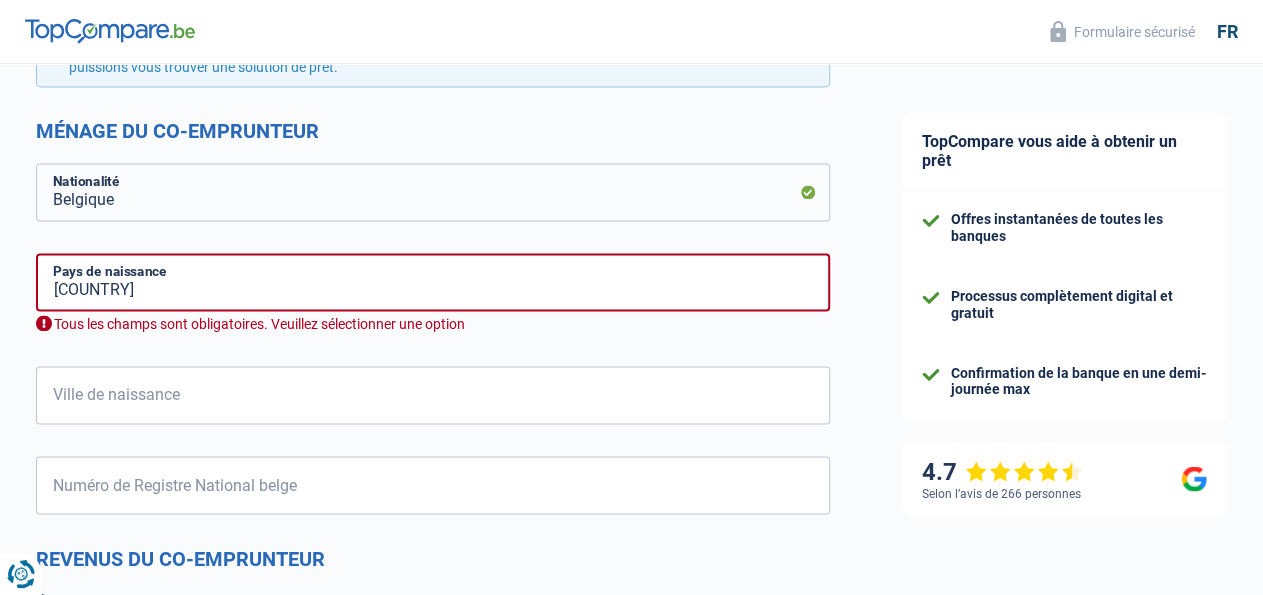 scroll, scrollTop: 1508, scrollLeft: 0, axis: vertical 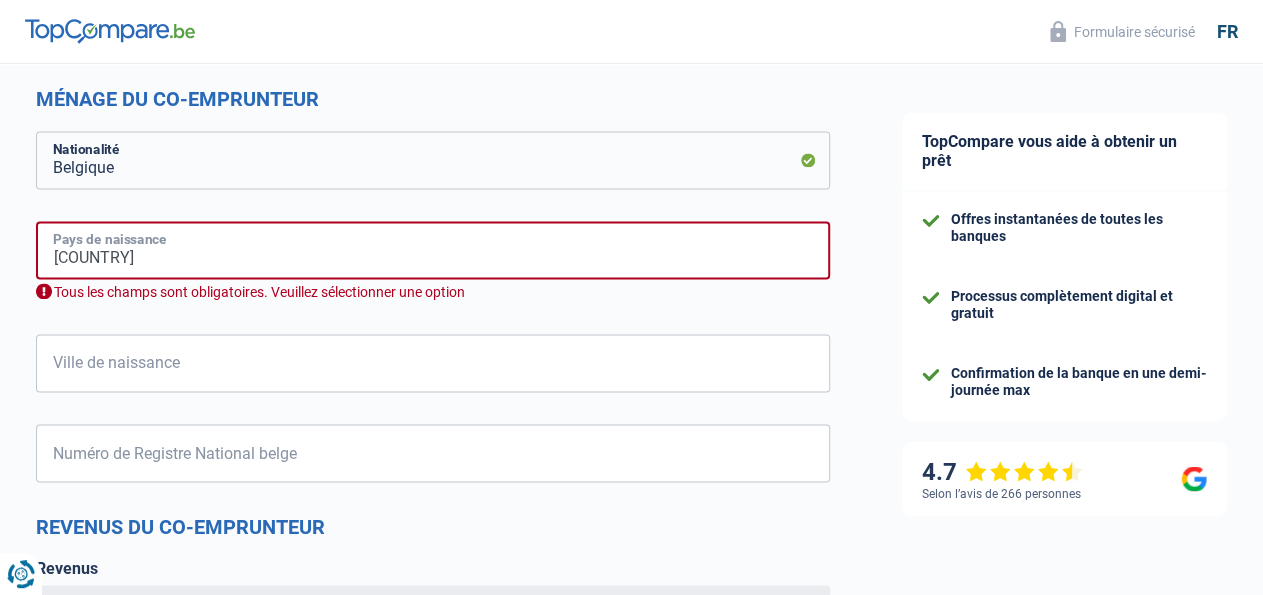 click on "BELGIQUE" at bounding box center [433, 250] 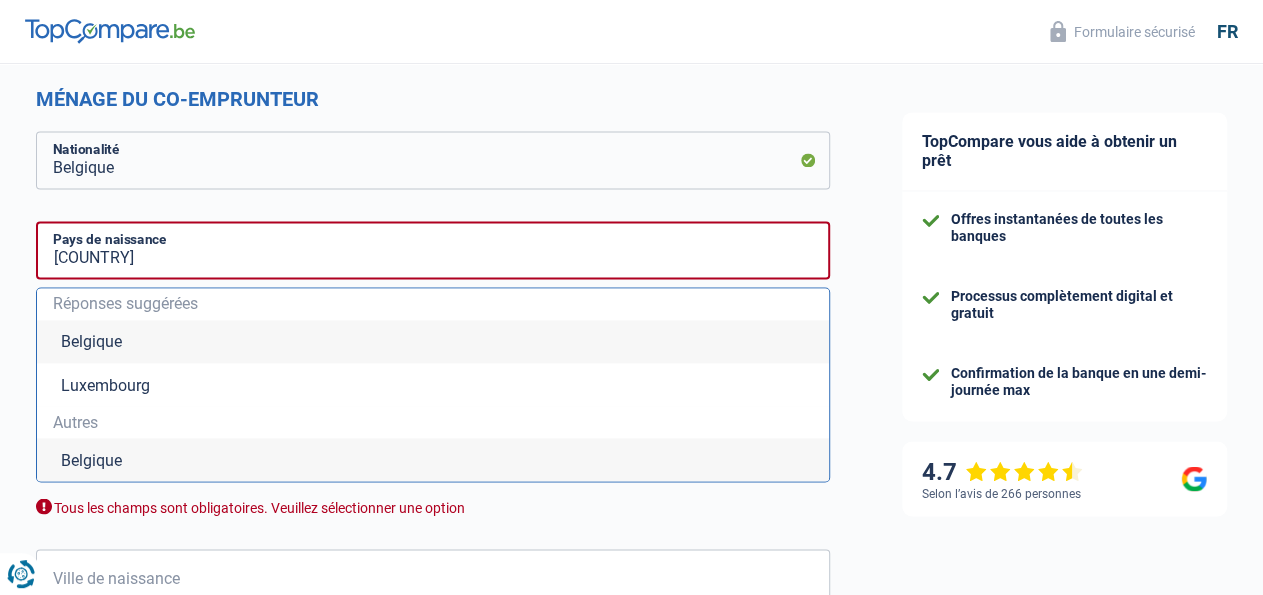 click on "Belgique" at bounding box center [433, 341] 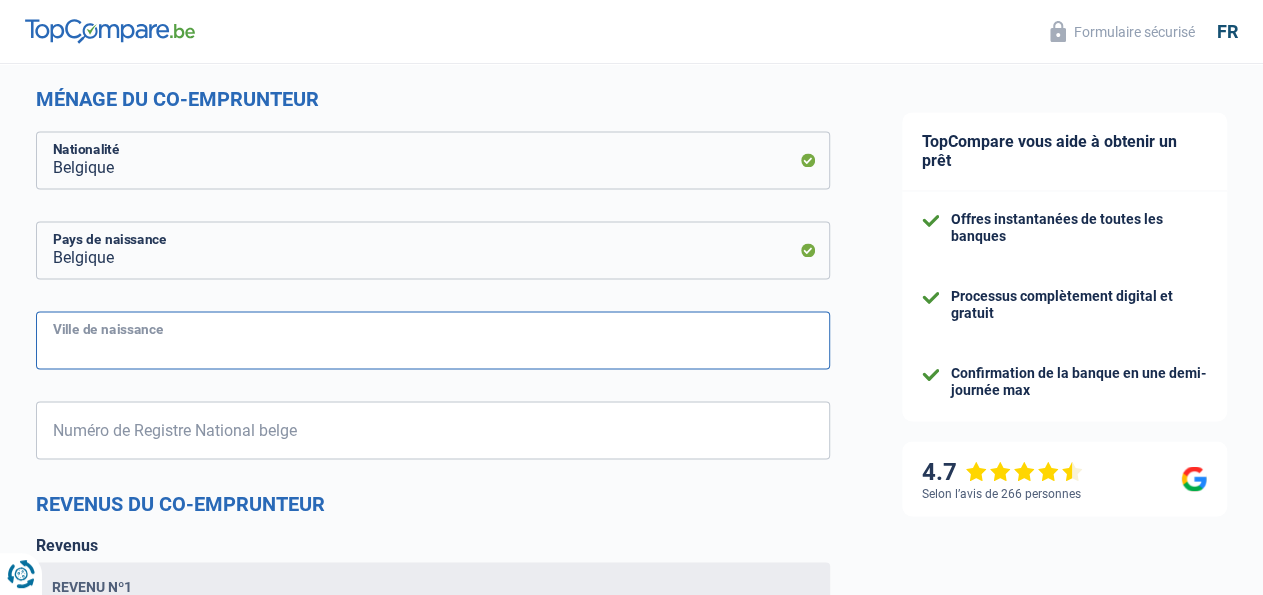 click on "Ville de naissance" at bounding box center [433, 340] 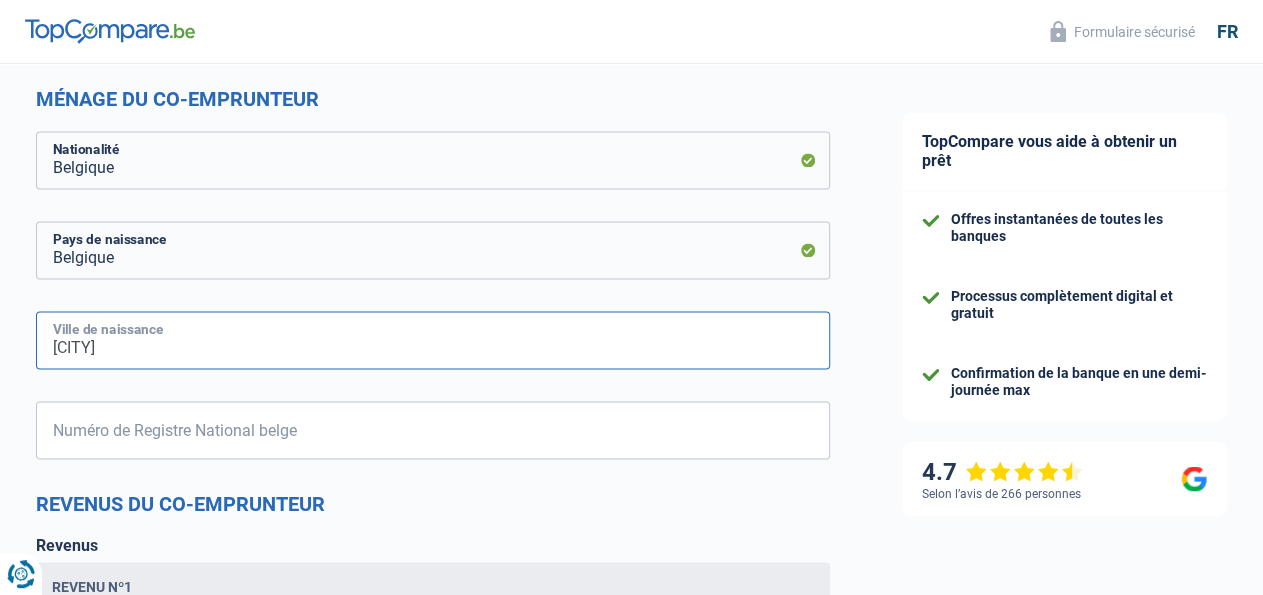 type on "ATH" 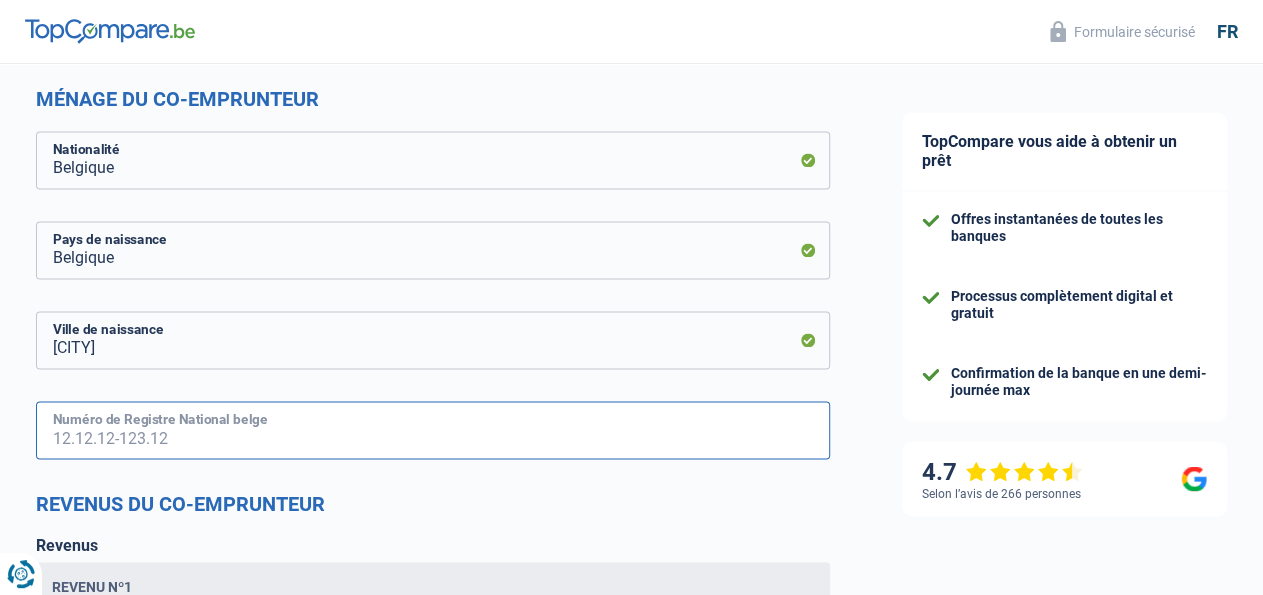 click on "Numéro de Registre National belge" at bounding box center [433, 430] 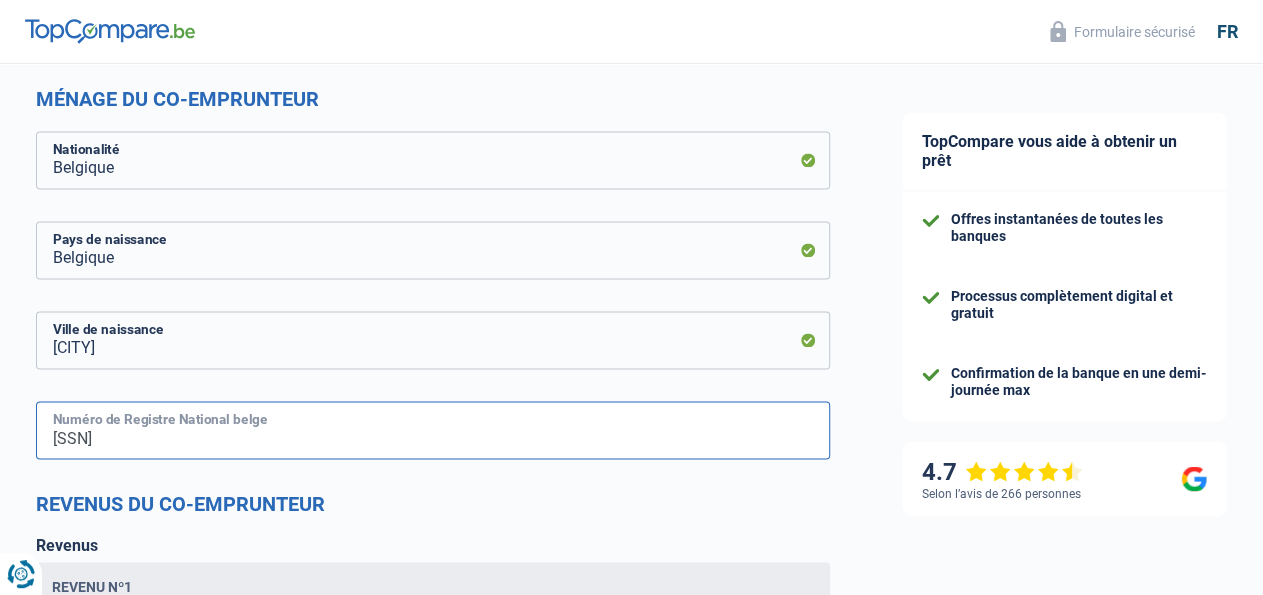 type on "83.04.06-375.52" 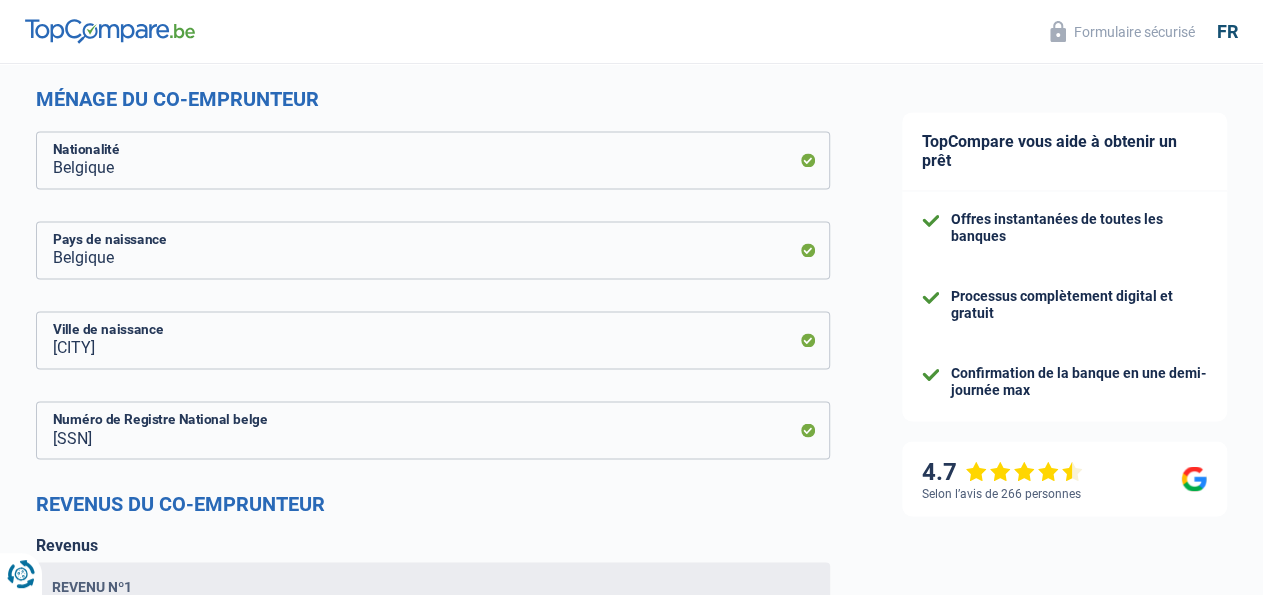 click on "Chance de réussite de votre simulation est de
80%
1
2
3
4
5
Rajoutez  +10%  en complétant l' étape 5
Informations de votre co-emprunteur
Complétez les informations de votre co-emprunteur ici et recevez plus d'offres des banques
NICOLAS
Prénom
BAUSIERE
Nom
Activité professionnelle du co-emprunteur
Ouvrier Employé privé Employé public Invalide Indépendant Pensionné Chômeur Mutuelle Femme au foyer Sans profession Allocataire sécurité/Intégration social (SPF Sécurité Sociale, CPAS) Etudiant Profession libérale Commerçant Rentier Pré-pensionné" at bounding box center (433, -30) 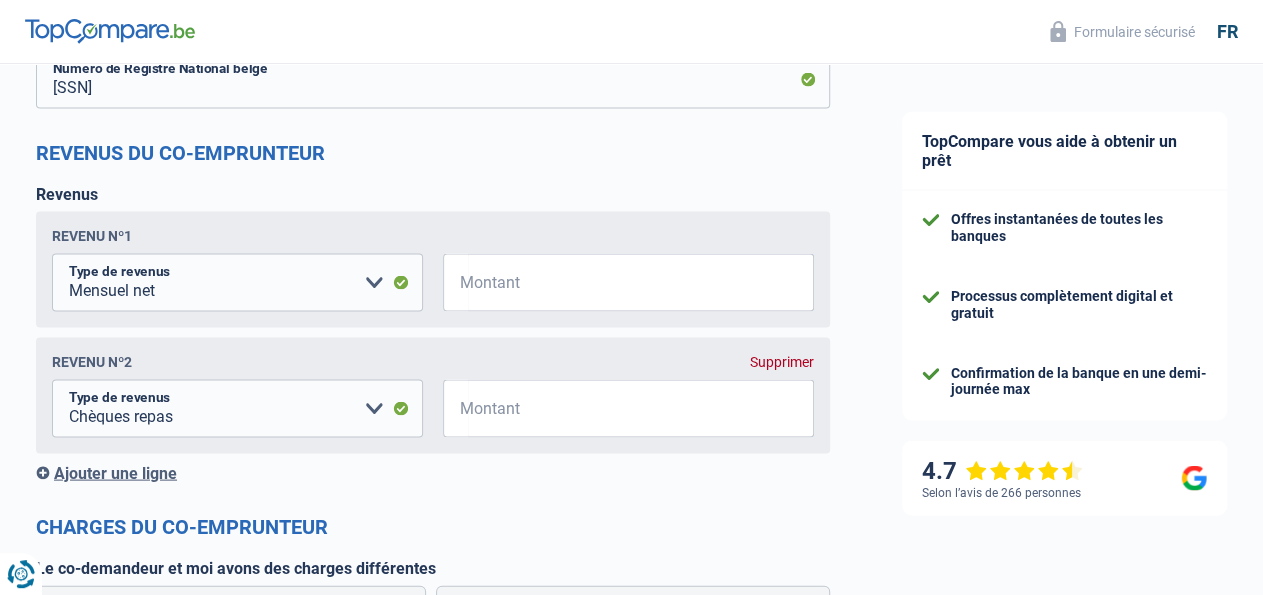 scroll, scrollTop: 1872, scrollLeft: 0, axis: vertical 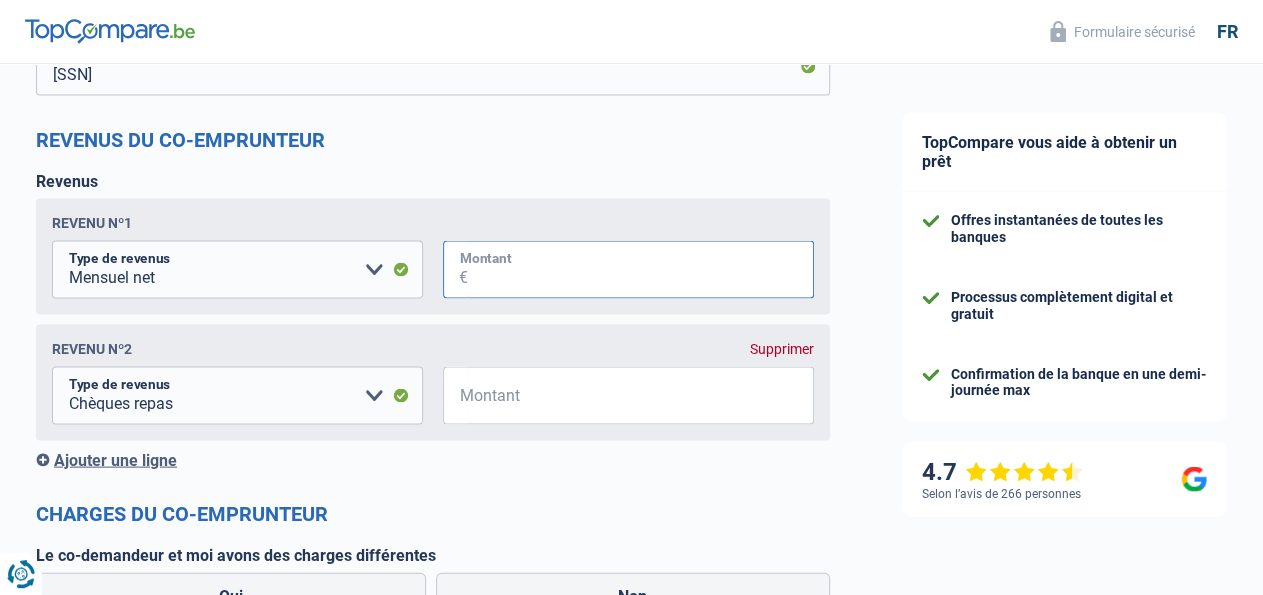 click on "Montant" at bounding box center (641, 269) 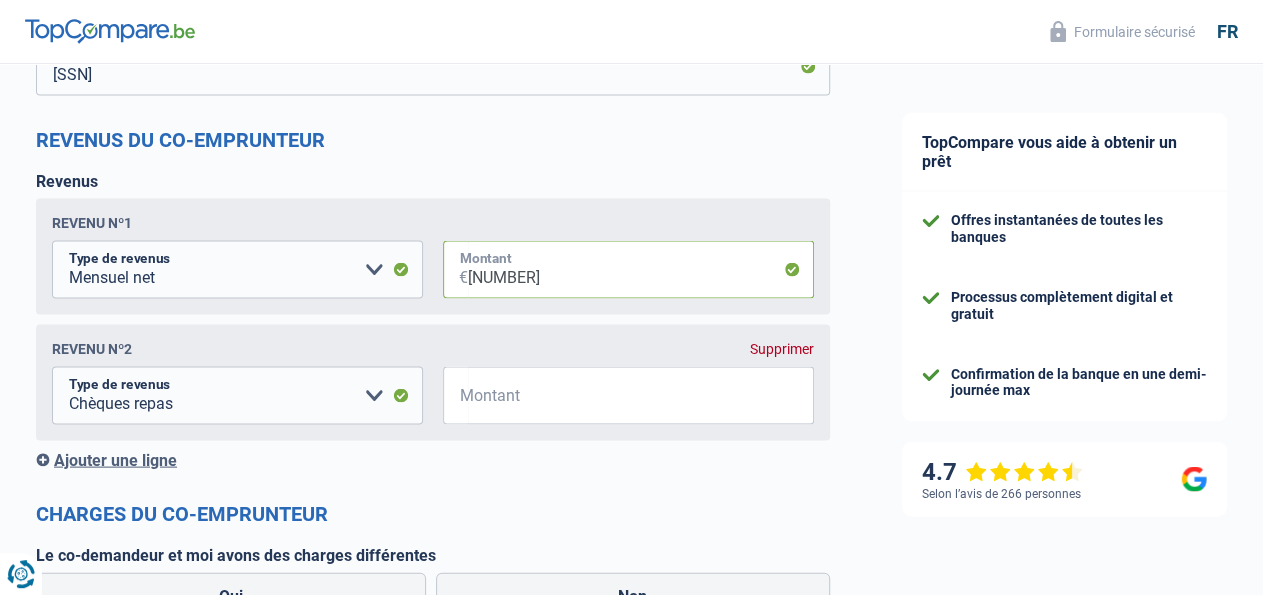 type on "2.880" 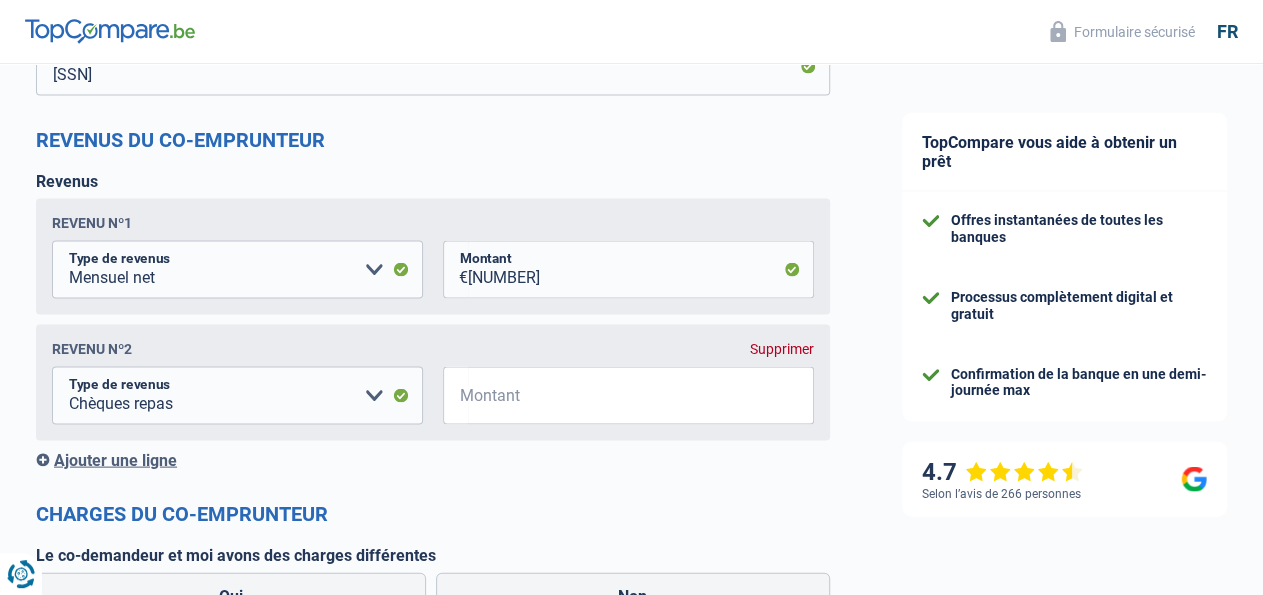 click on "Chance de réussite de votre simulation est de
80%
1
2
3
4
5
Rajoutez  +10%  en complétant l' étape 5
Informations de votre co-emprunteur
Complétez les informations de votre co-emprunteur ici et recevez plus d'offres des banques
NICOLAS
Prénom
BAUSIERE
Nom
Activité professionnelle du co-emprunteur
Ouvrier Employé privé Employé public Invalide Indépendant Pensionné Chômeur Mutuelle Femme au foyer Sans profession Allocataire sécurité/Intégration social (SPF Sécurité Sociale, CPAS) Etudiant Profession libérale Commerçant Rentier Pré-pensionné" at bounding box center [433, -394] 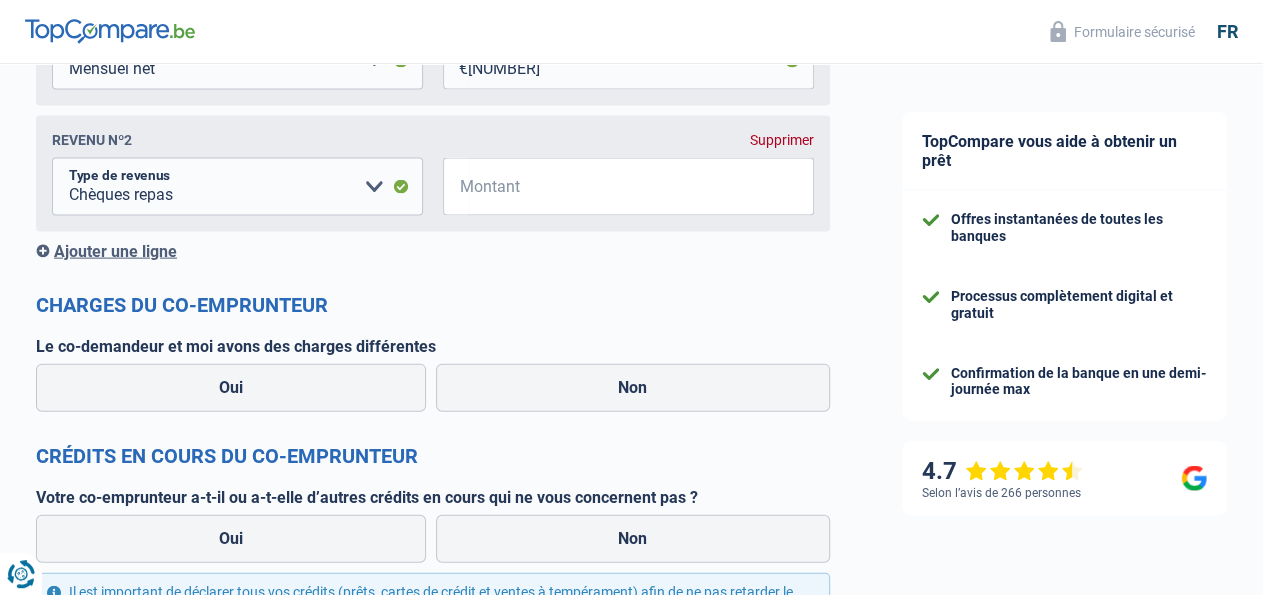 scroll, scrollTop: 2132, scrollLeft: 0, axis: vertical 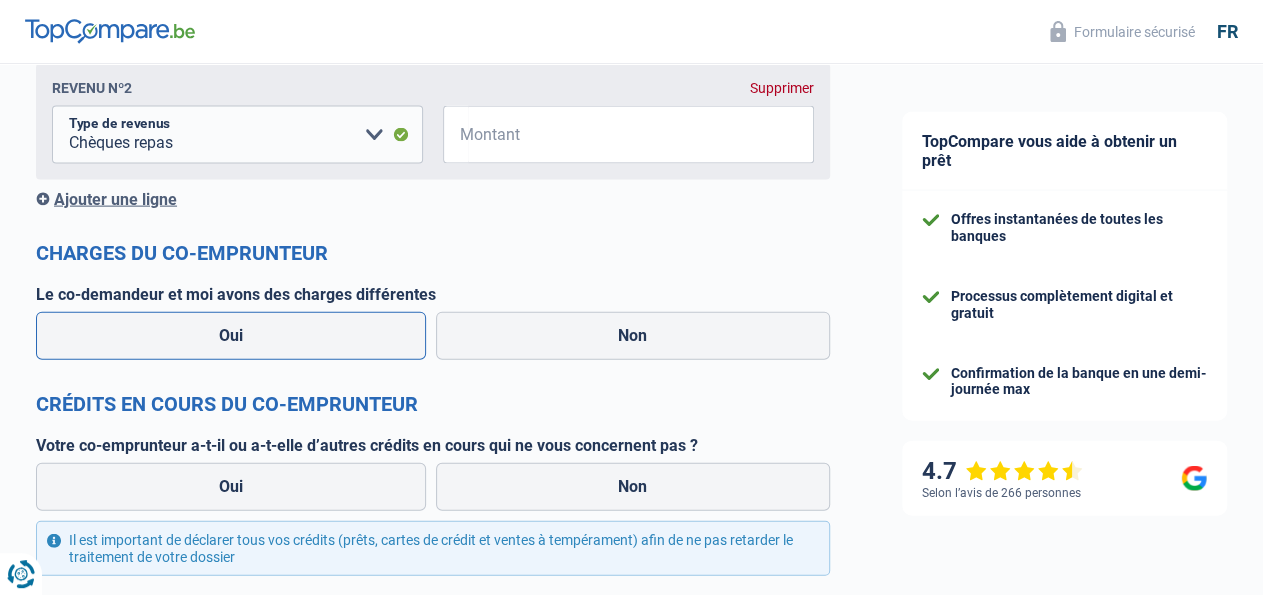 click on "Oui" at bounding box center (231, 336) 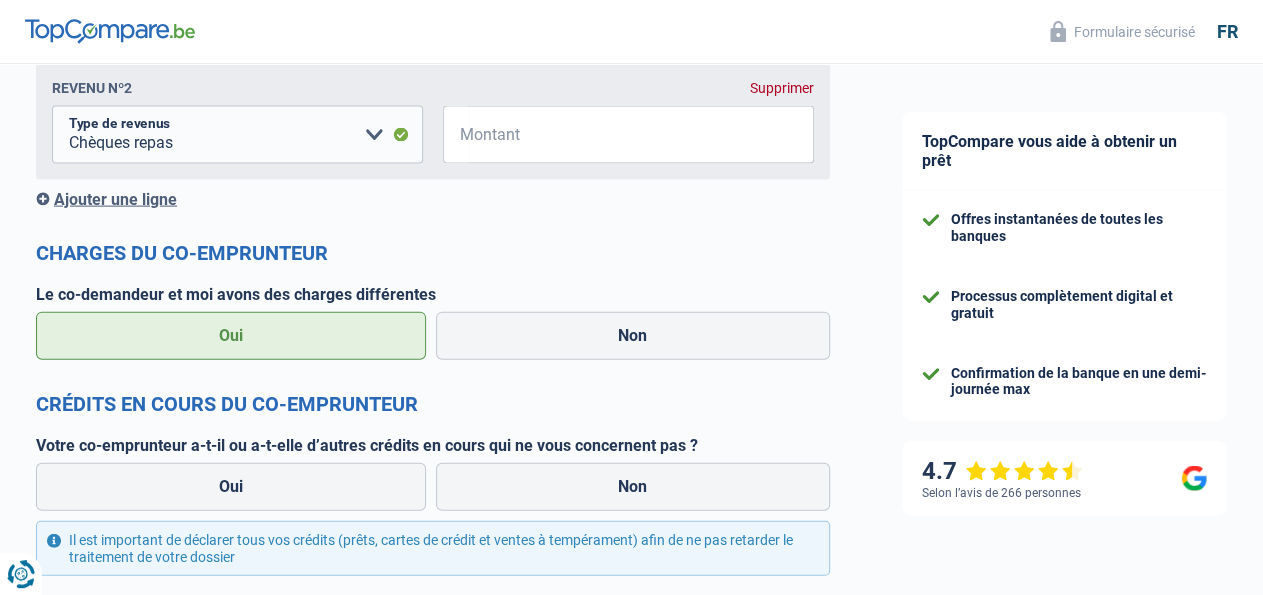 type 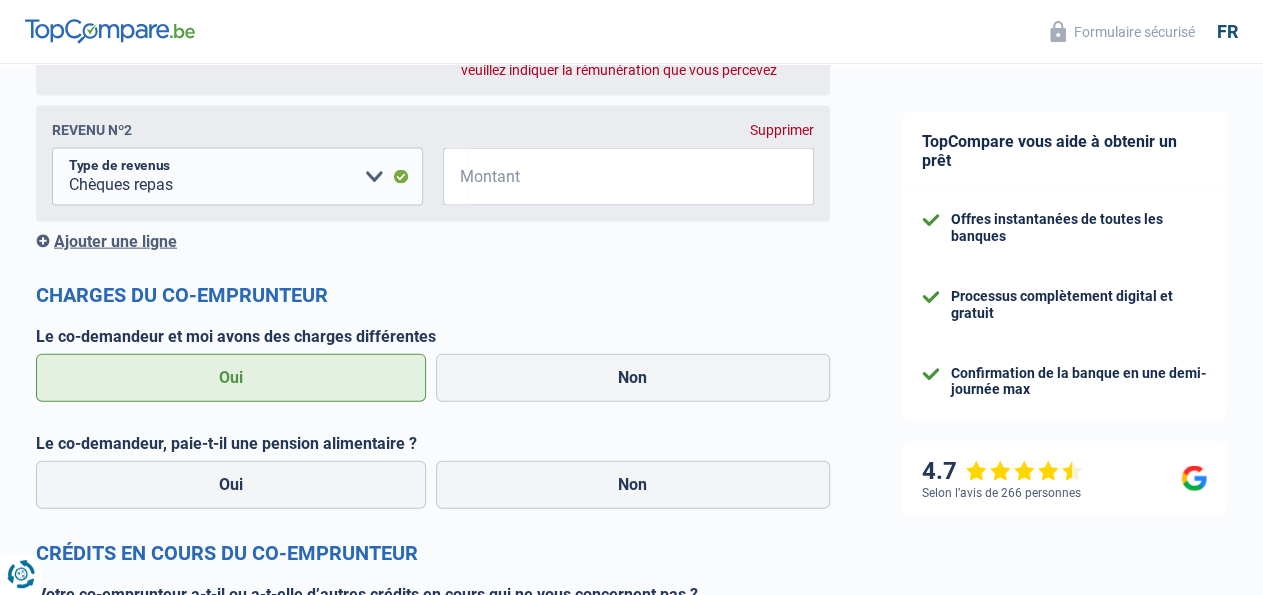 click on "Chance de réussite de votre simulation est de
80%
1
2
3
4
5
Rajoutez  +10%  en complétant l' étape 5
Informations de votre co-emprunteur
Complétez les informations de votre co-emprunteur ici et recevez plus d'offres des banques
NICOLAS
Prénom
BAUSIERE
Nom
Activité professionnelle du co-emprunteur
Ouvrier Employé privé Employé public Invalide Indépendant Pensionné Chômeur Mutuelle Femme au foyer Sans profession Allocataire sécurité/Intégration social (SPF Sécurité Sociale, CPAS) Etudiant Profession libérale Commerçant Rentier Pré-pensionné" at bounding box center (433, -580) 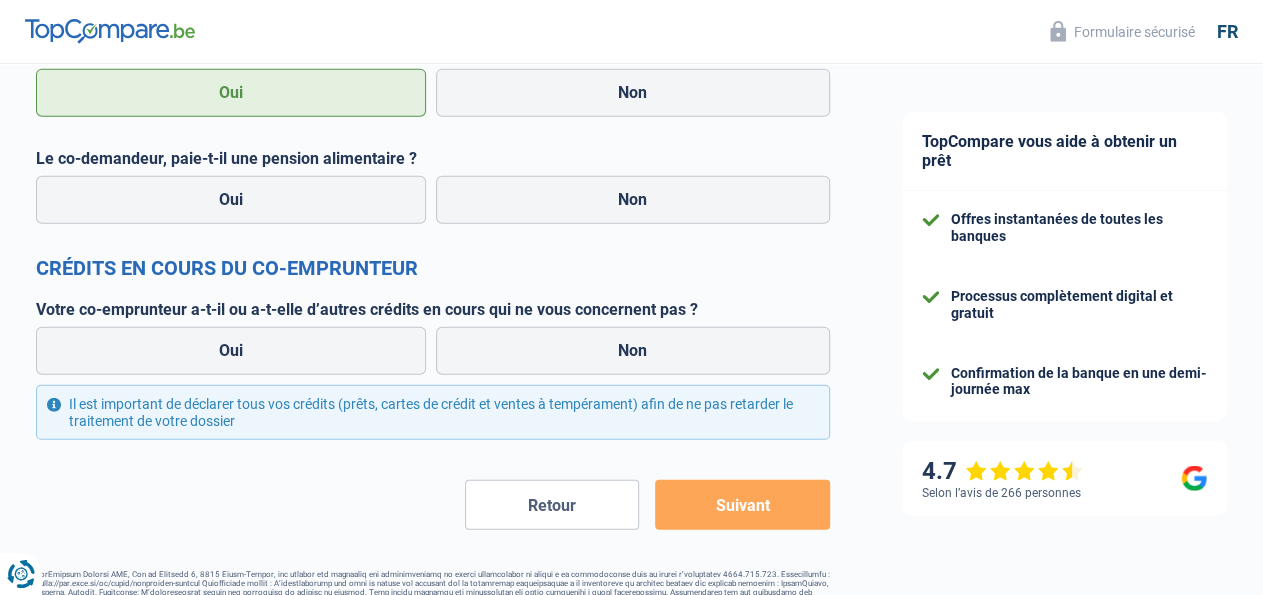 scroll, scrollTop: 2444, scrollLeft: 0, axis: vertical 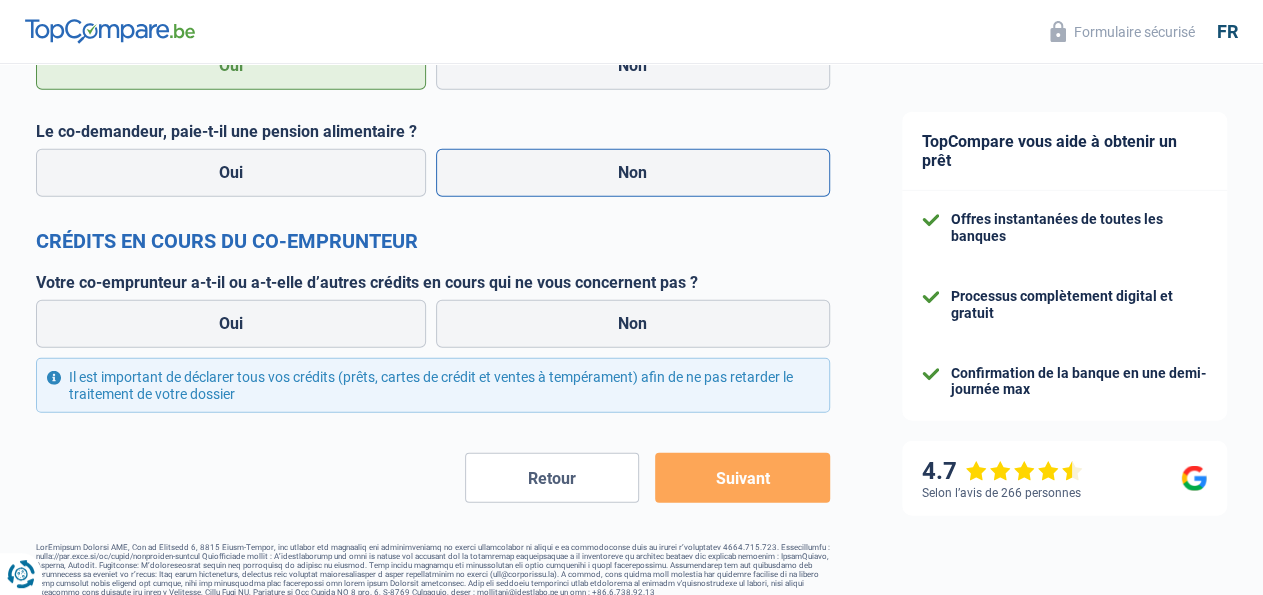 click on "Non" at bounding box center (633, 173) 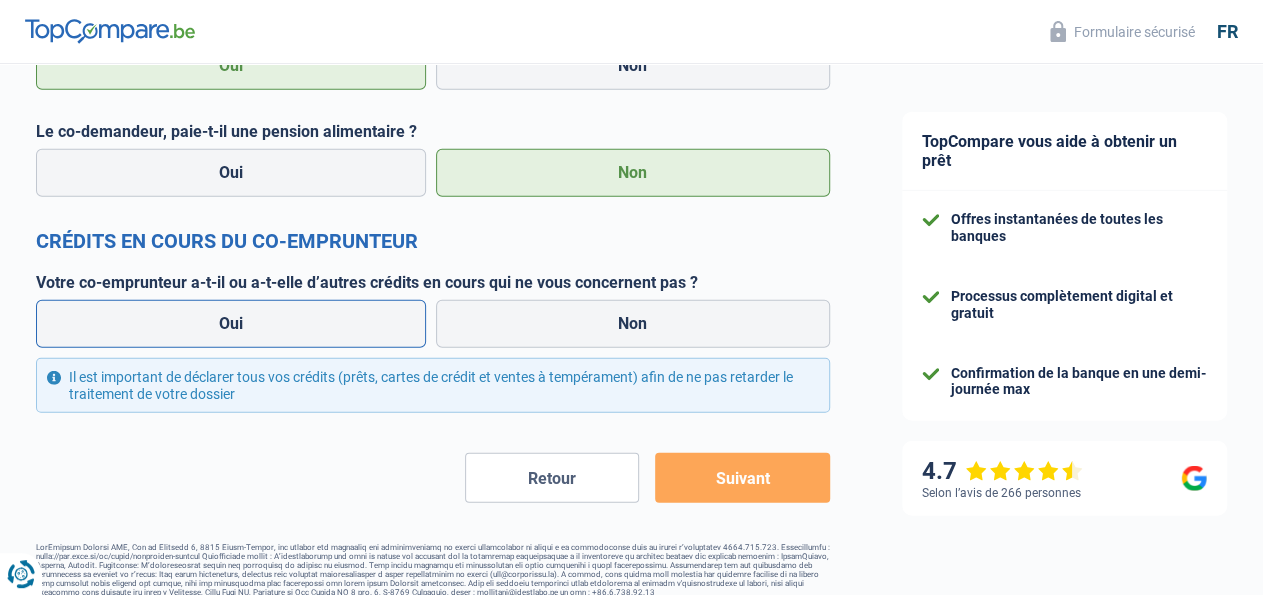 click on "Oui" at bounding box center [231, 324] 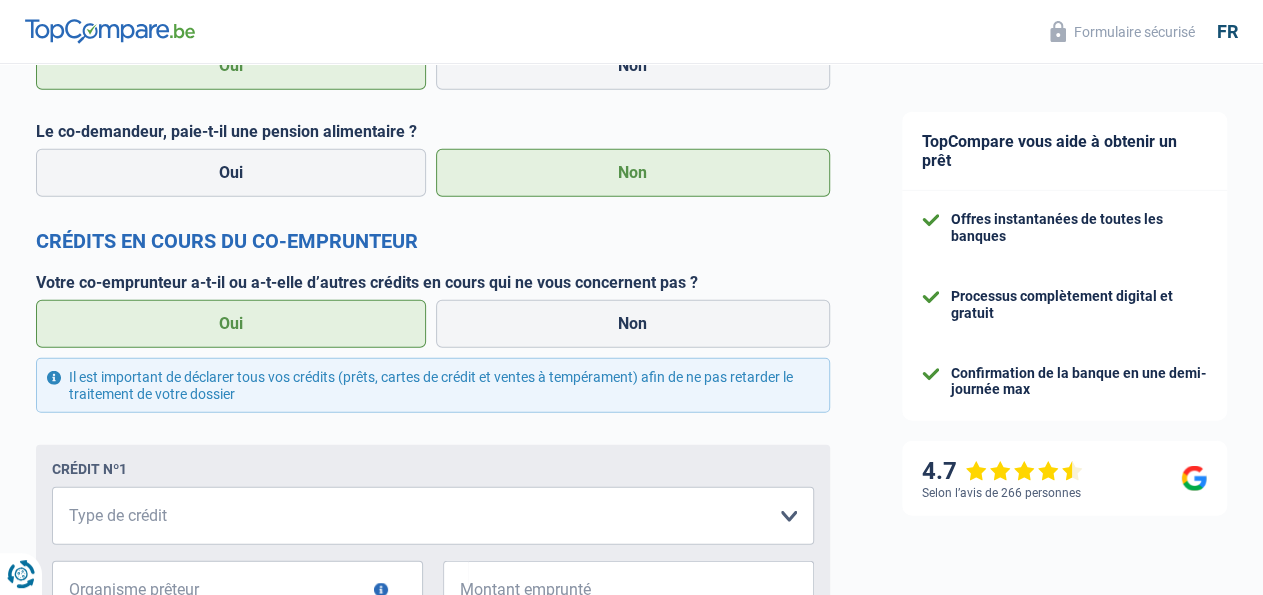 click on "Chance de réussite de votre simulation est de
80%
1
2
3
4
5
Rajoutez  +10%  en complétant l' étape 5
Informations de votre co-emprunteur
Complétez les informations de votre co-emprunteur ici et recevez plus d'offres des banques
NICOLAS
Prénom
BAUSIERE
Nom
Activité professionnelle du co-emprunteur
Ouvrier Employé privé Employé public Invalide Indépendant Pensionné Chômeur Mutuelle Femme au foyer Sans profession Allocataire sécurité/Intégration social (SPF Sécurité Sociale, CPAS) Etudiant Profession libérale Commerçant Rentier Pré-pensionné" at bounding box center (433, -671) 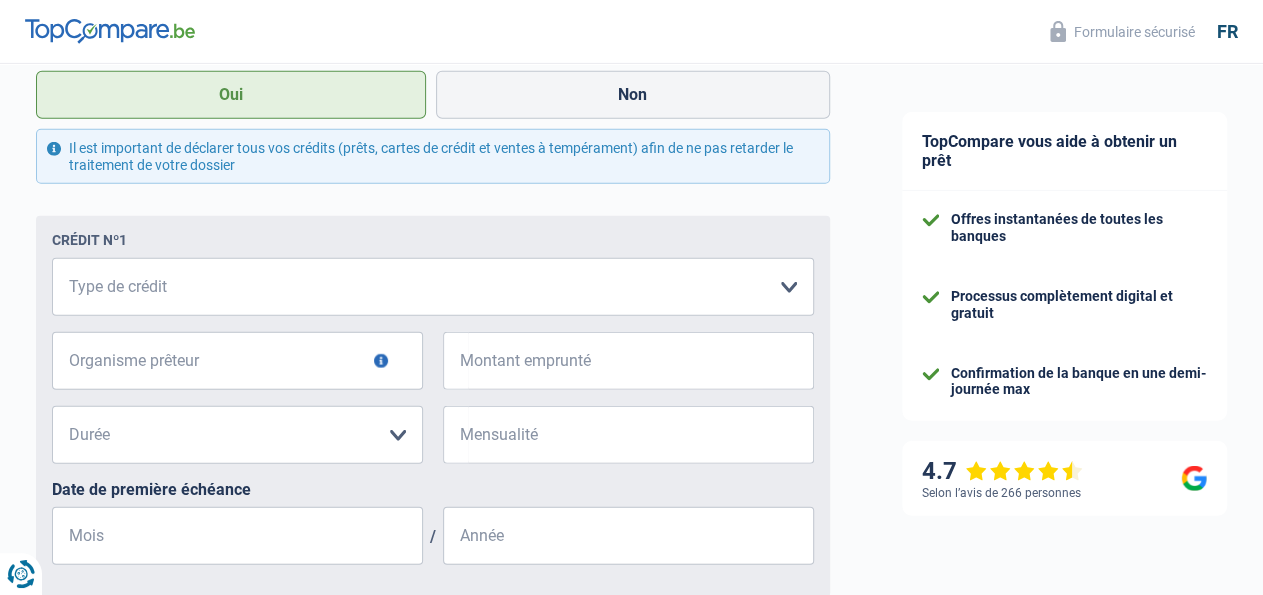 scroll, scrollTop: 2704, scrollLeft: 0, axis: vertical 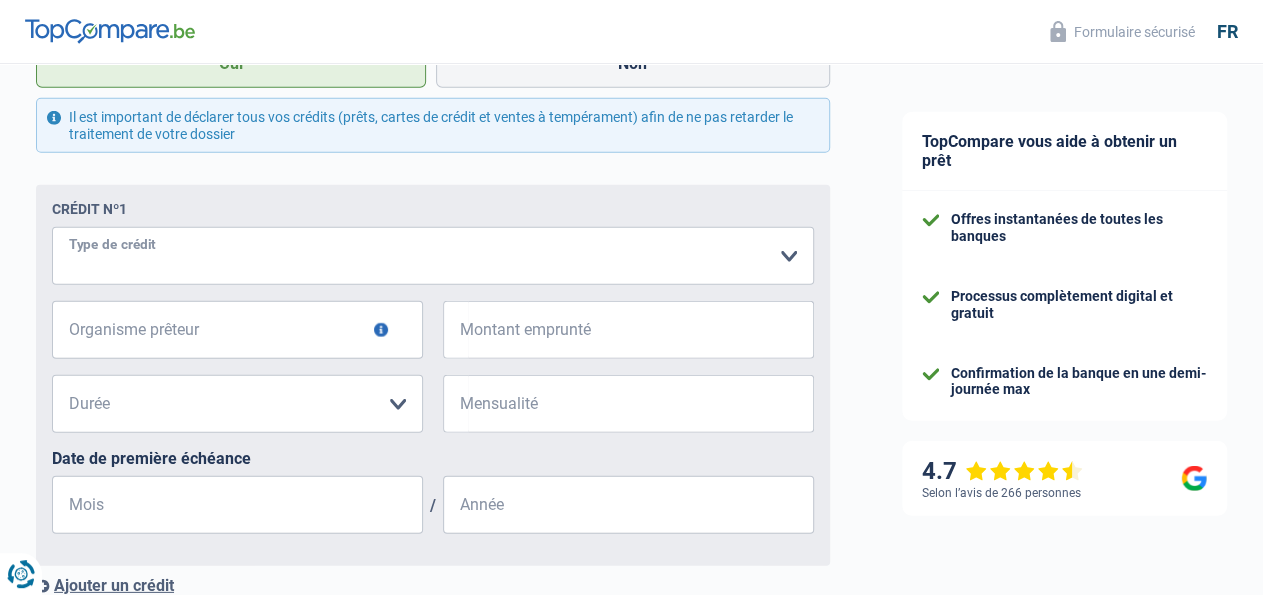 click on "Carte ou ouverture de crédit Prêt hypothécaire Vente à tempérament Prêt à tempérament Prêt rénovation Prêt voiture Regroupement d'un ou plusieurs crédits
Veuillez sélectionner une option" at bounding box center (433, 256) 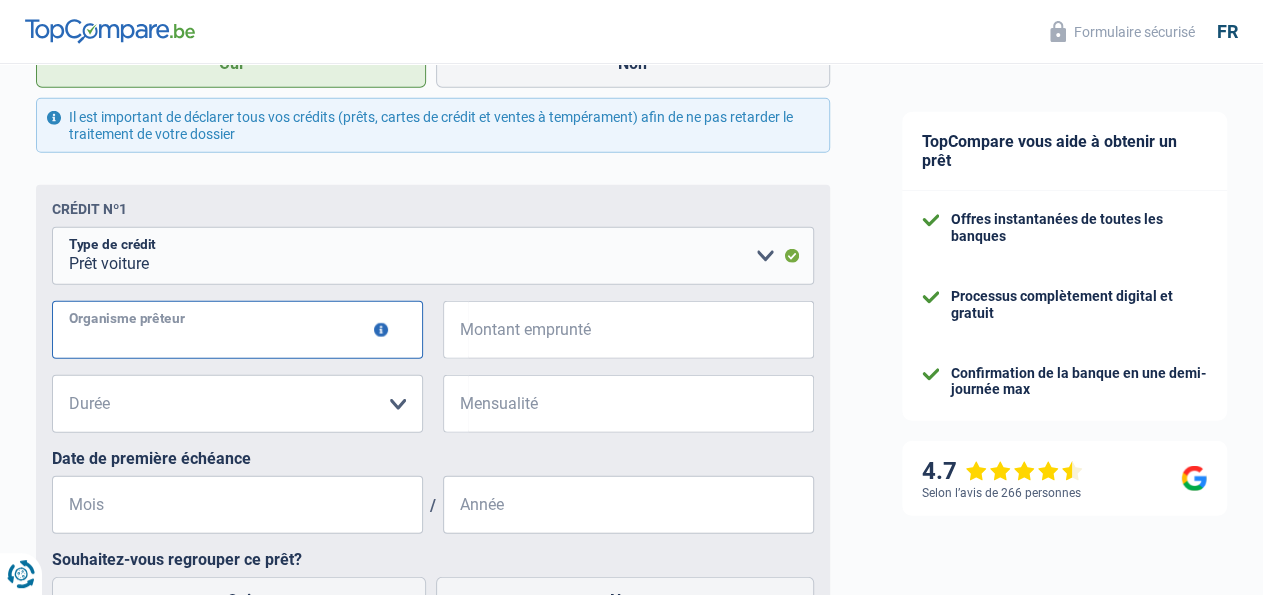 click on "Organisme prêteur" at bounding box center (237, 330) 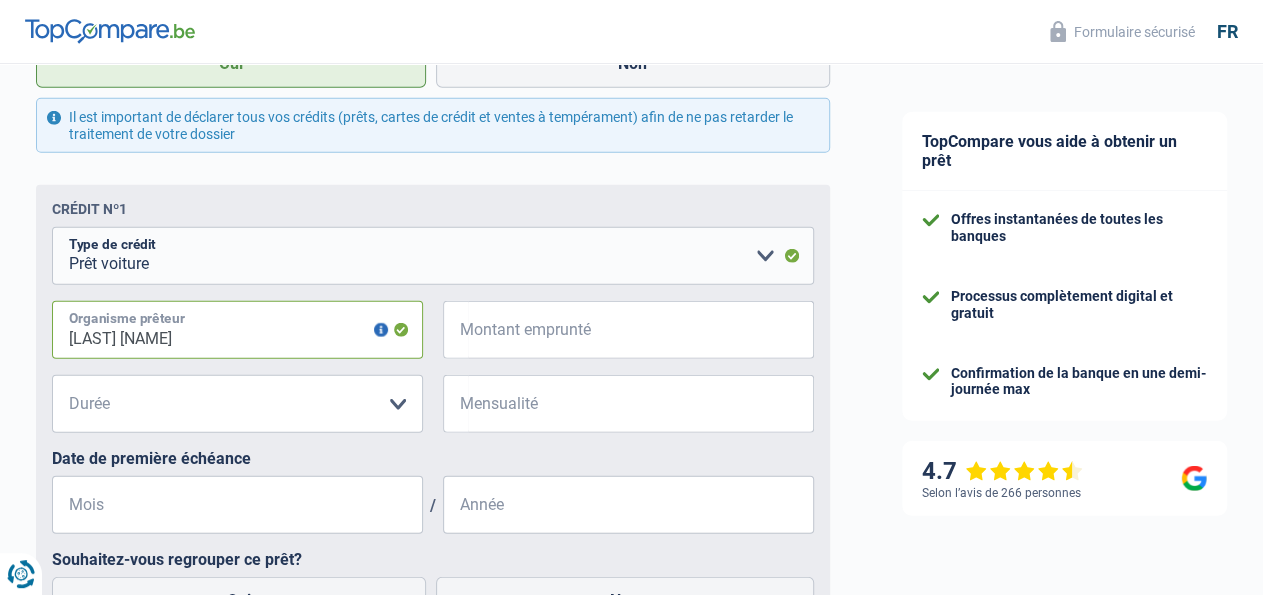 type on "DIETEREN FINANCE" 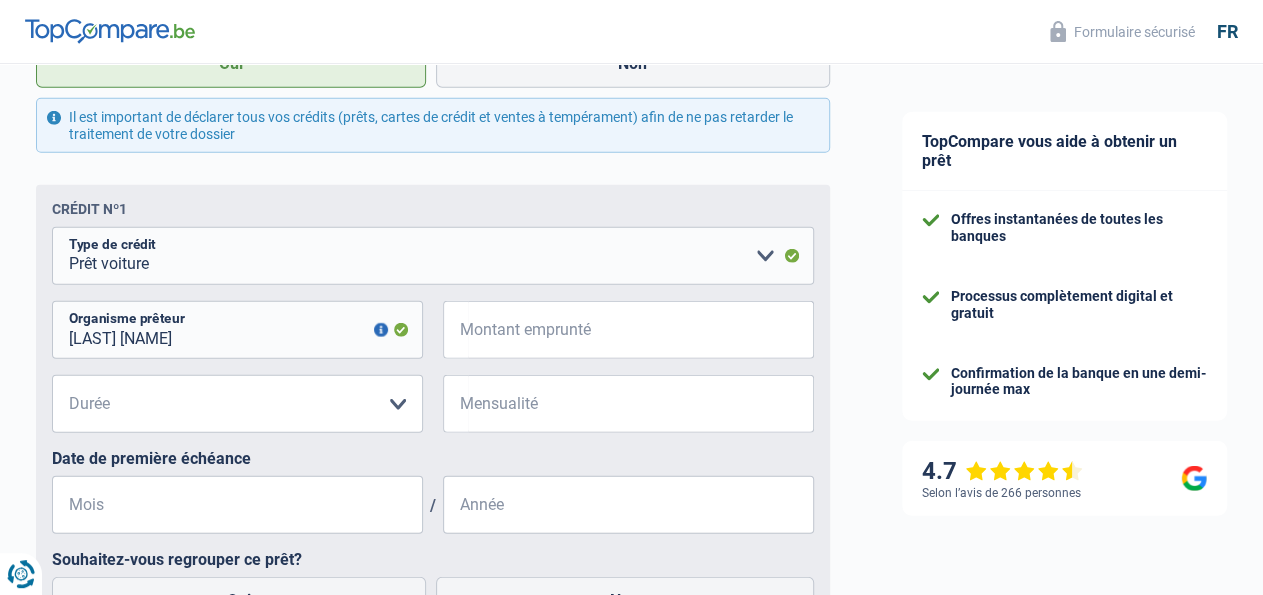 type 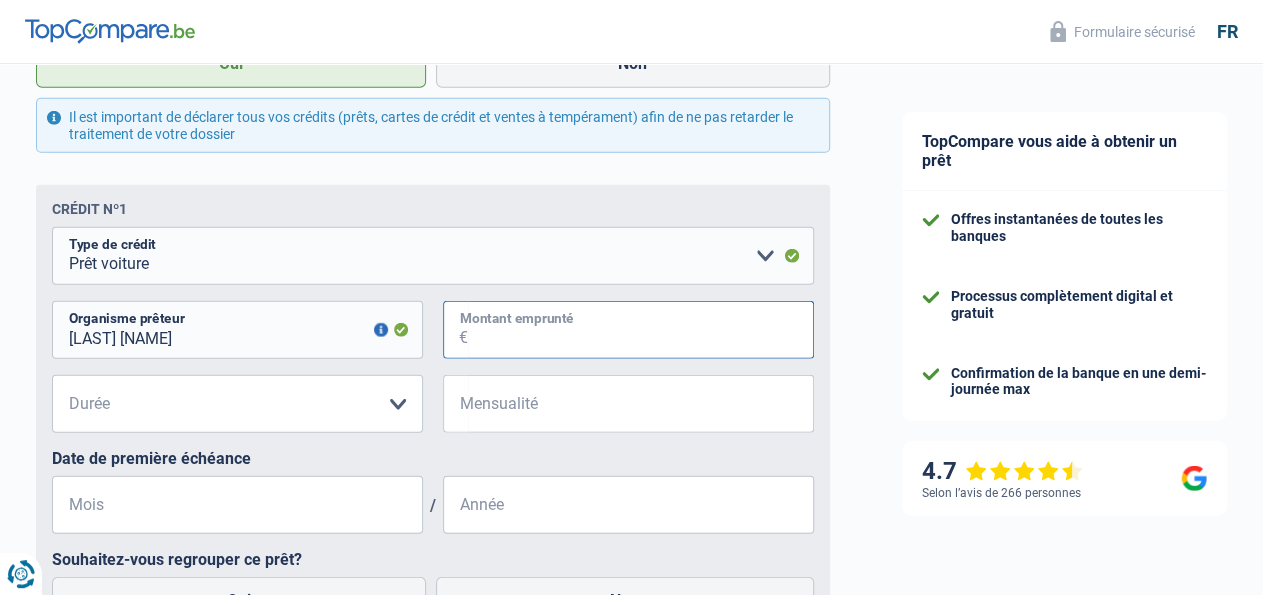 click on "Montant emprunté" at bounding box center (641, 330) 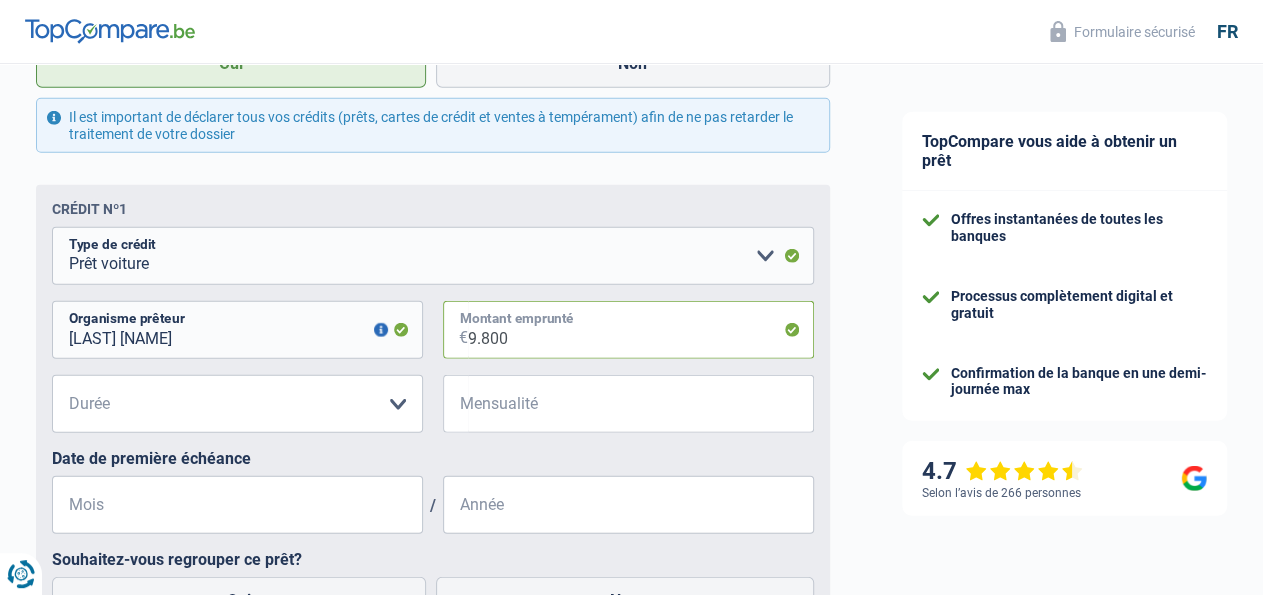 type on "9.800" 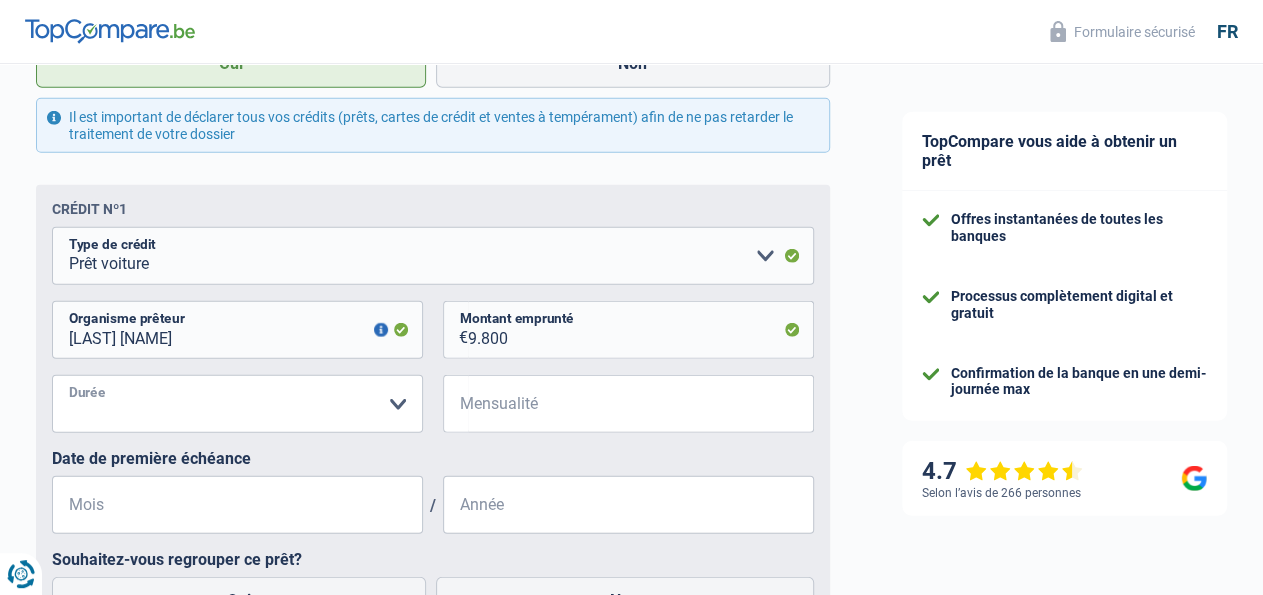 click on "12 mois 18 mois 24 mois 30 mois 36 mois 42 mois 48 mois
Veuillez sélectionner une option" at bounding box center [237, 404] 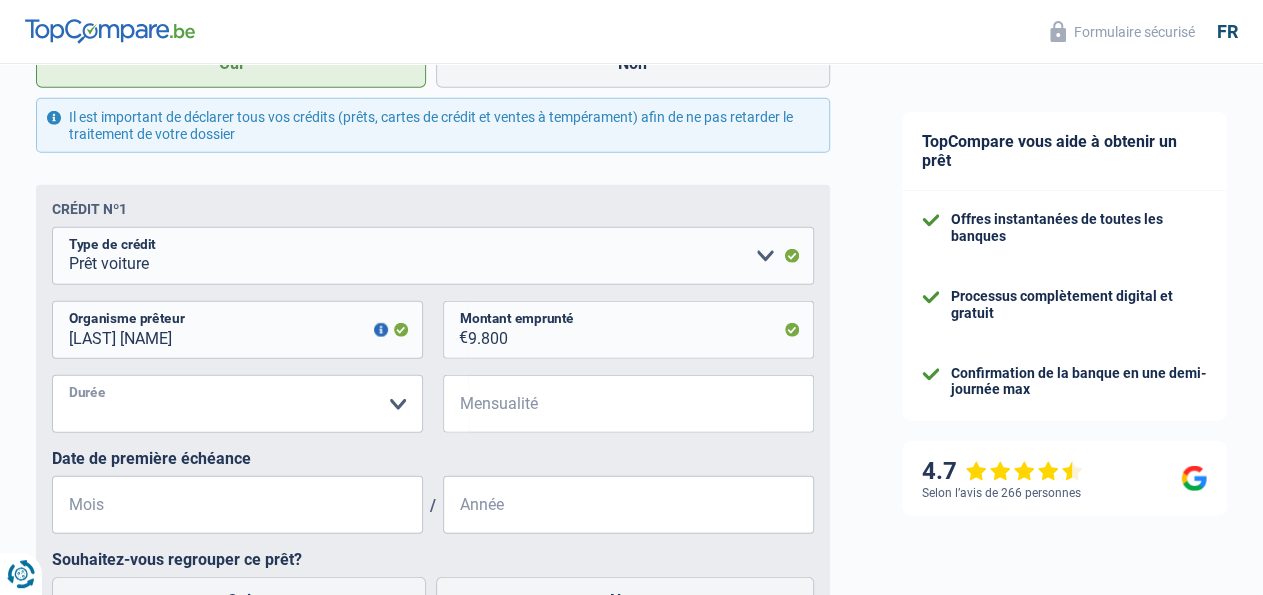 click on "36 mois" at bounding box center (0, 0) 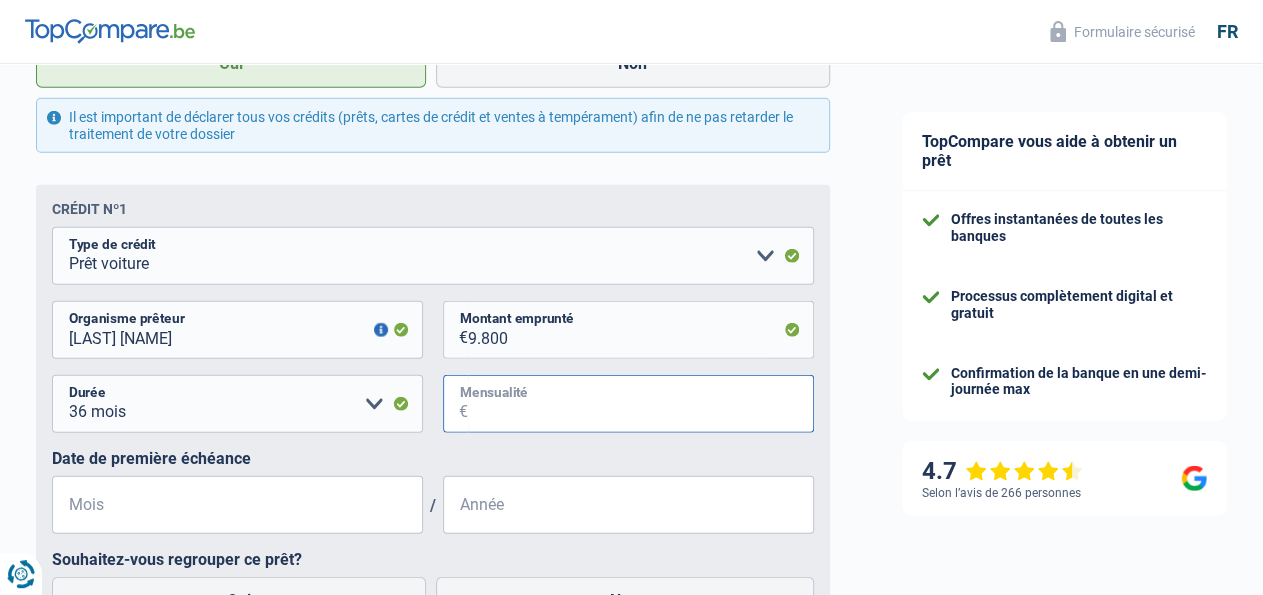 click on "Mensualité" at bounding box center [641, 404] 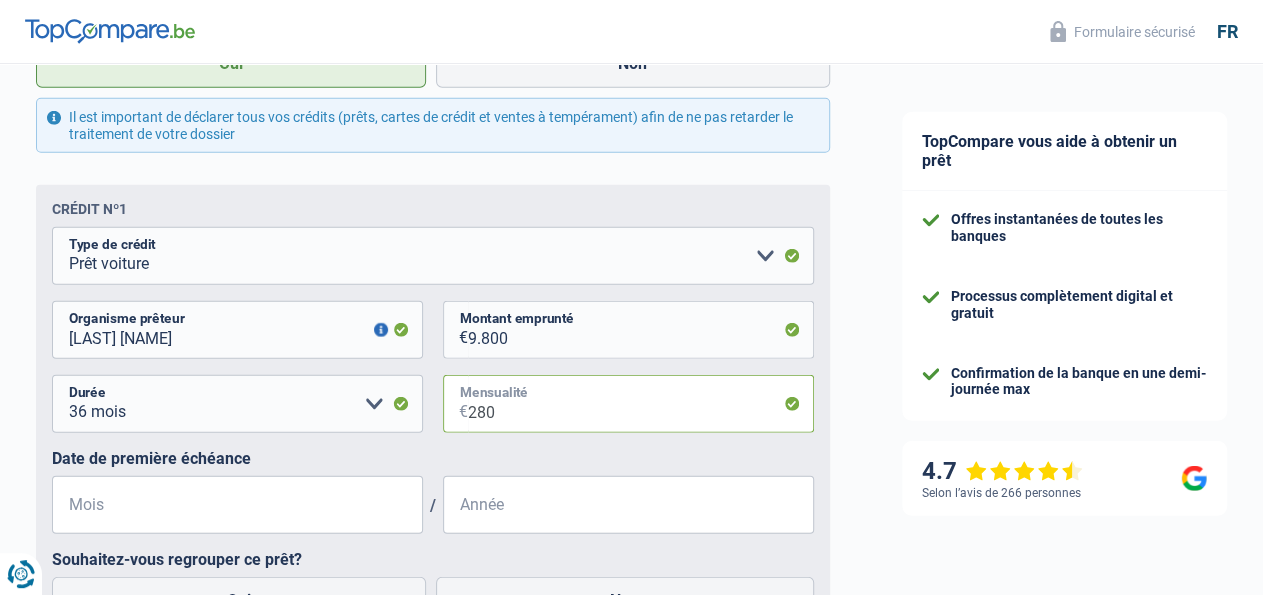 type on "280" 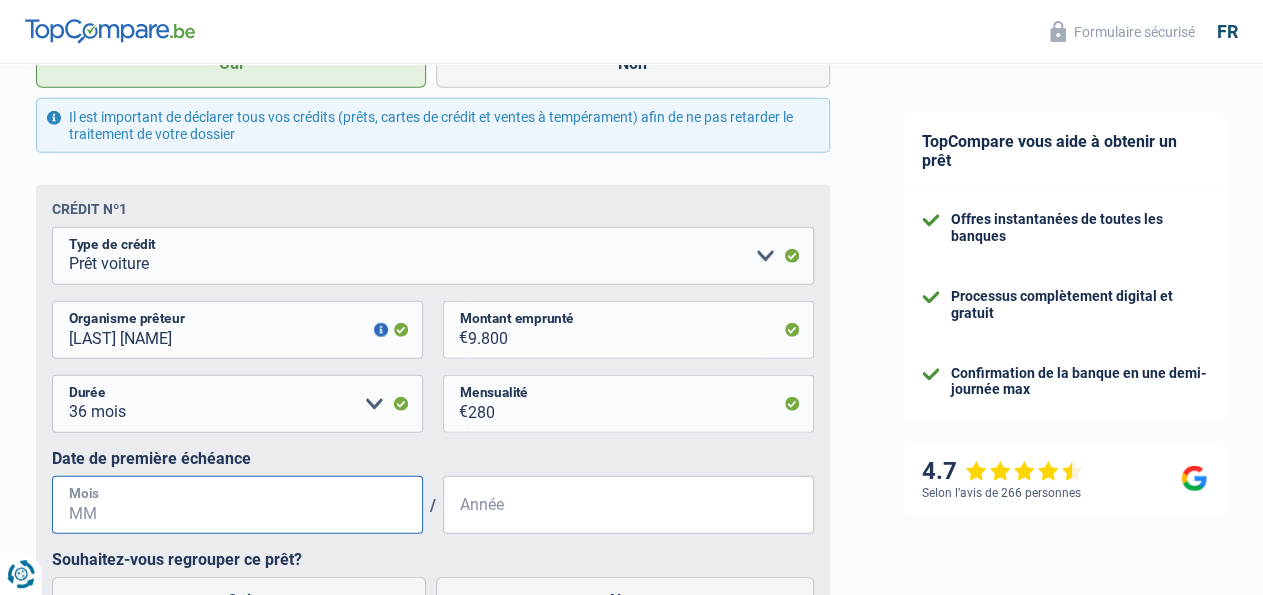 click on "Mois" at bounding box center [237, 505] 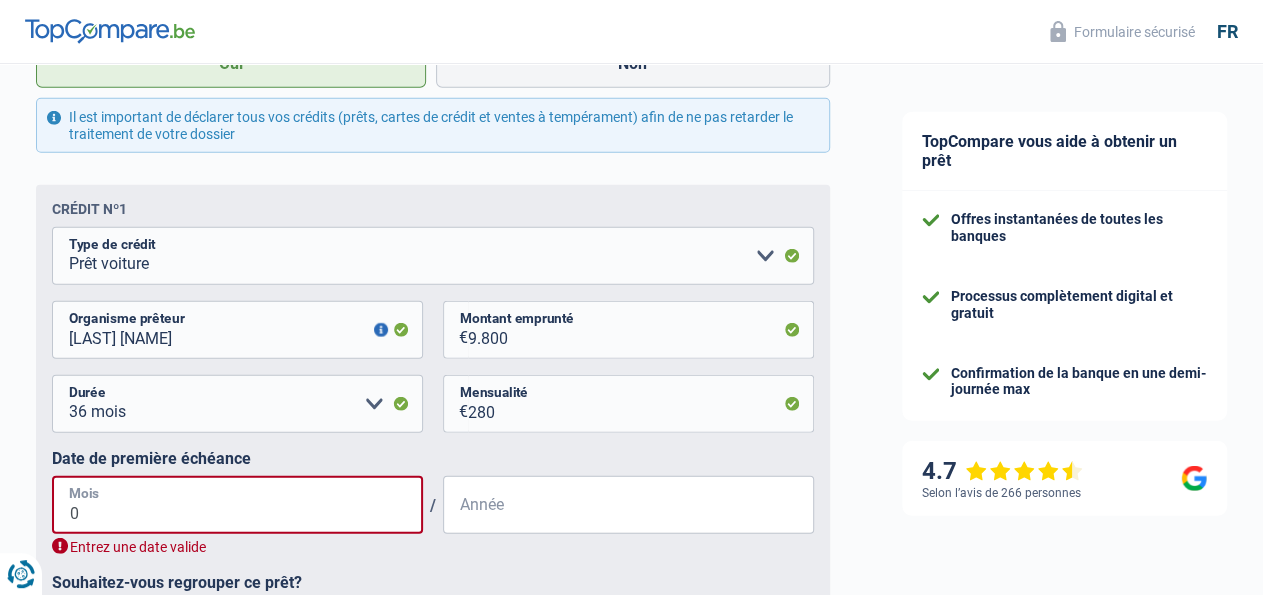 type on "08" 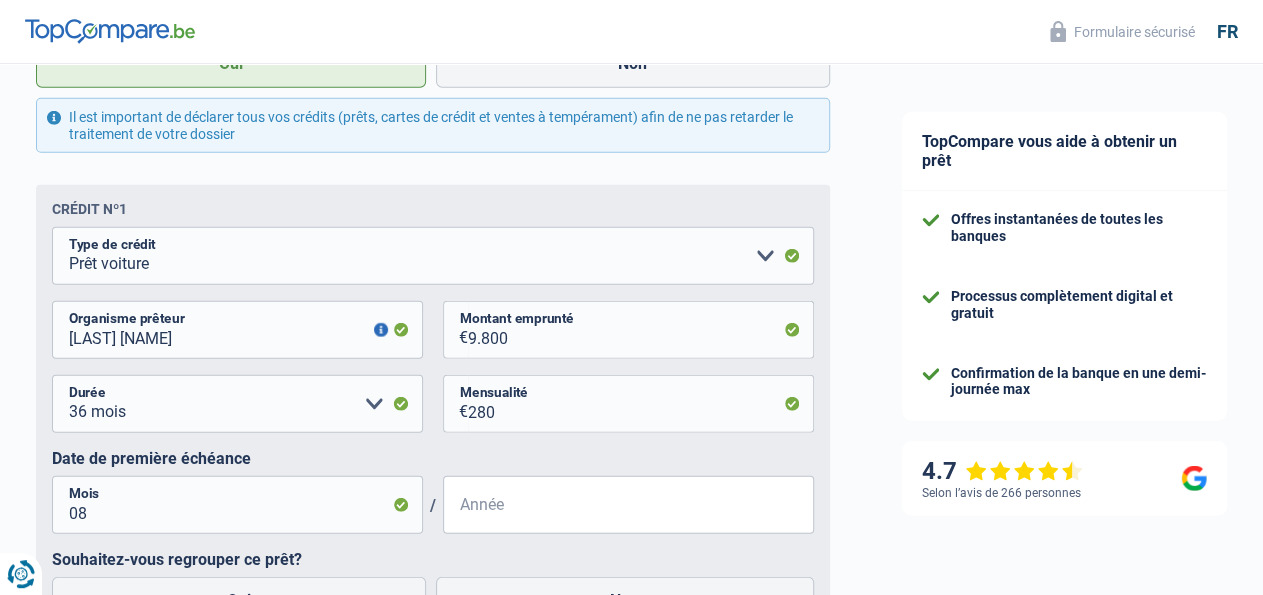 scroll, scrollTop: 3022, scrollLeft: 0, axis: vertical 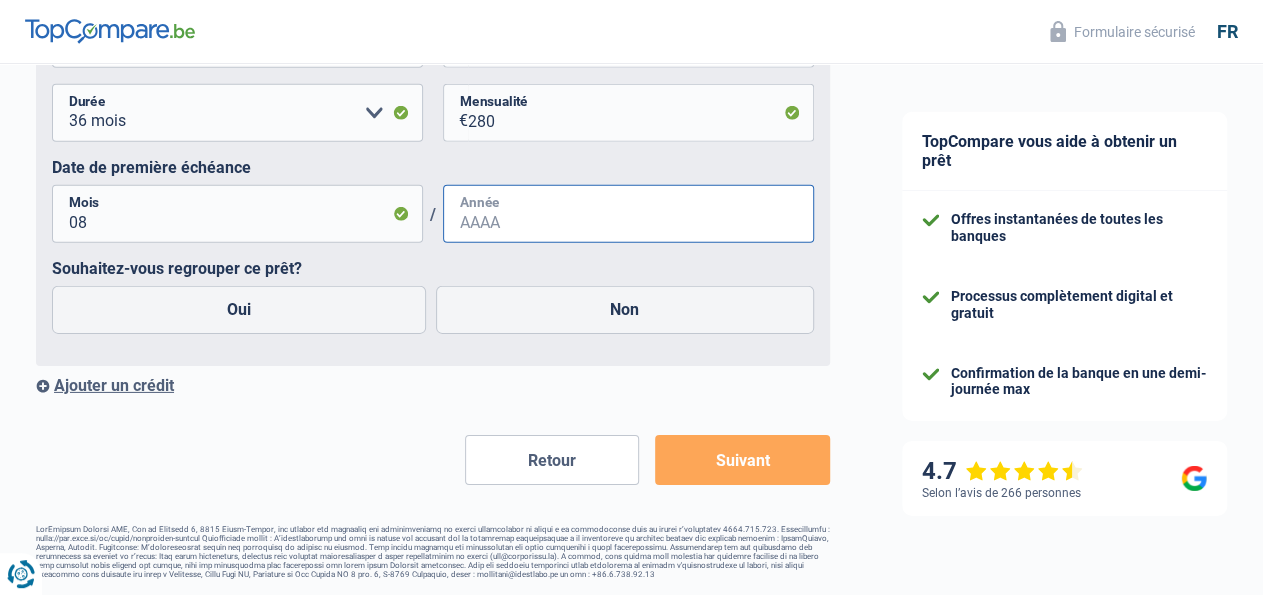 click on "Année" at bounding box center (628, 214) 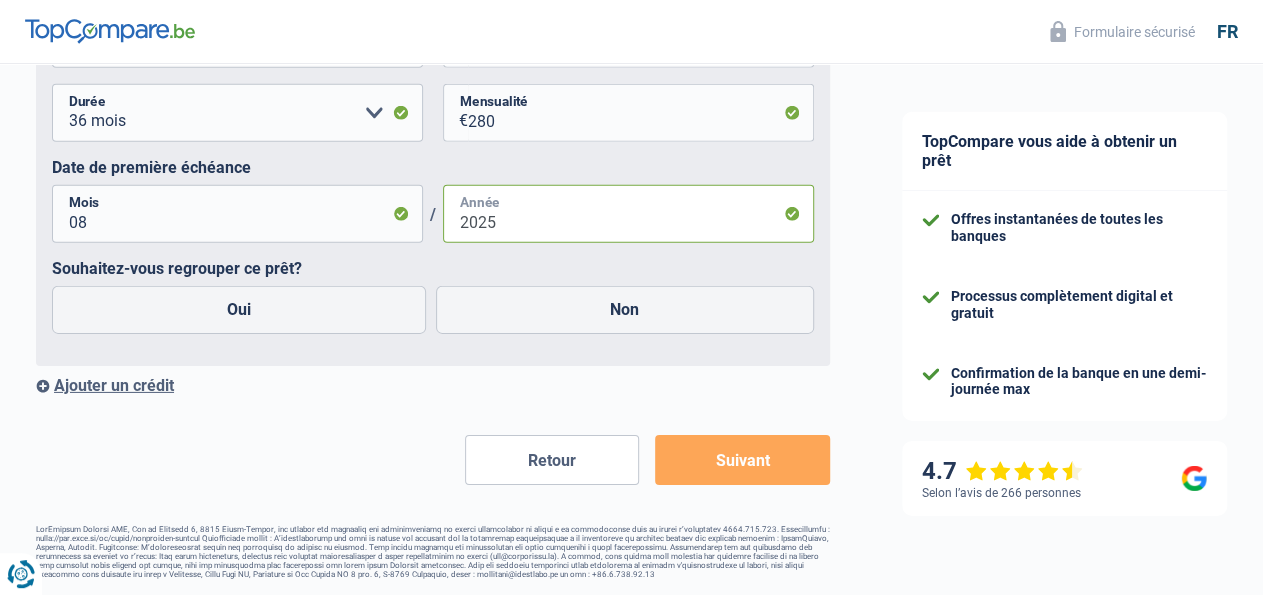 type on "2025" 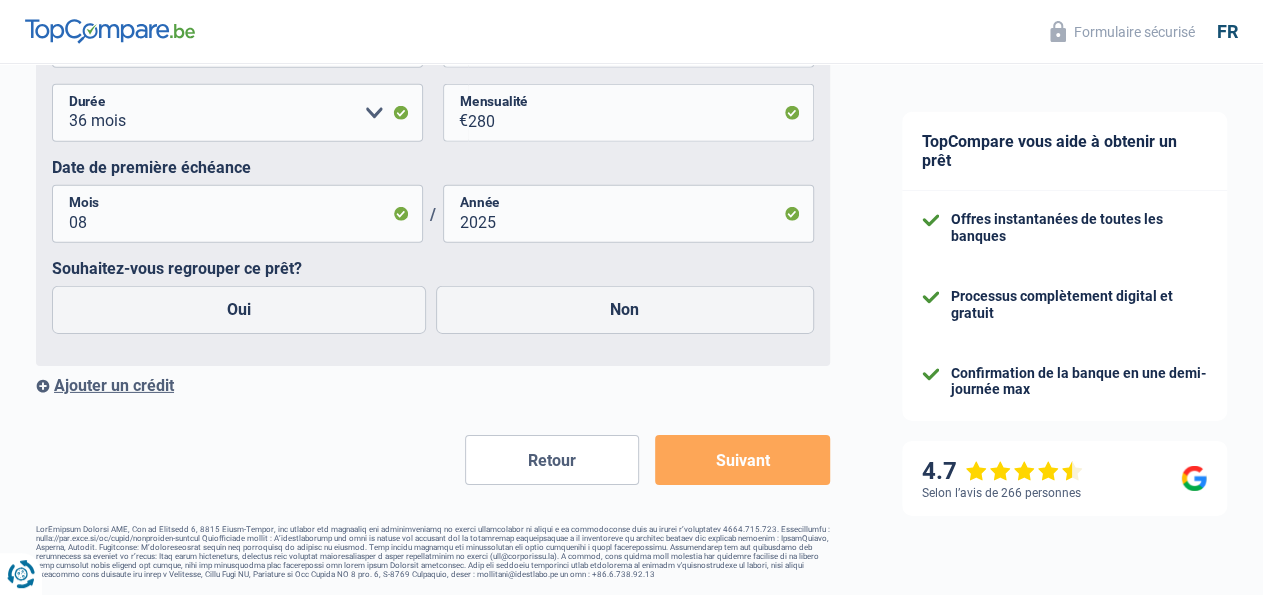 click on "Ajouter un crédit" at bounding box center [433, 385] 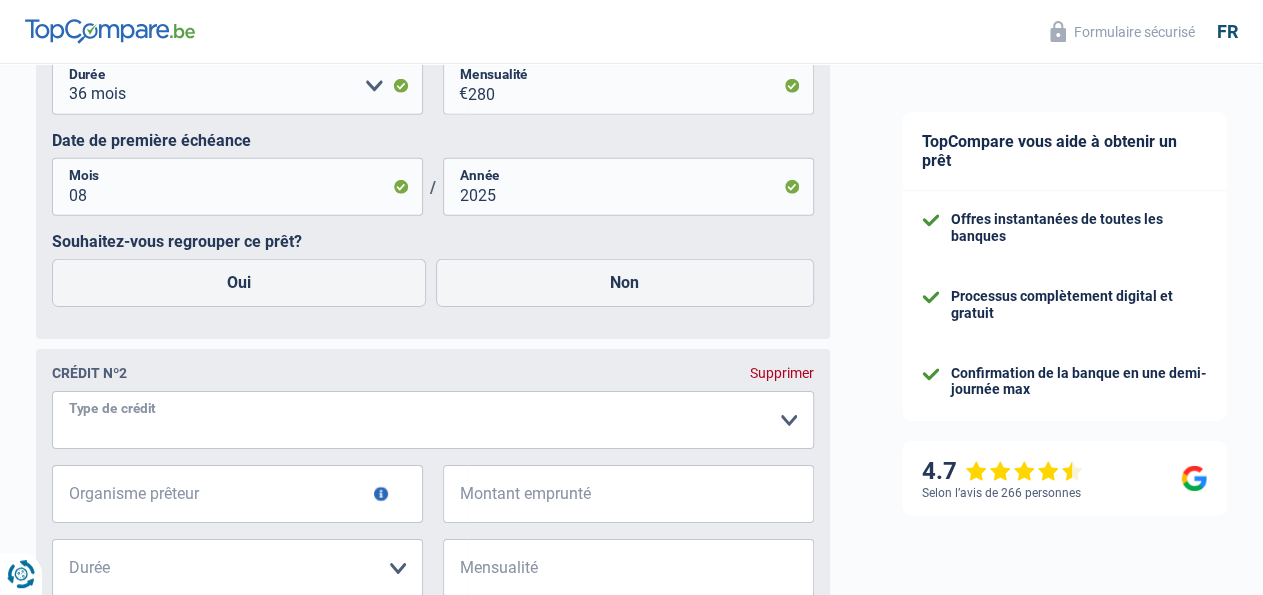 click on "Carte ou ouverture de crédit Prêt hypothécaire Vente à tempérament Prêt à tempérament Prêt rénovation Prêt voiture Regroupement d'un ou plusieurs crédits
Veuillez sélectionner une option" at bounding box center [433, 420] 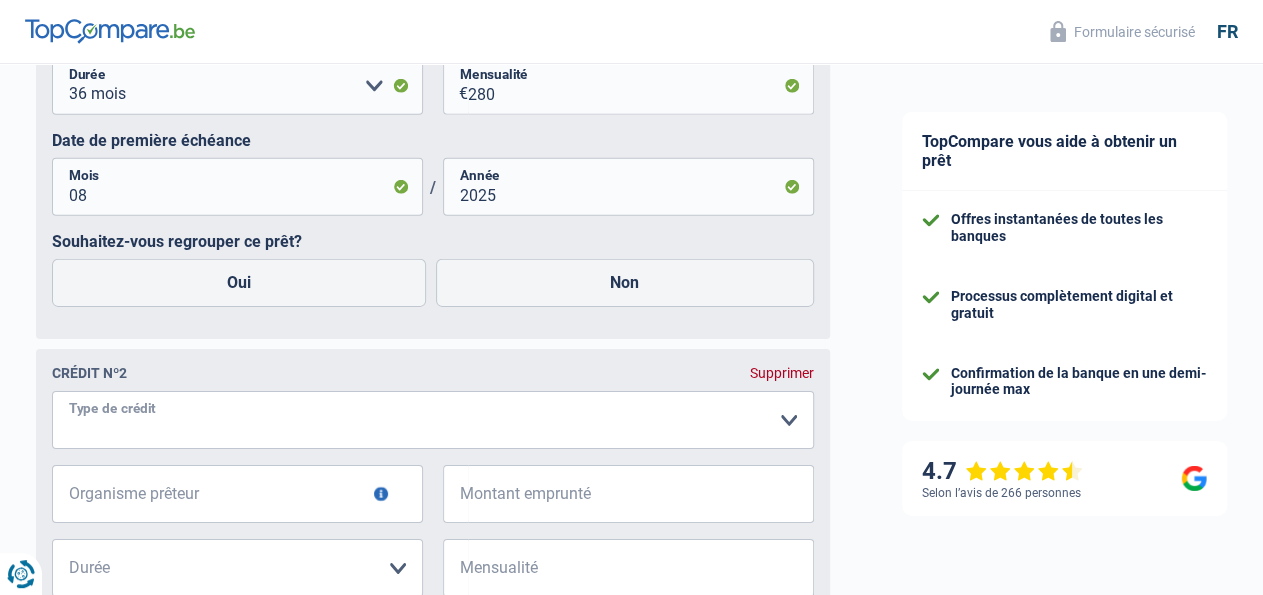 click on "Prêt à tempérament" at bounding box center [0, 0] 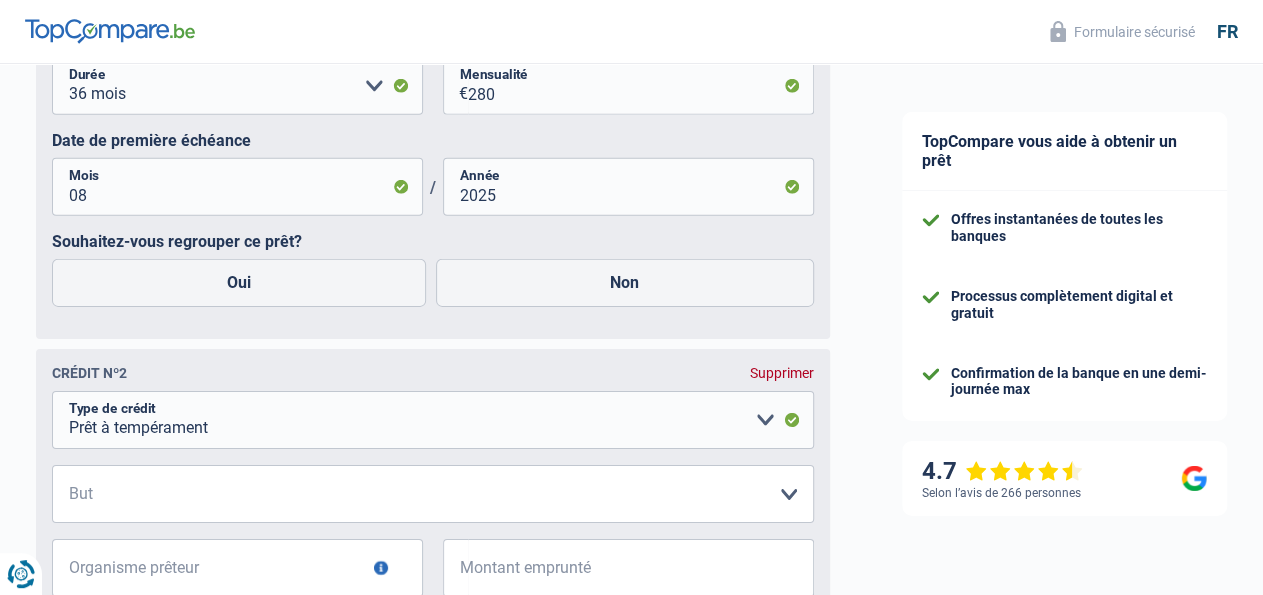 click on "Chance de réussite de votre simulation est de
80%
1
2
3
4
5
Rajoutez  +10%  en complétant l' étape 5
Informations de votre co-emprunteur
Complétez les informations de votre co-emprunteur ici et recevez plus d'offres des banques
NICOLAS
Prénom
BAUSIERE
Nom
Activité professionnelle du co-emprunteur
Ouvrier Employé privé Employé public Invalide Indépendant Pensionné Chômeur Mutuelle Femme au foyer Sans profession Allocataire sécurité/Intégration social (SPF Sécurité Sociale, CPAS) Etudiant Profession libérale Commerçant Rentier Pré-pensionné" at bounding box center (433, -925) 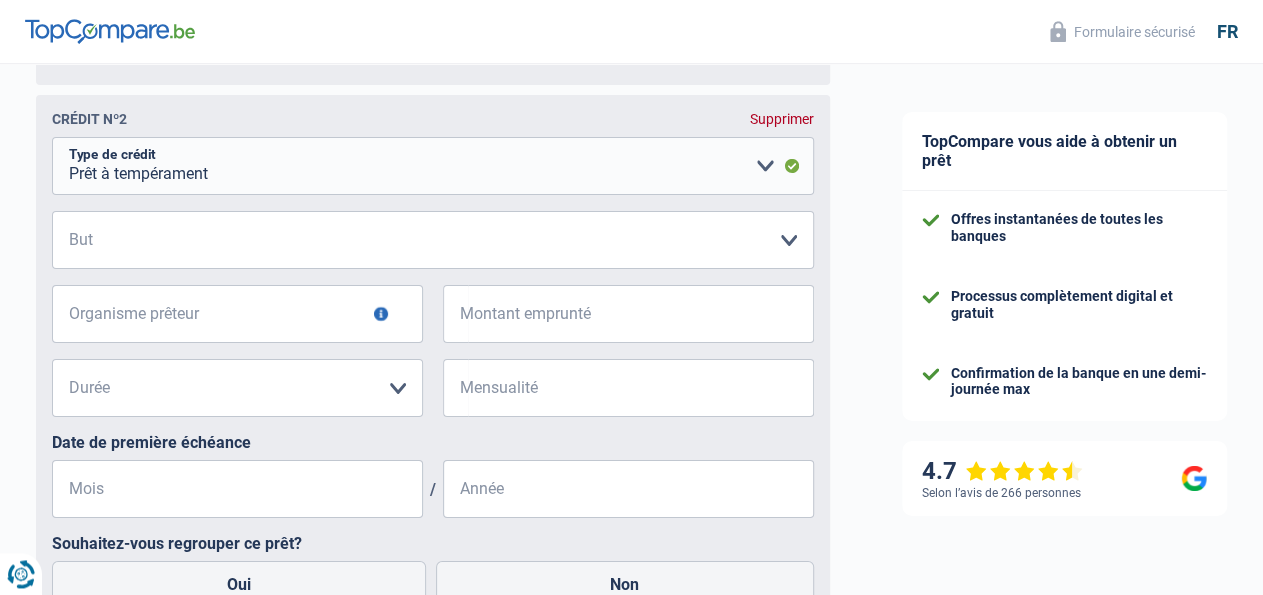 scroll, scrollTop: 3282, scrollLeft: 0, axis: vertical 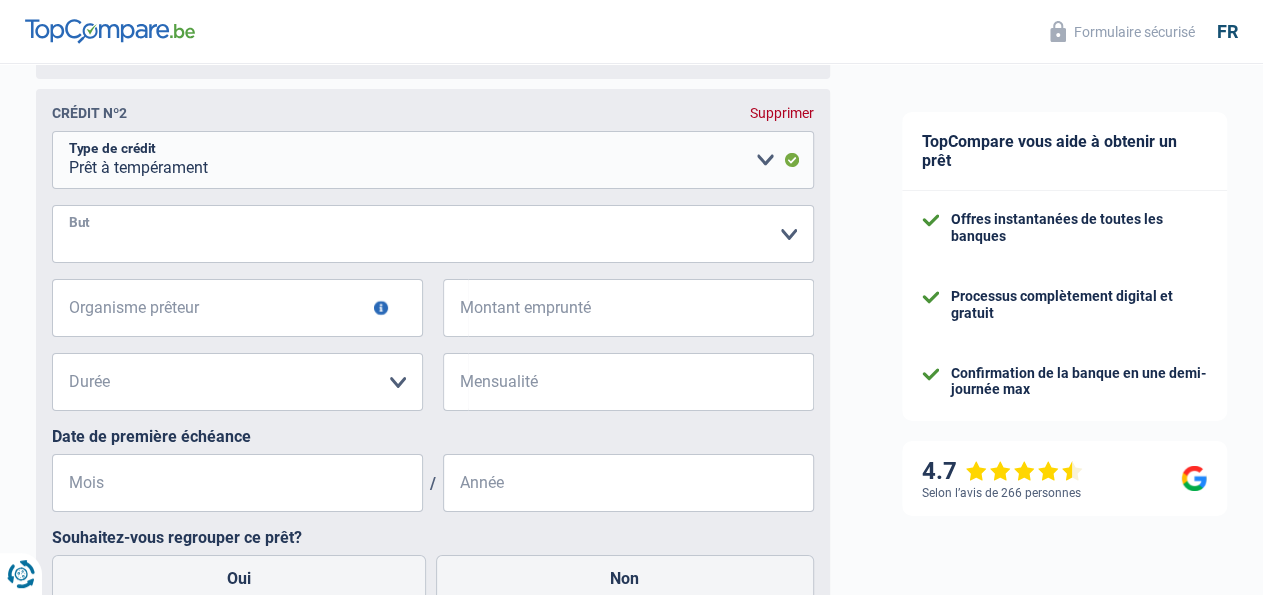 click on "Confort maison: meubles, textile, peinture, électroménager, outillage non-professionnel, Hifi, multimédia, gsm, ordinateur, Frais installation, déménagement Evénement familial: naissance, mariage, divorce, communion, décès Frais médicaux Frais d'études Remboursement prêt Frais permis de conduire Loisirs: voyage, sport, musique Petits travaux maison et jardin Frais divers (max 2.000€) Frais judiciaires Réparation voiture Autre
Veuillez sélectionner une option" at bounding box center [433, 234] 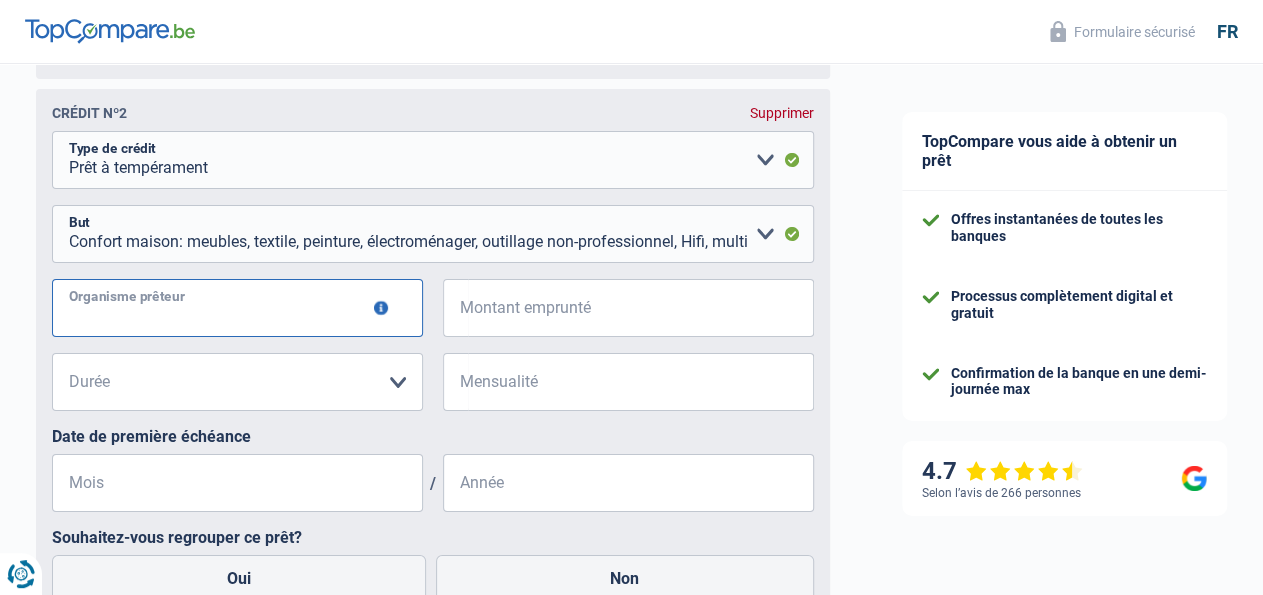 click on "Organisme prêteur" at bounding box center [237, 308] 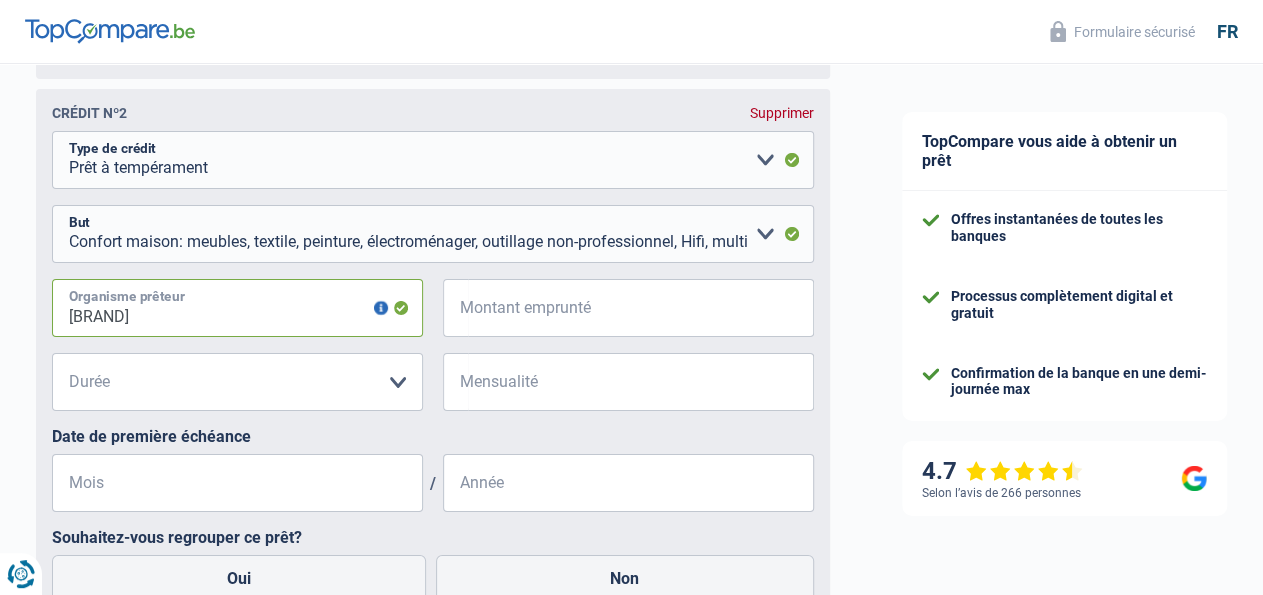 type on "FORTIS" 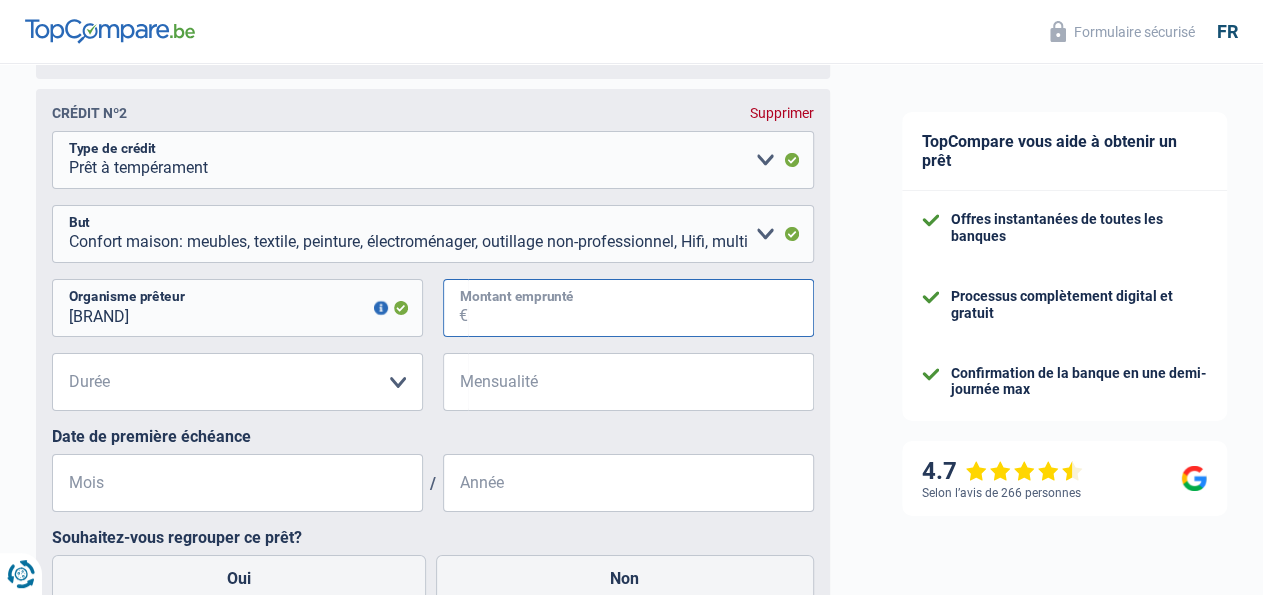 click on "Montant emprunté" at bounding box center (641, 308) 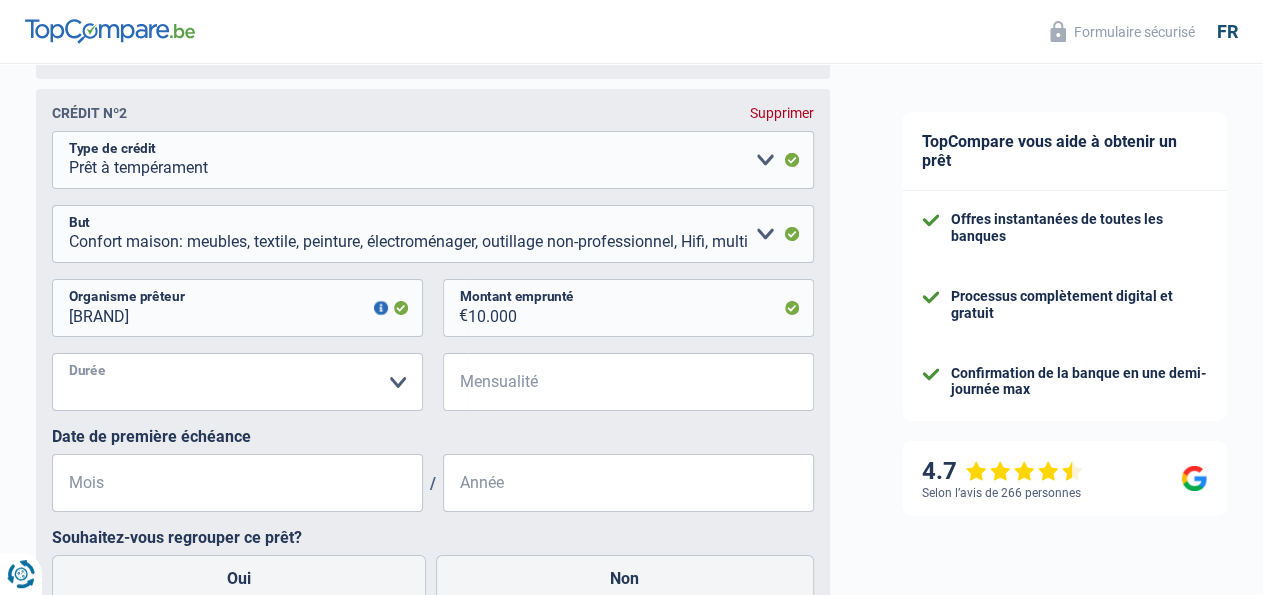 click on "12 mois 18 mois 24 mois 30 mois 36 mois 42 mois 48 mois
Veuillez sélectionner une option" at bounding box center [237, 382] 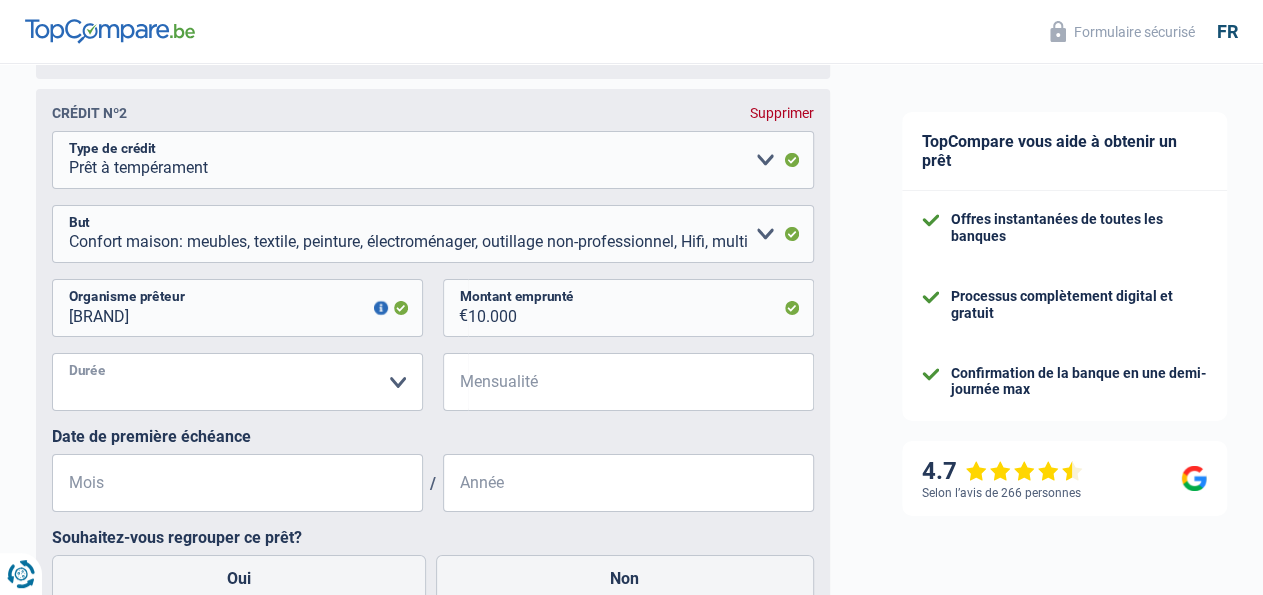 click on "12 mois 18 mois 24 mois 30 mois 36 mois 42 mois 48 mois
Veuillez sélectionner une option" at bounding box center [237, 382] 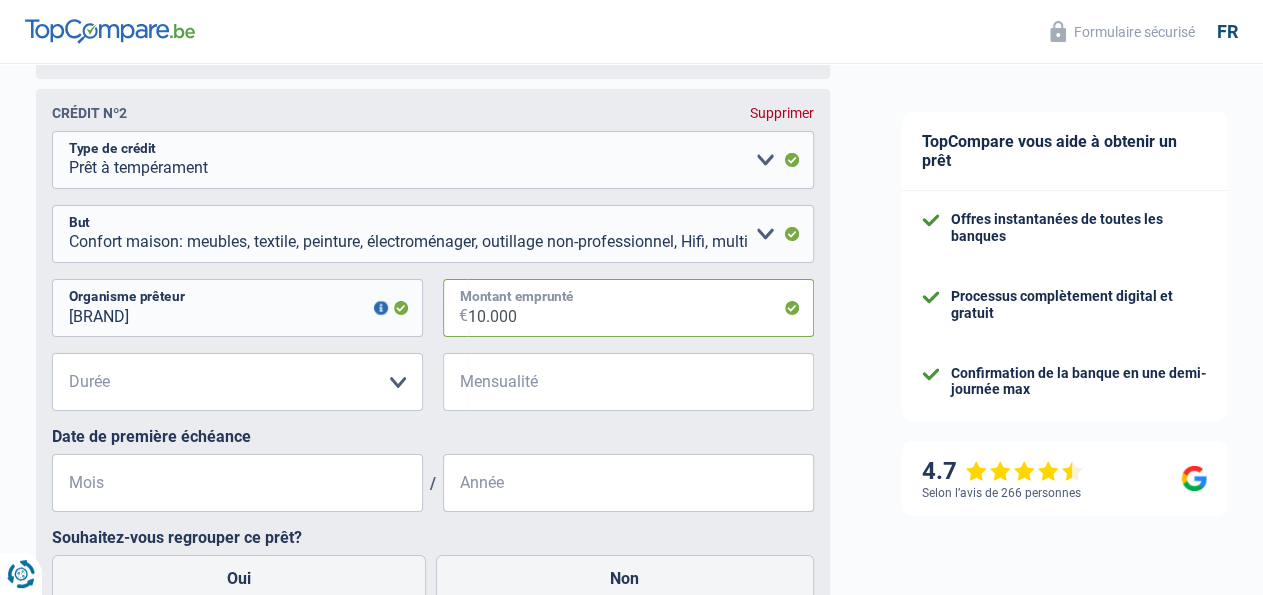click on "10.000" at bounding box center (641, 308) 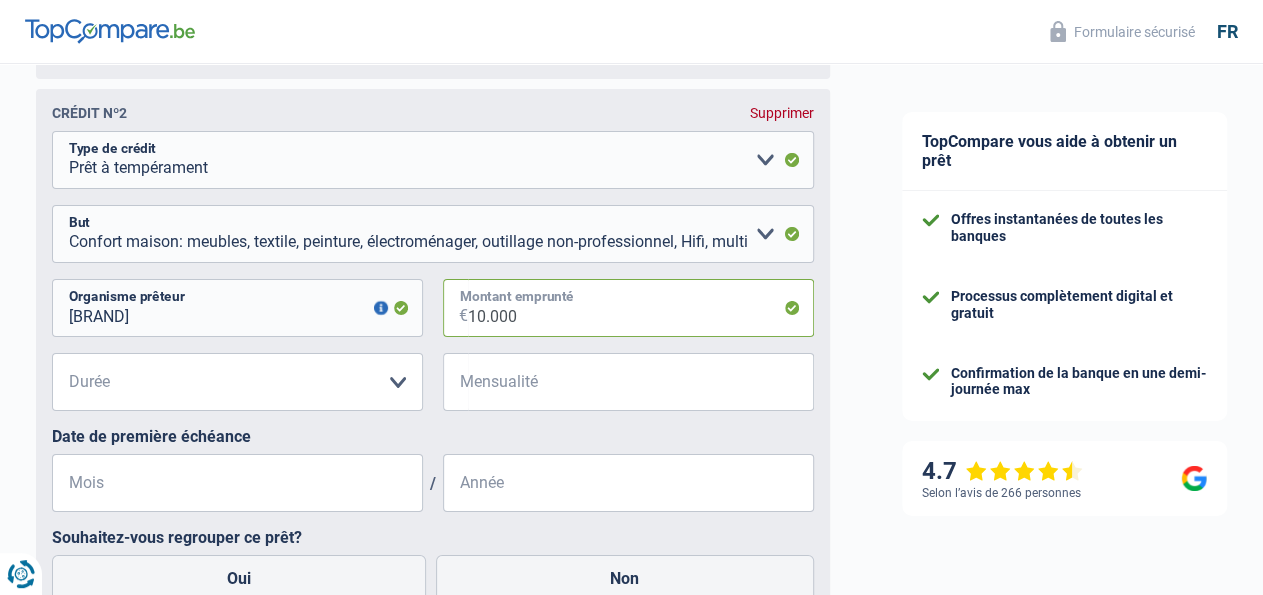 click on "10.000" at bounding box center (641, 308) 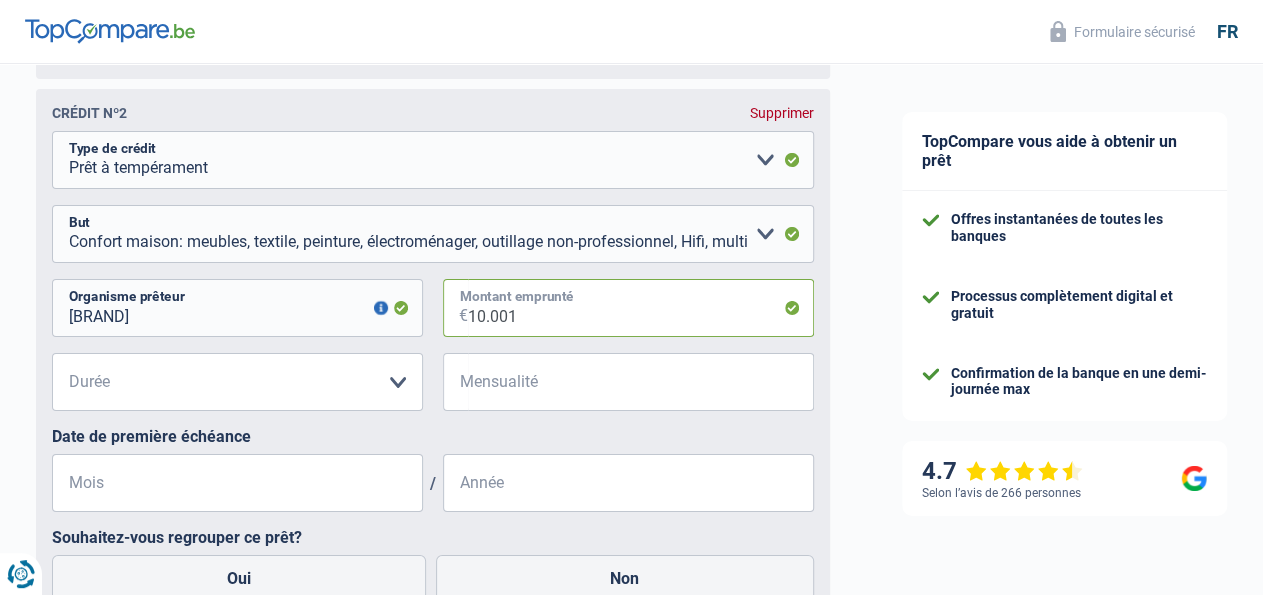 type on "10.001" 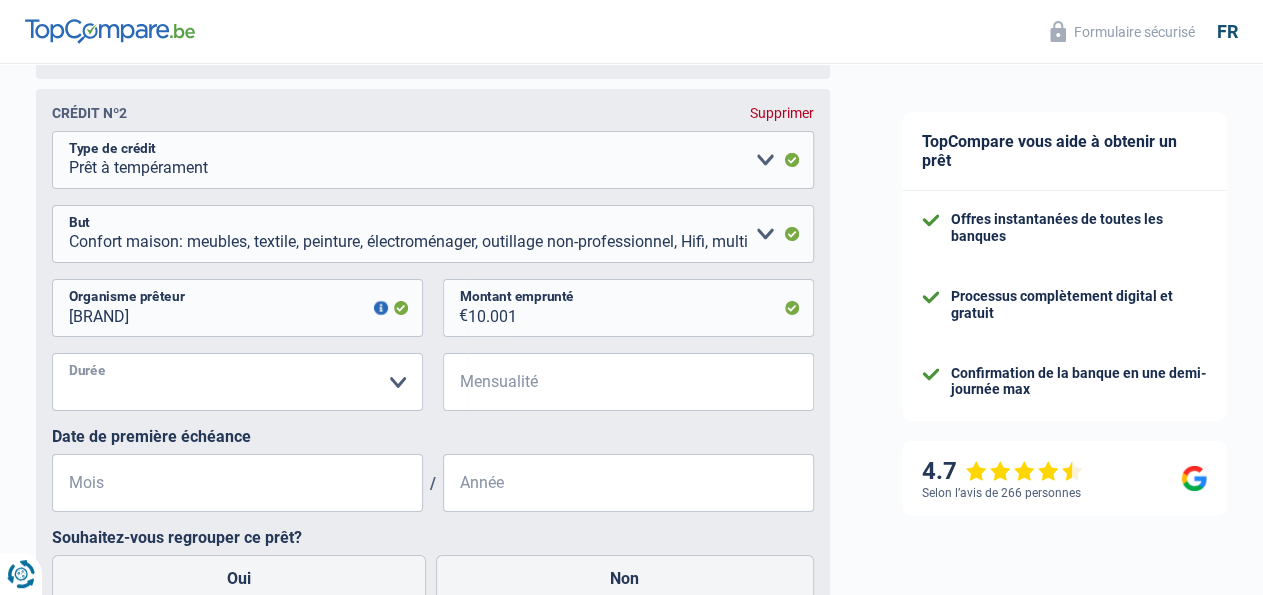 click on "12 mois 18 mois 24 mois 30 mois 36 mois 42 mois 48 mois 60 mois
Veuillez sélectionner une option" at bounding box center [237, 382] 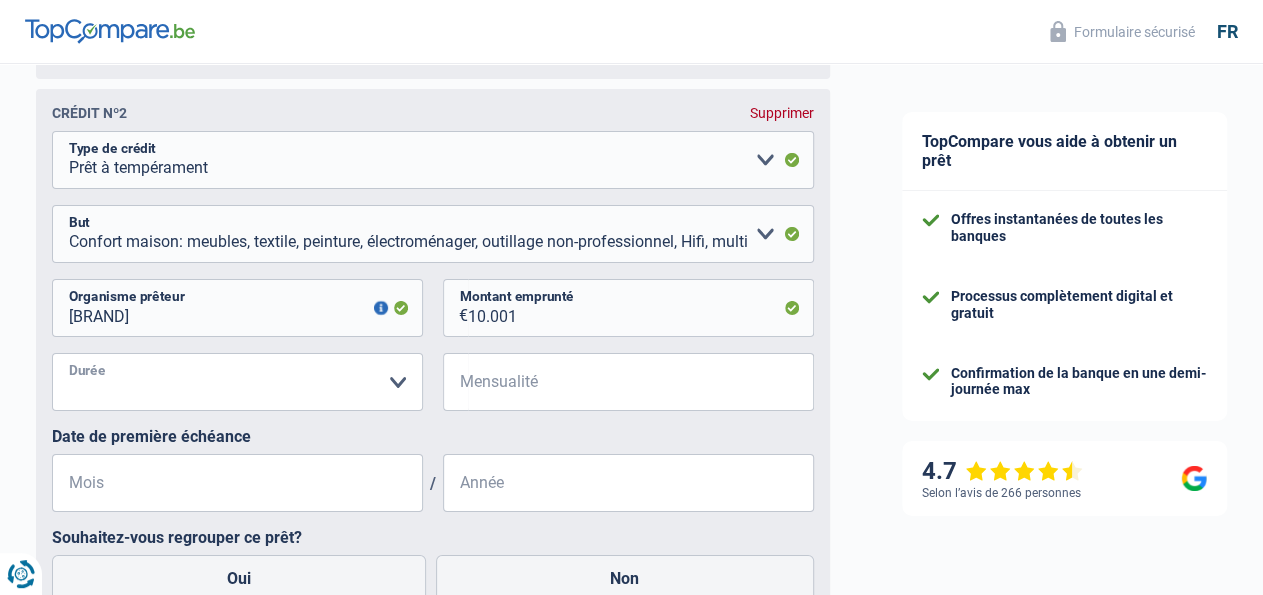 select on "60" 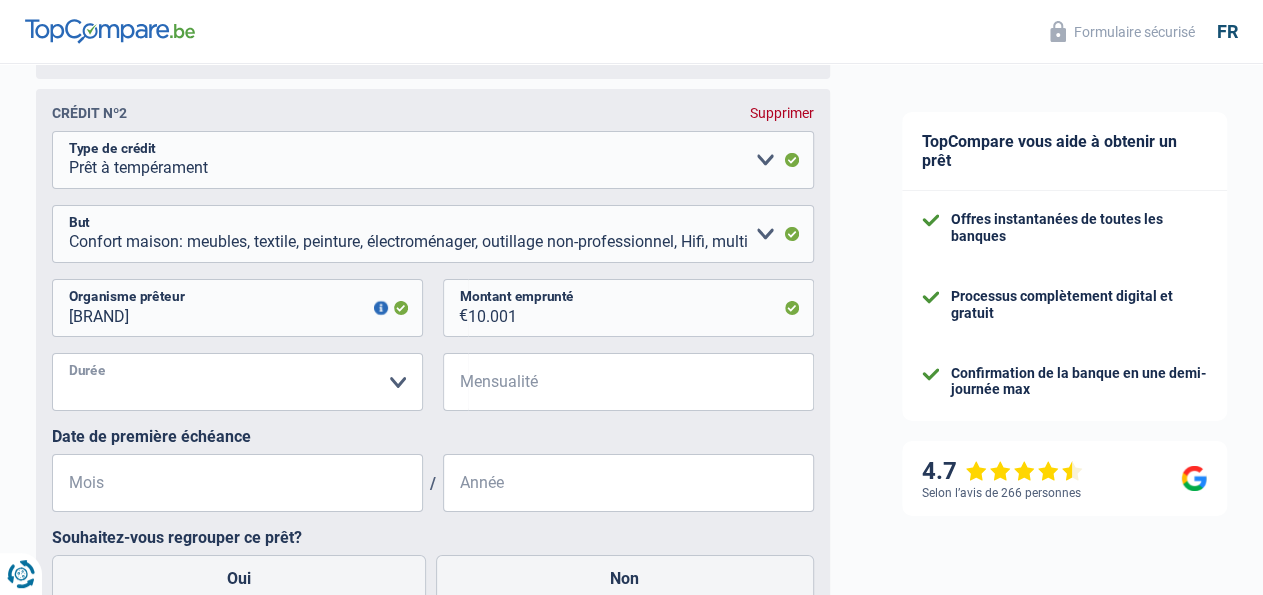 click on "60 mois" at bounding box center (0, 0) 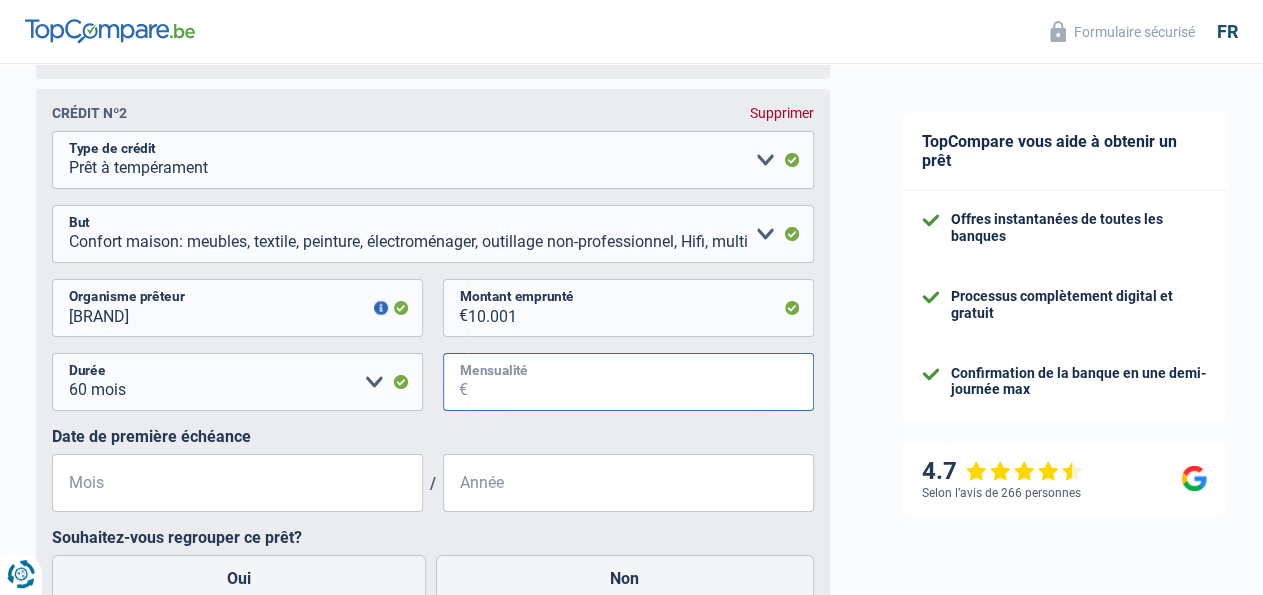 click on "Mensualité" at bounding box center [641, 382] 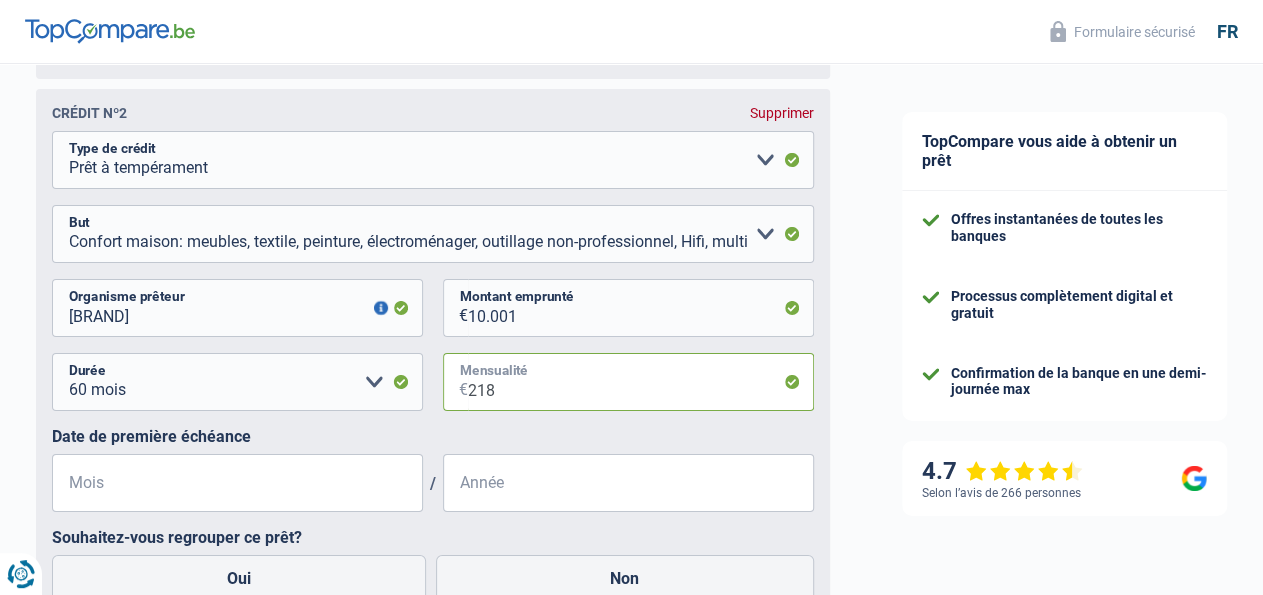 type on "218" 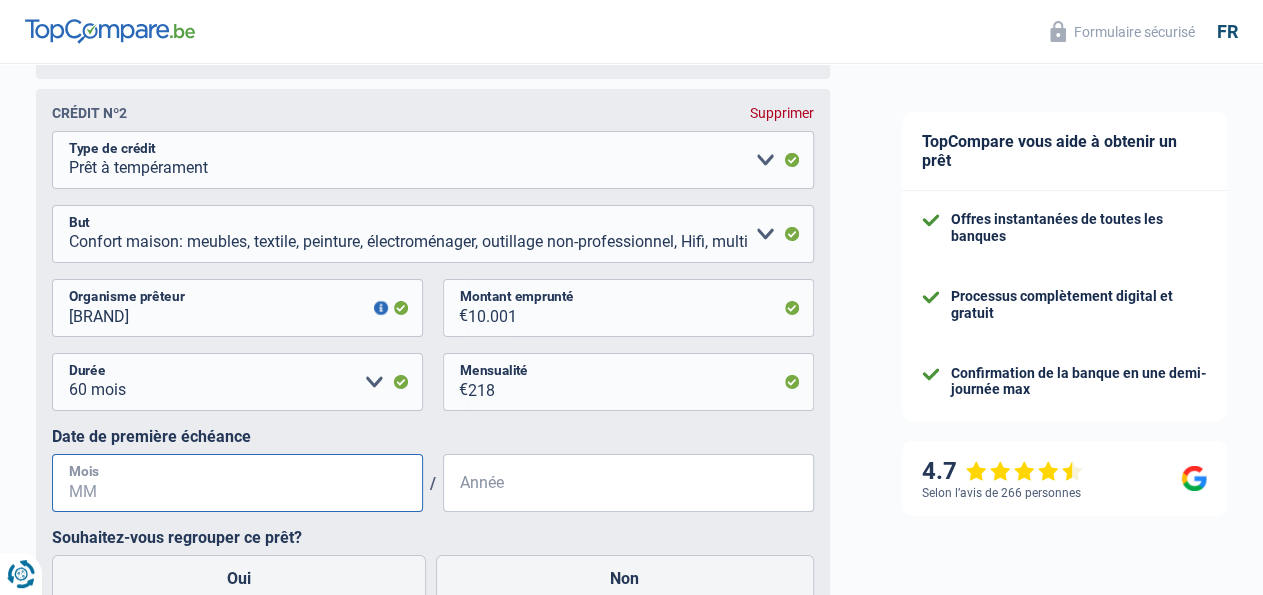 click on "Mois" at bounding box center [237, 483] 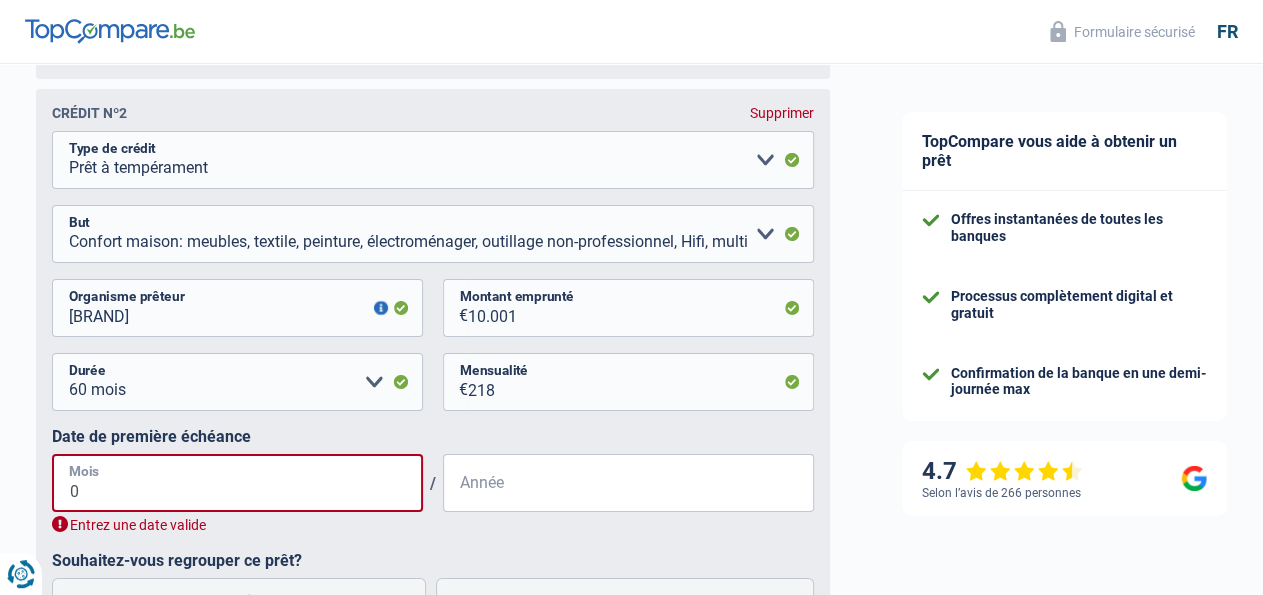 type on "04" 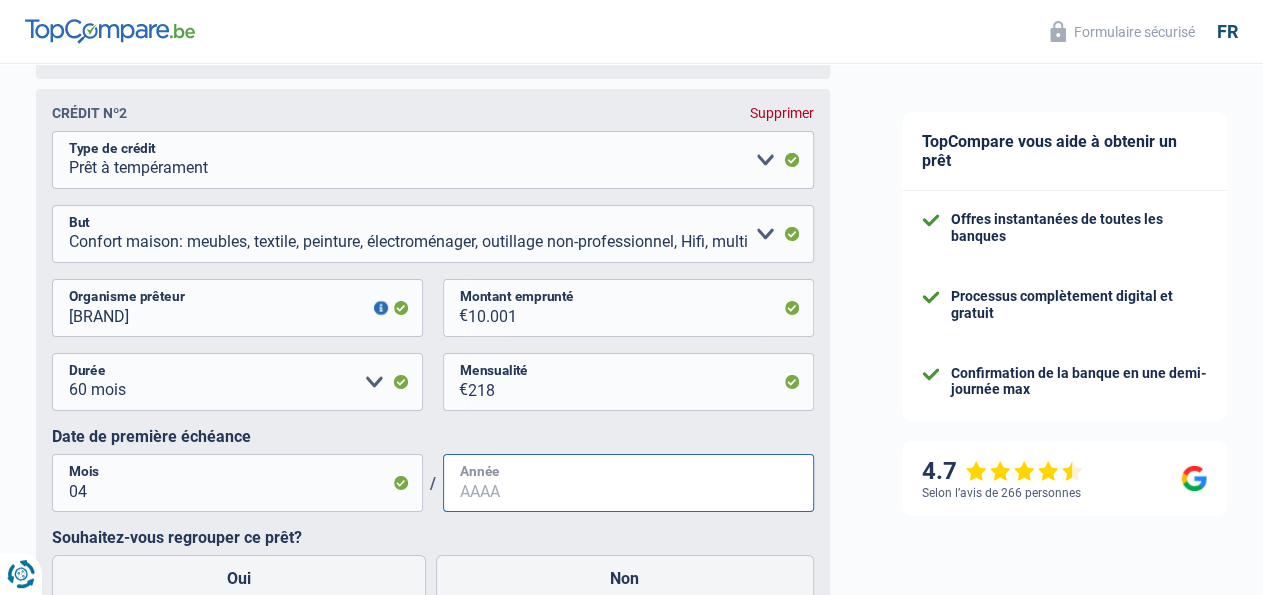 click on "Année" at bounding box center (628, 483) 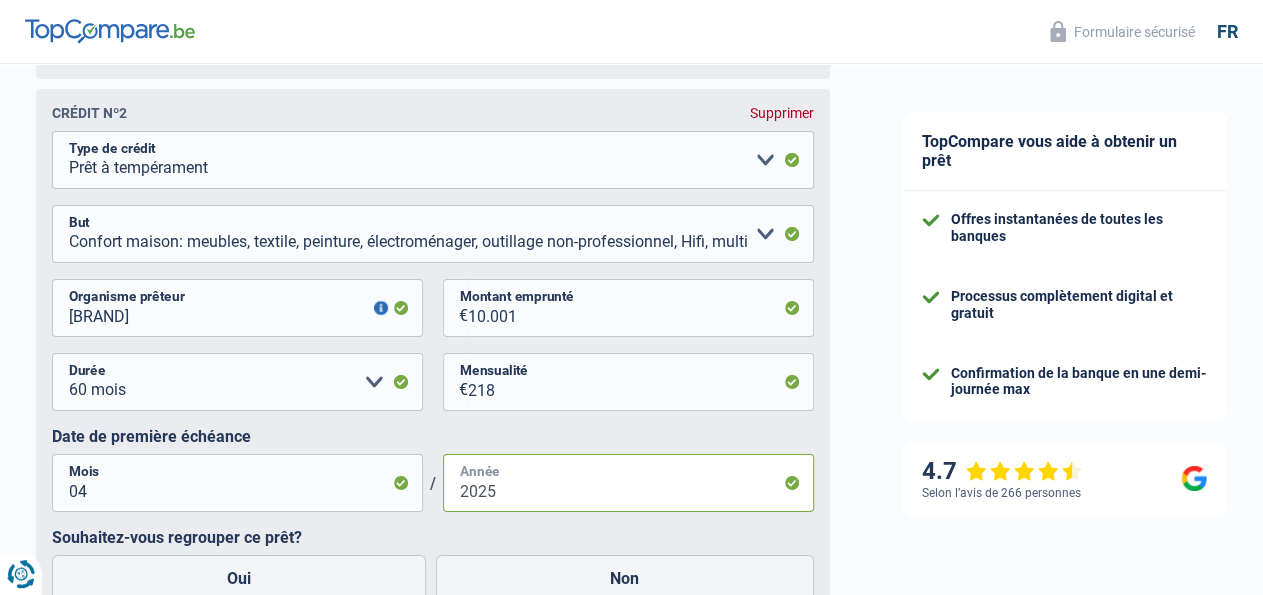 type on "2025" 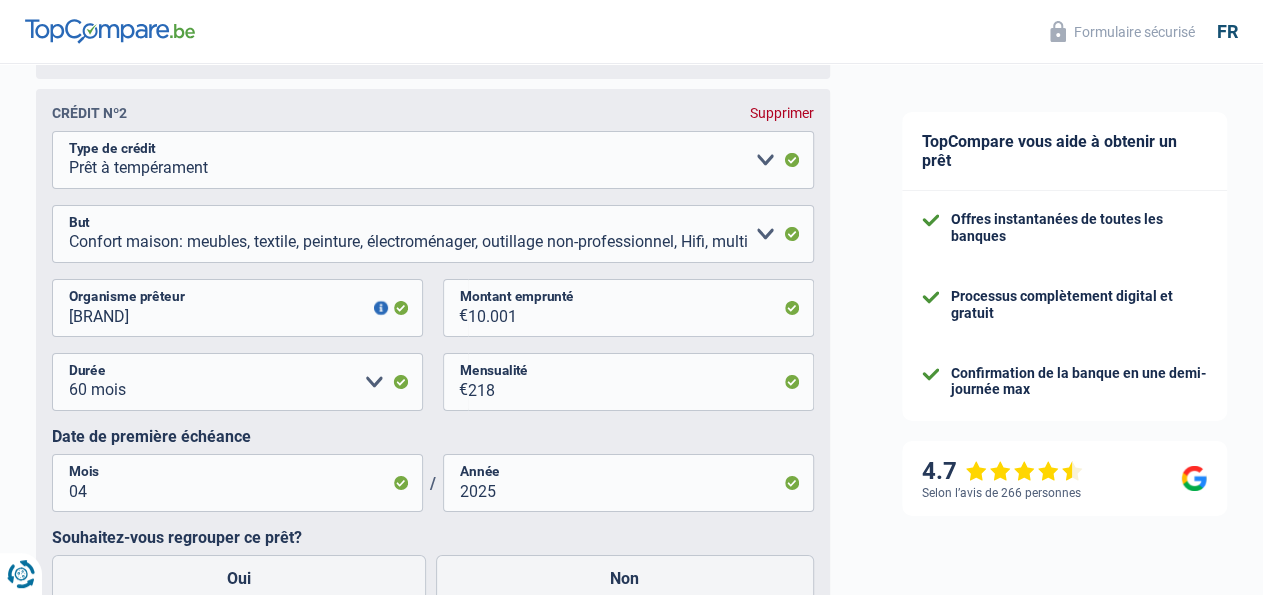 click on "Chance de réussite de votre simulation est de
80%
1
2
3
4
5
Rajoutez  +10%  en complétant l' étape 5
Informations de votre co-emprunteur
Complétez les informations de votre co-emprunteur ici et recevez plus d'offres des banques
NICOLAS
Prénom
BAUSIERE
Nom
Activité professionnelle du co-emprunteur
Ouvrier Employé privé Employé public Invalide Indépendant Pensionné Chômeur Mutuelle Femme au foyer Sans profession Allocataire sécurité/Intégration social (SPF Sécurité Sociale, CPAS) Etudiant Profession libérale Commerçant Rentier Pré-pensionné" at bounding box center [433, -1185] 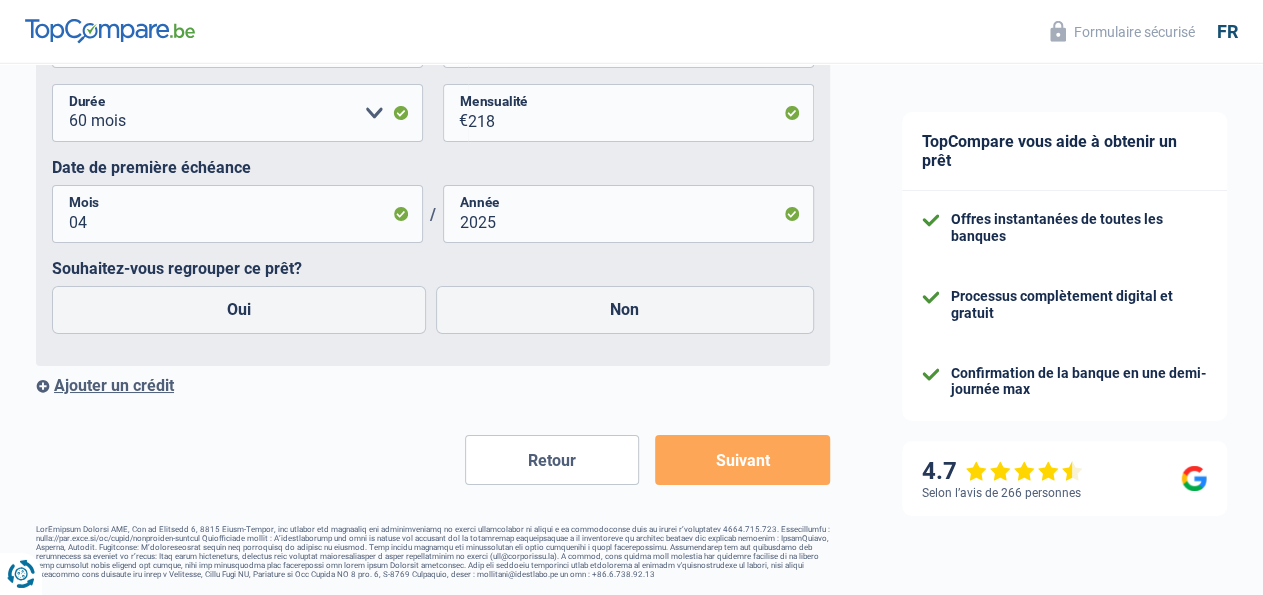 scroll, scrollTop: 3579, scrollLeft: 0, axis: vertical 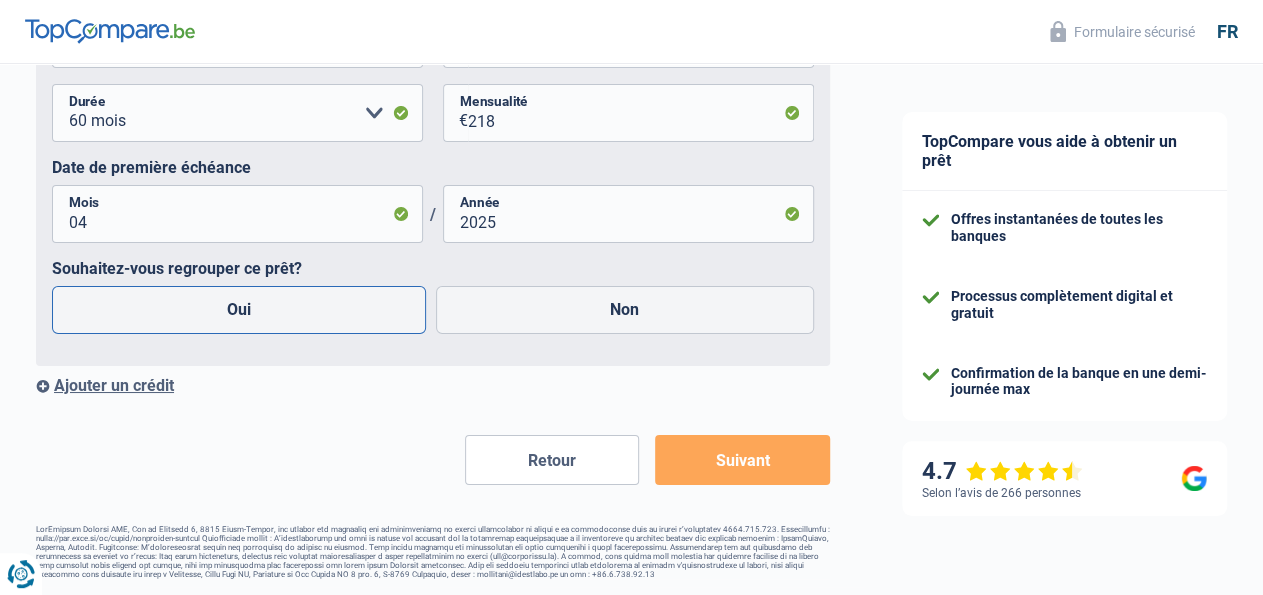click on "Oui" at bounding box center (239, 310) 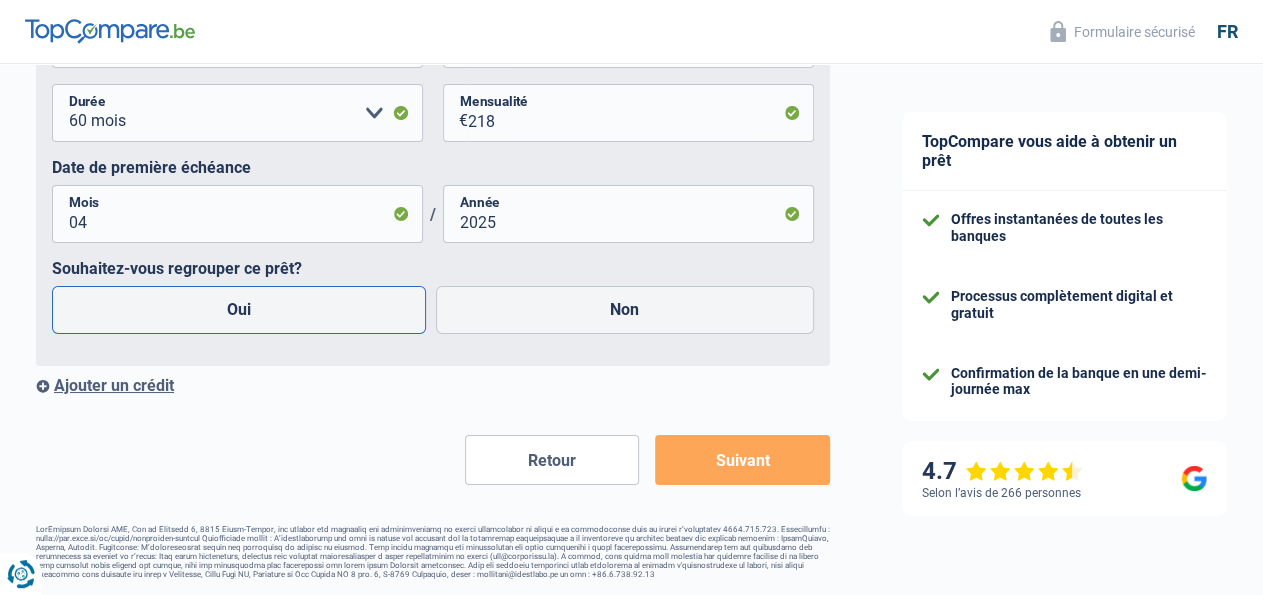 click on "Oui" at bounding box center (239, 310) 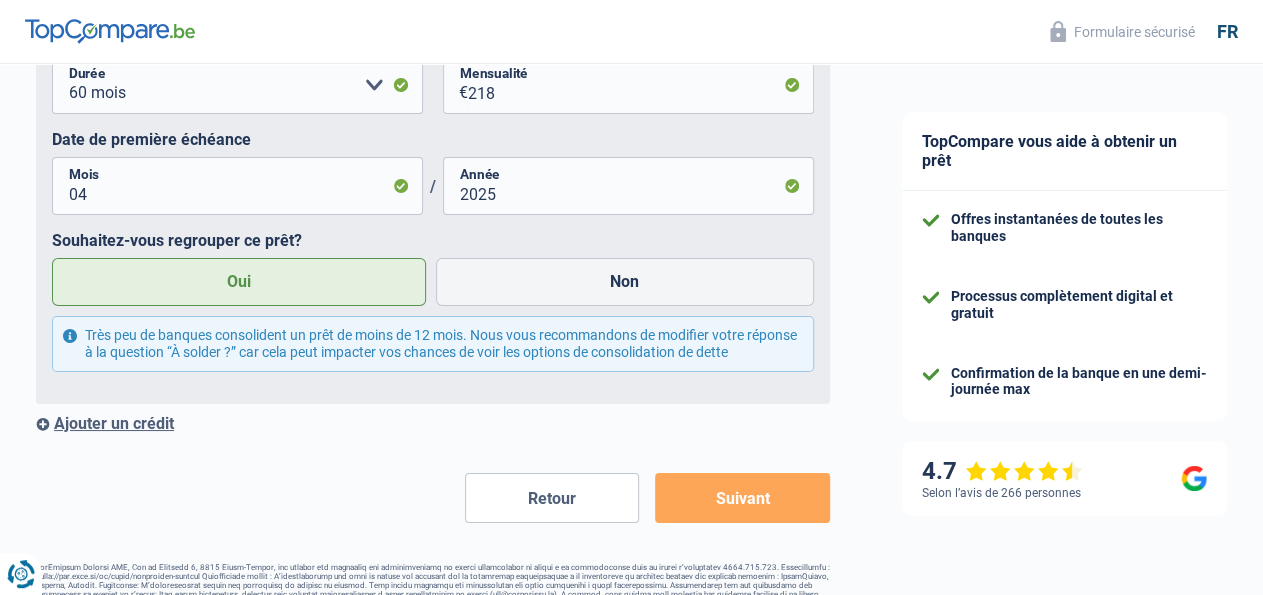 click on "Suivant" at bounding box center (742, 498) 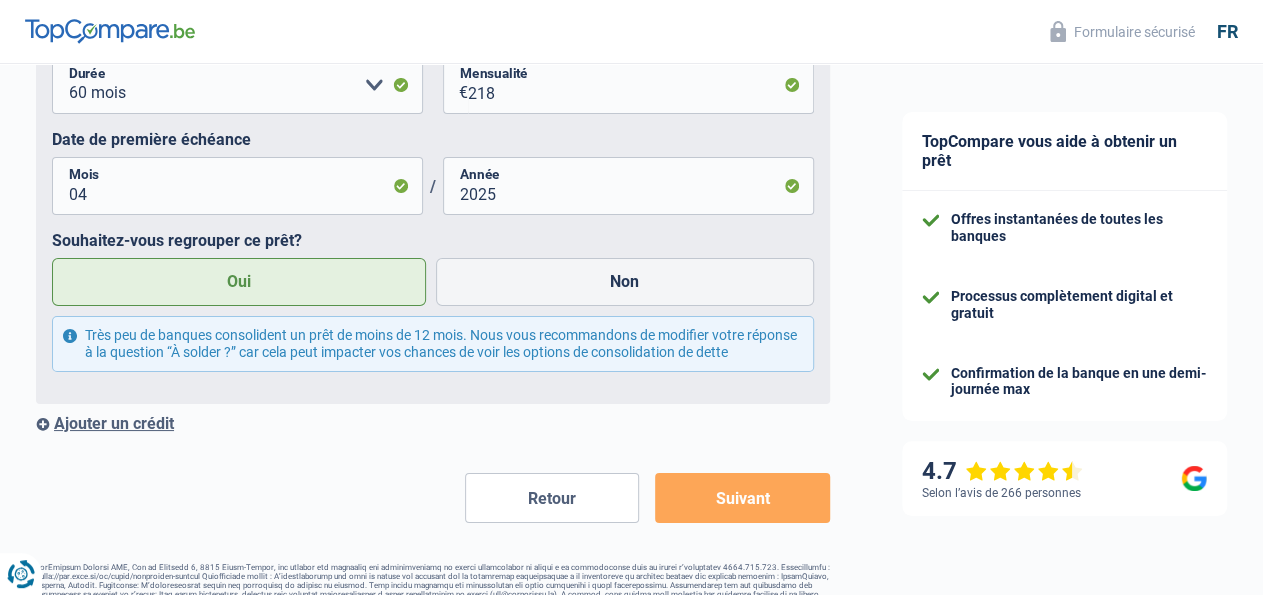 click on "Suivant" at bounding box center [742, 498] 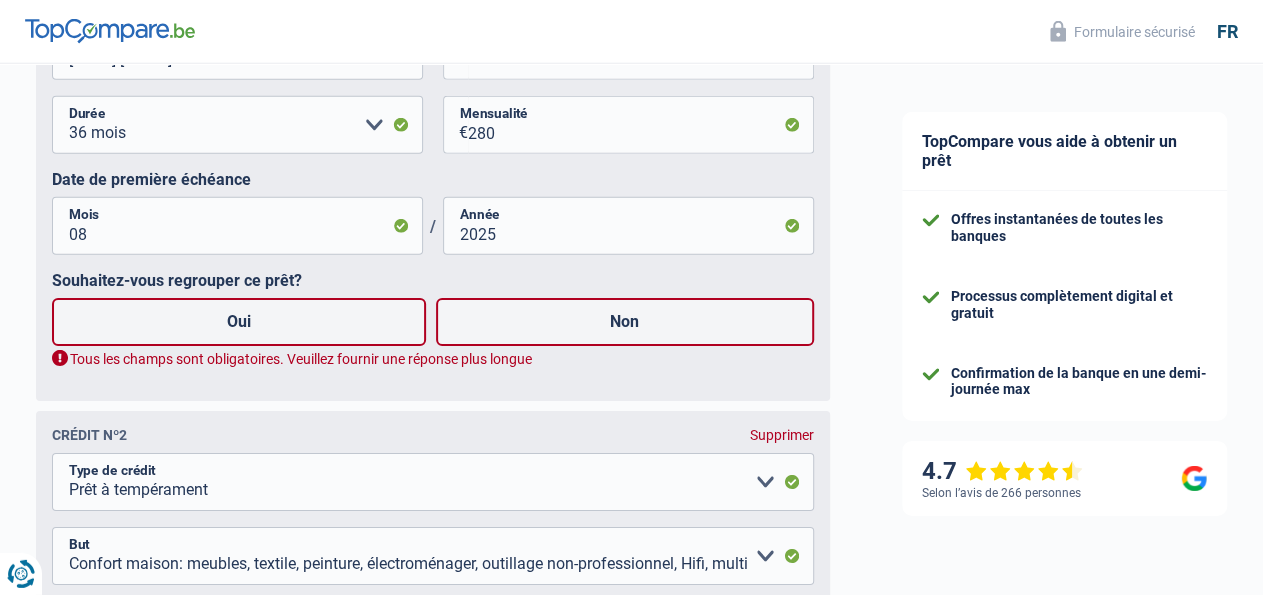scroll, scrollTop: 3020, scrollLeft: 0, axis: vertical 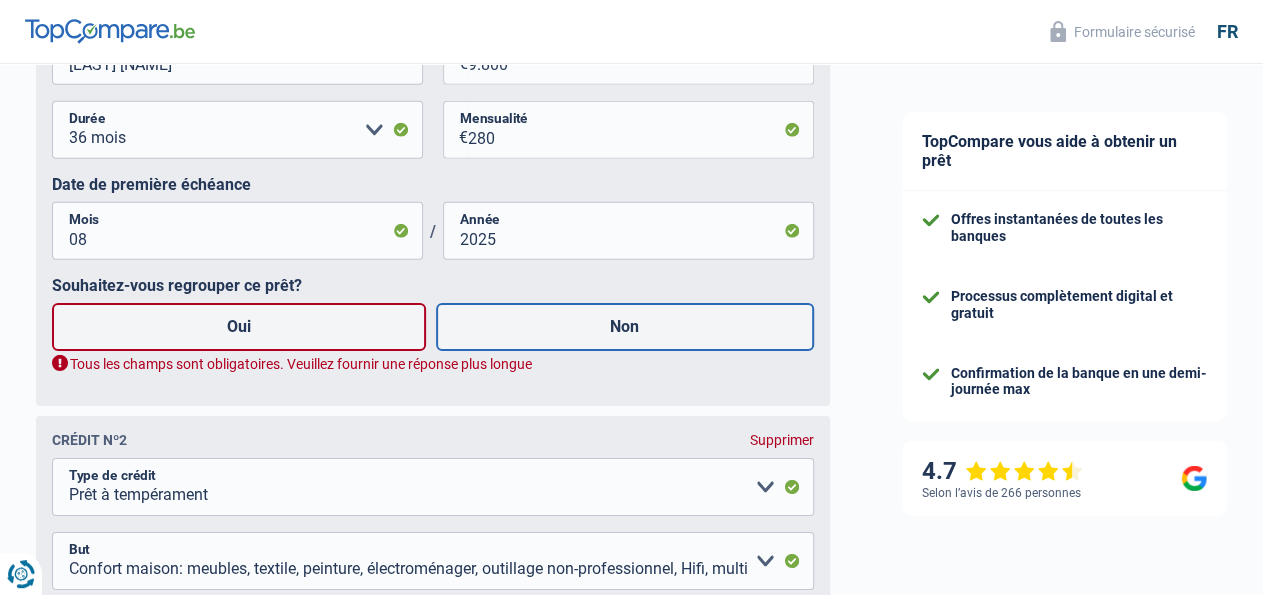 click on "Non" at bounding box center [625, 327] 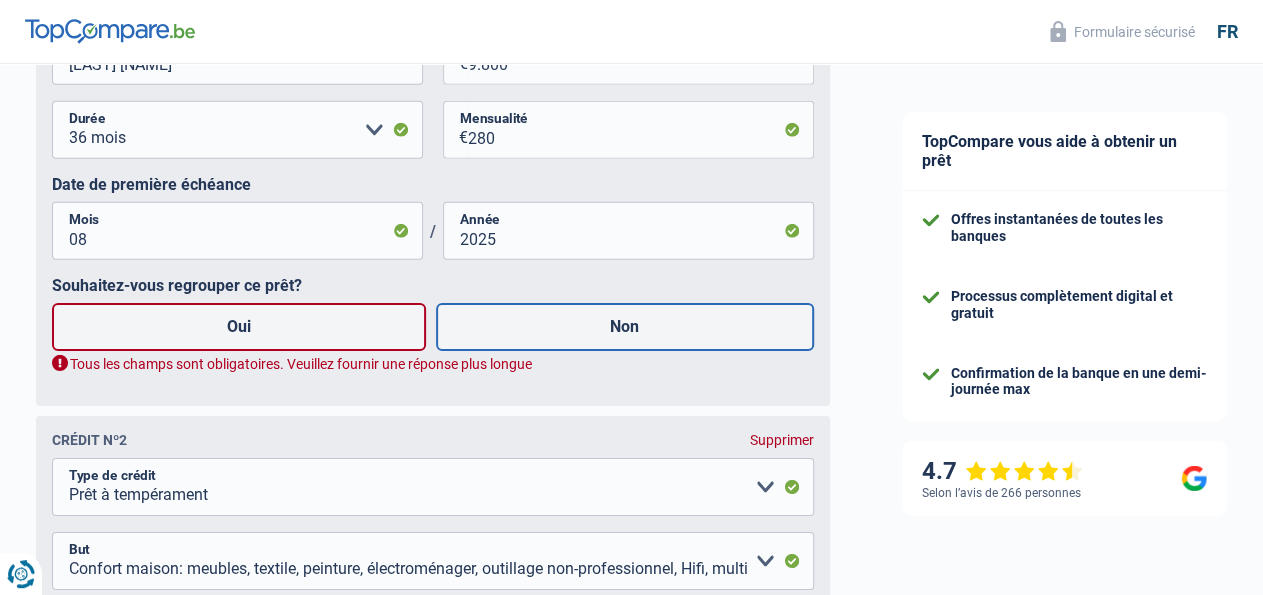 click on "Non" at bounding box center [625, 327] 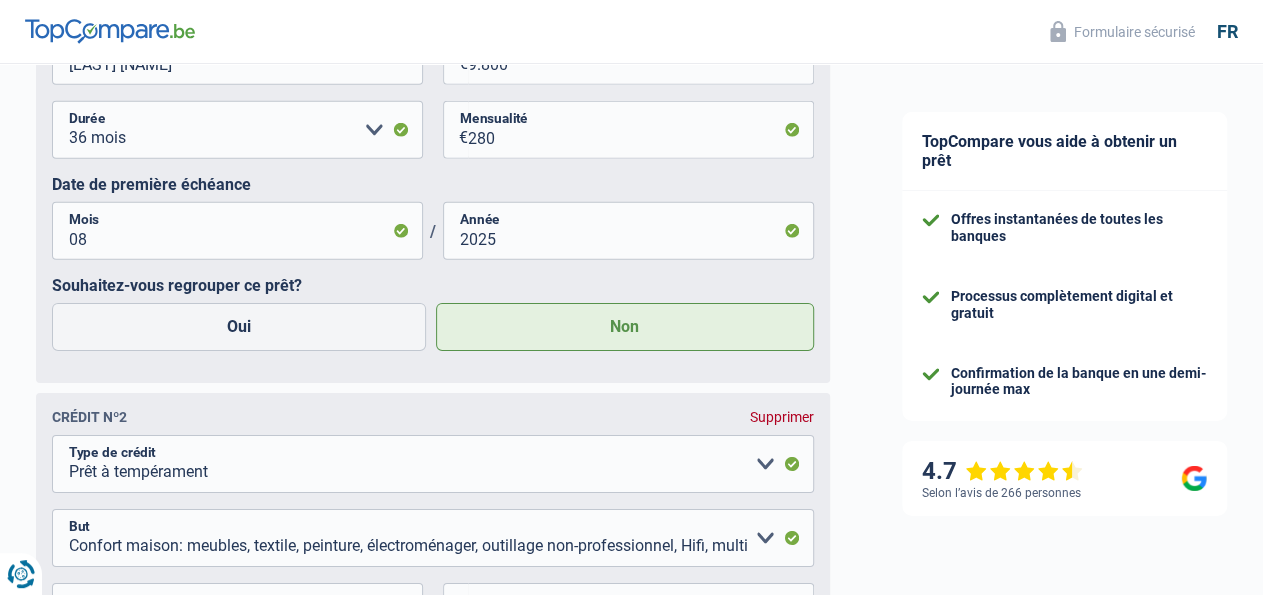 click on "TopCompare vous aide à obtenir un prêt
Offres instantanées de toutes les banques
Processus complètement digital et gratuit
Confirmation de la banque en une demi-journée max
4.7
Selon l’avis de 266 personnes
Formulaire sécurisé" at bounding box center [1064, -861] 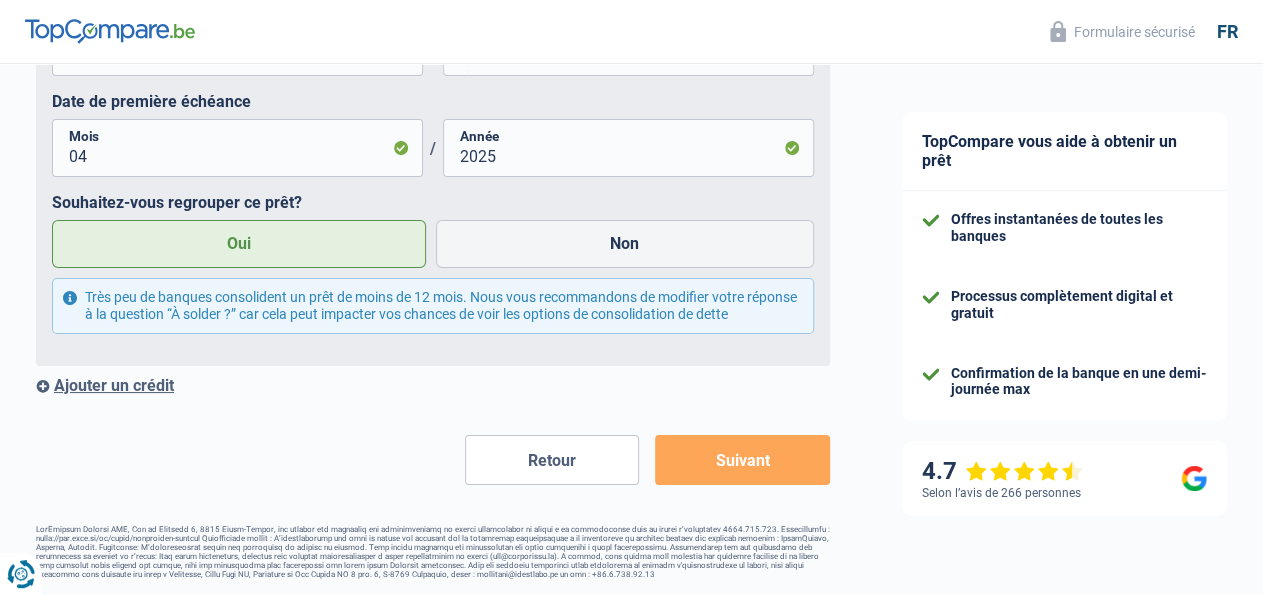 scroll, scrollTop: 3702, scrollLeft: 0, axis: vertical 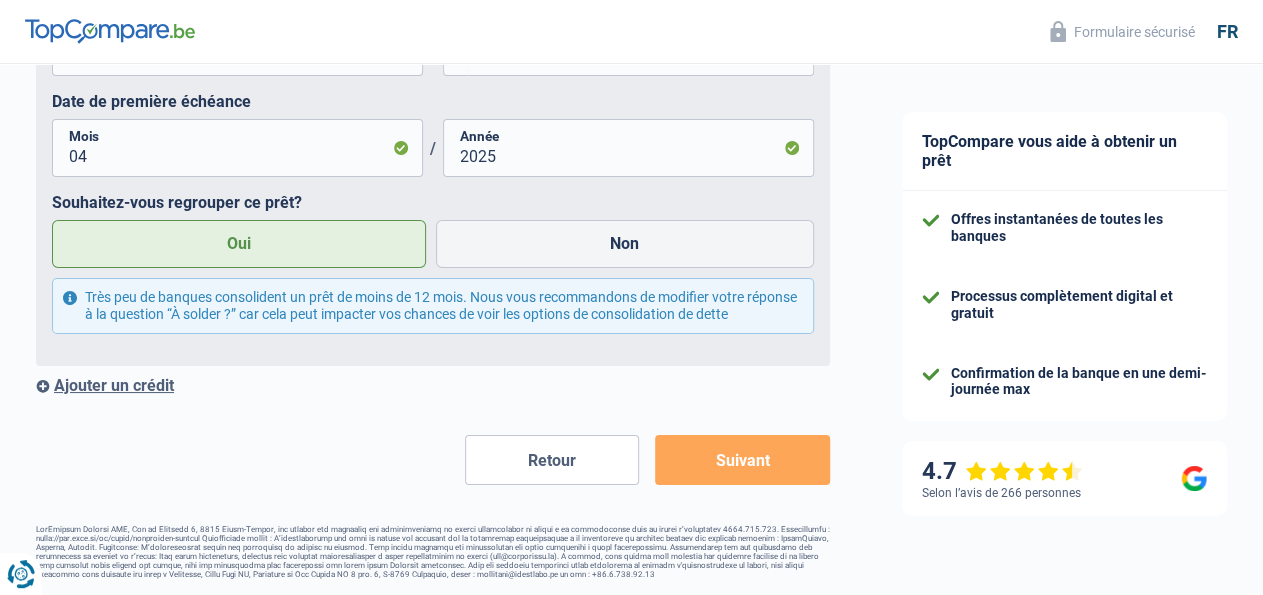 click on "Suivant" at bounding box center (742, 460) 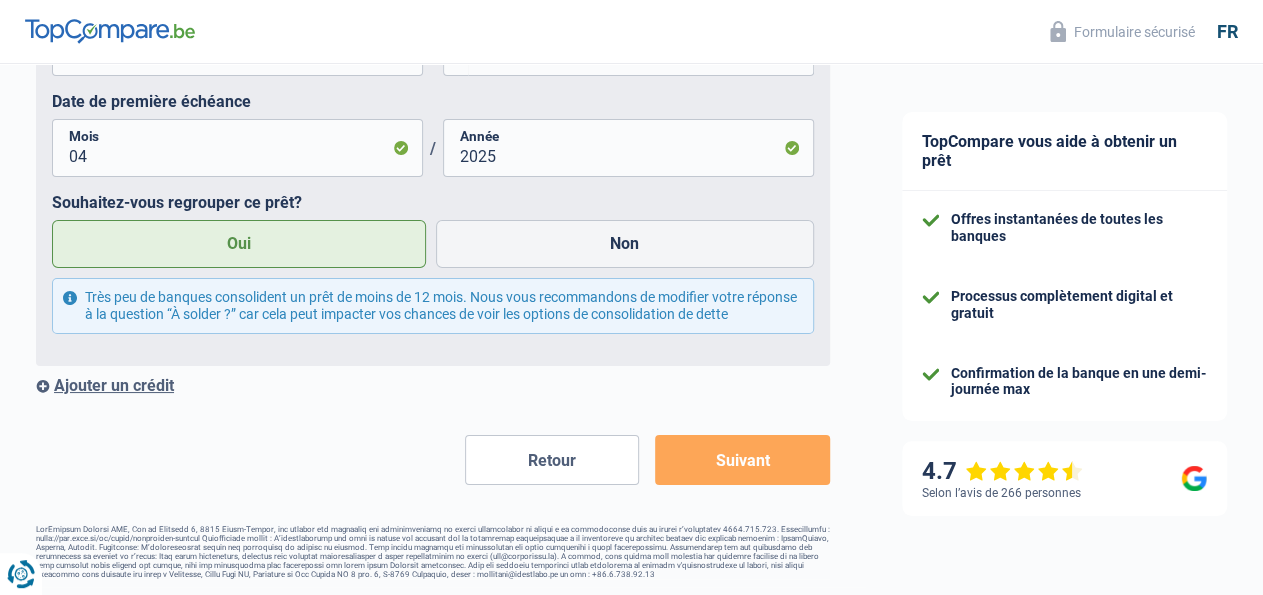 click on "TopCompare vous aide à obtenir un prêt
Offres instantanées de toutes les banques
Processus complètement digital et gratuit
Confirmation de la banque en une demi-journée max
4.7
Selon l’avis de 266 personnes
Formulaire sécurisé" at bounding box center [1064, -1500] 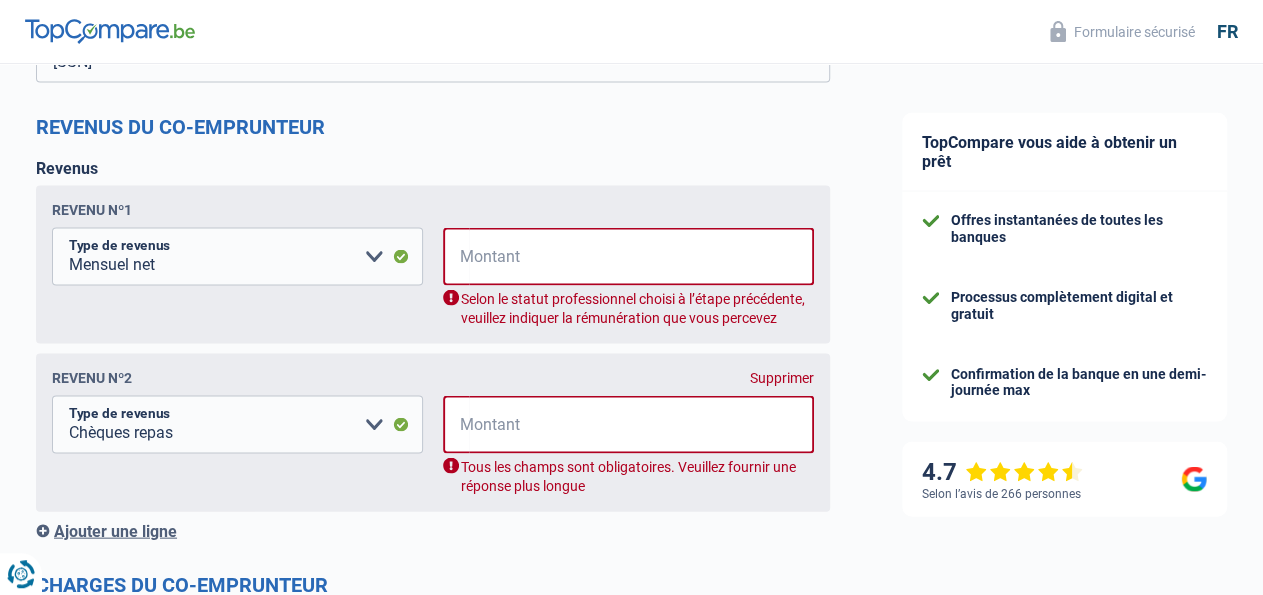 scroll, scrollTop: 1830, scrollLeft: 0, axis: vertical 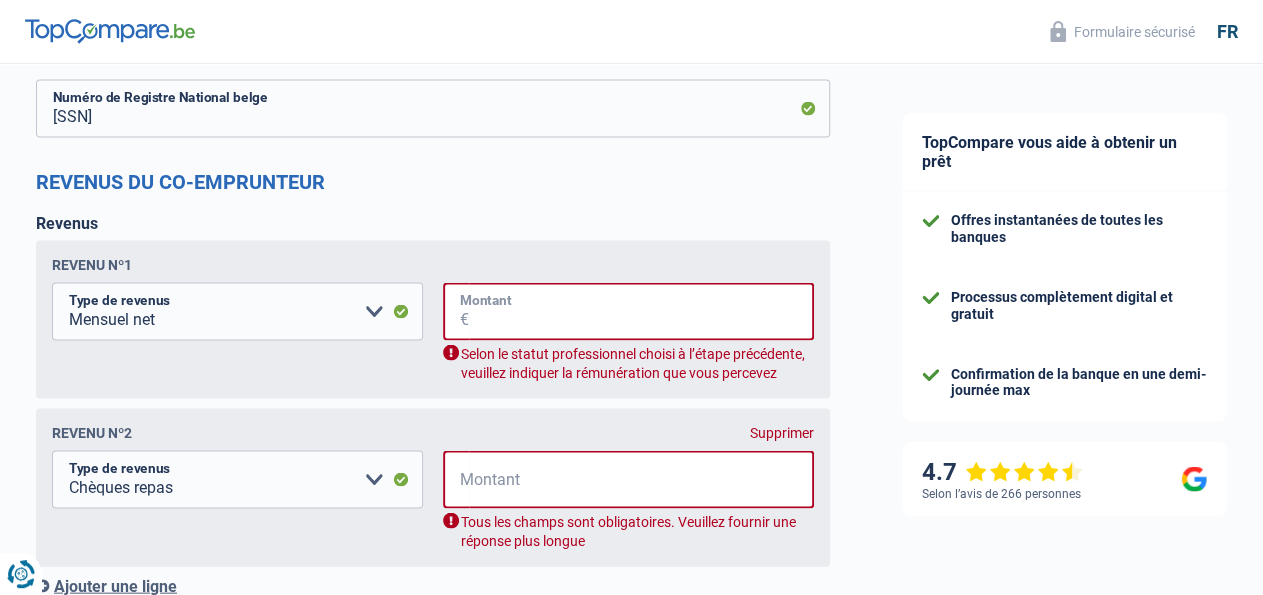 click on "Montant" at bounding box center (641, 311) 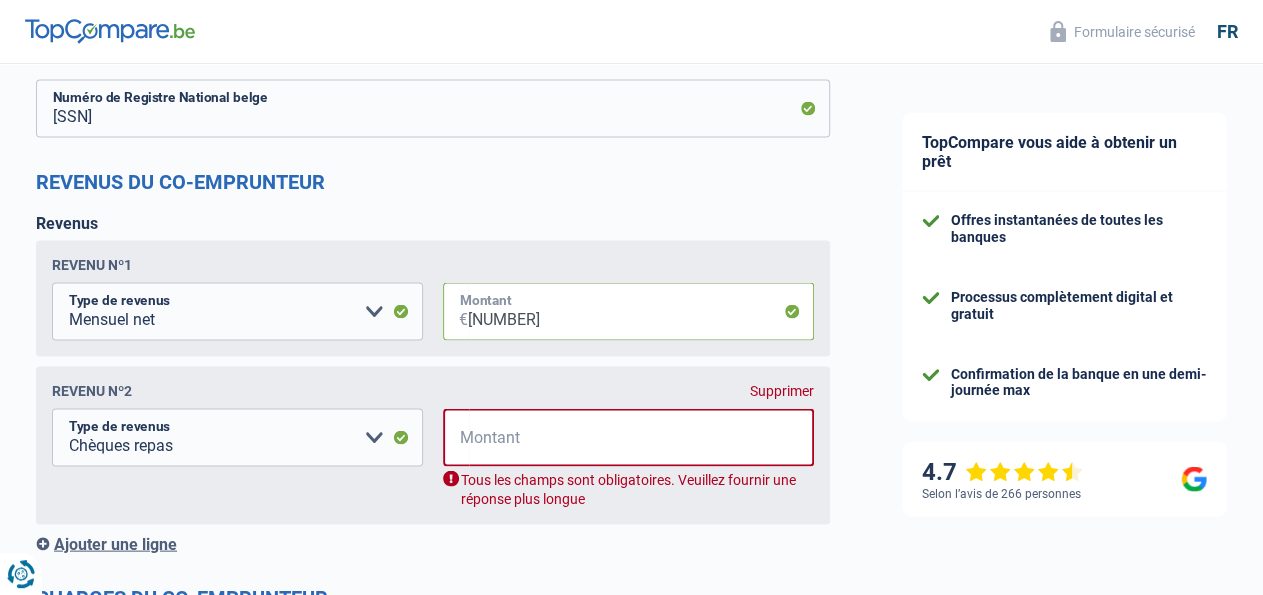 type on "2.880" 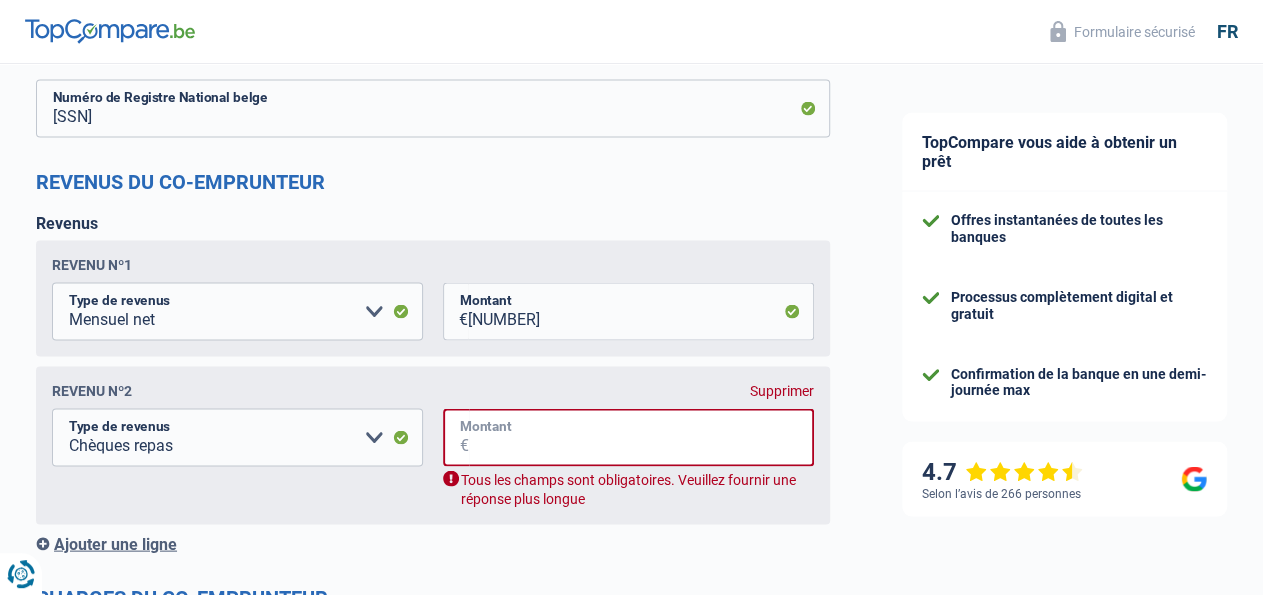 click on "Montant" at bounding box center [641, 437] 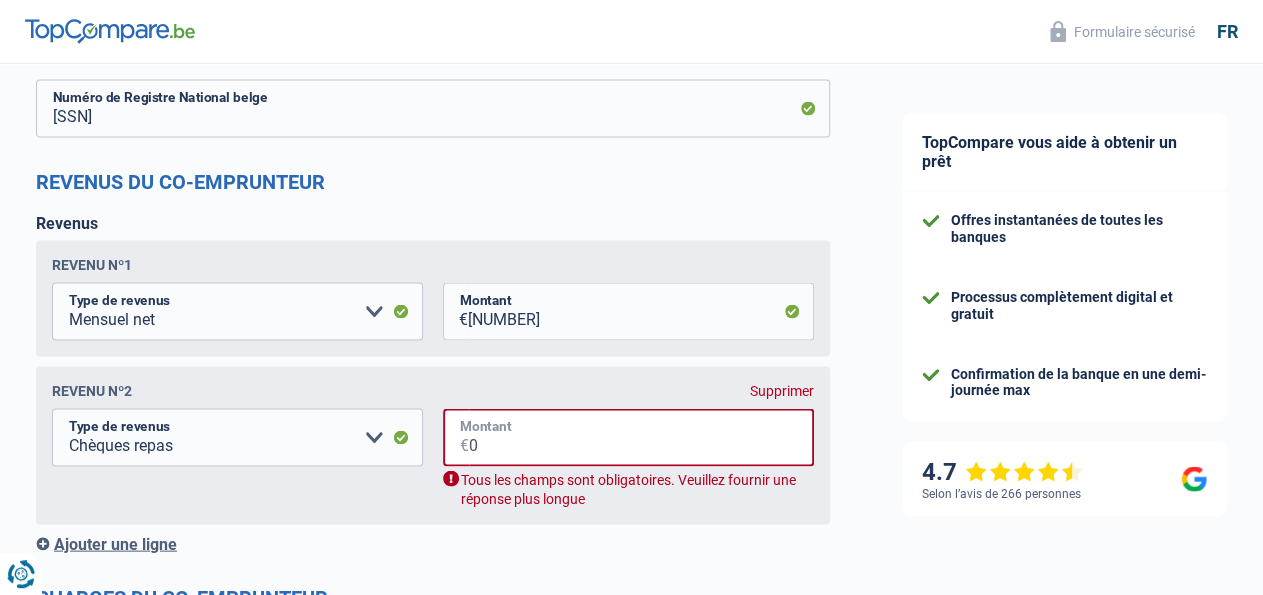type on "0" 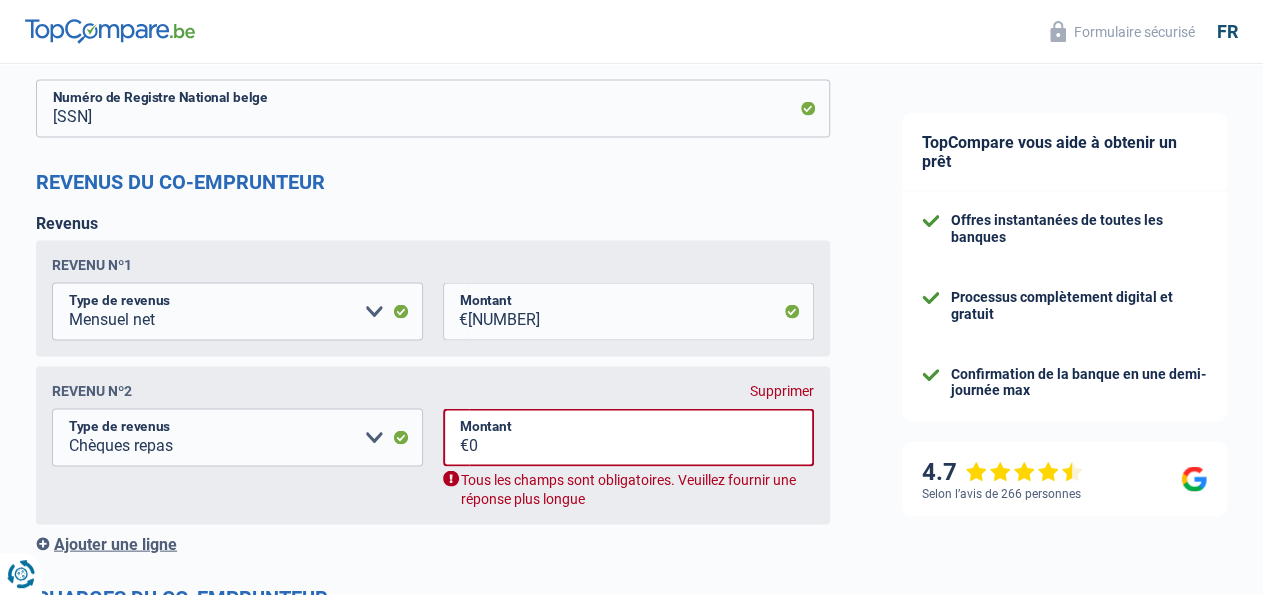 click on "Revenu nº2
Supprimer
Allocation d'handicap Allocations chômage Allocations familiales Chèques repas Complément d'entreprise Indemnité mutuelle Indépendant complémentaire Mensuel net Pension Pension alimentaire Pension d'invalidité Revenu d'intégration sociale Revenus locatifs Autres revenus
Veuillez sélectionner une option
Type de revenus
Tous les champs sont obligatoires. Veuillez fournir une réponse plus longue   0   €
Montant
Tous les champs sont obligatoires. Veuillez fournir une réponse plus longue" at bounding box center [433, 445] 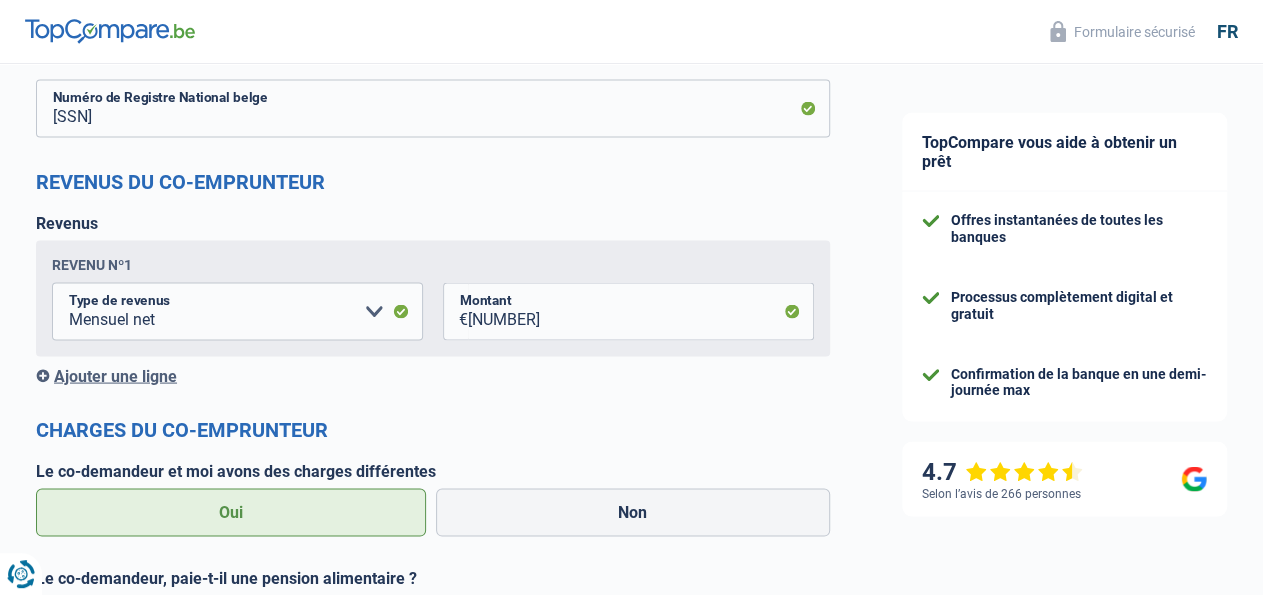 click on "TopCompare vous aide à obtenir un prêt
Offres instantanées de toutes les banques
Processus complètement digital et gratuit
Confirmation de la banque en une demi-journée max
4.7
Selon l’avis de 266 personnes
Formulaire sécurisé" at bounding box center [1064, 224] 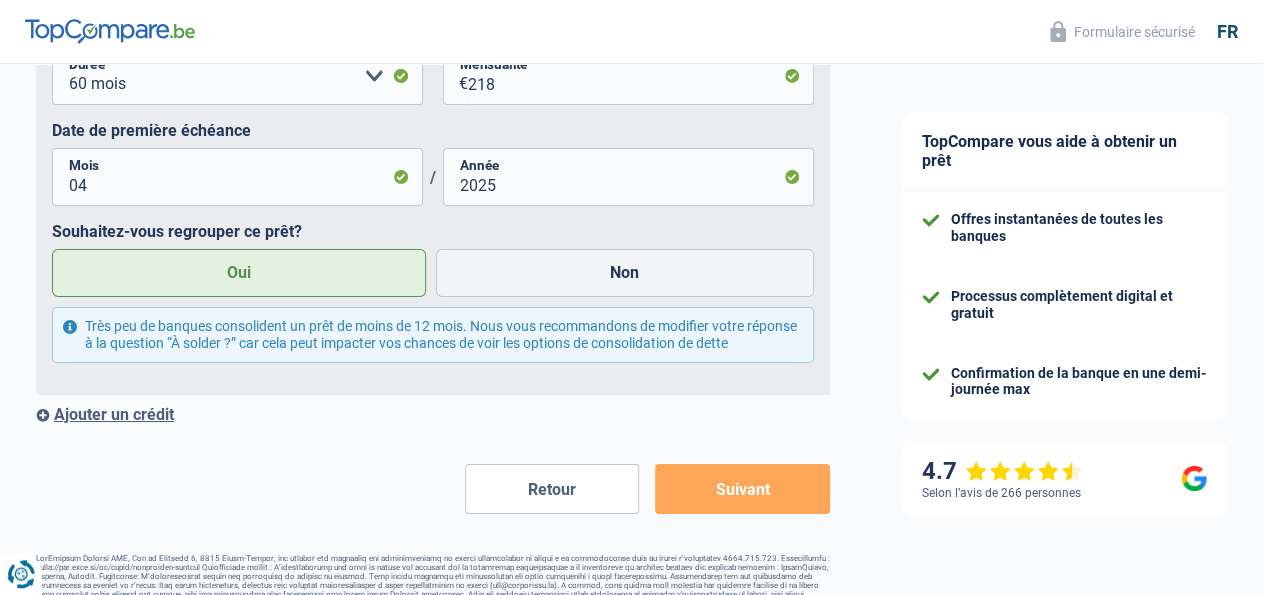 scroll, scrollTop: 3473, scrollLeft: 0, axis: vertical 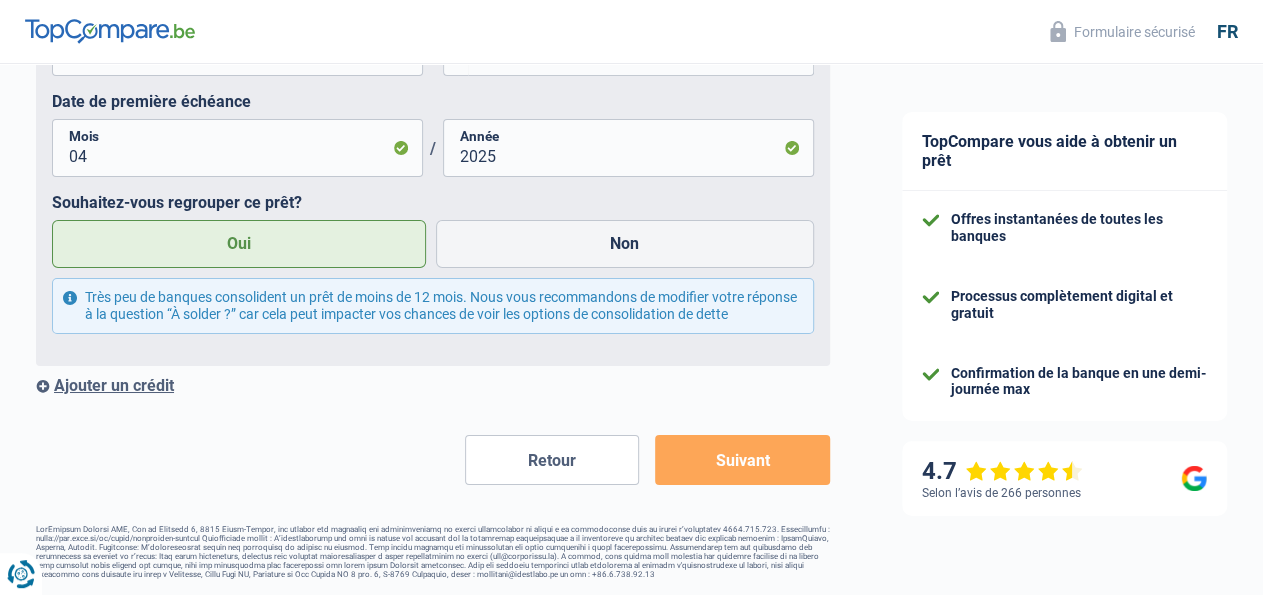 click on "Suivant" at bounding box center (742, 460) 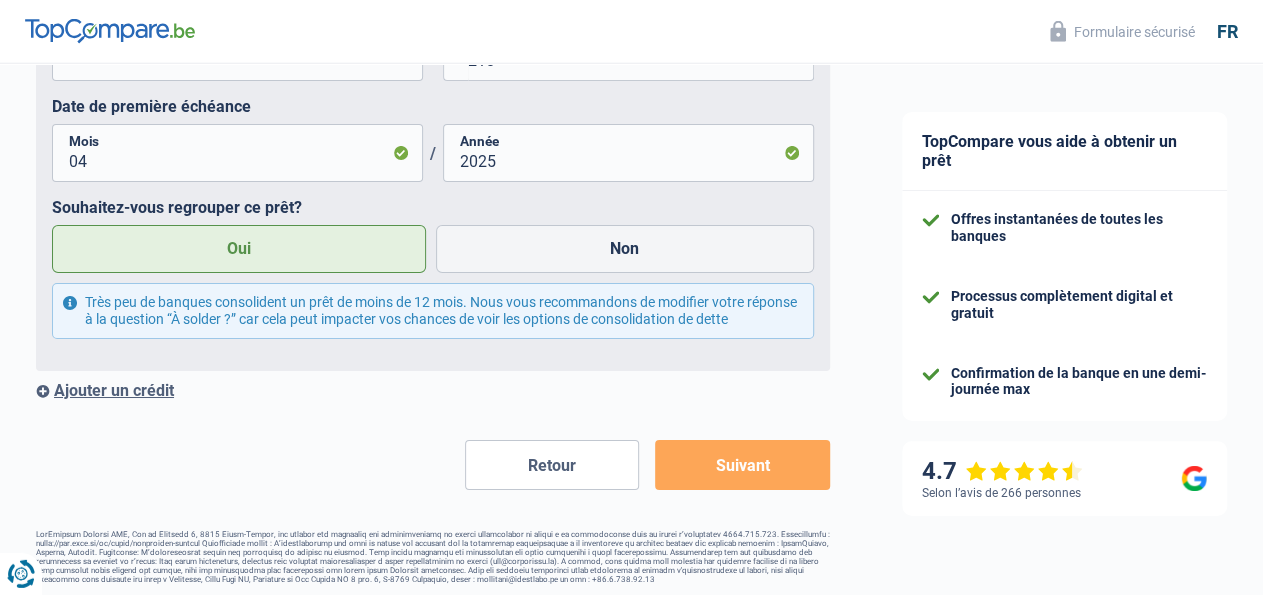 scroll, scrollTop: 3473, scrollLeft: 0, axis: vertical 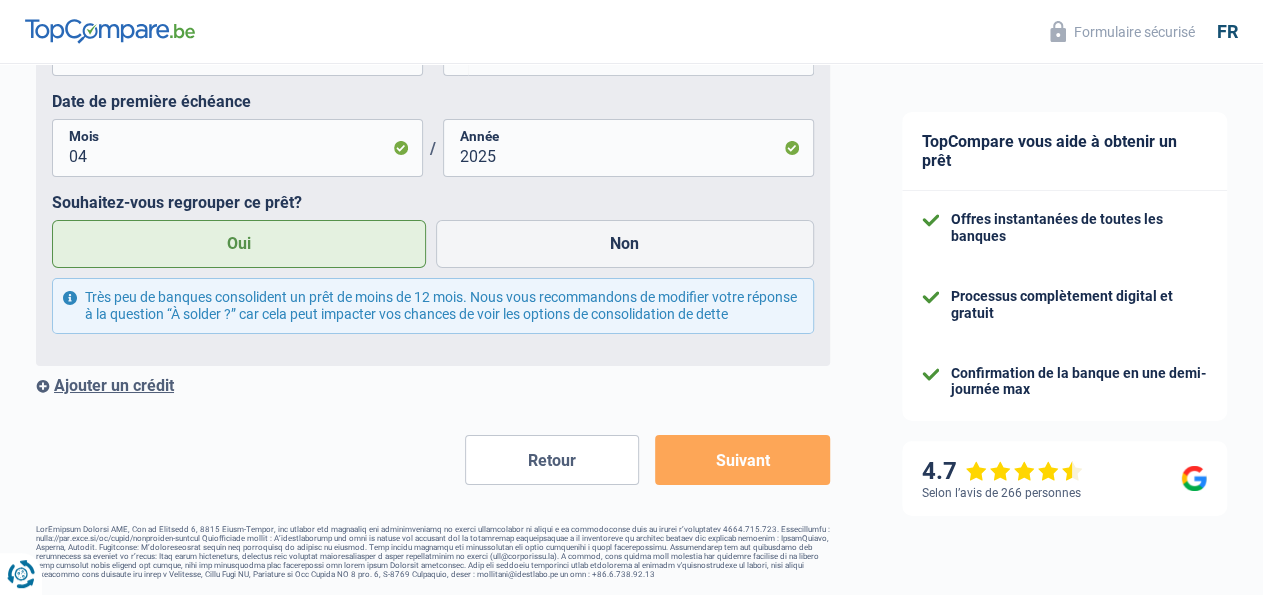 click on "Suivant" at bounding box center (742, 460) 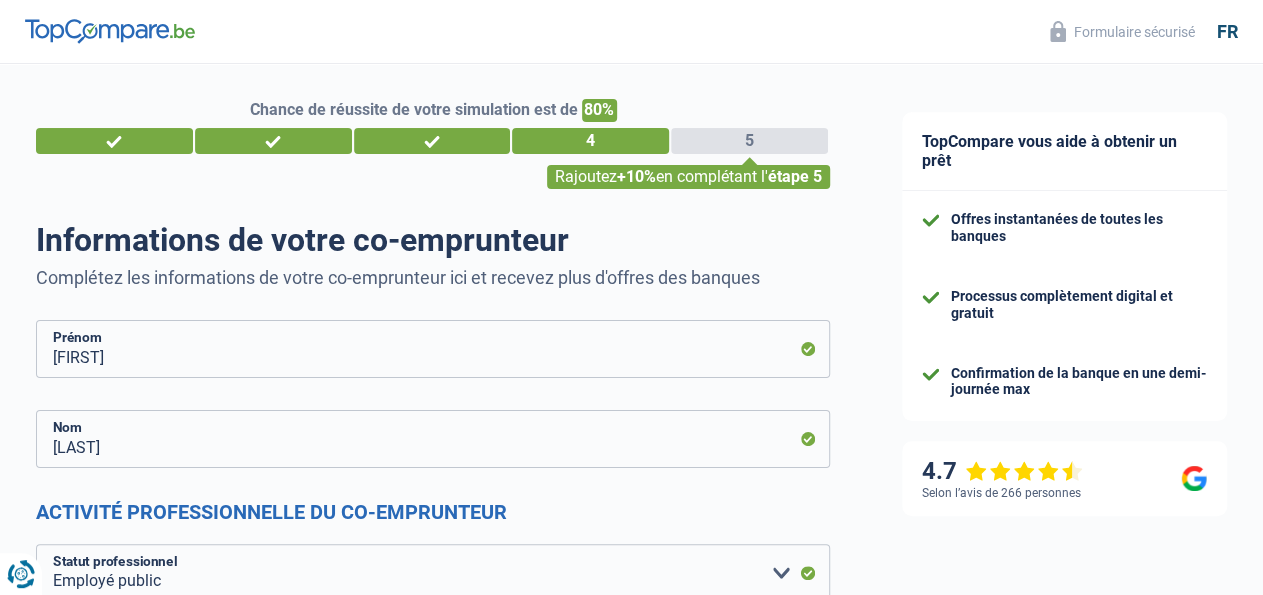 scroll, scrollTop: 0, scrollLeft: 0, axis: both 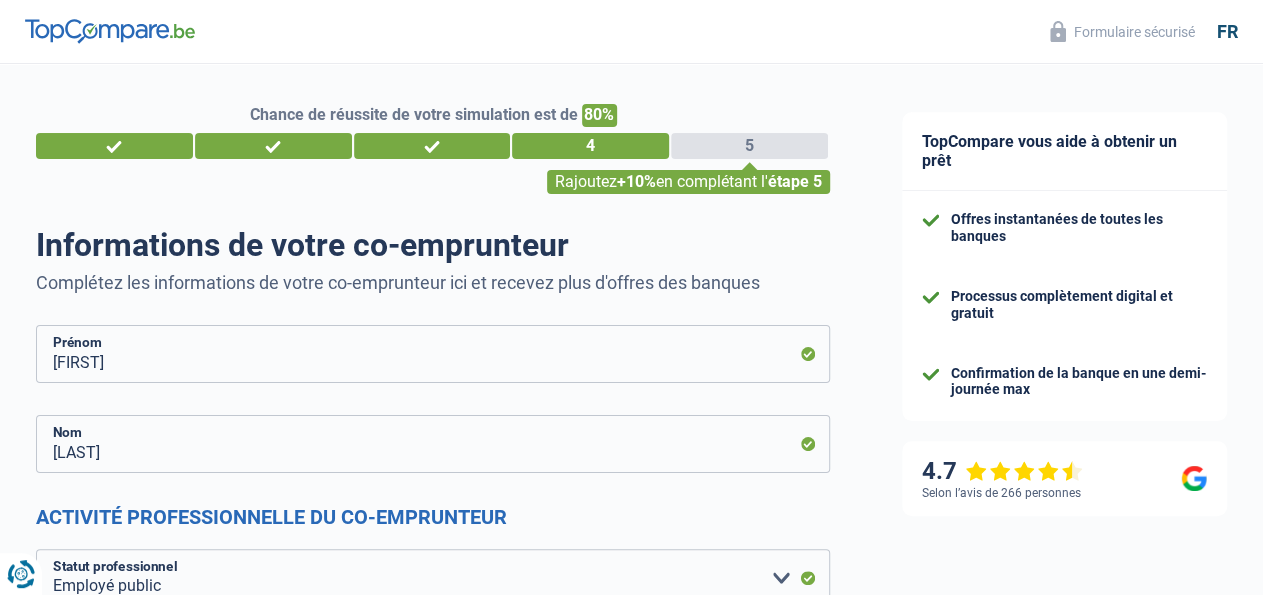 click on "Chance de réussite de votre simulation est de
80%
1
2
3
4
5
Rajoutez  +10%  en complétant l' étape 5
Informations de votre co-emprunteur
Complétez les informations de votre co-emprunteur ici et recevez plus d'offres des banques
NICOLAS
Prénom
BAUSIERE
Nom
Activité professionnelle du co-emprunteur
Ouvrier Employé privé Employé public Invalide Indépendant Pensionné Chômeur Mutuelle Femme au foyer Sans profession Allocataire sécurité/Intégration social (SPF Sécurité Sociale, CPAS) Etudiant Profession libérale Commerçant Rentier Pré-pensionné" at bounding box center (433, 2046) 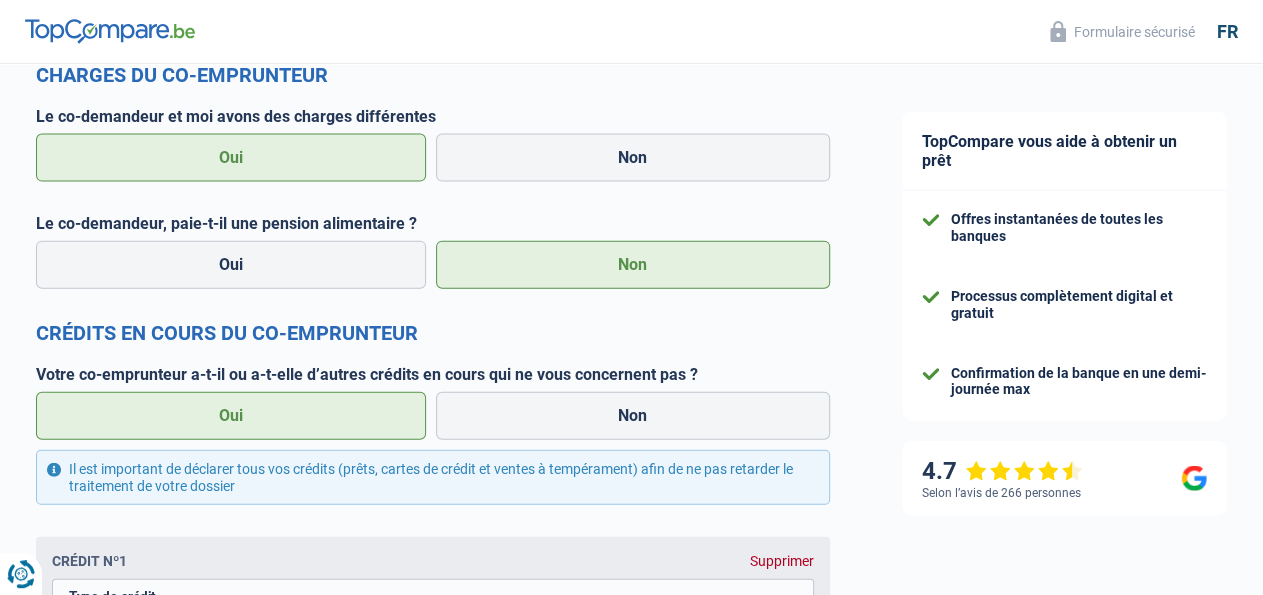 scroll, scrollTop: 2236, scrollLeft: 0, axis: vertical 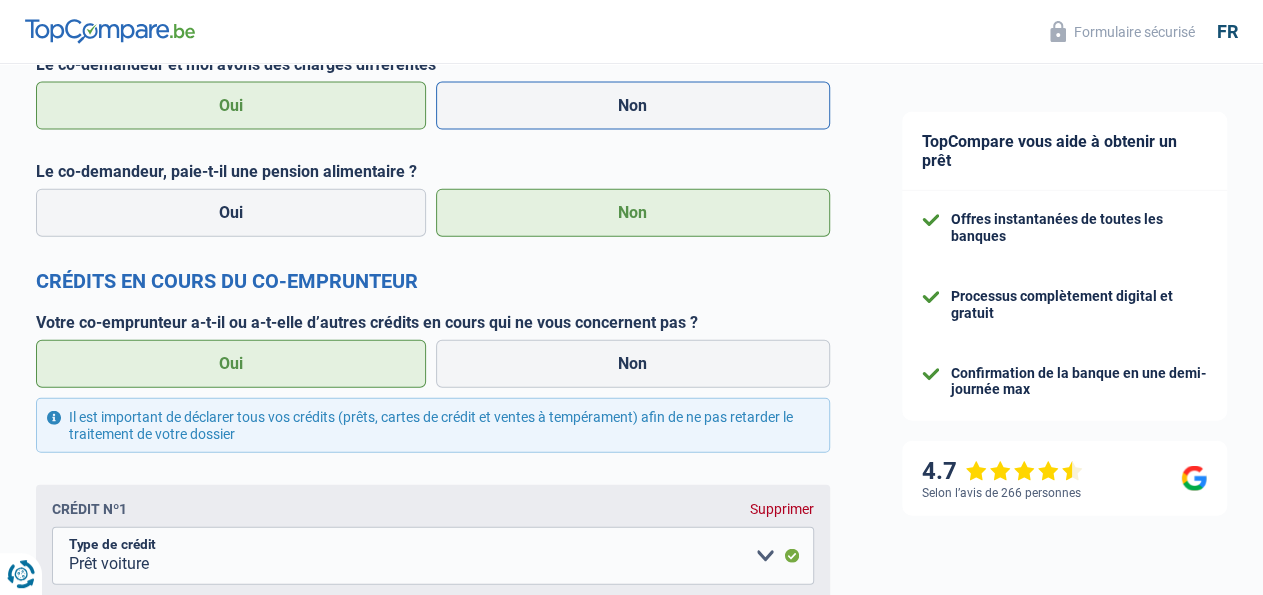 click on "Non" at bounding box center [633, 106] 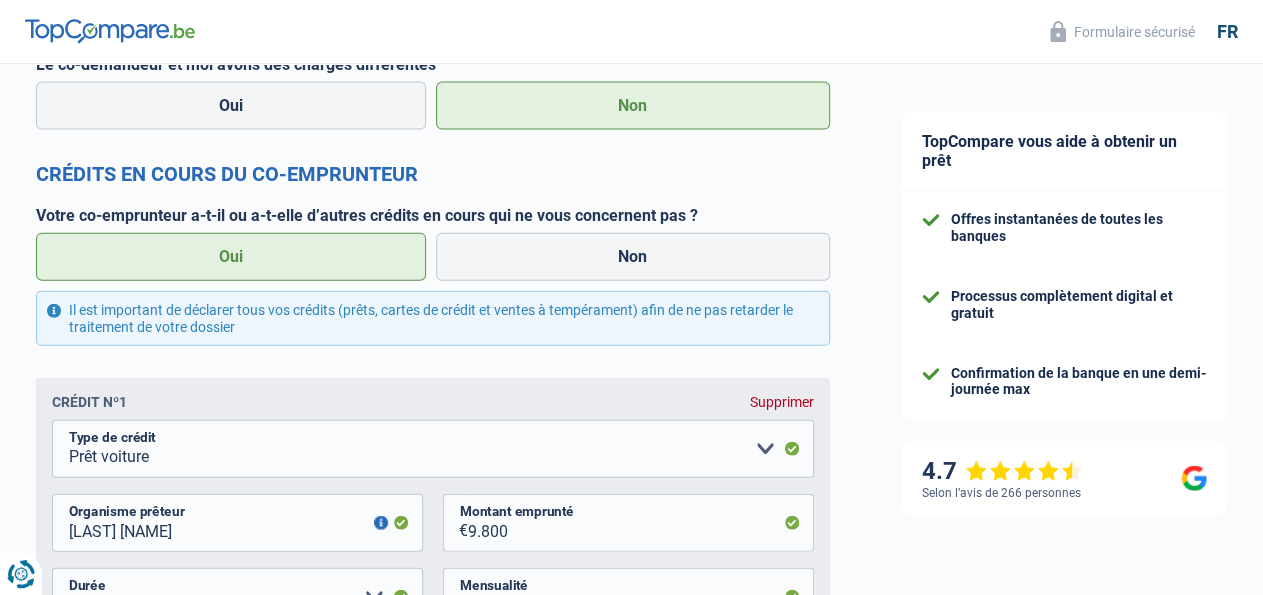 click on "TopCompare vous aide à obtenir un prêt
Offres instantanées de toutes les banques
Processus complètement digital et gratuit
Confirmation de la banque en une demi-journée max
4.7
Selon l’avis de 266 personnes
Formulaire sécurisé" at bounding box center (1064, -236) 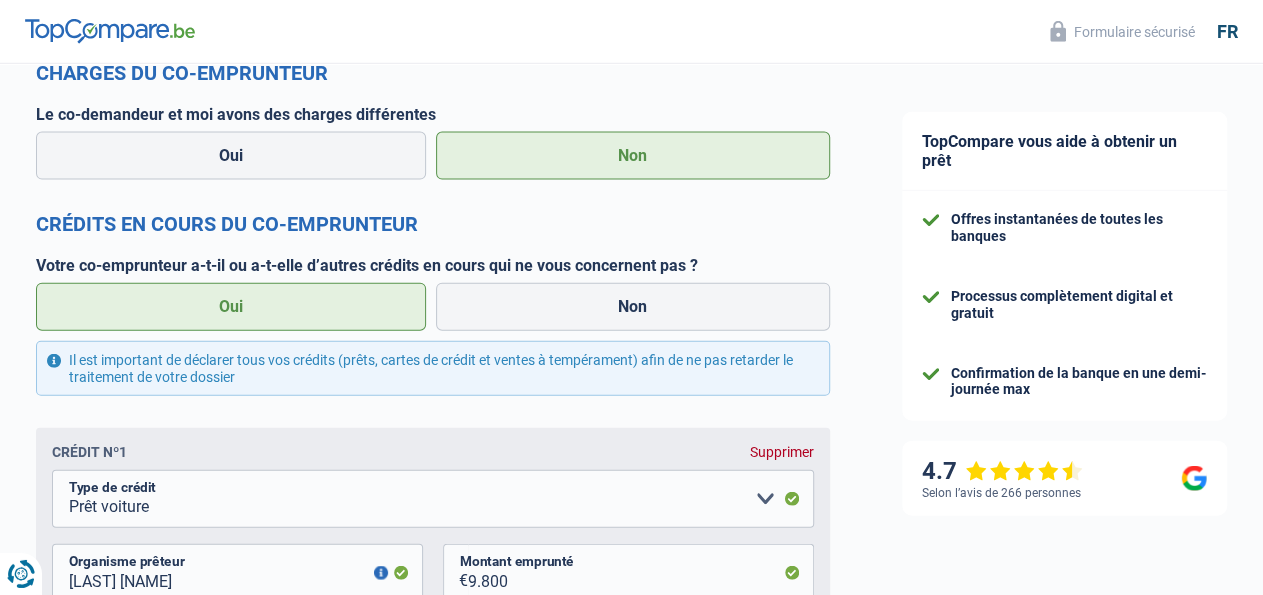 scroll, scrollTop: 2132, scrollLeft: 0, axis: vertical 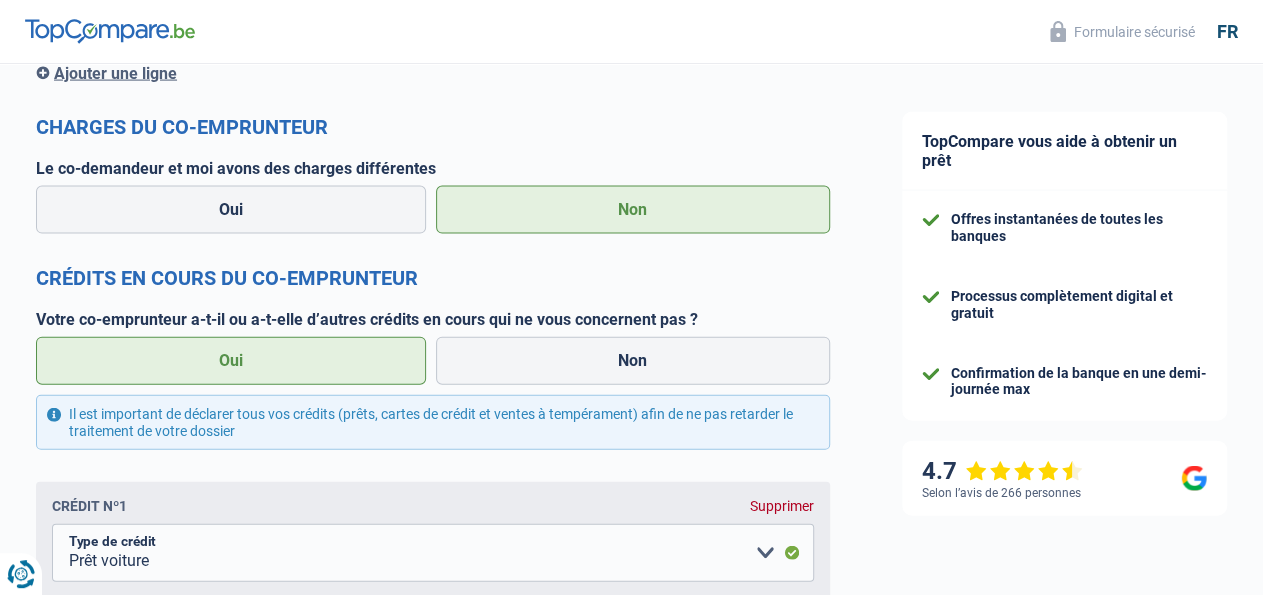 click on "Chance de réussite de votre simulation est de
80%
1
2
3
4
5
Rajoutez  +10%  en complétant l' étape 5
Informations de votre co-emprunteur
Complétez les informations de votre co-emprunteur ici et recevez plus d'offres des banques
NICOLAS
Prénom
BAUSIERE
Nom
Activité professionnelle du co-emprunteur
Ouvrier Employé privé Employé public Invalide Indépendant Pensionné Chômeur Mutuelle Femme au foyer Sans profession Allocataire sécurité/Intégration social (SPF Sécurité Sociale, CPAS) Etudiant Profession libérale Commerçant Rentier Pré-pensionné" at bounding box center (433, -140) 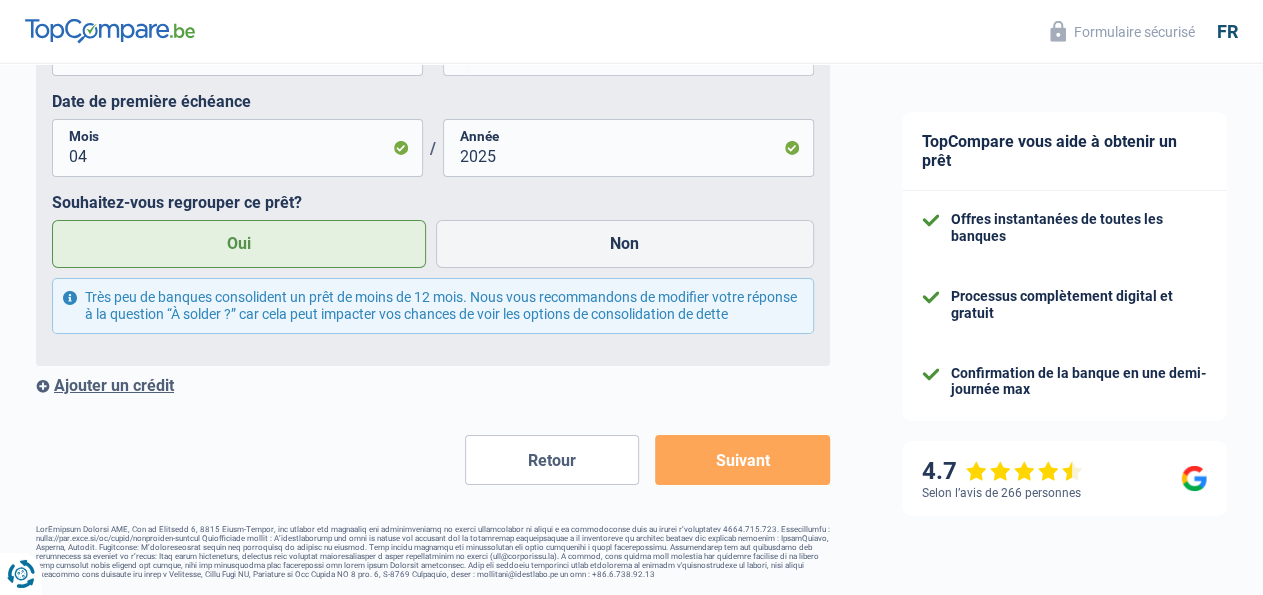 scroll, scrollTop: 3366, scrollLeft: 0, axis: vertical 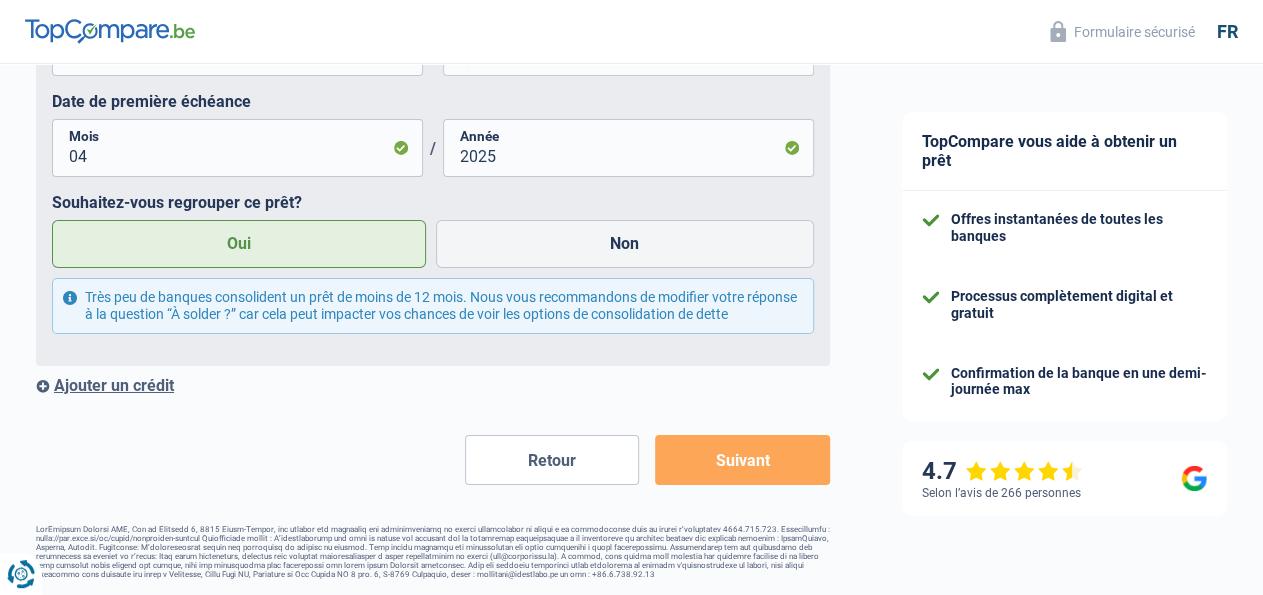 click on "Suivant" at bounding box center (742, 460) 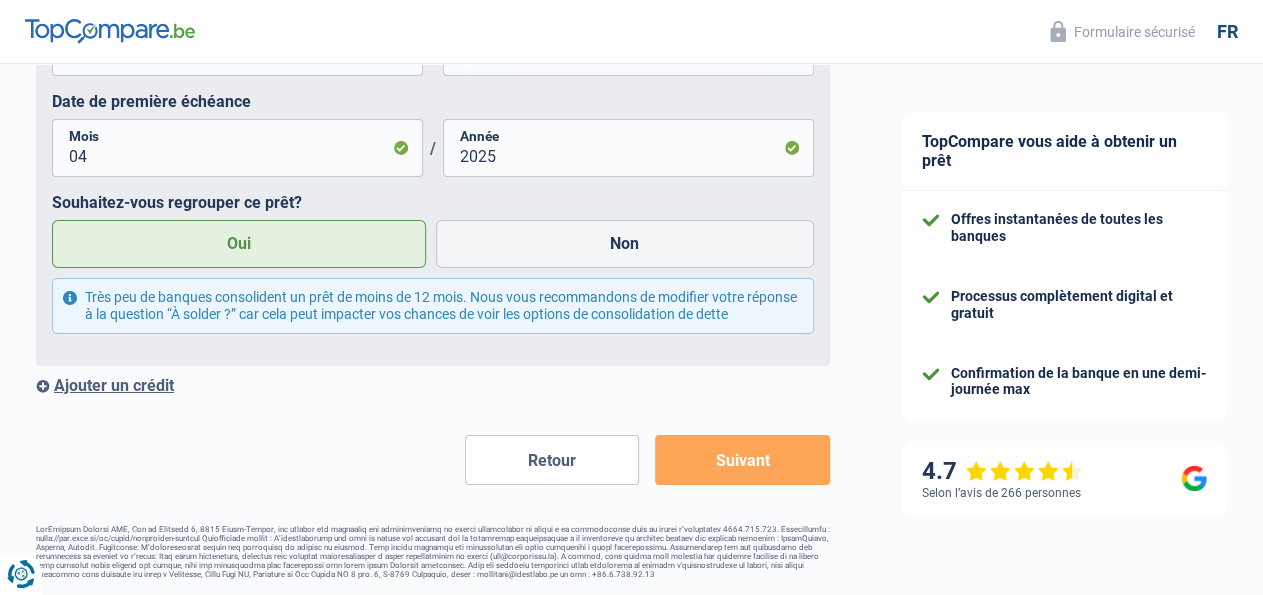 scroll, scrollTop: 3366, scrollLeft: 0, axis: vertical 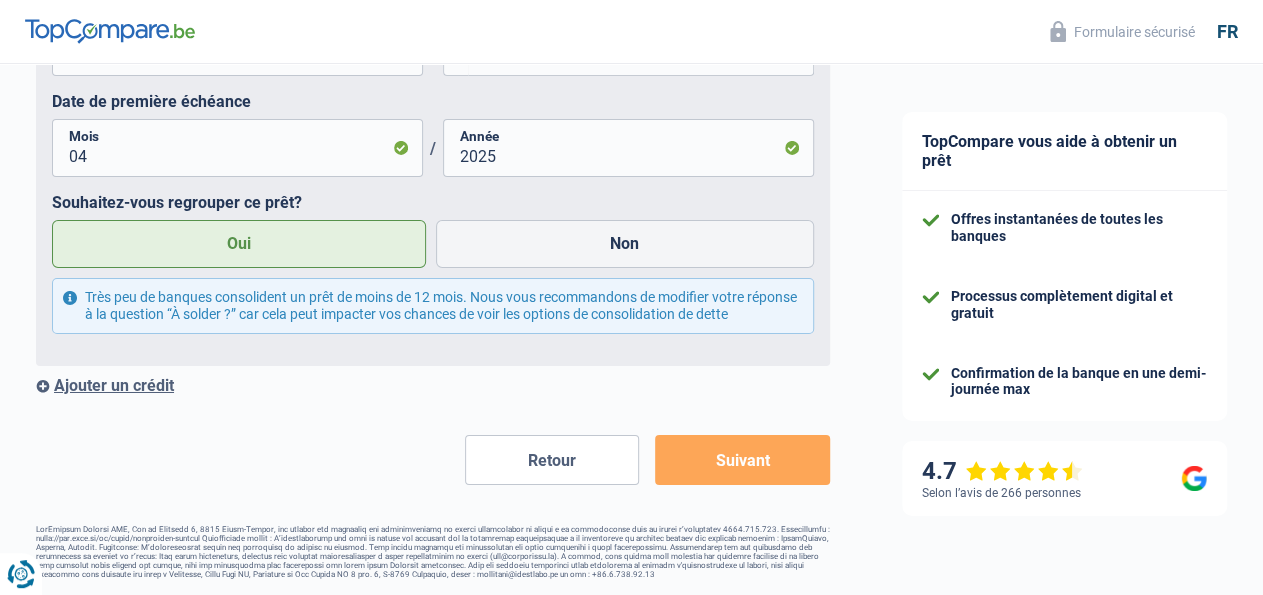 click on "Suivant" at bounding box center (742, 460) 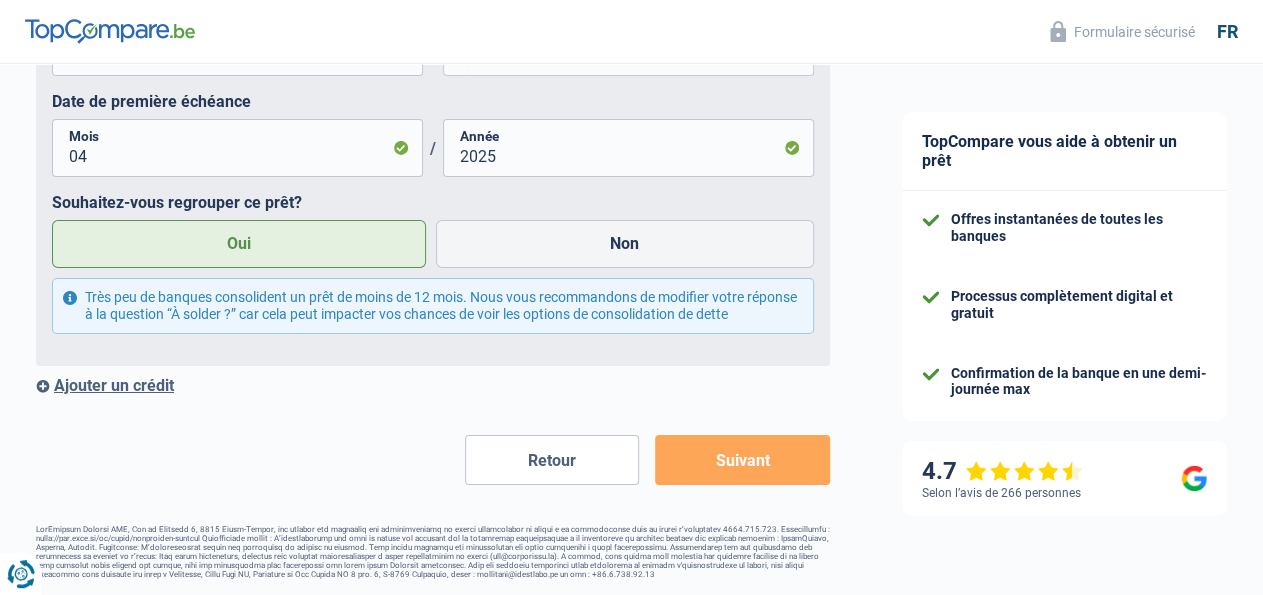 click on "Suivant" at bounding box center [742, 460] 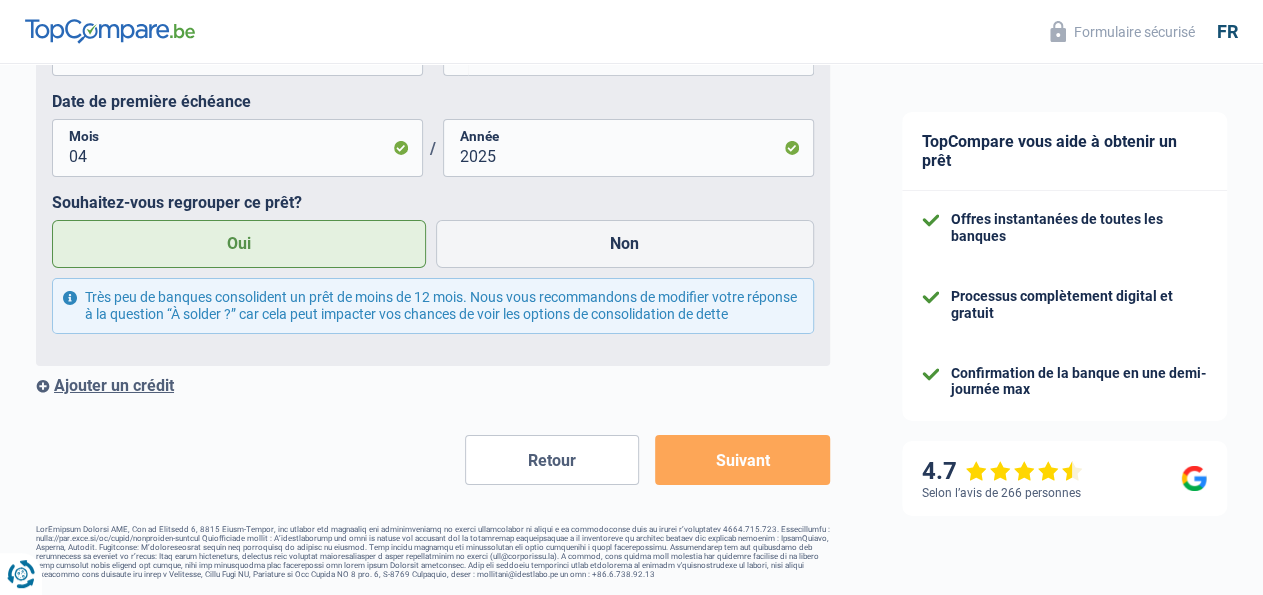 click on "Suivant" at bounding box center [742, 460] 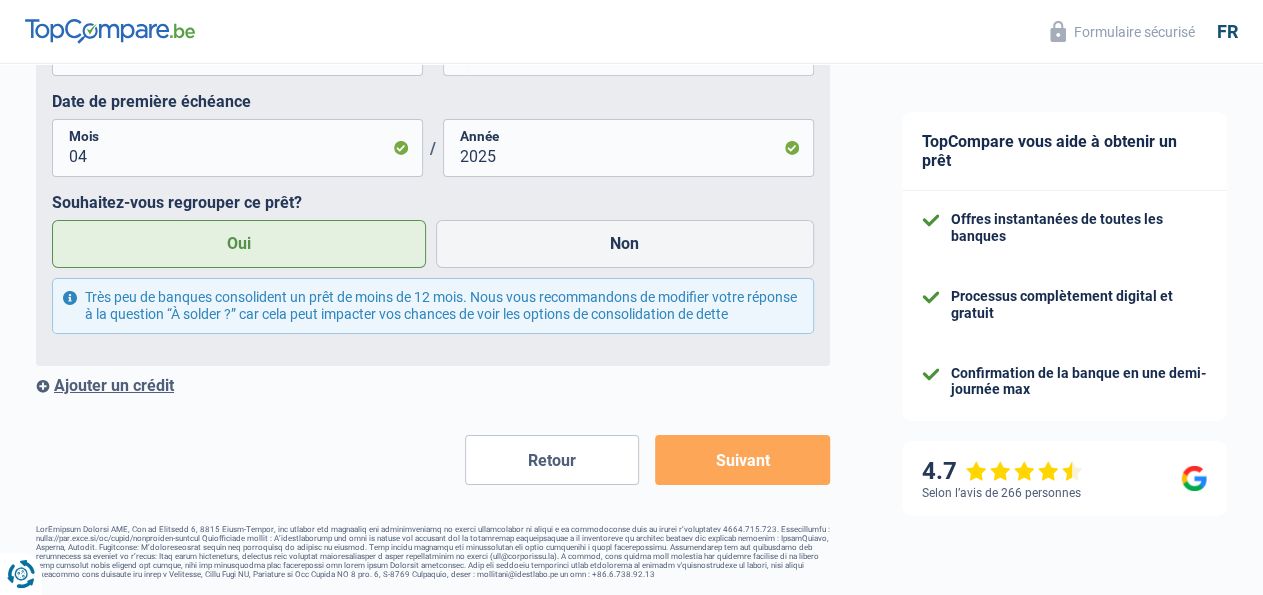 scroll, scrollTop: 3366, scrollLeft: 0, axis: vertical 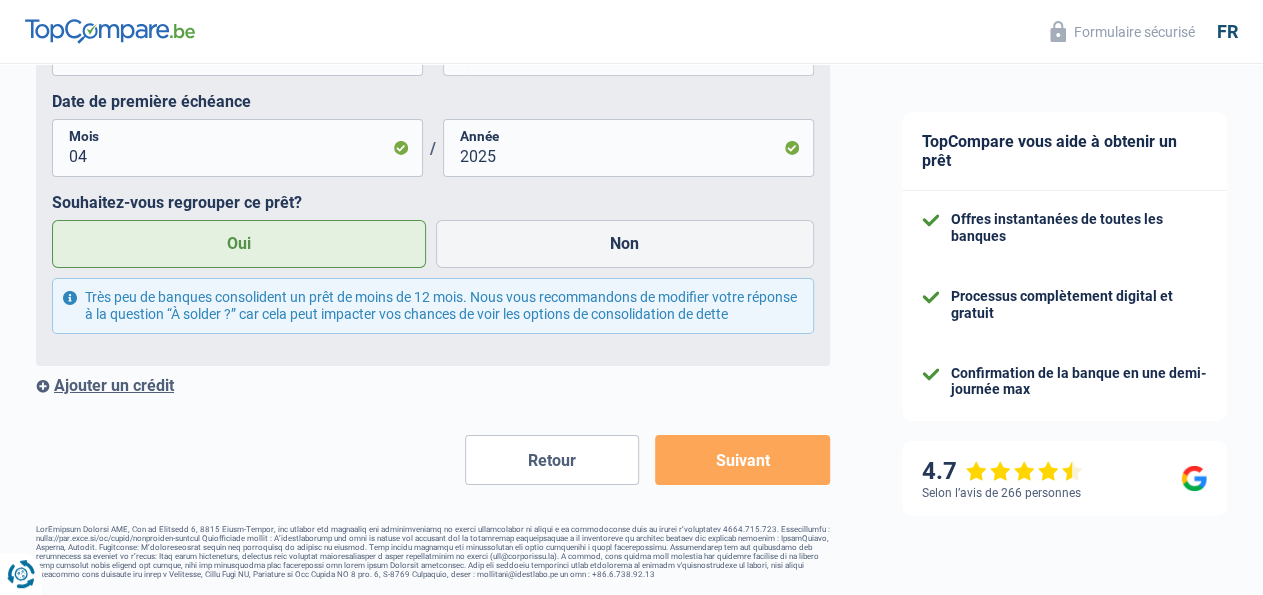 click on "TopCompare vous aide à obtenir un prêt
Offres instantanées de toutes les banques
Processus complètement digital et gratuit
Confirmation de la banque en une demi-journée max
4.7
Selon l’avis de 266 personnes
Formulaire sécurisé" at bounding box center [1064, -1342] 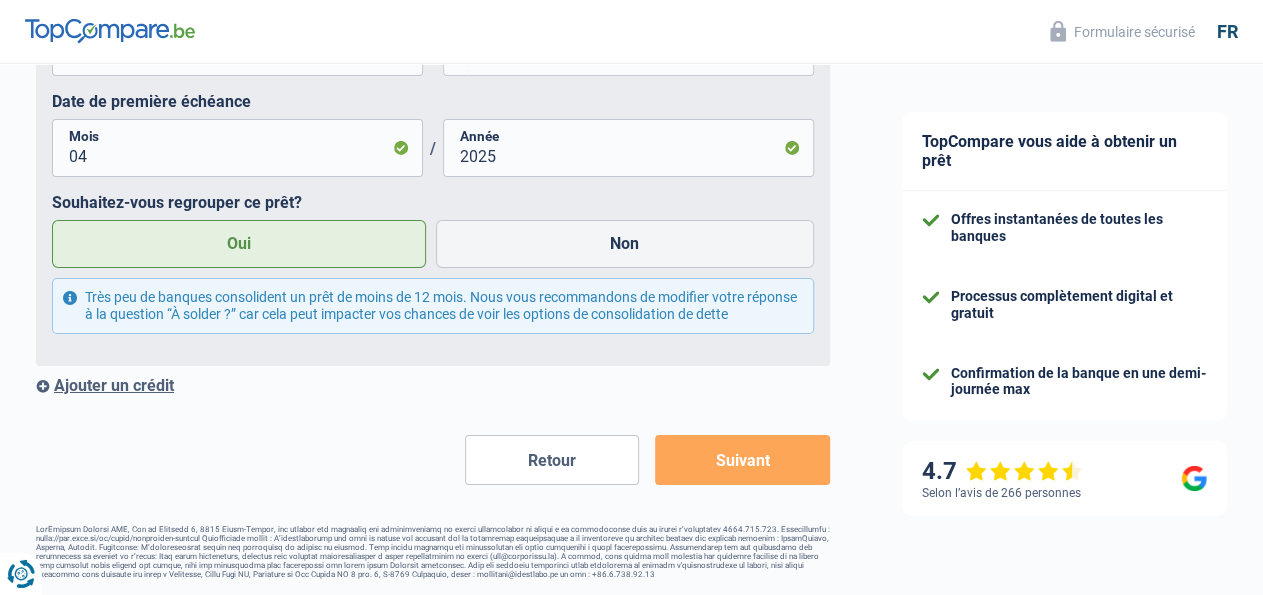 scroll, scrollTop: 3366, scrollLeft: 0, axis: vertical 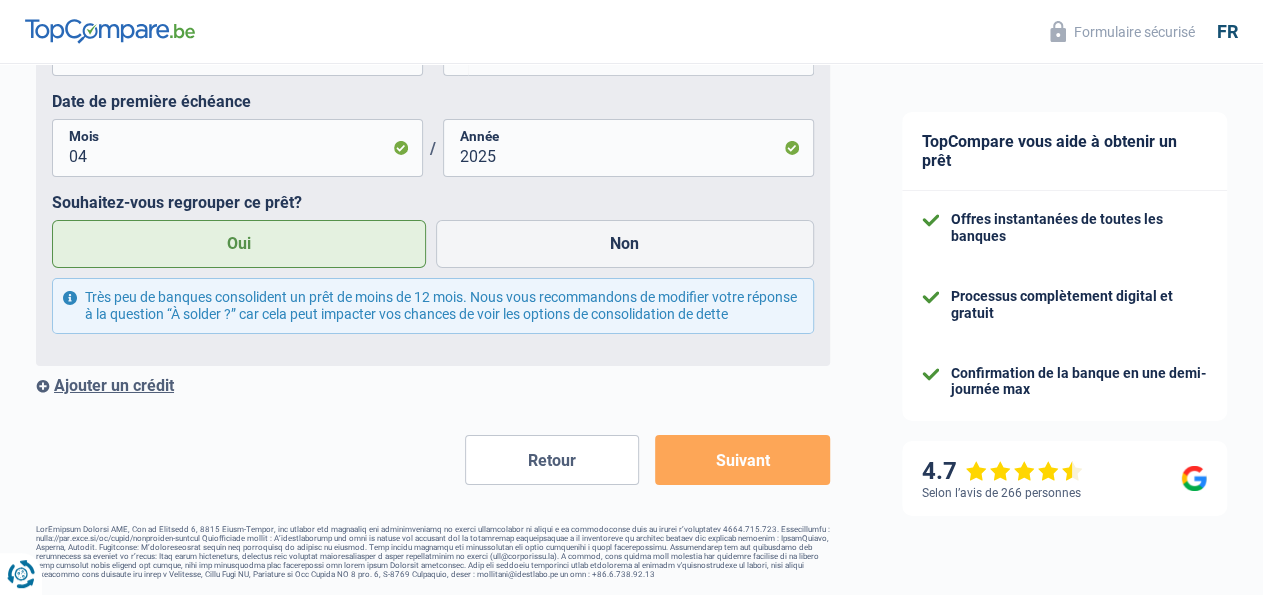 click on "Suivant" at bounding box center [742, 460] 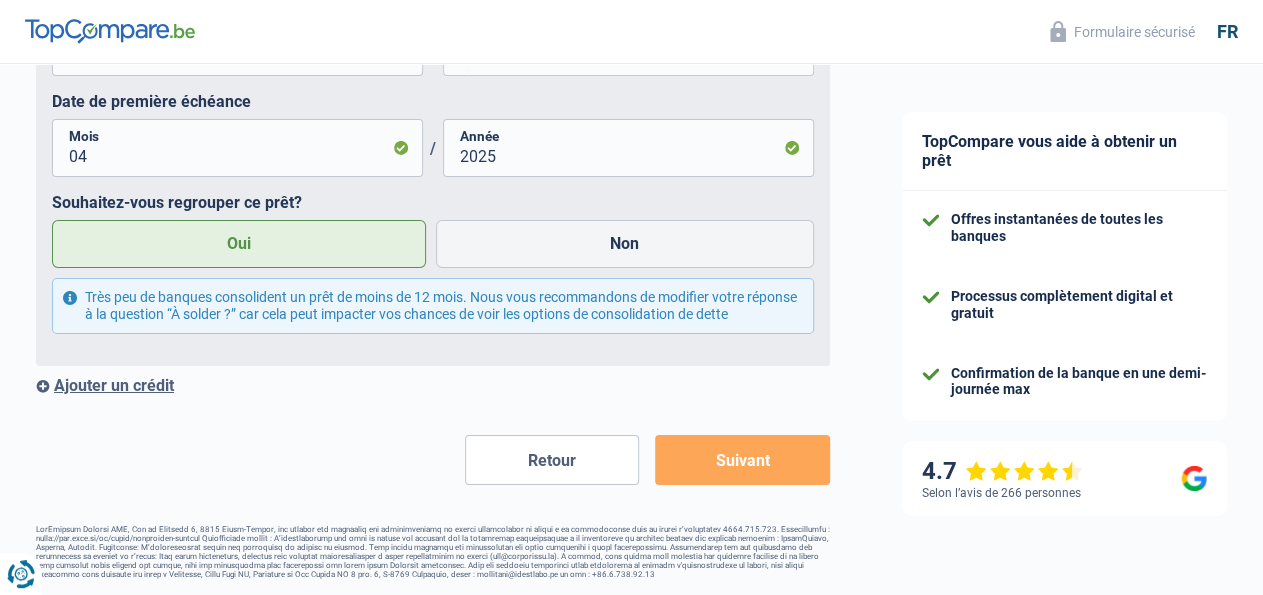 click on "Chance de réussite de votre simulation est de
80%
1
2
3
4
5
Rajoutez  +10%  en complétant l' étape 5
Informations de votre co-emprunteur
Complétez les informations de votre co-emprunteur ici et recevez plus d'offres des banques
NICOLAS
Prénom
BAUSIERE
Nom
Activité professionnelle du co-emprunteur
Ouvrier Employé privé Employé public Invalide Indépendant Pensionné Chômeur Mutuelle Femme au foyer Sans profession Allocataire sécurité/Intégration social (SPF Sécurité Sociale, CPAS) Etudiant Profession libérale Commerçant Rentier Pré-pensionné" at bounding box center (433, -1350) 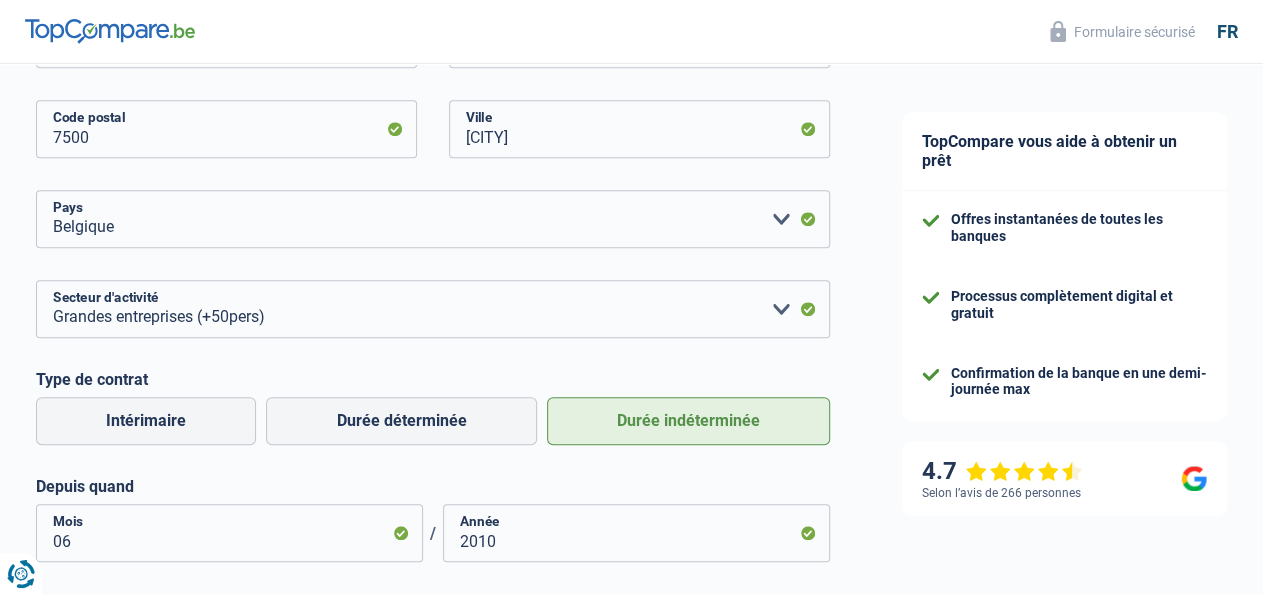 scroll, scrollTop: 832, scrollLeft: 0, axis: vertical 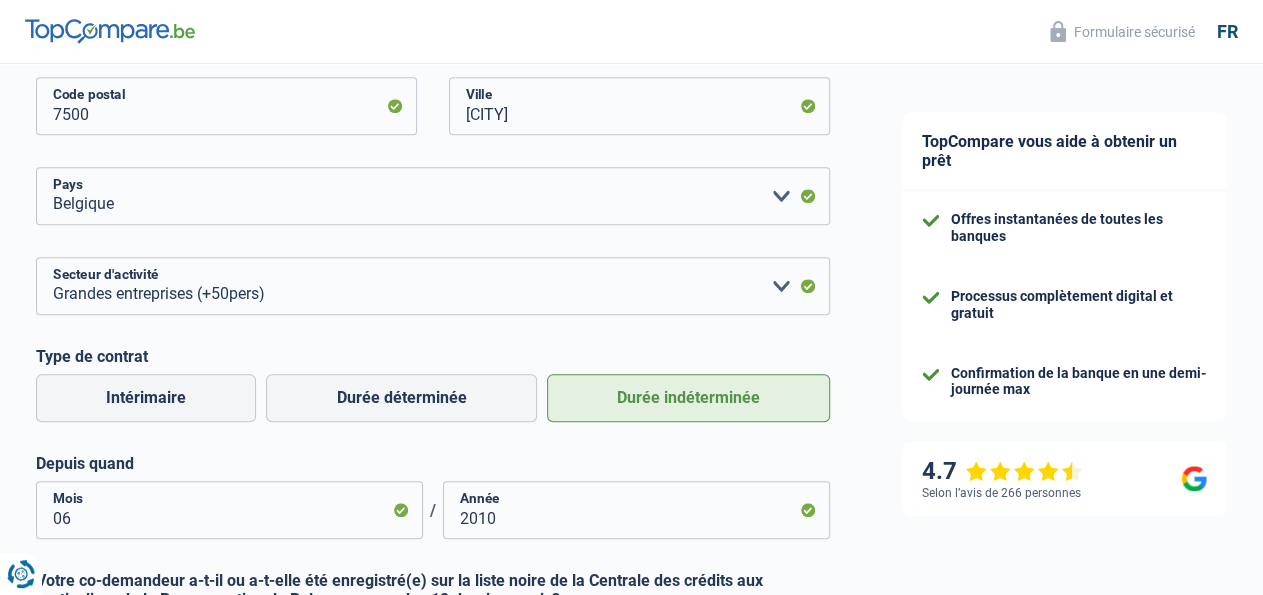 click on "Chance de réussite de votre simulation est de
80%
1
2
3
4
5
Rajoutez  +10%  en complétant l' étape 5
Informations de votre co-emprunteur
Complétez les informations de votre co-emprunteur ici et recevez plus d'offres des banques
NICOLAS
Prénom
BAUSIERE
Nom
Activité professionnelle du co-emprunteur
Ouvrier Employé privé Employé public Invalide Indépendant Pensionné Chômeur Mutuelle Femme au foyer Sans profession Allocataire sécurité/Intégration social (SPF Sécurité Sociale, CPAS) Etudiant Profession libérale Commerçant Rentier Pré-pensionné" at bounding box center (433, 1160) 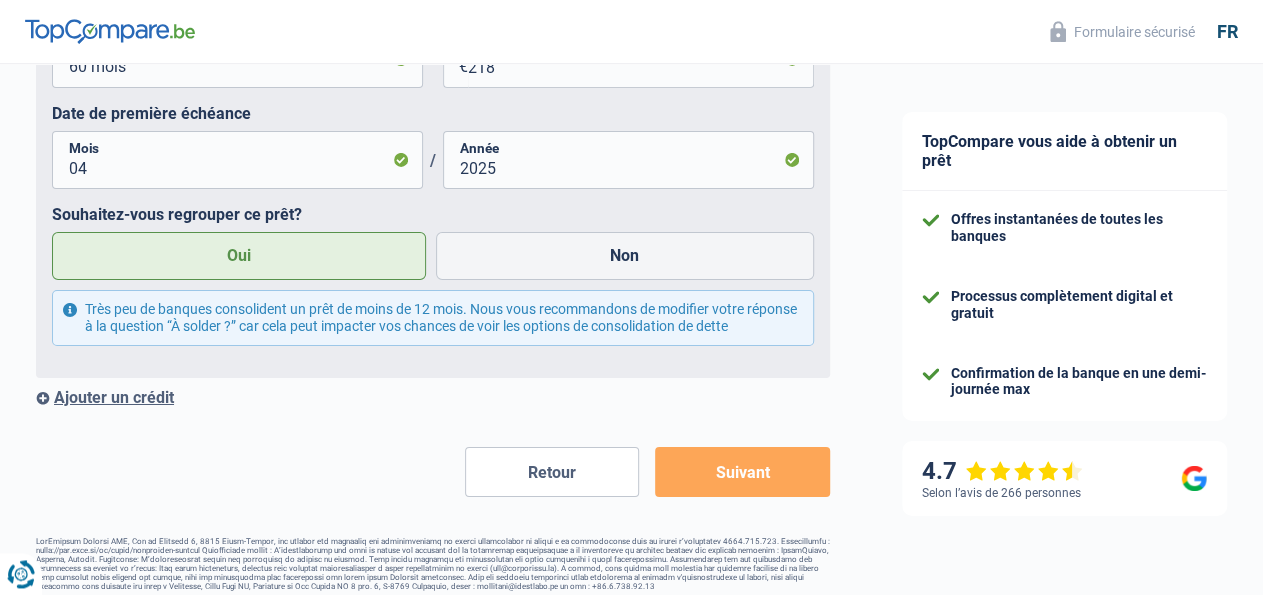 scroll, scrollTop: 3366, scrollLeft: 0, axis: vertical 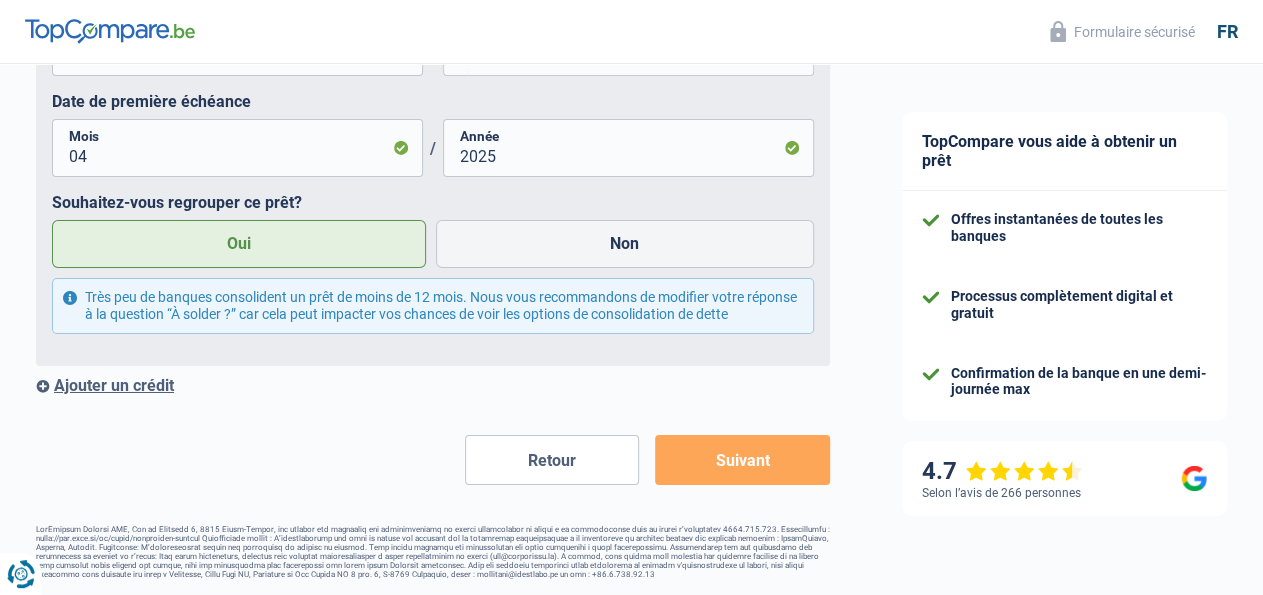 click on "Suivant" at bounding box center [742, 460] 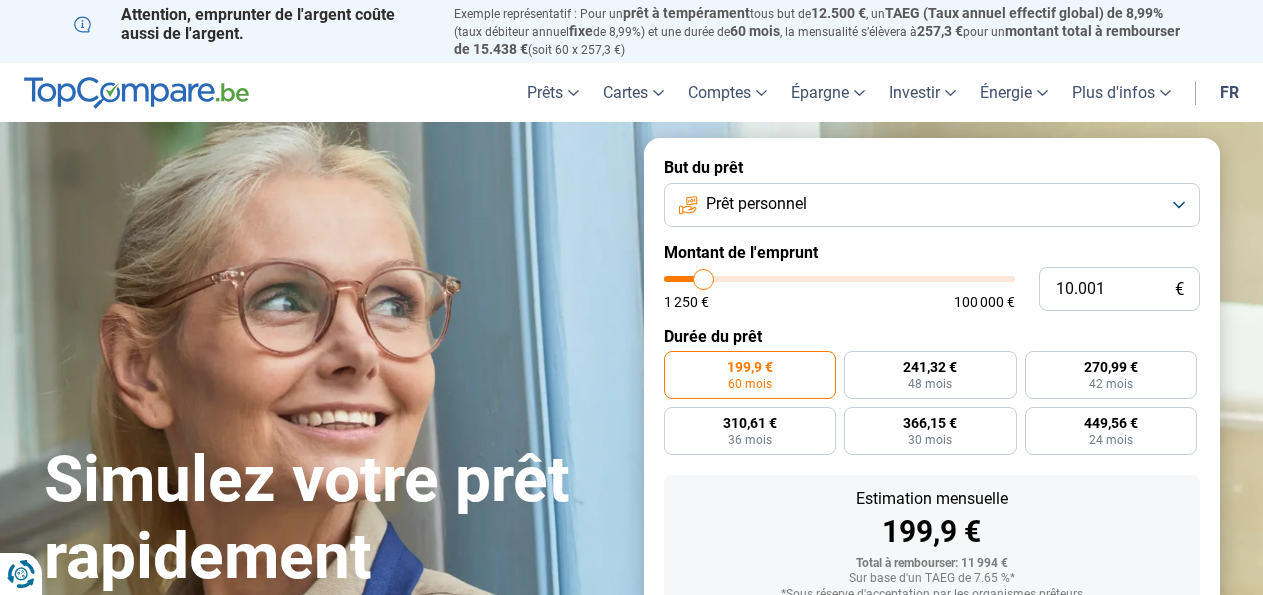 scroll, scrollTop: 0, scrollLeft: 0, axis: both 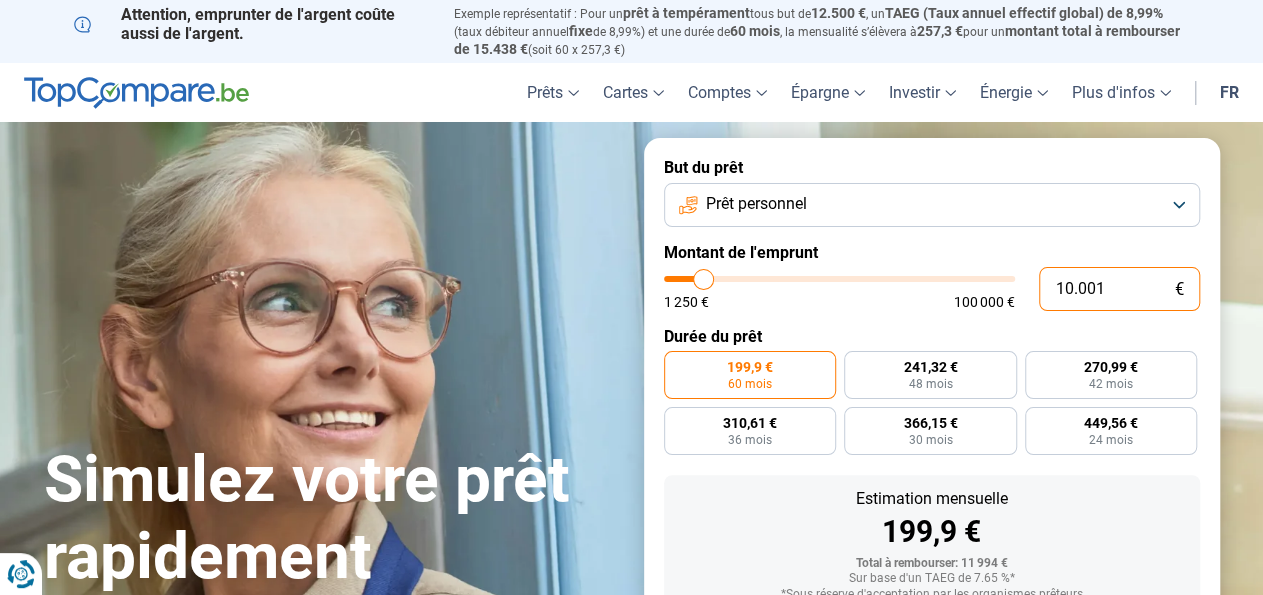 click on "10.001" at bounding box center (1119, 289) 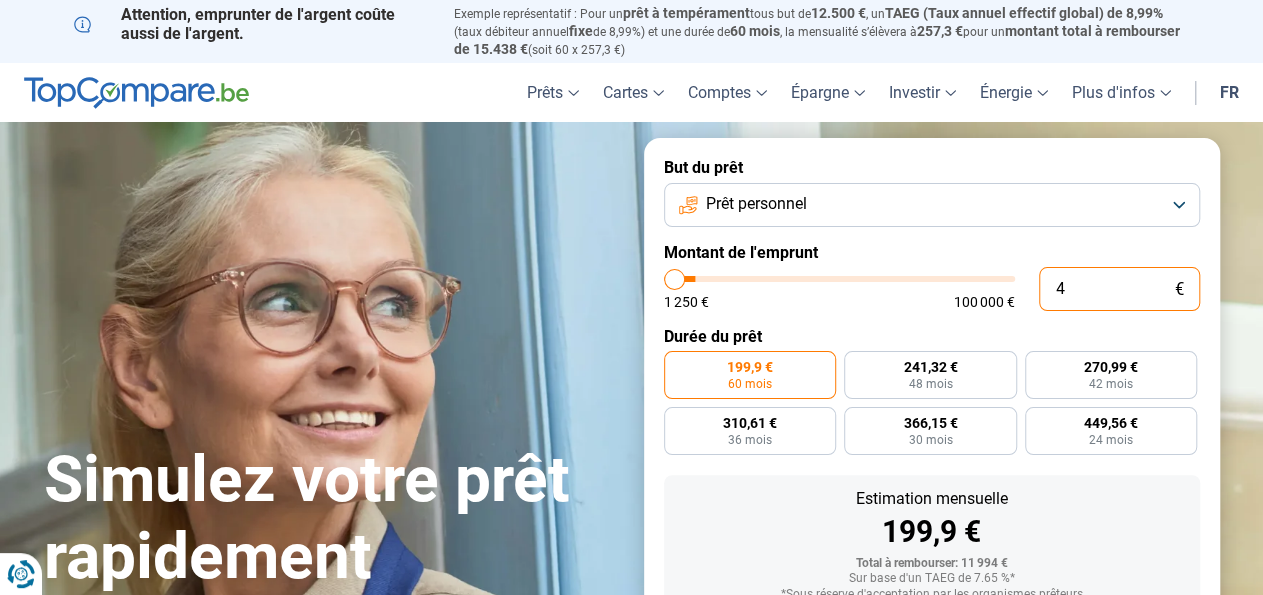 type on "40" 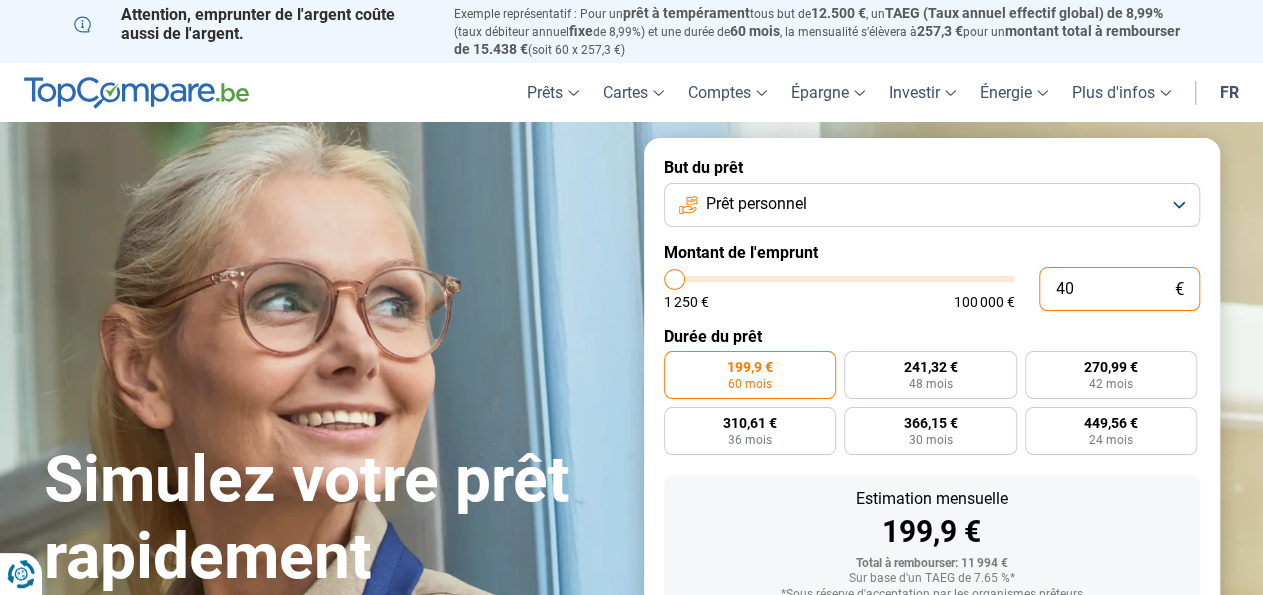 type on "400" 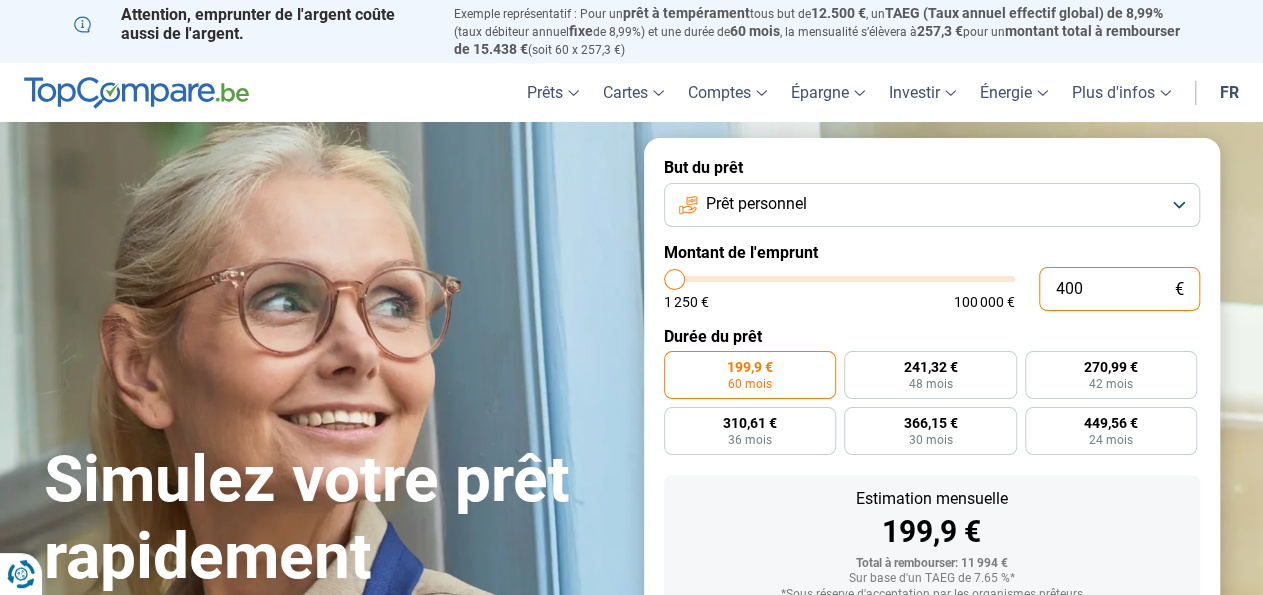type on "4.000" 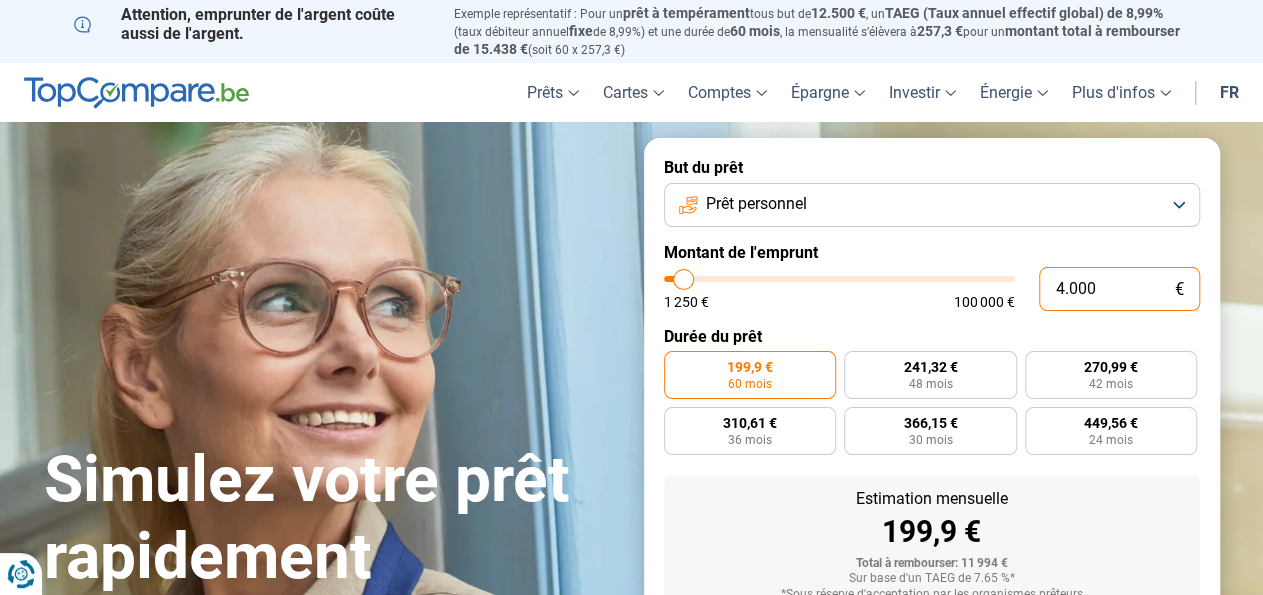 type on "40.000" 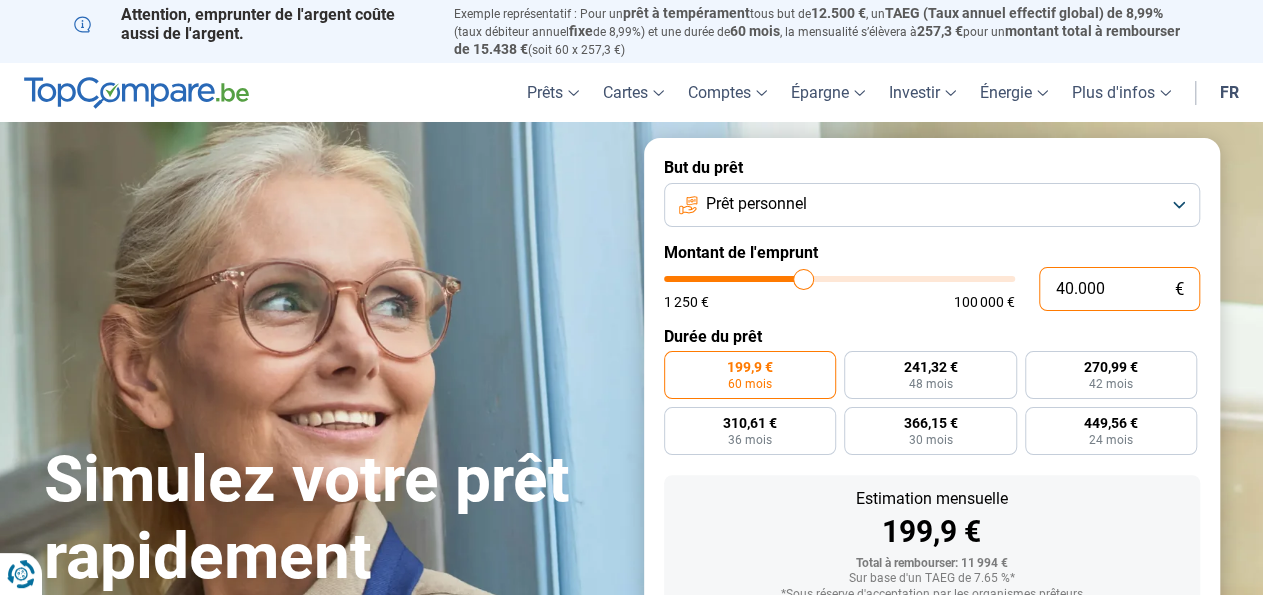type on "40.000" 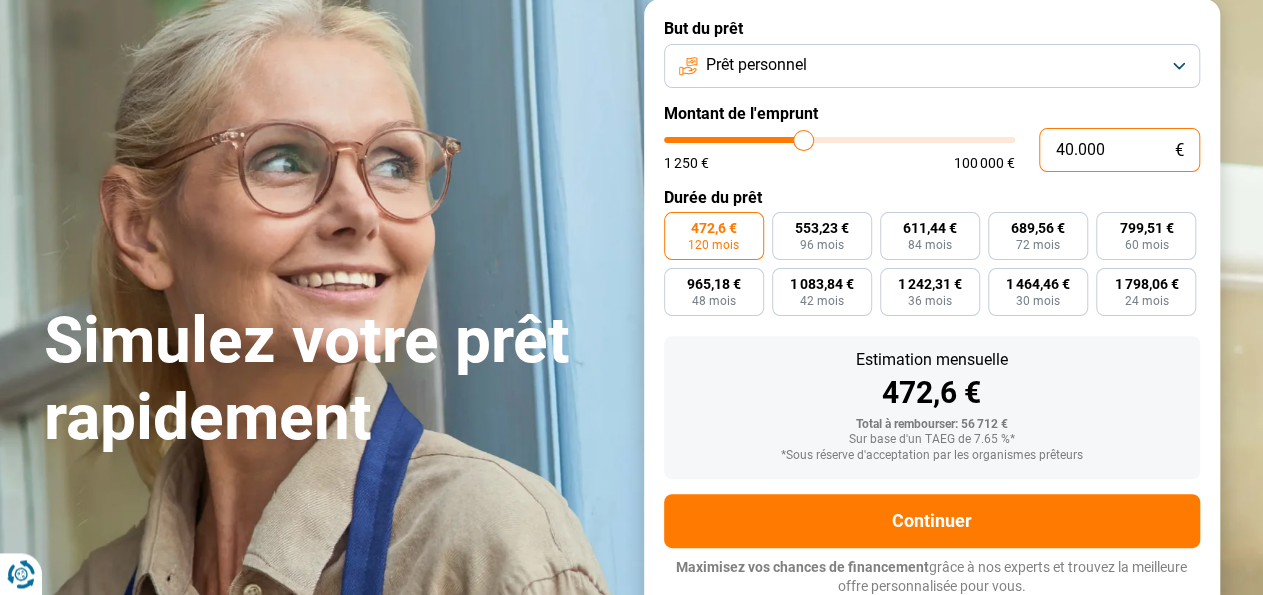 scroll, scrollTop: 141, scrollLeft: 0, axis: vertical 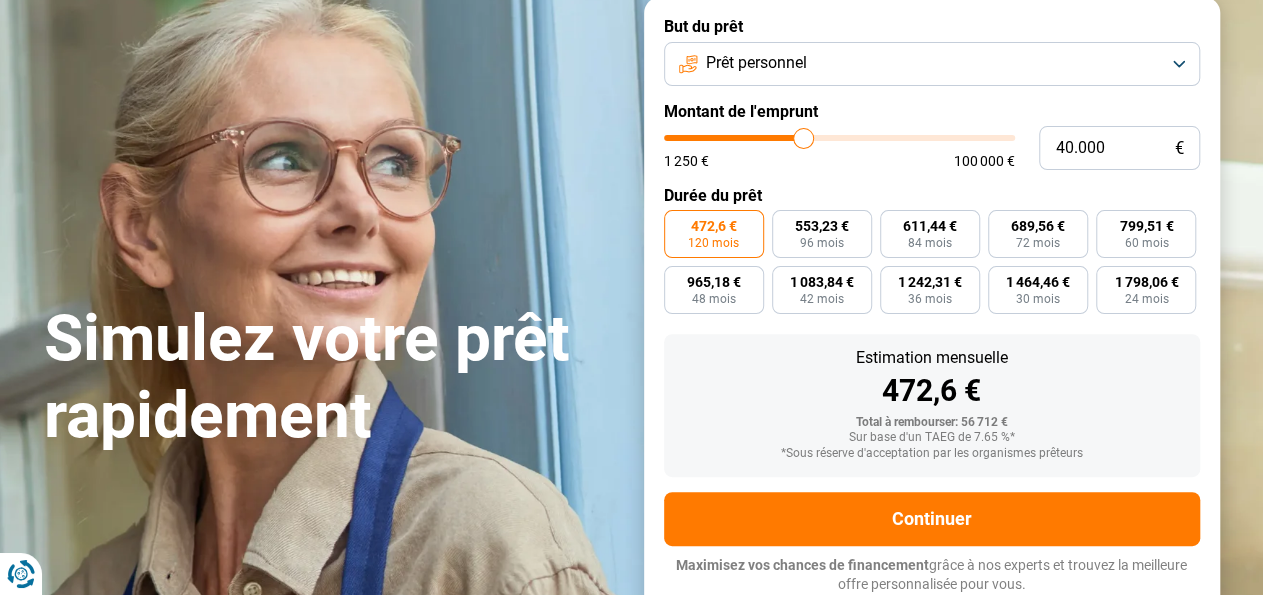 click on "472,6 € 120 mois" at bounding box center [714, 234] 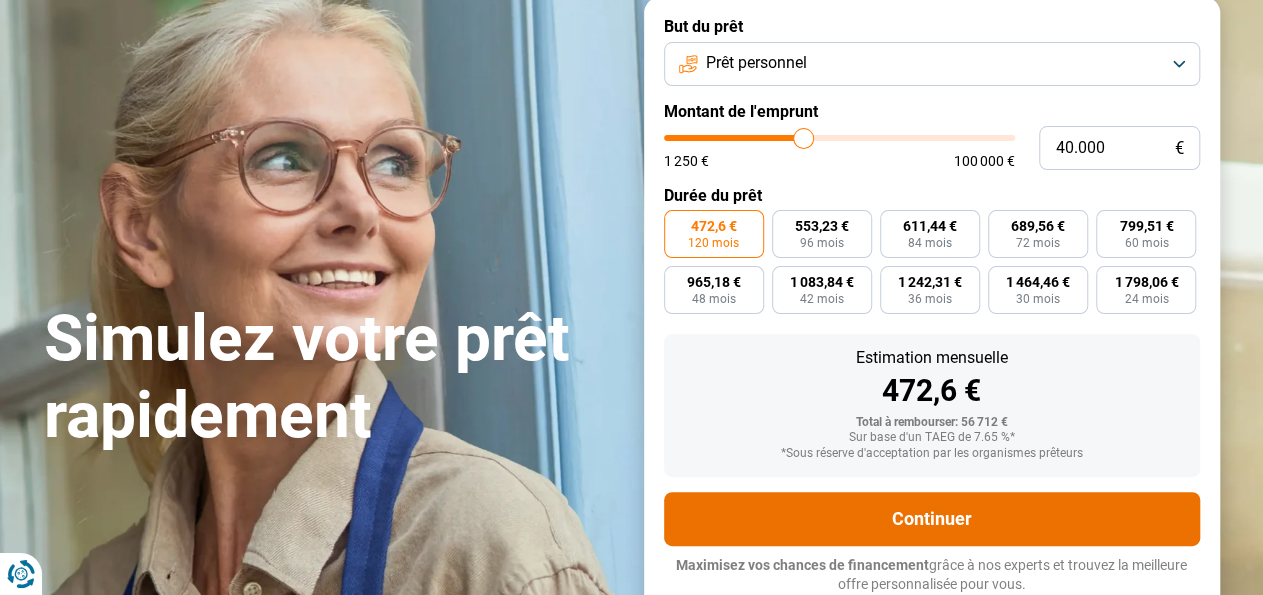 click on "Continuer" at bounding box center (932, 519) 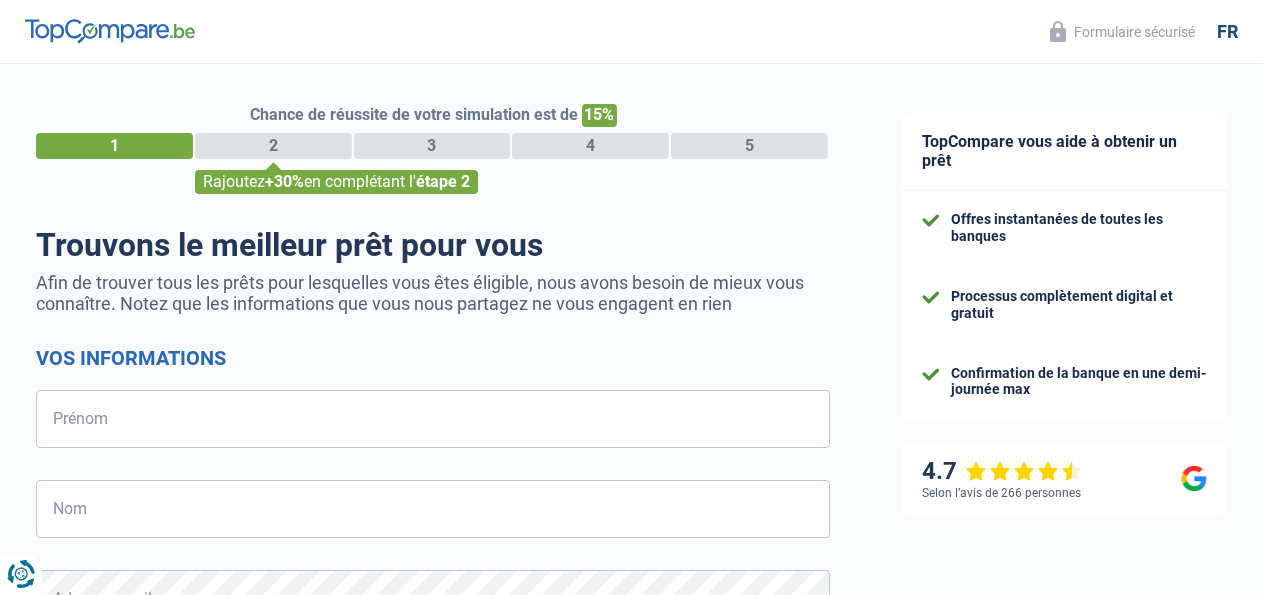 select on "32" 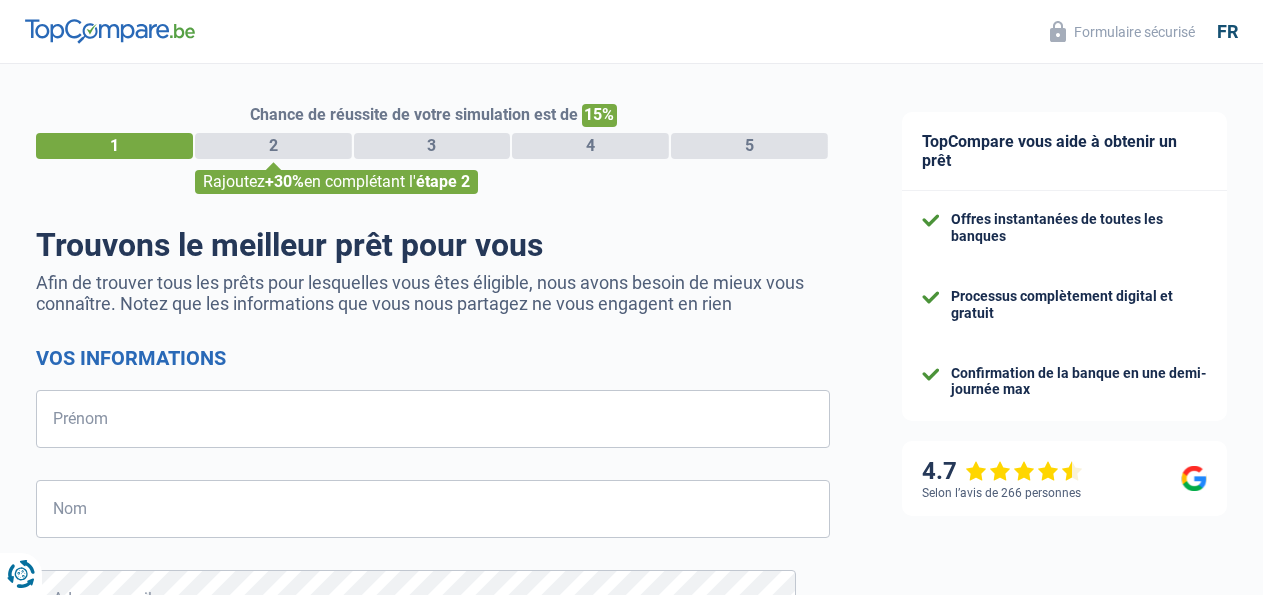 scroll, scrollTop: 0, scrollLeft: 0, axis: both 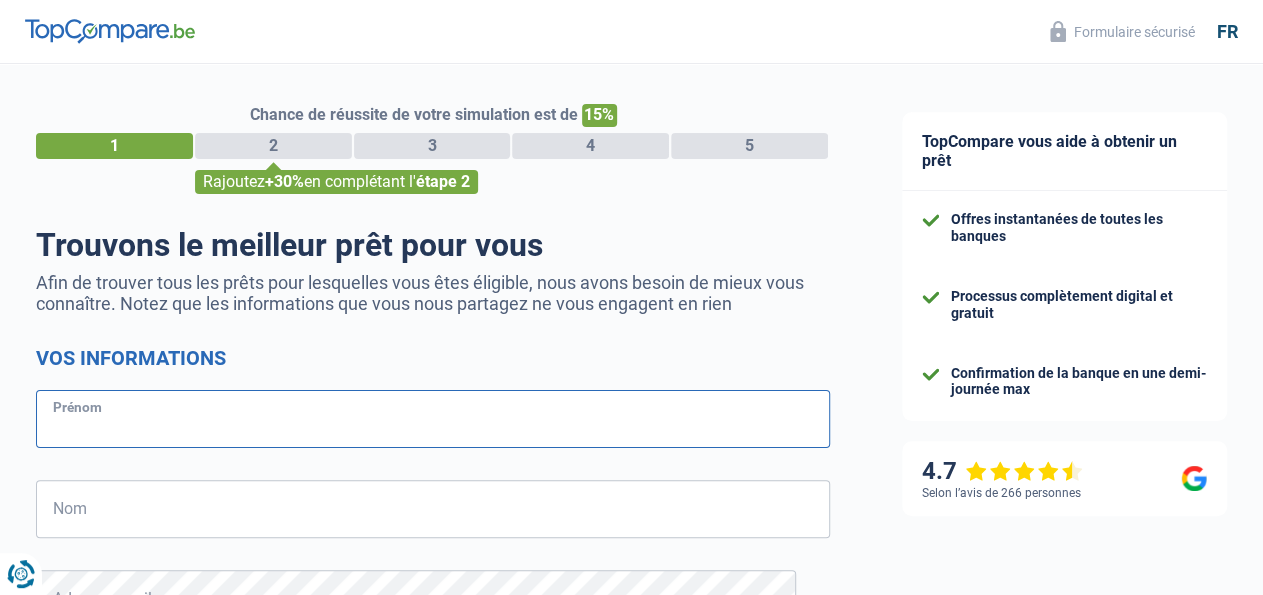 click on "Prénom" at bounding box center [433, 419] 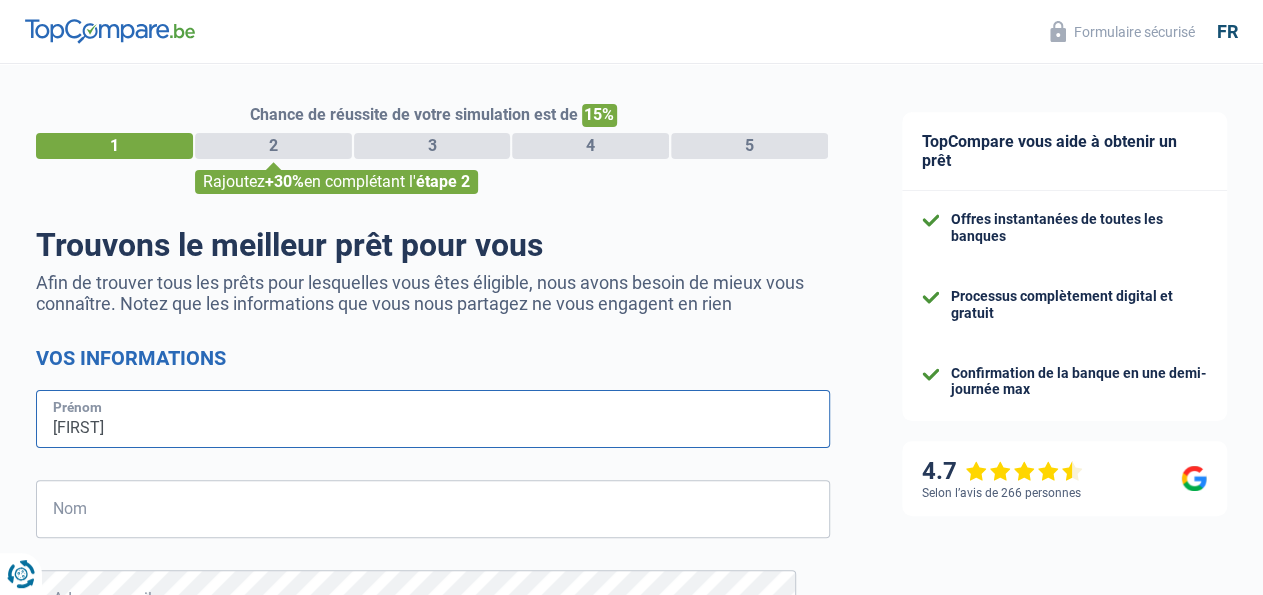 type on "[FIRST]" 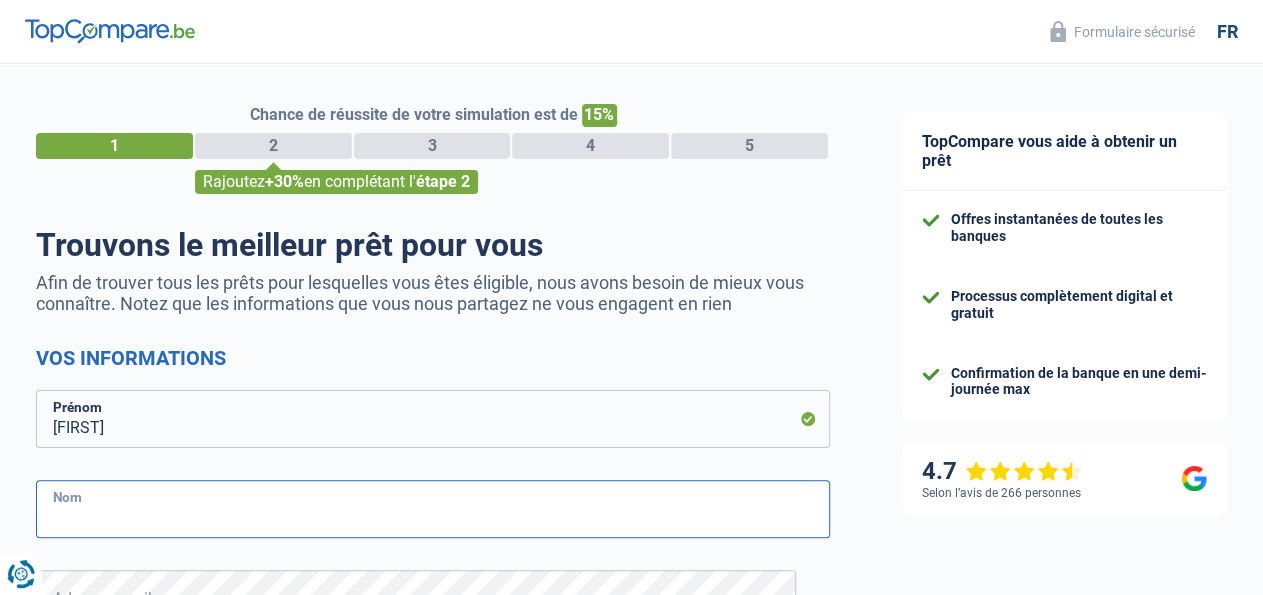 click on "Nom" at bounding box center [433, 509] 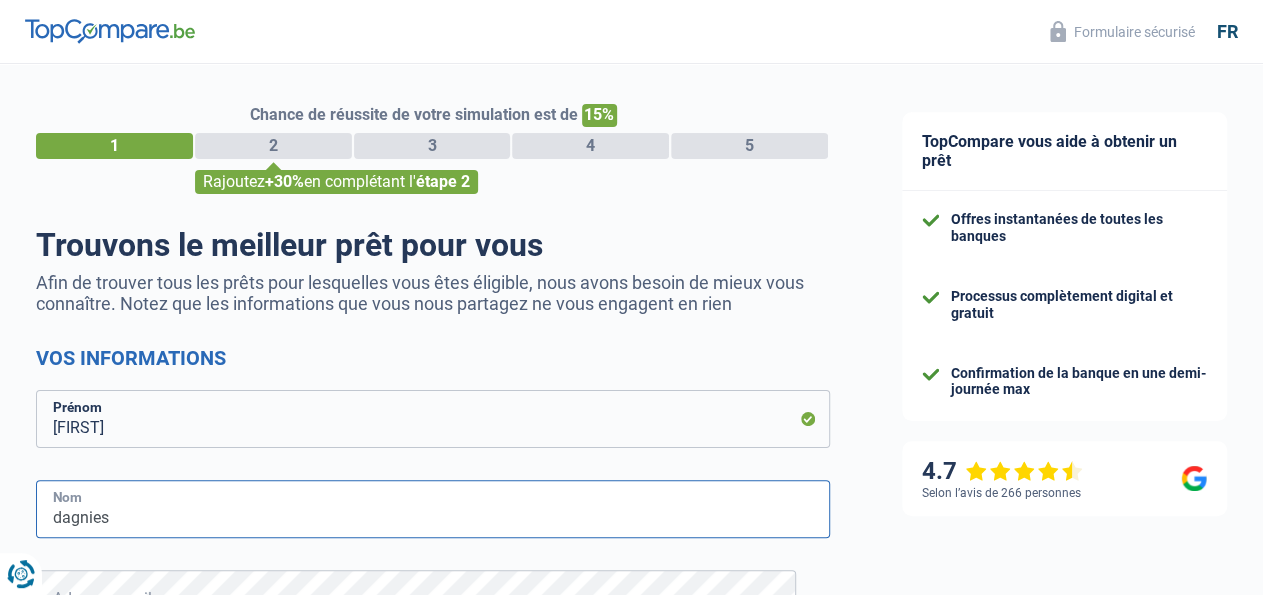 type on "dagnies" 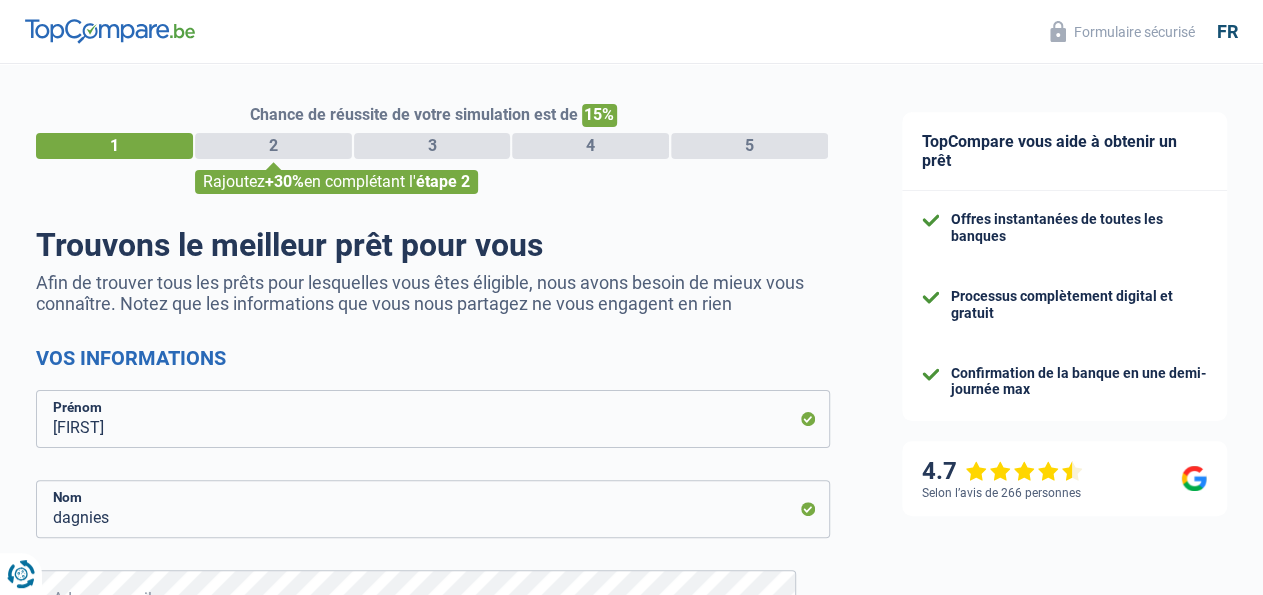 click on "Chance de réussite de votre simulation est de
15%
1
2
3
4
5
Rajoutez  +30%  en complétant l' étape 2
Trouvons le meilleur prêt pour vous
Afin de trouver tous les prêts pour lesquelles vous êtes éligible, nous avons besoin de mieux vous connaître. Notez que les informations que vous nous partagez ne vous engagent en rien
Vos informations
[FIRST]
Prénom
[LAST]
Nom
Adresse email
Tous les champs sont obligatoires. Veuillez fournir une réponse plus longue     BE (+32) LU (+352)
Indicatif" at bounding box center [433, 563] 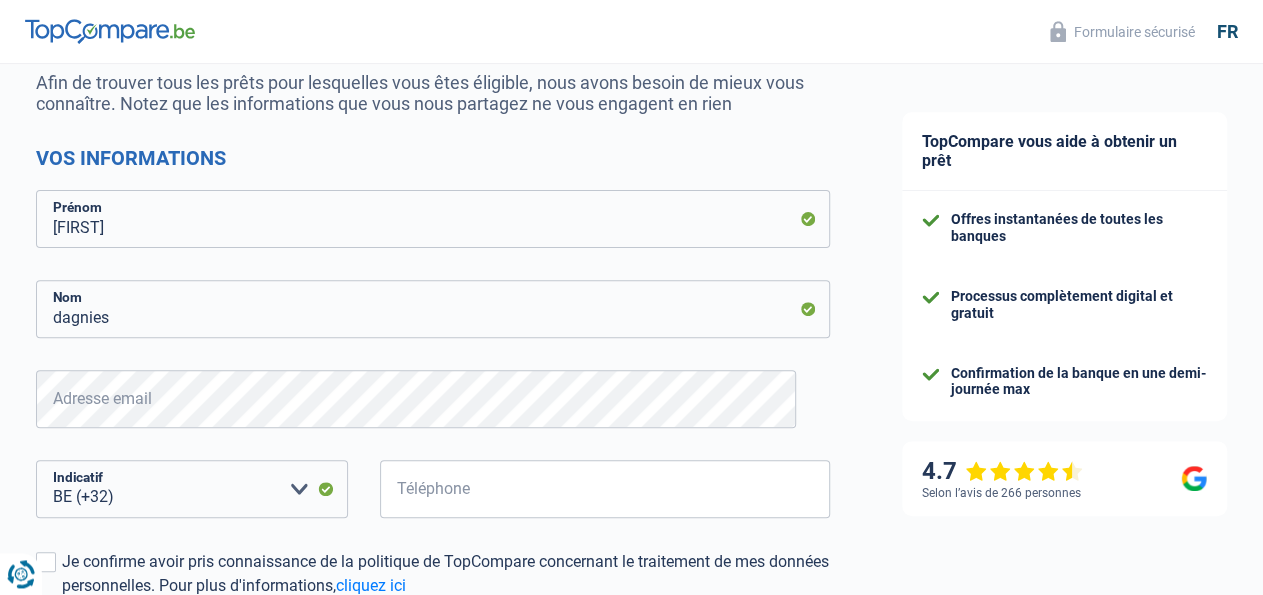 scroll, scrollTop: 208, scrollLeft: 0, axis: vertical 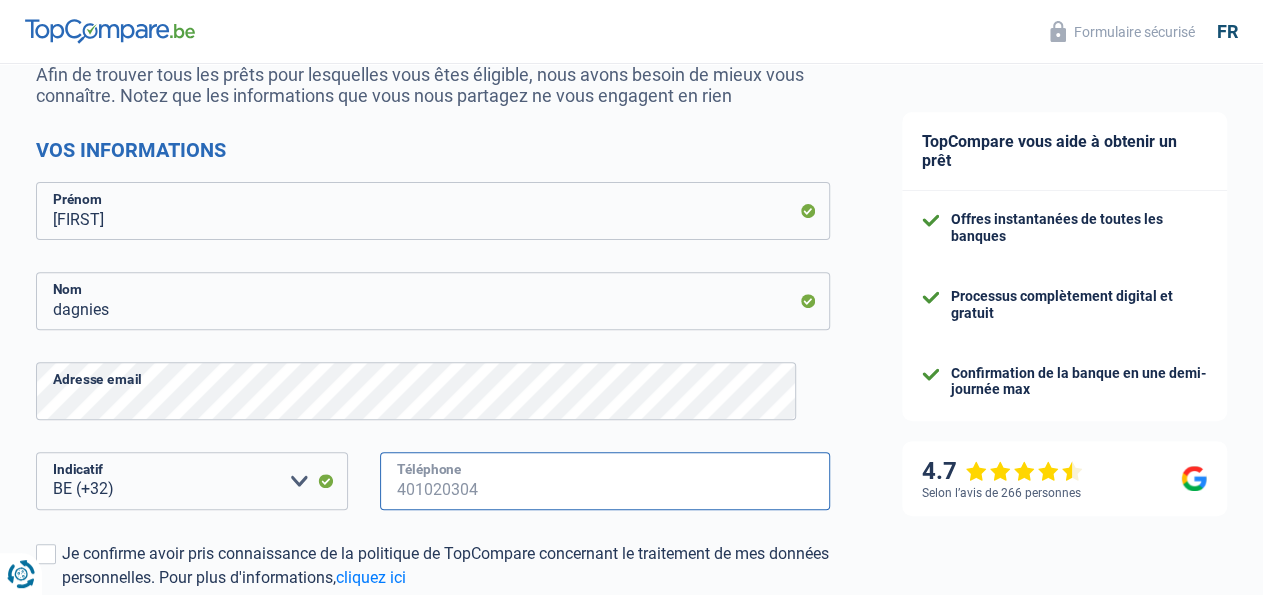 click on "Téléphone" at bounding box center (605, 481) 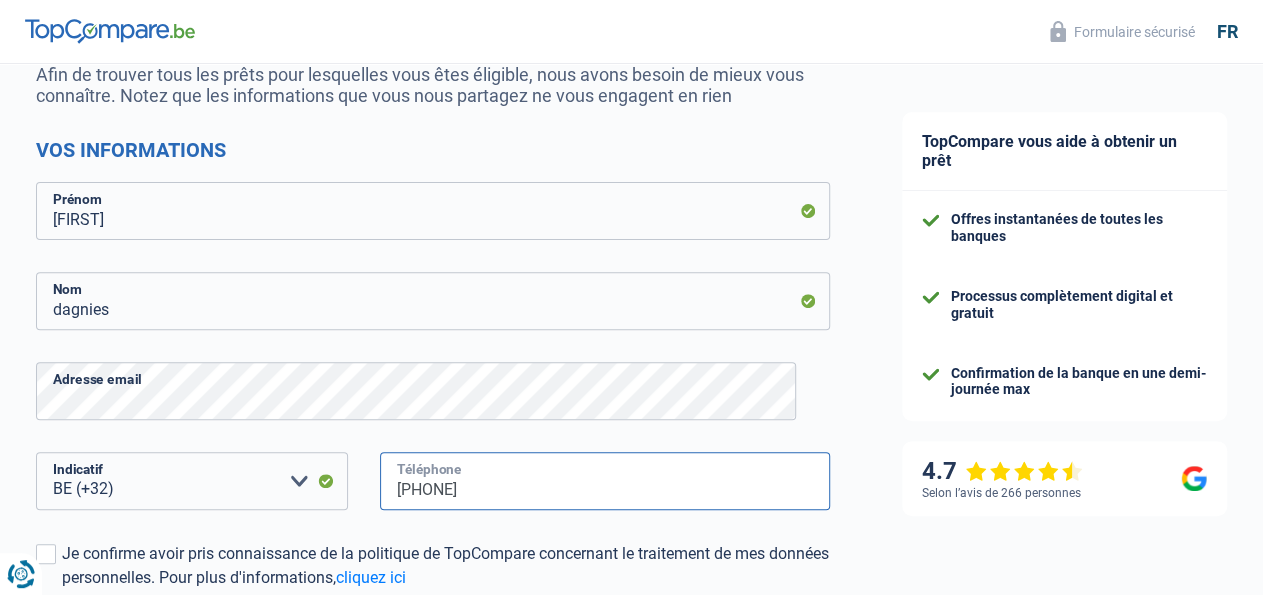 type on "[PHONE]" 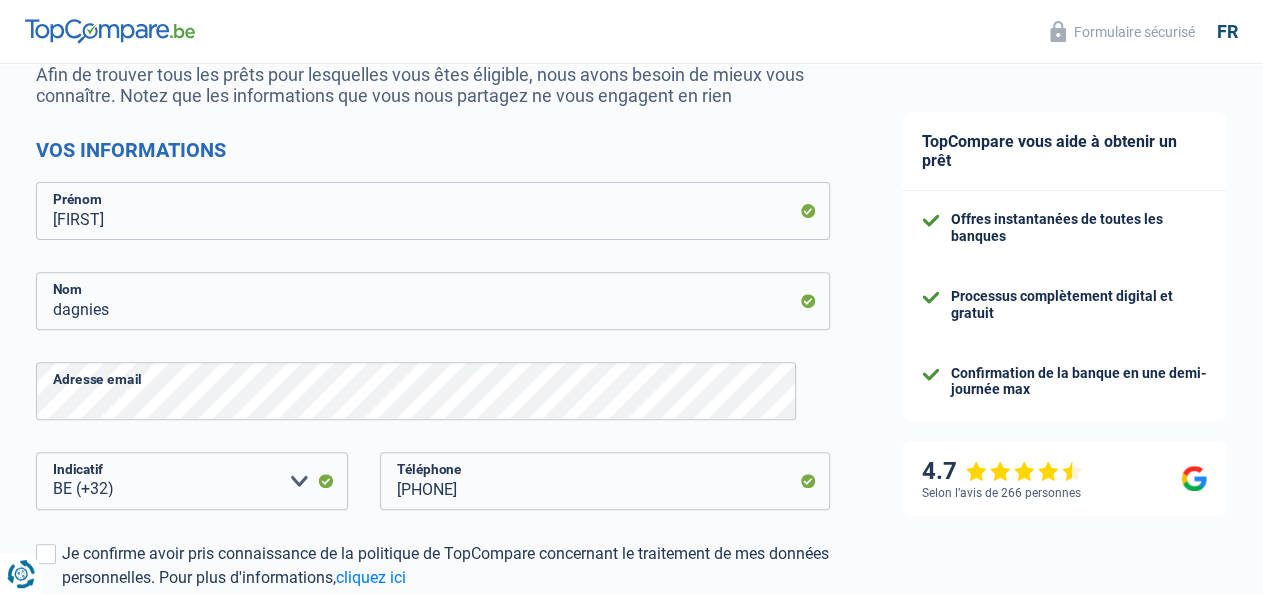 click on "Chance de réussite de votre simulation est de
15%
1
2
3
4
5
Rajoutez  +30%  en complétant l' étape 2
Trouvons le meilleur prêt pour vous
Afin de trouver tous les prêts pour lesquelles vous êtes éligible, nous avons besoin de mieux vous connaître. Notez que les informations que vous nous partagez ne vous engagent en rien
Vos informations
julie
Prénom
dagnies
Nom
Adresse email
BE (+32) LU (+352)
Veuillez sélectionner une option
Indicatif
[PHONE]" at bounding box center [433, 355] 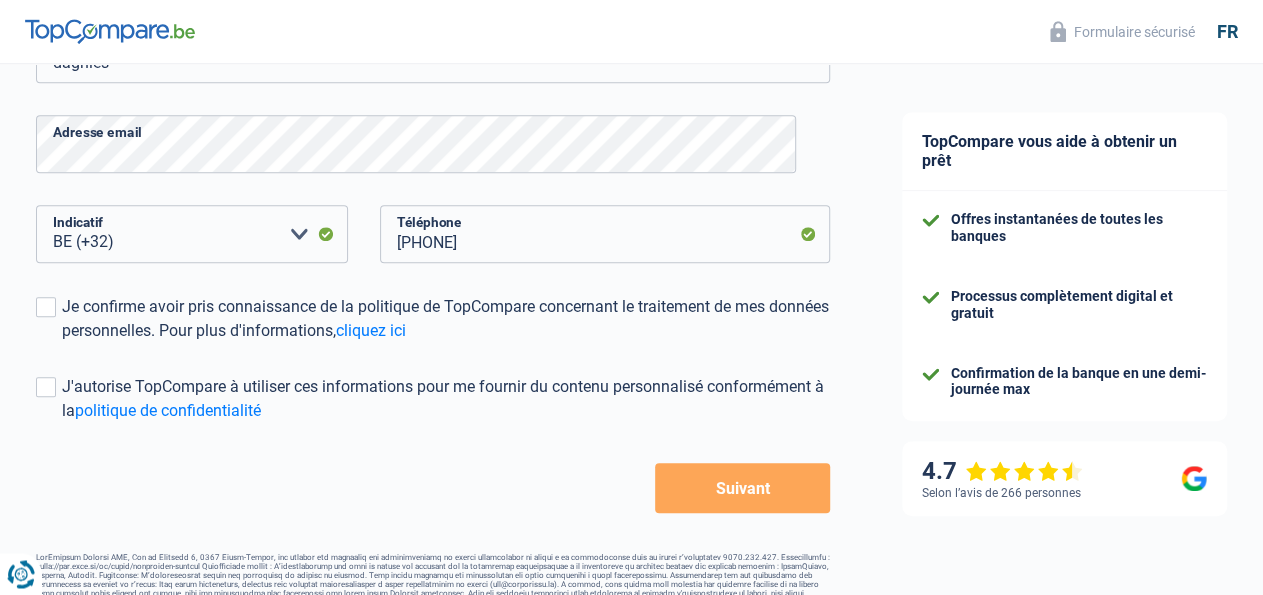 scroll, scrollTop: 486, scrollLeft: 0, axis: vertical 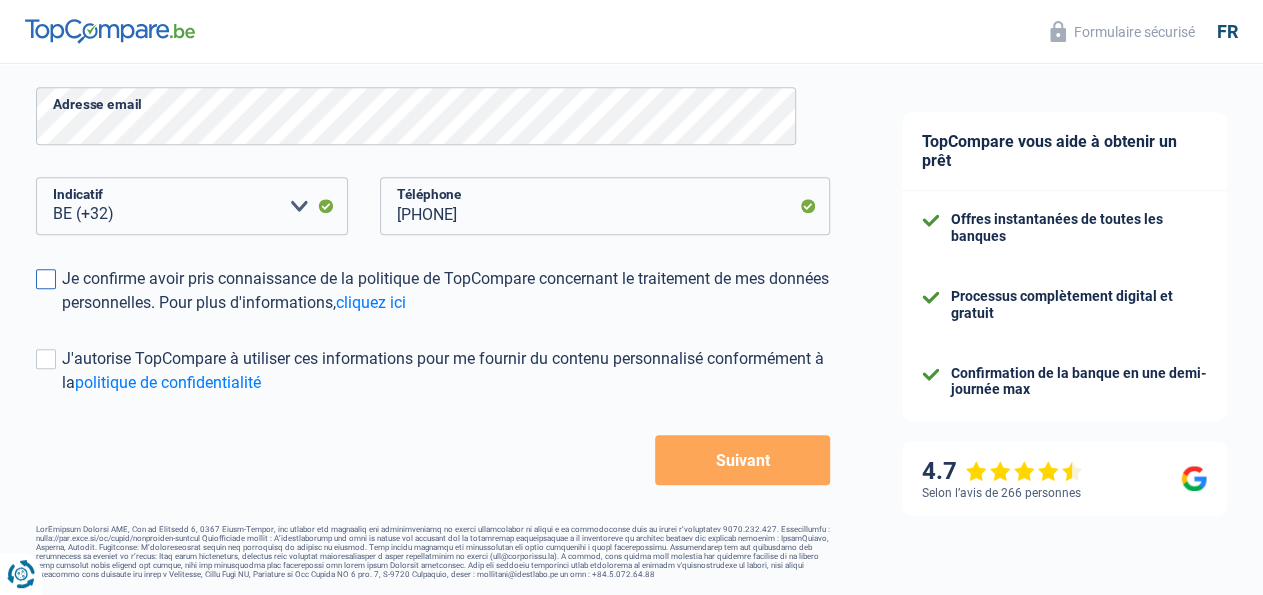 click at bounding box center (46, 279) 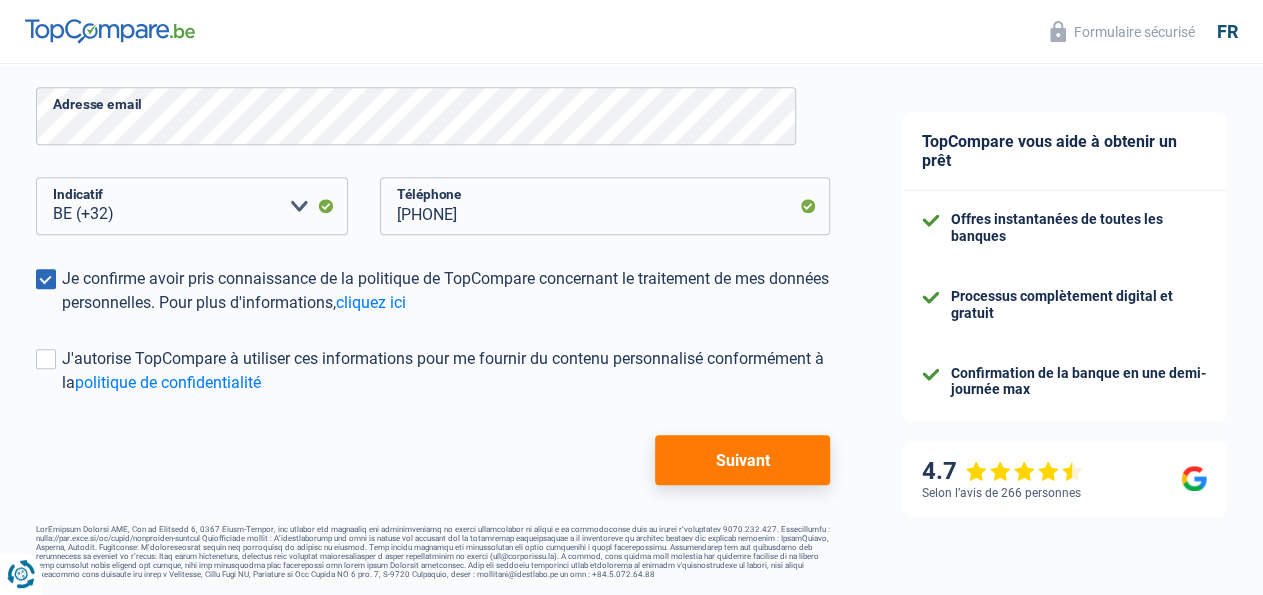 click on "Suivant" at bounding box center (742, 460) 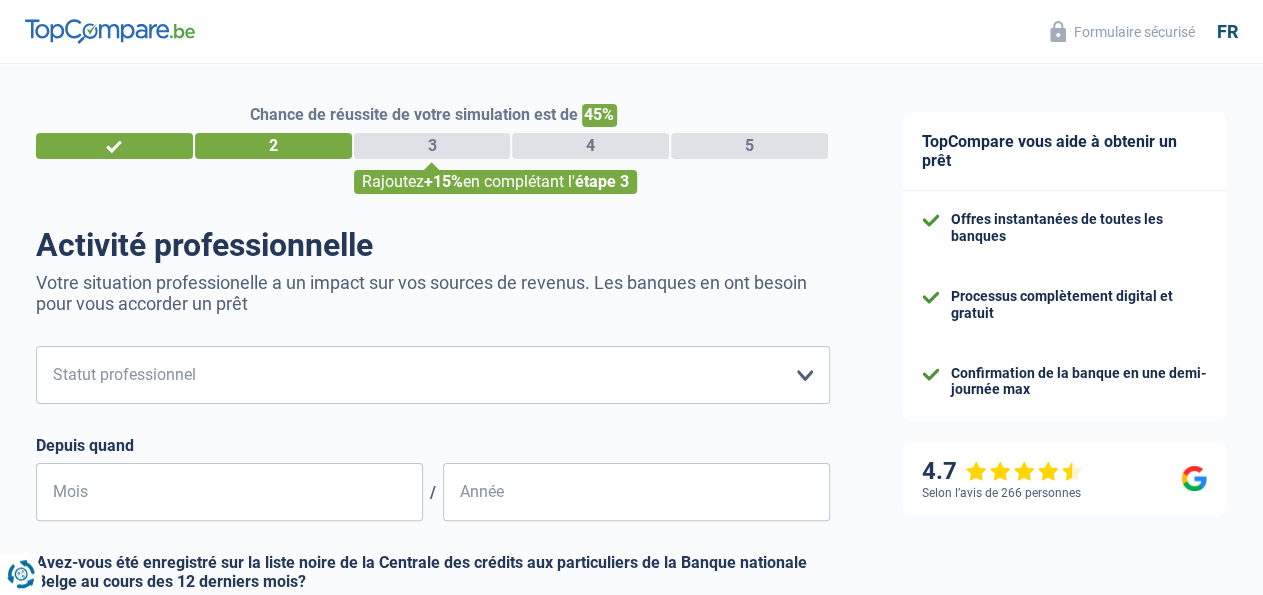 scroll, scrollTop: 0, scrollLeft: 0, axis: both 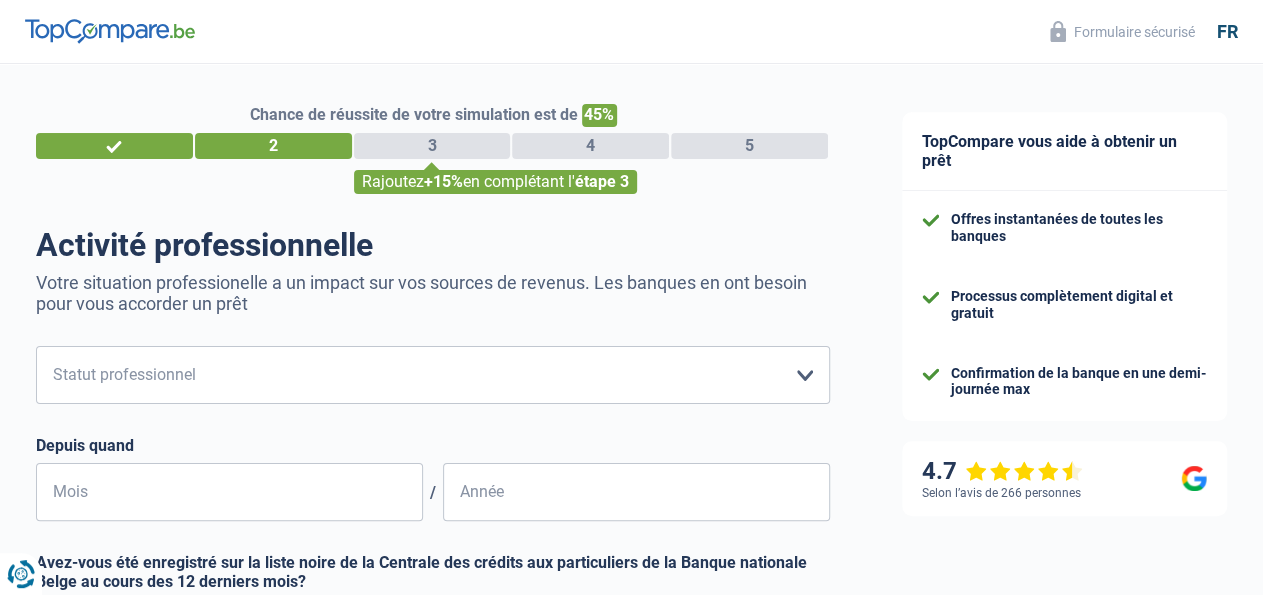 click on "Chance de réussite de votre simulation est de
45%
1
2
3
4
5
Rajoutez  +15%  en complétant l' étape 3
Activité professionnelle
Votre situation professionelle a un impact sur vos sources de revenus. Les banques en ont besoin pour vous accorder un prêt
Ouvrier Employé privé Employé public Invalide Indépendant Pensionné Chômeur Mutuelle Femme au foyer Sans profession Allocataire sécurité/Intégration social (SPF Sécurité Sociale, CPAS) Etudiant Profession libérale Commerçant Rentier Pré-pensionné
Veuillez sélectionner une option
Statut professionnel
Depuis quand           /" at bounding box center [433, 480] 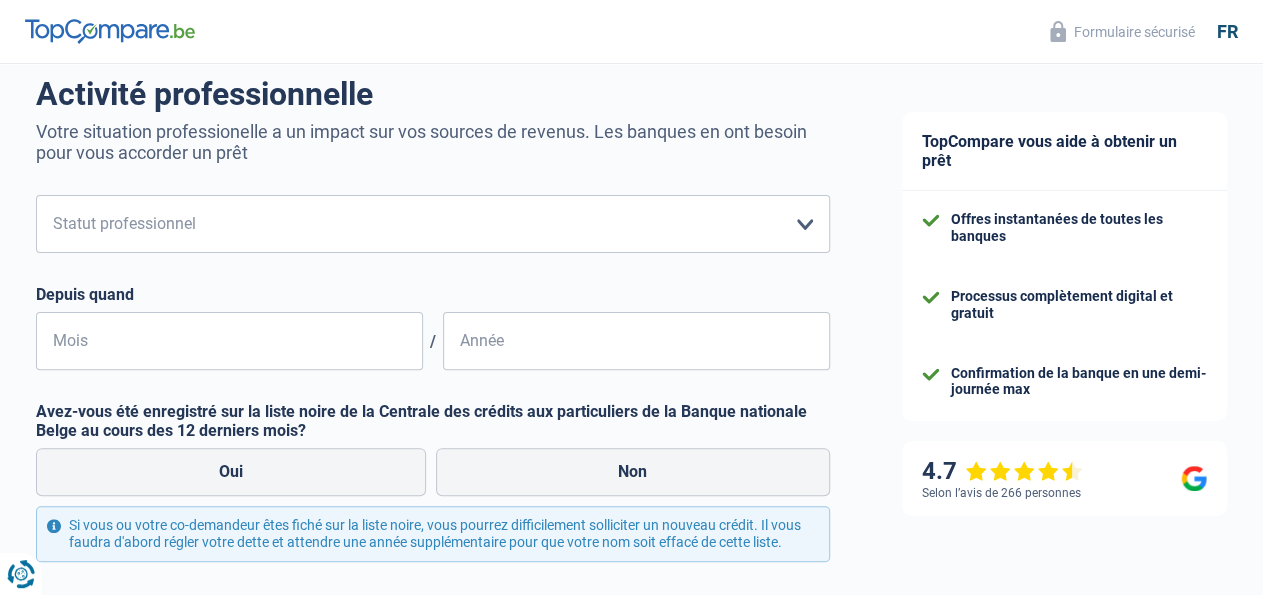 scroll, scrollTop: 156, scrollLeft: 0, axis: vertical 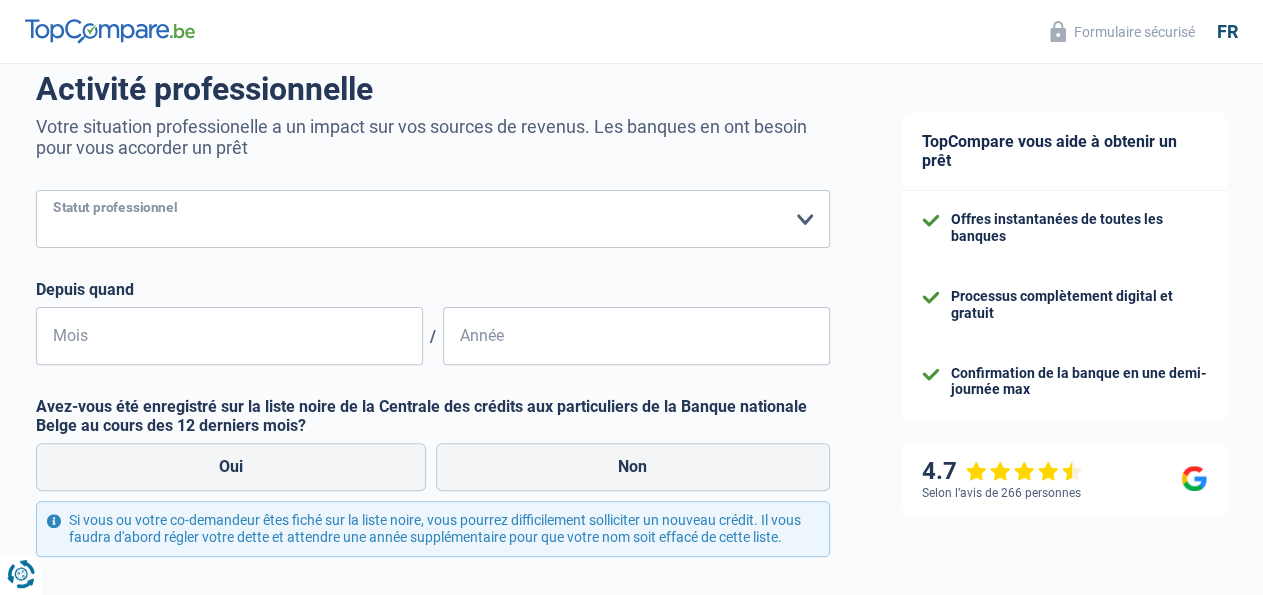 click on "Ouvrier Employé privé Employé public Invalide Indépendant Pensionné Chômeur Mutuelle Femme au foyer Sans profession Allocataire sécurité/Intégration social (SPF Sécurité Sociale, CPAS) Etudiant Profession libérale Commerçant Rentier Pré-pensionné
Veuillez sélectionner une option" at bounding box center [433, 219] 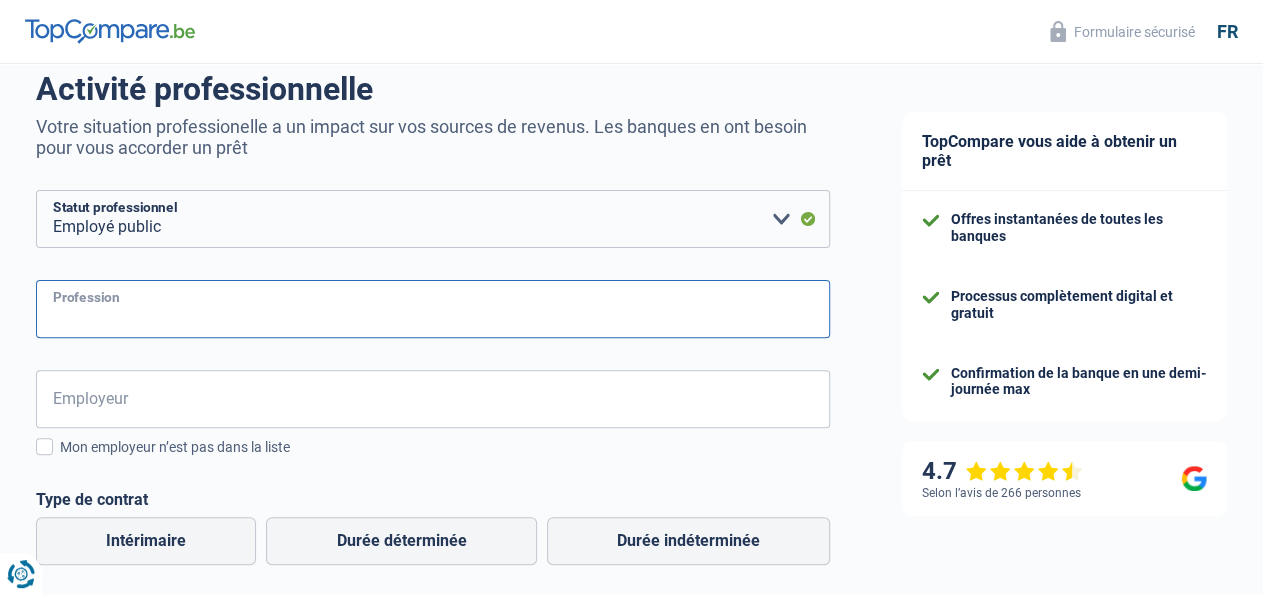 click on "Profession" at bounding box center [433, 309] 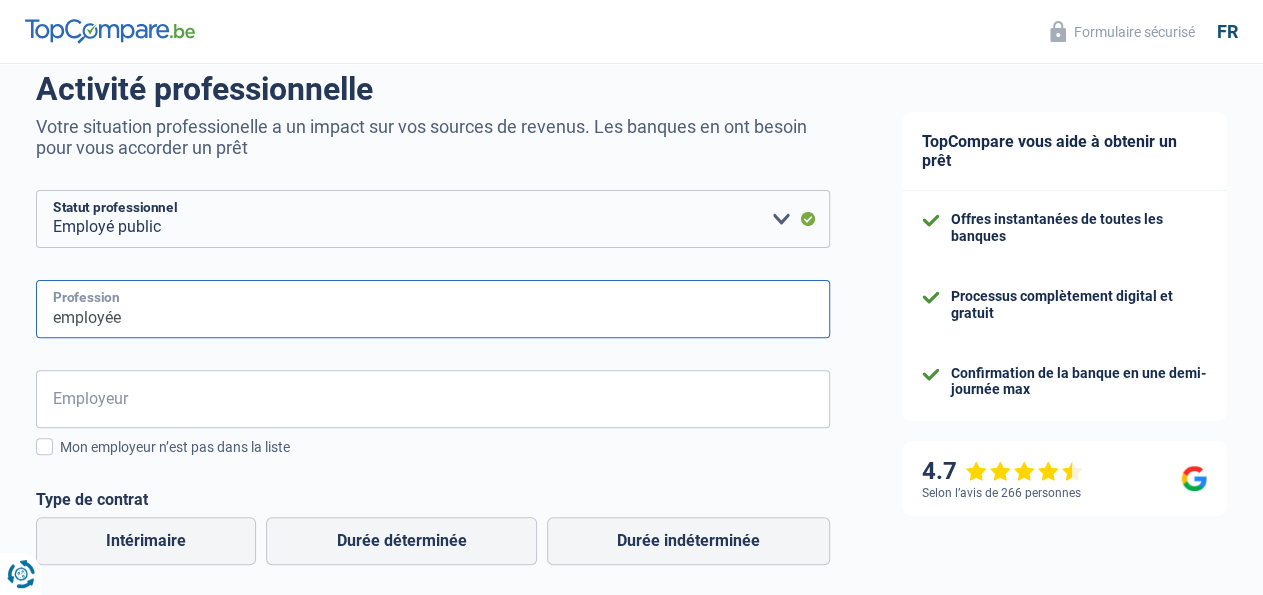 type on "employée" 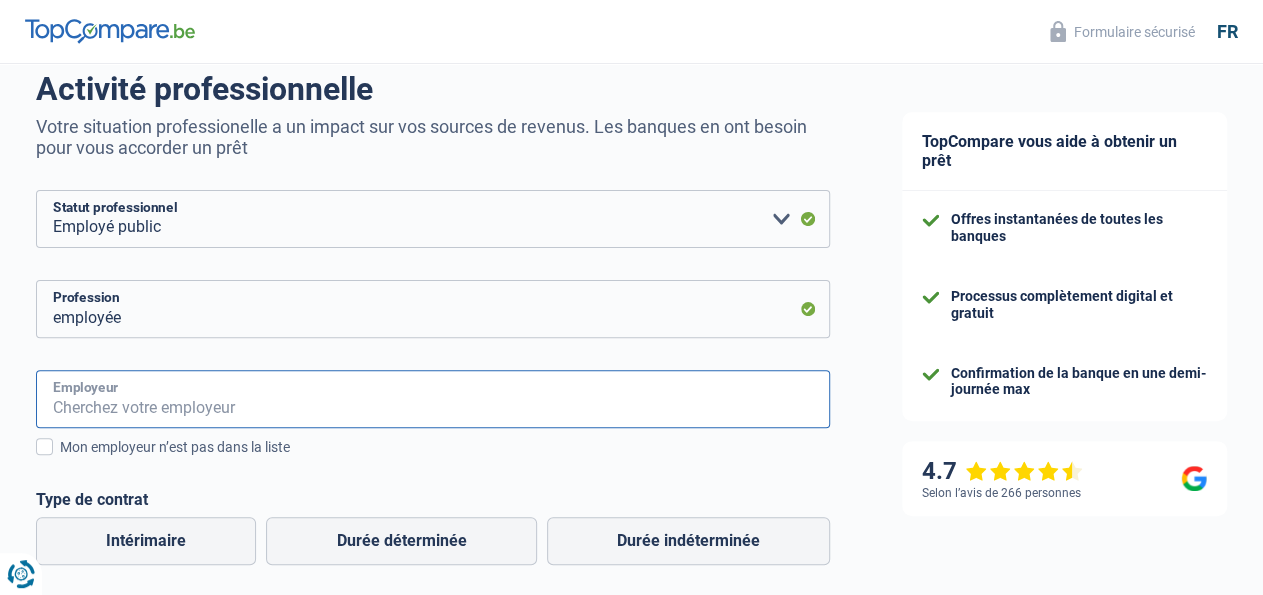 click on "Employeur" at bounding box center [433, 399] 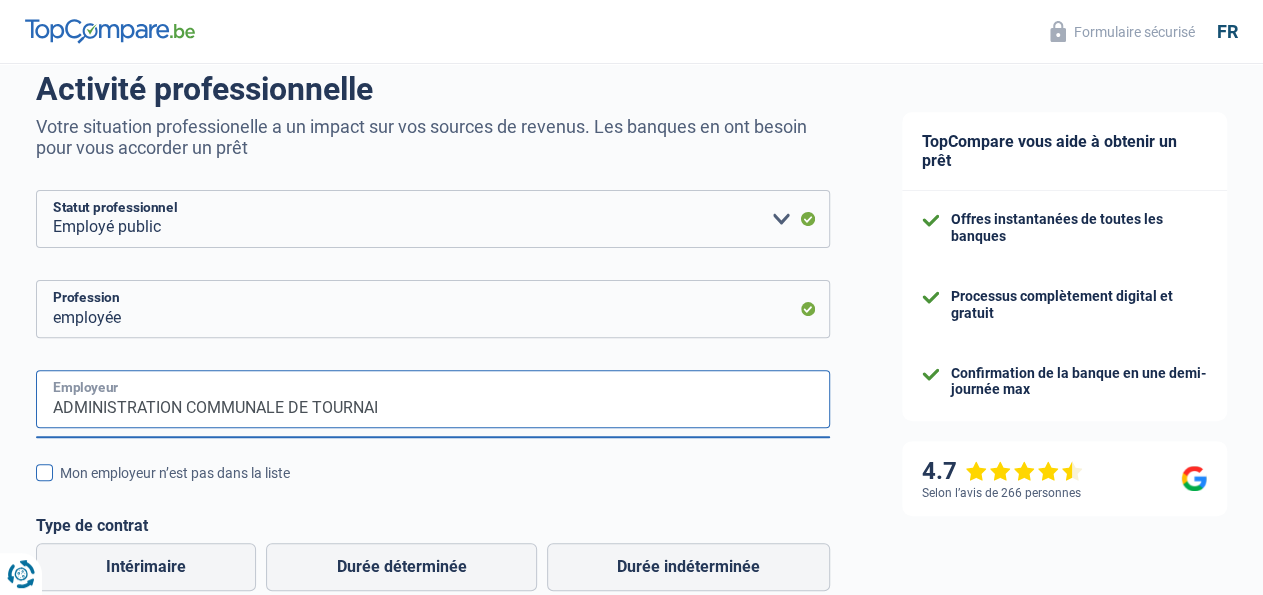type on "ADMINISTRATION COMMUNALE DE TOURNAI" 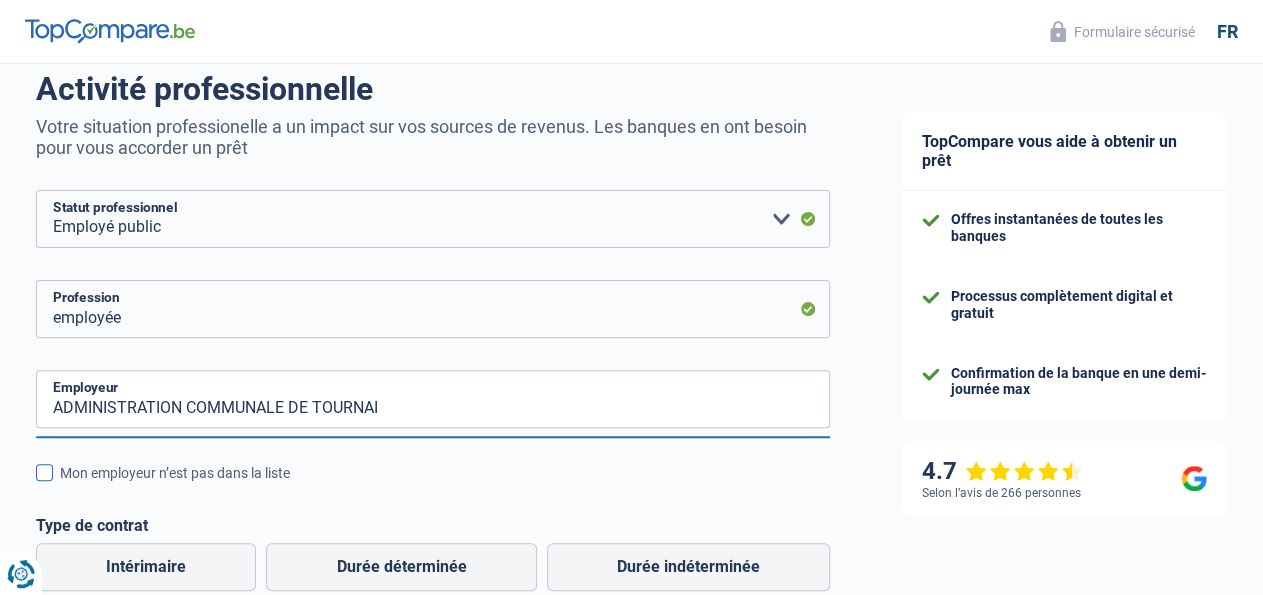 click at bounding box center (44, 472) 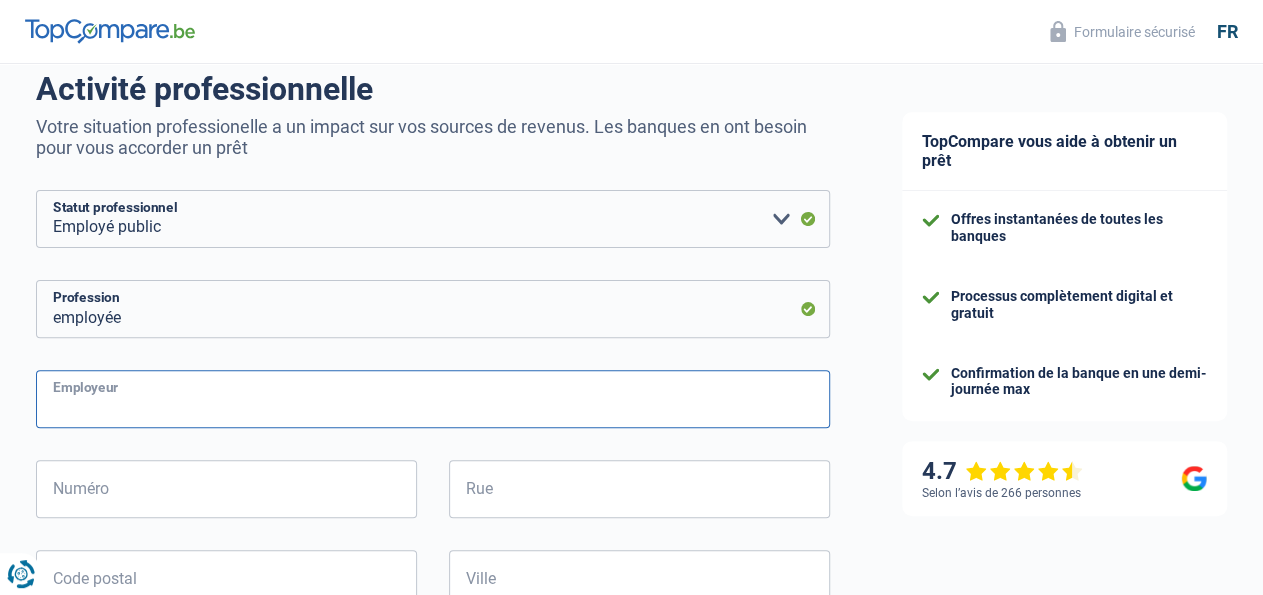 click on "Employeur" at bounding box center [433, 399] 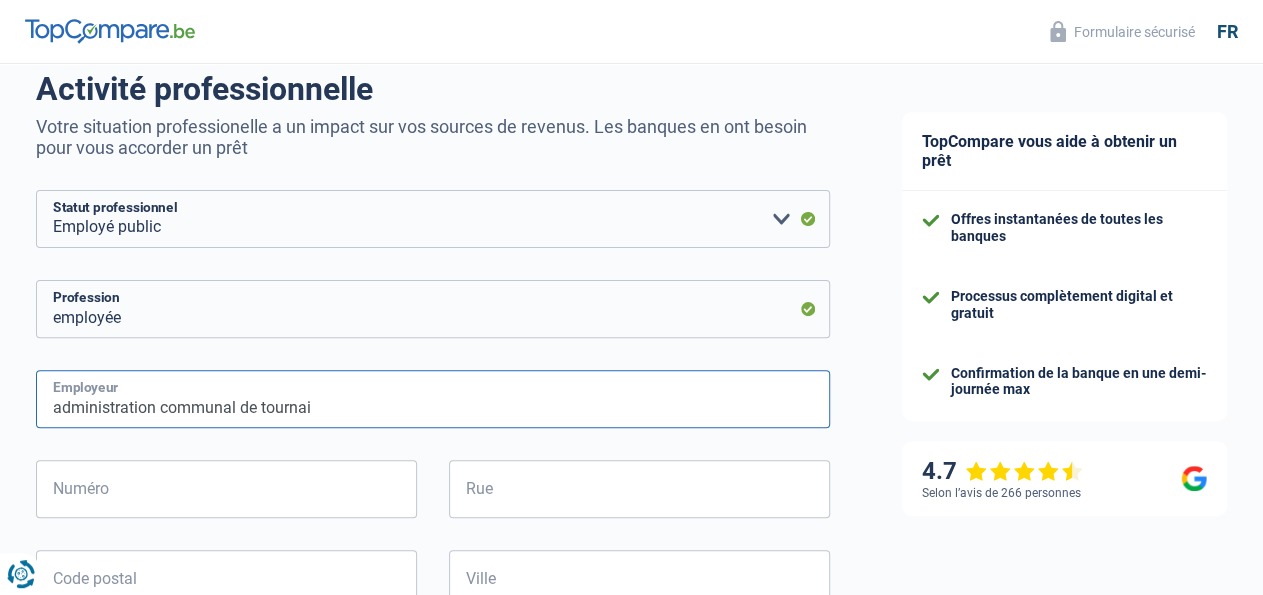 type on "administration communal de tournai" 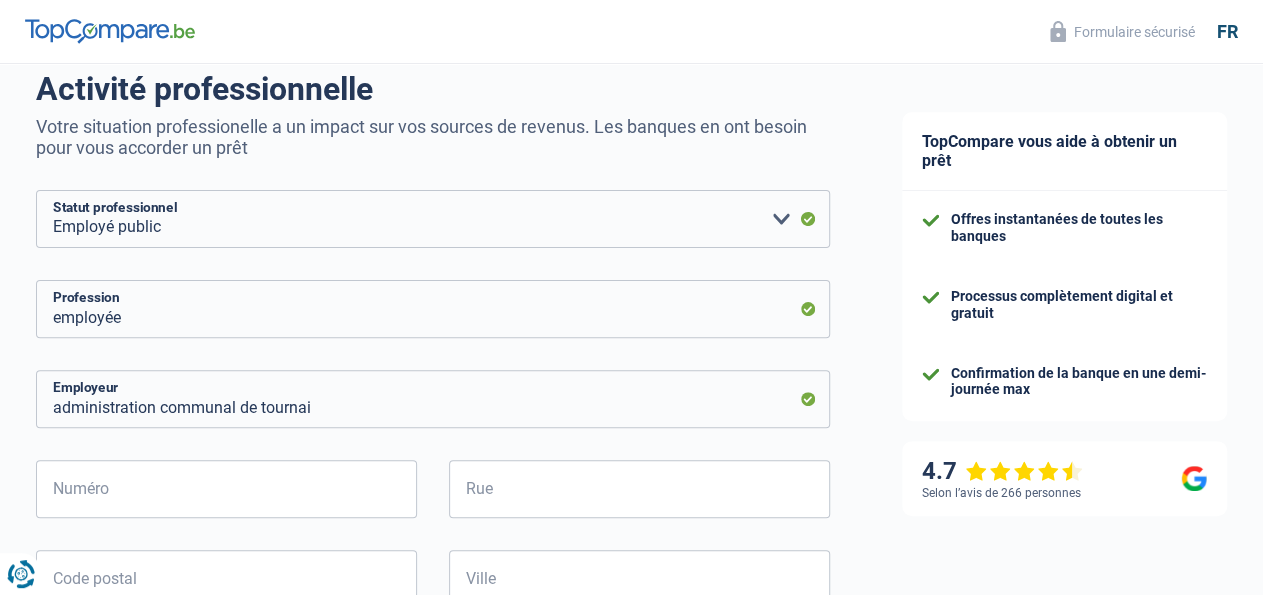 click on "Chance de réussite de votre simulation est de
45%
1
2
3
4
5
Rajoutez  +15%  en complétant l' étape 3
Activité professionnelle
Votre situation professionelle a un impact sur vos sources de revenus. Les banques en ont besoin pour vous accorder un prêt
Ouvrier Employé privé Employé public Invalide Indépendant Pensionné Chômeur Mutuelle Femme au foyer Sans profession Allocataire sécurité/Intégration social (SPF Sécurité Sociale, CPAS) Etudiant Profession libérale Commerçant Rentier Pré-pensionné
Veuillez sélectionner une option
Statut professionnel
employée" at bounding box center (433, 648) 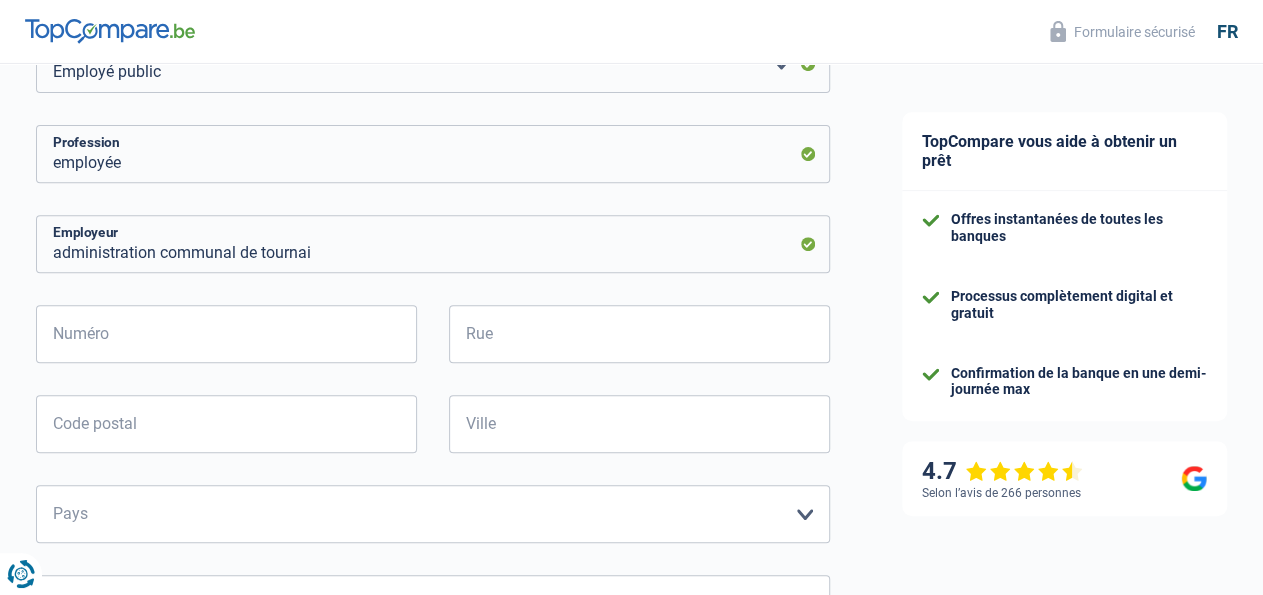 scroll, scrollTop: 312, scrollLeft: 0, axis: vertical 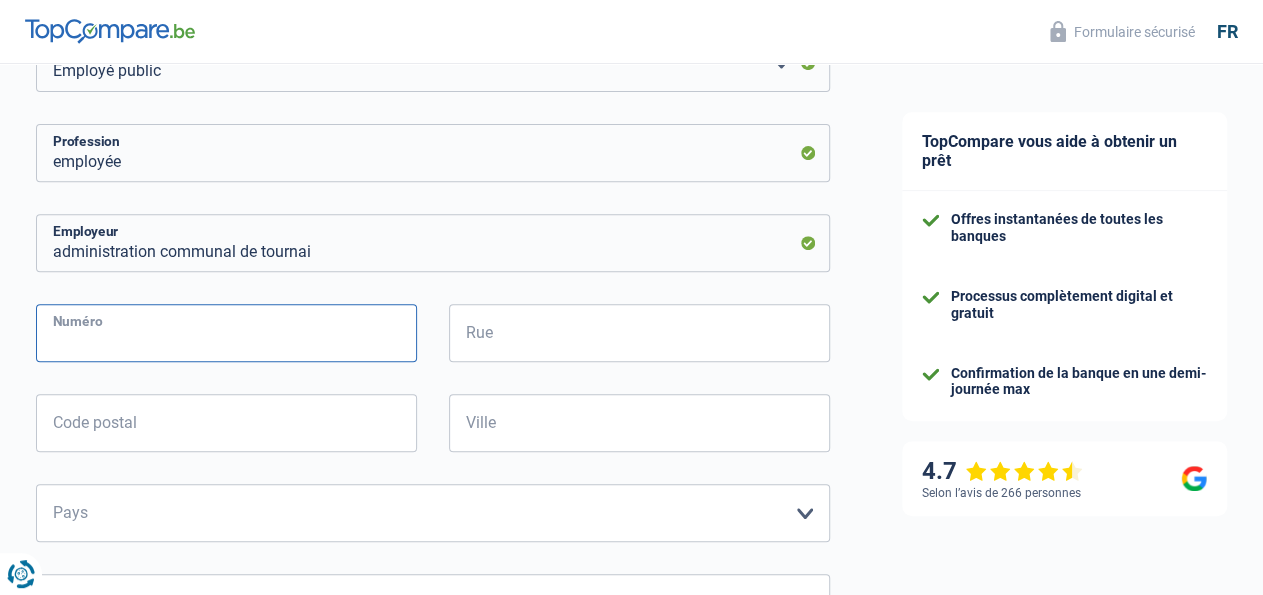 click on "Numéro" at bounding box center (226, 333) 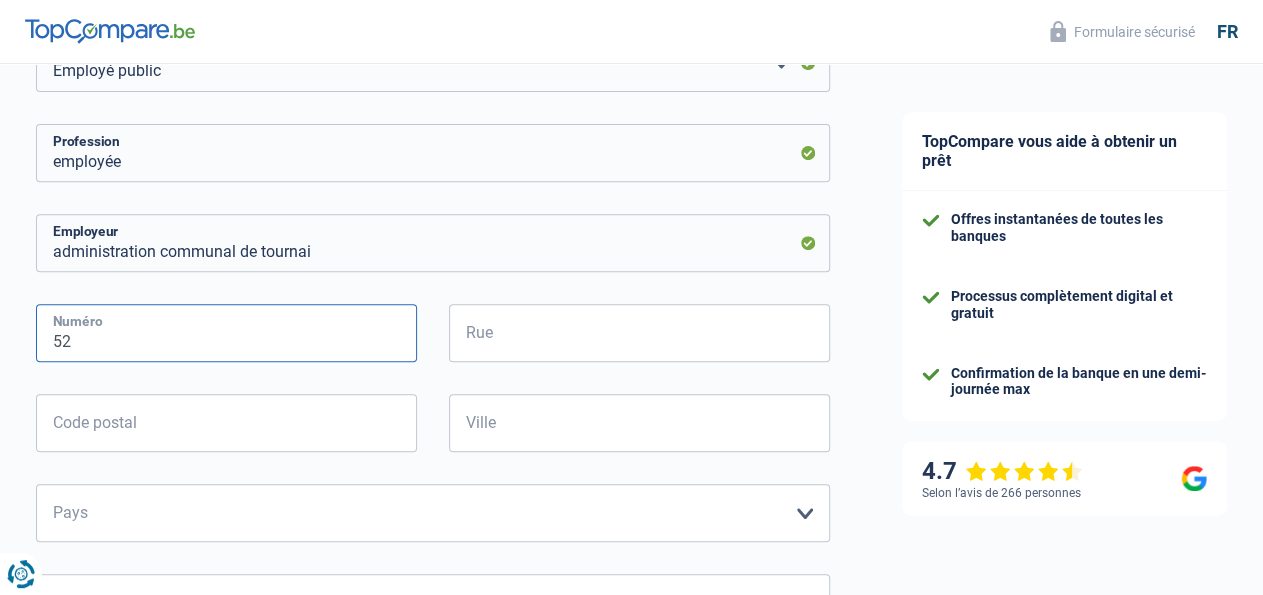 type on "52" 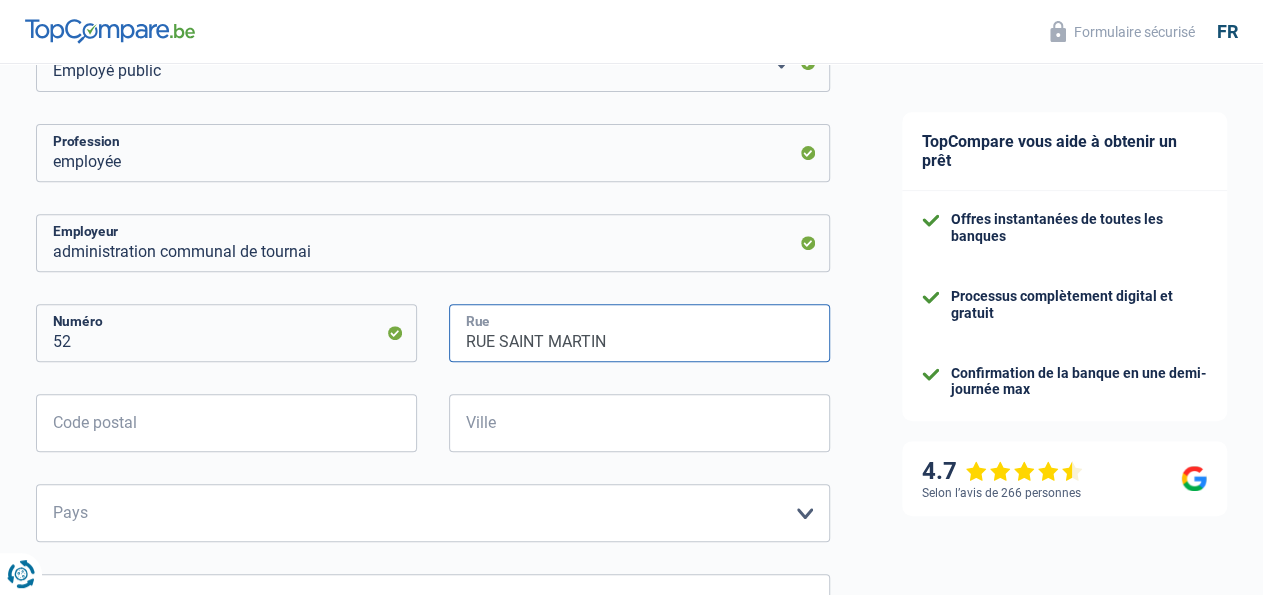 type on "RUE SAINT MARTIN" 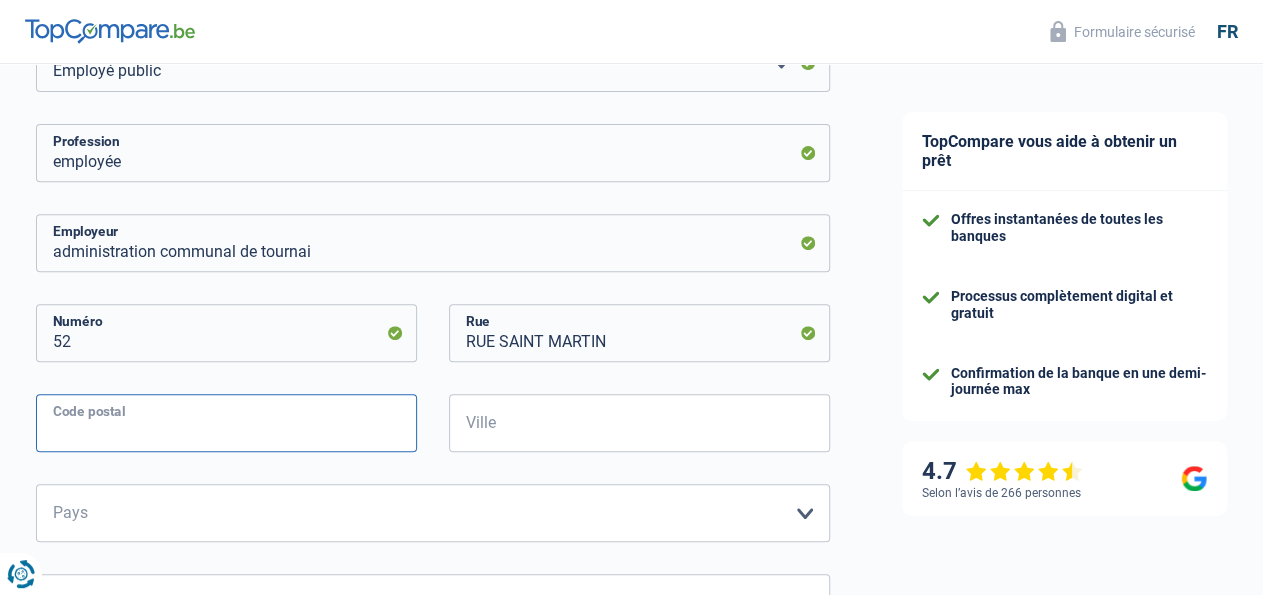 click on "Code postal" at bounding box center [226, 423] 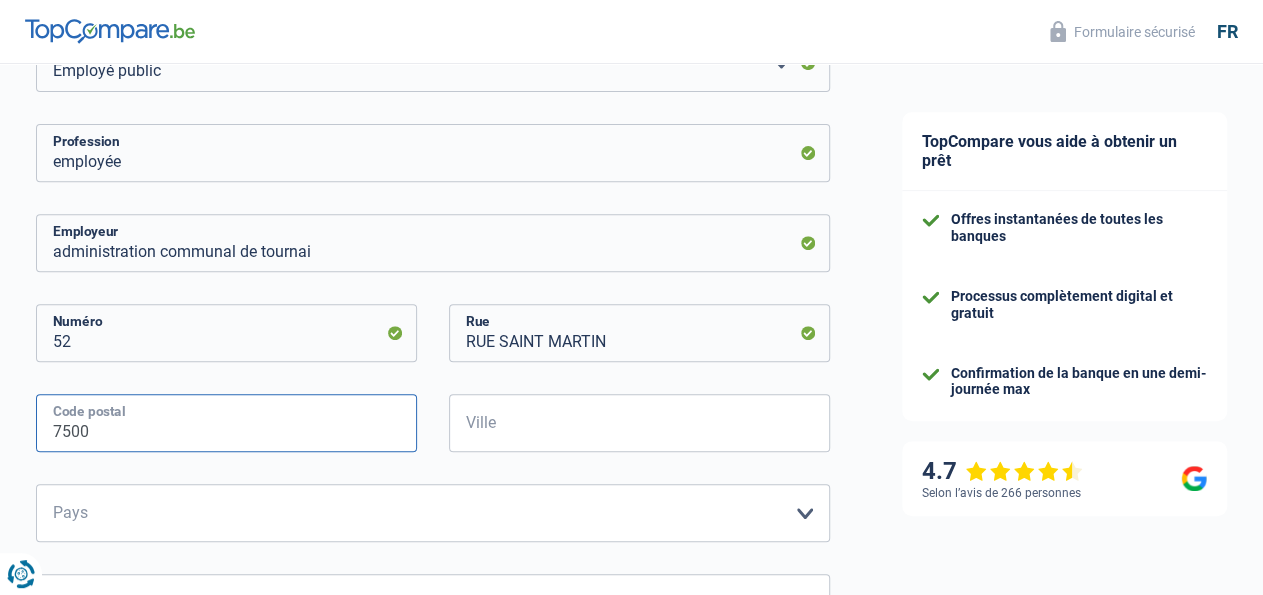 type on "7500" 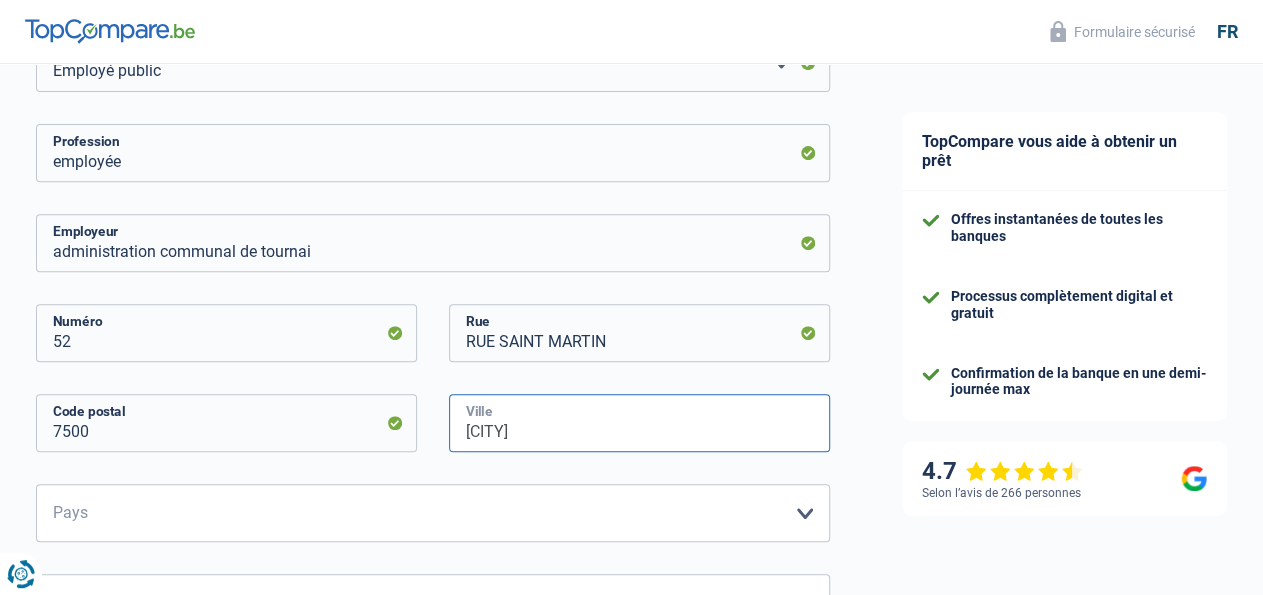 type on "TOURNAI" 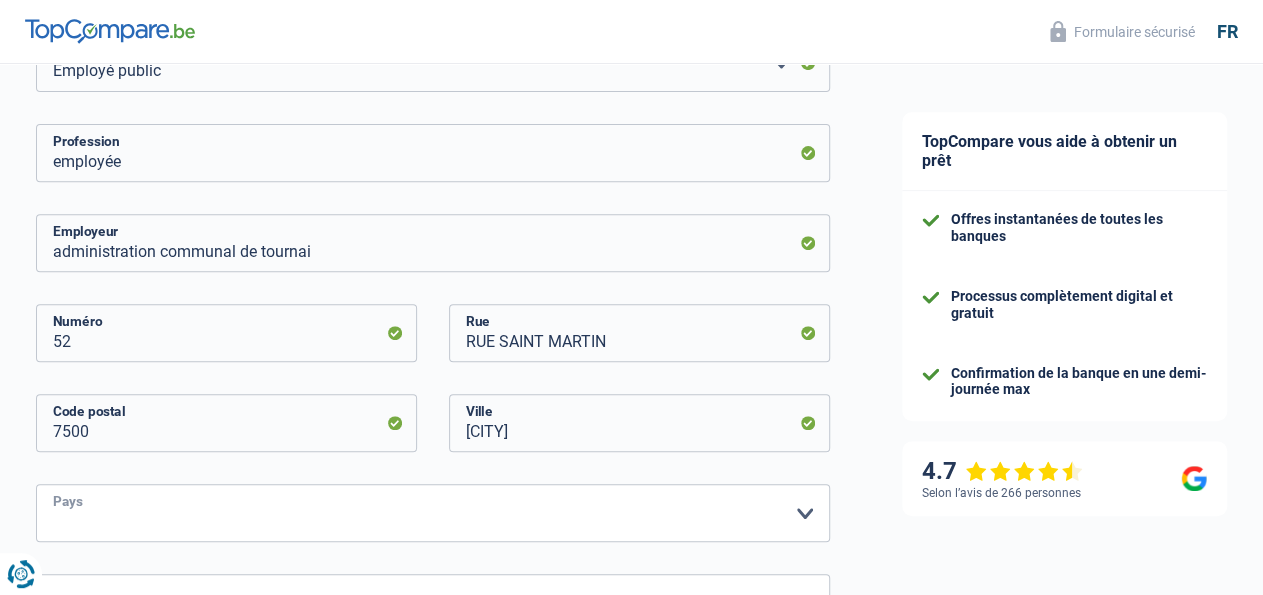 click on "Belgique France Allemagne Italie Luxembourg Pays-Bas Espagne Suisse
Veuillez sélectionner une option" at bounding box center (433, 513) 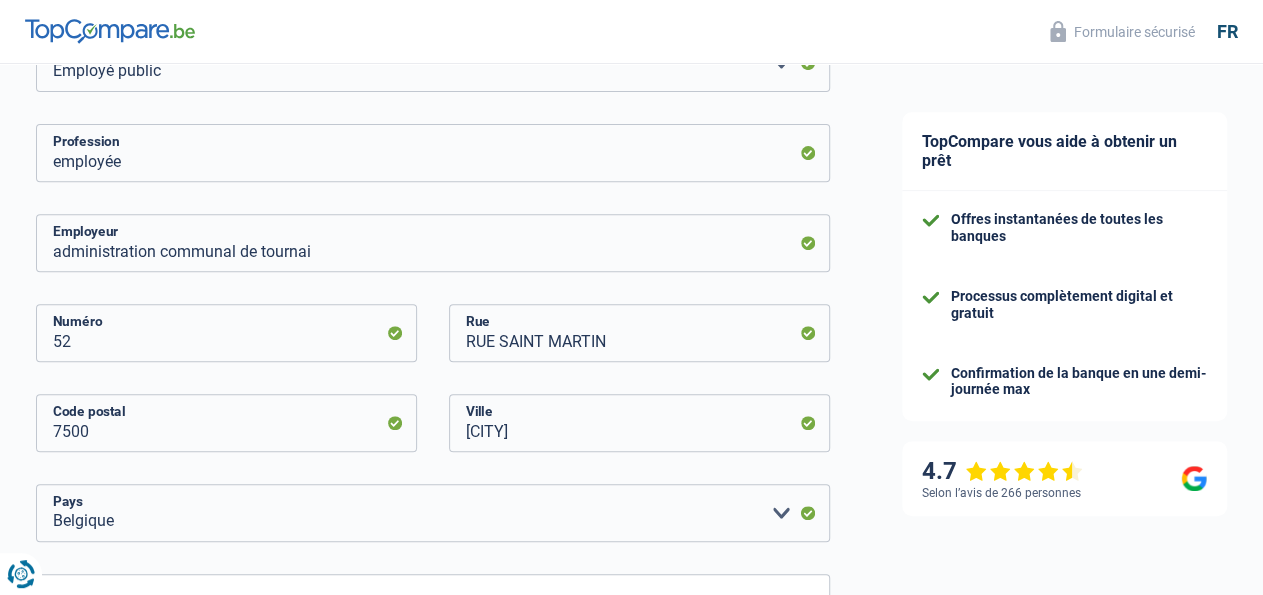 click on "52
Numéro" at bounding box center (227, 349) 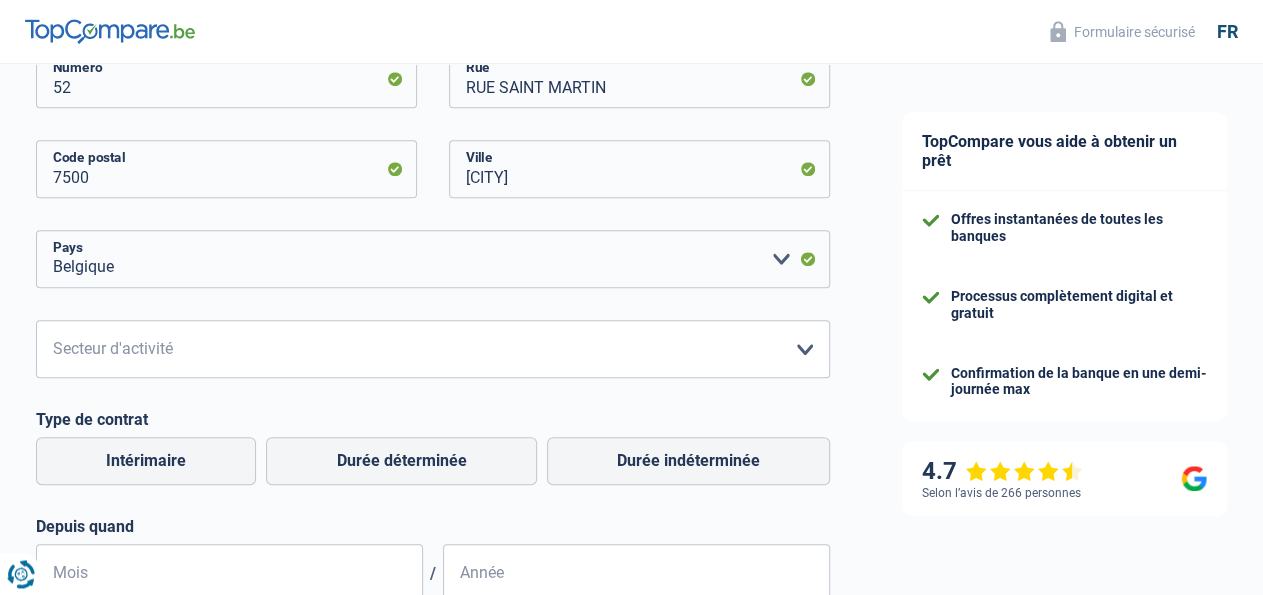scroll, scrollTop: 780, scrollLeft: 0, axis: vertical 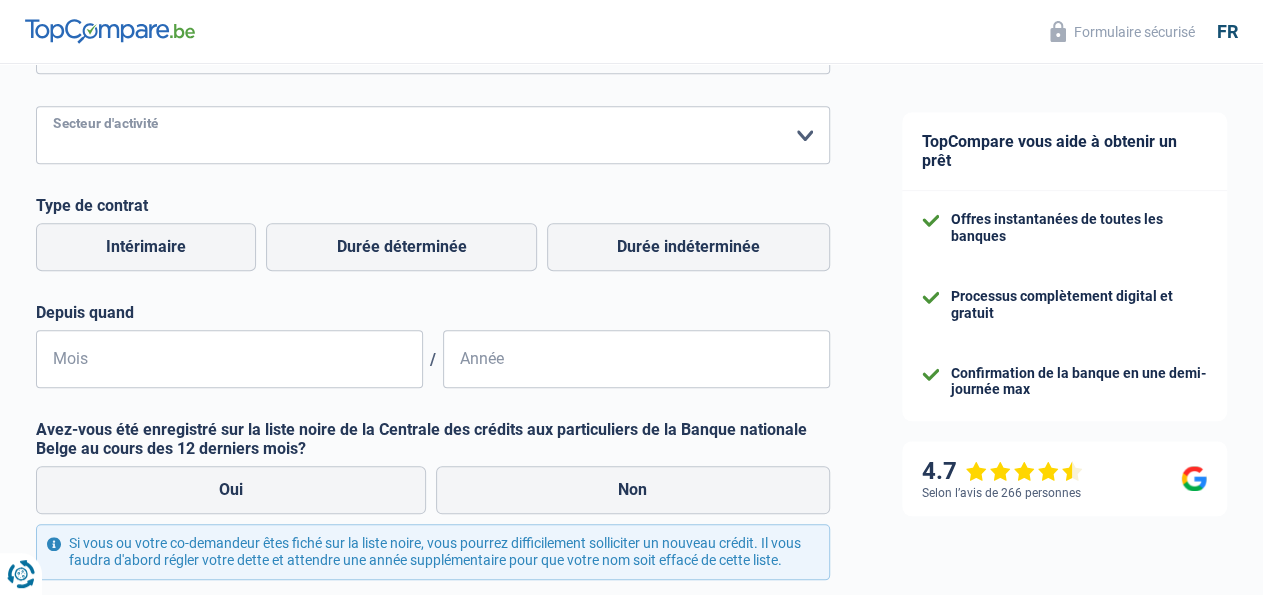 click on "Agriculture/Pêche Industrie Horeca Courier/Fitness/Taxi Construction Banques/Assurances Etat/Université ou Union Européenne Petites entreprises (-50pers) Grandes entreprises (+50pers) Autres institutions internationales
Veuillez sélectionner une option" at bounding box center [433, 135] 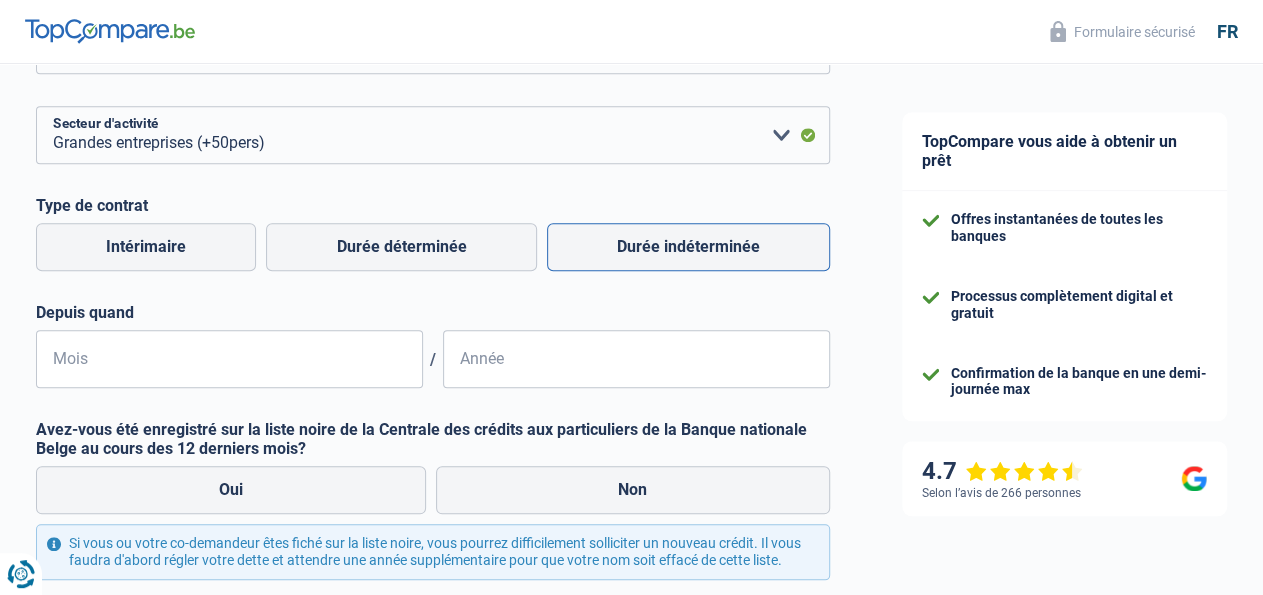 click on "Durée indéterminée" at bounding box center (688, 247) 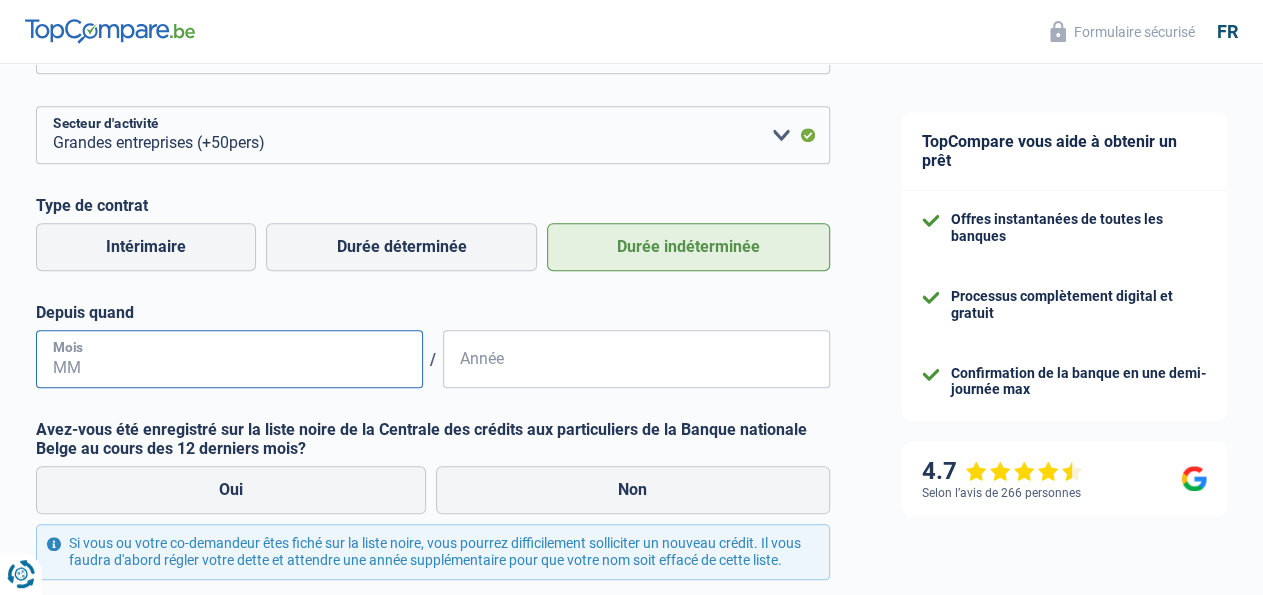 click on "Mois" at bounding box center [229, 359] 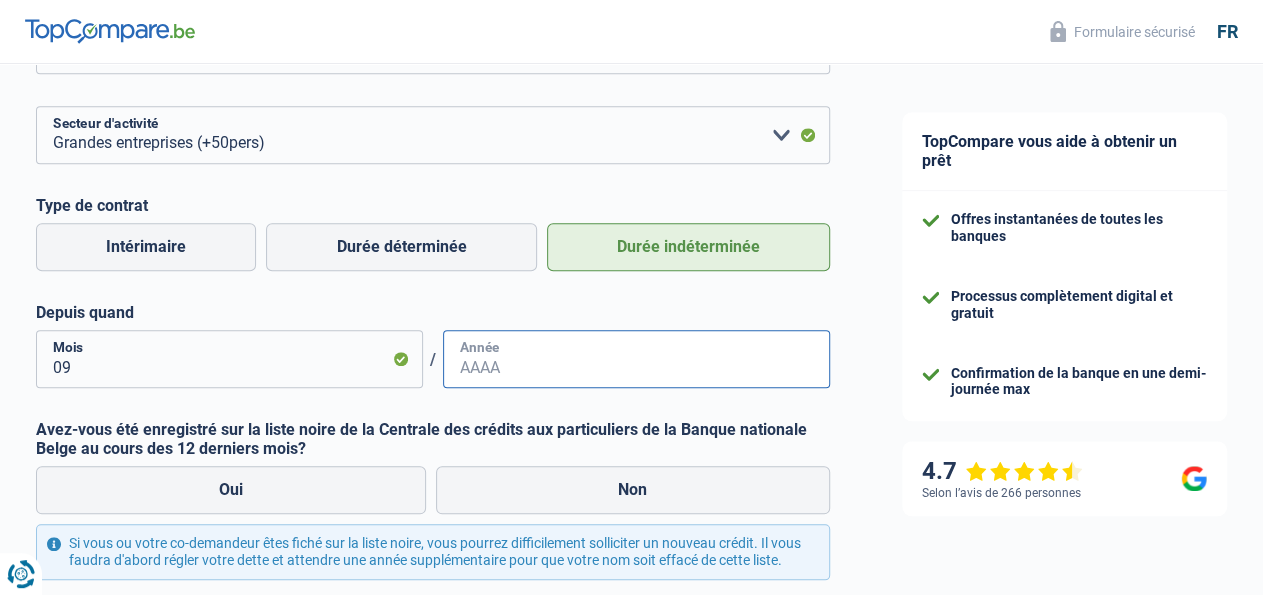 click on "Année" at bounding box center [636, 359] 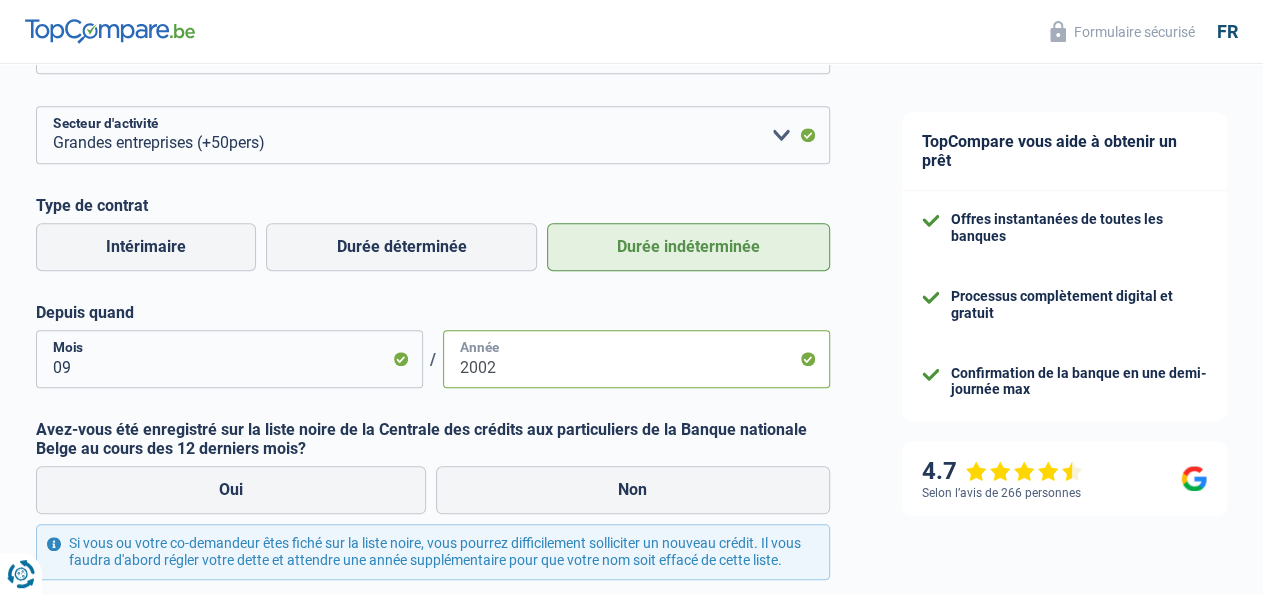 type on "2002" 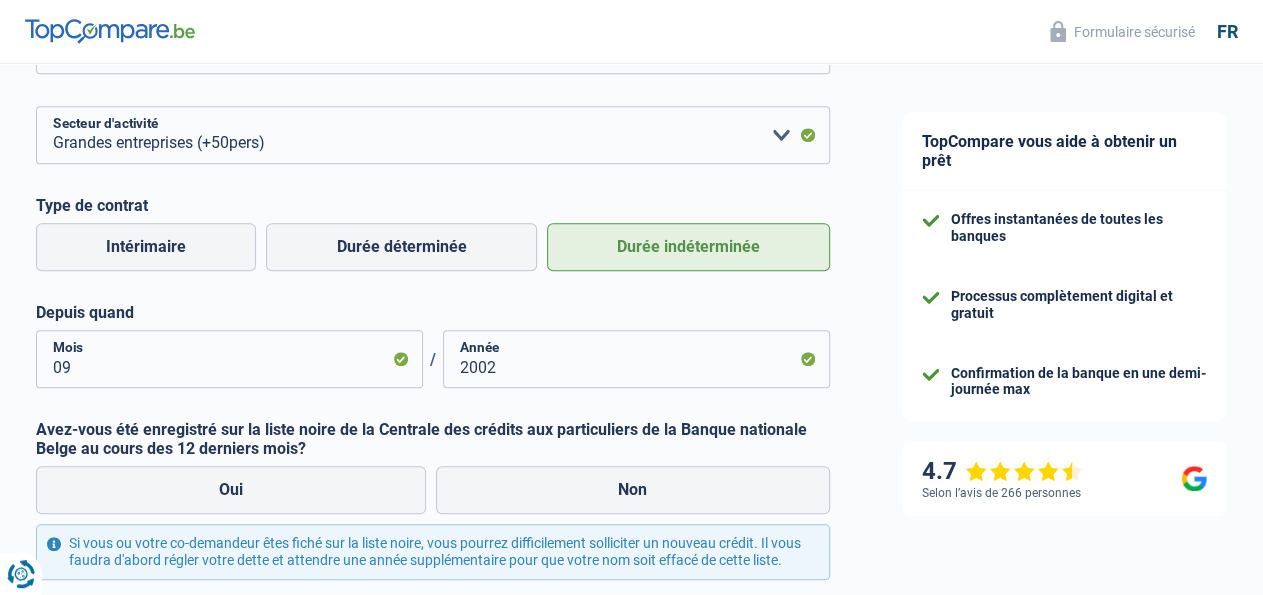 click on "Chance de réussite de votre simulation est de
45%
1
2
3
4
5
Rajoutez  +15%  en complétant l' étape 3
Activité professionnelle
Votre situation professionelle a un impact sur vos sources de revenus. Les banques en ont besoin pour vous accorder un prêt
Ouvrier Employé privé Employé public Invalide Indépendant Pensionné Chômeur Mutuelle Femme au foyer Sans profession Allocataire sécurité/Intégration social (SPF Sécurité Sociale, CPAS) Etudiant Profession libérale Commerçant Rentier Pré-pensionné
Veuillez sélectionner une option
Statut professionnel
employée                             52" at bounding box center (433, 24) 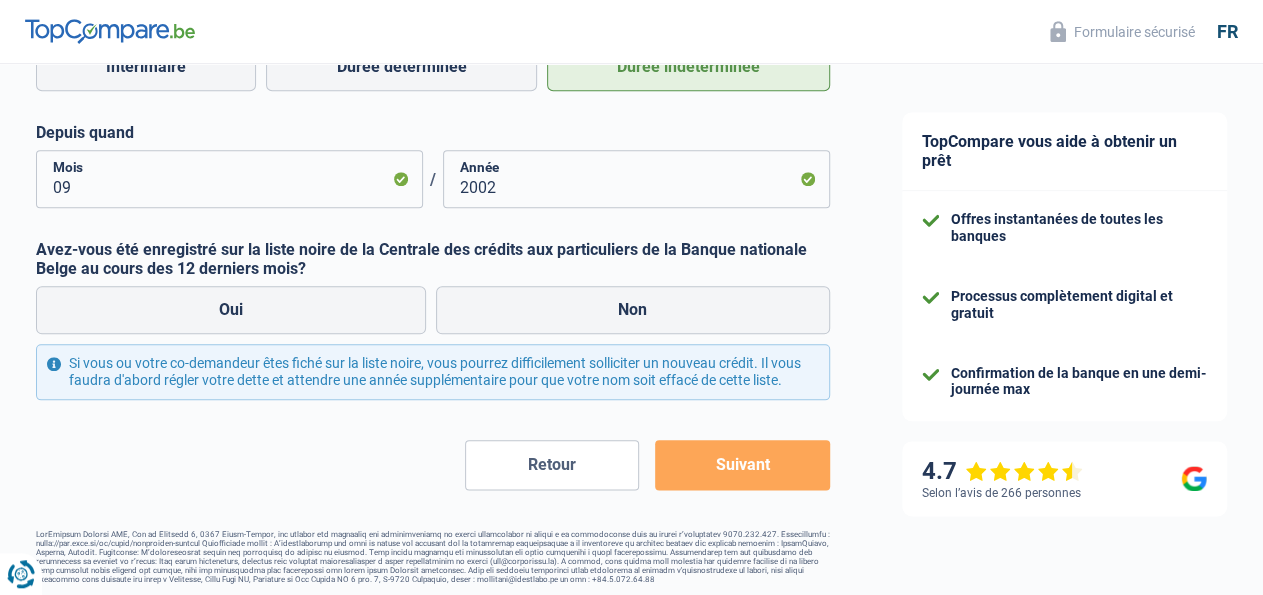 scroll, scrollTop: 986, scrollLeft: 0, axis: vertical 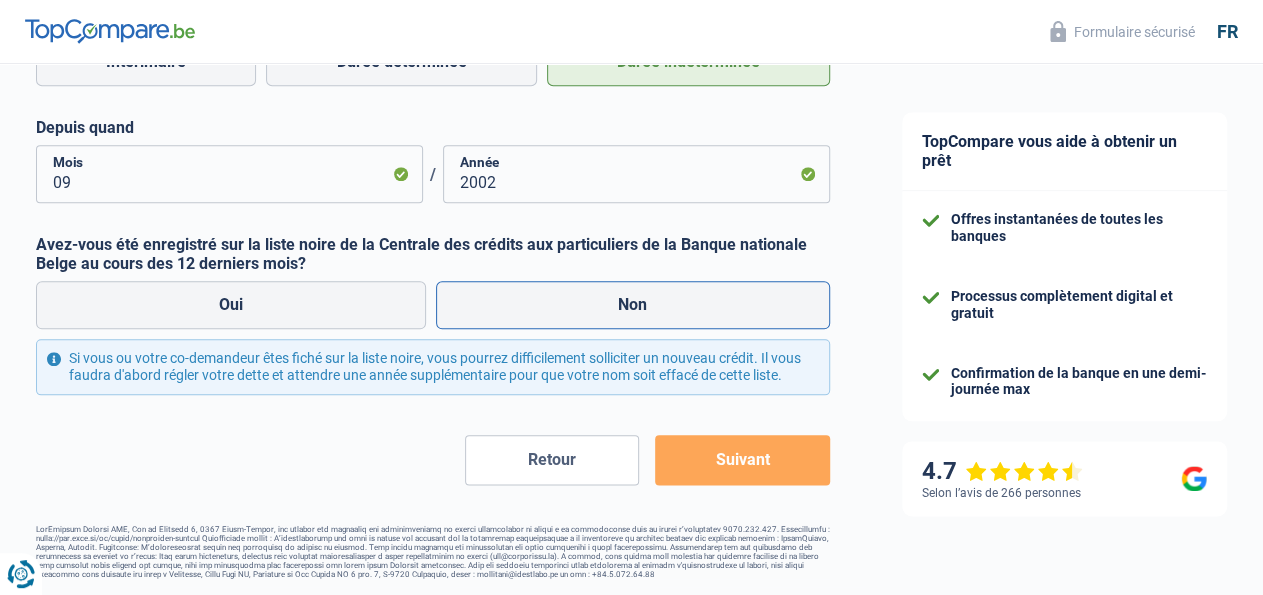 click on "Non" at bounding box center (633, 305) 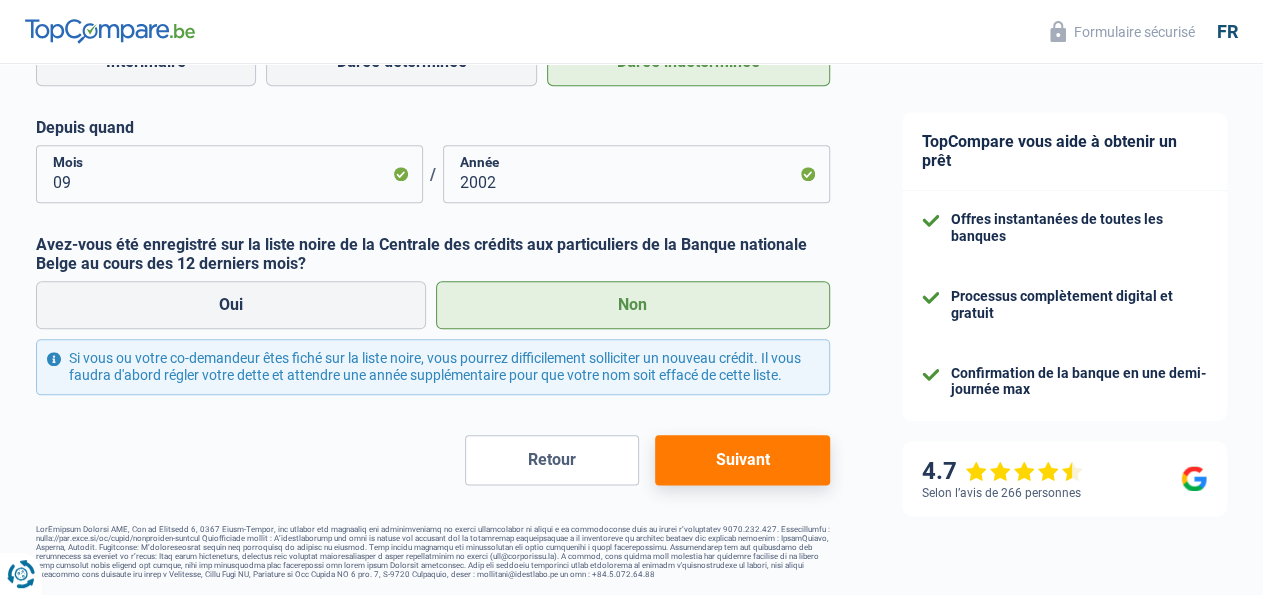 click on "Suivant" at bounding box center [742, 460] 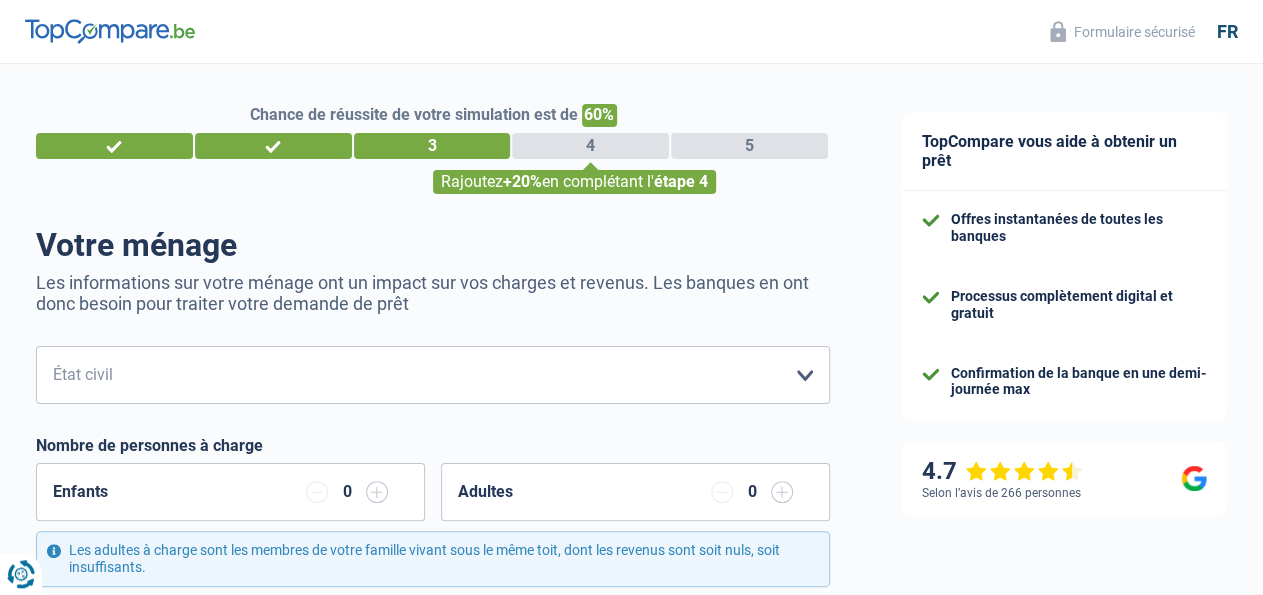scroll, scrollTop: 0, scrollLeft: 0, axis: both 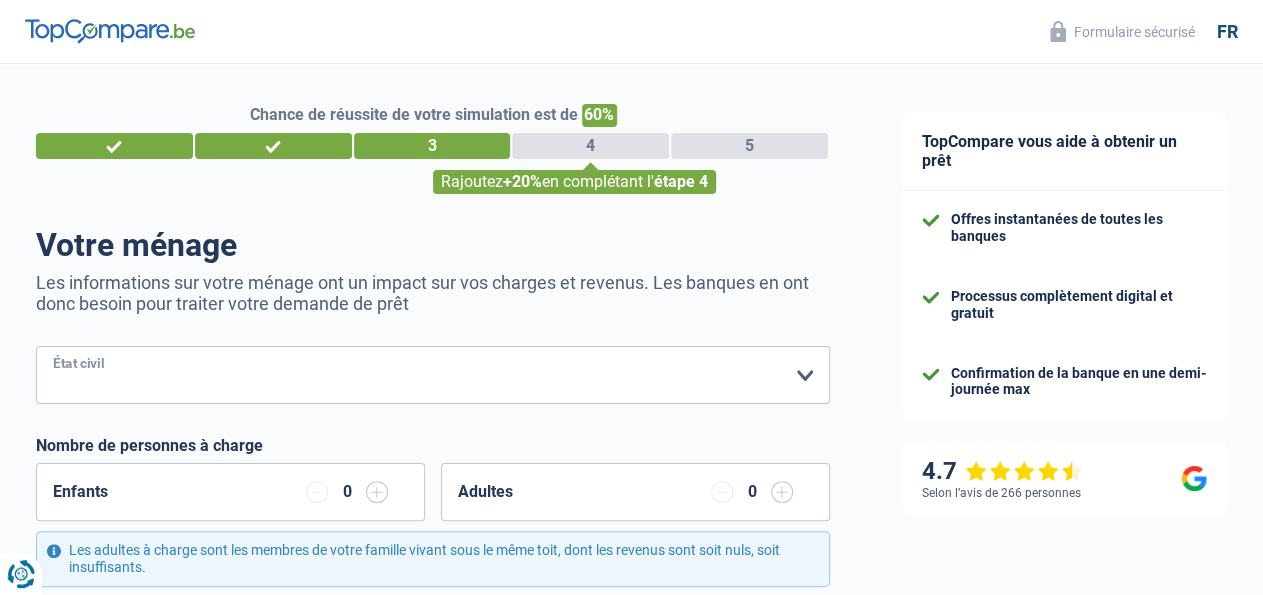 click on "Célibataire Marié(e) Cohabitant(e) légal(e) Divorcé(e) Veuf(ve) Séparé (de fait)
Veuillez sélectionner une option" at bounding box center [433, 375] 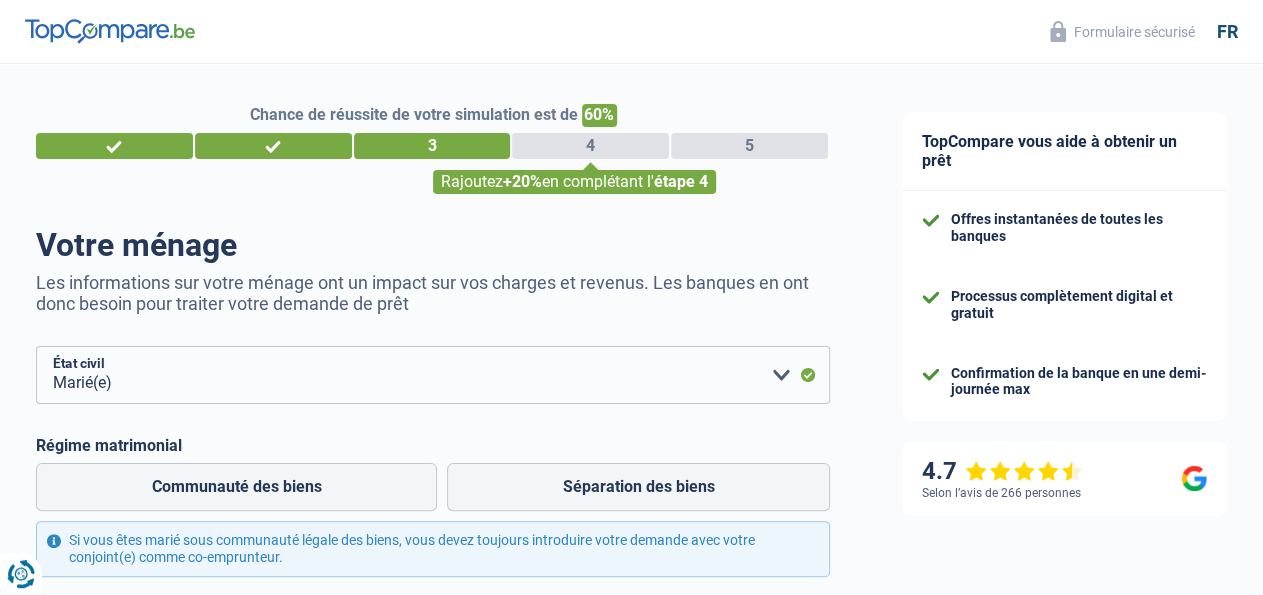 click on "Chance de réussite de votre simulation est de
60%
1
2
3
4
5
Rajoutez  +20%  en complétant l' étape 4
Votre ménage
Les informations sur votre ménage ont un impact sur vos charges et revenus. Les banques en ont donc besoin pour traiter votre demande de prêt
Célibataire Marié(e) Cohabitant(e) légal(e) Divorcé(e) Veuf(ve) Séparé (de fait)
Veuillez sélectionner une option
État civil
Régime matrimonial
Communauté des biens
Séparation des biens
Tous les champs sont obligatoires. Veuillez sélectionner une option" at bounding box center (433, 892) 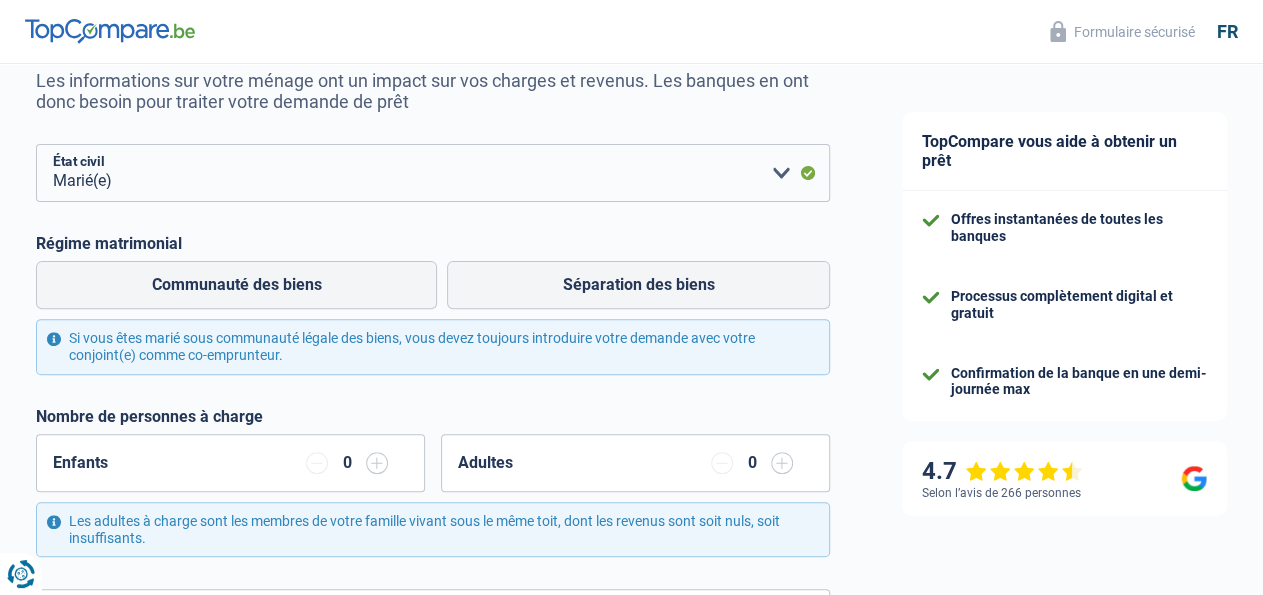 scroll, scrollTop: 260, scrollLeft: 0, axis: vertical 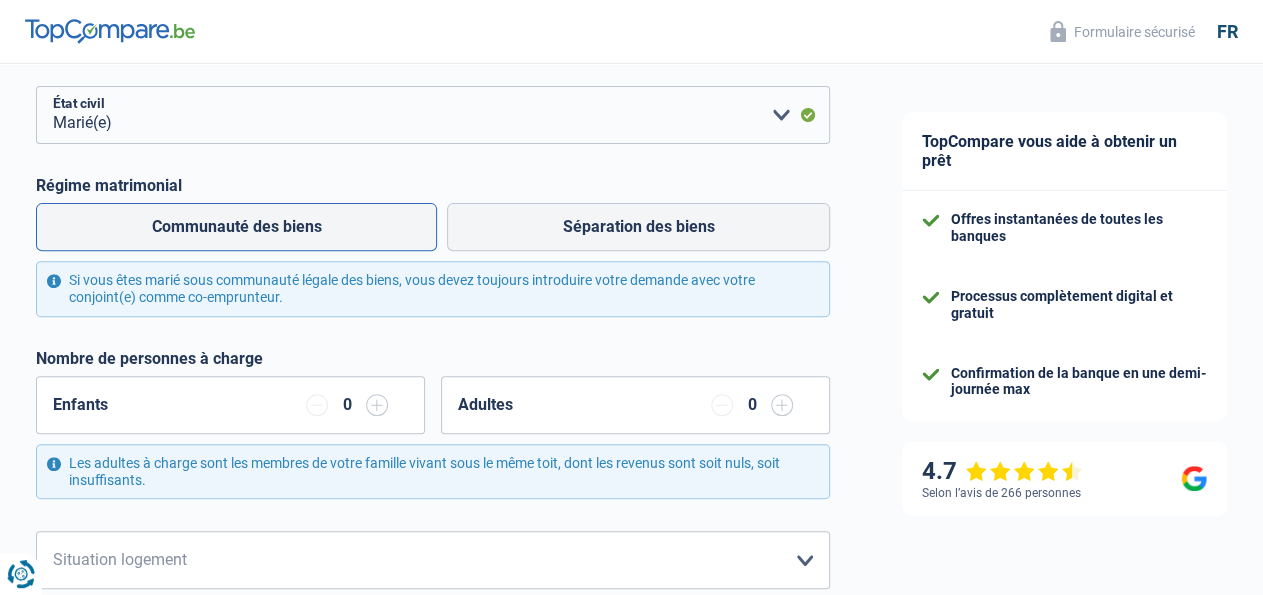 click on "Communauté des biens" at bounding box center [236, 227] 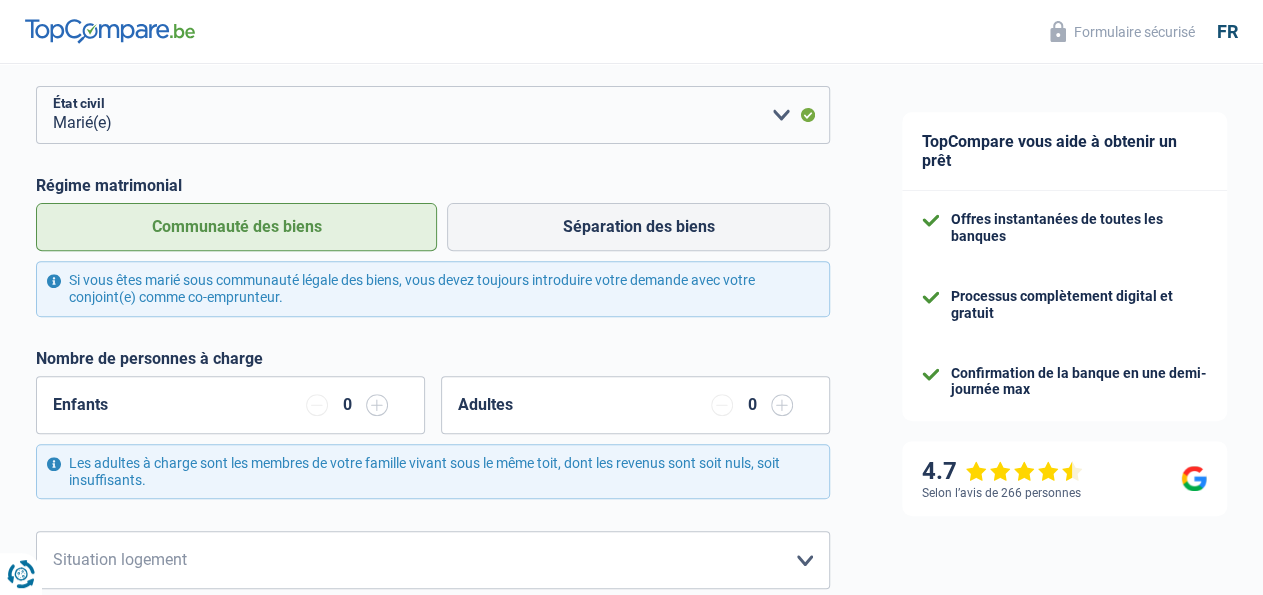 click at bounding box center (377, 405) 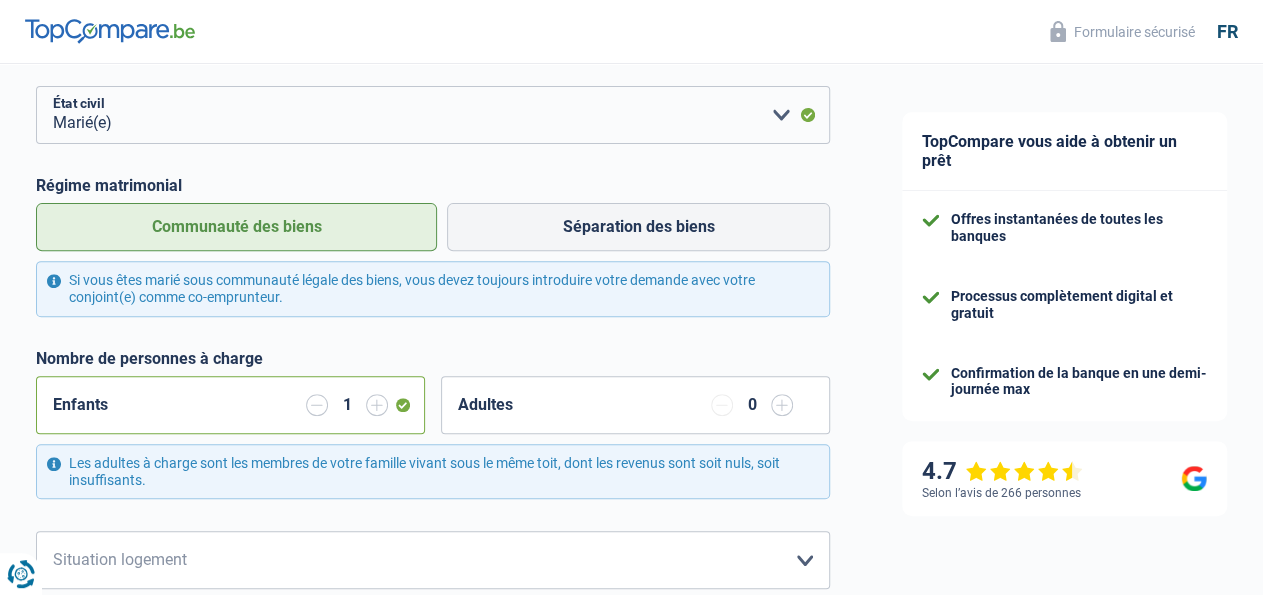 click at bounding box center (377, 405) 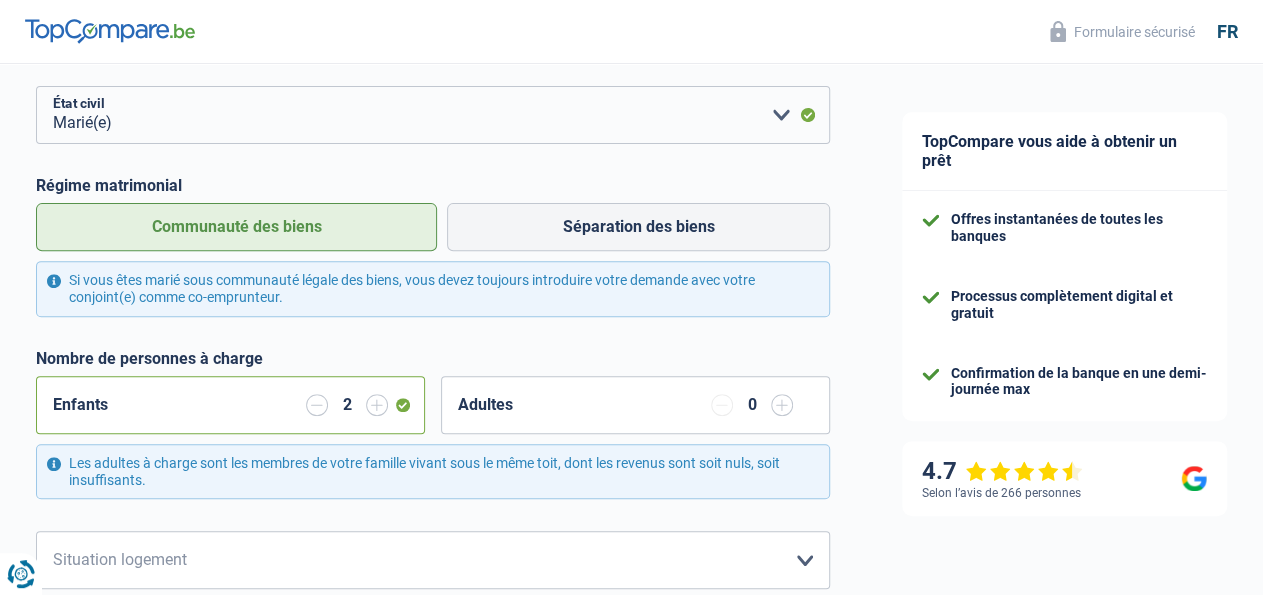 click on "Chance de réussite de votre simulation est de
60%
1
2
3
4
5
Rajoutez  +20%  en complétant l' étape 4
Votre ménage
Les informations sur votre ménage ont un impact sur vos charges et revenus. Les banques en ont donc besoin pour traiter votre demande de prêt
Célibataire Marié(e) Cohabitant(e) légal(e) Divorcé(e) Veuf(ve) Séparé (de fait)
Veuillez sélectionner une option
État civil
Régime matrimonial
Communauté des biens
Séparation des biens
Nombre de personnes à charge" at bounding box center [433, 632] 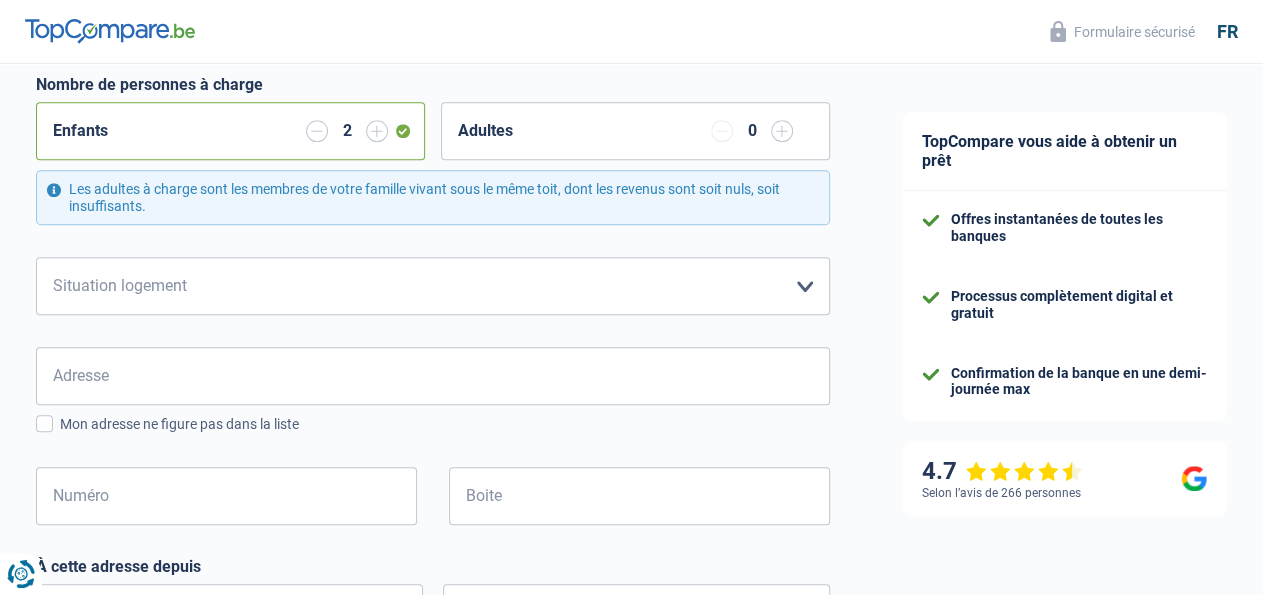 scroll, scrollTop: 572, scrollLeft: 0, axis: vertical 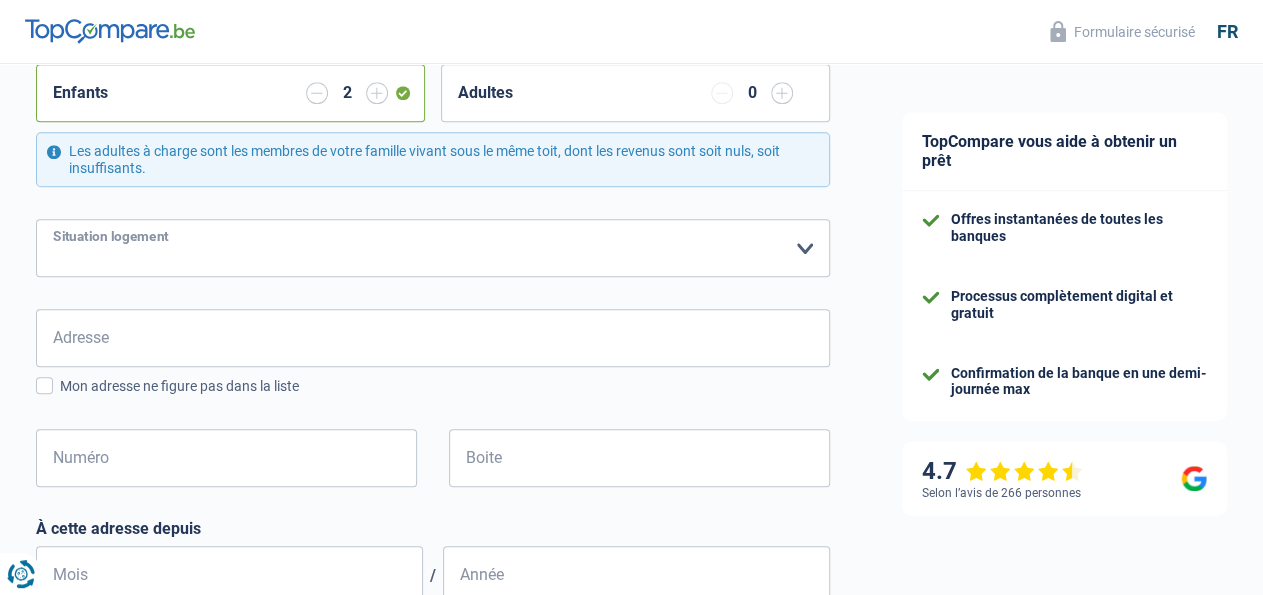 click on "Locataire Propriétaire avec prêt hypothécaire Propriétaire sans prêt hypothécaire Logé(e) par la famille Concierge
Veuillez sélectionner une option" at bounding box center (433, 248) 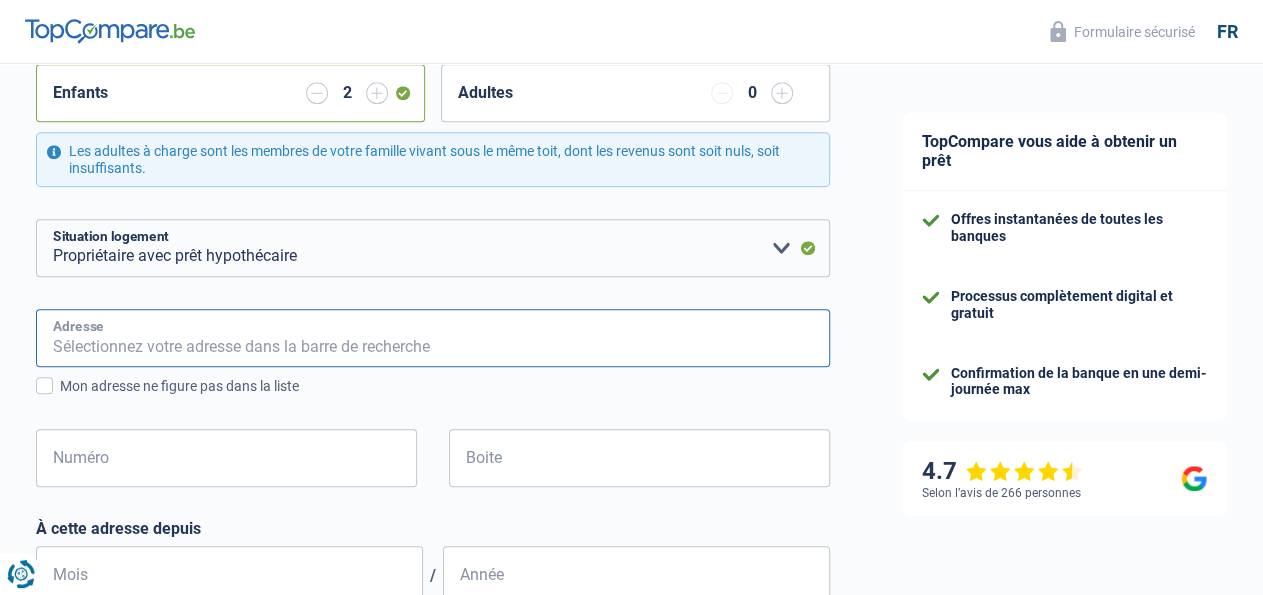 click on "Adresse" at bounding box center [433, 338] 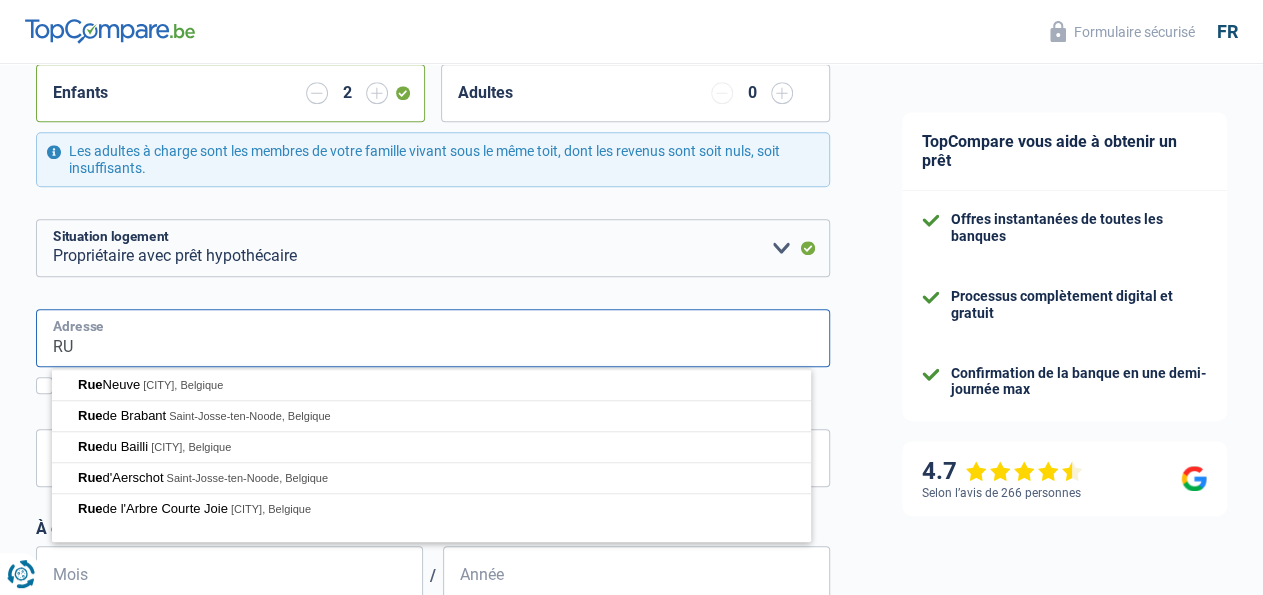 type on "R" 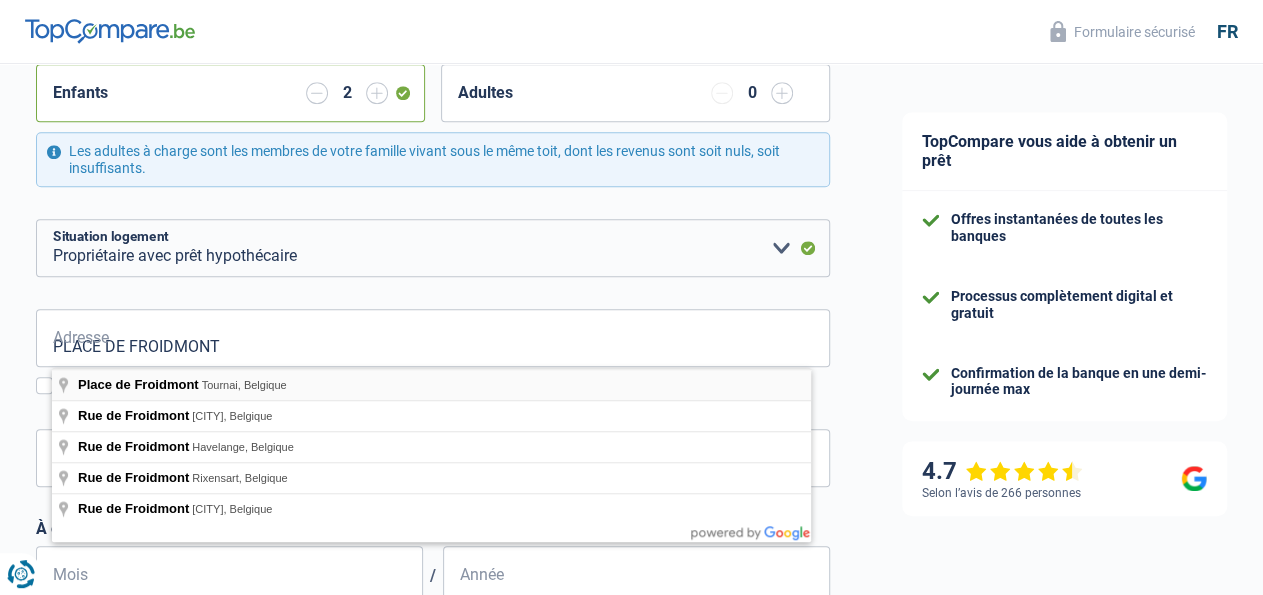 type on "Place de Froidmont, Tournai, Belgique" 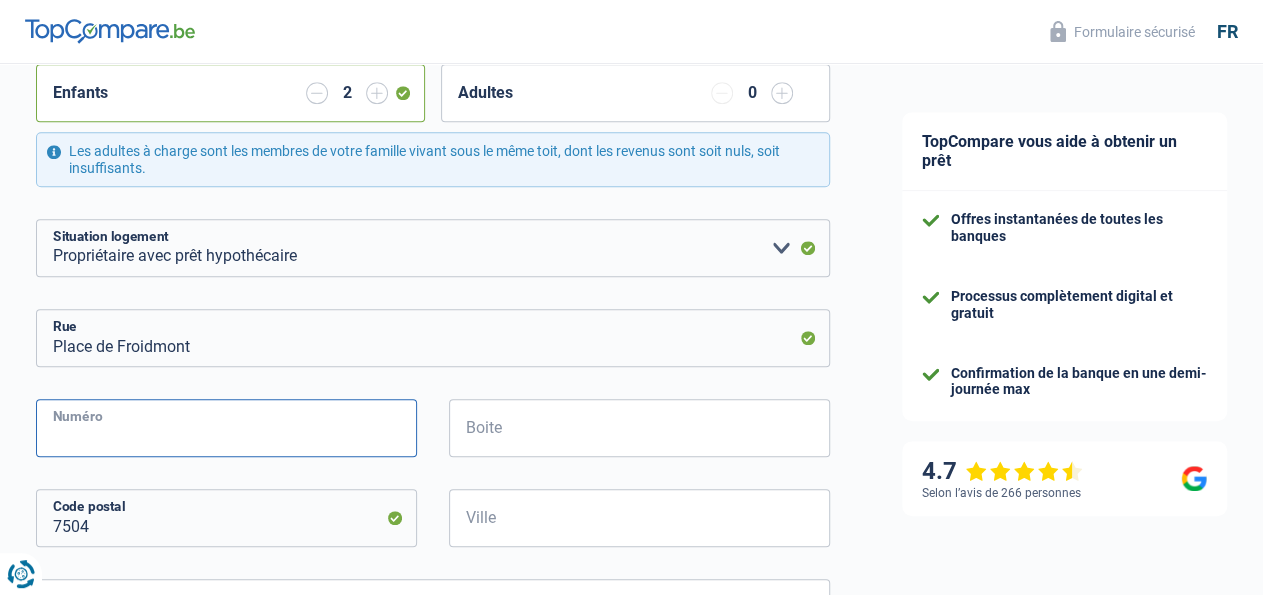 click on "Numéro" at bounding box center [226, 428] 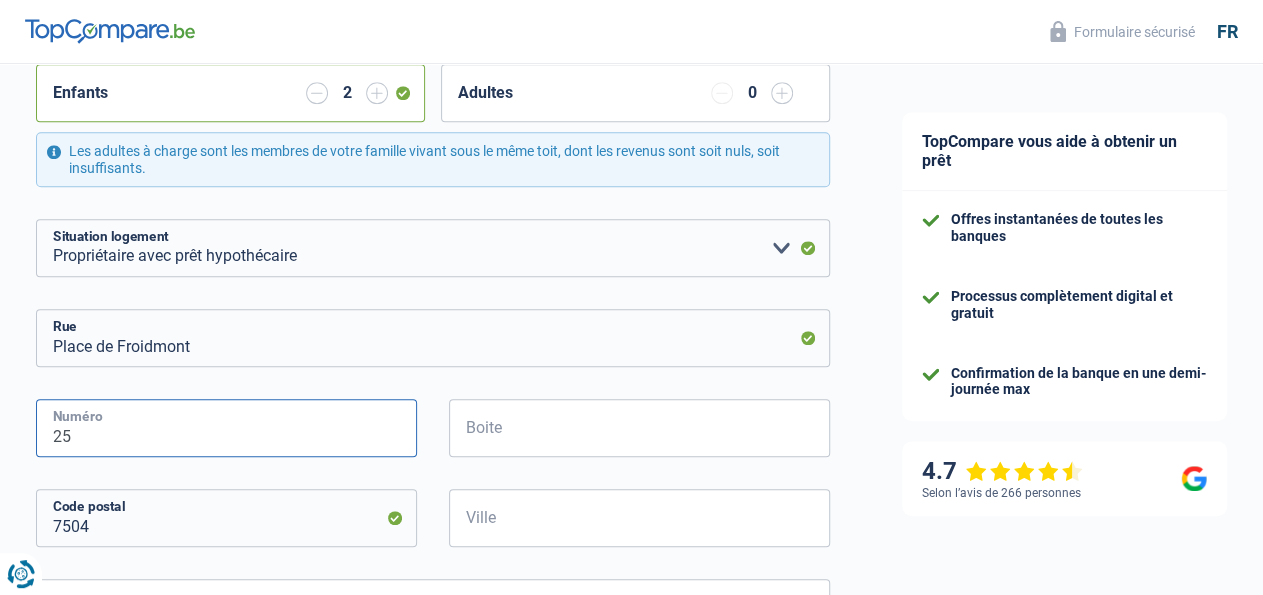 type on "25" 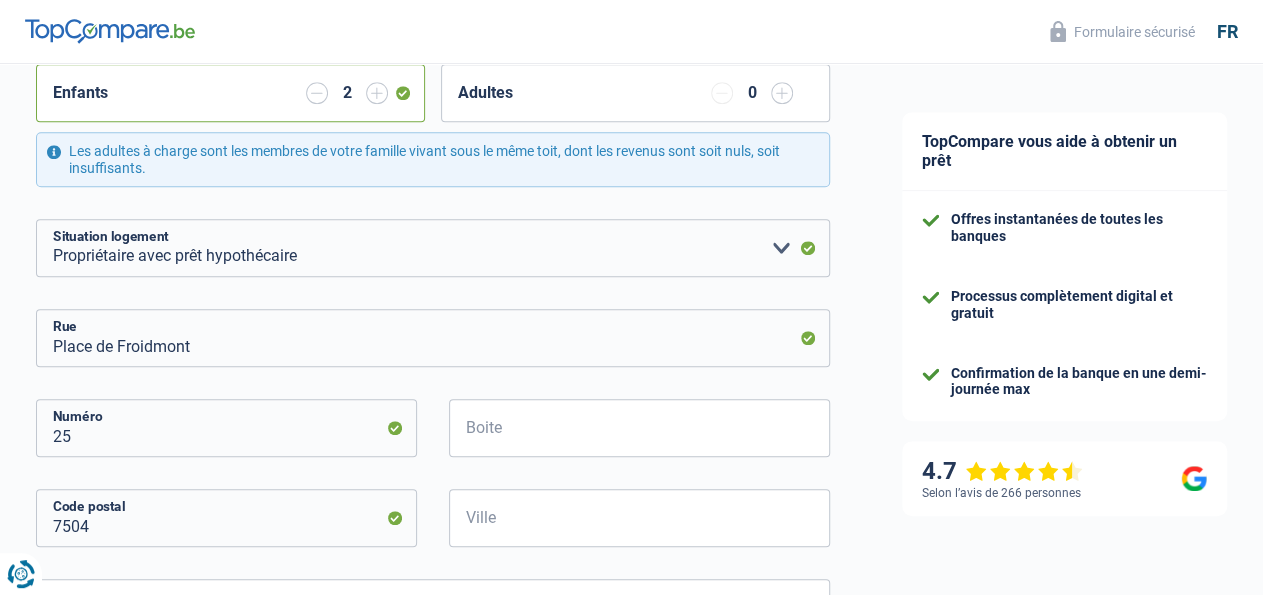 click on "25
Numéro" at bounding box center (227, 444) 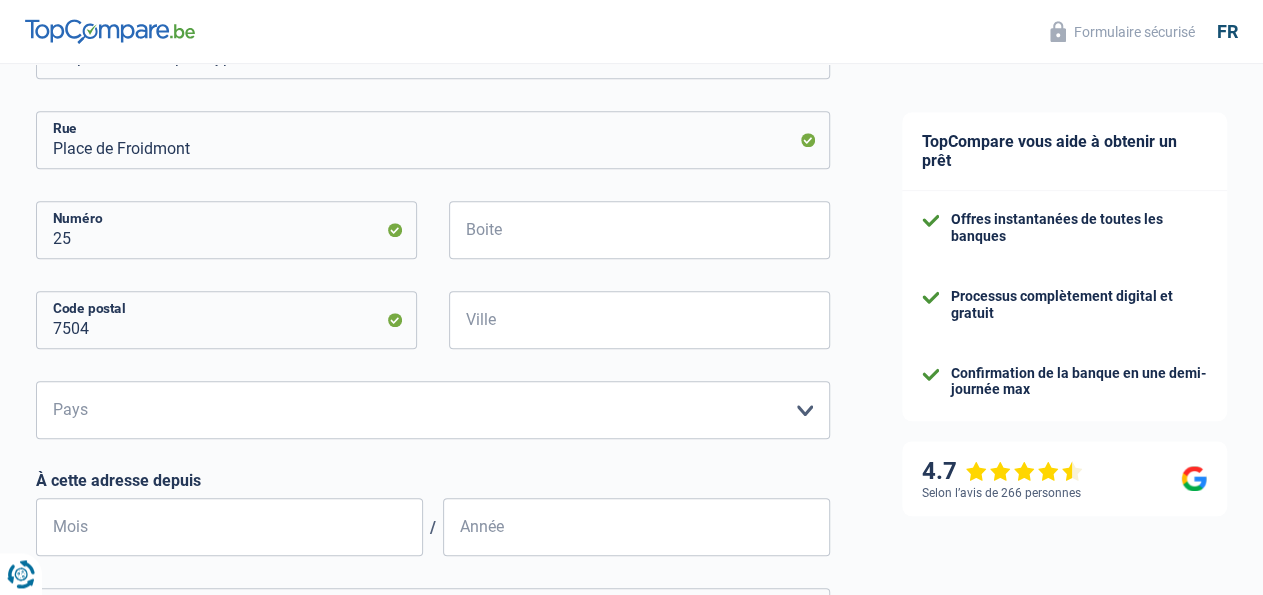 scroll, scrollTop: 780, scrollLeft: 0, axis: vertical 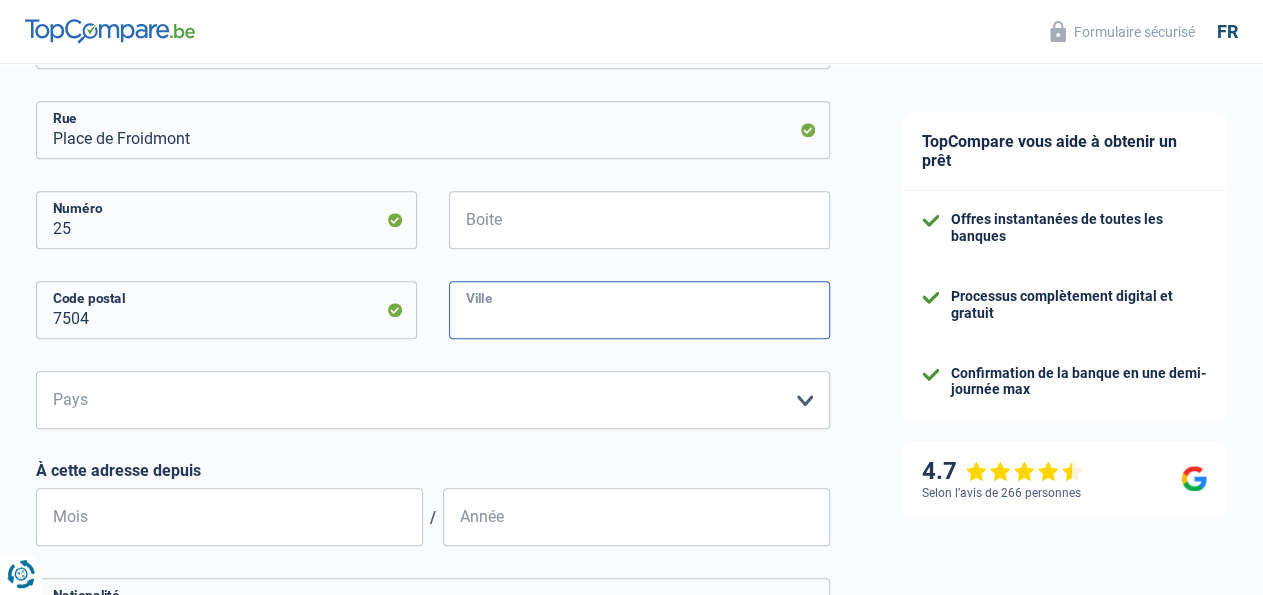 click on "Ville" at bounding box center (639, 310) 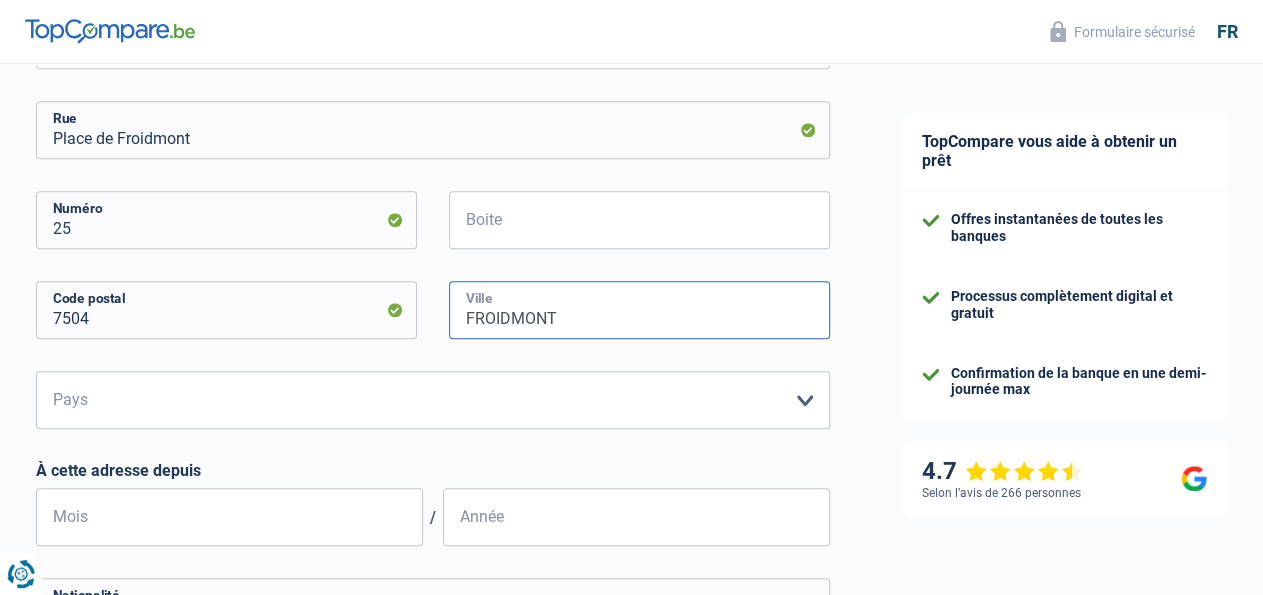 type on "FROIDMONT" 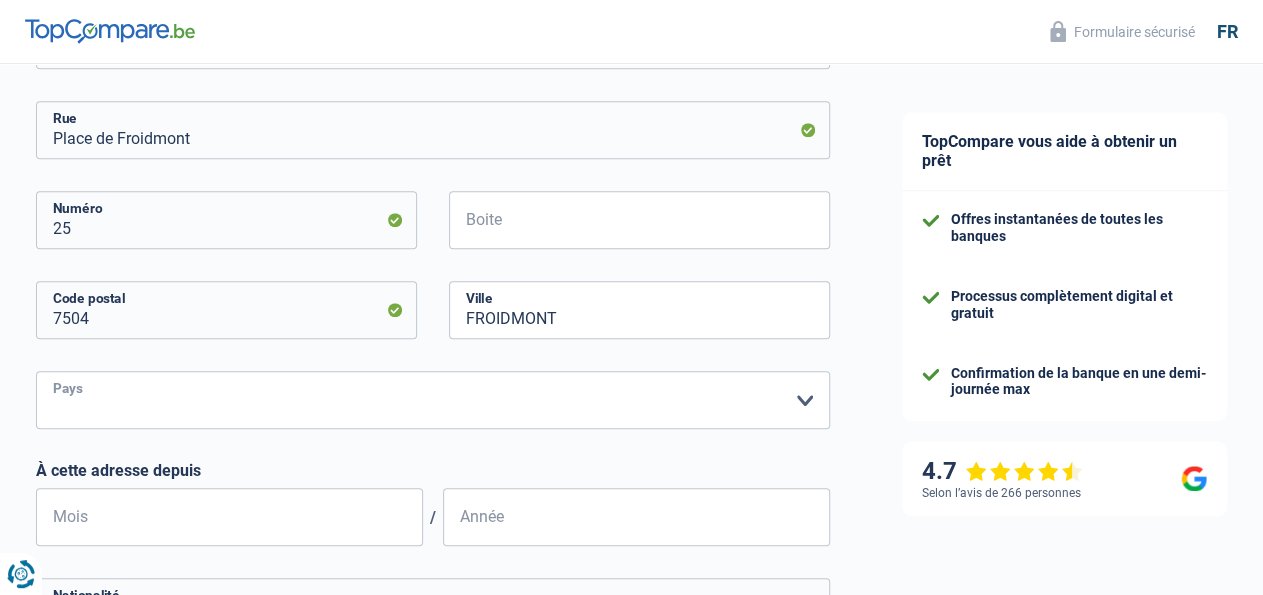 click on "Belgique Luxembourg
Veuillez sélectionner une option" at bounding box center (433, 400) 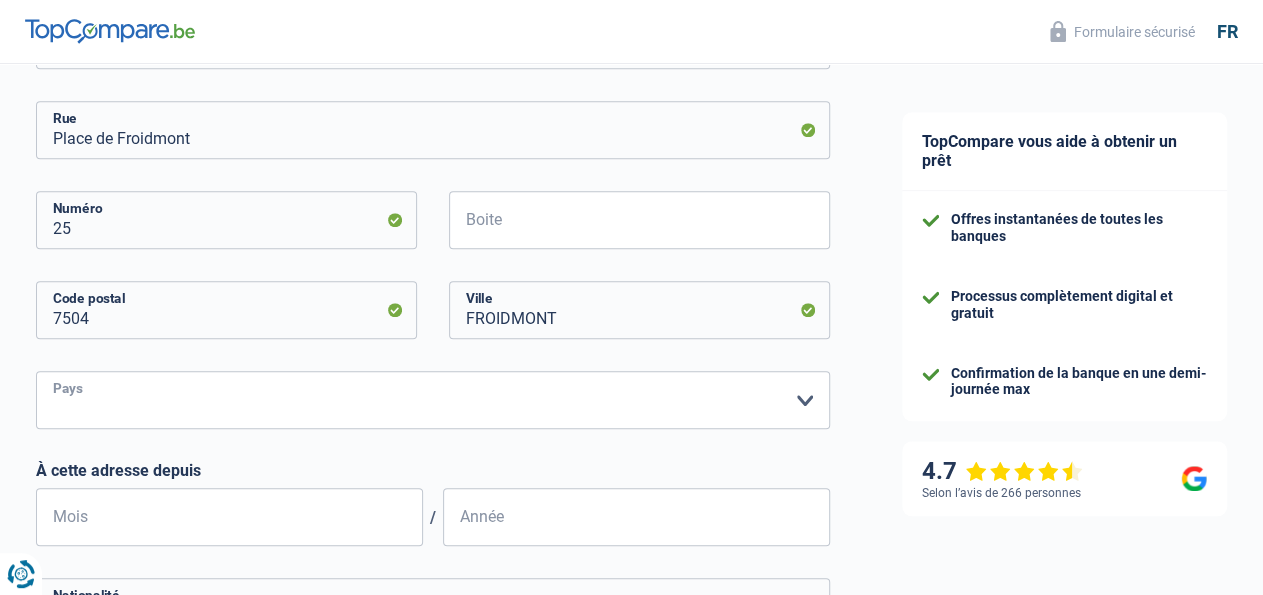 select on "BE" 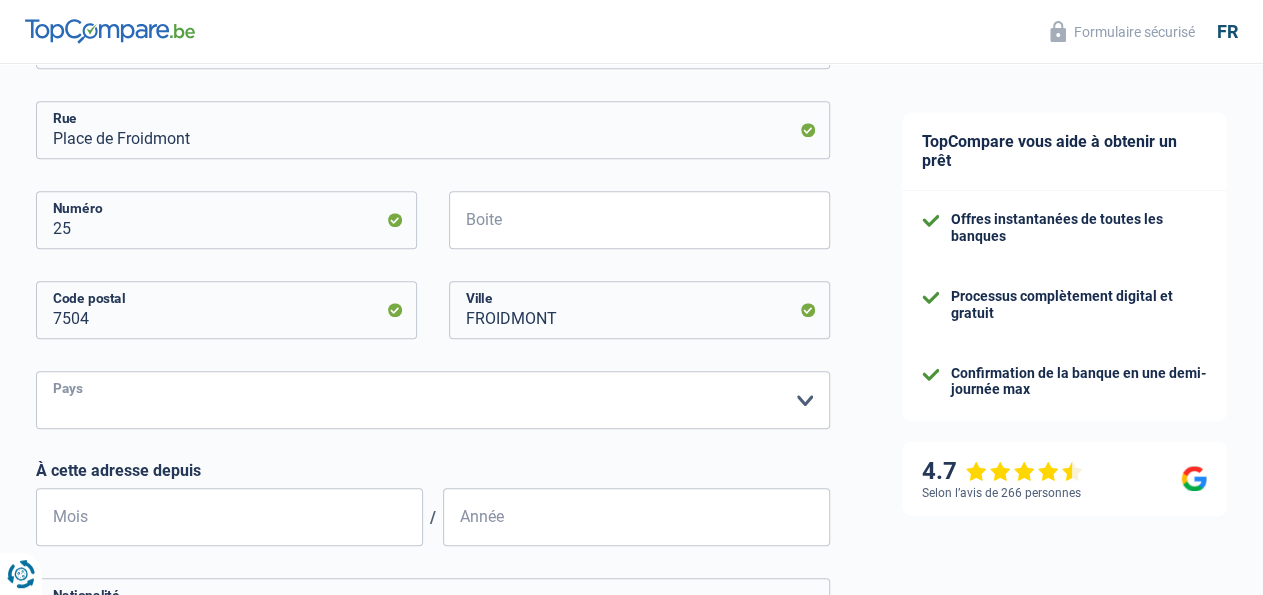 click on "Belgique" at bounding box center [0, 0] 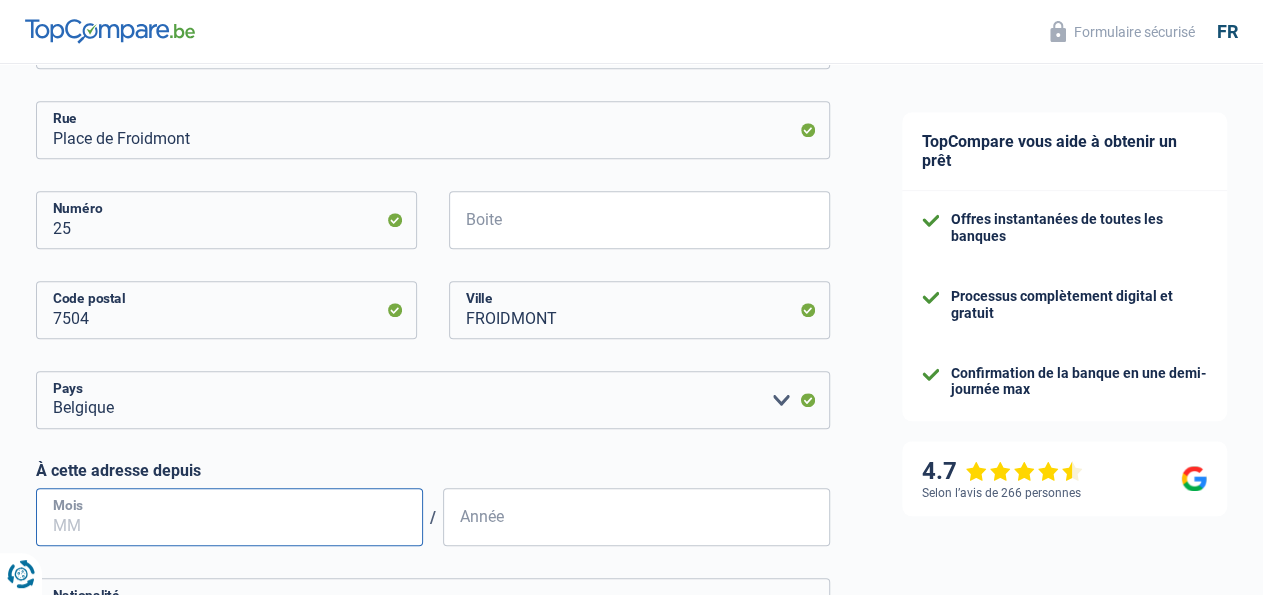 click on "Mois" at bounding box center (229, 517) 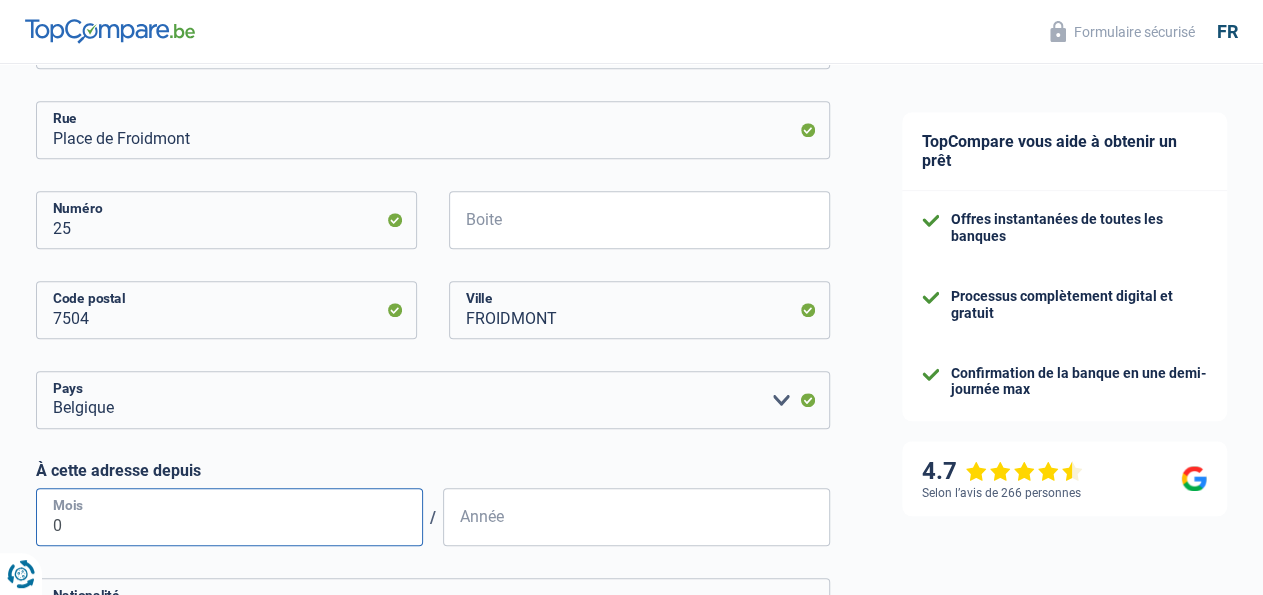 type on "09" 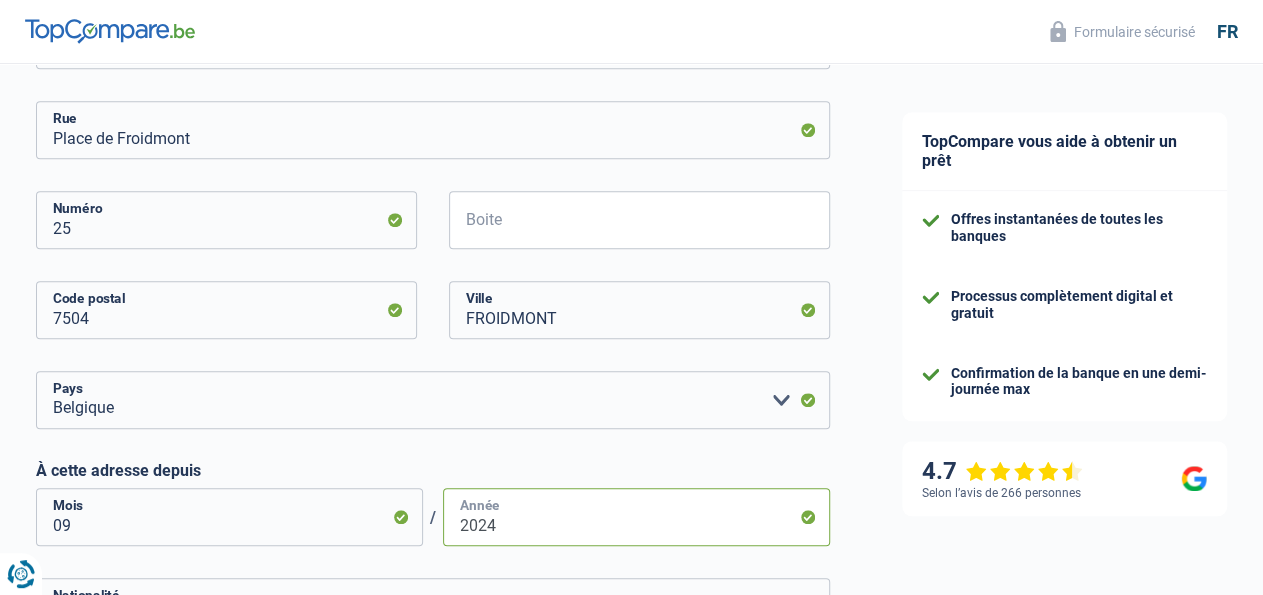type on "2024" 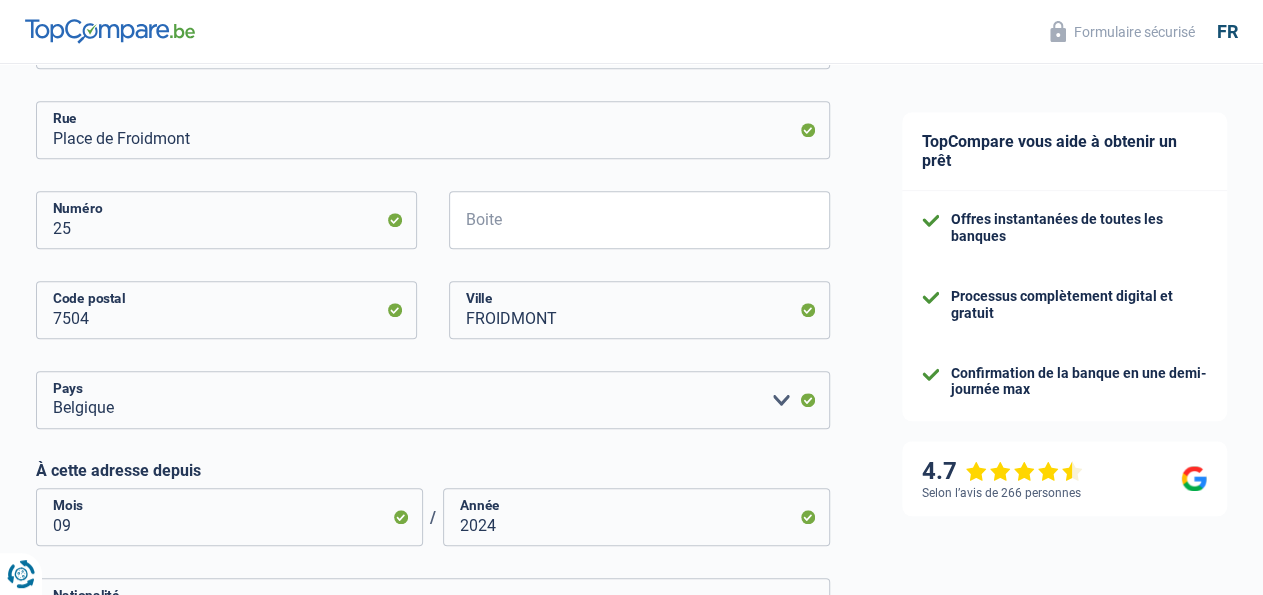 click on "Chance de réussite de votre simulation est de
60%
1
2
3
4
5
Rajoutez  +20%  en complétant l' étape 4
Votre ménage
Les informations sur votre ménage ont un impact sur vos charges et revenus. Les banques en ont donc besoin pour traiter votre demande de prêt
Célibataire Marié(e) Cohabitant(e) légal(e) Divorcé(e) Veuf(ve) Séparé (de fait)
Veuillez sélectionner une option
État civil
Régime matrimonial
Communauté des biens
Séparation des biens
Nombre de personnes à charge" at bounding box center [433, 187] 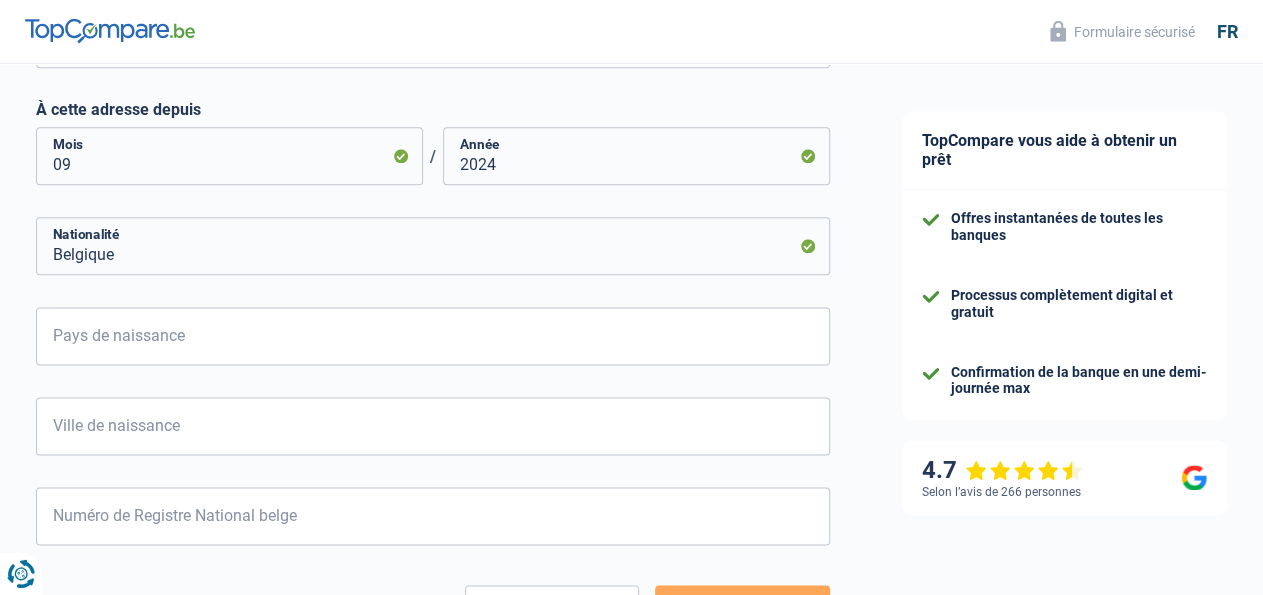 scroll, scrollTop: 1144, scrollLeft: 0, axis: vertical 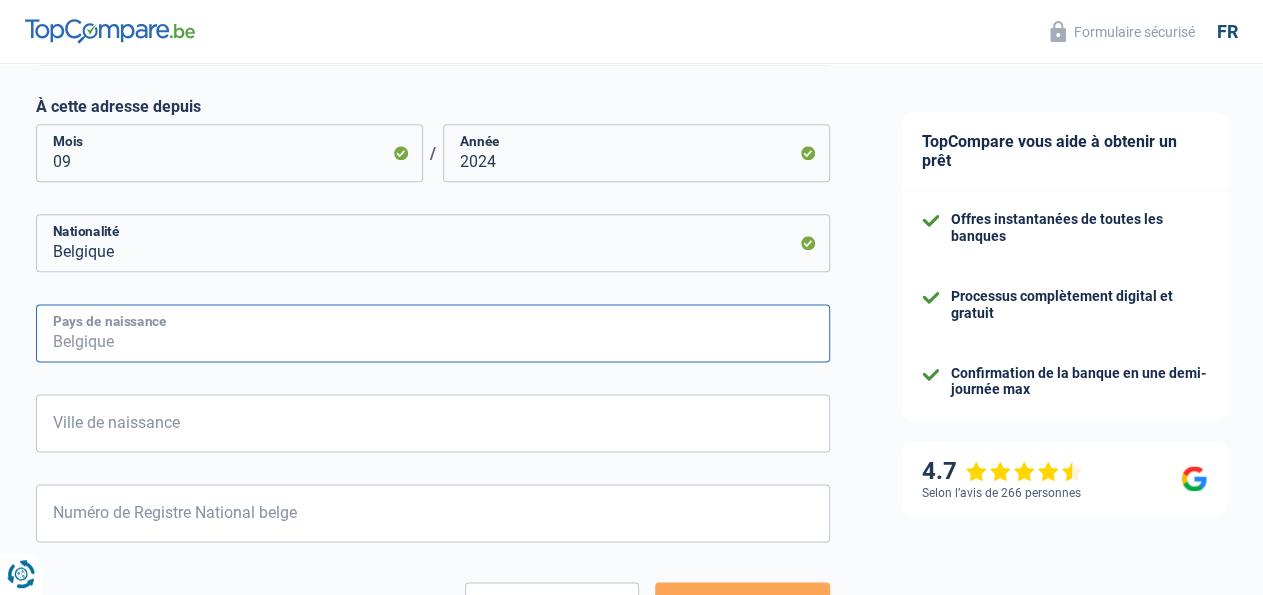 click on "Pays de naissance" at bounding box center (433, 333) 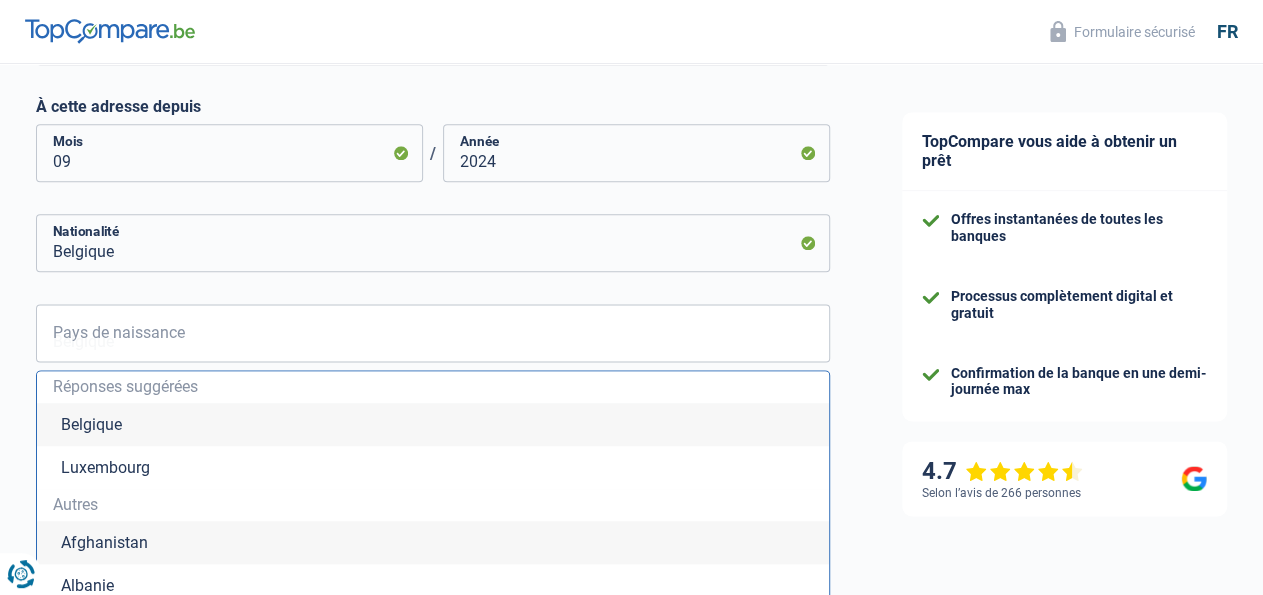 click on "Belgique" at bounding box center (433, 424) 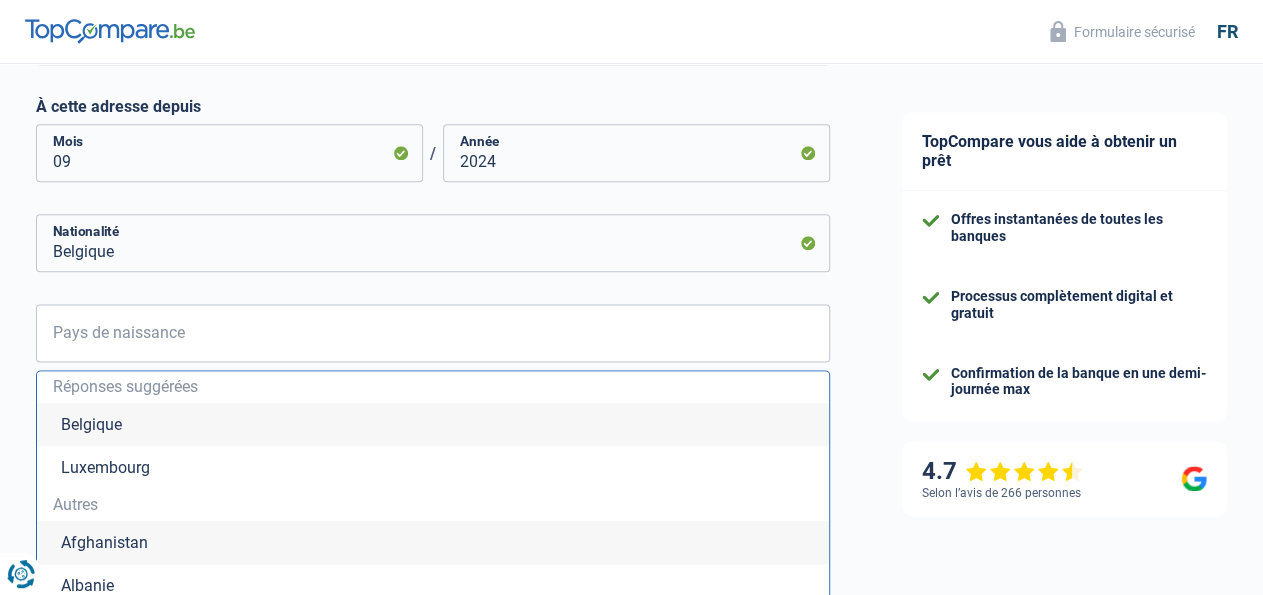 type on "Belgique" 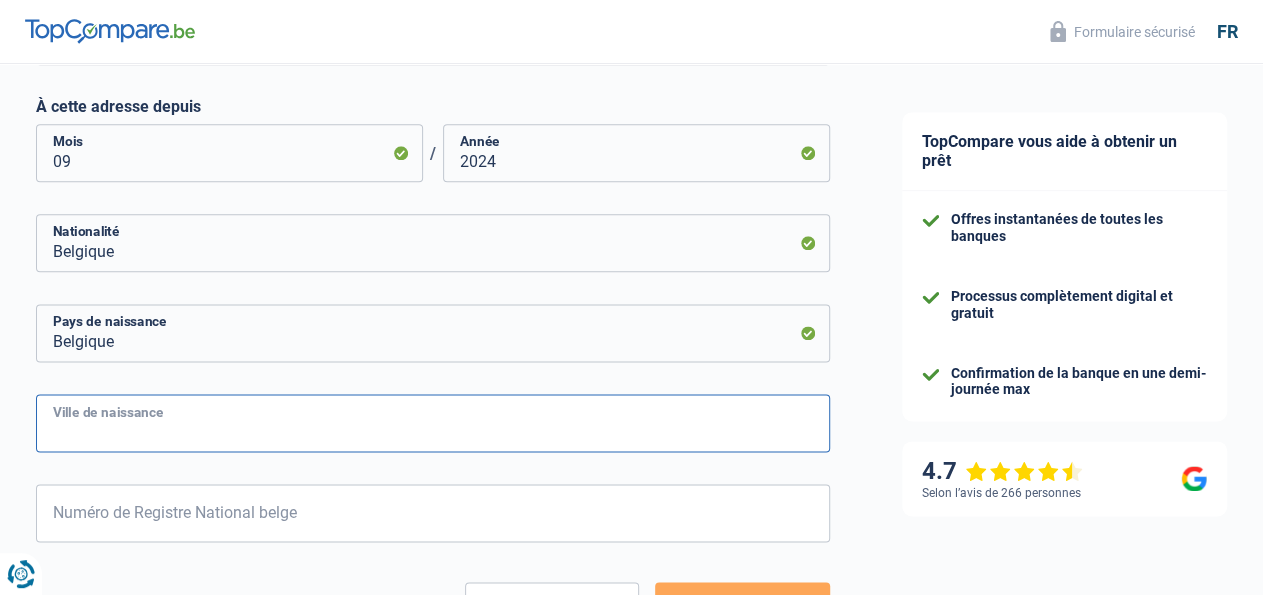 click on "Ville de naissance" at bounding box center [433, 423] 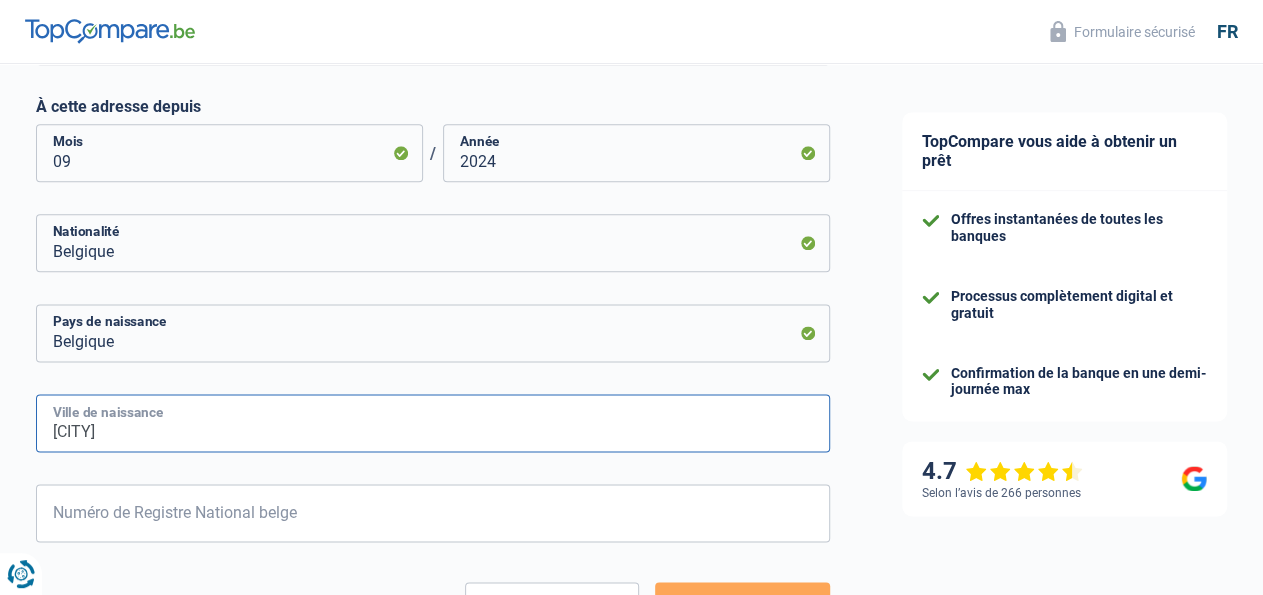 type on "TOURNAI" 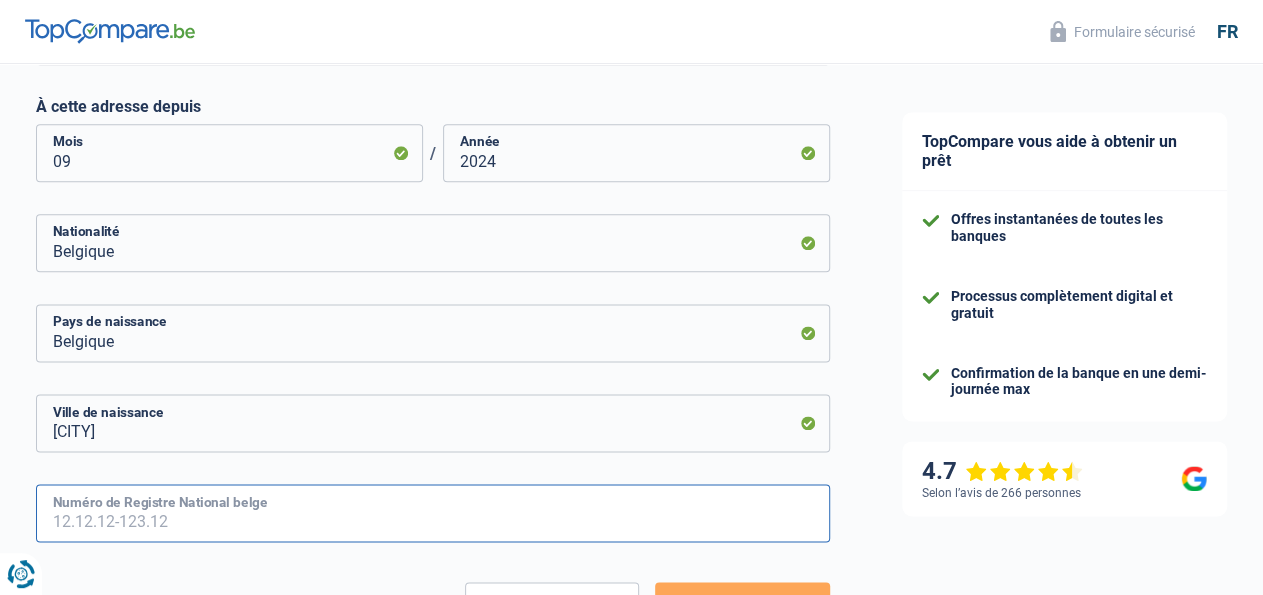 click on "Numéro de Registre National belge" at bounding box center (433, 513) 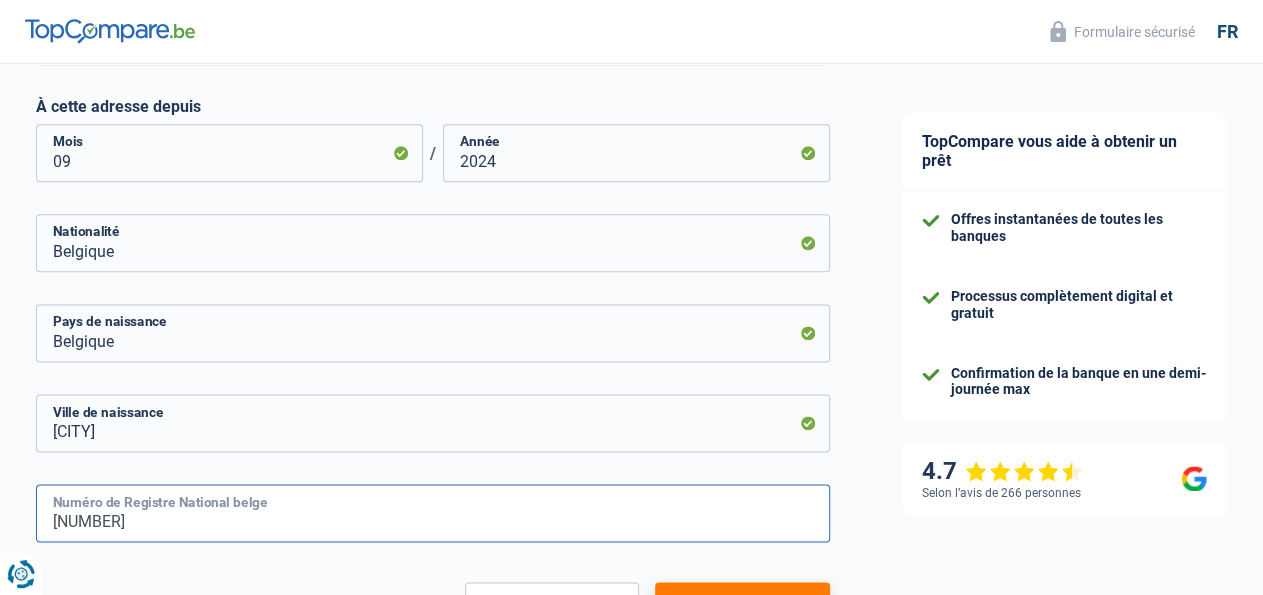 type on "81.11.21-334.38" 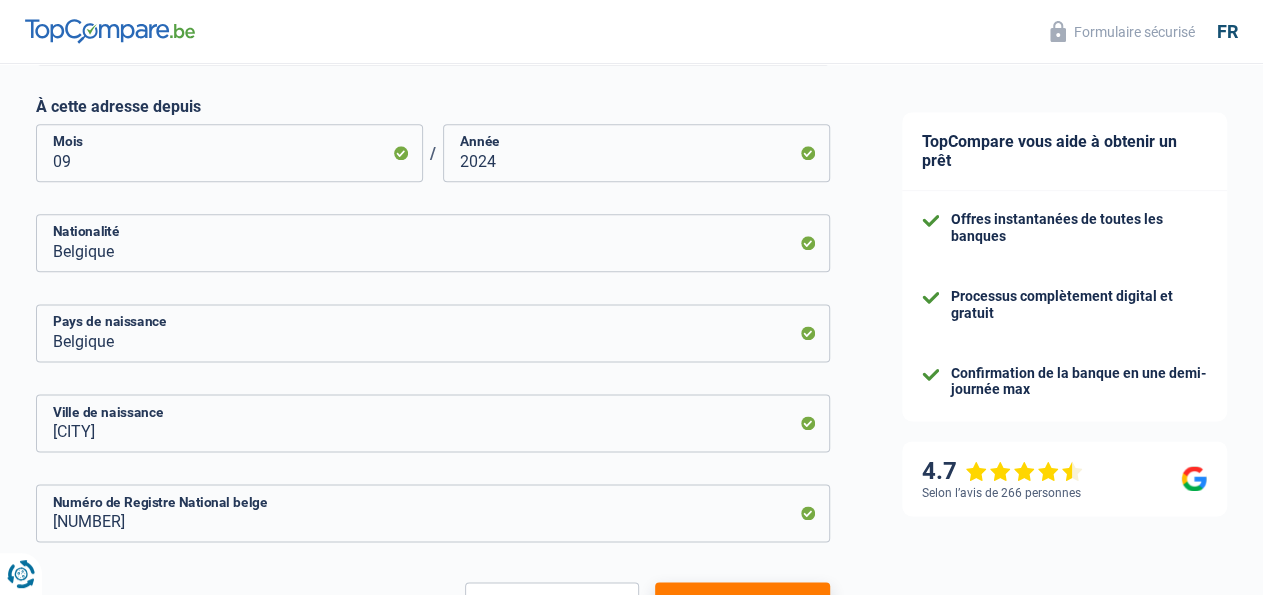 click on "Chance de réussite de votre simulation est de
60%
1
2
3
4
5
Rajoutez  +20%  en complétant l' étape 4
Votre ménage
Les informations sur votre ménage ont un impact sur vos charges et revenus. Les banques en ont donc besoin pour traiter votre demande de prêt
Célibataire Marié(e) Cohabitant(e) légal(e) Divorcé(e) Veuf(ve) Séparé (de fait)
Veuillez sélectionner une option
État civil
Régime matrimonial
Communauté des biens
Séparation des biens
Nombre de personnes à charge" at bounding box center [433, -177] 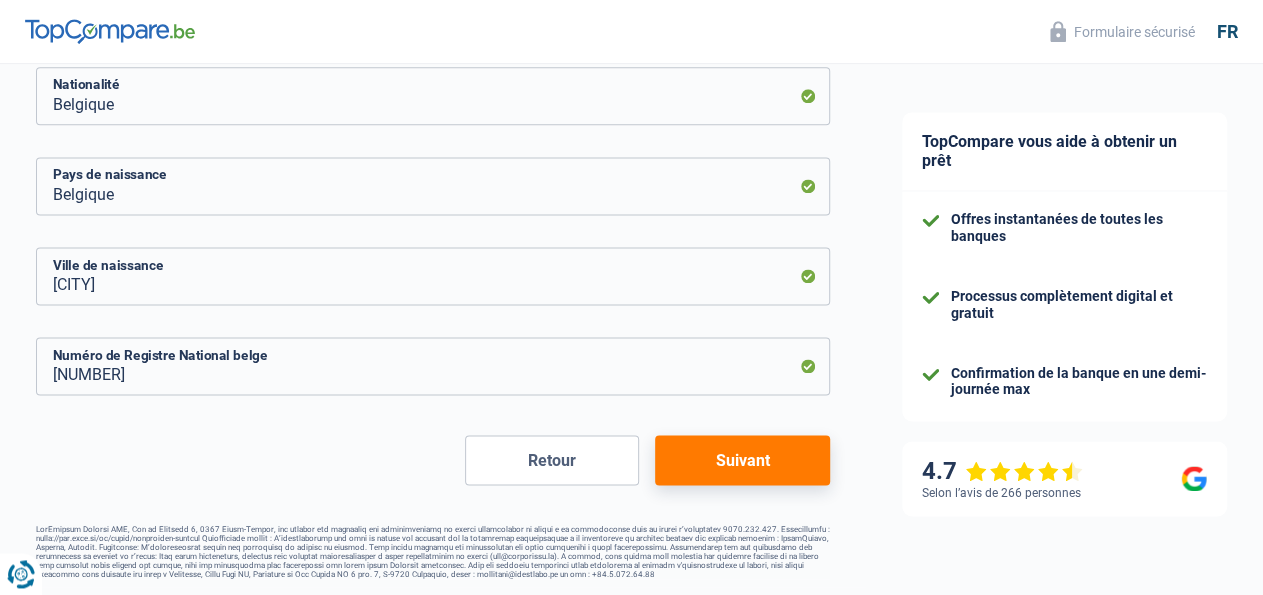 scroll, scrollTop: 1294, scrollLeft: 0, axis: vertical 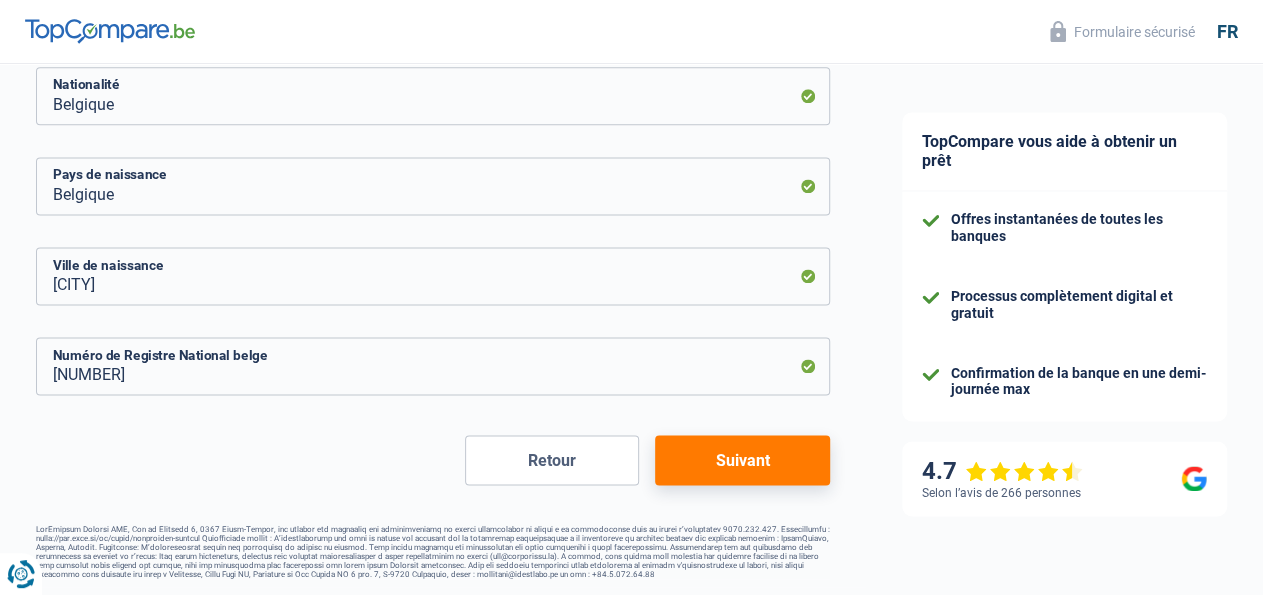 click on "Suivant" at bounding box center [742, 460] 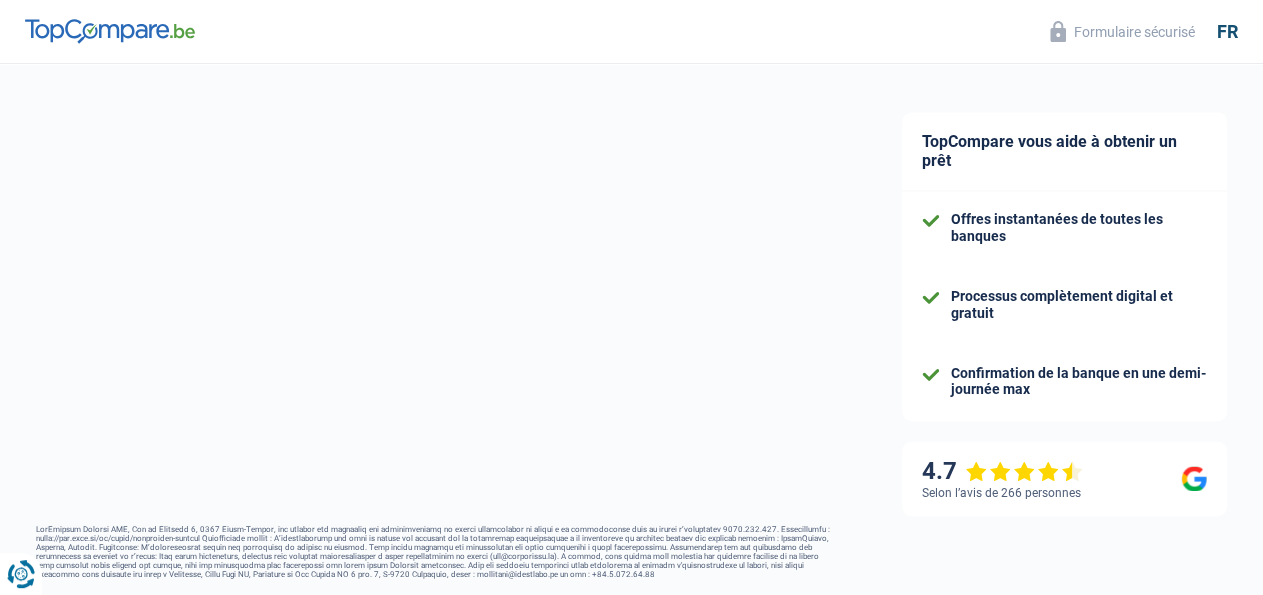 select on "familyAllowances" 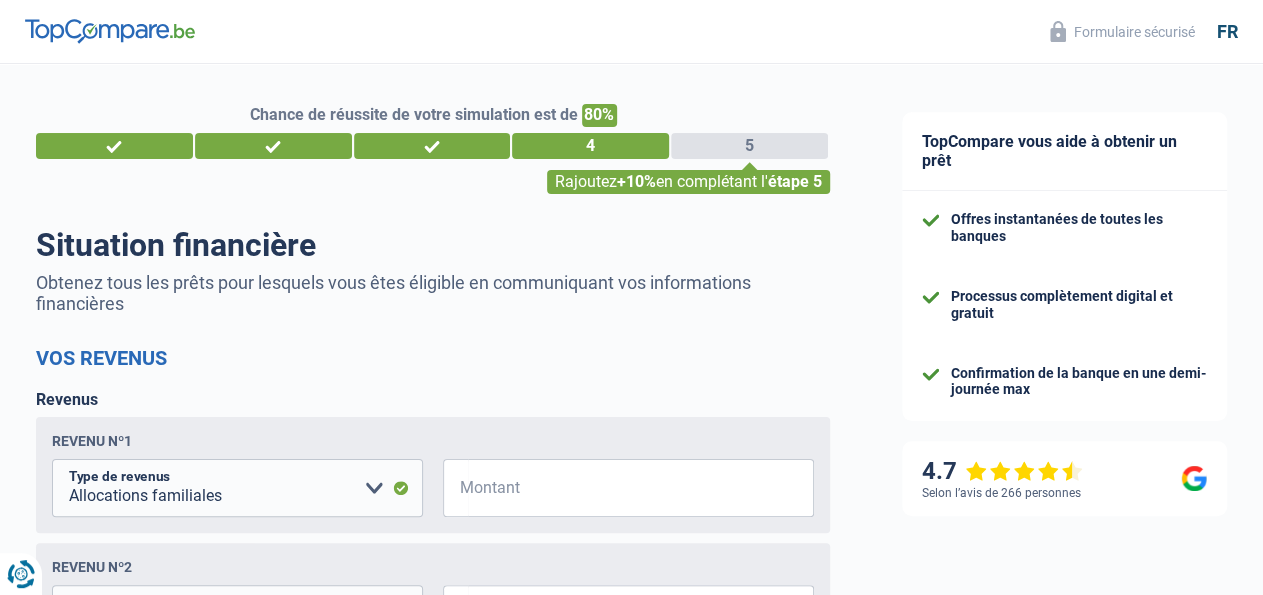 scroll, scrollTop: 0, scrollLeft: 0, axis: both 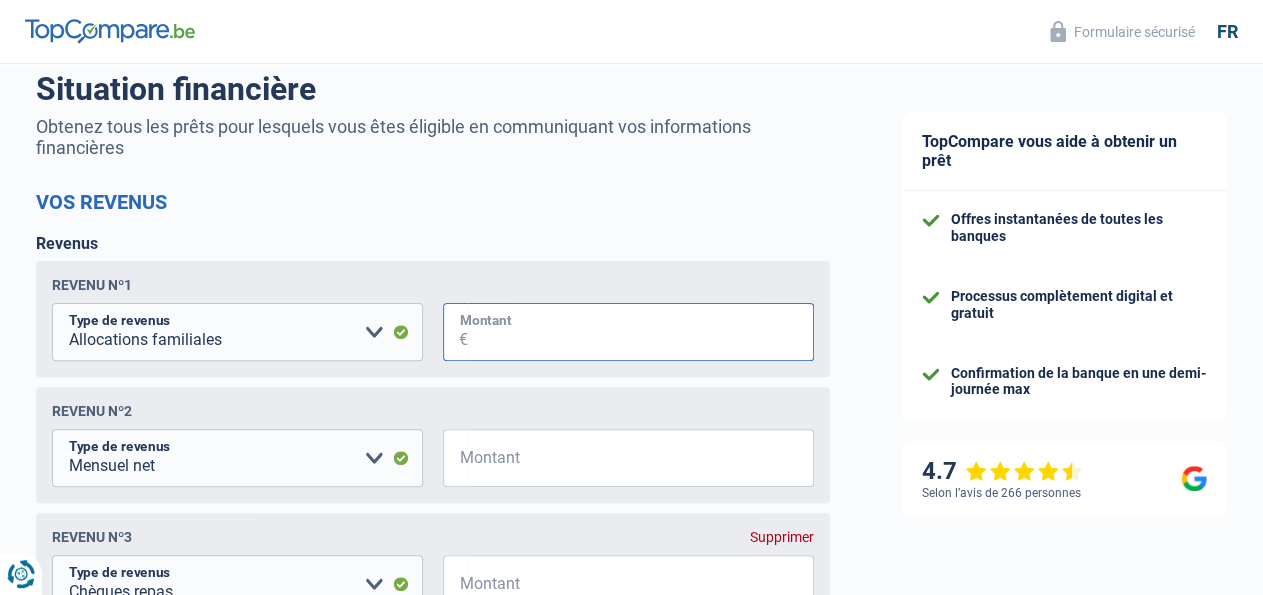 click on "Montant" at bounding box center [641, 332] 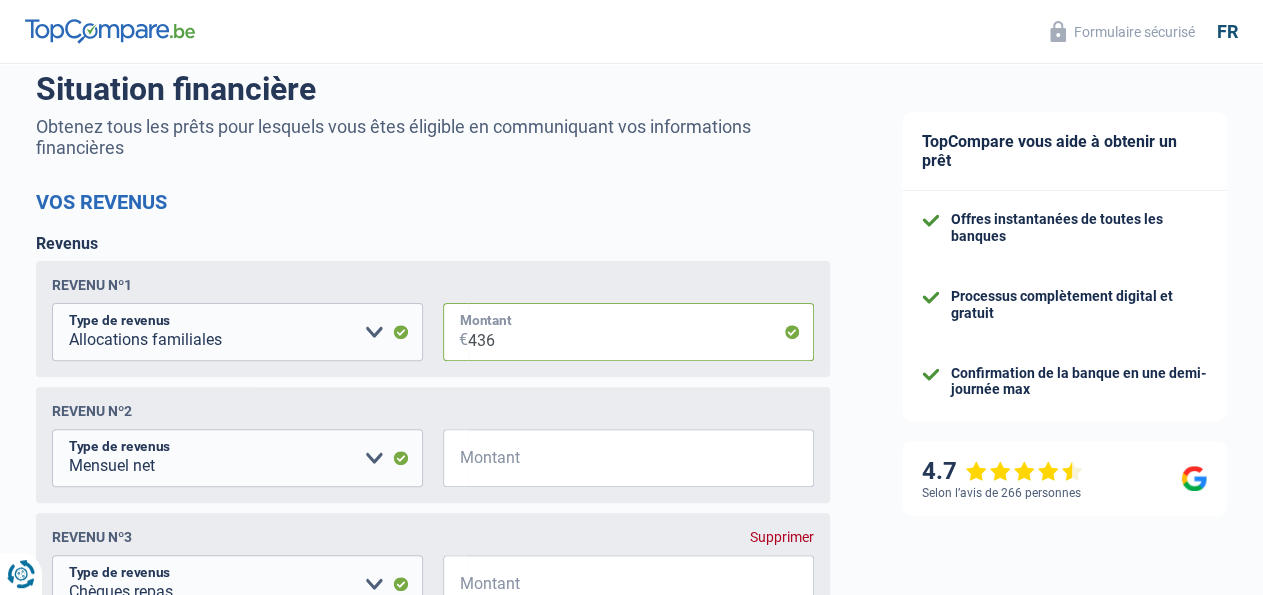 type on "436" 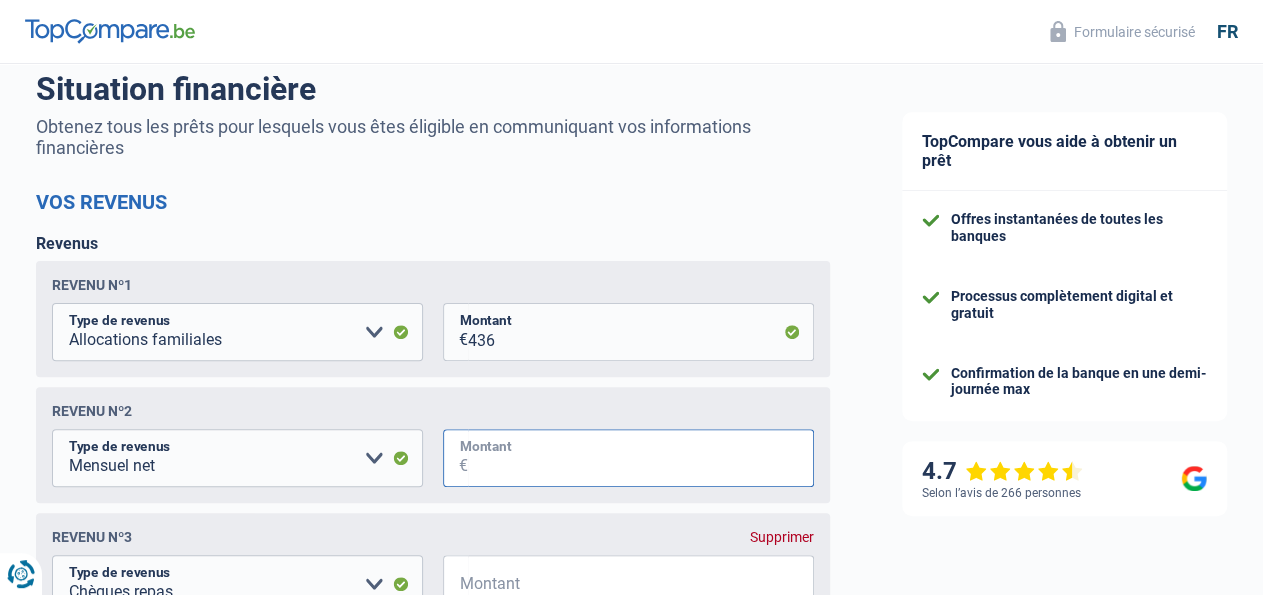 click on "Montant" at bounding box center [641, 458] 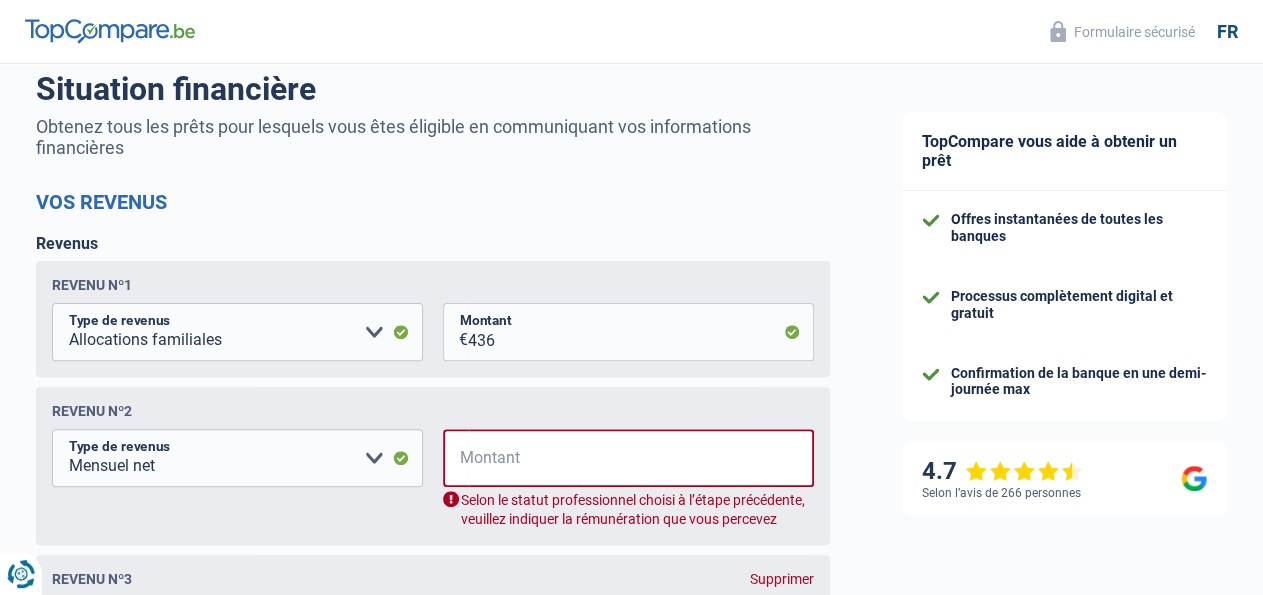 click on "Chance de réussite de votre simulation est de
80%
1
2
3
4
5
Rajoutez  +10%  en complétant l' étape 5
Situation financière
Obtenez tous les prêts pour lesquels vous êtes éligible en communiquant vos informations financières
Vos revenus
Revenus
Revenu nº1
Allocation d'handicap Allocations chômage Allocations familiales Chèques repas Complément d'entreprise Indemnité mutuelle Indépendant complémentaire Mensuel net Pension Pension alimentaire Pension d'invalidité Revenu d'intégration sociale Revenus locatifs Autres revenus
Type de revenus
436" at bounding box center [433, 875] 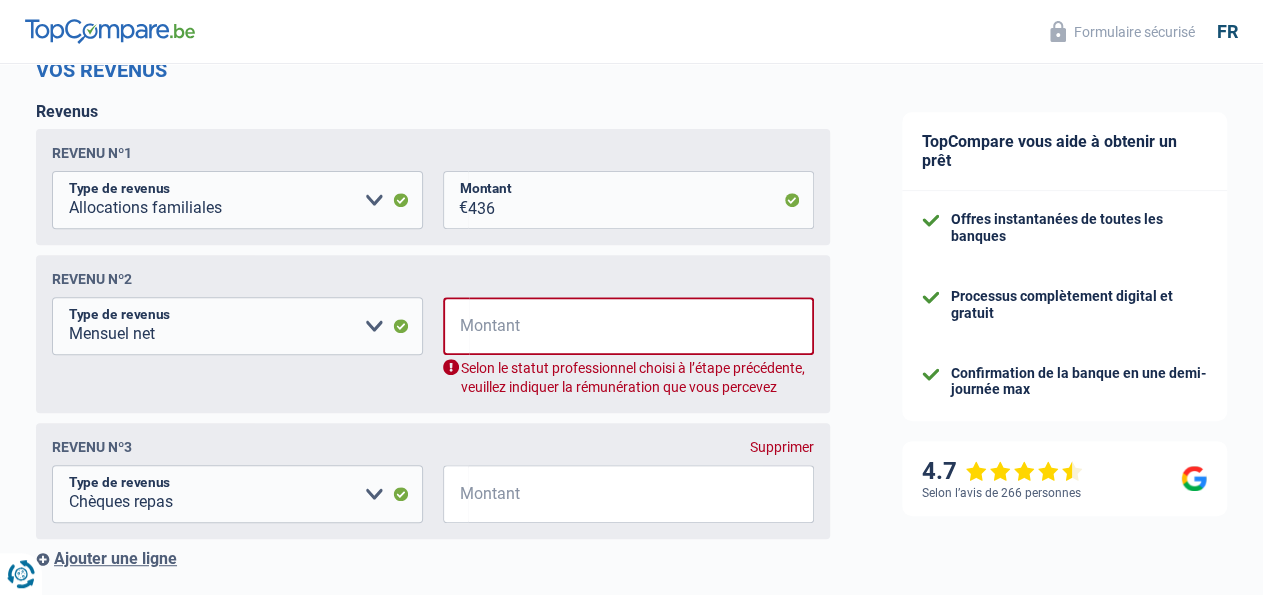 scroll, scrollTop: 364, scrollLeft: 0, axis: vertical 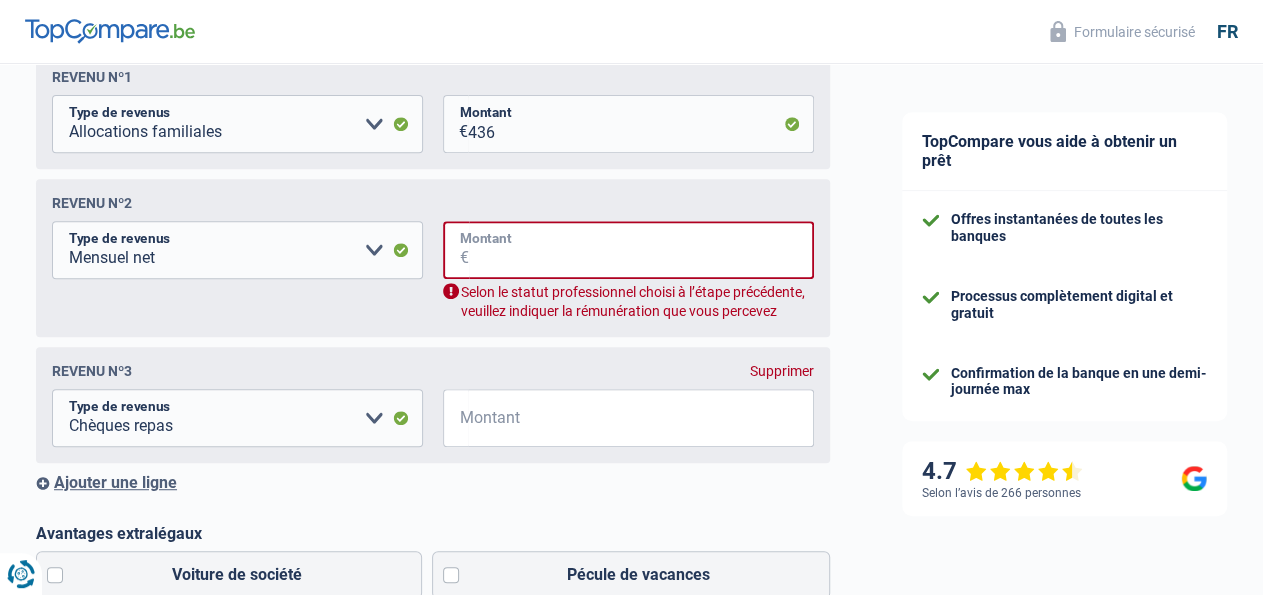click on "Montant" at bounding box center (641, 250) 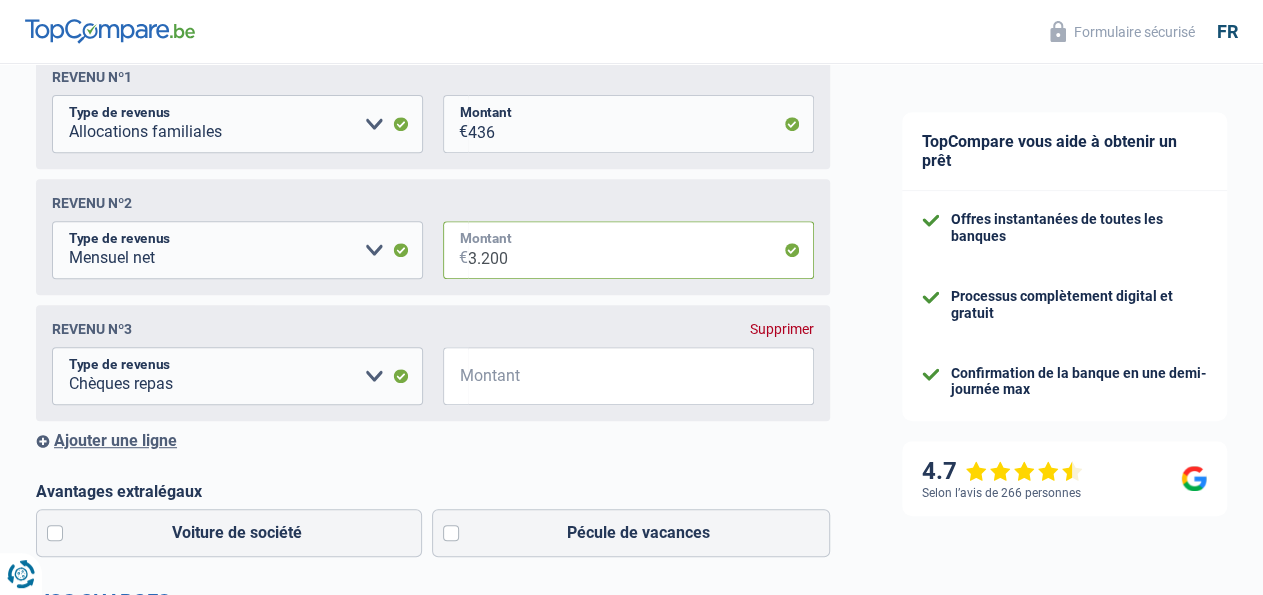 type on "3.200" 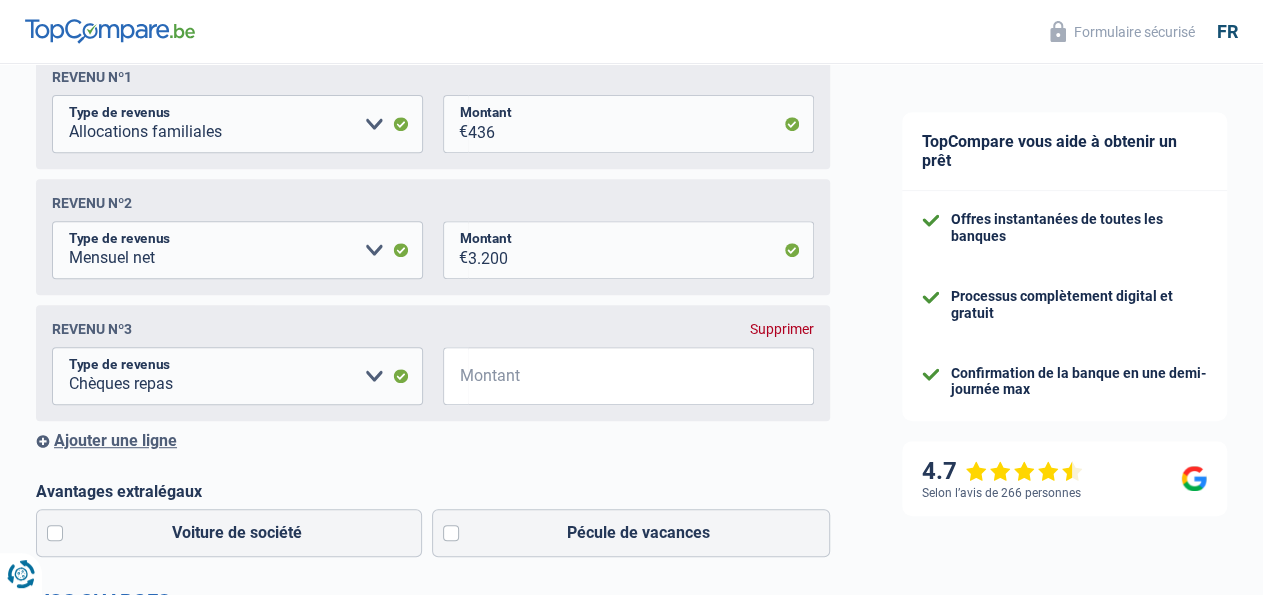 click on "Chance de réussite de votre simulation est de
80%
1
2
3
4
5
Rajoutez  +10%  en complétant l' étape 5
Situation financière
Obtenez tous les prêts pour lesquels vous êtes éligible en communiquant vos informations financières
Vos revenus
Revenus
Revenu nº1
Allocation d'handicap Allocations chômage Allocations familiales Chèques repas Complément d'entreprise Indemnité mutuelle Indépendant complémentaire Mensuel net Pension Pension alimentaire Pension d'invalidité Revenu d'intégration sociale Revenus locatifs Autres revenus
Type de revenus
436" at bounding box center (433, 646) 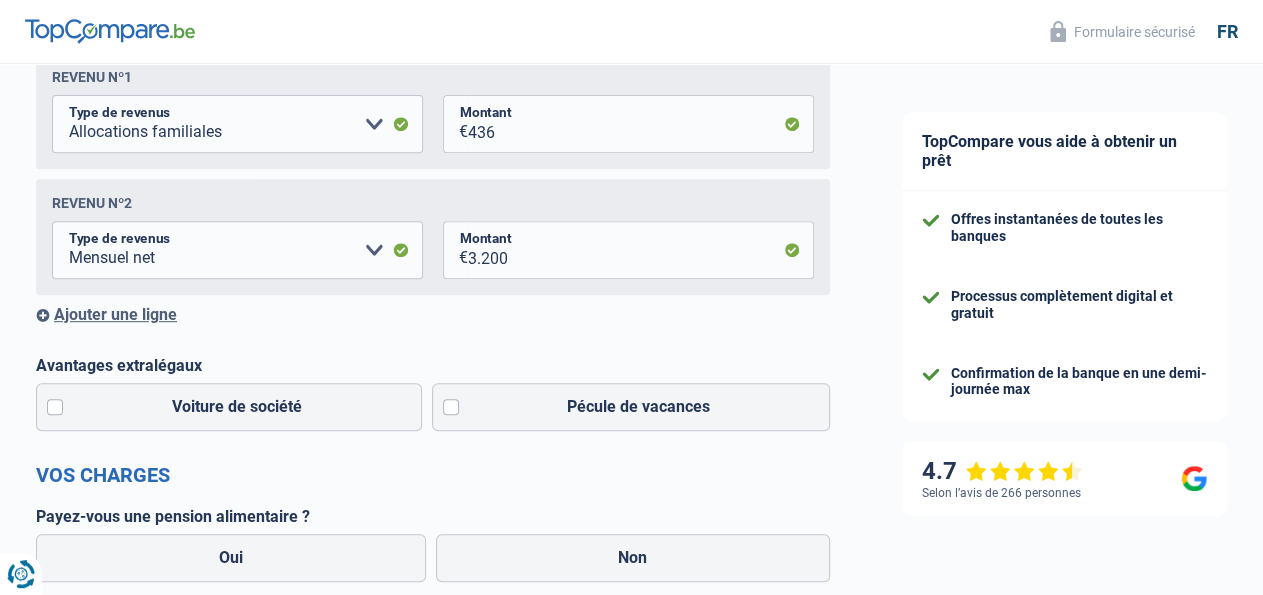 click on "Chance de réussite de votre simulation est de
80%
1
2
3
4
5
Rajoutez  +10%  en complétant l' étape 5
Situation financière
Obtenez tous les prêts pour lesquels vous êtes éligible en communiquant vos informations financières
Vos revenus
Revenus
Revenu nº1
Allocation d'handicap Allocations chômage Allocations familiales Chèques repas Complément d'entreprise Indemnité mutuelle Indépendant complémentaire Mensuel net Pension Pension alimentaire Pension d'invalidité Revenu d'intégration sociale Revenus locatifs Autres revenus
Type de revenus
436" at bounding box center [433, 583] 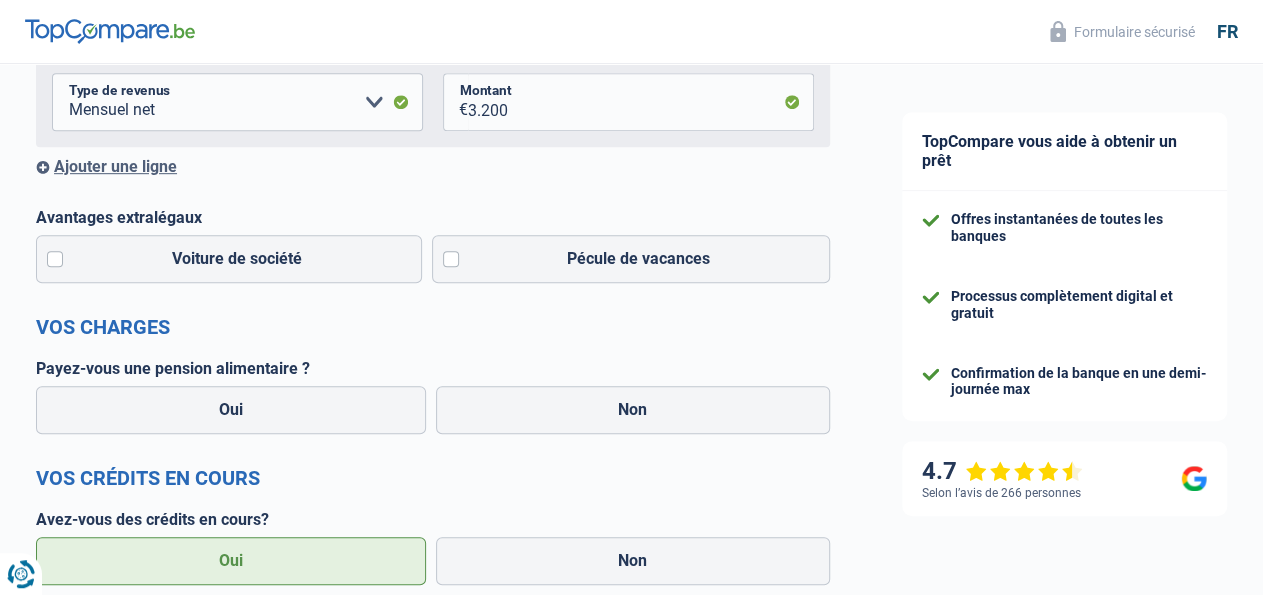 scroll, scrollTop: 520, scrollLeft: 0, axis: vertical 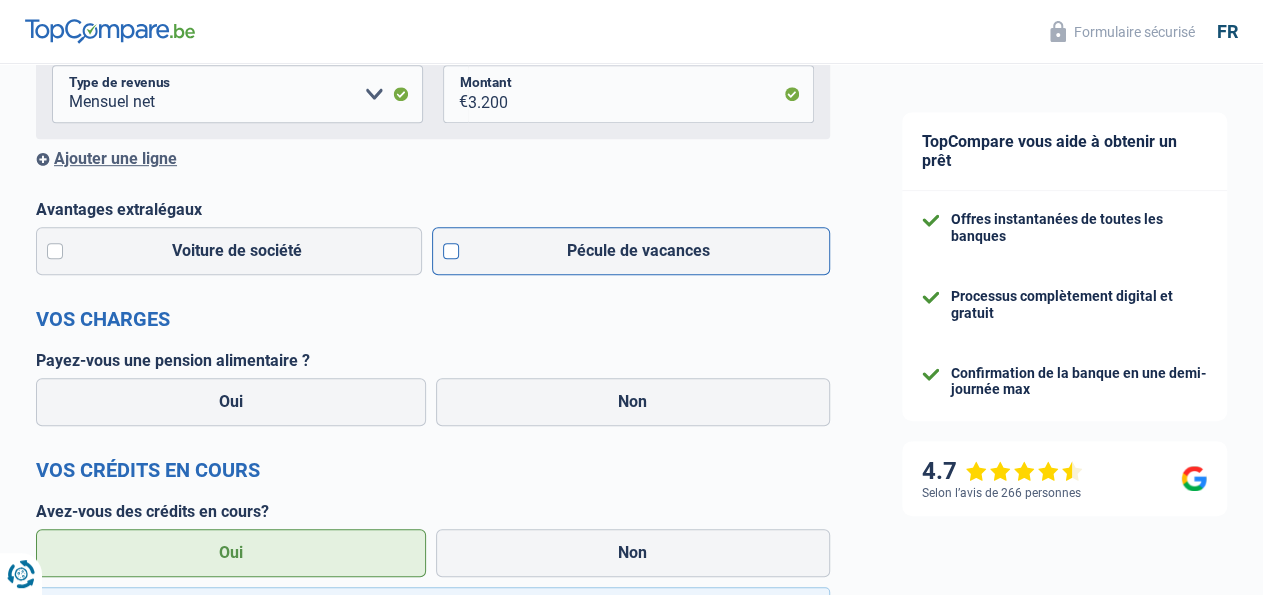 click on "Pécule de vacances" at bounding box center (631, 251) 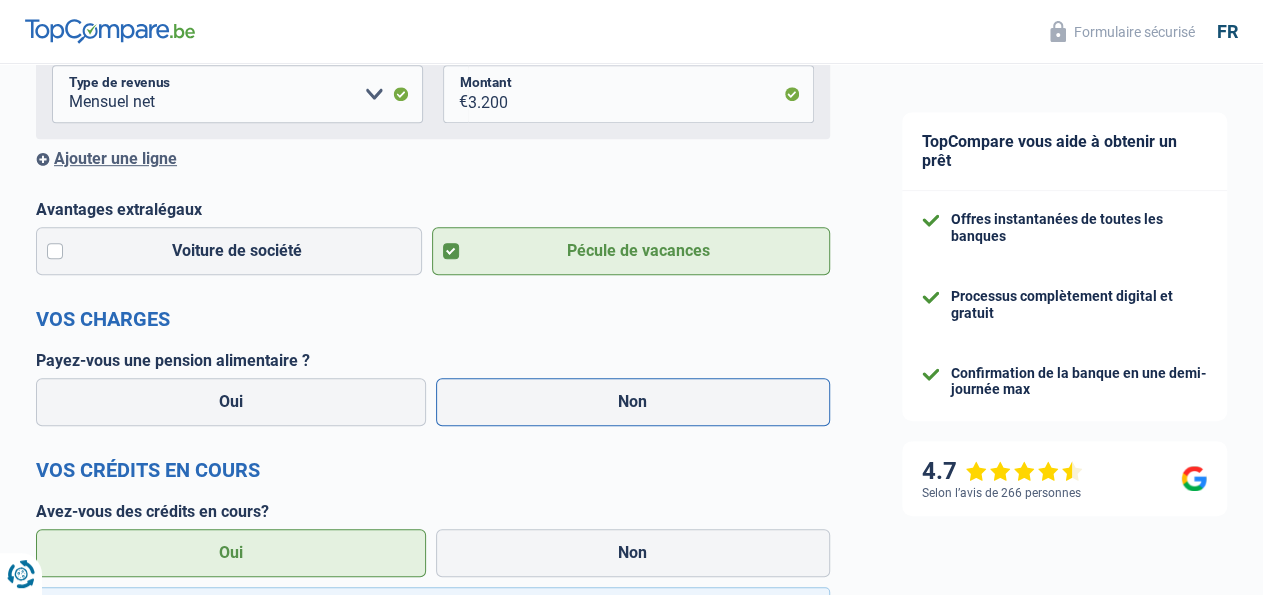 click on "Non" at bounding box center [633, 402] 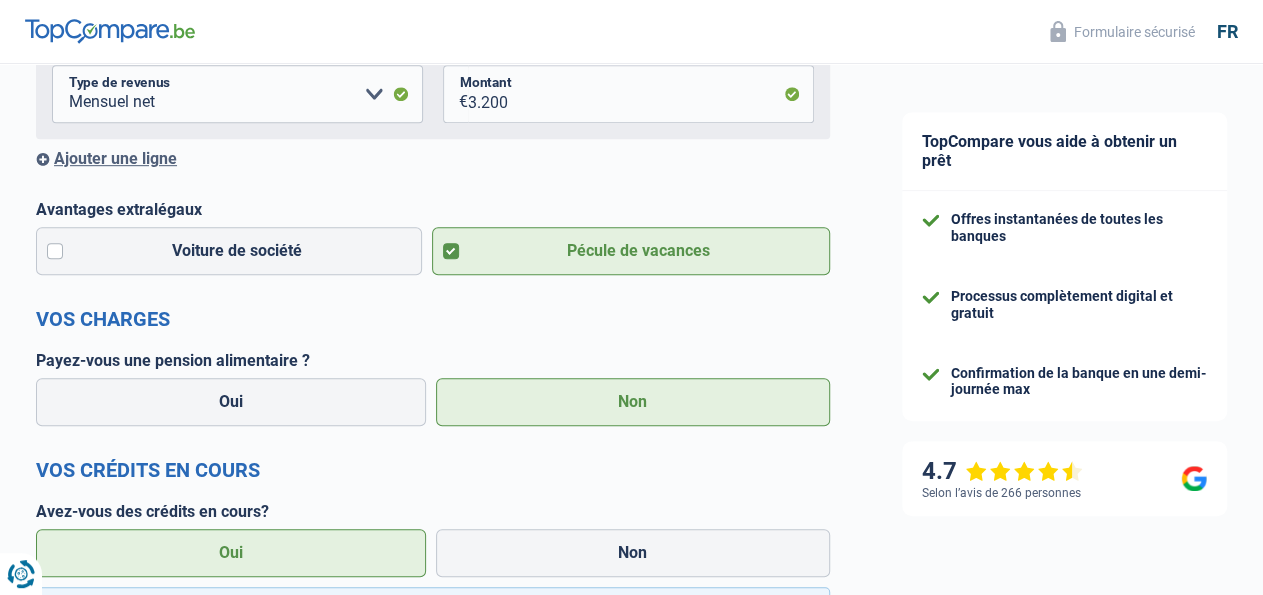 click on "TopCompare vous aide à obtenir un prêt
Offres instantanées de toutes les banques
Processus complètement digital et gratuit
Confirmation de la banque en une demi-journée max
4.7
Selon l’avis de 266 personnes
Formulaire sécurisé" at bounding box center (1064, 435) 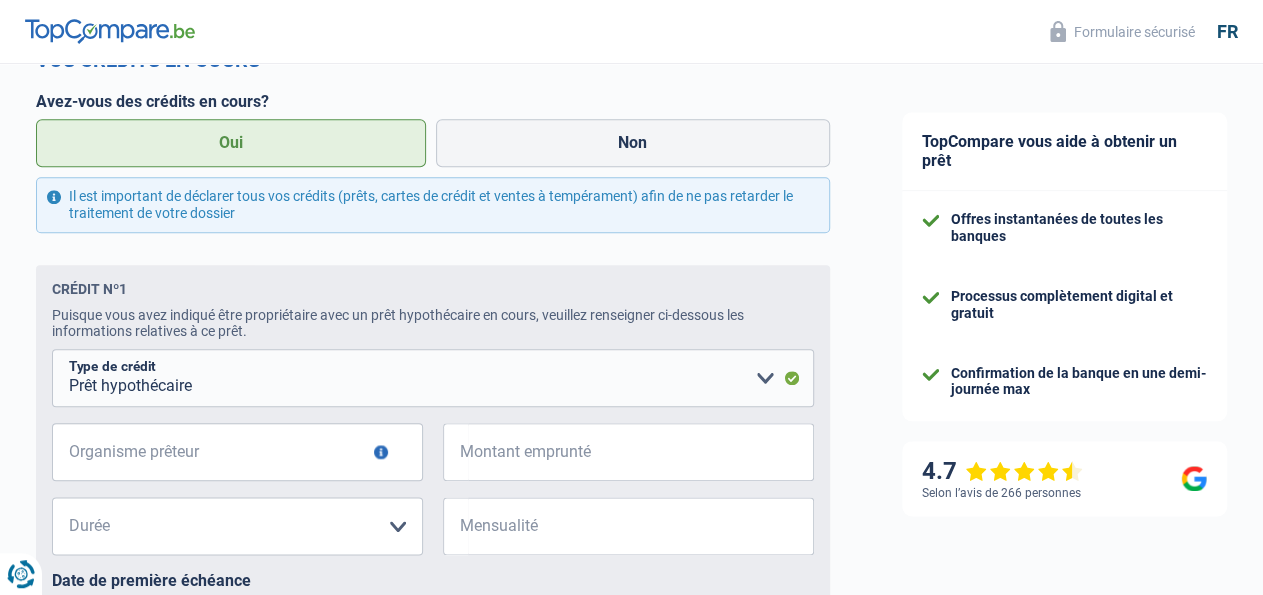 scroll, scrollTop: 936, scrollLeft: 0, axis: vertical 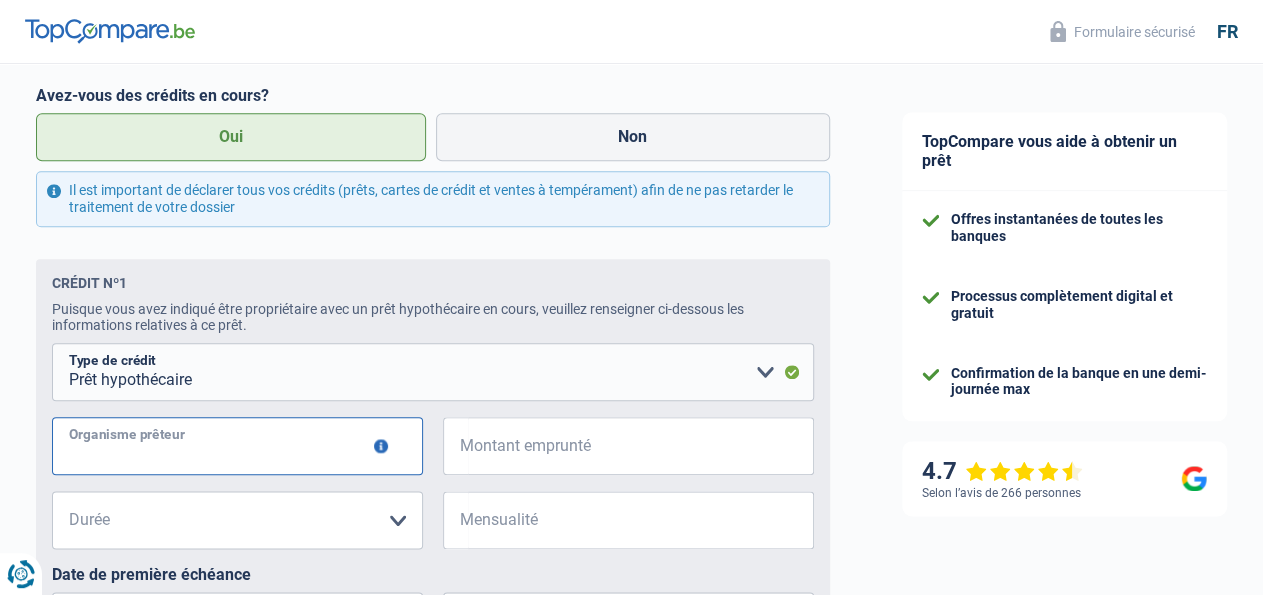 click on "Organisme prêteur" at bounding box center (237, 446) 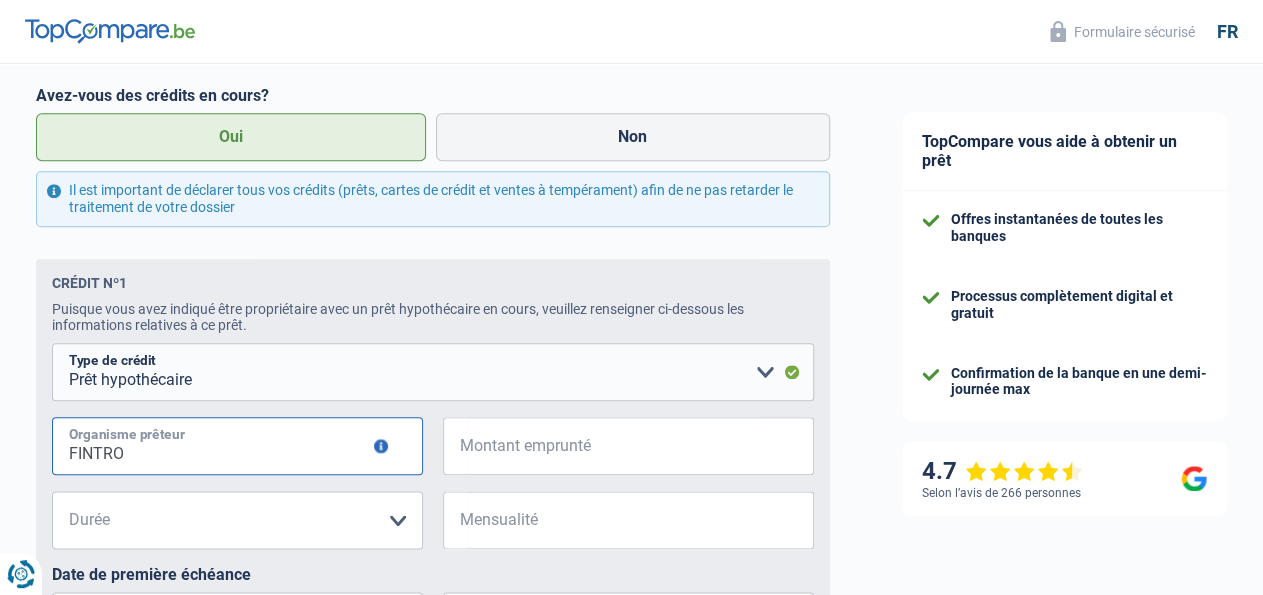 type on "FINTRO" 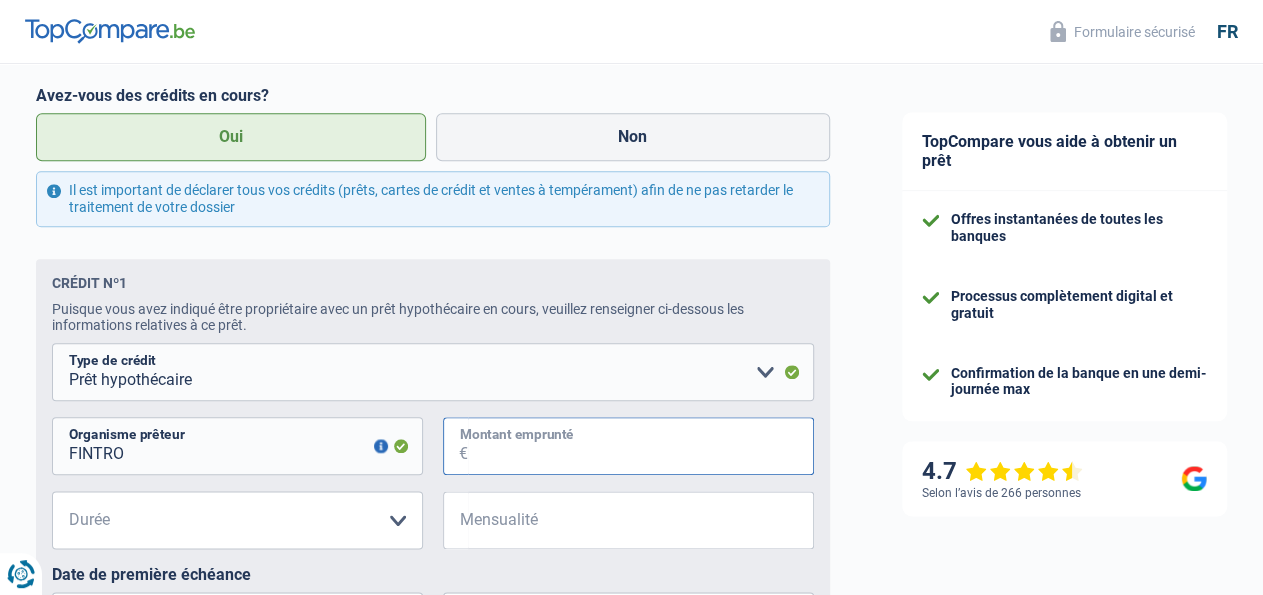 click on "Montant emprunté" at bounding box center (641, 446) 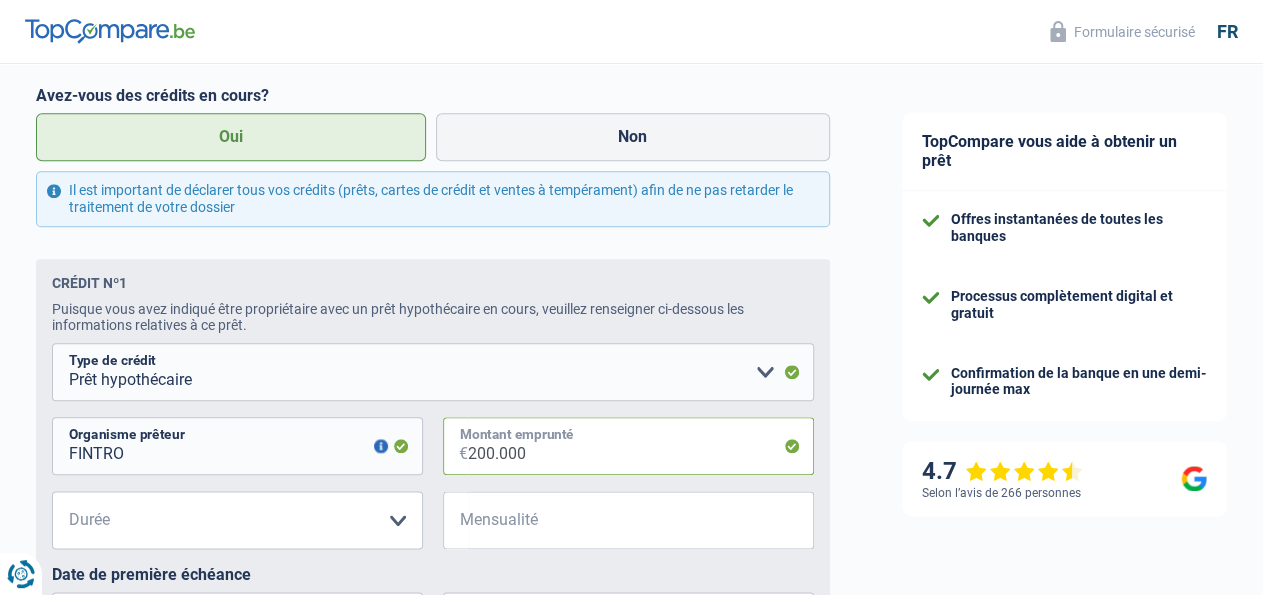 type on "200.000" 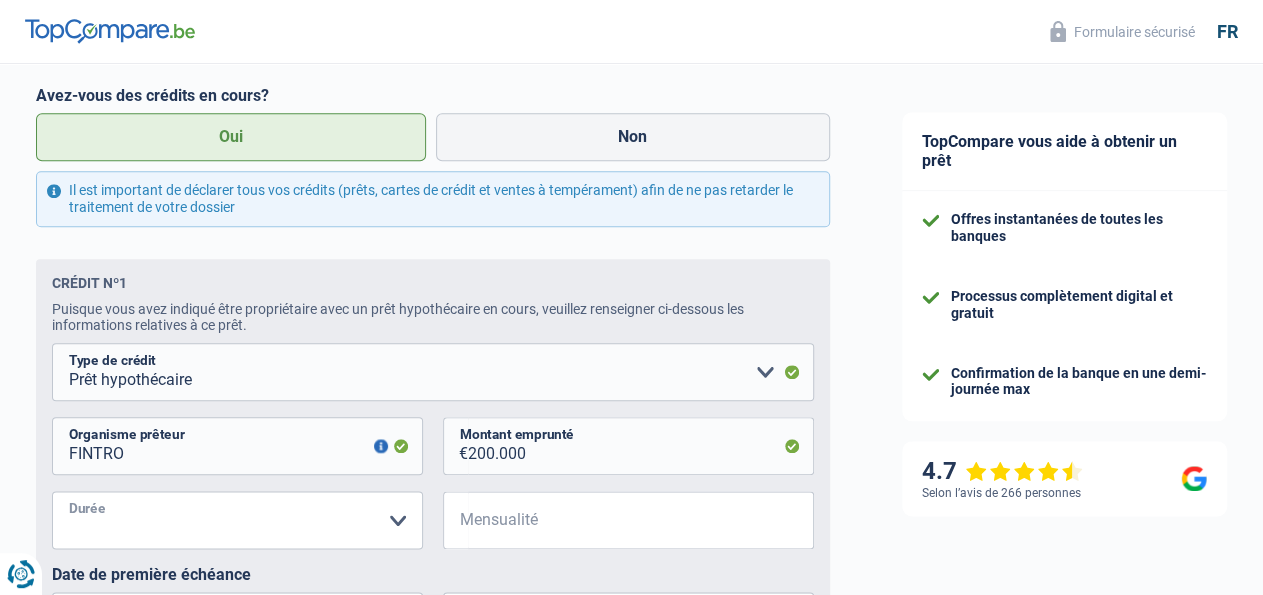 click on "120 mois 180 mois 240 mois 300 mois 360 mois 420 mois
Veuillez sélectionner une option" at bounding box center (237, 520) 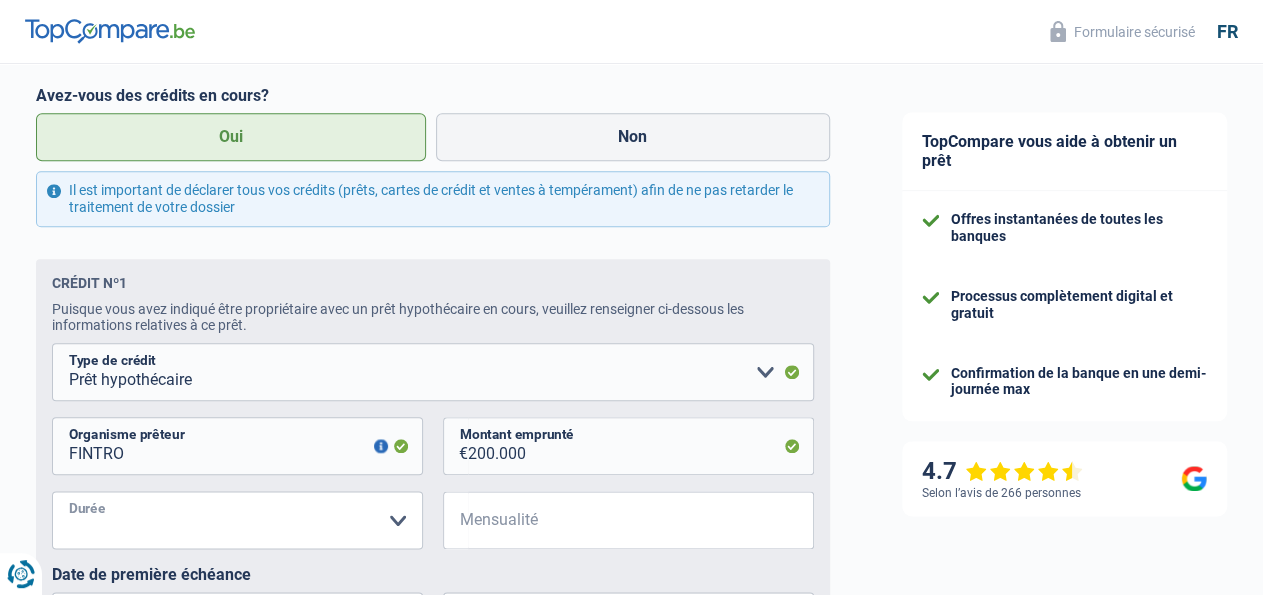 click on "300 mois" at bounding box center (0, 0) 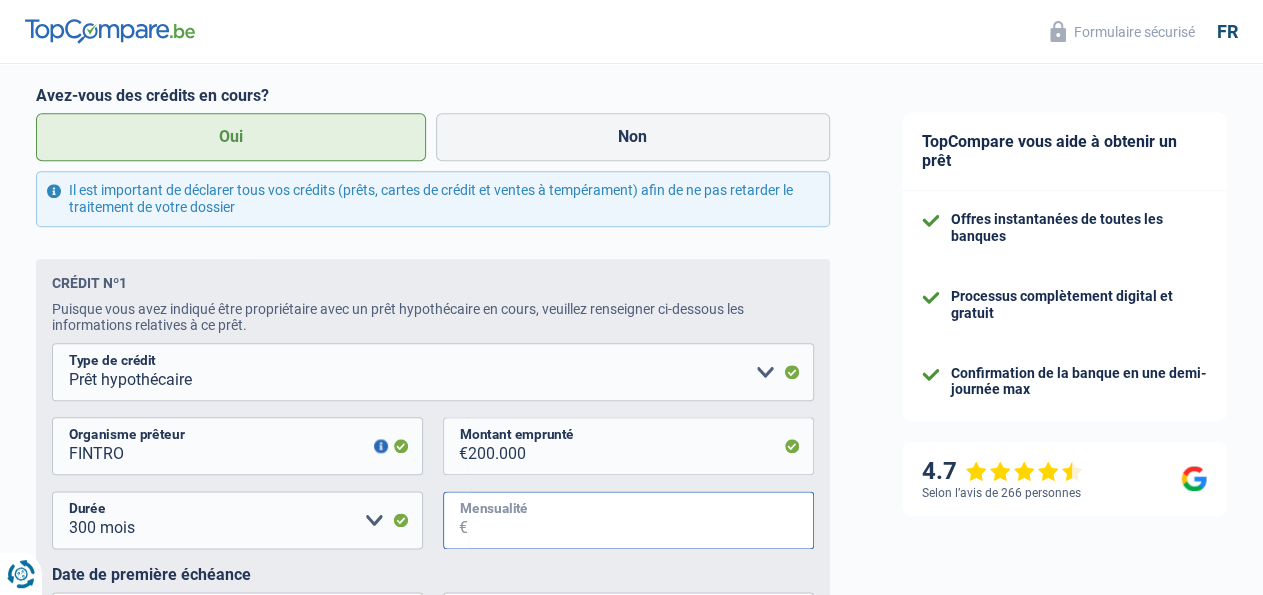 click on "Mensualité" at bounding box center (641, 520) 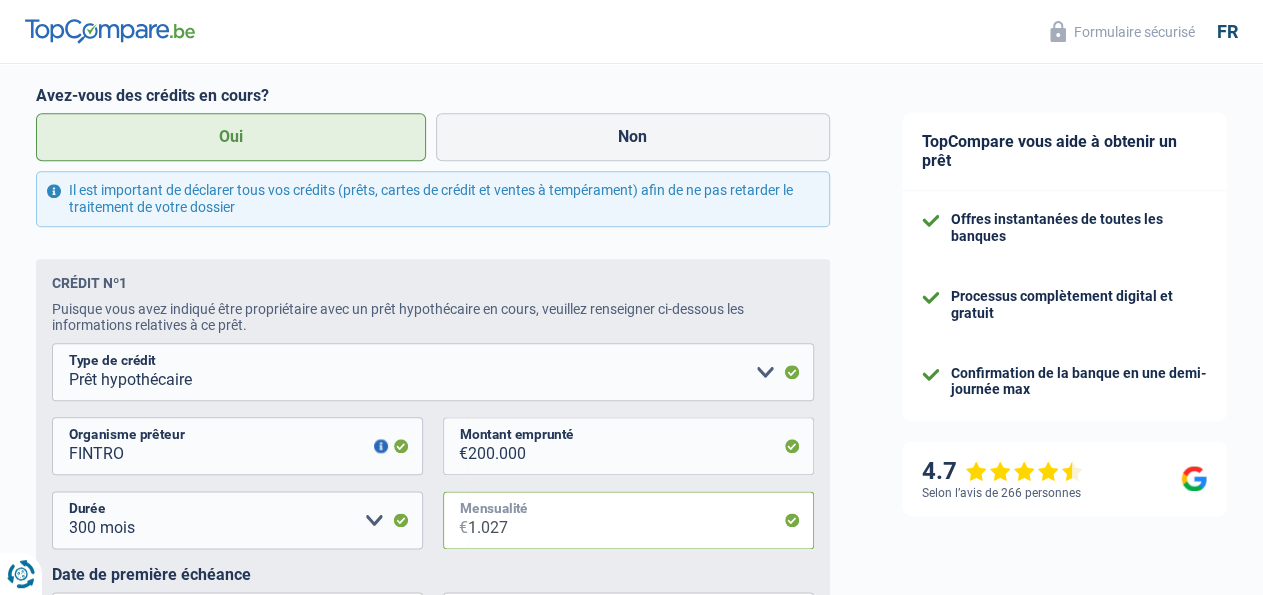 type on "1.027" 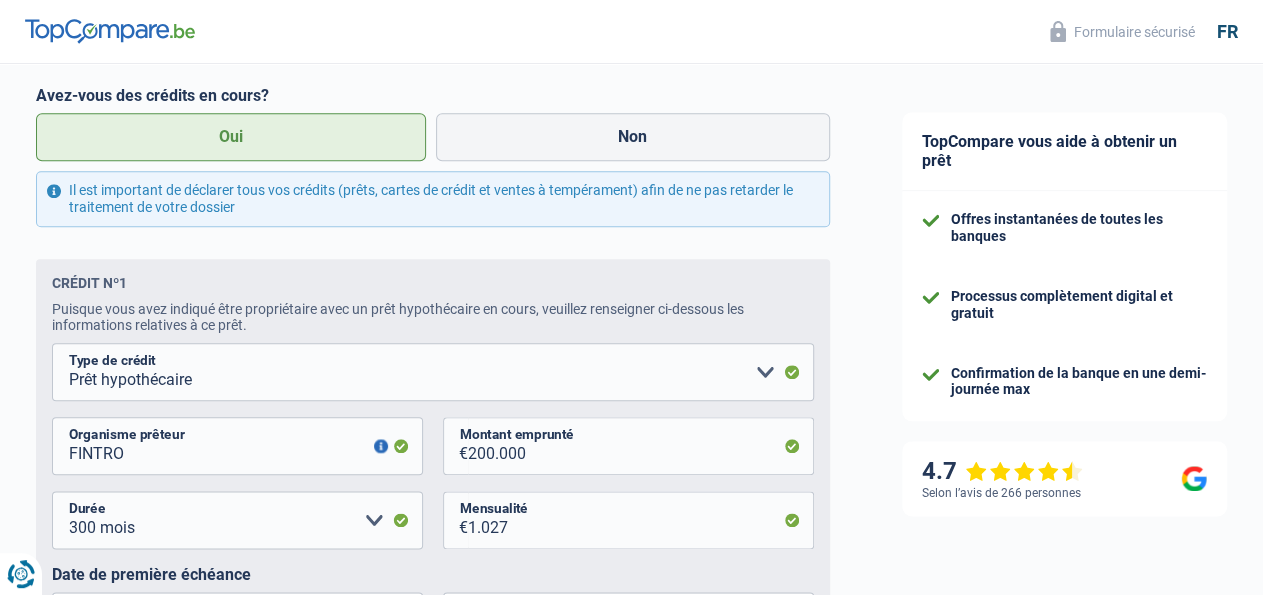 click on "Chance de réussite de votre simulation est de
80%
1
2
3
4
5
Rajoutez  +10%  en complétant l' étape 5
Situation financière
Obtenez tous les prêts pour lesquels vous êtes éligible en communiquant vos informations financières
Vos revenus
Revenus
Revenu nº1
Allocation d'handicap Allocations chômage Allocations familiales Chèques repas Complément d'entreprise Indemnité mutuelle Indépendant complémentaire Mensuel net Pension Pension alimentaire Pension d'invalidité Revenu d'intégration sociale Revenus locatifs Autres revenus
Type de revenus
436" at bounding box center (433, 11) 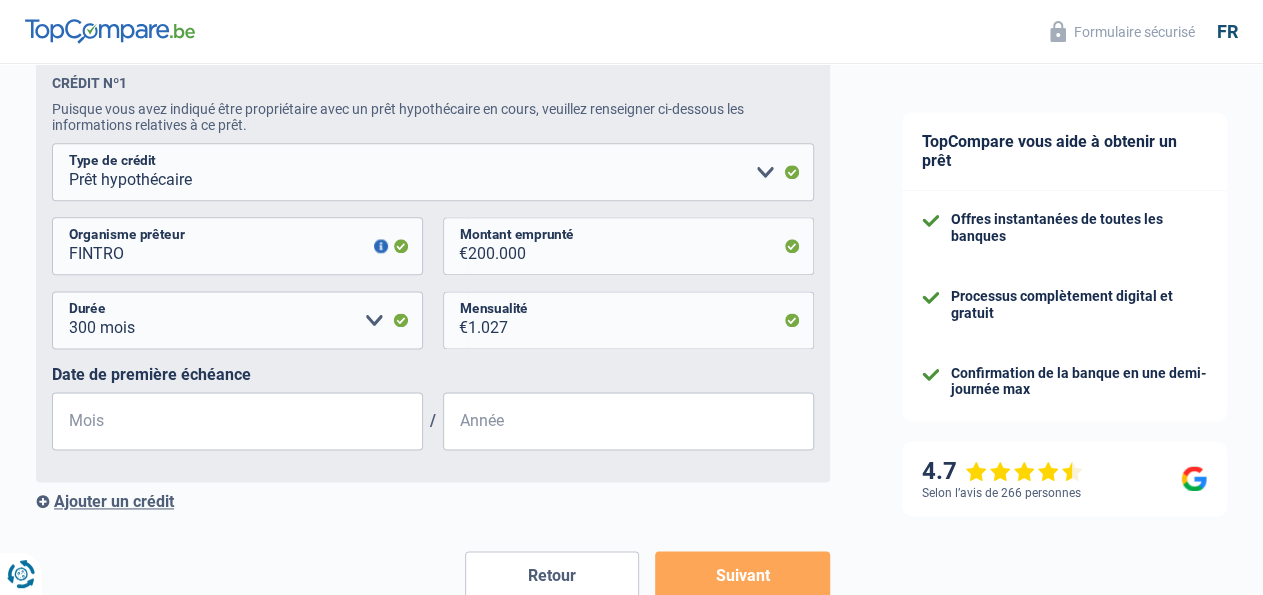 scroll, scrollTop: 1144, scrollLeft: 0, axis: vertical 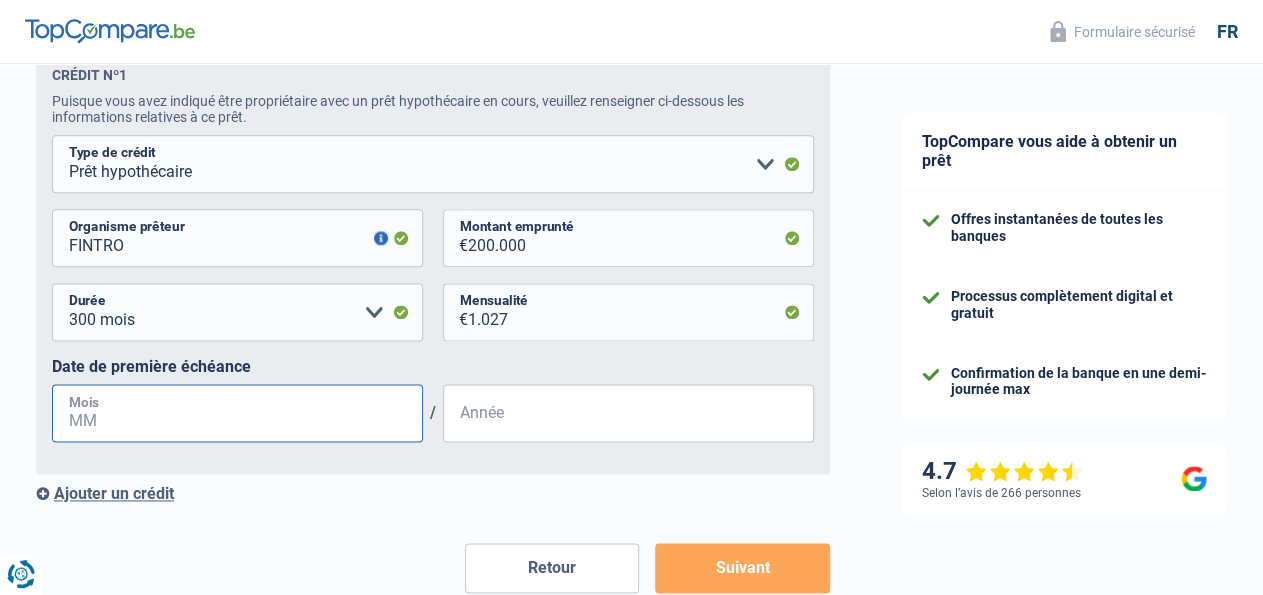 click on "Mois" at bounding box center (237, 413) 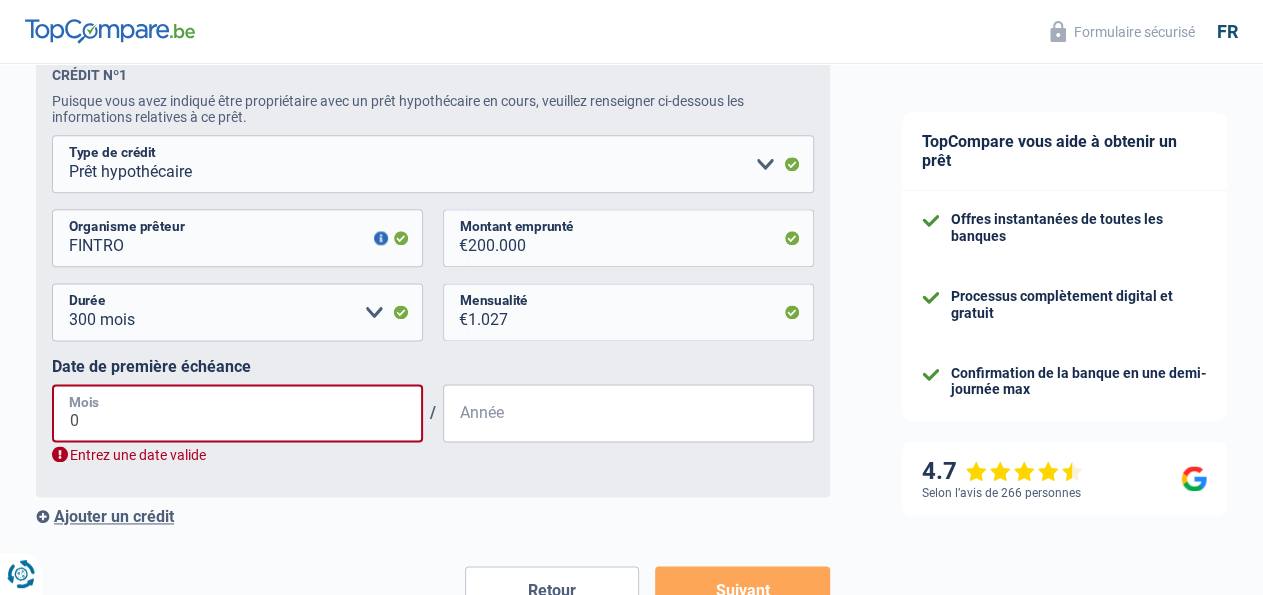 type on "08" 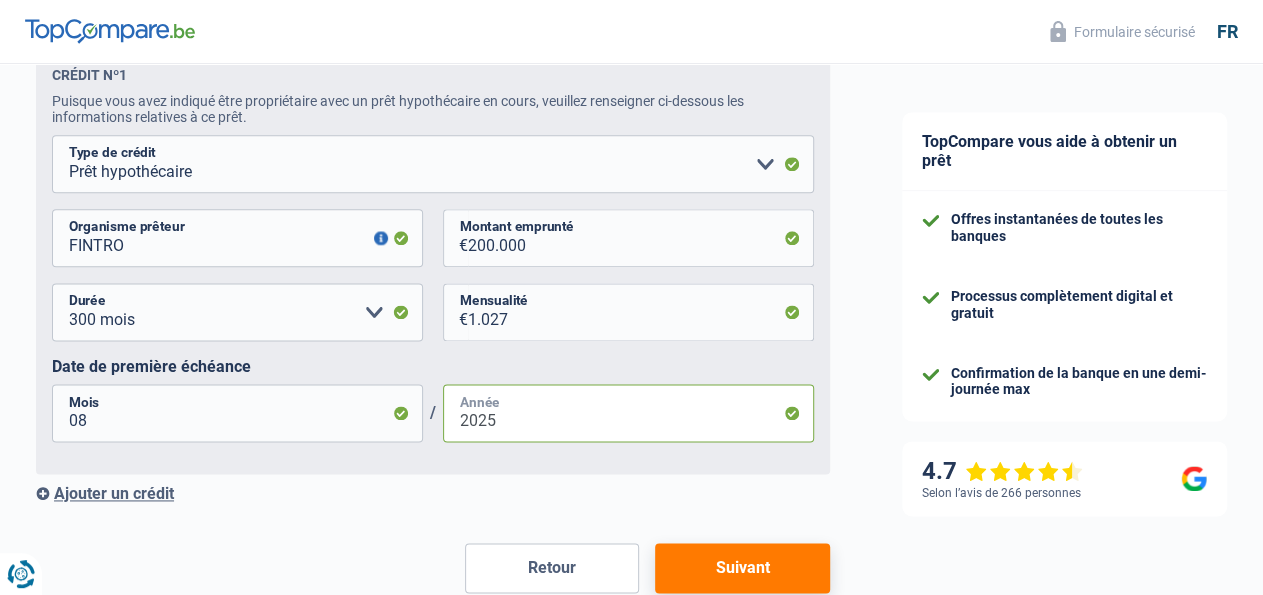 type on "2025" 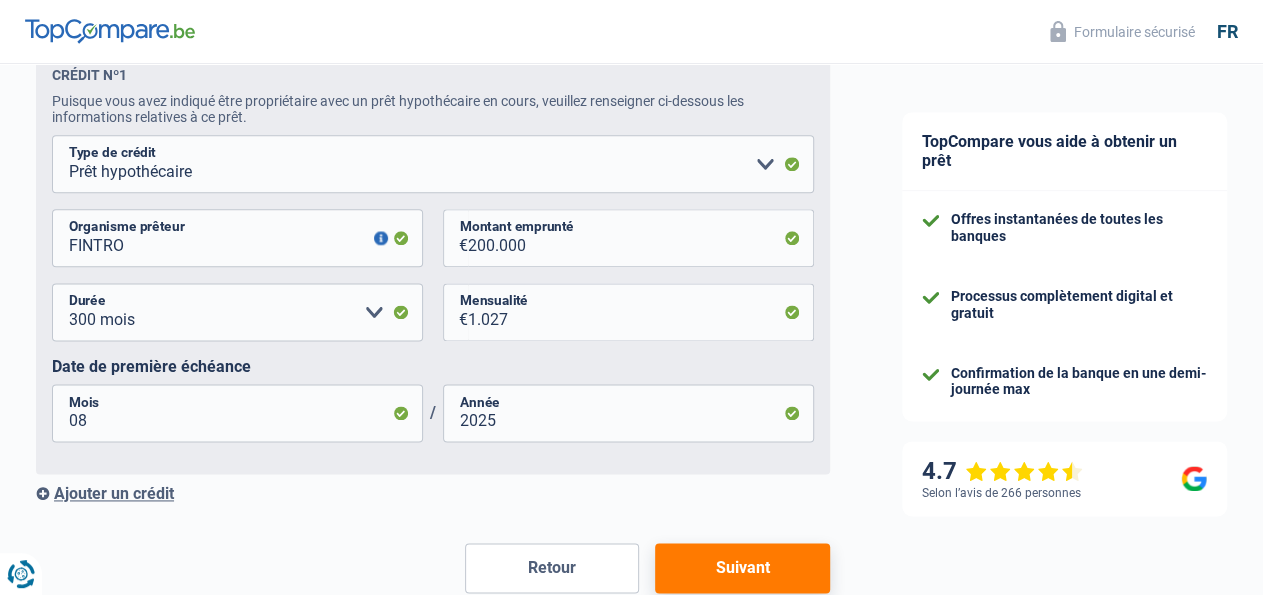 click on "Chance de réussite de votre simulation est de
80%
1
2
3
4
5
Rajoutez  +10%  en complétant l' étape 5
Situation financière
Obtenez tous les prêts pour lesquels vous êtes éligible en communiquant vos informations financières
Vos revenus
Revenus
Revenu nº1
Allocation d'handicap Allocations chômage Allocations familiales Chèques repas Complément d'entreprise Indemnité mutuelle Indépendant complémentaire Mensuel net Pension Pension alimentaire Pension d'invalidité Revenu d'intégration sociale Revenus locatifs Autres revenus
Type de revenus
436" at bounding box center (433, -197) 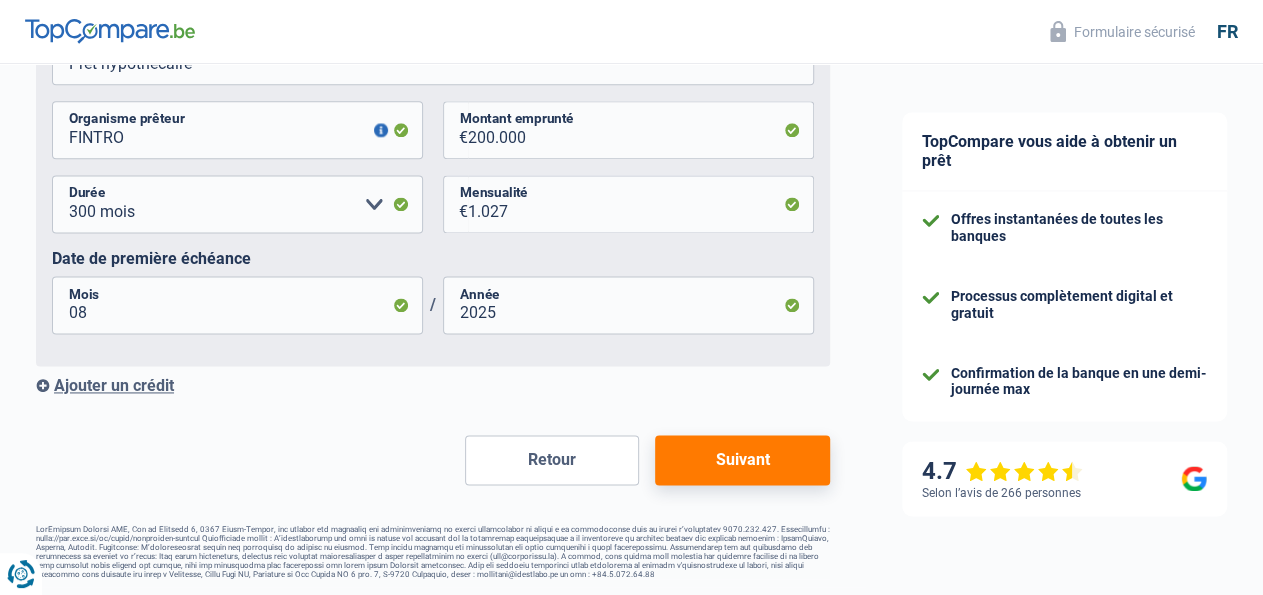 scroll, scrollTop: 1260, scrollLeft: 0, axis: vertical 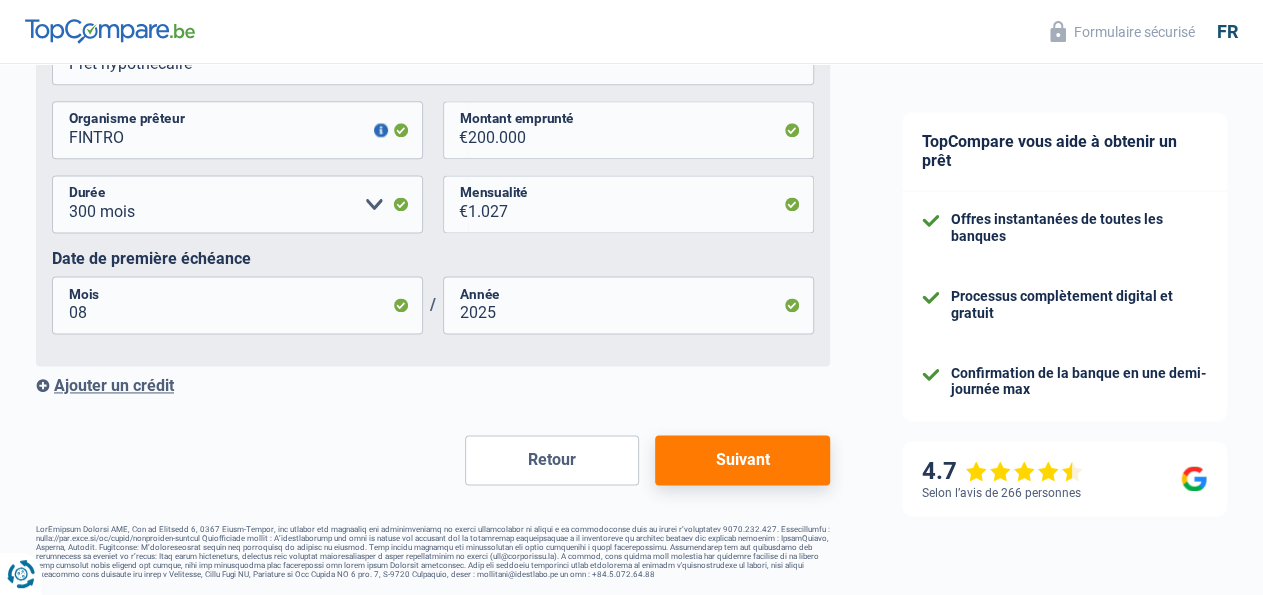 click on "Suivant" at bounding box center (742, 460) 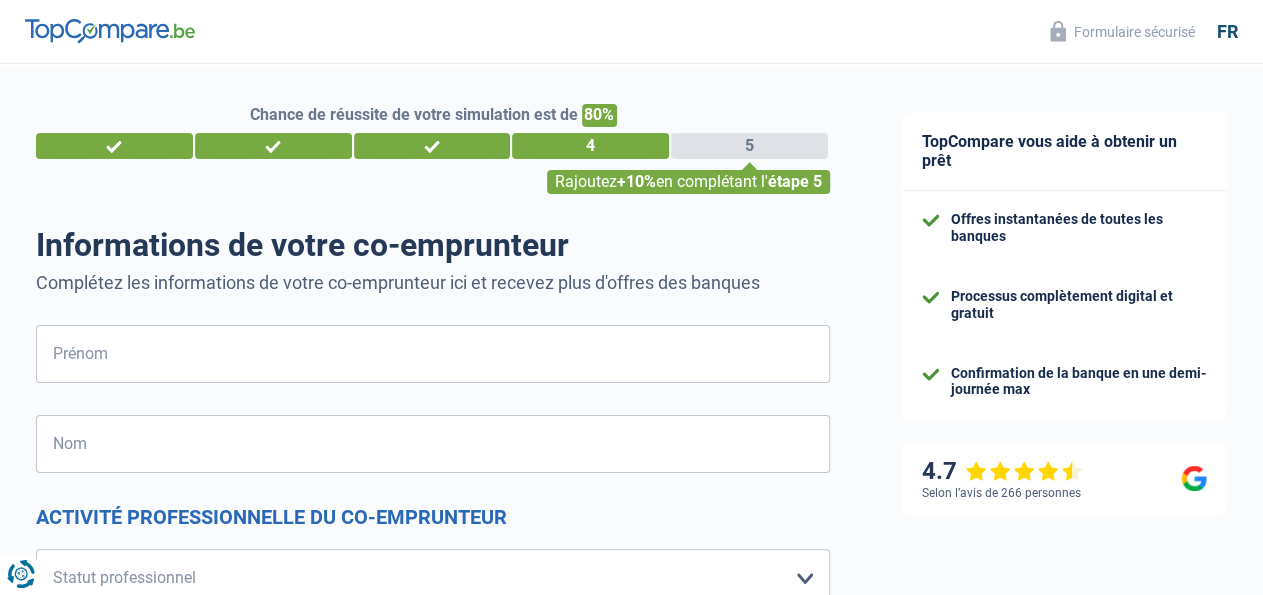 scroll, scrollTop: 0, scrollLeft: 0, axis: both 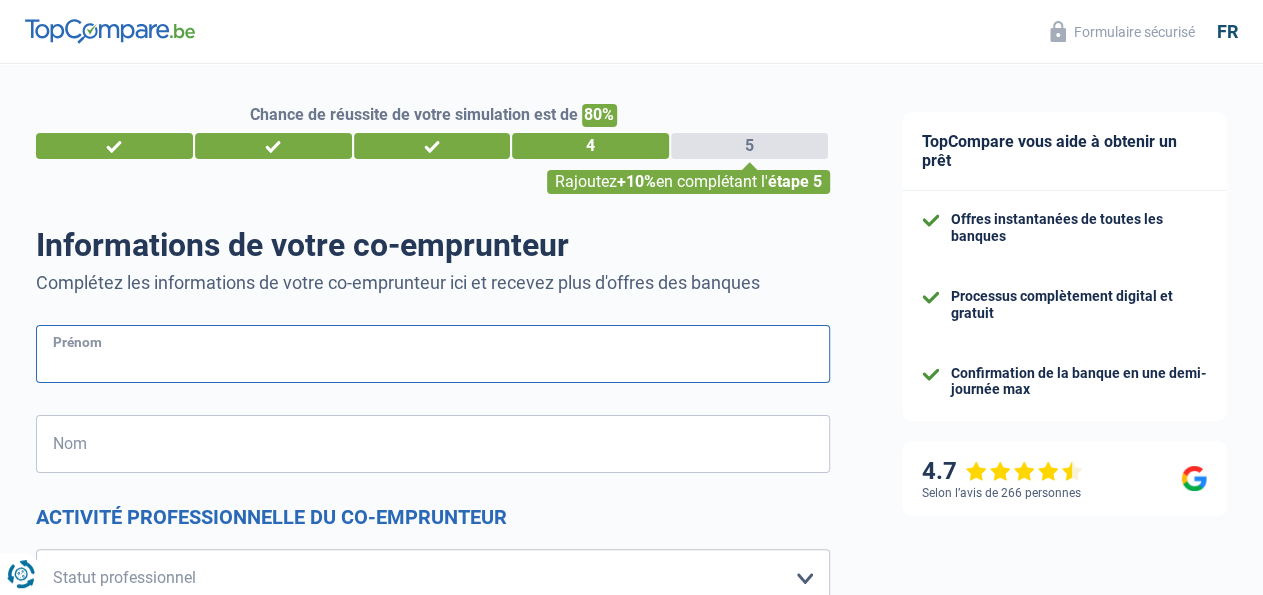 click on "Prénom" at bounding box center [433, 354] 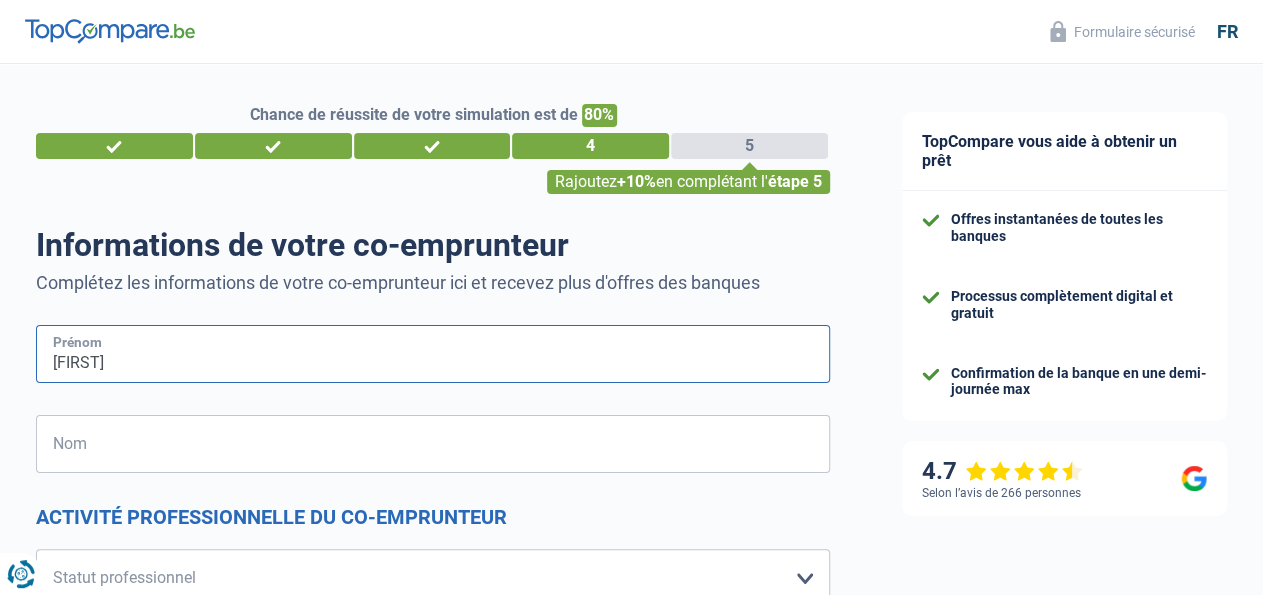type on "NICOLAS" 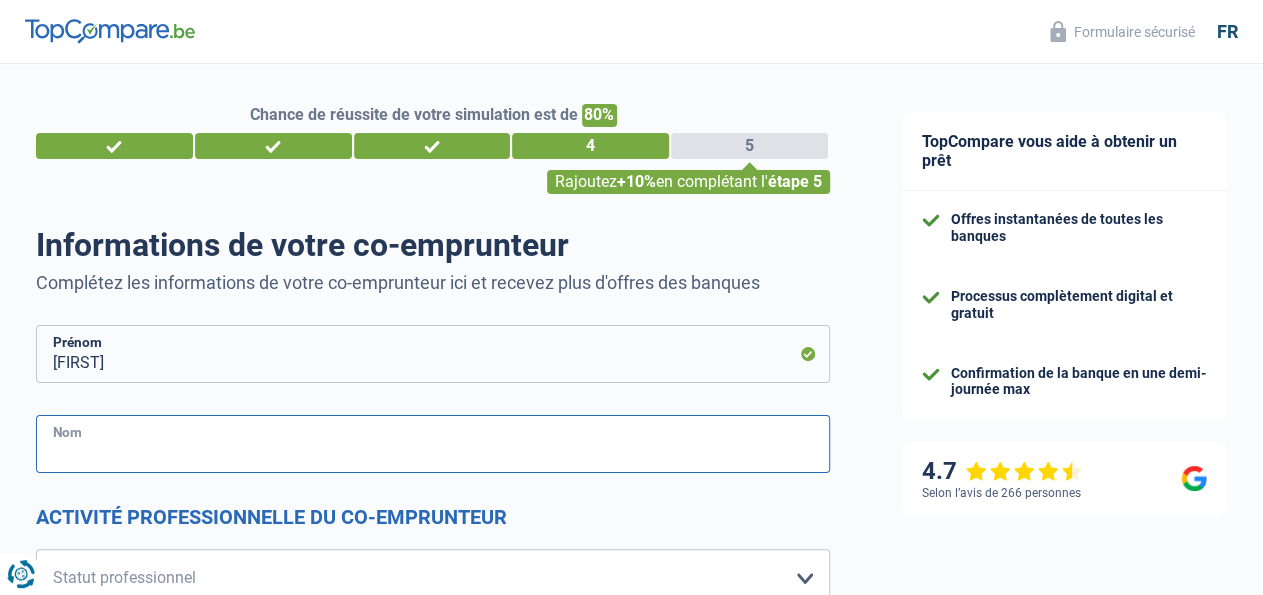click on "Nom" at bounding box center [433, 444] 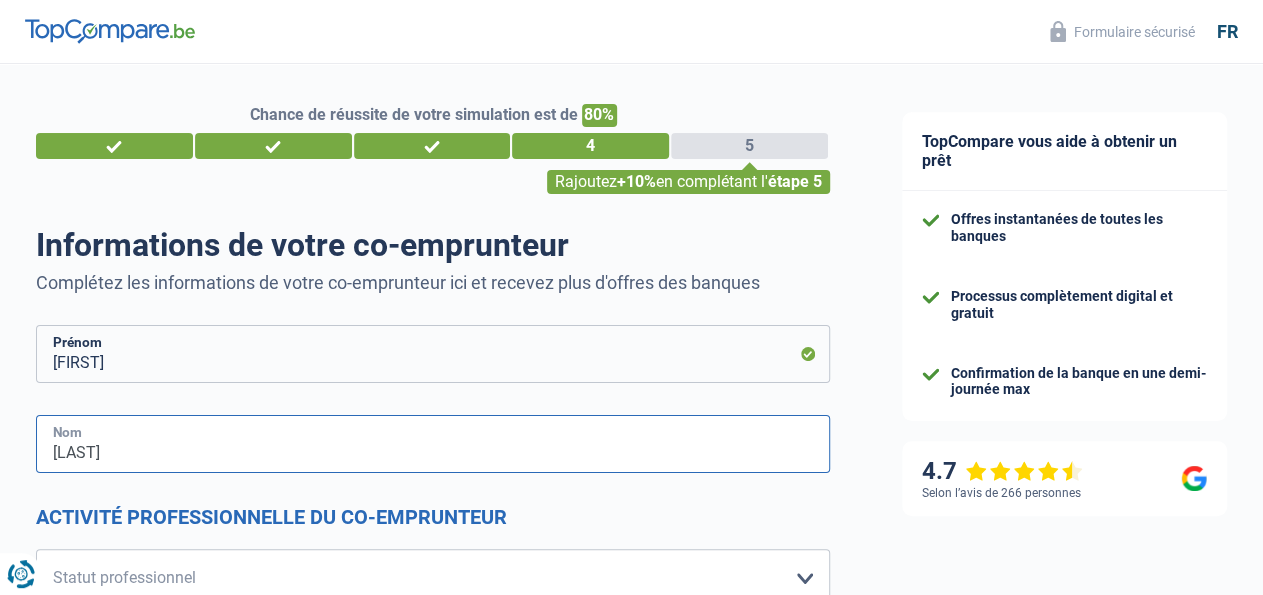 type on "BAUSIERE" 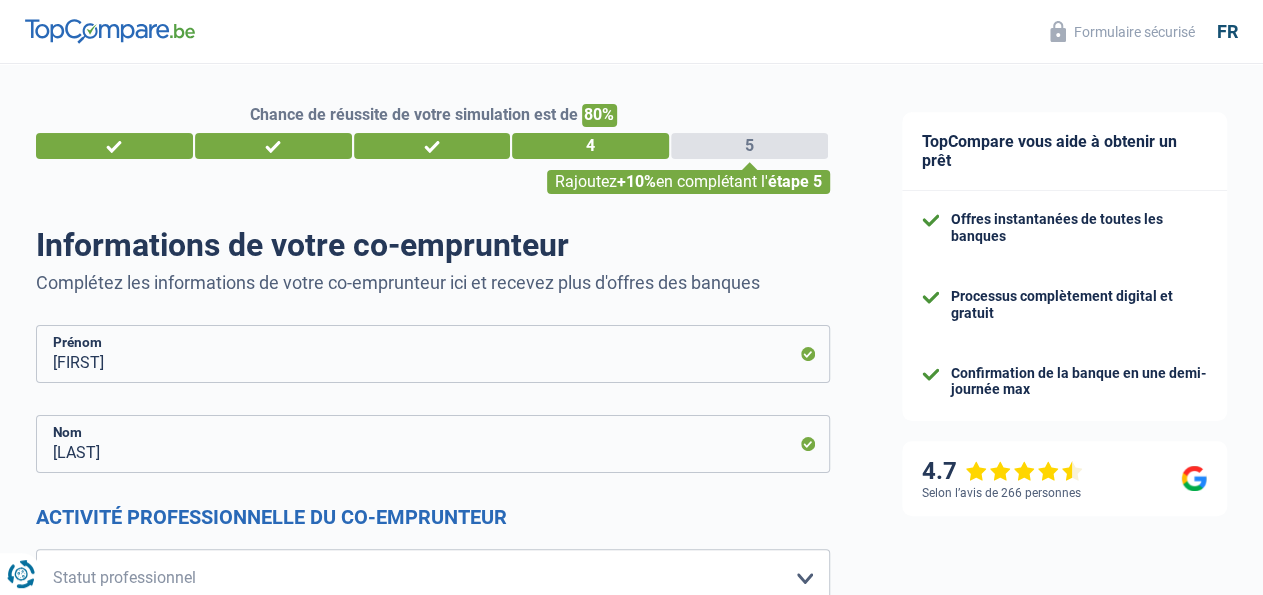 click on "Chance de réussite de votre simulation est de
80%
1
2
3
4
5
Rajoutez  +10%  en complétant l' étape 5
Informations de votre co-emprunteur
Complétez les informations de votre co-emprunteur ici et recevez plus d'offres des banques
NICOLAS
Prénom
BAUSIERE
Nom
Activité professionnelle du co-emprunteur
Ouvrier Employé privé Employé public Invalide Indépendant Pensionné Chômeur Mutuelle Femme au foyer Sans profession Allocataire sécurité/Intégration social (SPF Sécurité Sociale, CPAS) Etudiant Profession libérale Commerçant Rentier Pré-pensionné" at bounding box center (433, 1091) 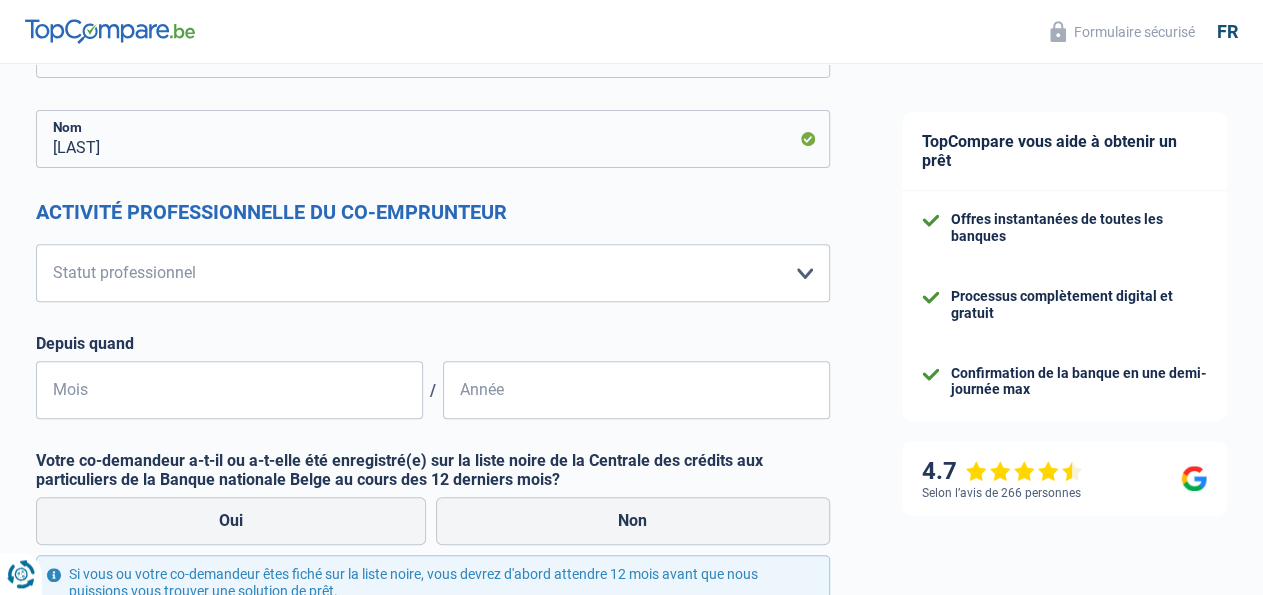 scroll, scrollTop: 312, scrollLeft: 0, axis: vertical 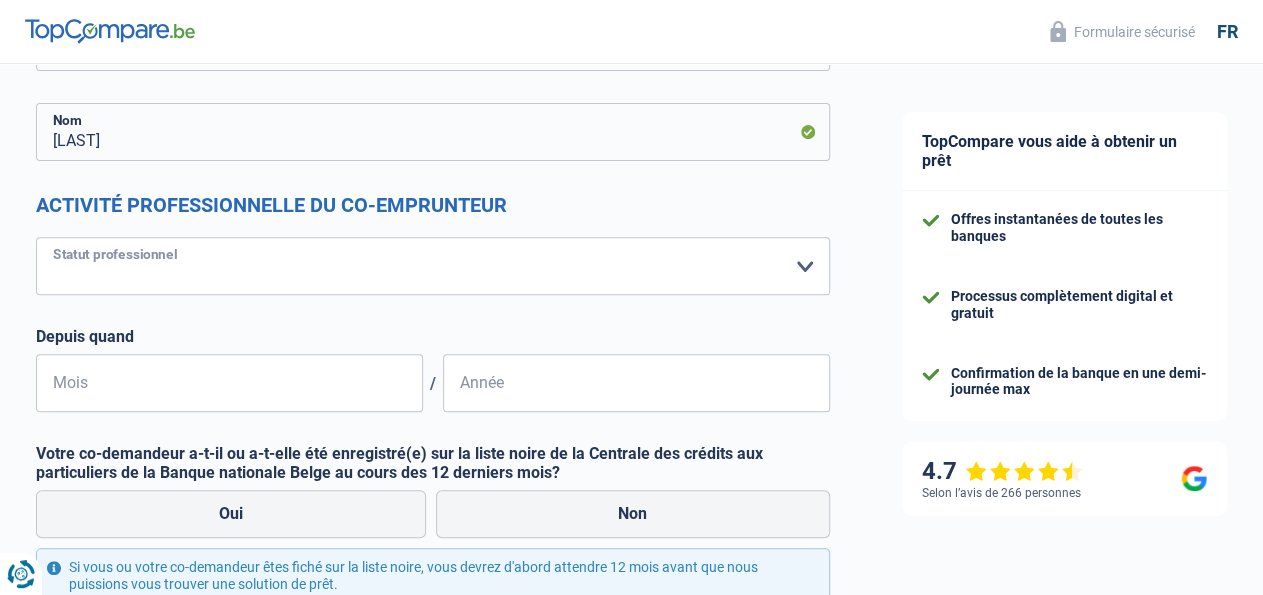 click on "Ouvrier Employé privé Employé public Invalide Indépendant Pensionné Chômeur Mutuelle Femme au foyer Sans profession Allocataire sécurité/Intégration social (SPF Sécurité Sociale, CPAS) Etudiant Profession libérale Commerçant Rentier Pré-pensionné
Veuillez sélectionner une option" at bounding box center (433, 266) 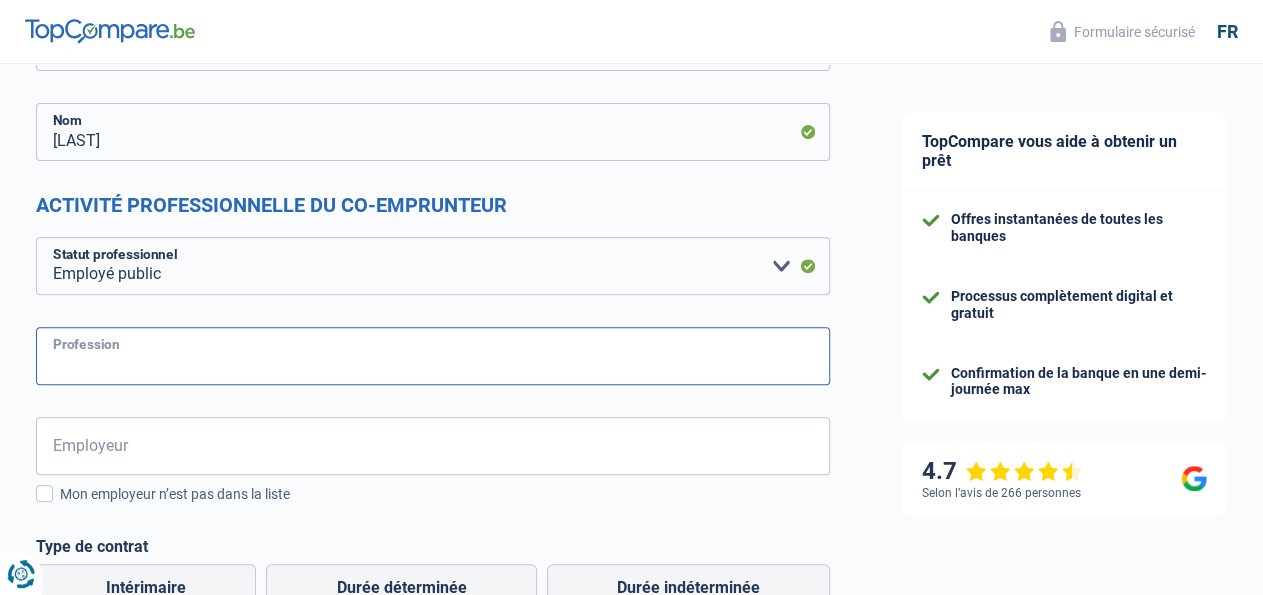 click on "Profession" at bounding box center (433, 356) 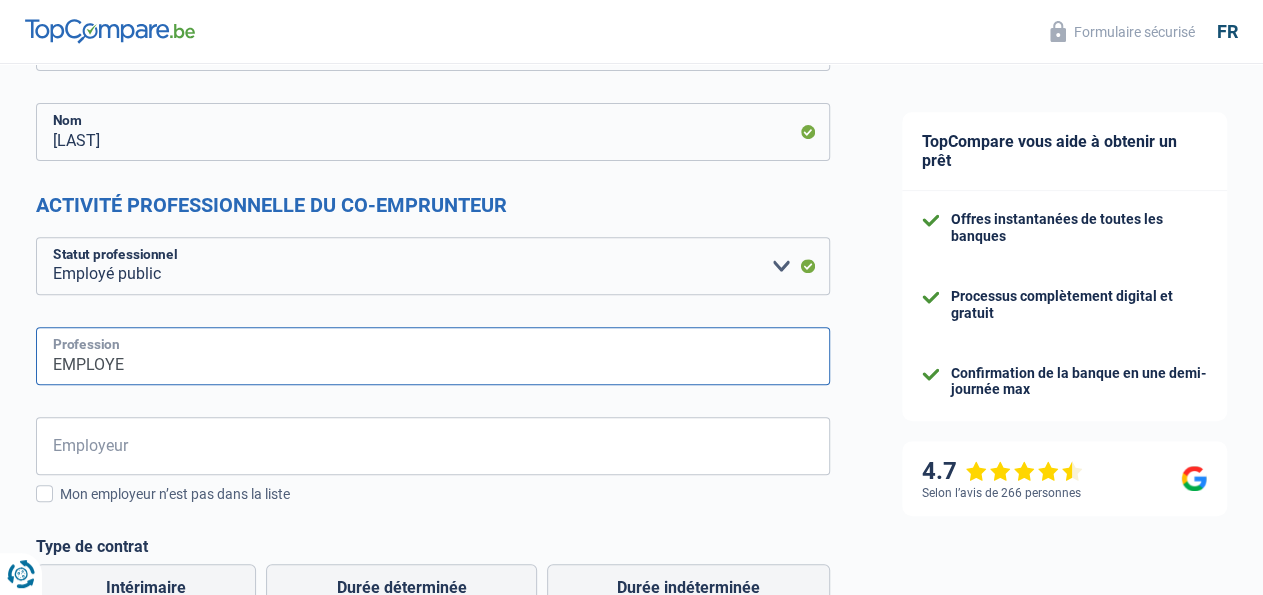 type on "EMPLOYE" 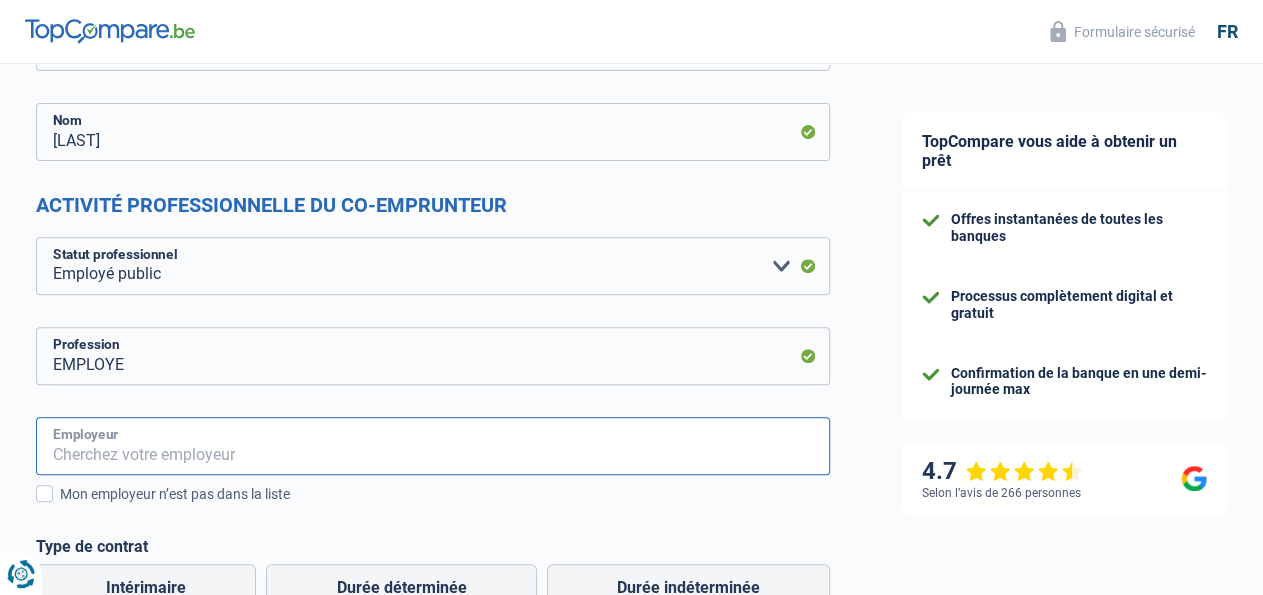 click on "Employeur" at bounding box center [433, 446] 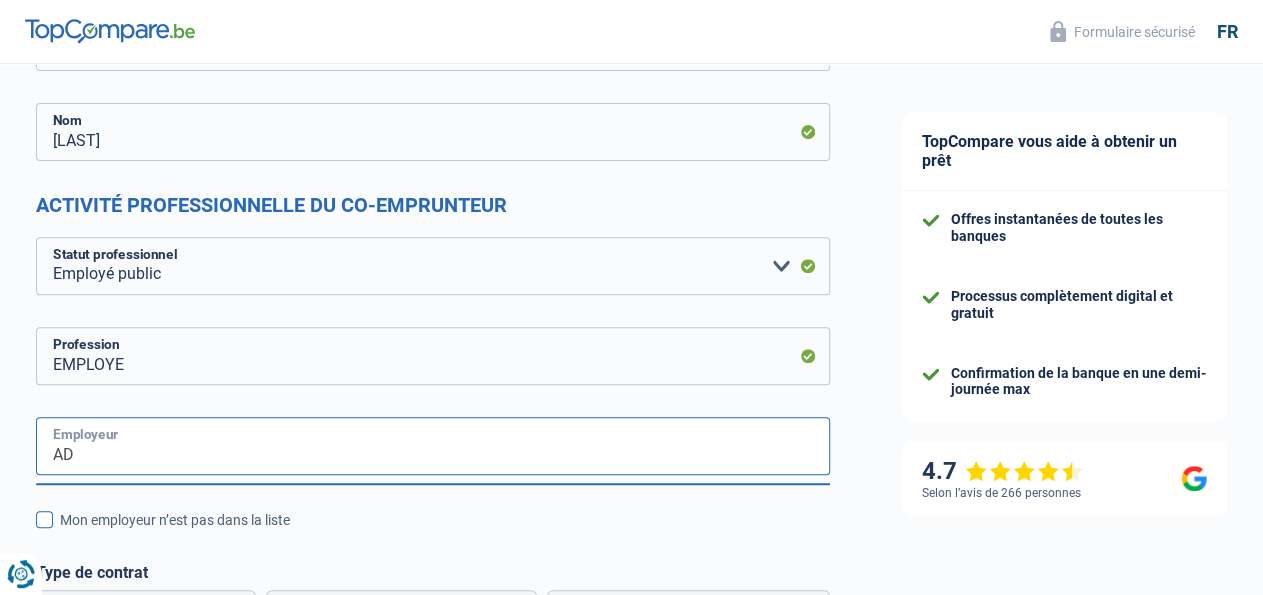 type on "AD" 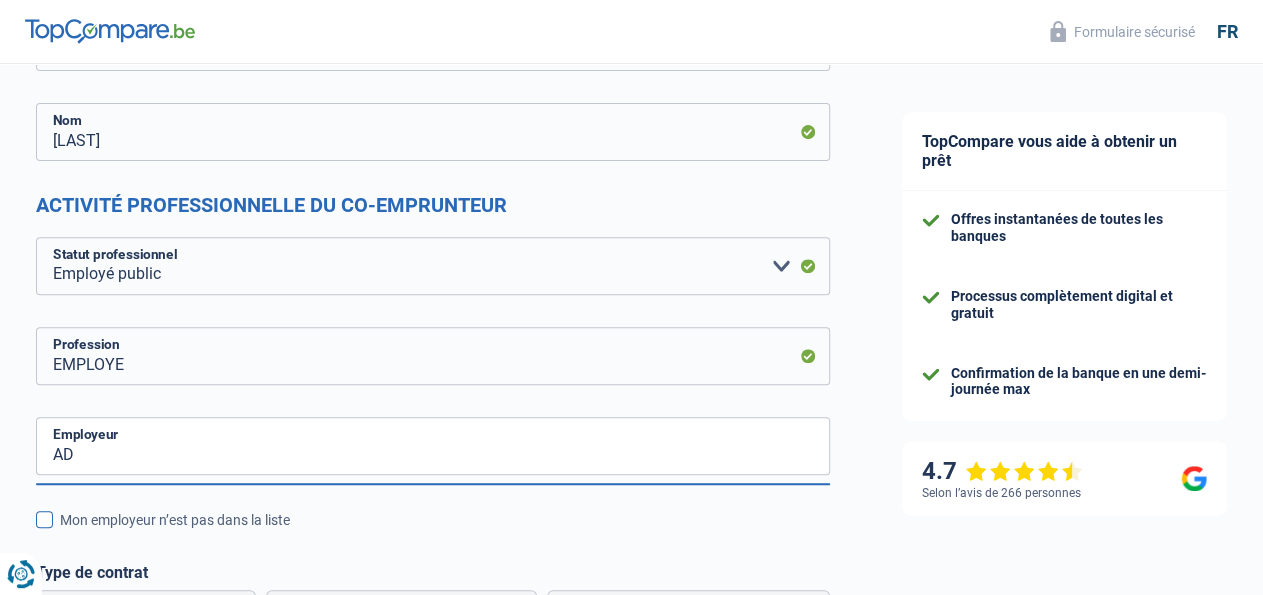 click at bounding box center [44, 519] 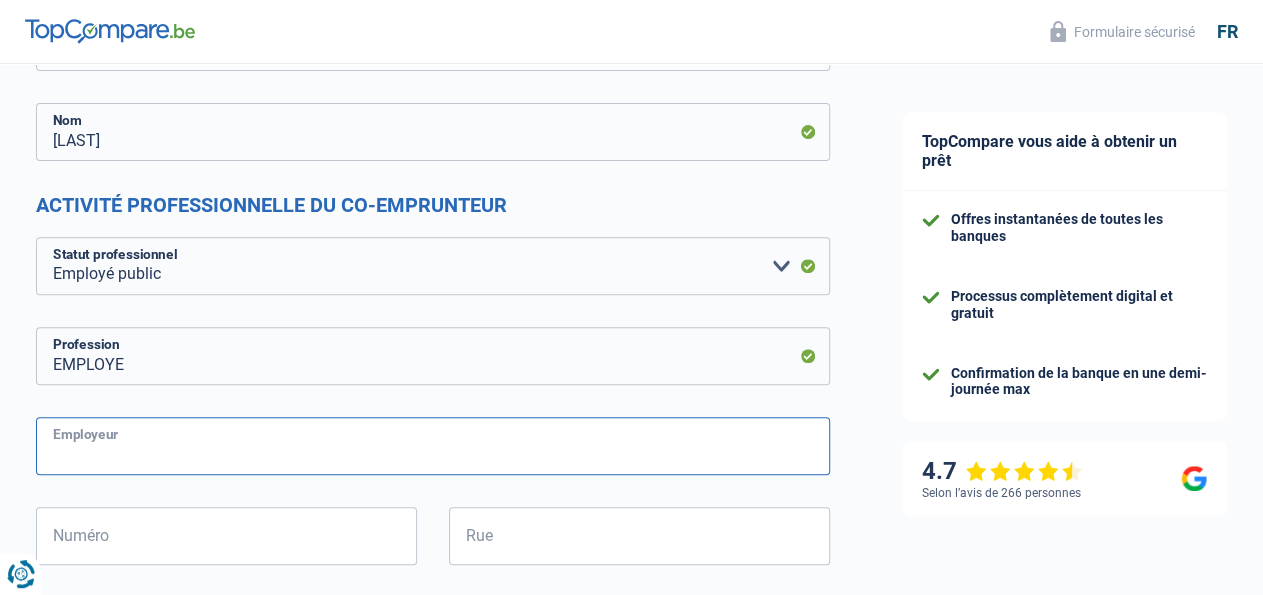 click on "Employeur" at bounding box center (433, 446) 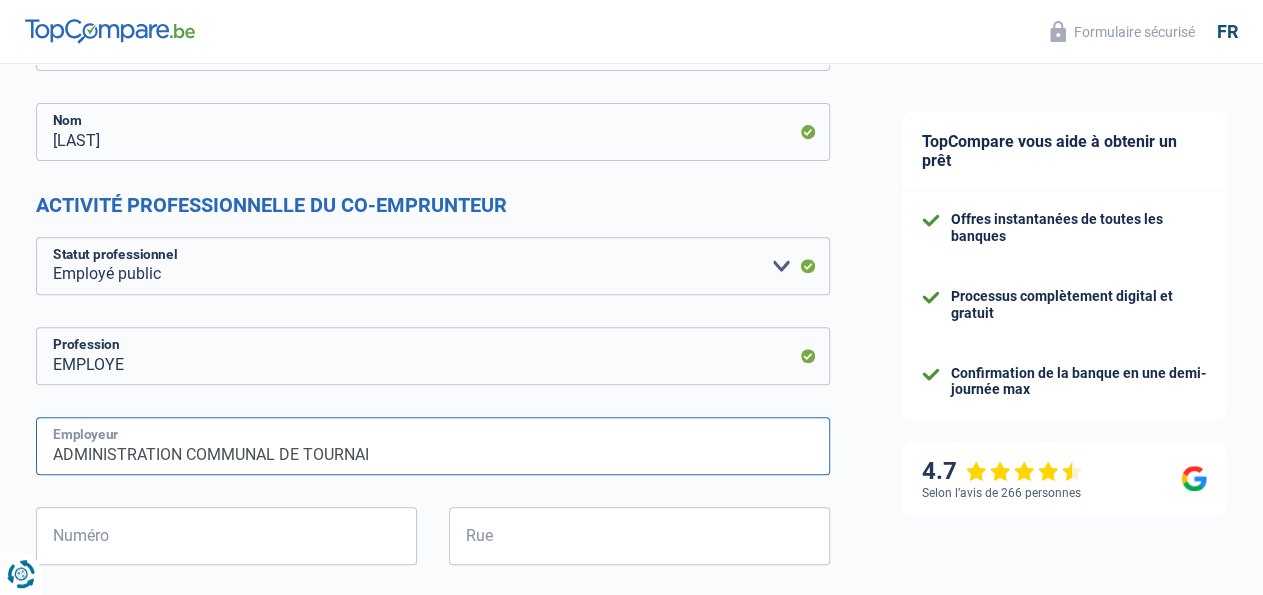 type on "ADMINISTRATION COMMUNAL DE TOURNAI" 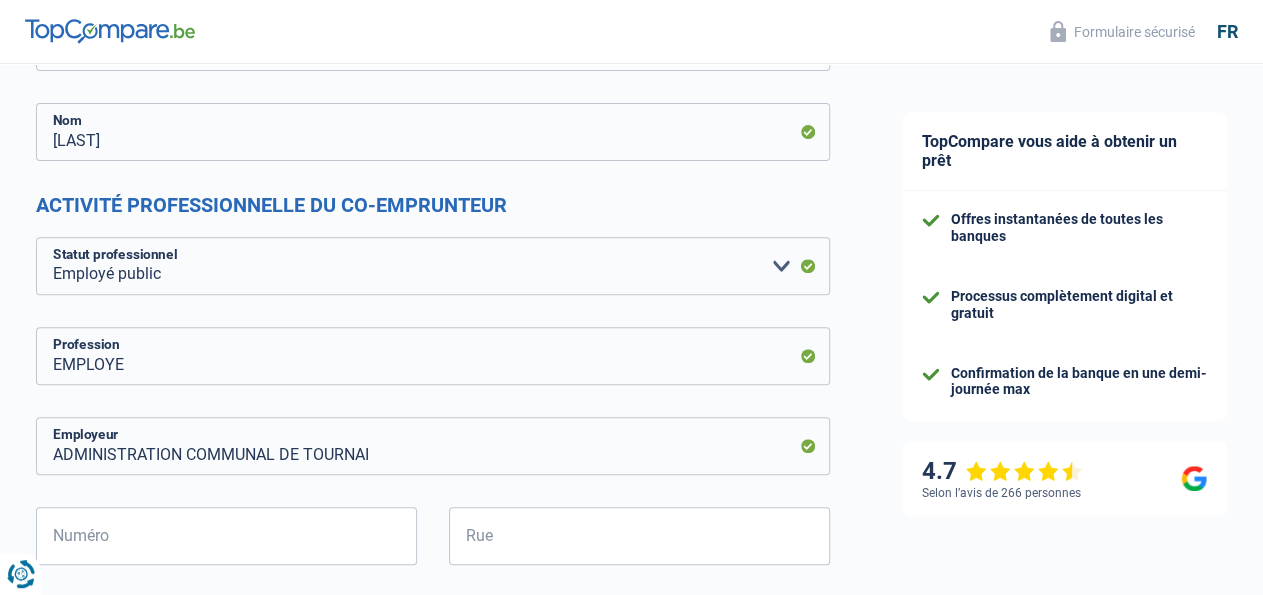 click on "Chance de réussite de votre simulation est de
80%
1
2
3
4
5
Rajoutez  +10%  en complétant l' étape 5
Informations de votre co-emprunteur
Complétez les informations de votre co-emprunteur ici et recevez plus d'offres des banques
NICOLAS
Prénom
BAUSIERE
Nom
Activité professionnelle du co-emprunteur
Ouvrier Employé privé Employé public Invalide Indépendant Pensionné Chômeur Mutuelle Femme au foyer Sans profession Allocataire sécurité/Intégration social (SPF Sécurité Sociale, CPAS) Etudiant Profession libérale Commerçant Rentier Pré-pensionné" at bounding box center (433, 1166) 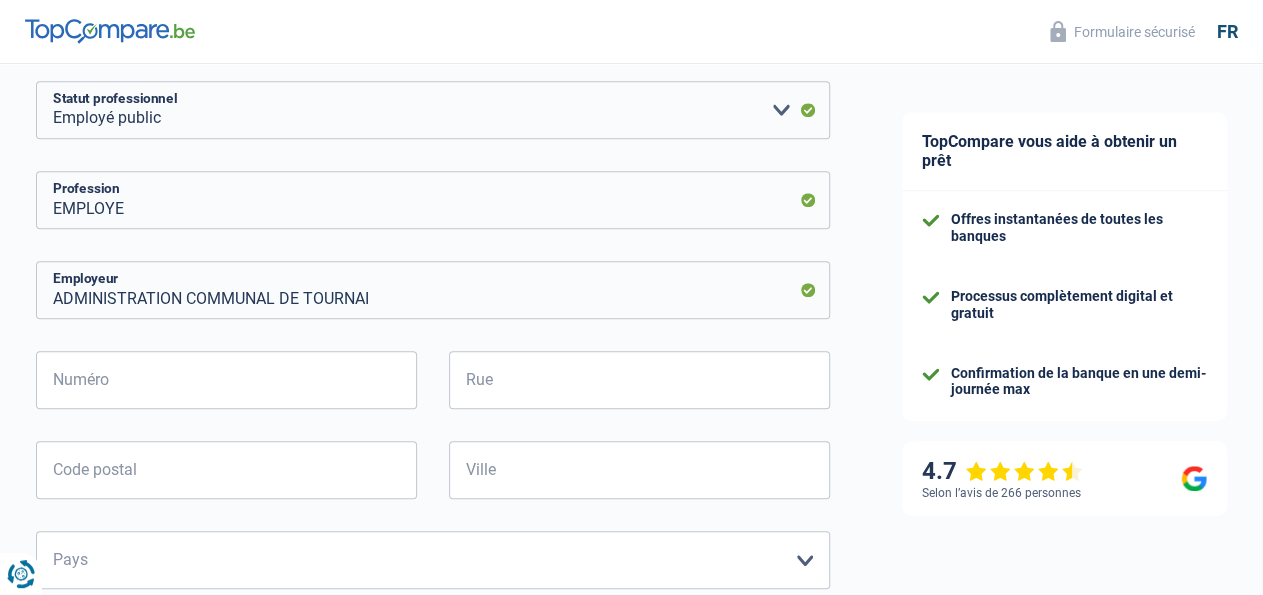 scroll, scrollTop: 520, scrollLeft: 0, axis: vertical 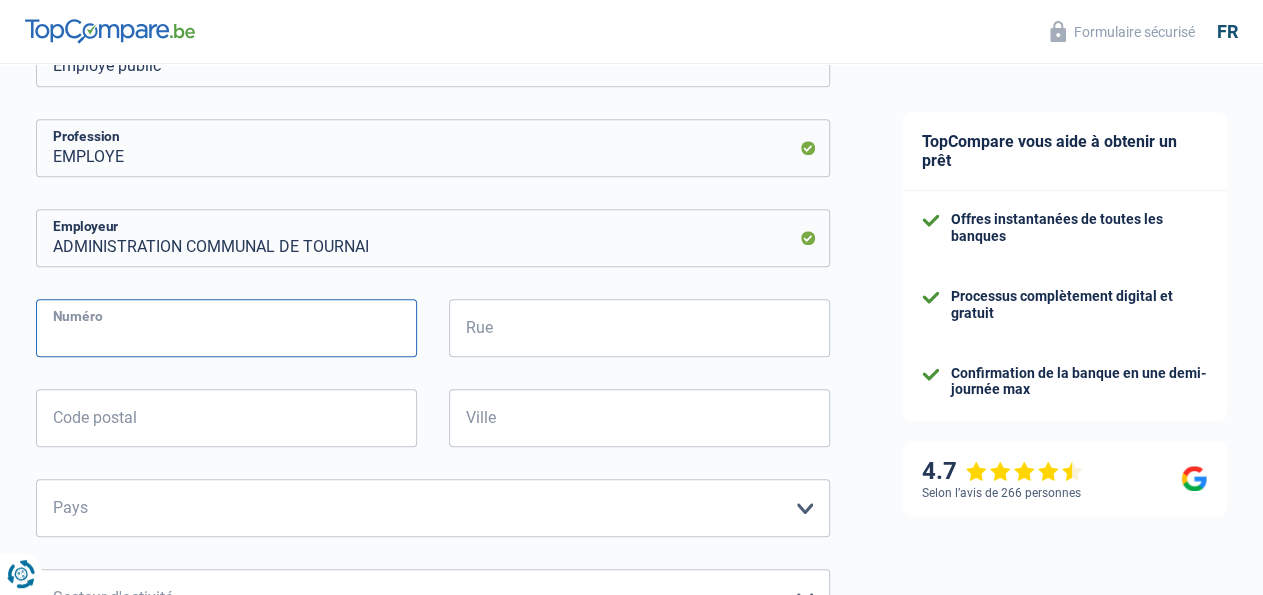 click on "Numéro" at bounding box center [226, 328] 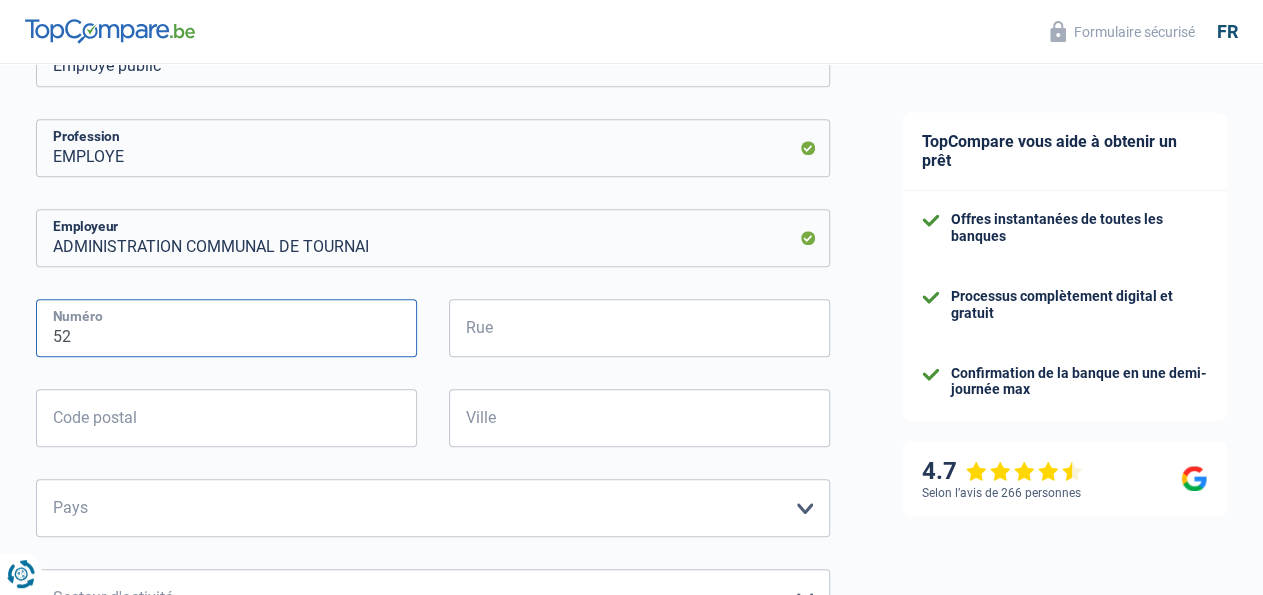 type on "52" 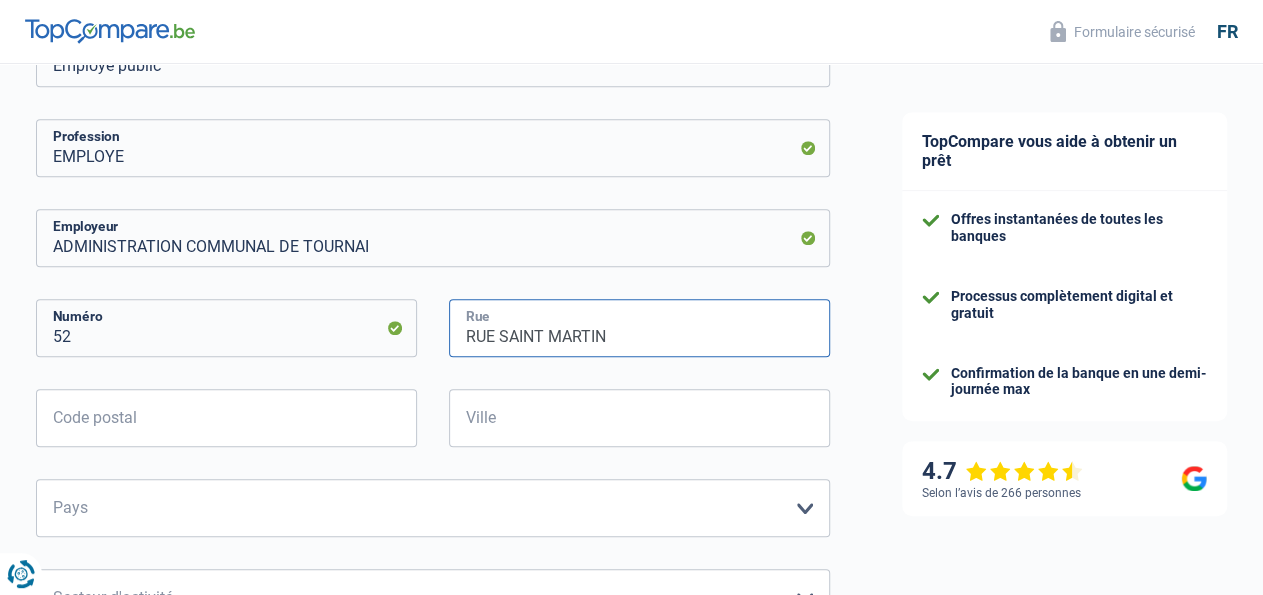 type on "RUE SAINT MARTIN" 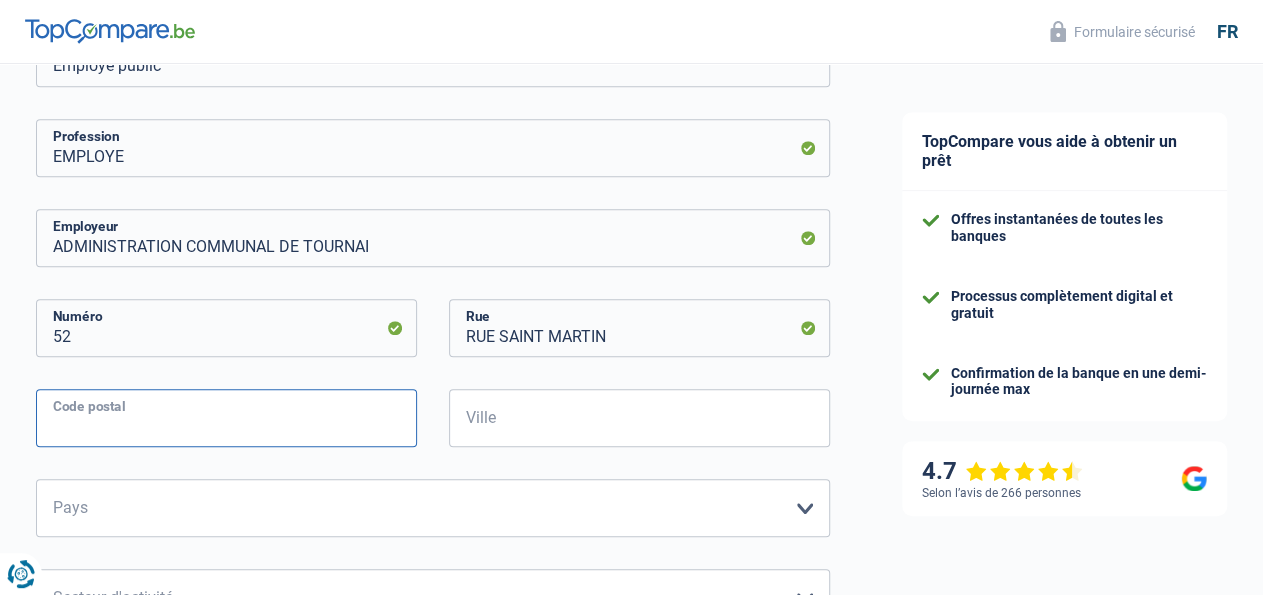 click on "Code postal" at bounding box center (226, 418) 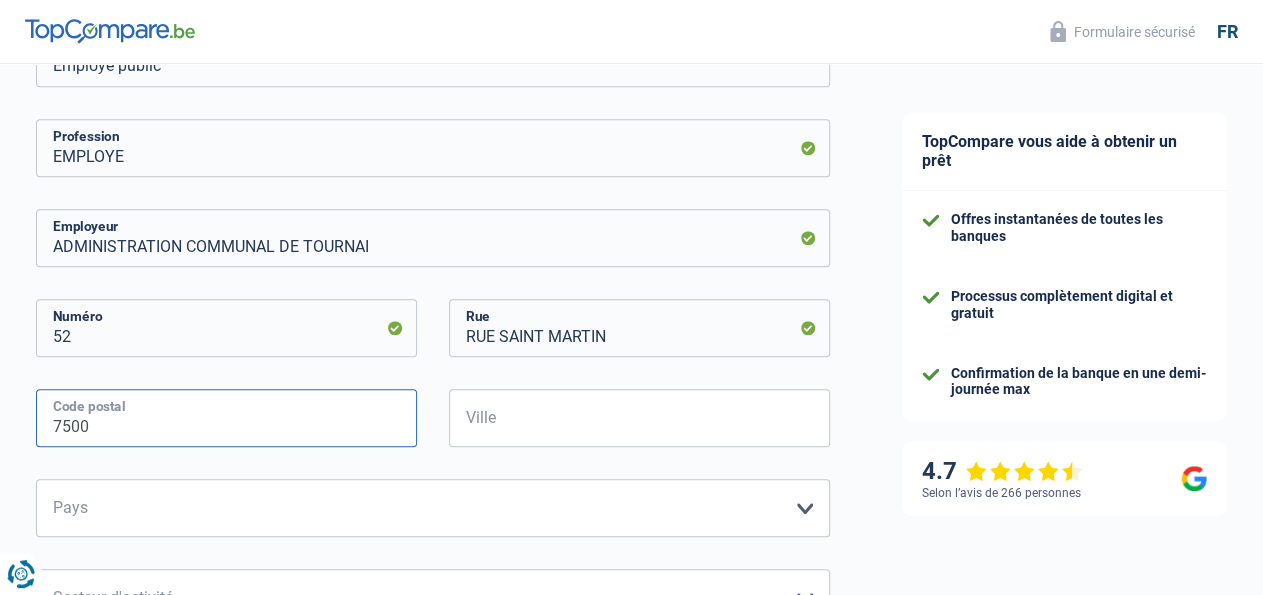 type on "7500" 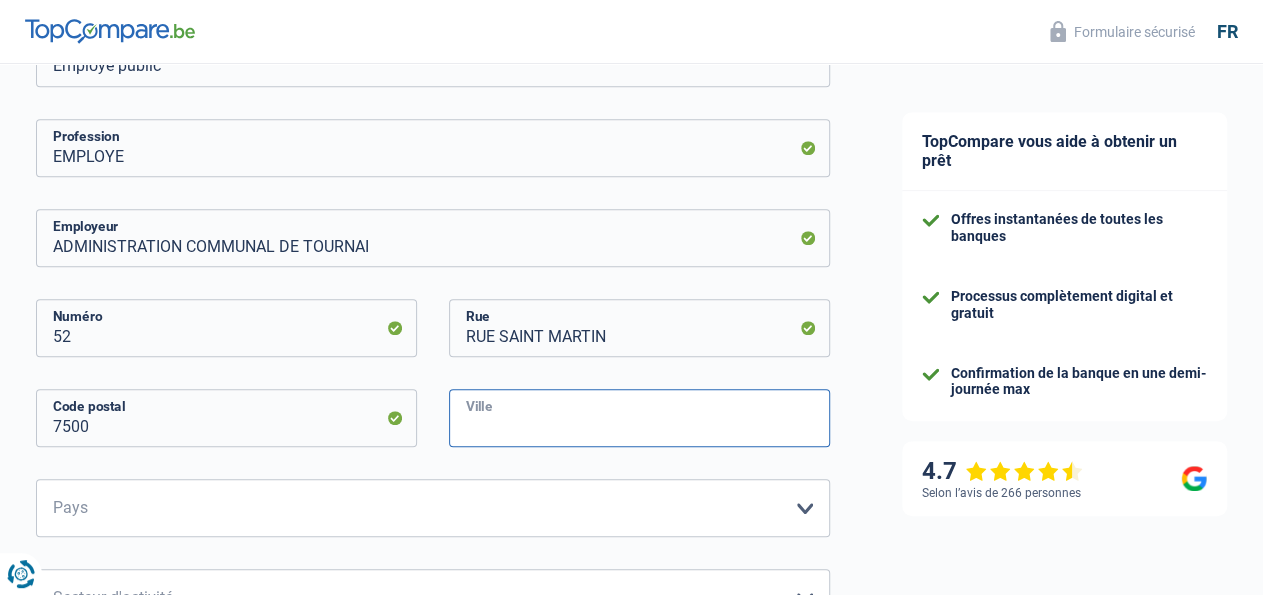 click on "Ville" at bounding box center (639, 418) 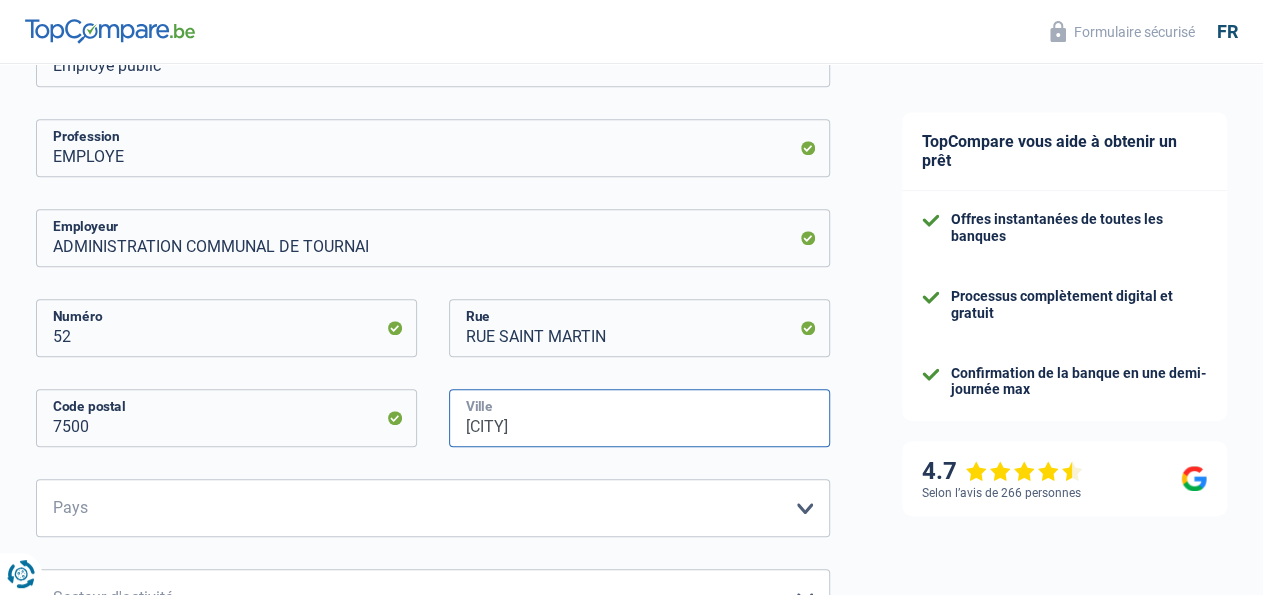 type on "TOURNAI" 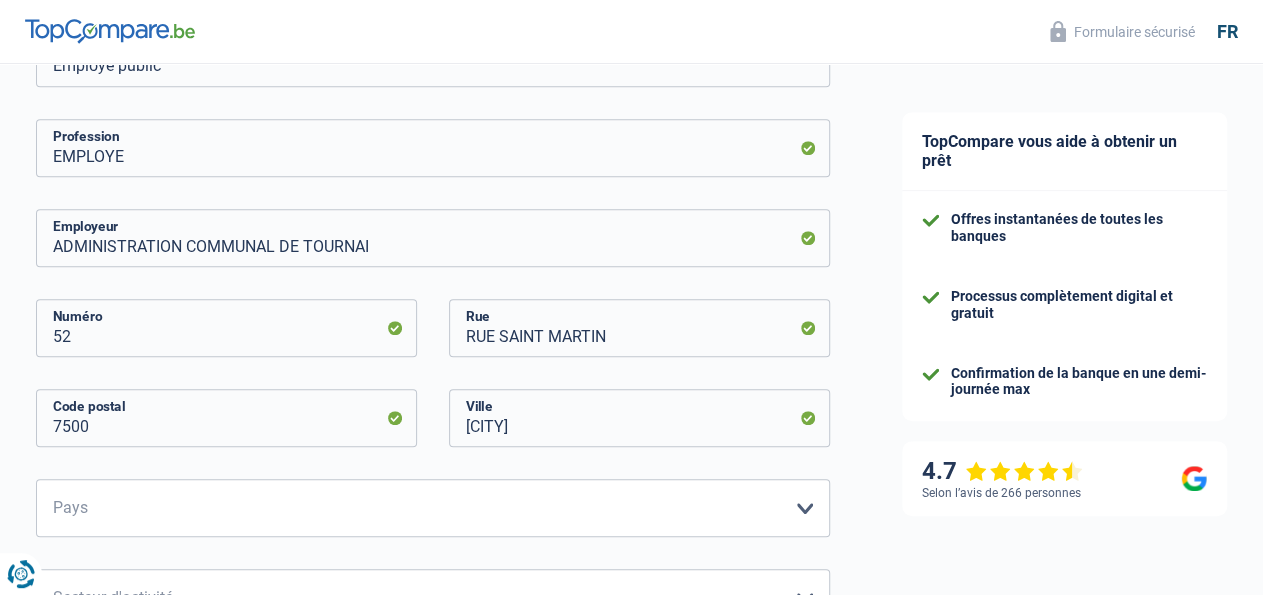 click on "Chance de réussite de votre simulation est de
80%
1
2
3
4
5
Rajoutez  +10%  en complétant l' étape 5
Informations de votre co-emprunteur
Complétez les informations de votre co-emprunteur ici et recevez plus d'offres des banques
NICOLAS
Prénom
BAUSIERE
Nom
Activité professionnelle du co-emprunteur
Ouvrier Employé privé Employé public Invalide Indépendant Pensionné Chômeur Mutuelle Femme au foyer Sans profession Allocataire sécurité/Intégration social (SPF Sécurité Sociale, CPAS) Etudiant Profession libérale Commerçant Rentier Pré-pensionné" at bounding box center (433, 958) 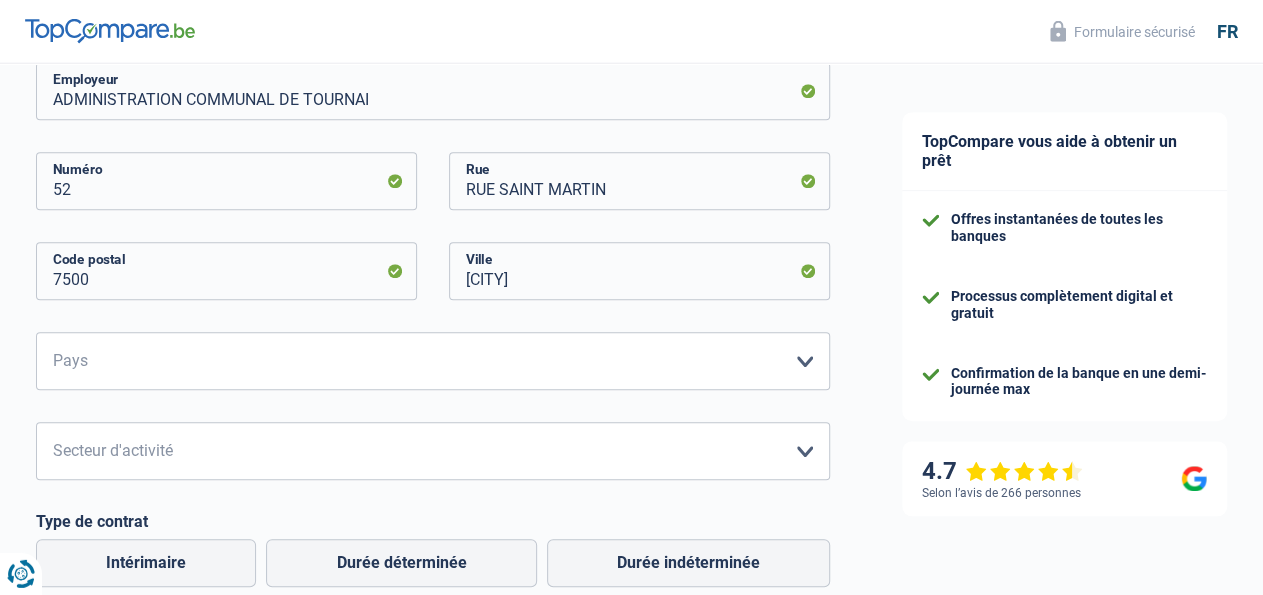 scroll, scrollTop: 676, scrollLeft: 0, axis: vertical 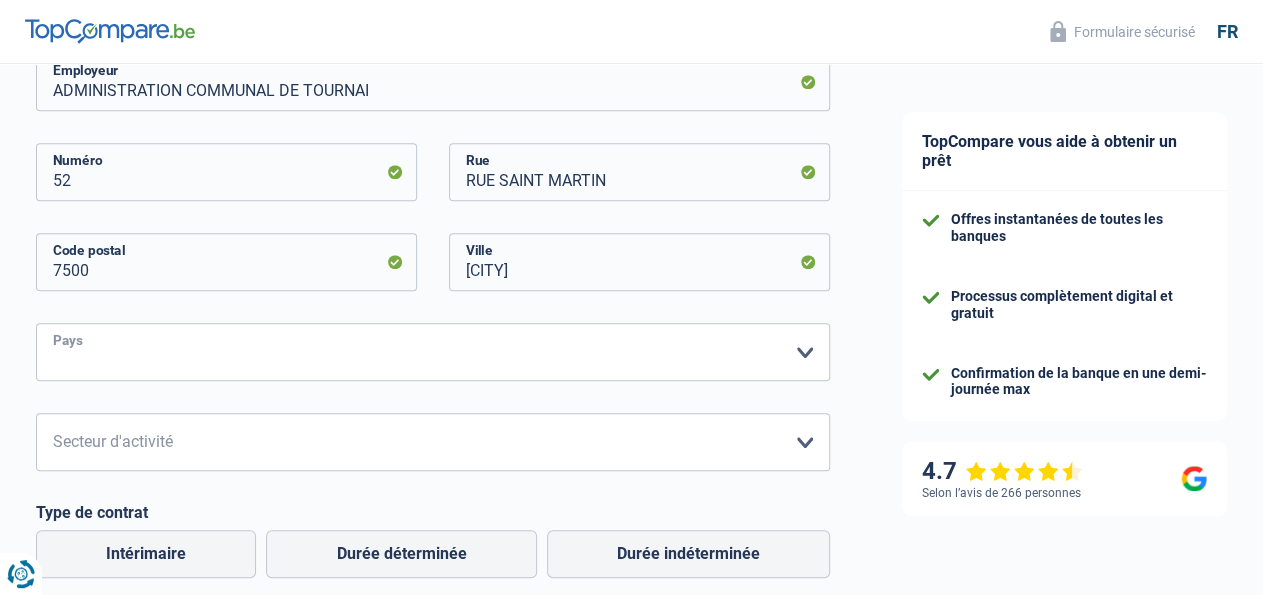 click on "Belgique France Allemagne Italie Luxembourg Pays-Bas Espagne Suisse
Veuillez sélectionner une option" at bounding box center [433, 352] 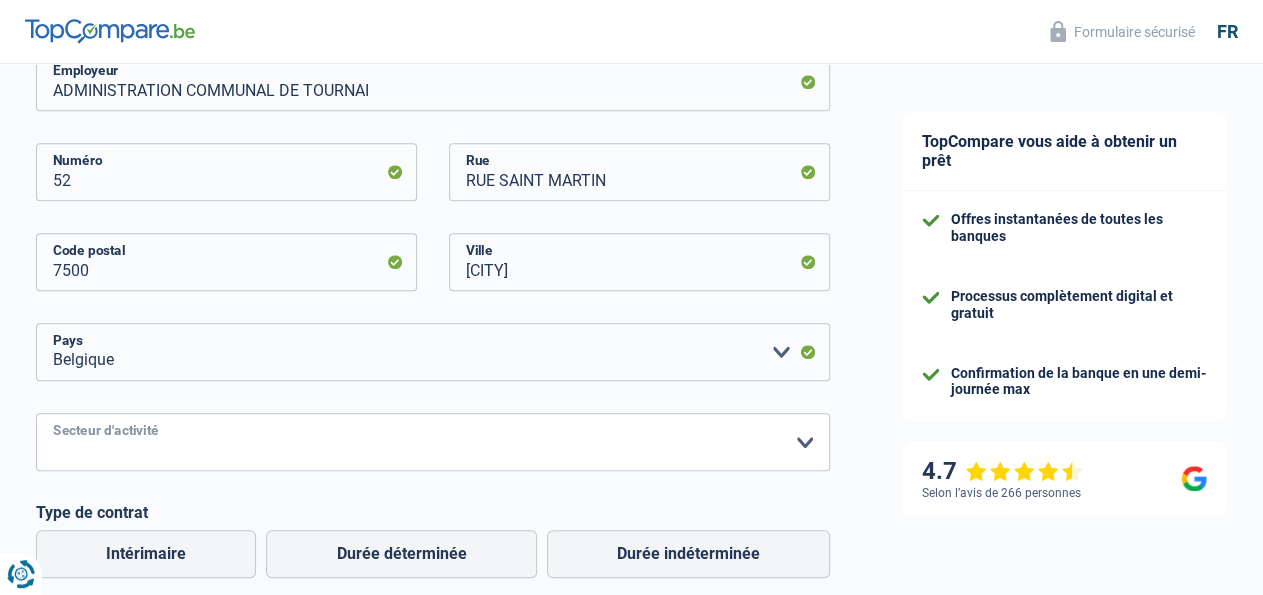 click on "Agriculture/Pêche Industrie Horeca Courier/Fitness/Taxi Construction Banques/Assurances Etat/Université ou Union Européenne Petites entreprises (-50pers) Grandes entreprises (+50pers) Autres institutions internationales
Veuillez sélectionner une option" at bounding box center [433, 442] 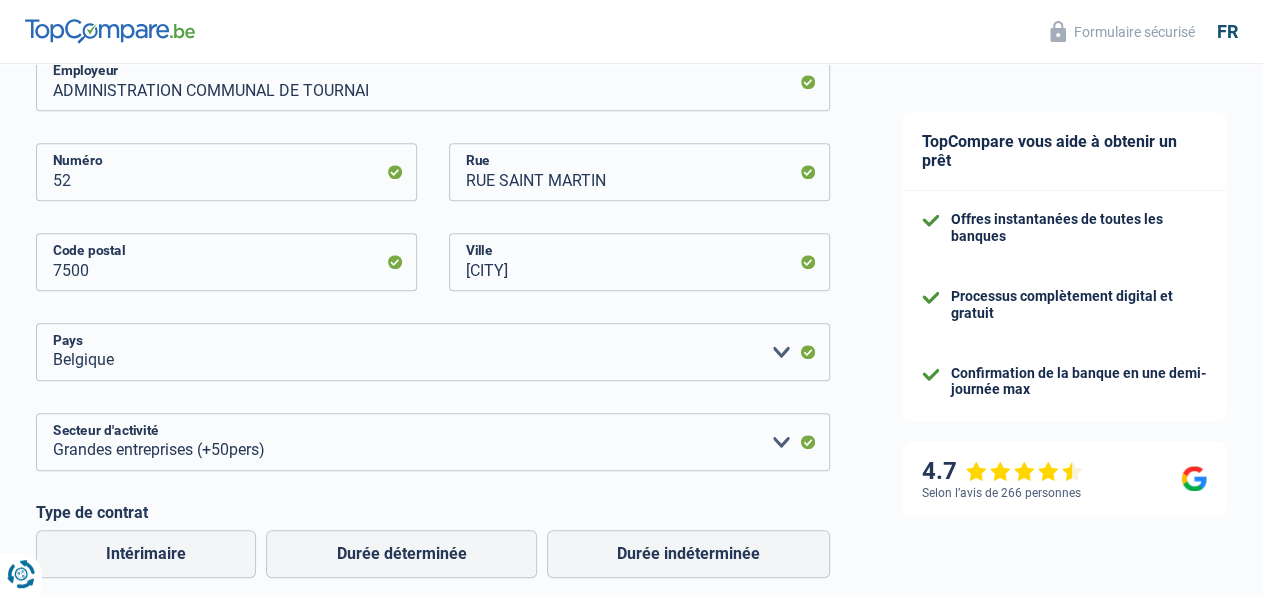 click on "Chance de réussite de votre simulation est de
80%
1
2
3
4
5
Rajoutez  +10%  en complétant l' étape 5
Informations de votre co-emprunteur
Complétez les informations de votre co-emprunteur ici et recevez plus d'offres des banques
NICOLAS
Prénom
BAUSIERE
Nom
Activité professionnelle du co-emprunteur
Ouvrier Employé privé Employé public Invalide Indépendant Pensionné Chômeur Mutuelle Femme au foyer Sans profession Allocataire sécurité/Intégration social (SPF Sécurité Sociale, CPAS) Etudiant Profession libérale Commerçant Rentier Pré-pensionné" at bounding box center (433, 802) 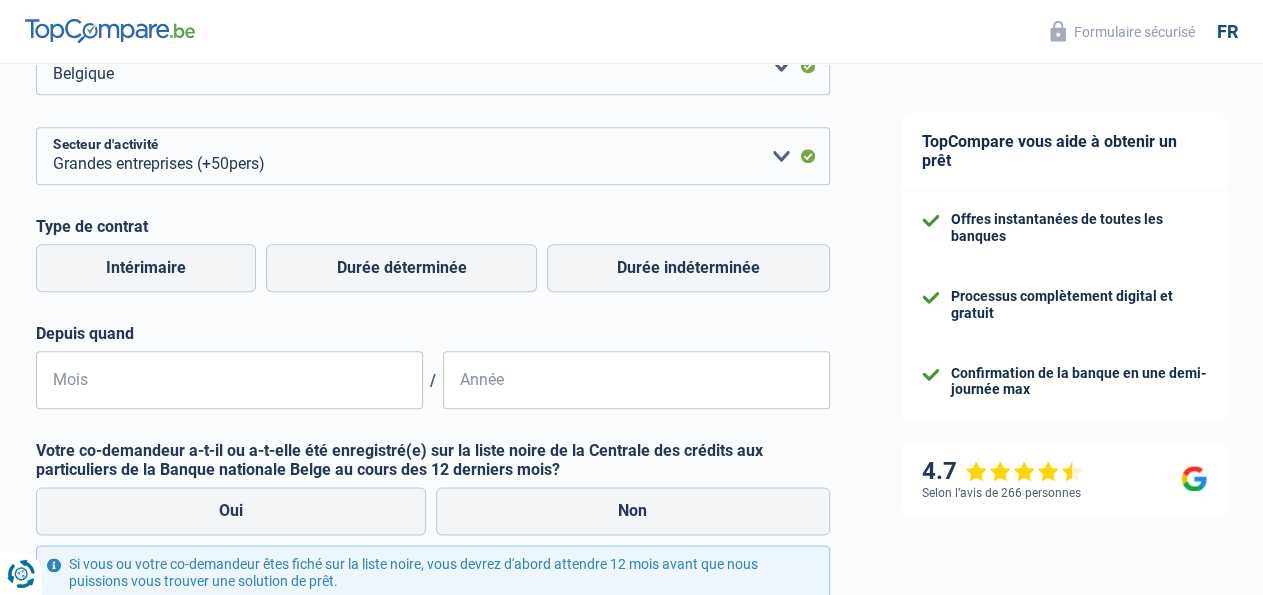 scroll, scrollTop: 988, scrollLeft: 0, axis: vertical 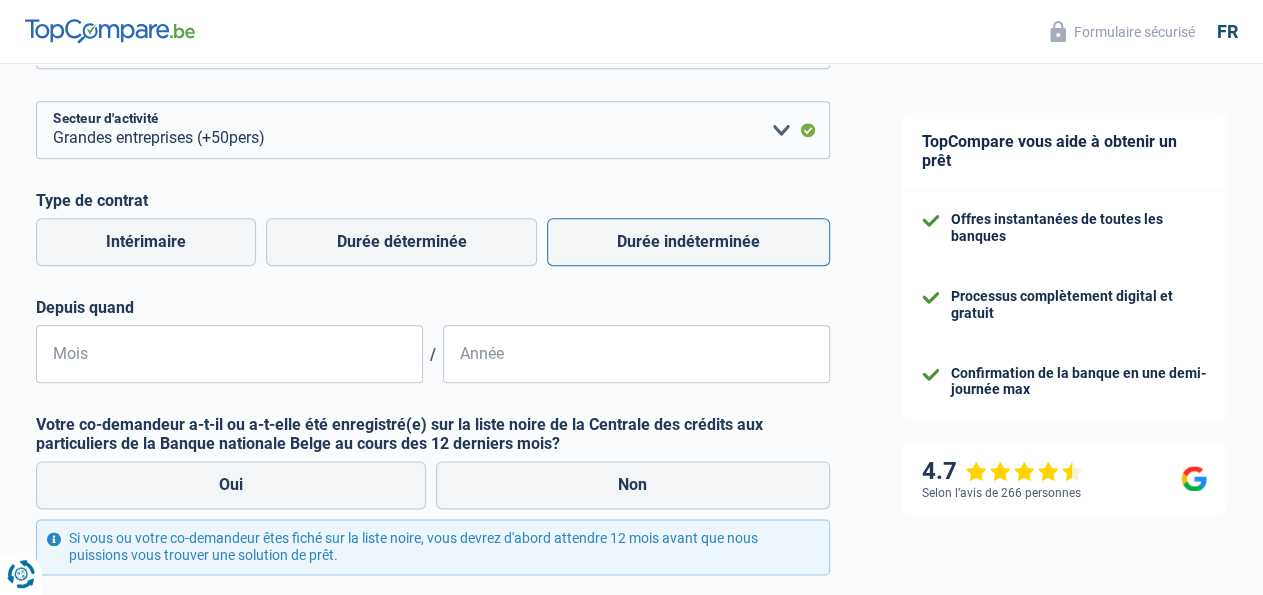 click on "Durée indéterminée" at bounding box center [688, 242] 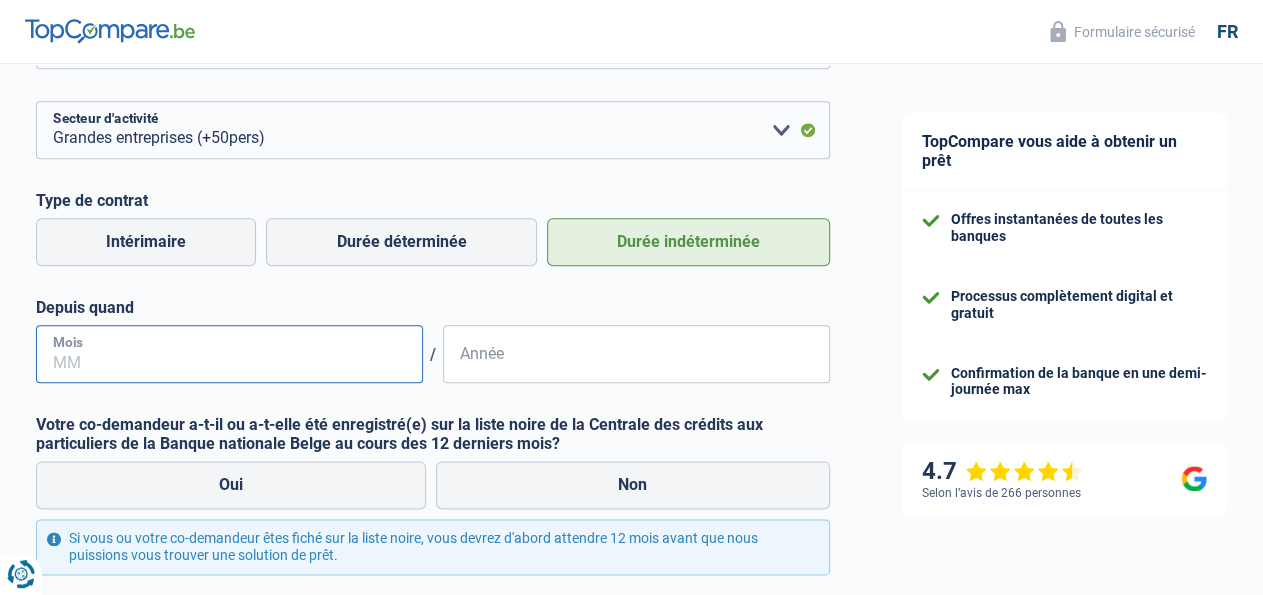 click on "Mois" at bounding box center (229, 354) 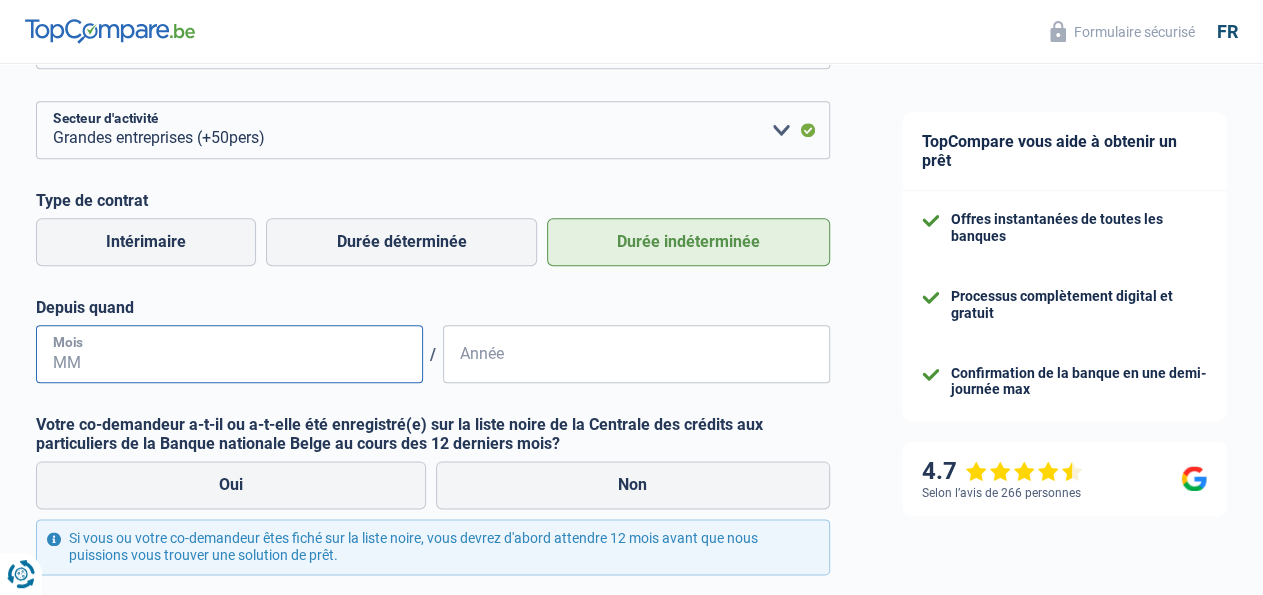 type on "1" 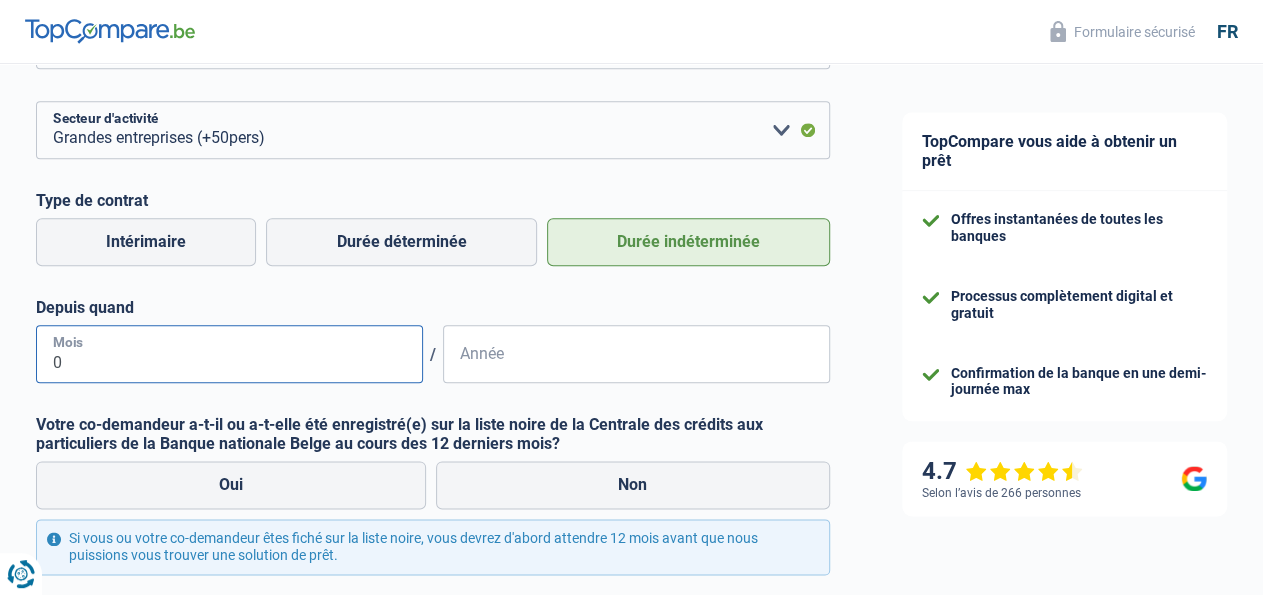 type on "06" 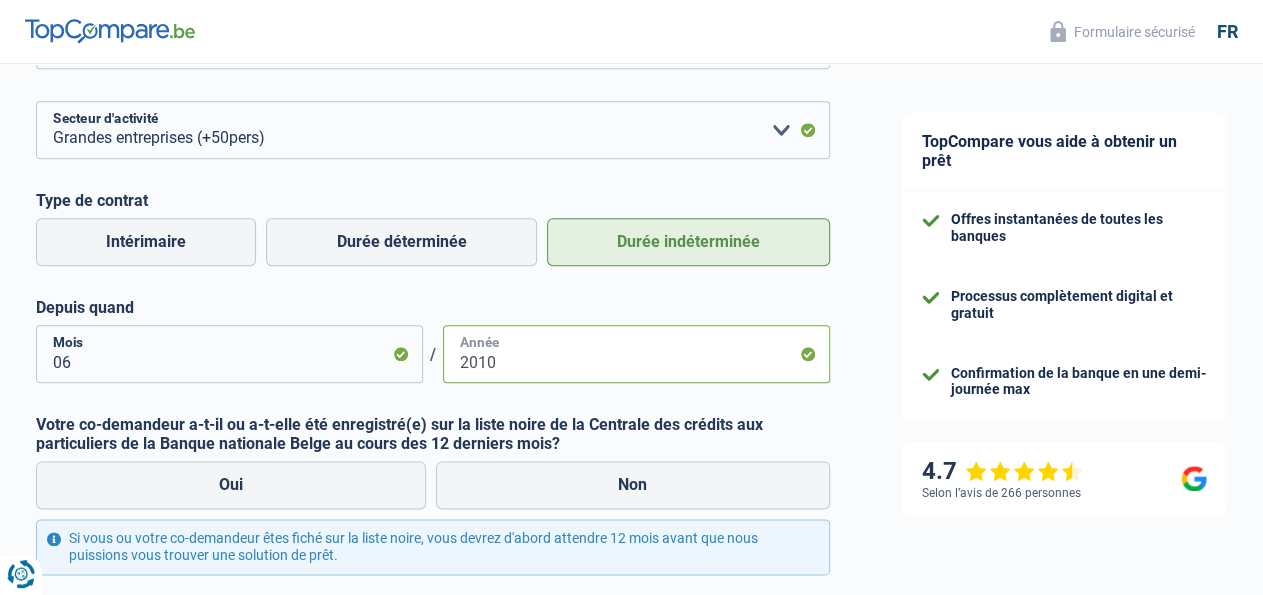 type on "2010" 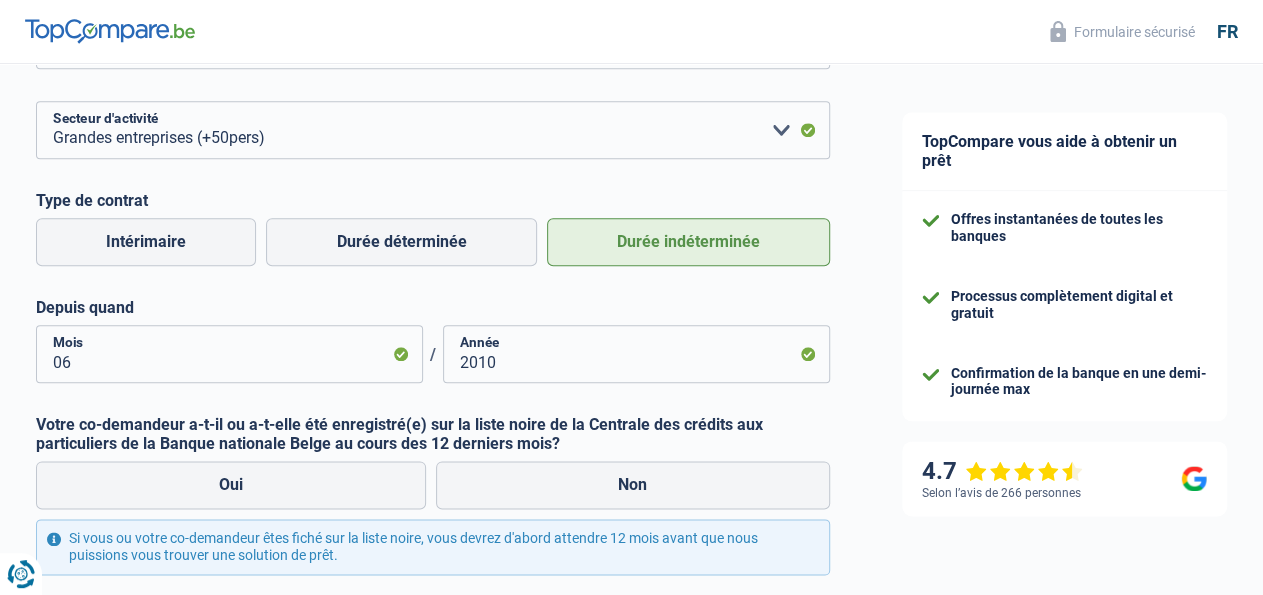 click on "Chance de réussite de votre simulation est de
80%
1
2
3
4
5
Rajoutez  +10%  en complétant l' étape 5
Informations de votre co-emprunteur
Complétez les informations de votre co-emprunteur ici et recevez plus d'offres des banques
NICOLAS
Prénom
BAUSIERE
Nom
Activité professionnelle du co-emprunteur
Ouvrier Employé privé Employé public Invalide Indépendant Pensionné Chômeur Mutuelle Femme au foyer Sans profession Allocataire sécurité/Intégration social (SPF Sécurité Sociale, CPAS) Etudiant Profession libérale Commerçant Rentier Pré-pensionné" at bounding box center (433, 490) 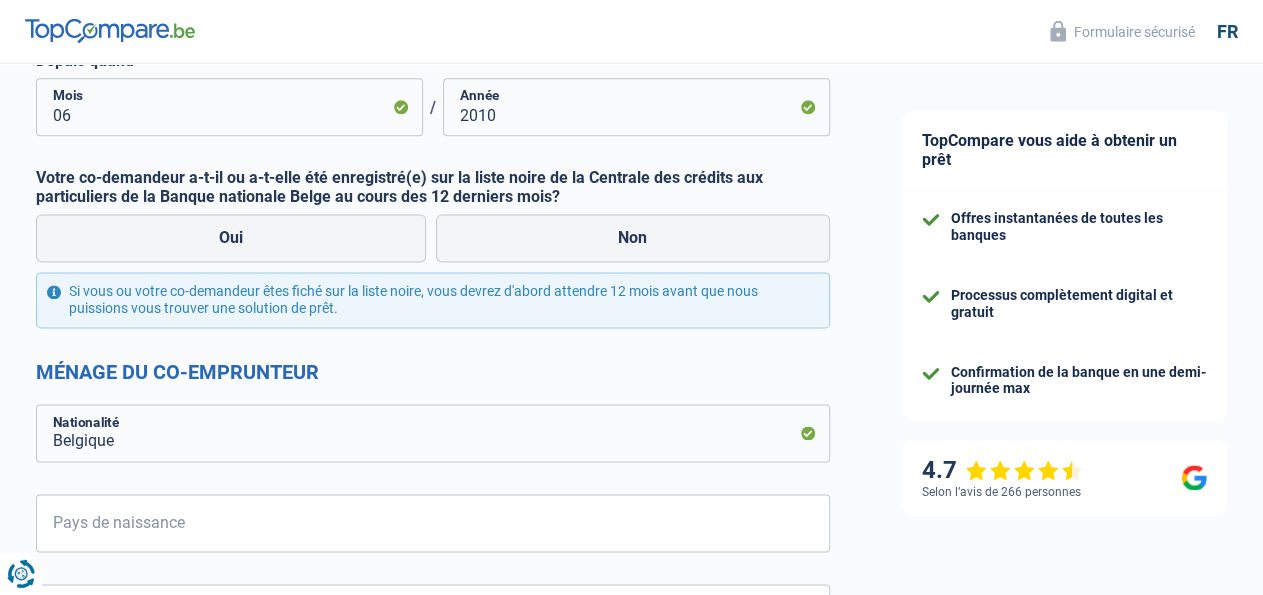 scroll, scrollTop: 1248, scrollLeft: 0, axis: vertical 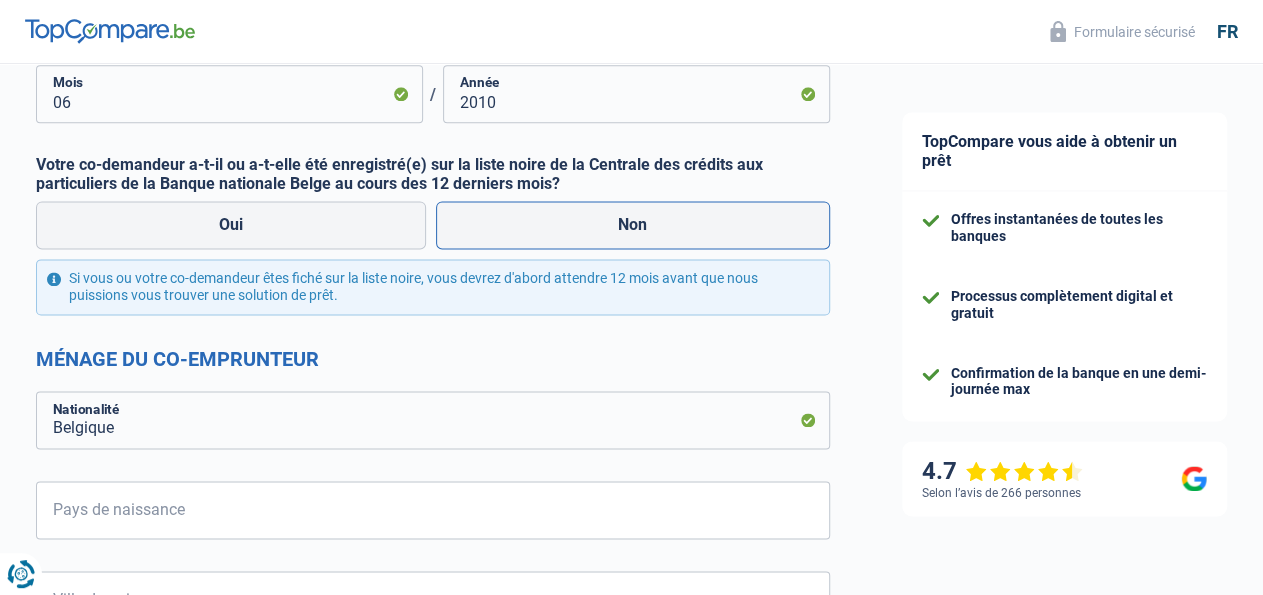 click on "Non" at bounding box center (633, 225) 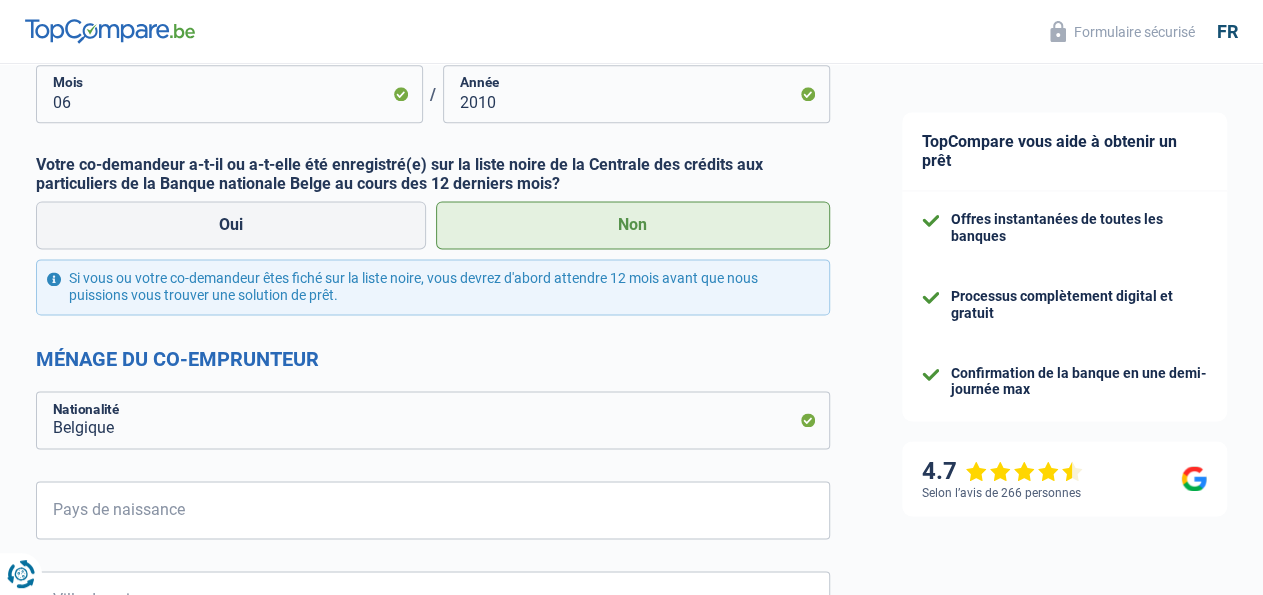 click on "Chance de réussite de votre simulation est de
80%
1
2
3
4
5
Rajoutez  +10%  en complétant l' étape 5
Informations de votre co-emprunteur
Complétez les informations de votre co-emprunteur ici et recevez plus d'offres des banques
NICOLAS
Prénom
BAUSIERE
Nom
Activité professionnelle du co-emprunteur
Ouvrier Employé privé Employé public Invalide Indépendant Pensionné Chômeur Mutuelle Femme au foyer Sans profession Allocataire sécurité/Intégration social (SPF Sécurité Sociale, CPAS) Etudiant Profession libérale Commerçant Rentier Pré-pensionné" at bounding box center (433, 230) 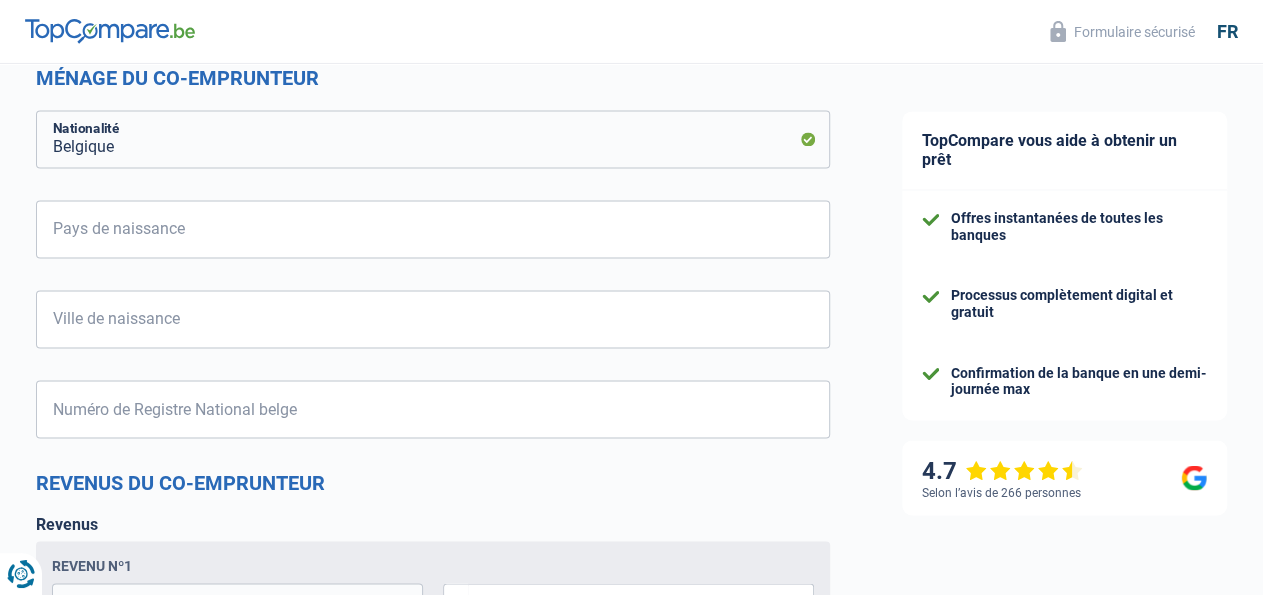 scroll, scrollTop: 1560, scrollLeft: 0, axis: vertical 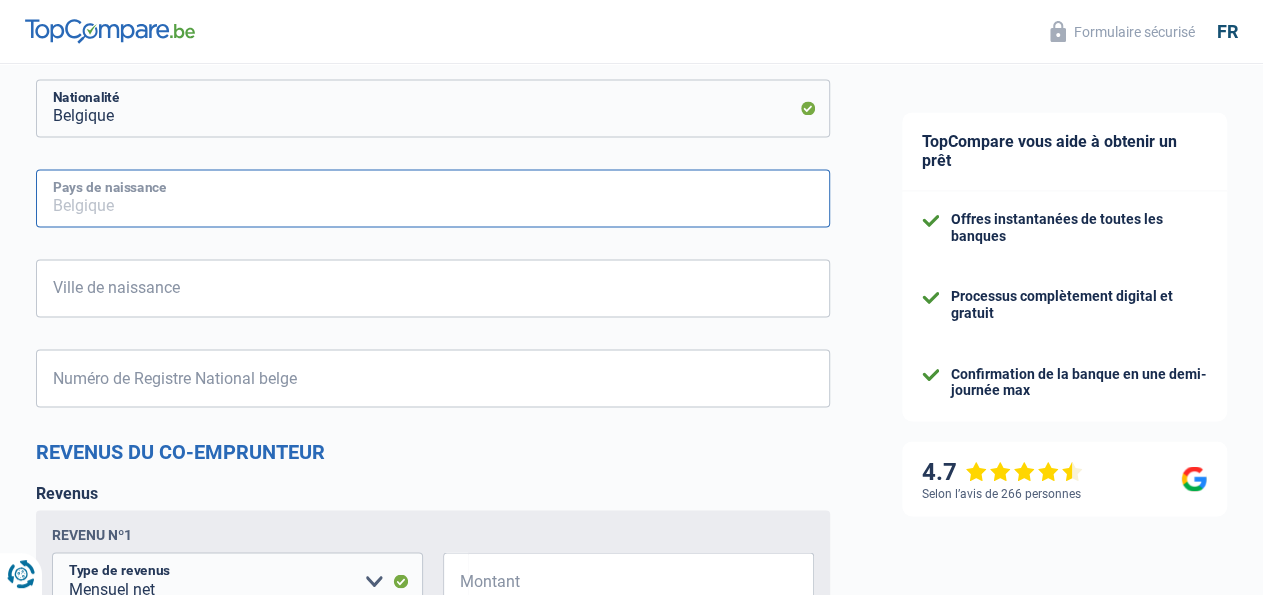 click on "Pays de naissance" at bounding box center [433, 198] 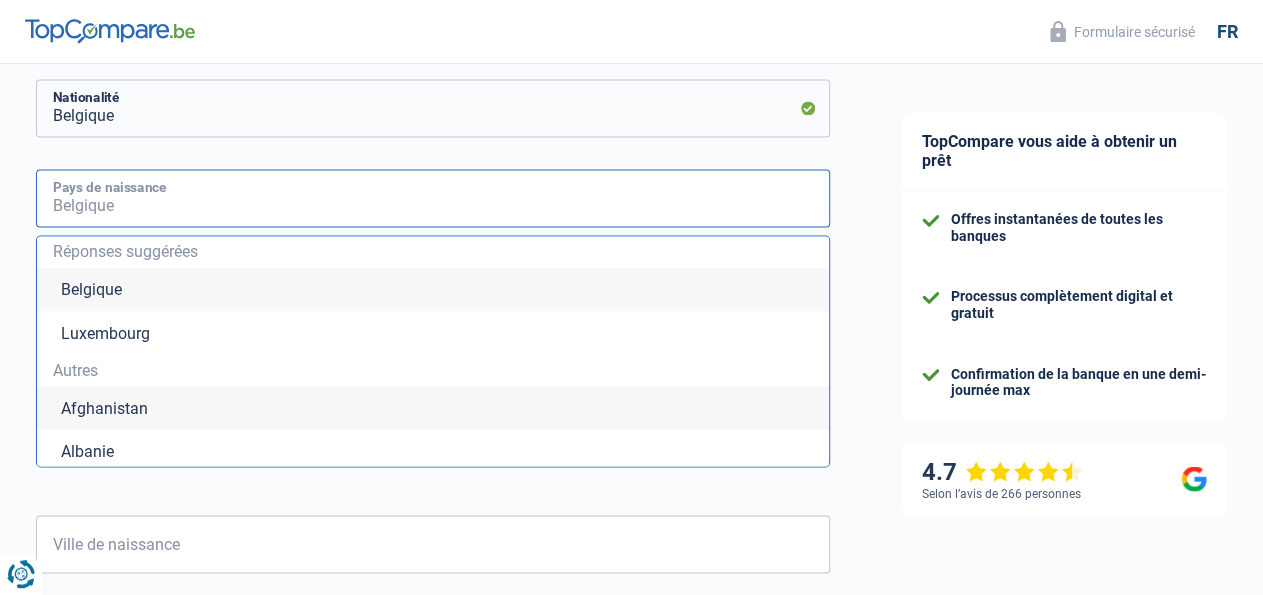 type on "B" 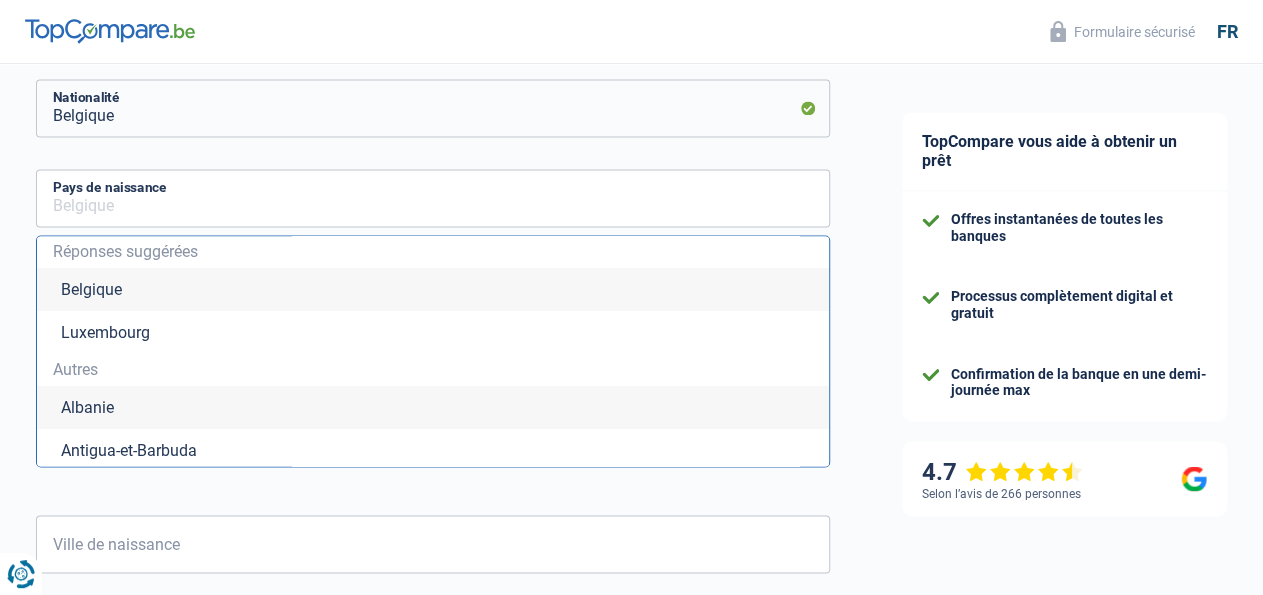 click on "Belgique" at bounding box center [433, 289] 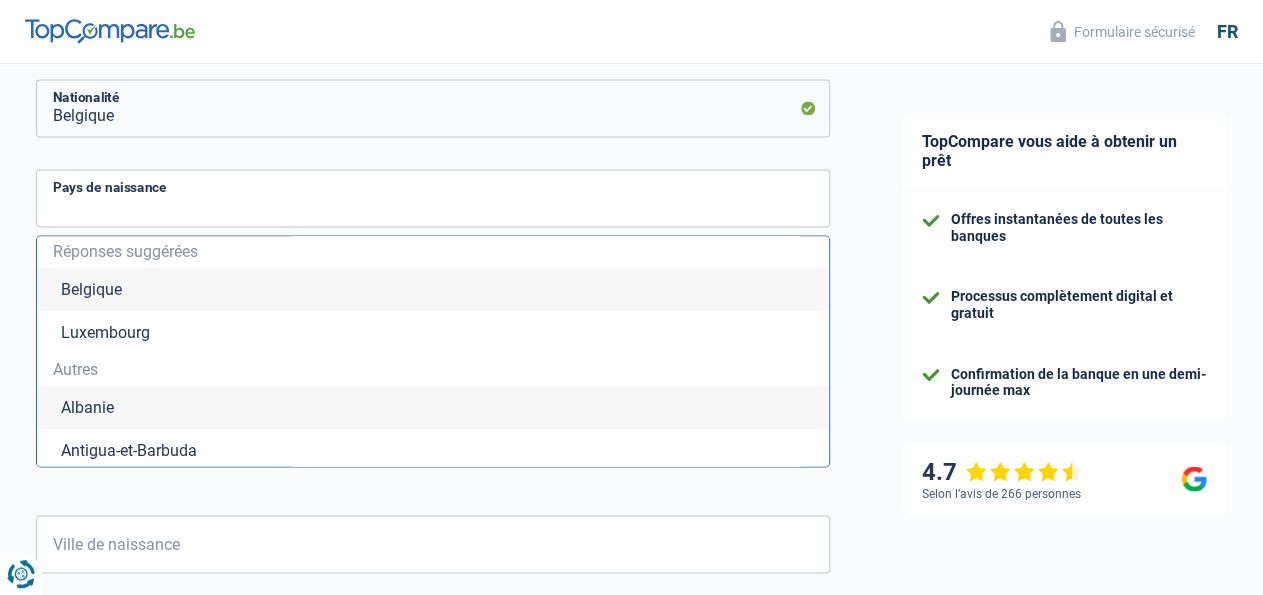 type on "Belgique" 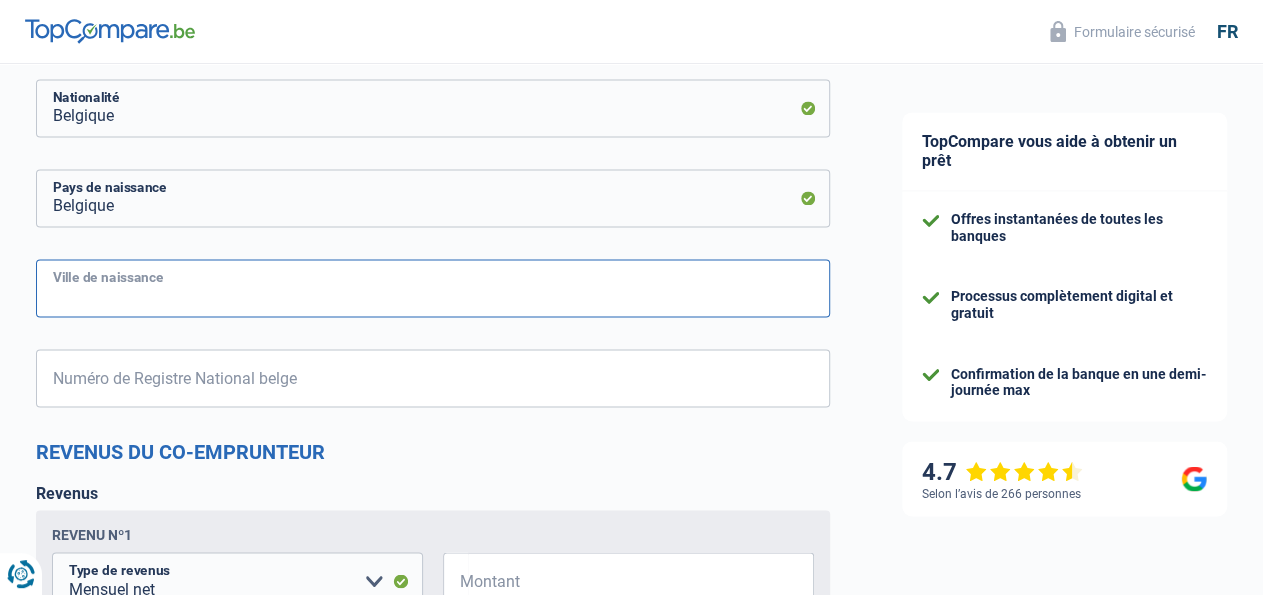 click on "Ville de naissance" at bounding box center [433, 288] 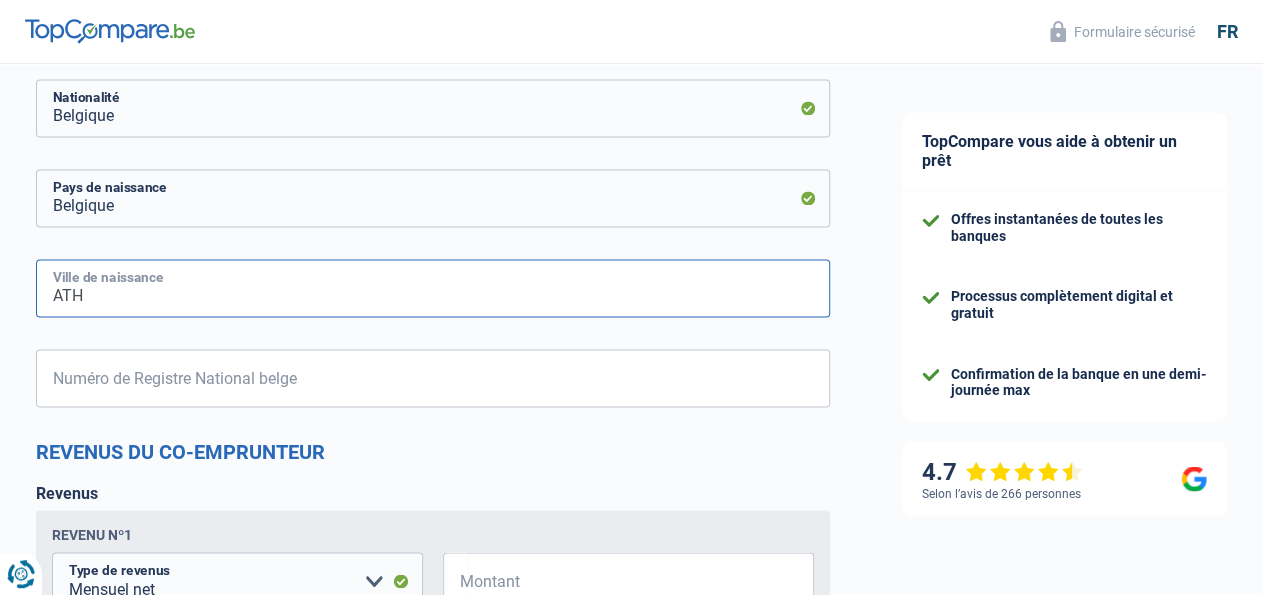 type on "ATH" 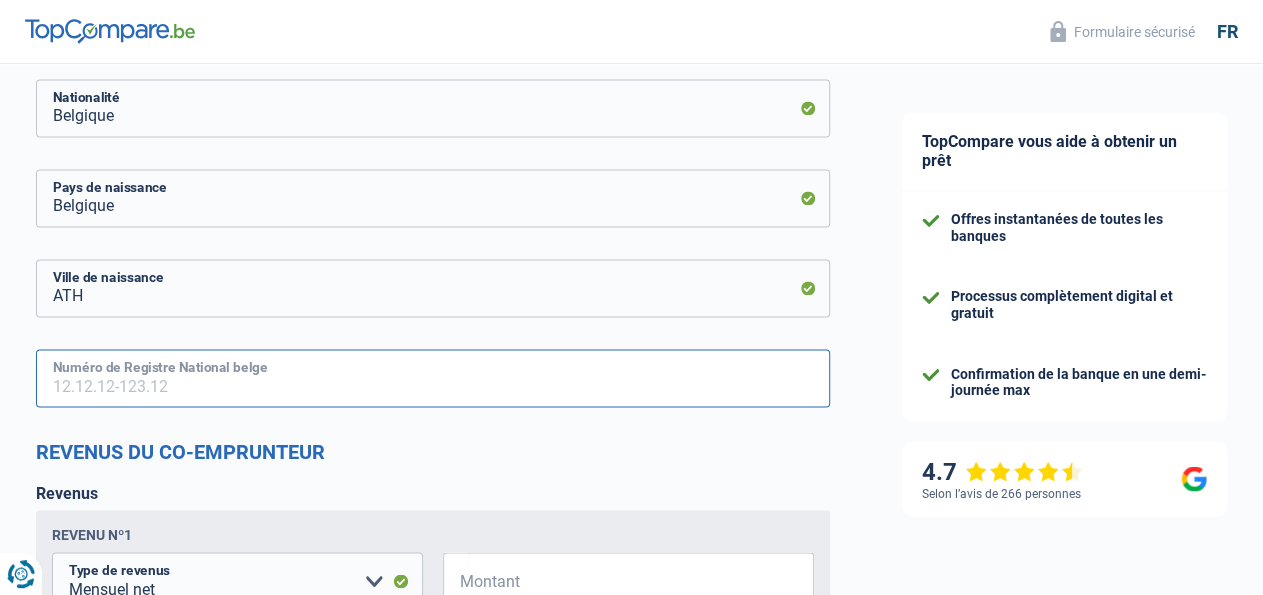 click on "Numéro de Registre National belge" at bounding box center (433, 378) 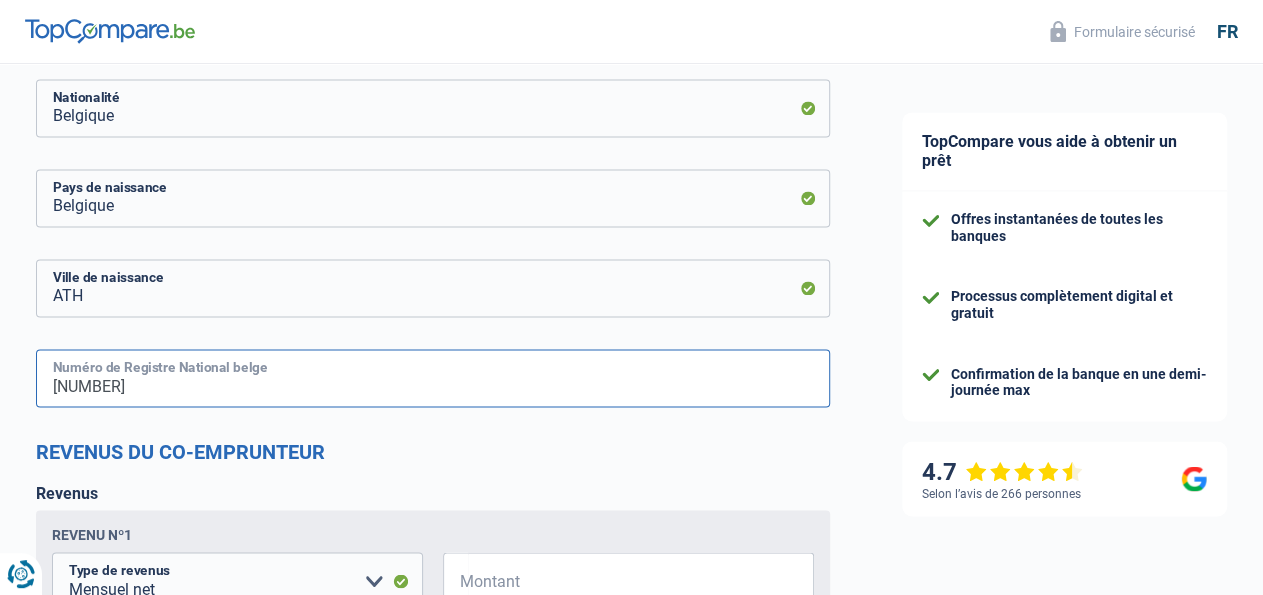 type on "83.04.06-375.52" 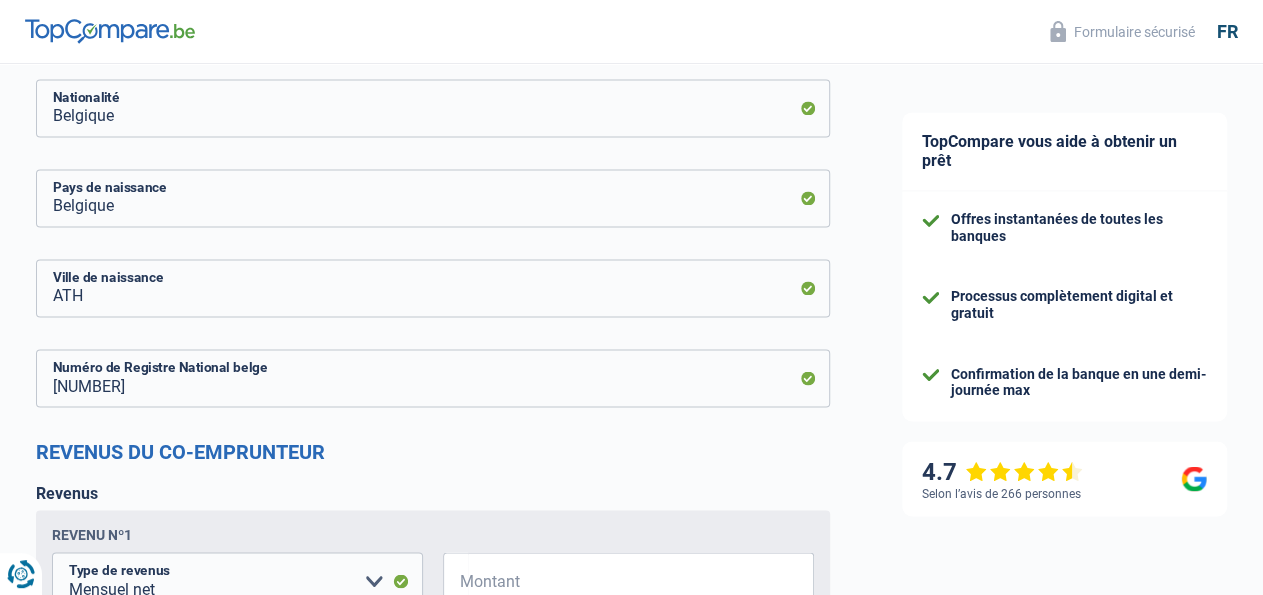 click on "Chance de réussite de votre simulation est de
80%
1
2
3
4
5
Rajoutez  +10%  en complétant l' étape 5
Informations de votre co-emprunteur
Complétez les informations de votre co-emprunteur ici et recevez plus d'offres des banques
NICOLAS
Prénom
BAUSIERE
Nom
Activité professionnelle du co-emprunteur
Ouvrier Employé privé Employé public Invalide Indépendant Pensionné Chômeur Mutuelle Femme au foyer Sans profession Allocataire sécurité/Intégration social (SPF Sécurité Sociale, CPAS) Etudiant Profession libérale Commerçant Rentier Pré-pensionné" at bounding box center (433, -82) 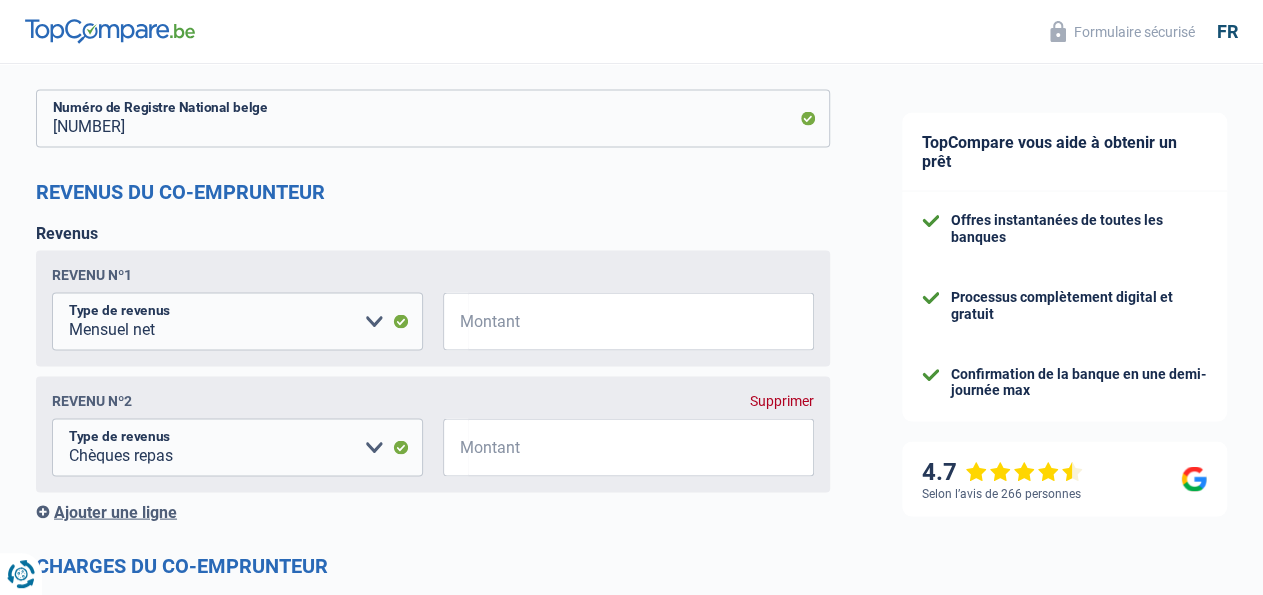 scroll, scrollTop: 1872, scrollLeft: 0, axis: vertical 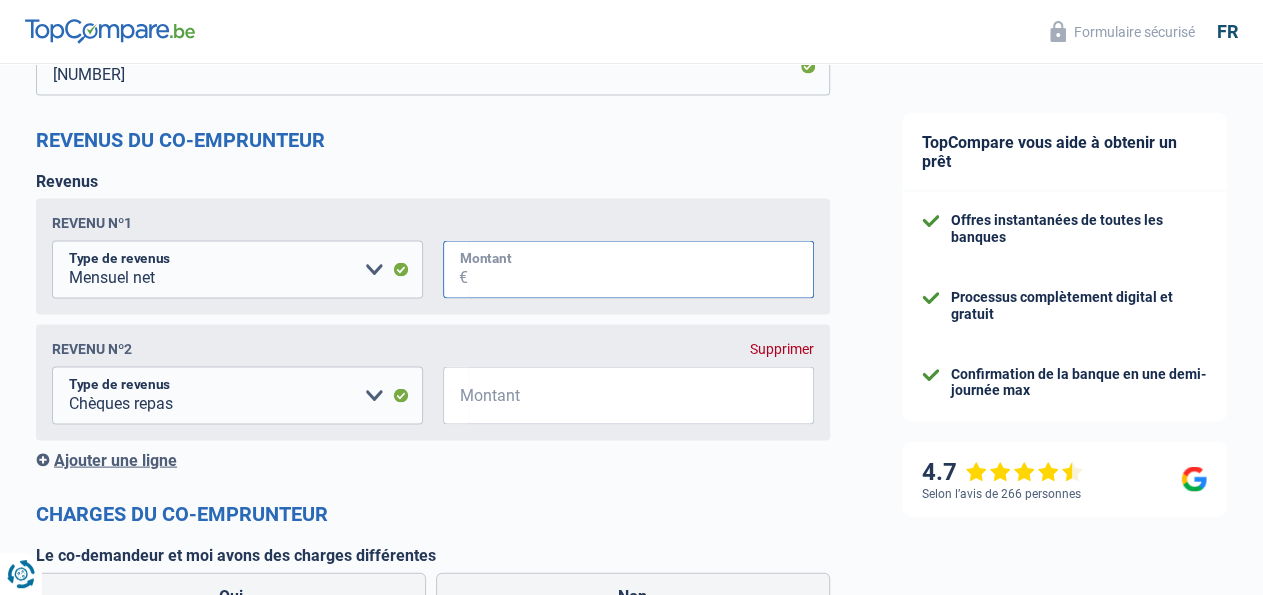 click on "Montant" at bounding box center [641, 269] 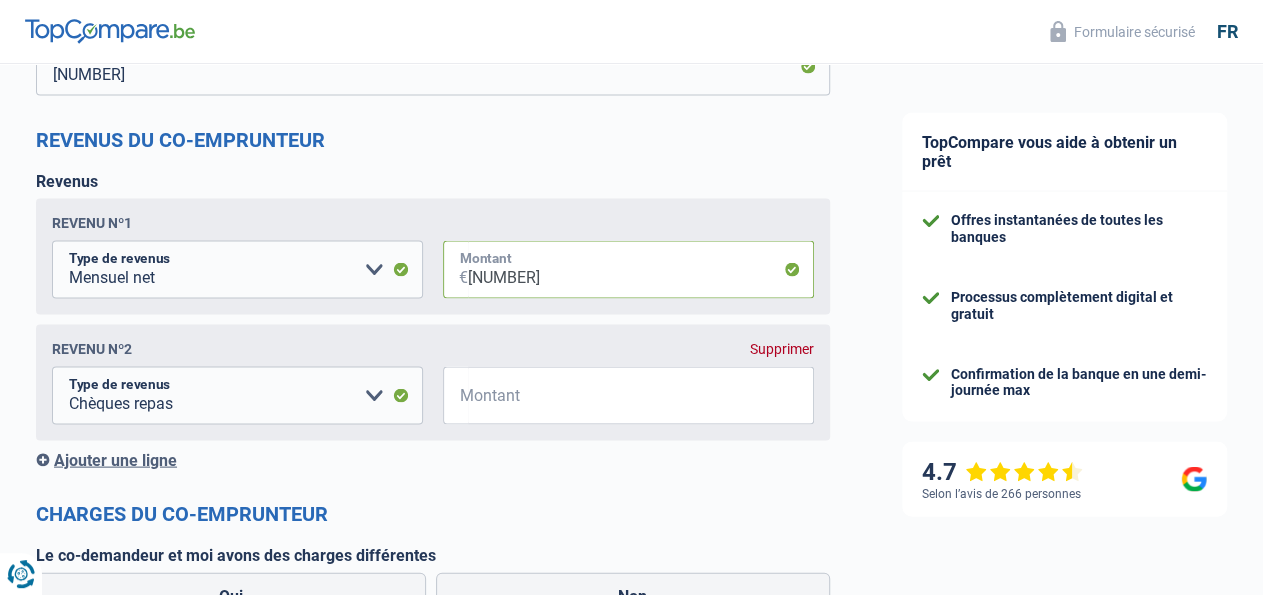 type on "2.880" 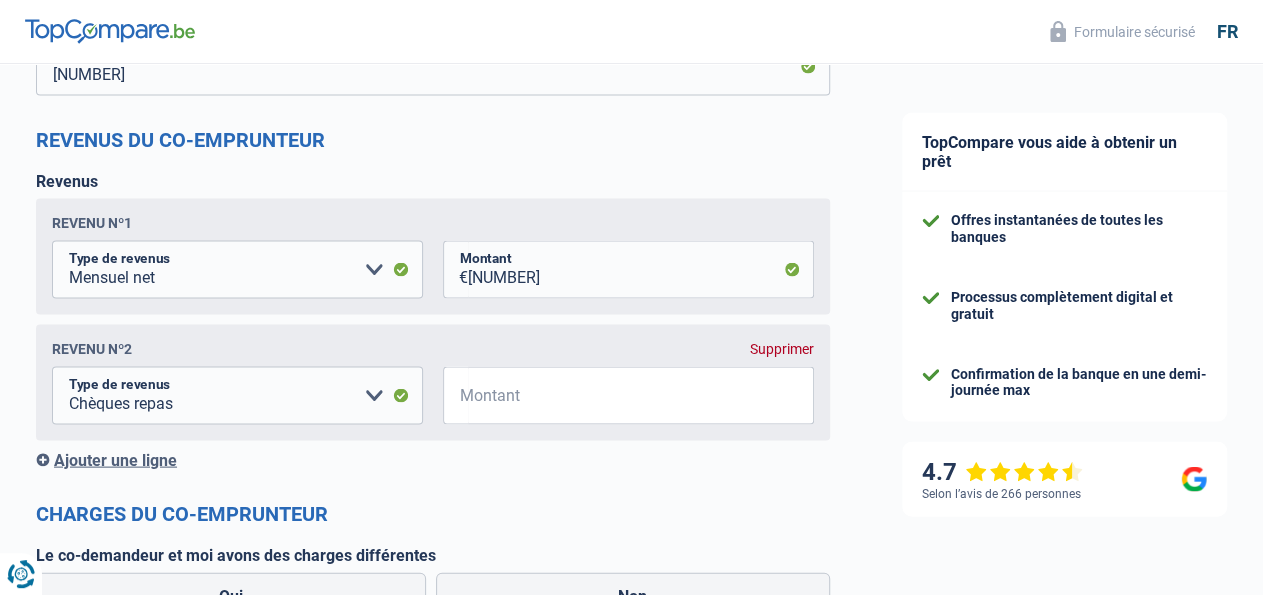click on "Supprimer" at bounding box center [782, 348] 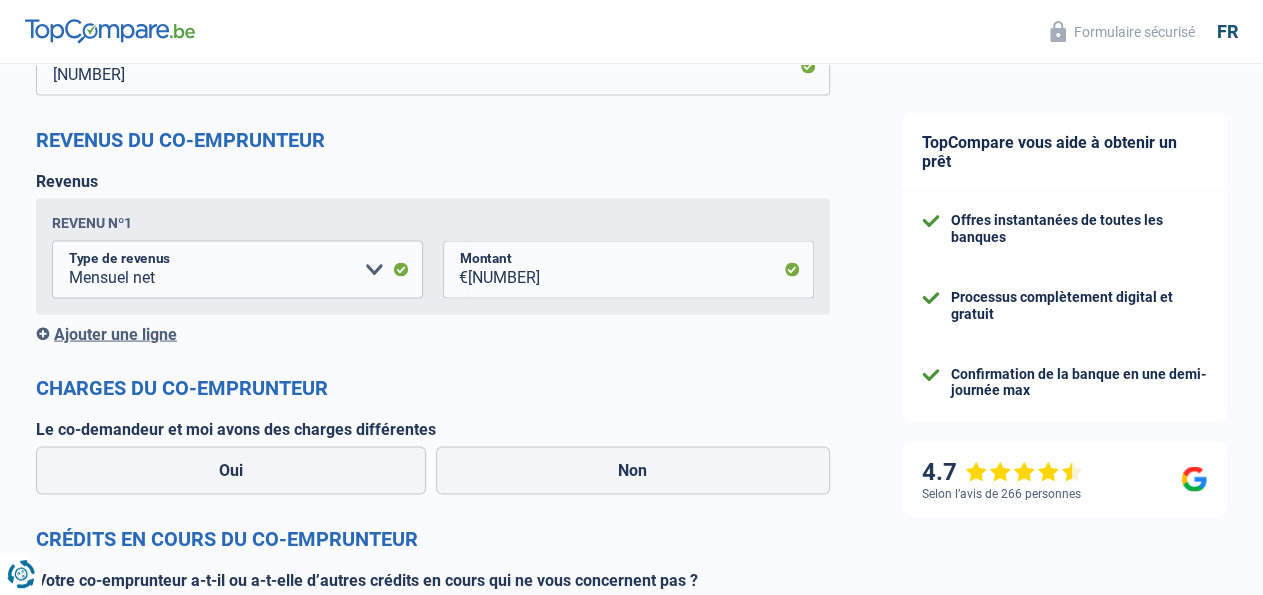click on "Chance de réussite de votre simulation est de
80%
1
2
3
4
5
Rajoutez  +10%  en complétant l' étape 5
Informations de votre co-emprunteur
Complétez les informations de votre co-emprunteur ici et recevez plus d'offres des banques
NICOLAS
Prénom
BAUSIERE
Nom
Activité professionnelle du co-emprunteur
Ouvrier Employé privé Employé public Invalide Indépendant Pensionné Chômeur Mutuelle Femme au foyer Sans profession Allocataire sécurité/Intégration social (SPF Sécurité Sociale, CPAS) Etudiant Profession libérale Commerçant Rentier Pré-pensionné" at bounding box center [433, -457] 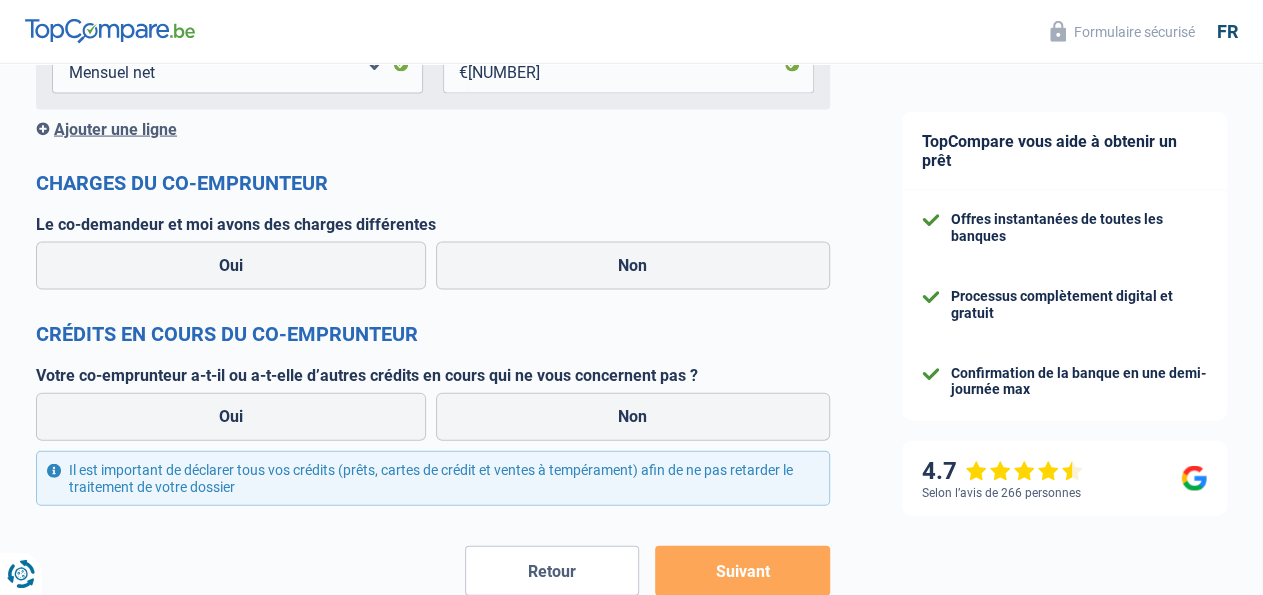 scroll, scrollTop: 2080, scrollLeft: 0, axis: vertical 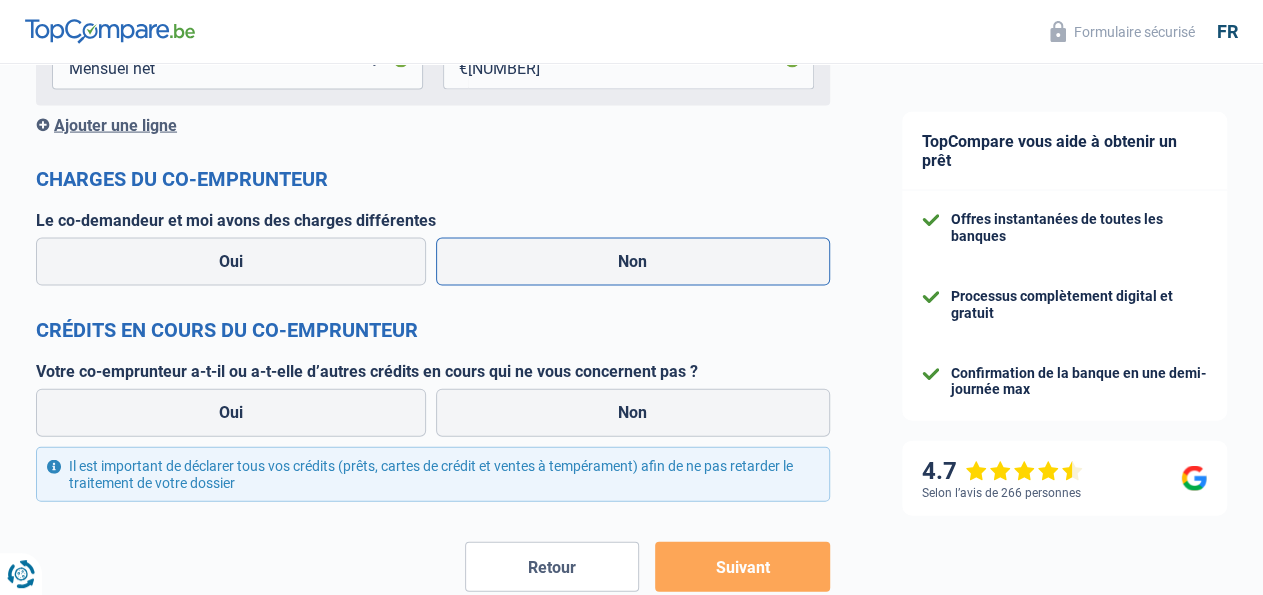 click on "Non" at bounding box center [633, 262] 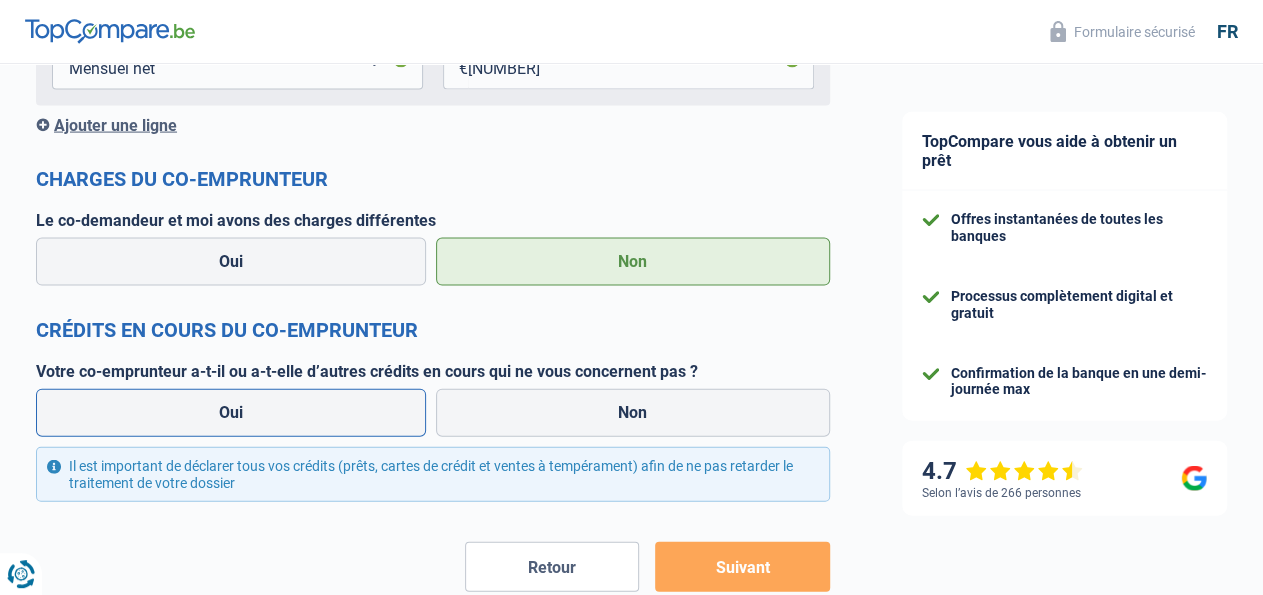 click on "Oui" at bounding box center [231, 413] 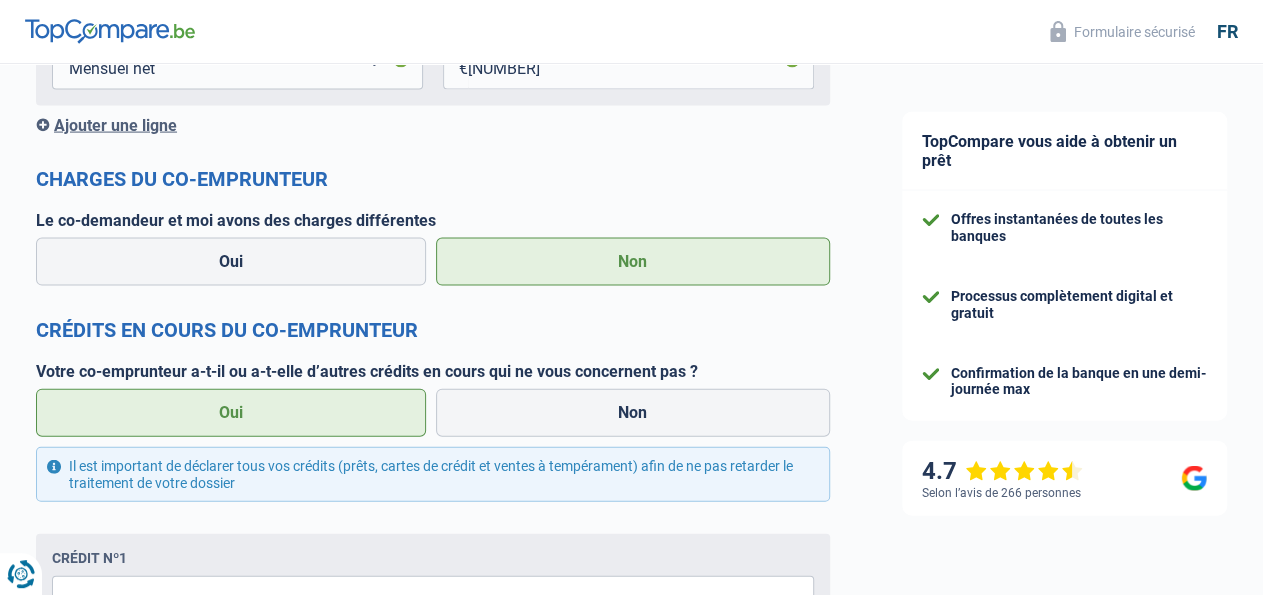 click on "Chance de réussite de votre simulation est de
80%
1
2
3
4
5
Rajoutez  +10%  en complétant l' étape 5
Informations de votre co-emprunteur
Complétez les informations de votre co-emprunteur ici et recevez plus d'offres des banques
NICOLAS
Prénom
BAUSIERE
Nom
Activité professionnelle du co-emprunteur
Ouvrier Employé privé Employé public Invalide Indépendant Pensionné Chômeur Mutuelle Femme au foyer Sans profession Allocataire sécurité/Intégration social (SPF Sécurité Sociale, CPAS) Etudiant Profession libérale Commerçant Rentier Pré-pensionné" at bounding box center [433, -444] 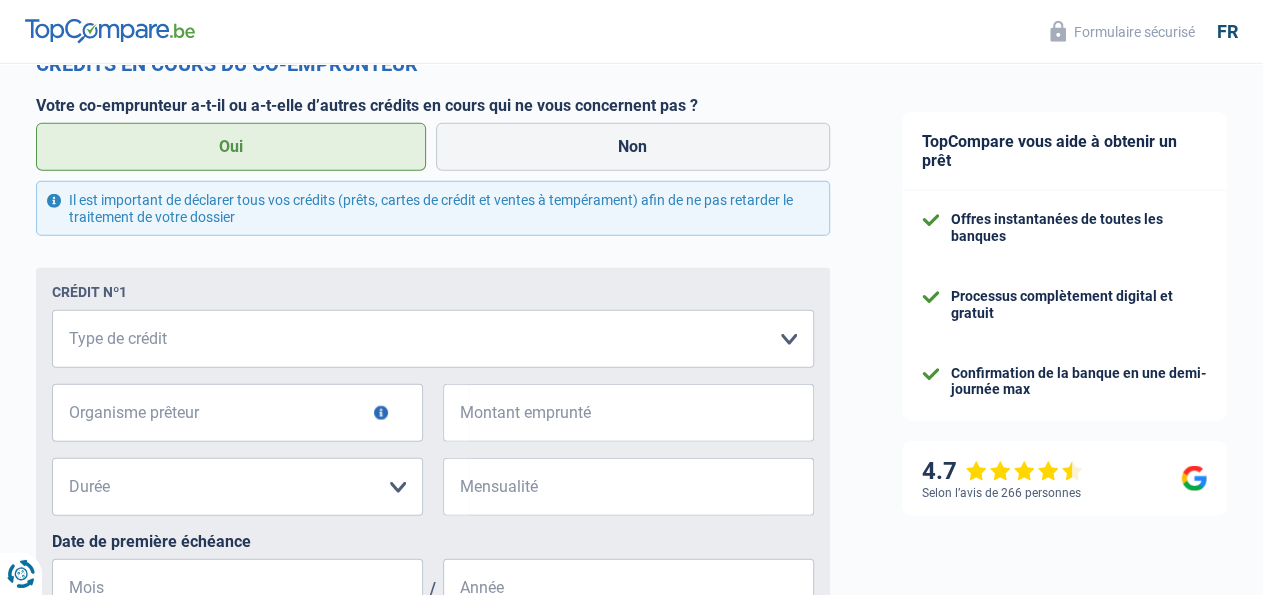 scroll, scrollTop: 2392, scrollLeft: 0, axis: vertical 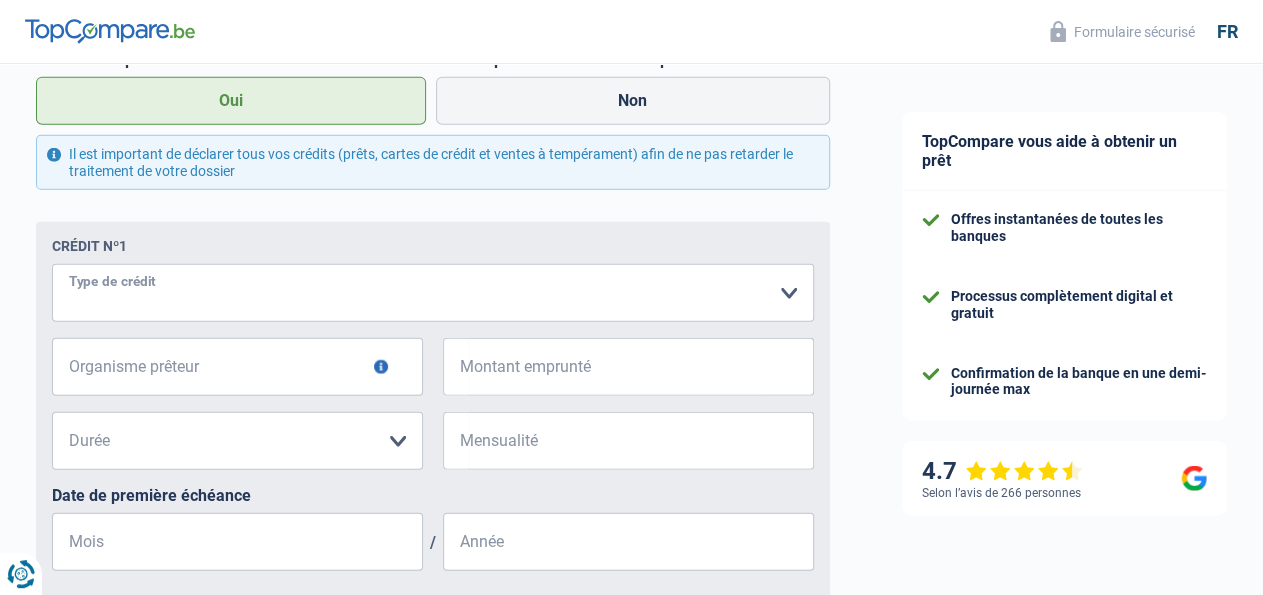 click on "Carte ou ouverture de crédit Prêt hypothécaire Vente à tempérament Prêt à tempérament Prêt rénovation Prêt voiture Regroupement d'un ou plusieurs crédits
Veuillez sélectionner une option" at bounding box center (433, 293) 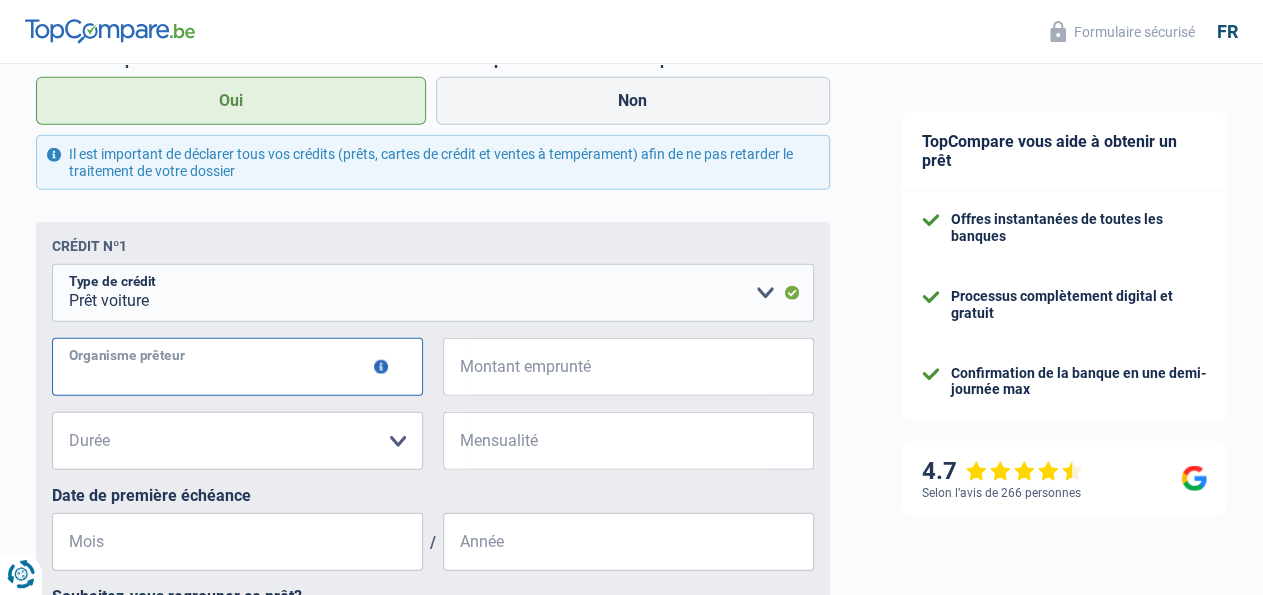 click on "Organisme prêteur" at bounding box center (237, 367) 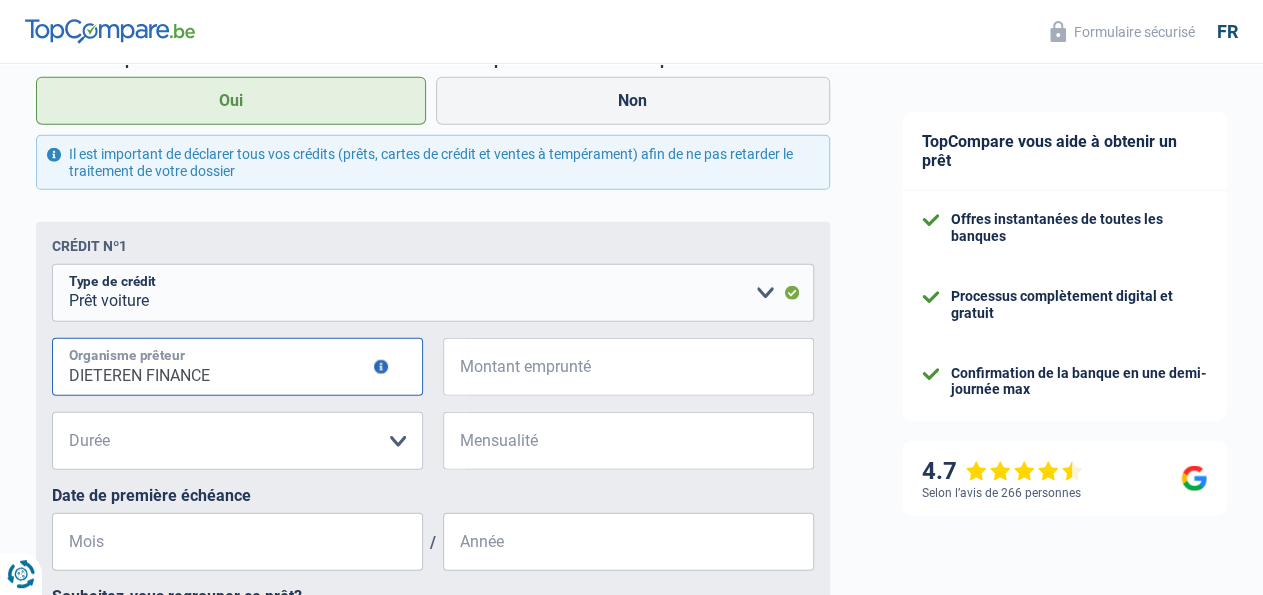 type on "DIETEREN FINANCE" 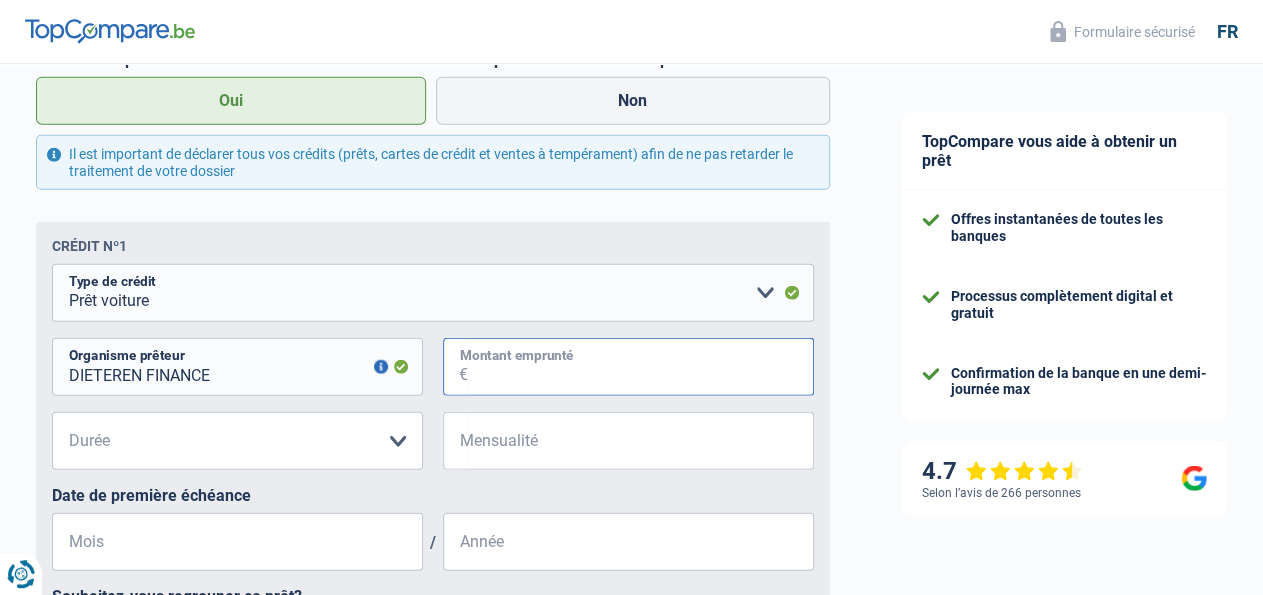 click on "Montant emprunté" at bounding box center [641, 367] 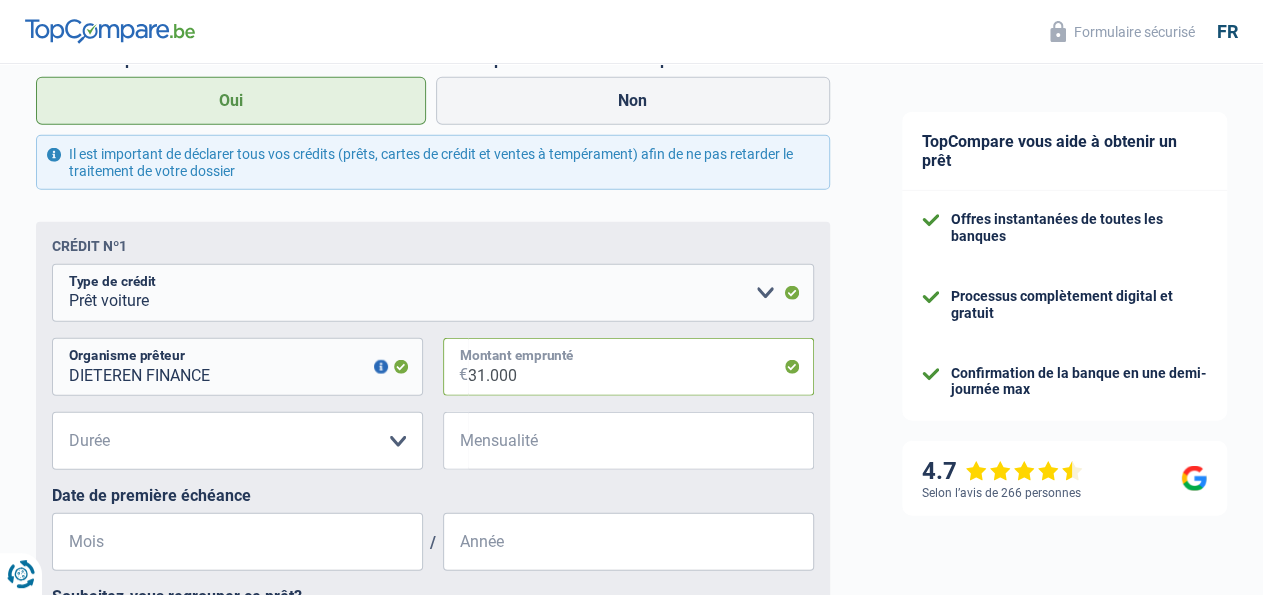 type on "31.000" 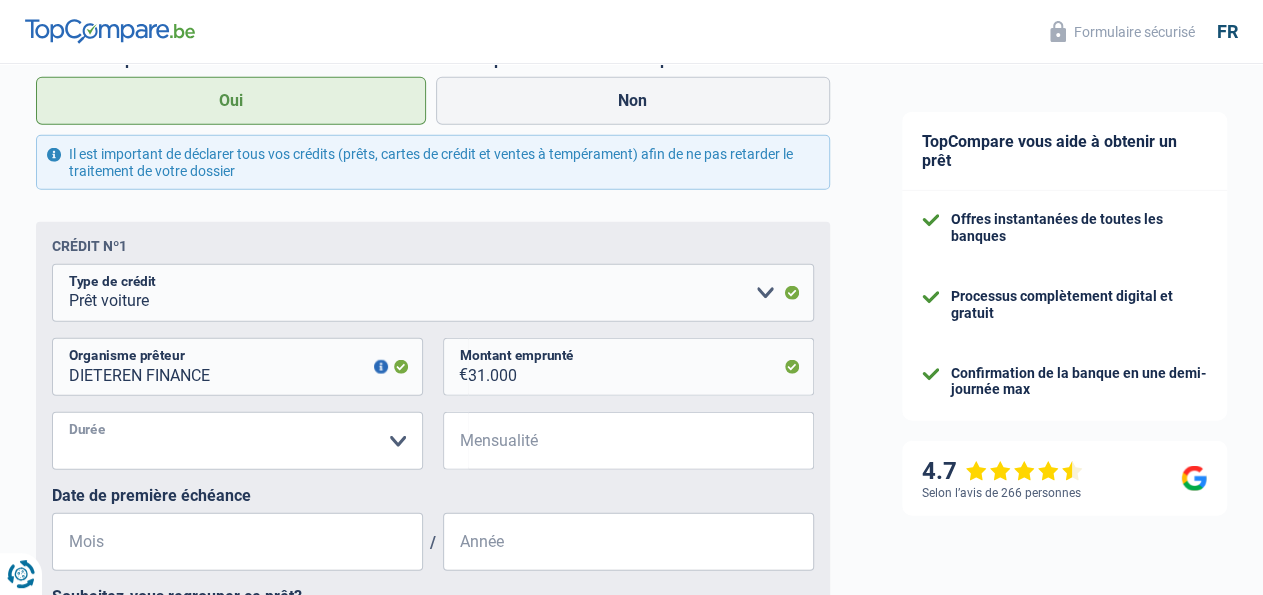 click on "12 mois 18 mois 24 mois 30 mois 36 mois 42 mois 48 mois 60 mois 72 mois 84 mois 96 mois 120 mois
Veuillez sélectionner une option" at bounding box center [237, 441] 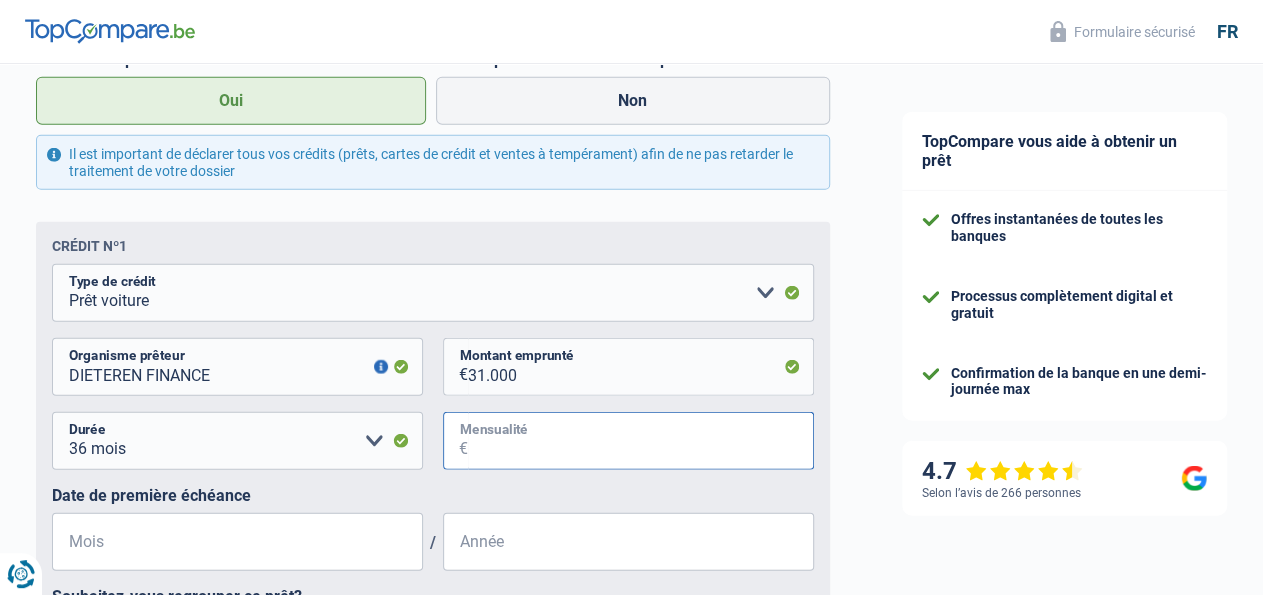click on "Mensualité" at bounding box center [641, 441] 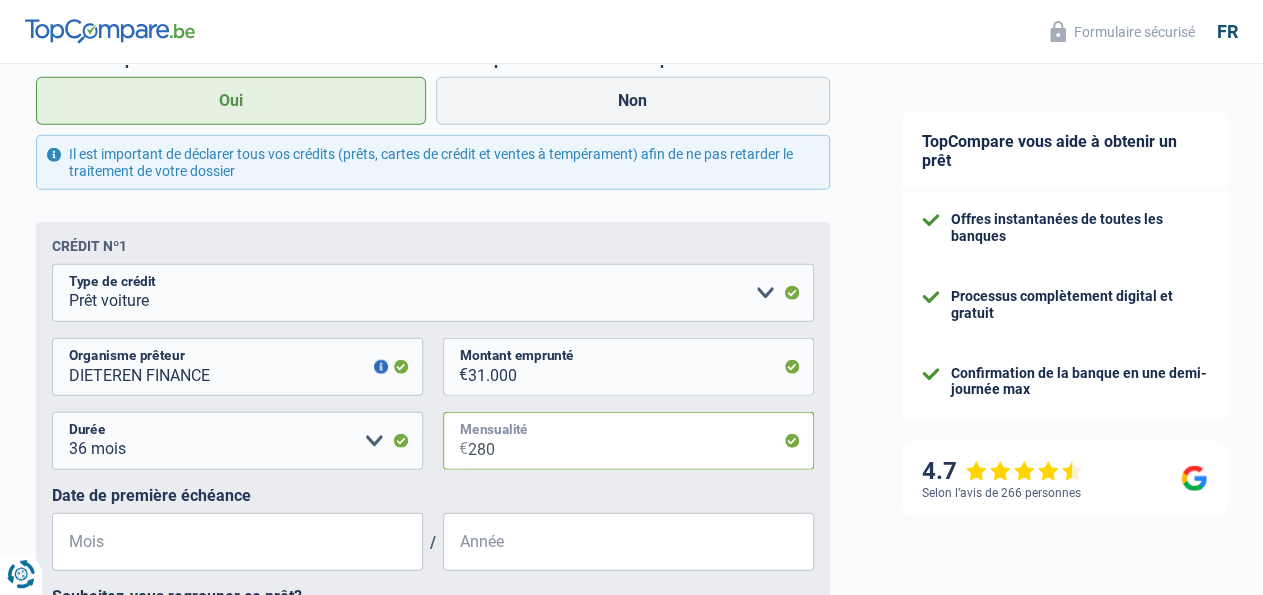 type on "280" 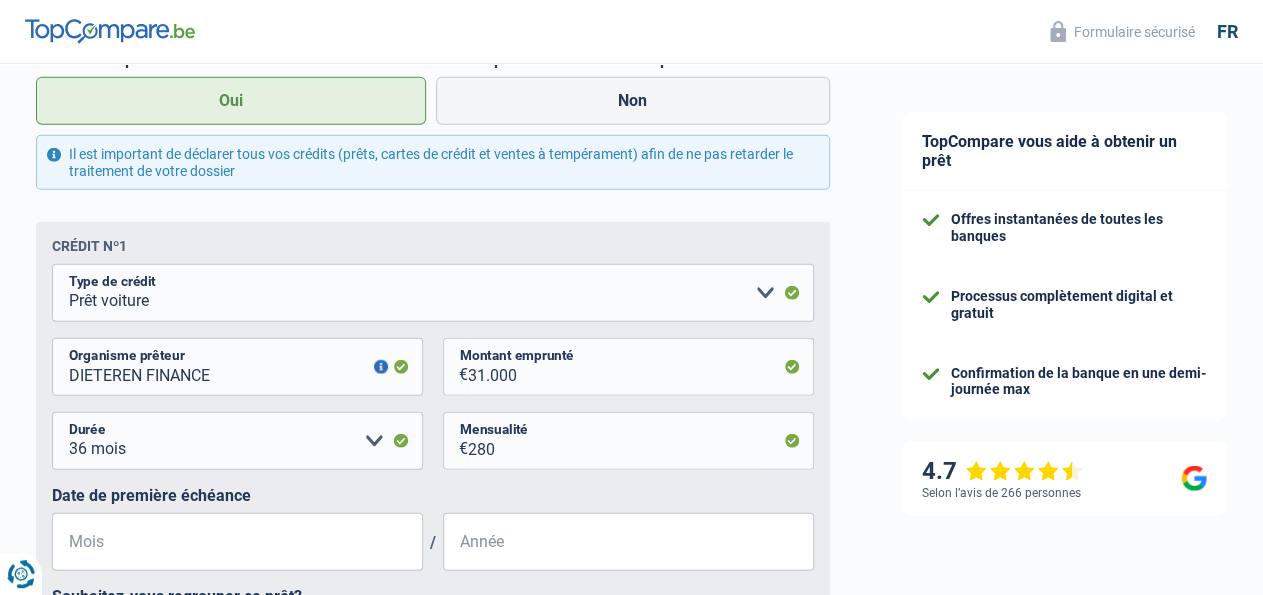 click on "Crédit nº1
Carte ou ouverture de crédit Prêt hypothécaire Vente à tempérament Prêt à tempérament Prêt rénovation Prêt voiture Regroupement d'un ou plusieurs crédits
Veuillez sélectionner une option
Type de crédit
DIETEREN FINANCE
Organisme prêteur
Veillez à ne pas indiquer le nom du courtier, mais bien le nom du prêteur tels que Buyway, ING, AlphaCredit, etc.
31.000   €
Montant emprunté
12 mois 18 mois 24 mois 30 mois 36 mois 42 mois 48 mois 60 mois 72 mois 84 mois 96 mois 120 mois
Veuillez sélectionner une option
280   €" at bounding box center (433, 458) 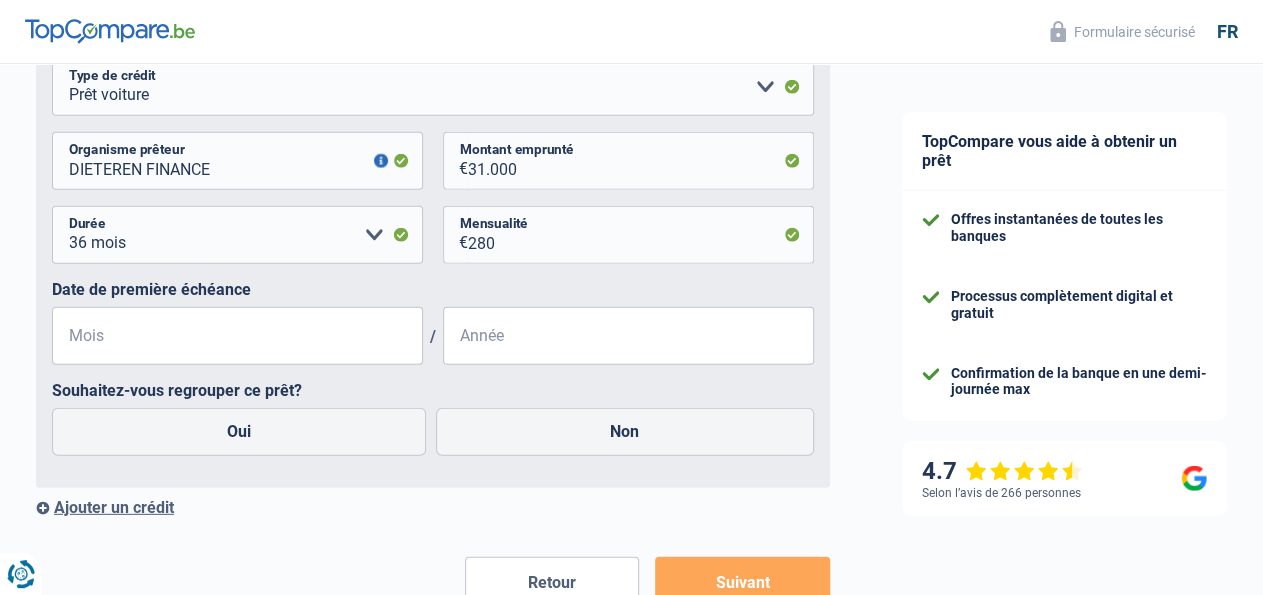 scroll, scrollTop: 2600, scrollLeft: 0, axis: vertical 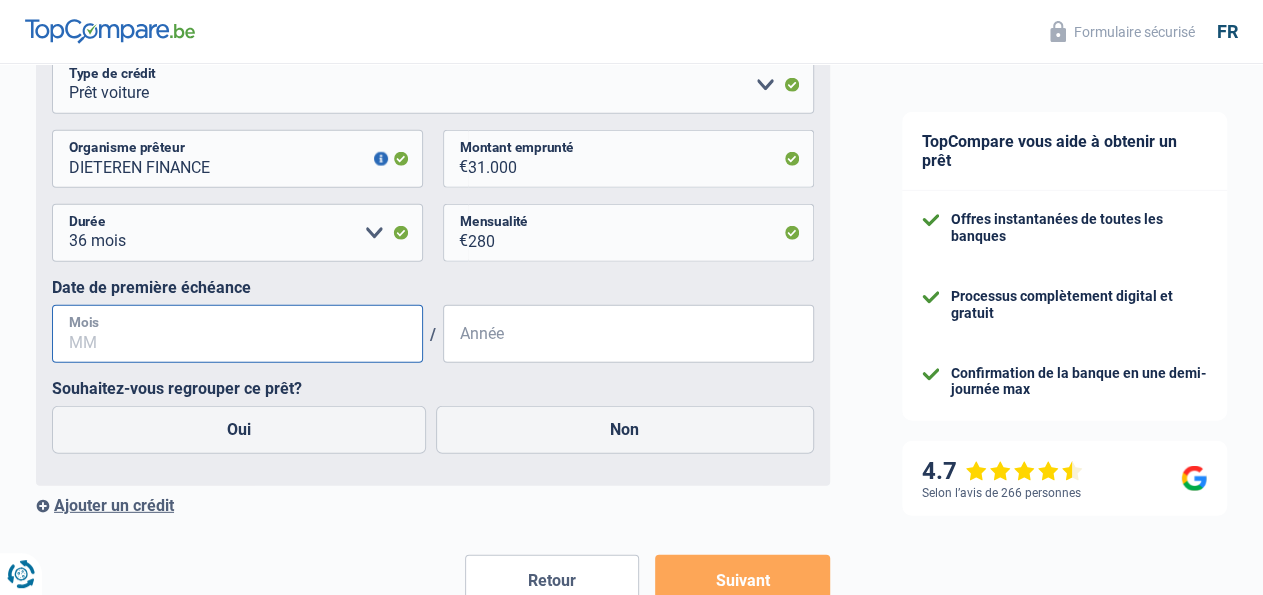 click on "Mois" at bounding box center (237, 334) 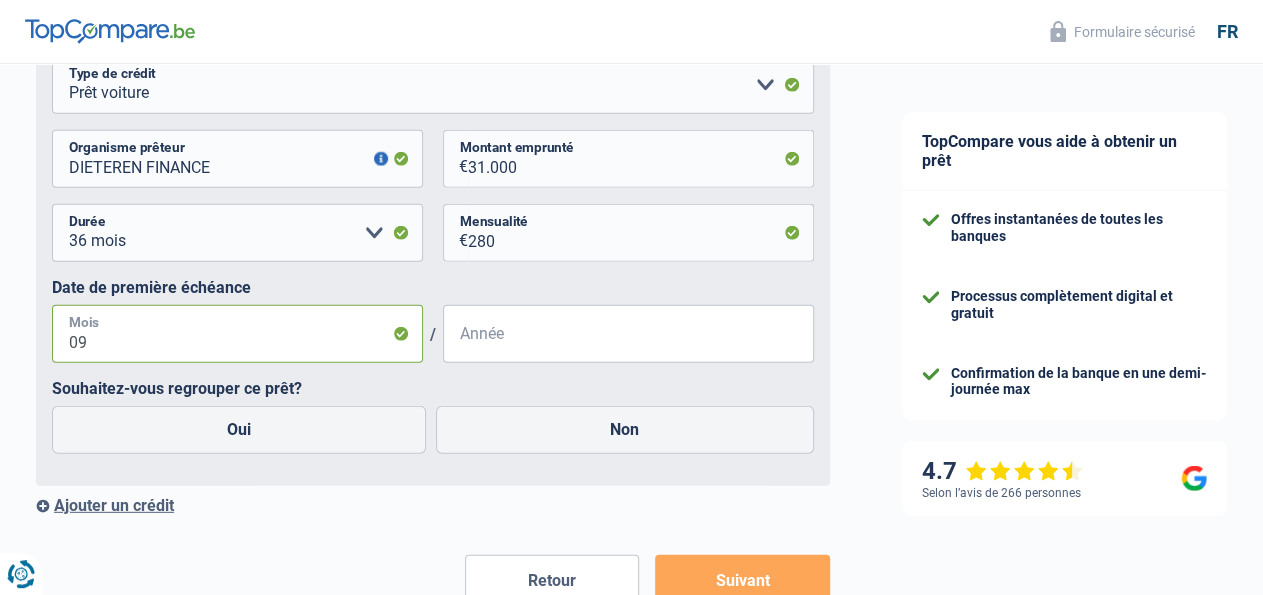 click on "09" at bounding box center (237, 334) 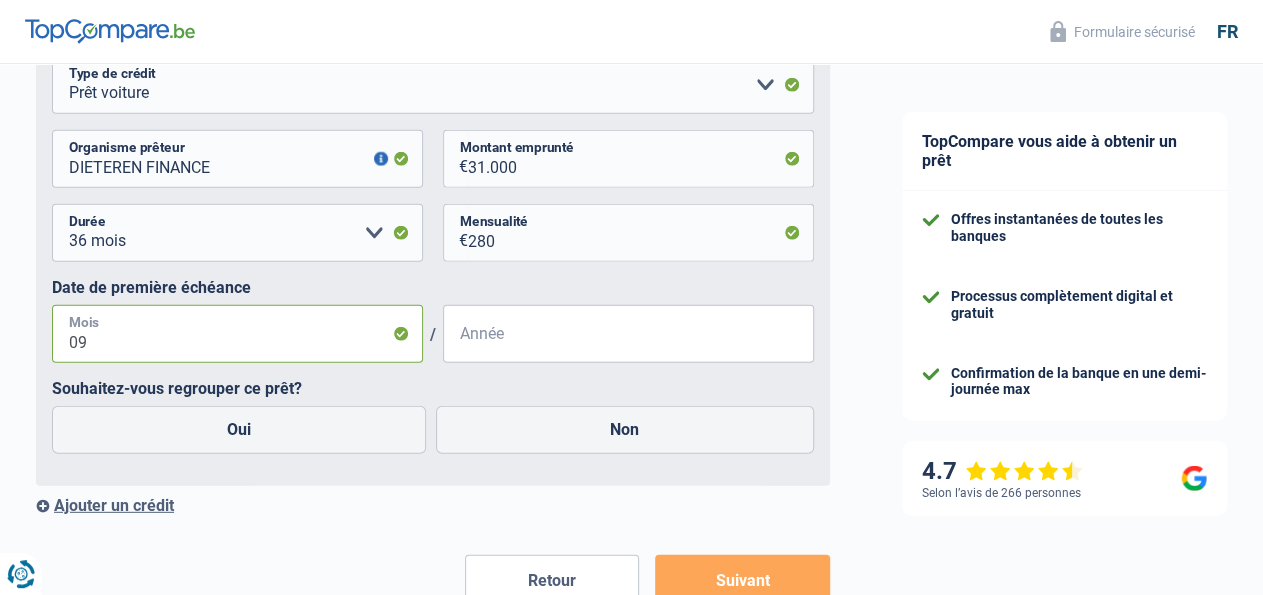 click on "09" at bounding box center [237, 334] 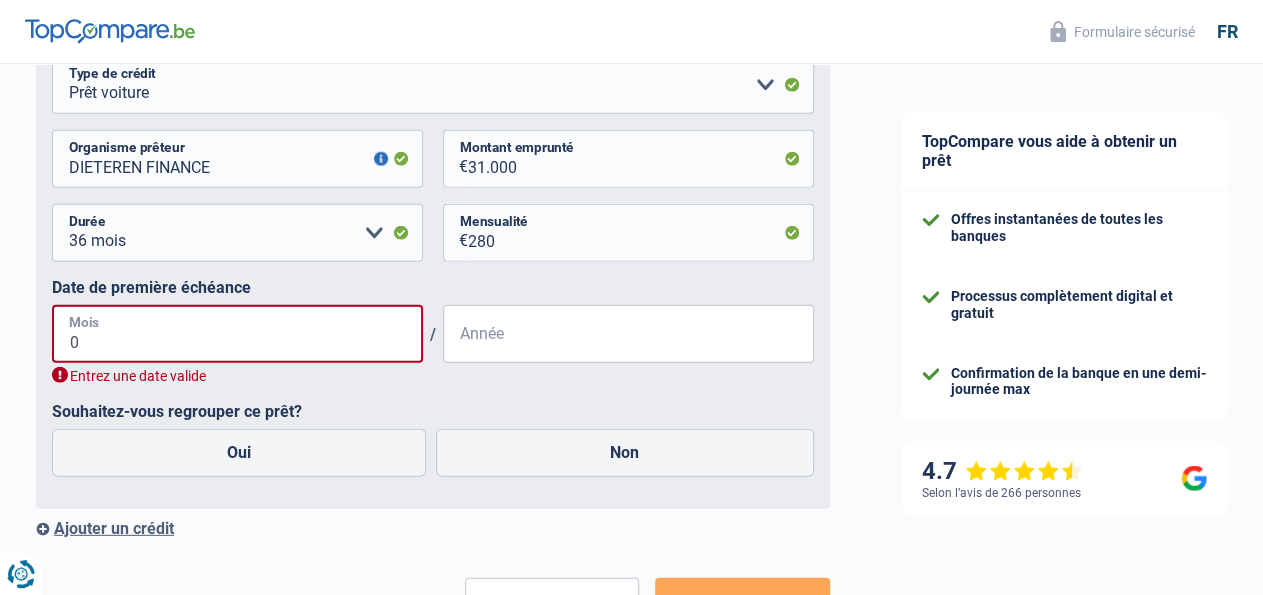 type on "08" 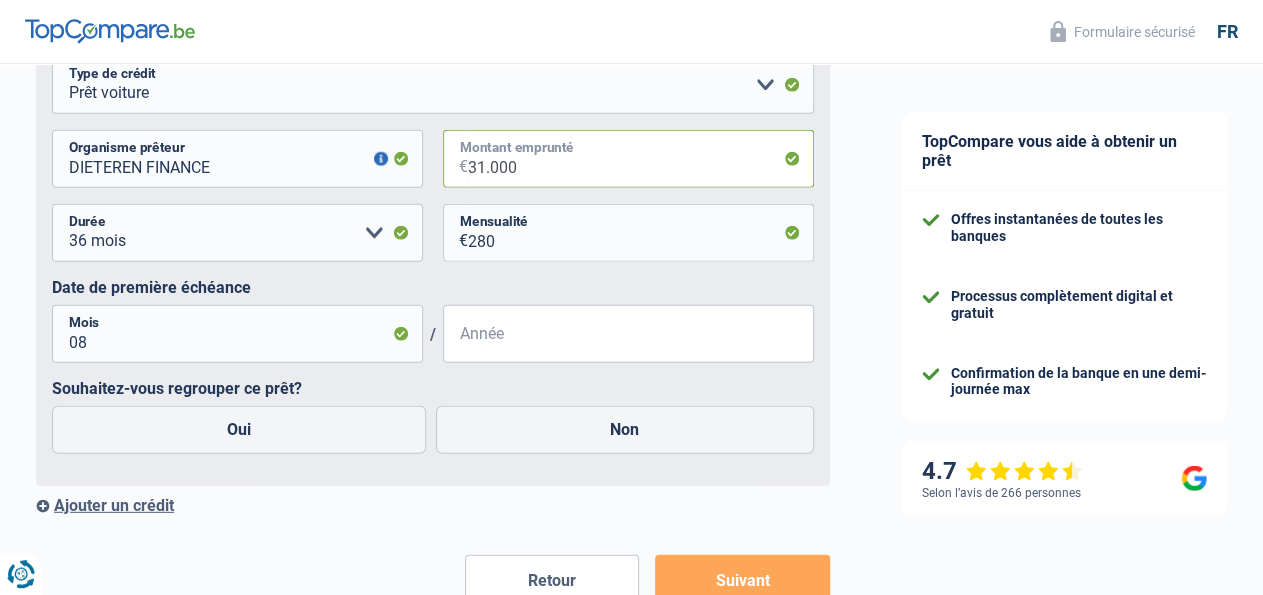 click on "31.000" at bounding box center (641, 159) 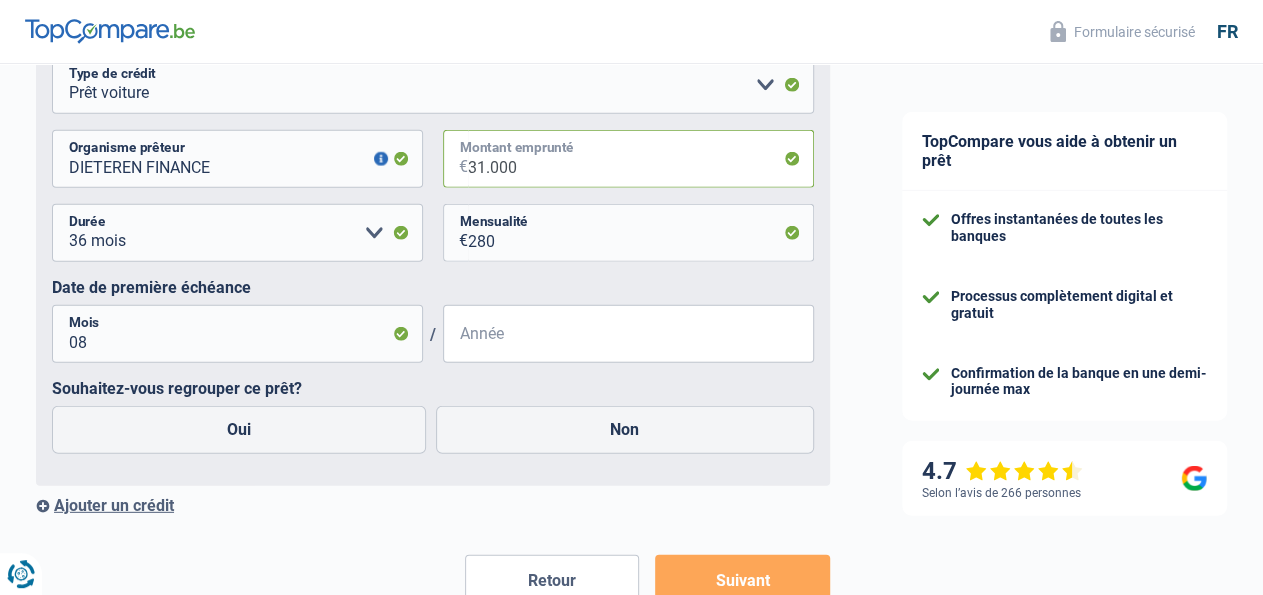 type on "9" 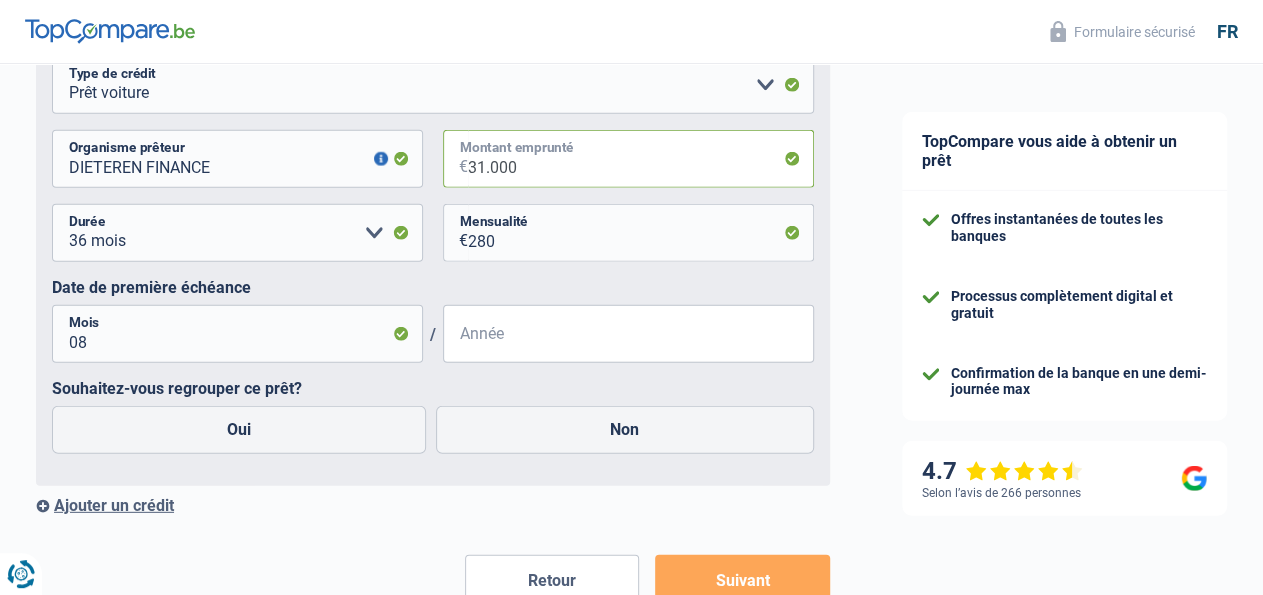 select 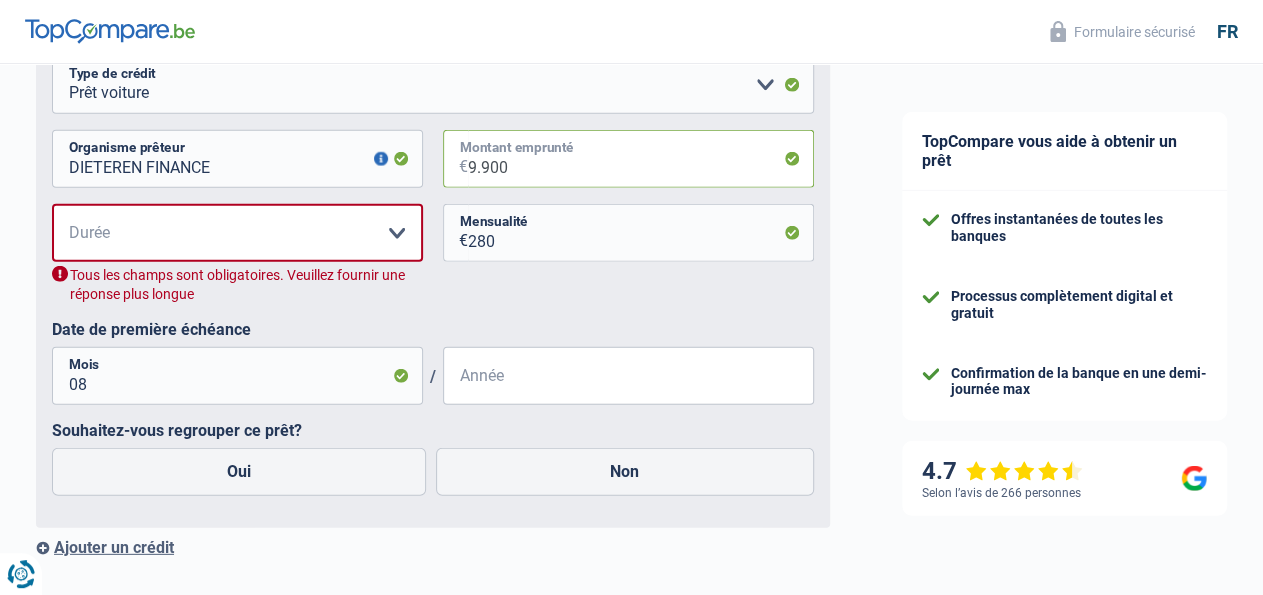 type on "9.900" 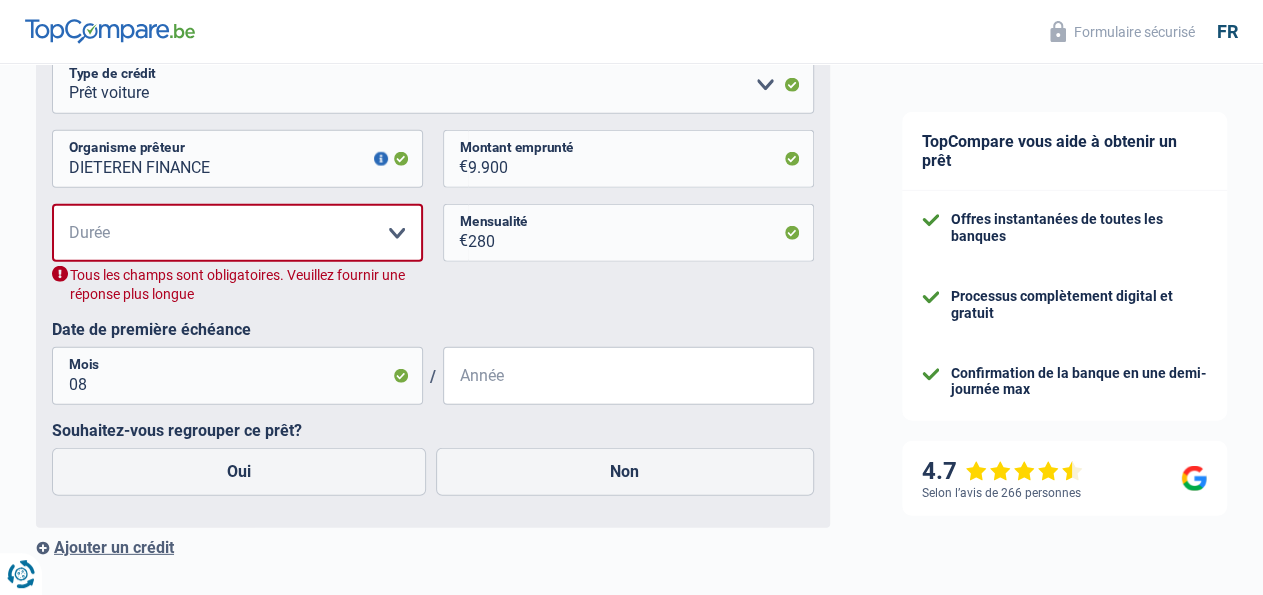 click on "12 mois 18 mois 24 mois 30 mois 36 mois 42 mois 48 mois
Veuillez sélectionner une option
Durée
Tous les champs sont obligatoires. Veuillez fournir une réponse plus longue   280   €
Mensualité" at bounding box center [433, 262] 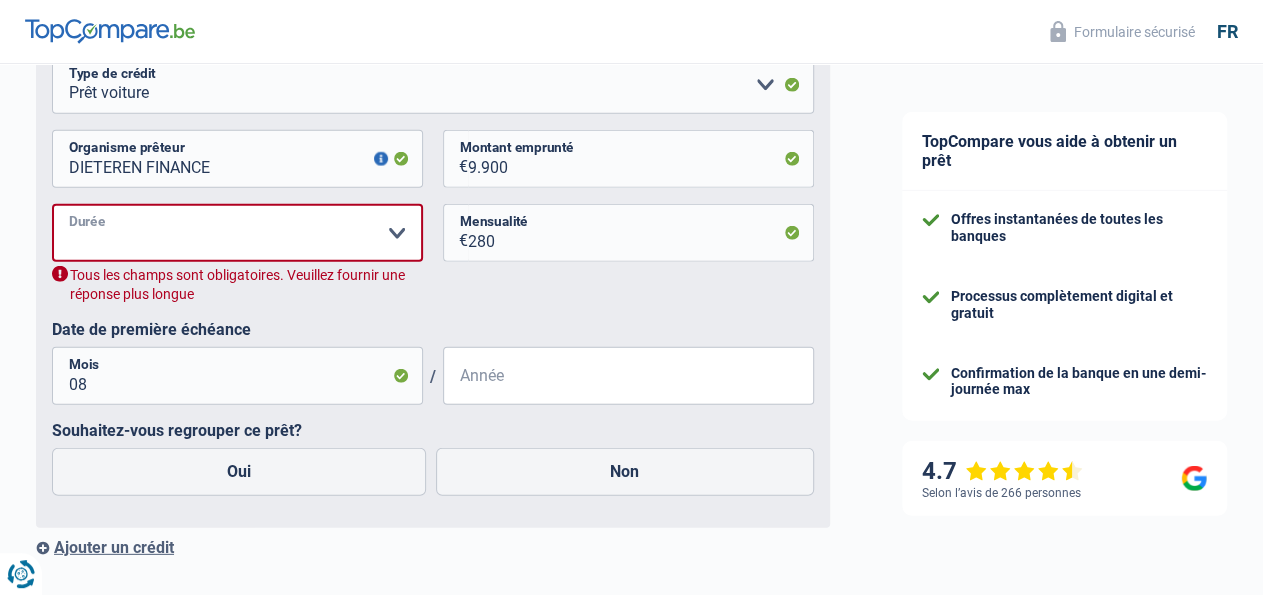 click on "12 mois 18 mois 24 mois 30 mois 36 mois 42 mois 48 mois
Veuillez sélectionner une option" at bounding box center (237, 233) 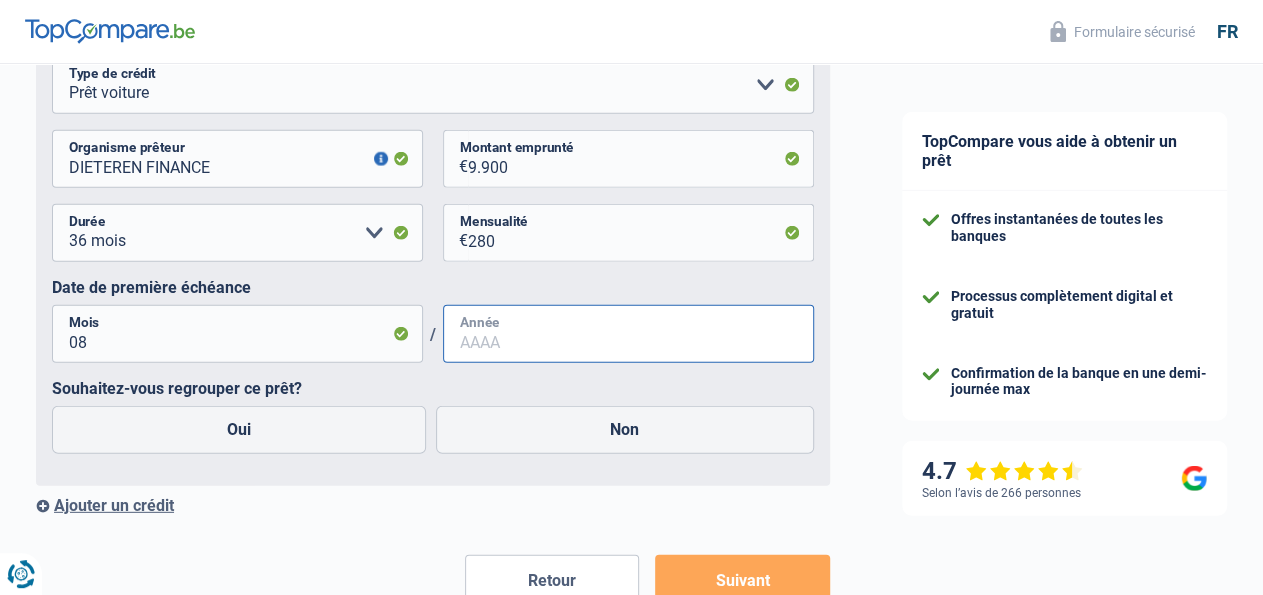click on "Année" at bounding box center [628, 334] 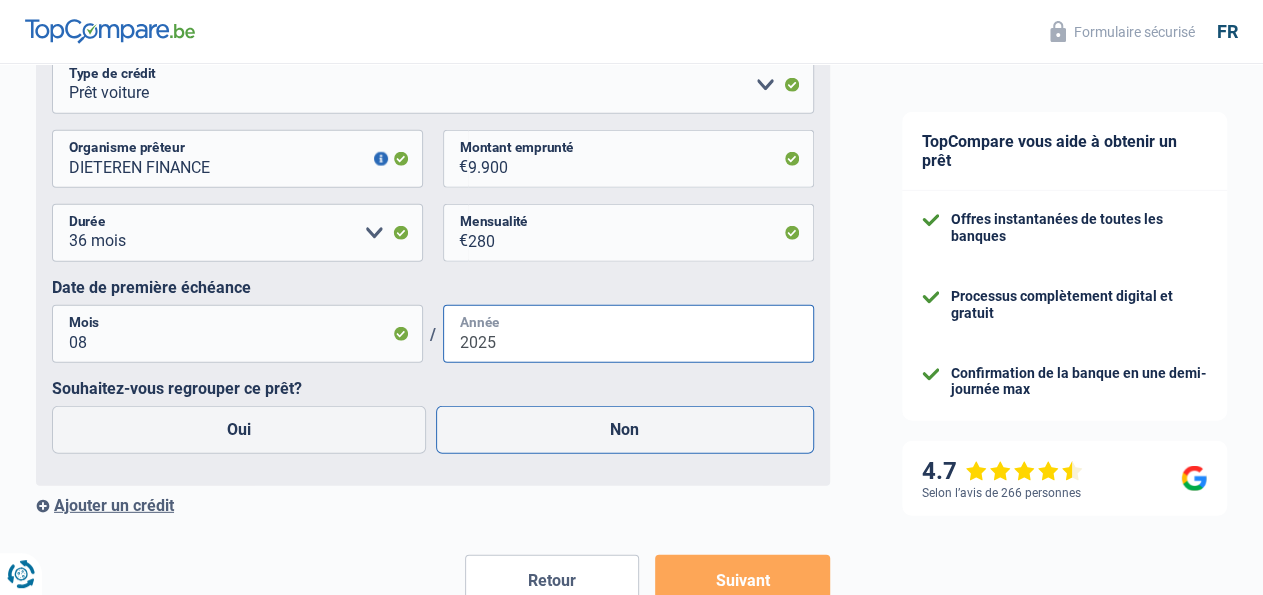 type on "2025" 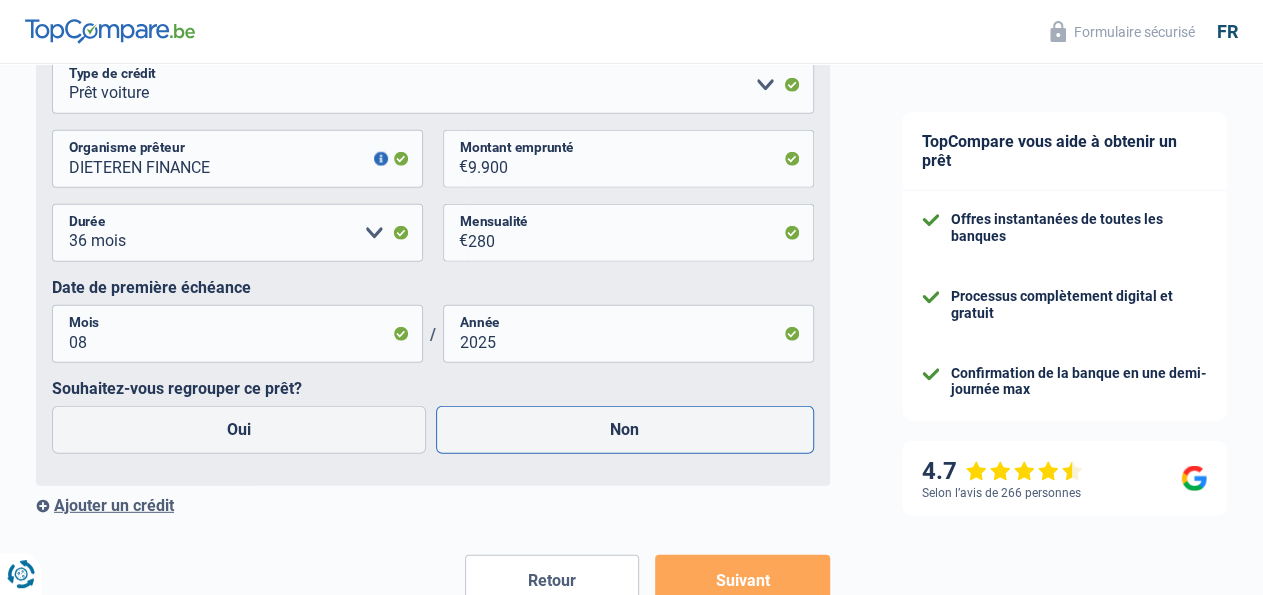 click on "Non" at bounding box center [625, 430] 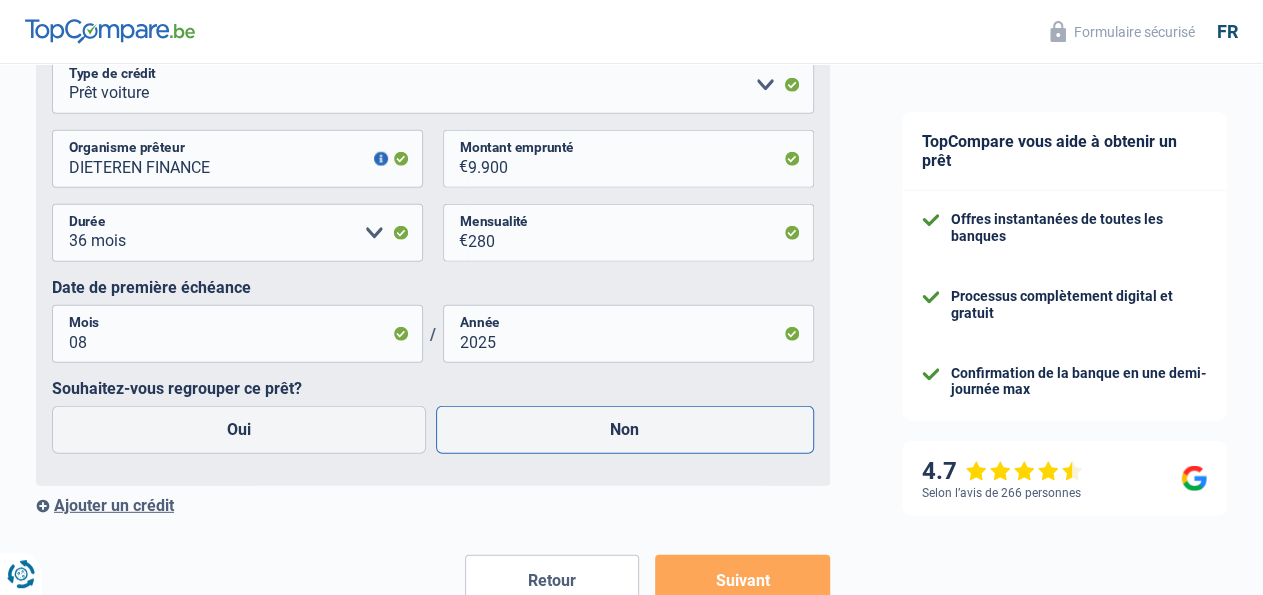 click on "Non" at bounding box center [625, 430] 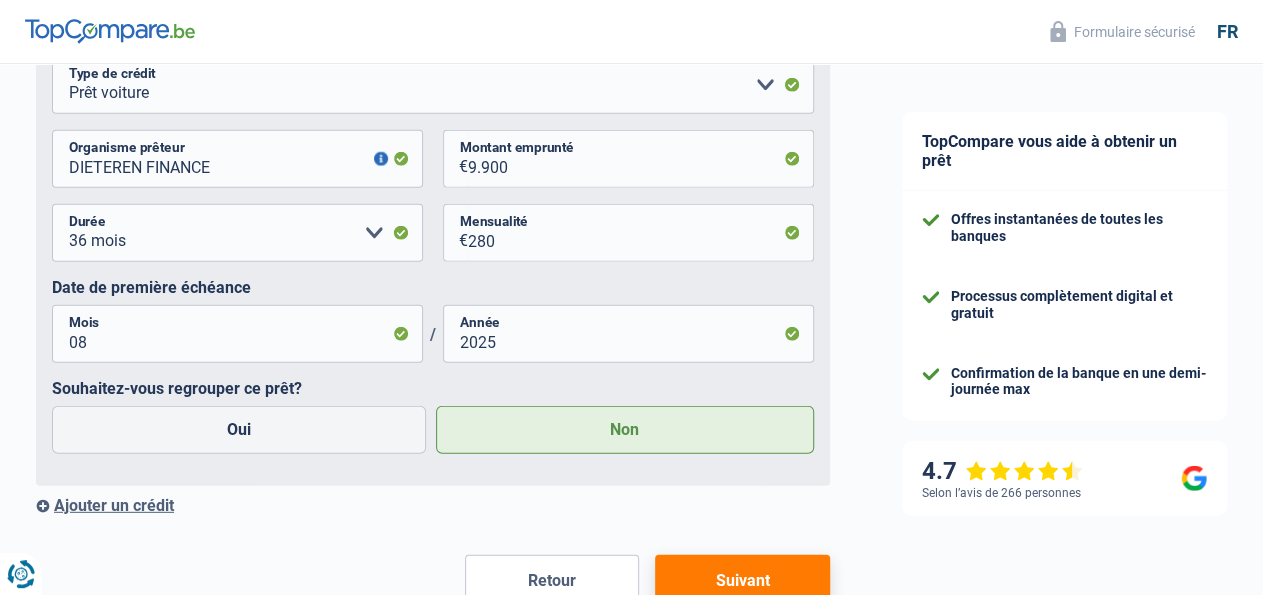 click on "Ajouter un crédit" at bounding box center (433, 505) 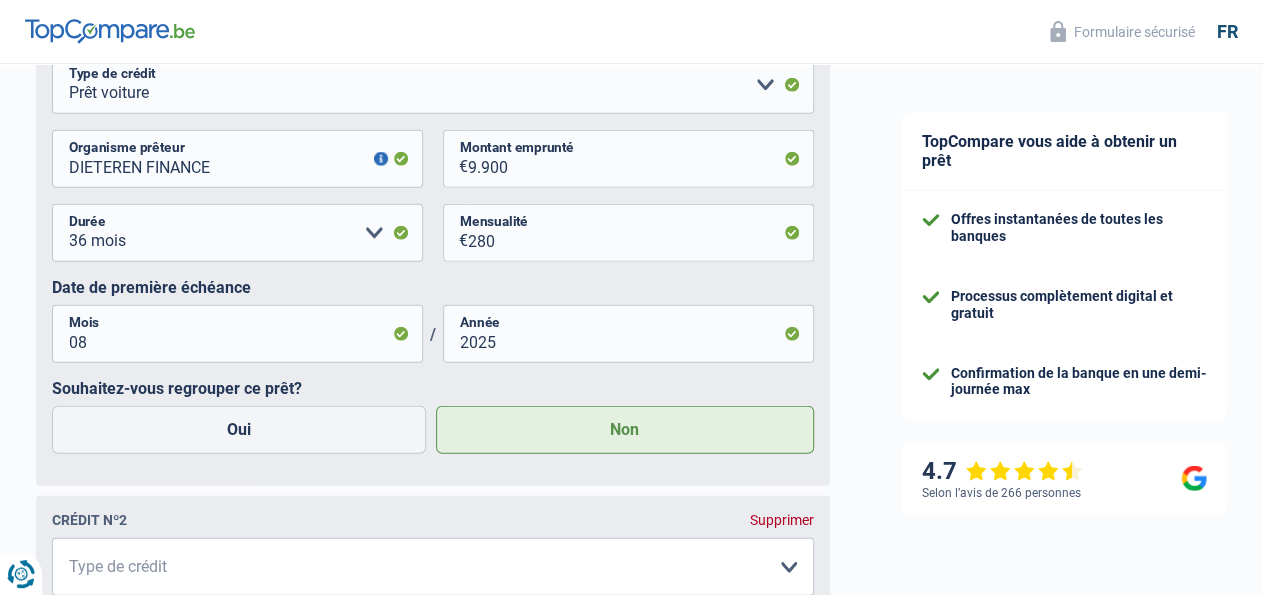 click on "Chance de réussite de votre simulation est de
80%
1
2
3
4
5
Rajoutez  +10%  en complétant l' étape 5
Informations de votre co-emprunteur
Complétez les informations de votre co-emprunteur ici et recevez plus d'offres des banques
NICOLAS
Prénom
BAUSIERE
Nom
Activité professionnelle du co-emprunteur
Ouvrier Employé privé Employé public Invalide Indépendant Pensionné Chômeur Mutuelle Femme au foyer Sans profession Allocataire sécurité/Intégration social (SPF Sécurité Sociale, CPAS) Etudiant Profession libérale Commerçant Rentier Pré-pensionné" at bounding box center [433, -723] 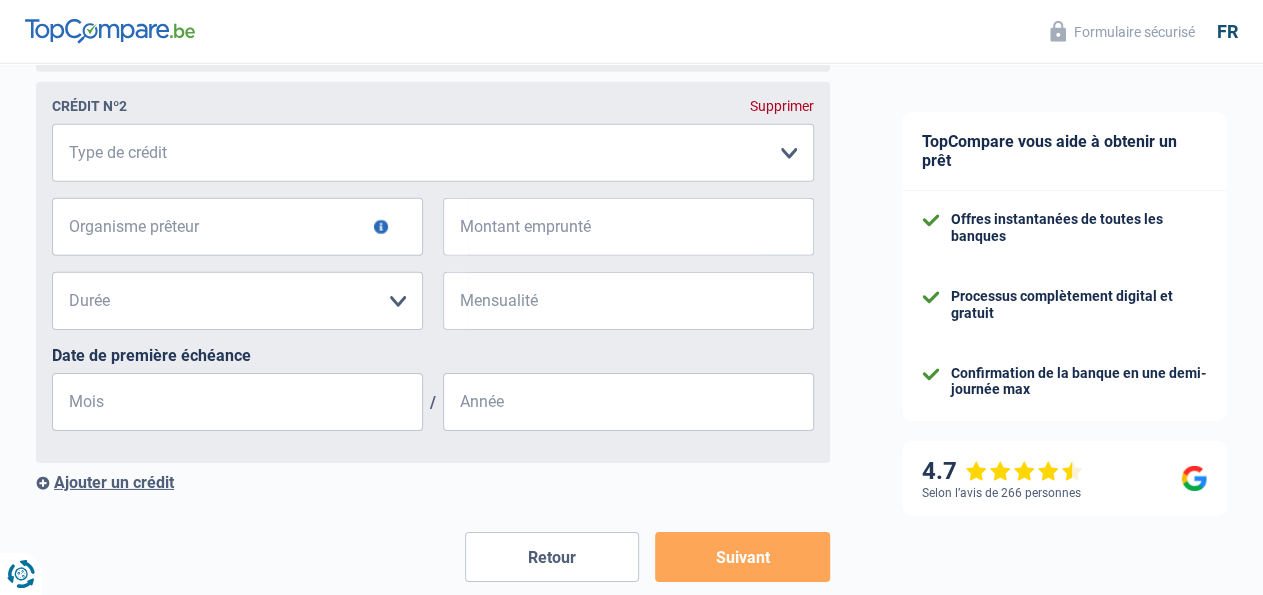 scroll, scrollTop: 3016, scrollLeft: 0, axis: vertical 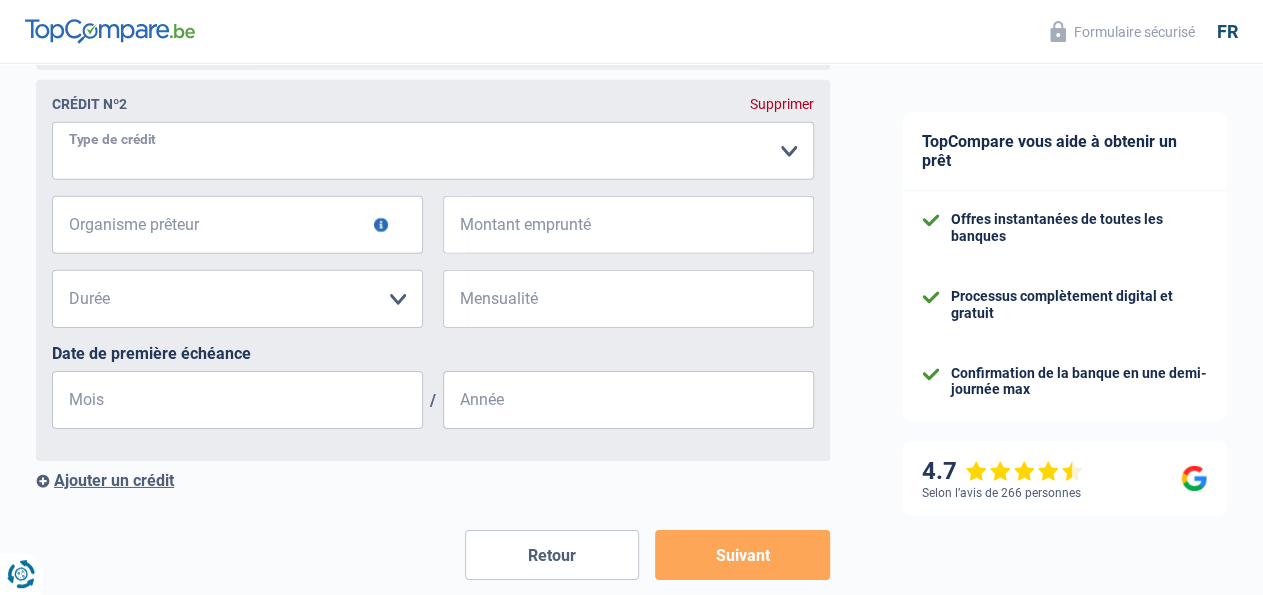 click on "Carte ou ouverture de crédit Prêt hypothécaire Vente à tempérament Prêt à tempérament Prêt rénovation Prêt voiture Regroupement d'un ou plusieurs crédits
Veuillez sélectionner une option" at bounding box center (433, 151) 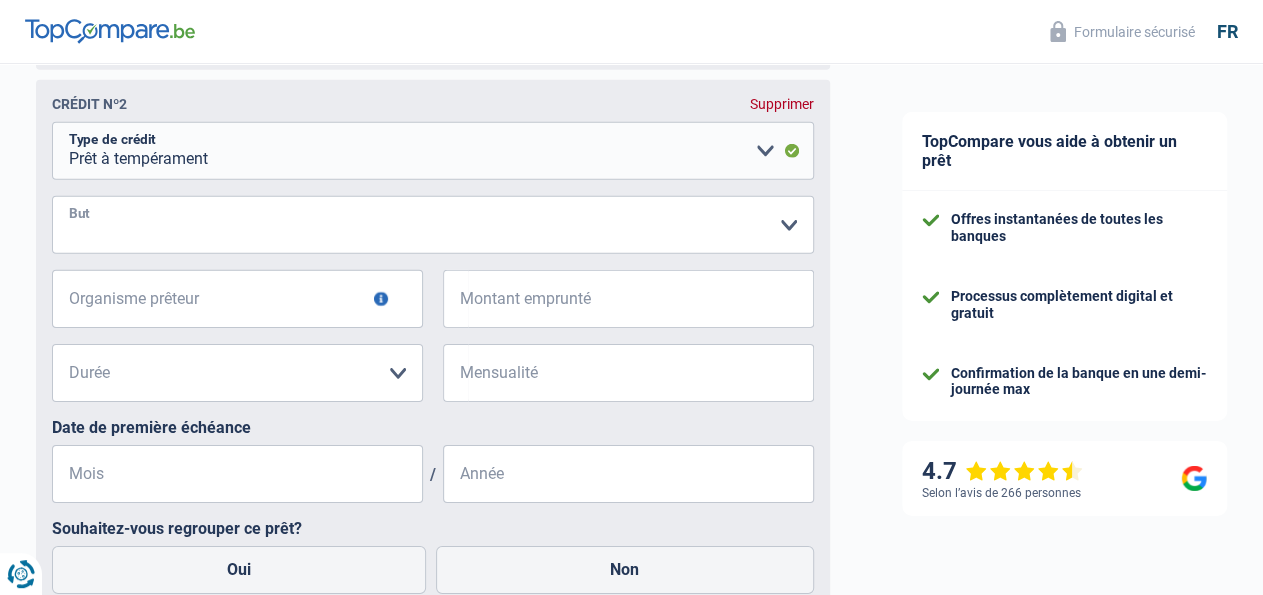 click on "Confort maison: meubles, textile, peinture, électroménager, outillage non-professionnel, Hifi, multimédia, gsm, ordinateur, Frais installation, déménagement Evénement familial: naissance, mariage, divorce, communion, décès Frais médicaux Frais d'études Remboursement prêt Frais permis de conduire Loisirs: voyage, sport, musique Petits travaux maison et jardin Frais divers (max 2.000€) Frais judiciaires Réparation voiture Autre
Veuillez sélectionner une option" at bounding box center (433, 225) 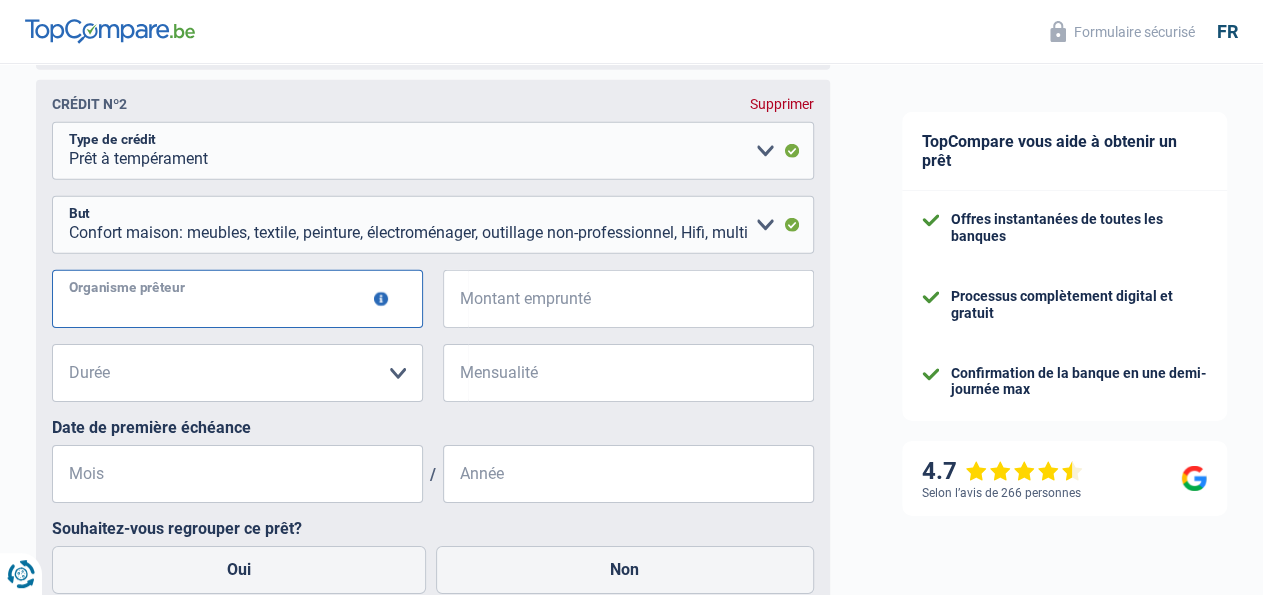 click on "Organisme prêteur" at bounding box center [237, 299] 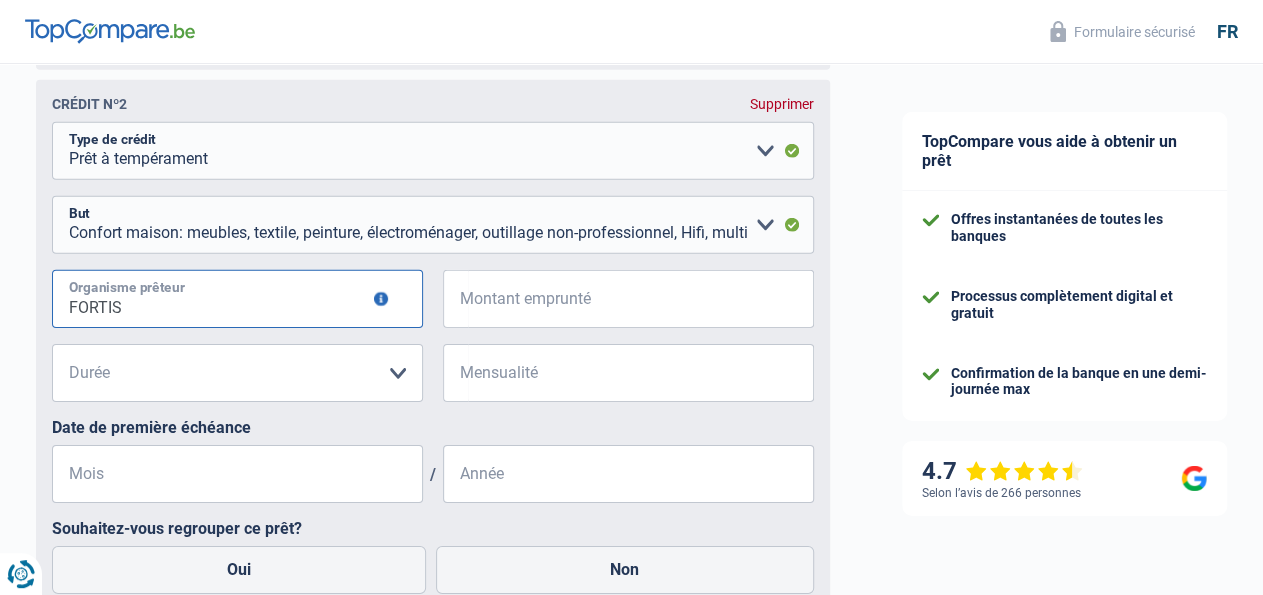 type on "FORTIS" 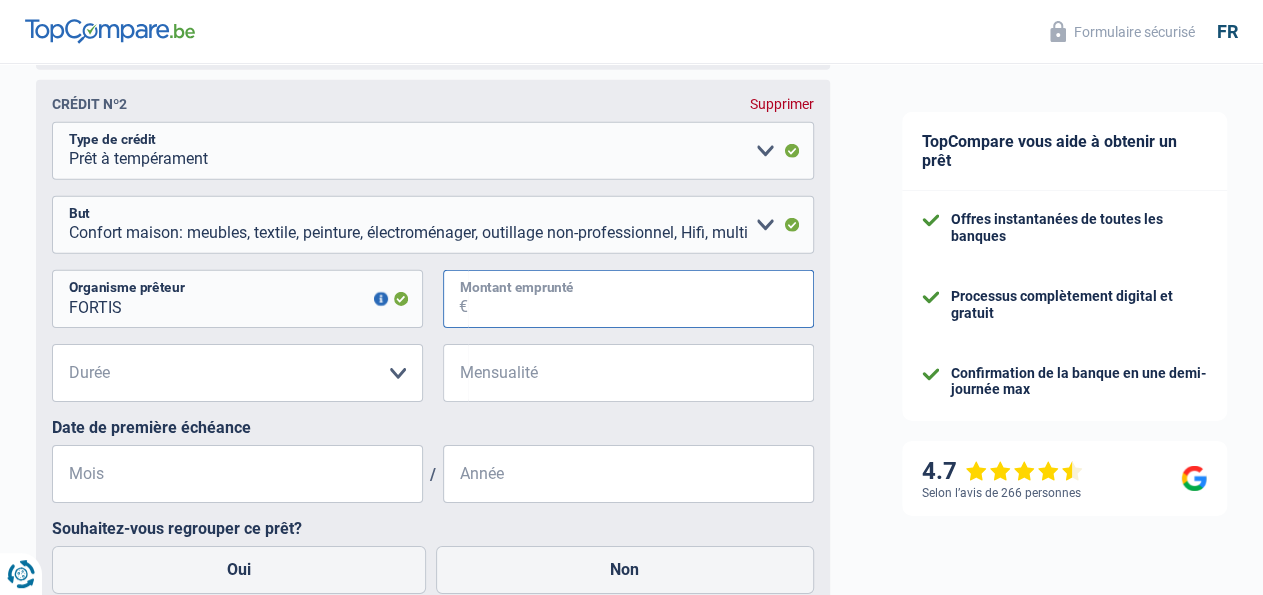 click on "Montant emprunté" at bounding box center (641, 299) 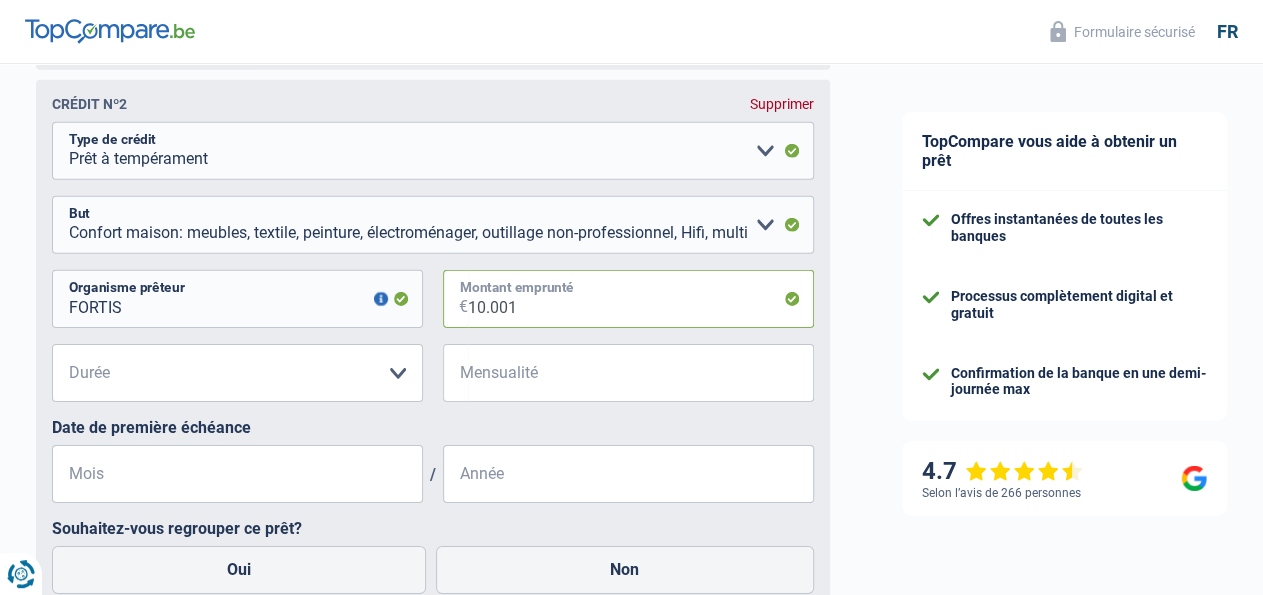 type on "10.001" 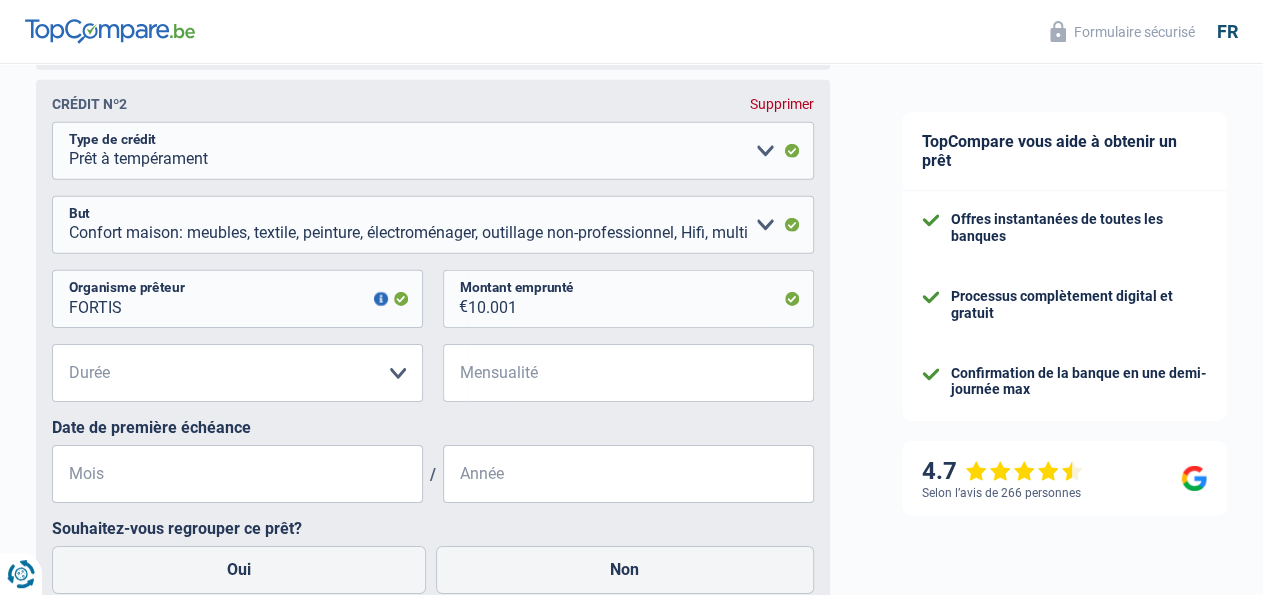 click on "12 mois 18 mois 24 mois 30 mois 36 mois 42 mois 48 mois 60 mois
Veuillez sélectionner une option
Durée
Tous les champs sont obligatoires. Veuillez fournir une réponse plus longue     €
Mensualité
Tous les champs sont obligatoires. Veuillez fournir une réponse plus longue" at bounding box center (433, 381) 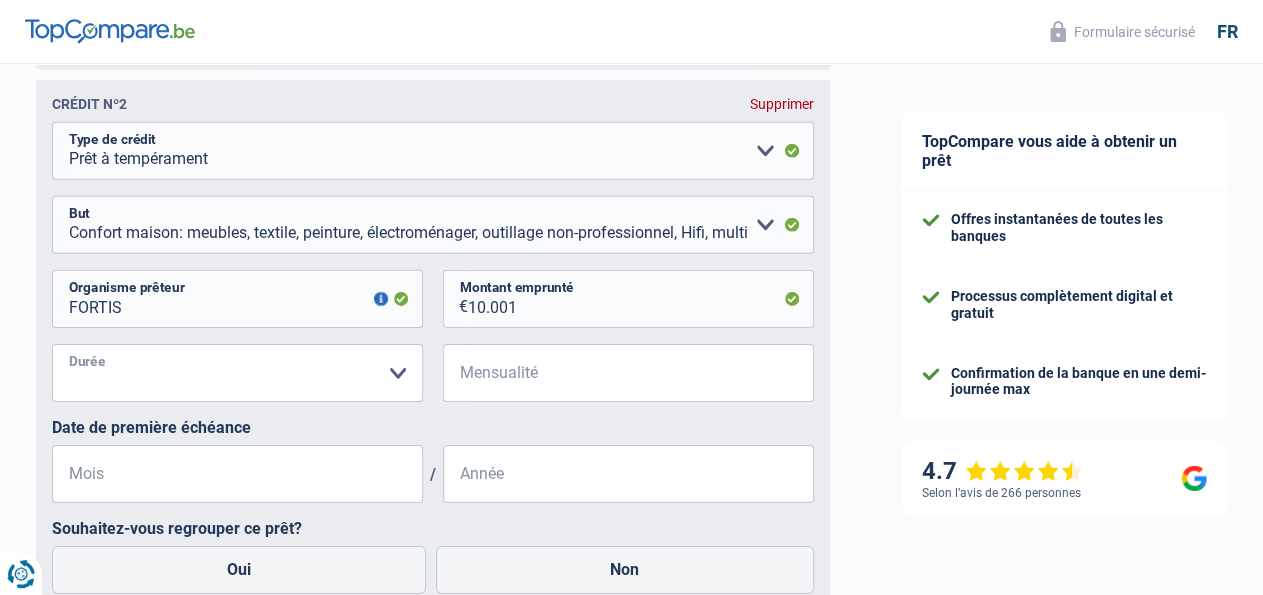 click on "12 mois 18 mois 24 mois 30 mois 36 mois 42 mois 48 mois 60 mois
Veuillez sélectionner une option" at bounding box center (237, 373) 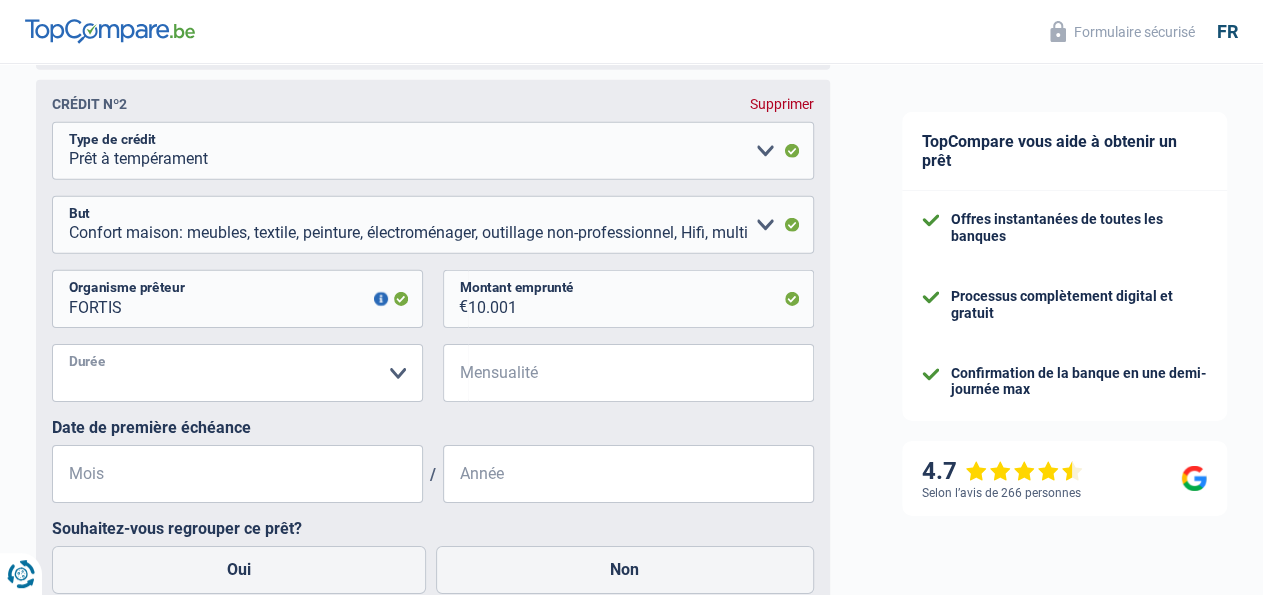 click on "60 mois" at bounding box center (0, 0) 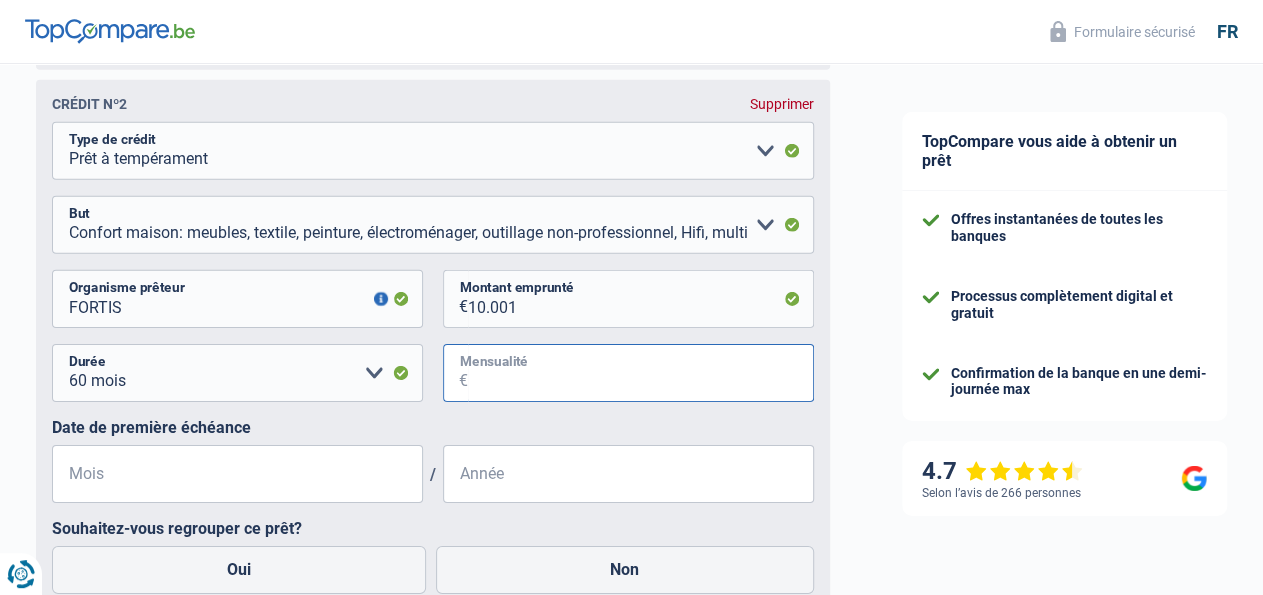 click on "Mensualité" at bounding box center (641, 373) 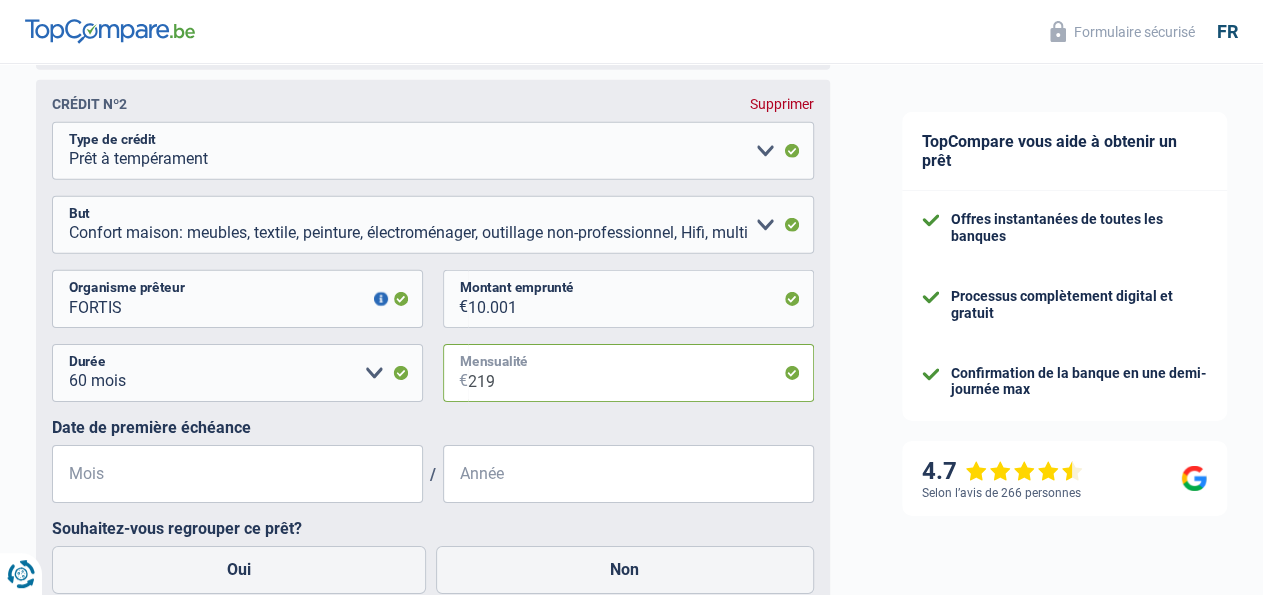 type on "219" 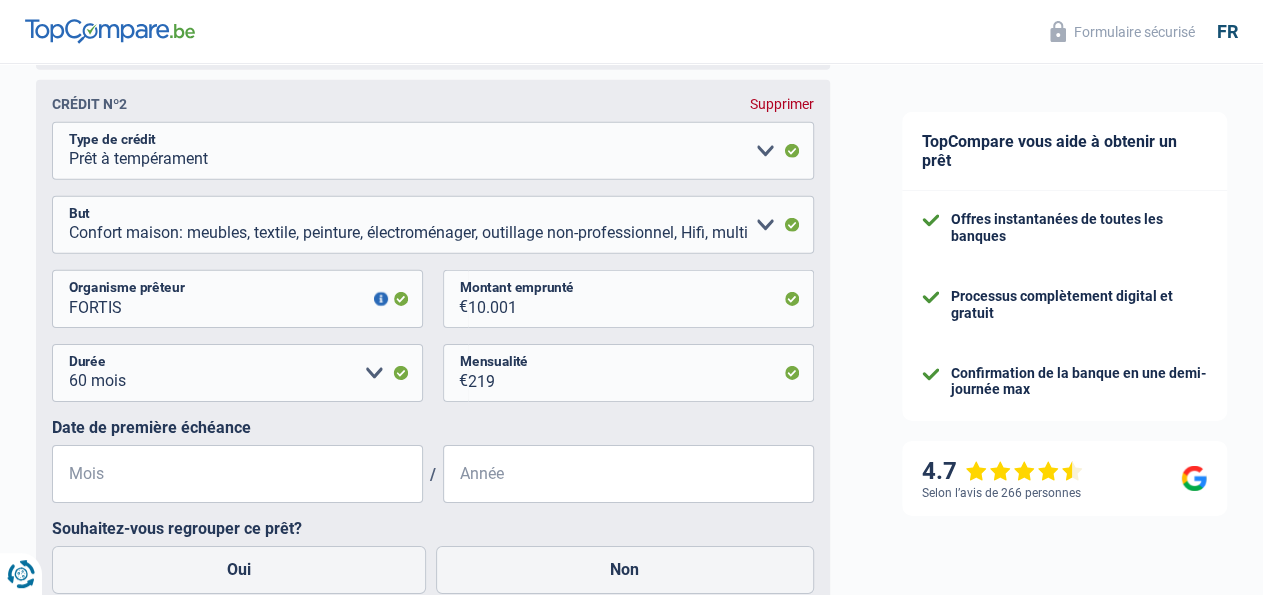click on "Chance de réussite de votre simulation est de
80%
1
2
3
4
5
Rajoutez  +10%  en complétant l' étape 5
Informations de votre co-emprunteur
Complétez les informations de votre co-emprunteur ici et recevez plus d'offres des banques
NICOLAS
Prénom
BAUSIERE
Nom
Activité professionnelle du co-emprunteur
Ouvrier Employé privé Employé public Invalide Indépendant Pensionné Chômeur Mutuelle Femme au foyer Sans profession Allocataire sécurité/Intégration social (SPF Sécurité Sociale, CPAS) Etudiant Profession libérale Commerçant Rentier Pré-pensionné" at bounding box center (433, -1057) 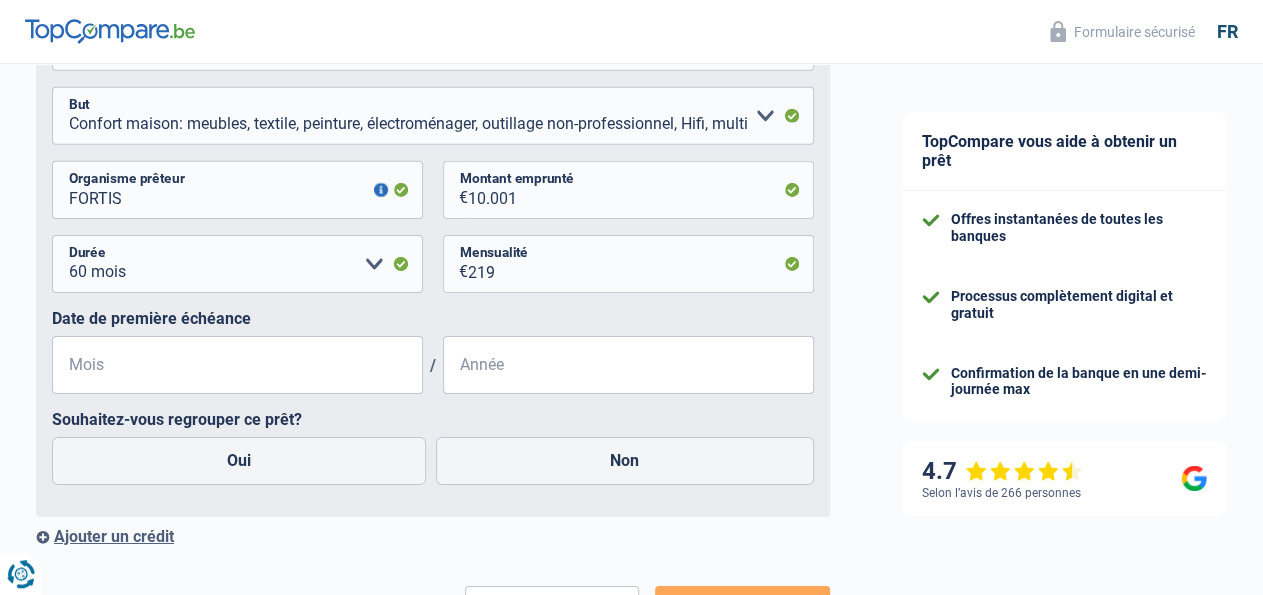 scroll, scrollTop: 3172, scrollLeft: 0, axis: vertical 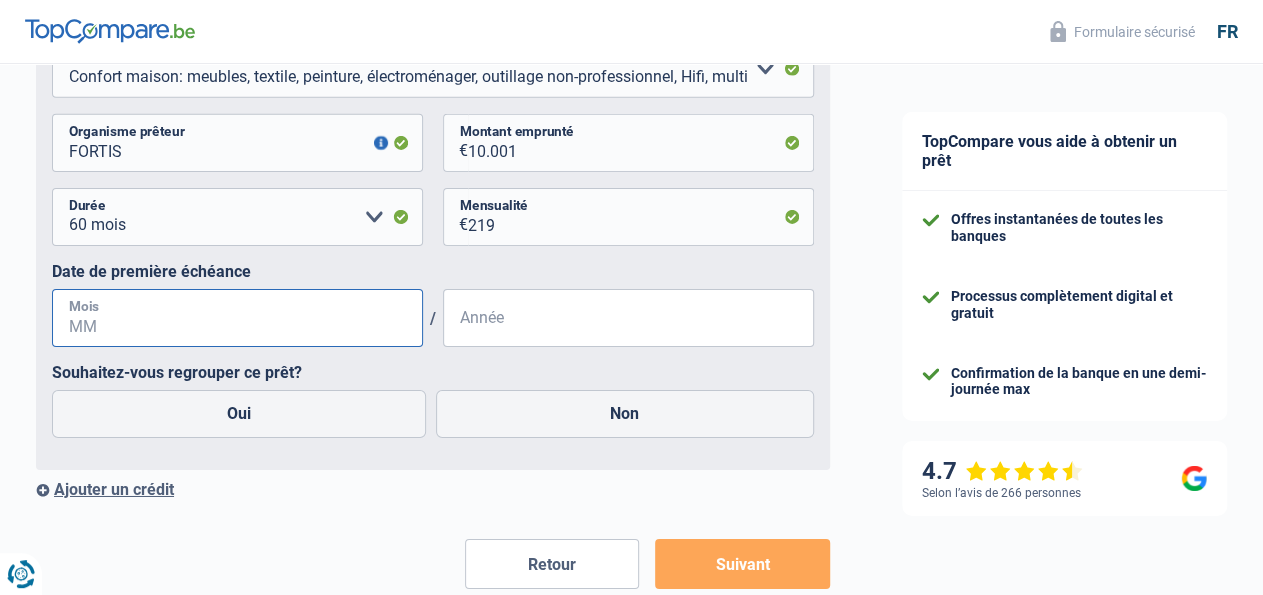 click on "Mois" at bounding box center [237, 318] 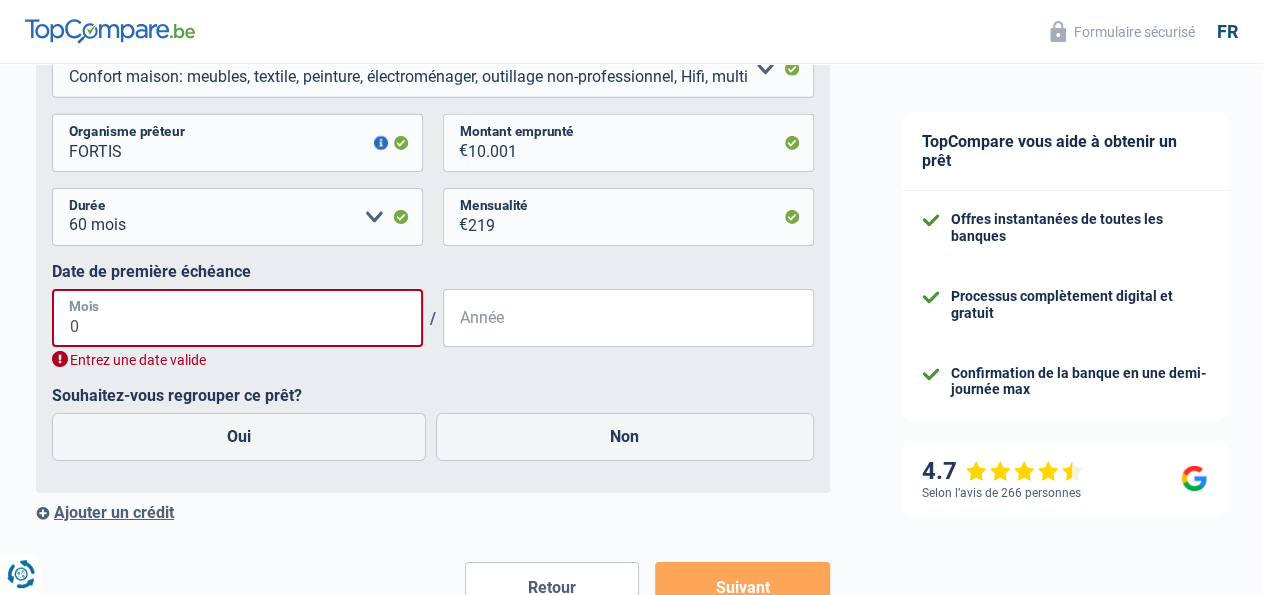 type on "04" 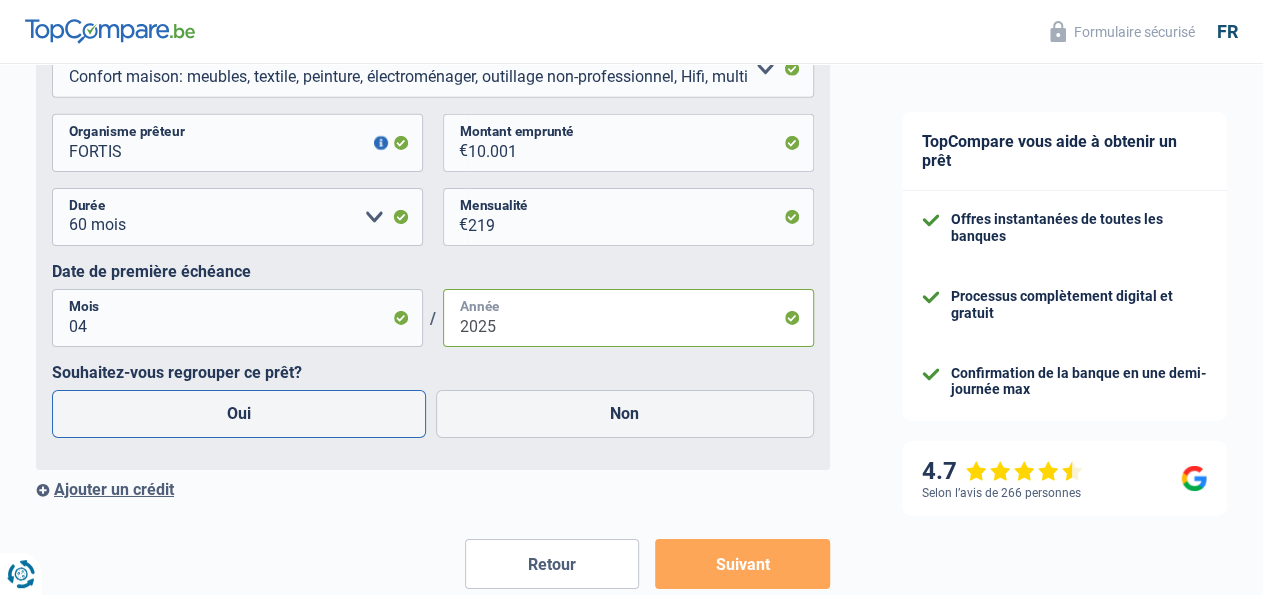 type on "2025" 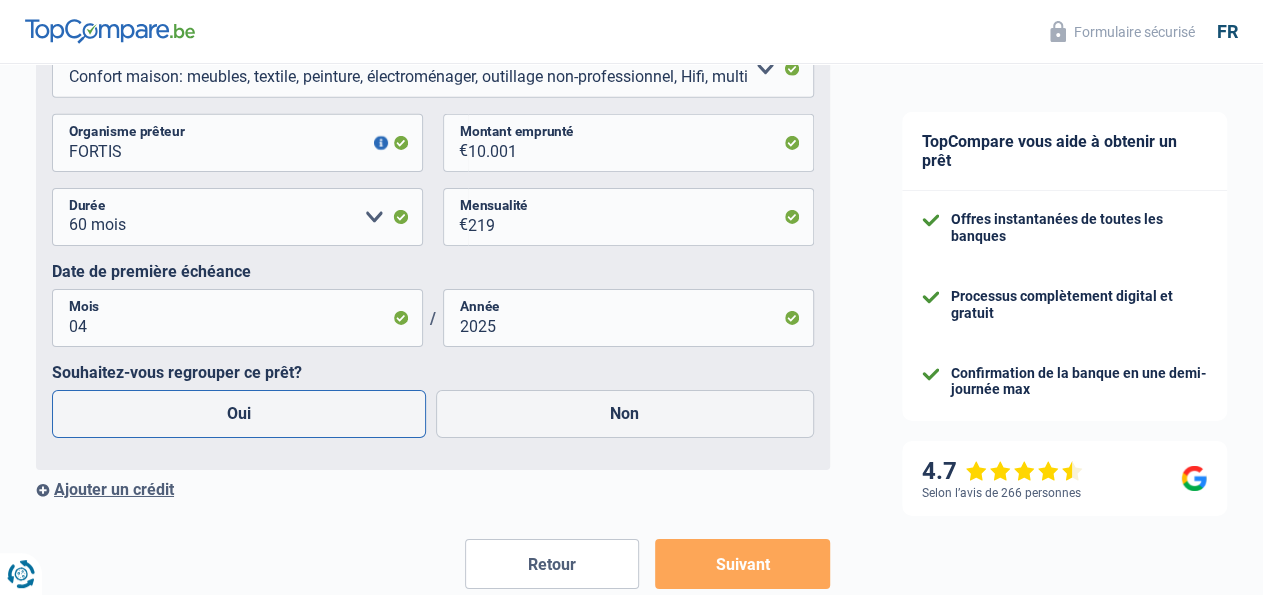 click on "Oui" at bounding box center (239, 414) 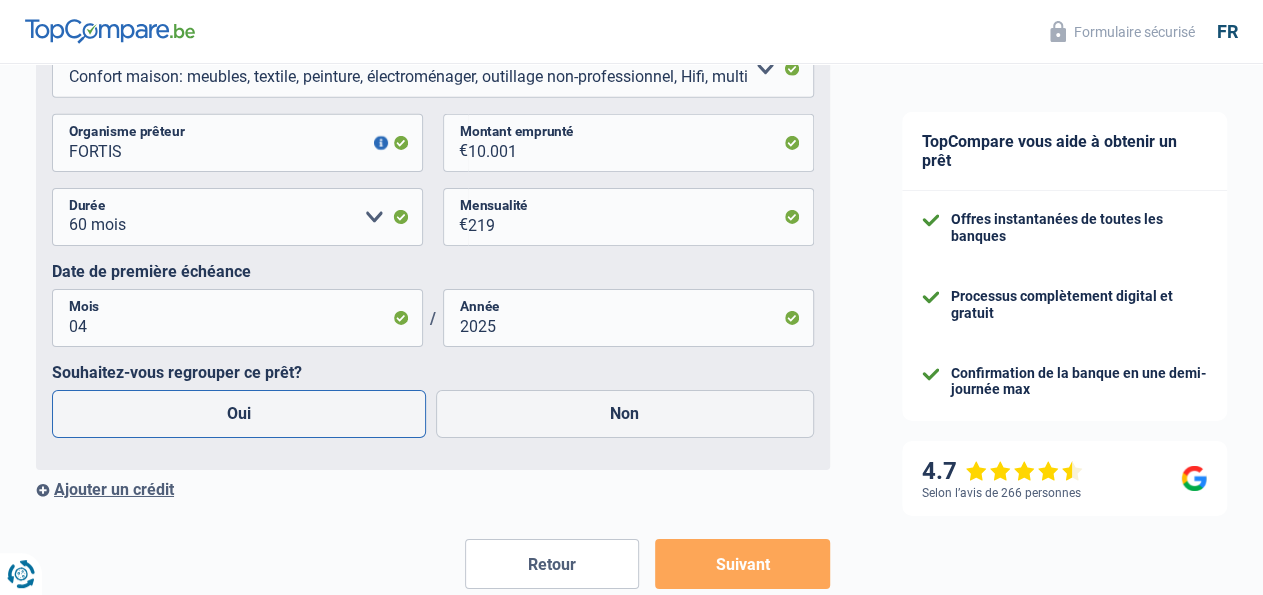 click on "Oui" at bounding box center (239, 414) 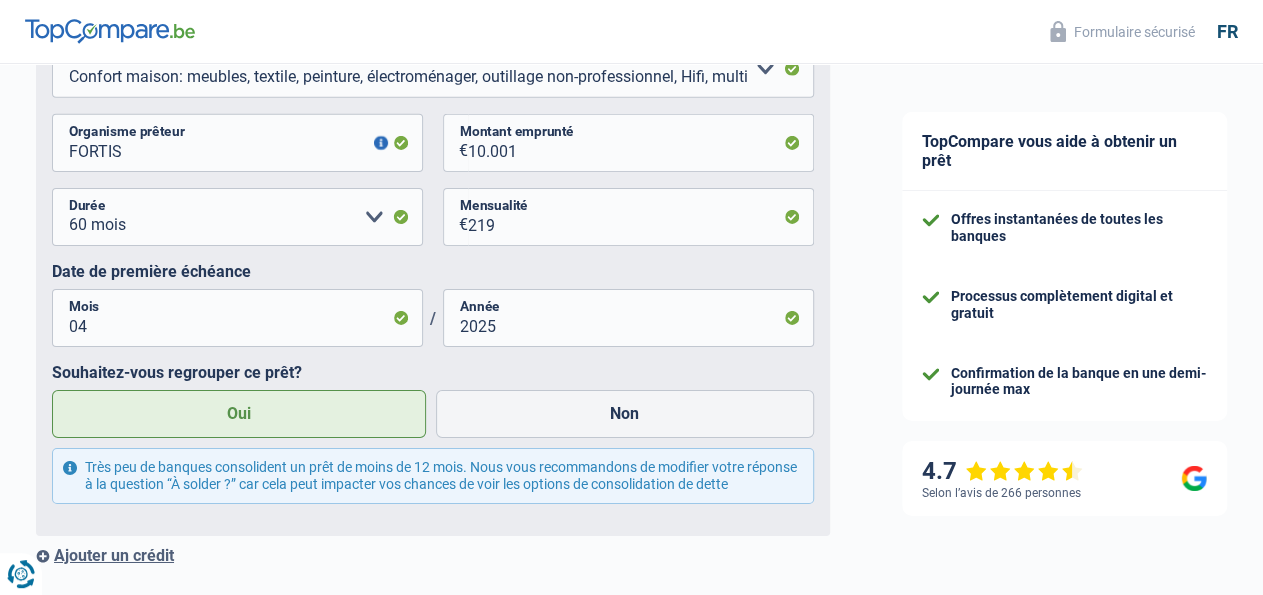 click on "Chance de réussite de votre simulation est de
80%
1
2
3
4
5
Rajoutez  +10%  en complétant l' étape 5
Informations de votre co-emprunteur
Complétez les informations de votre co-emprunteur ici et recevez plus d'offres des banques
NICOLAS
Prénom
BAUSIERE
Nom
Activité professionnelle du co-emprunteur
Ouvrier Employé privé Employé public Invalide Indépendant Pensionné Chômeur Mutuelle Femme au foyer Sans profession Allocataire sécurité/Intégration social (SPF Sécurité Sociale, CPAS) Etudiant Profession libérale Commerçant Rentier Pré-pensionné" at bounding box center (433, -1180) 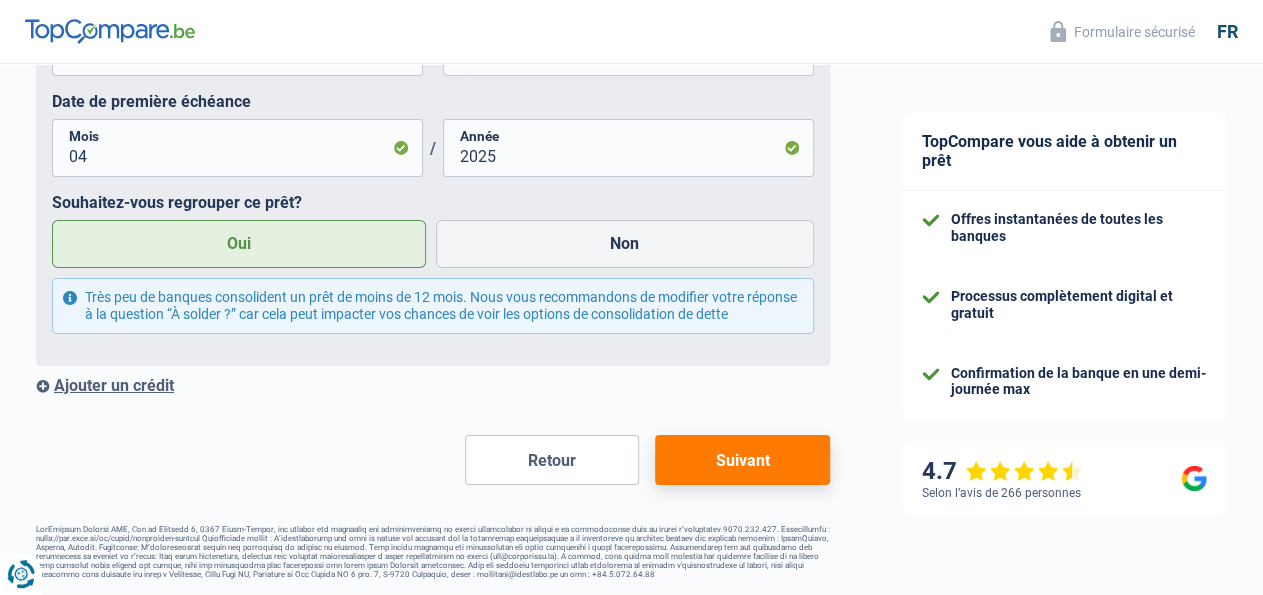 scroll, scrollTop: 3366, scrollLeft: 0, axis: vertical 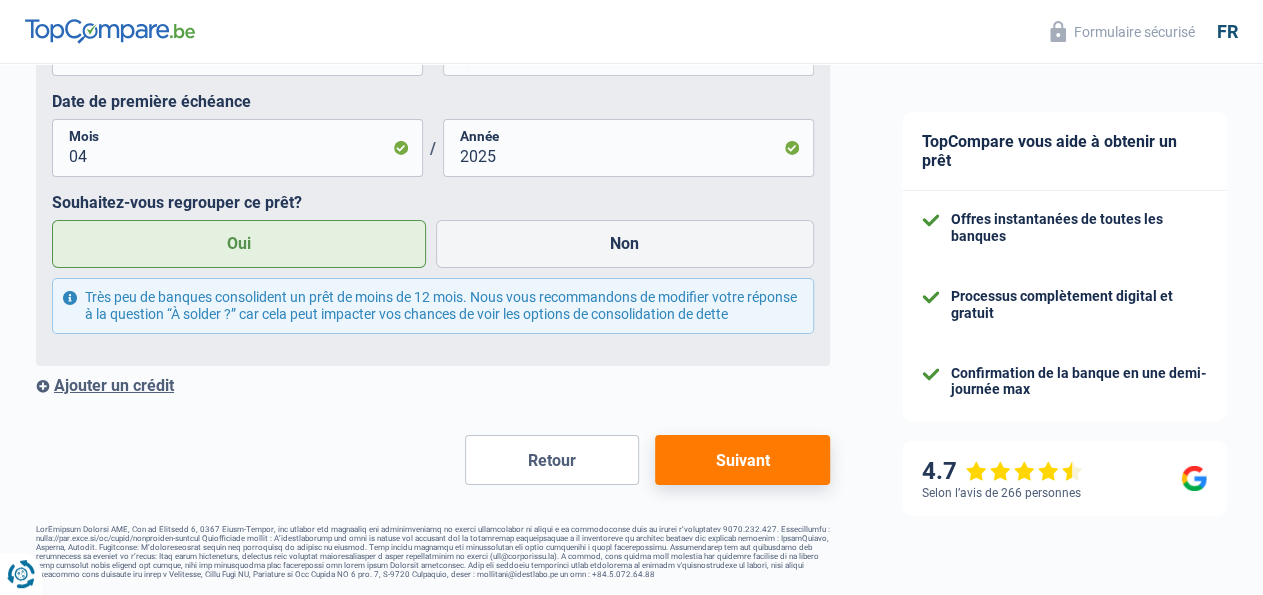 click on "Suivant" at bounding box center (742, 460) 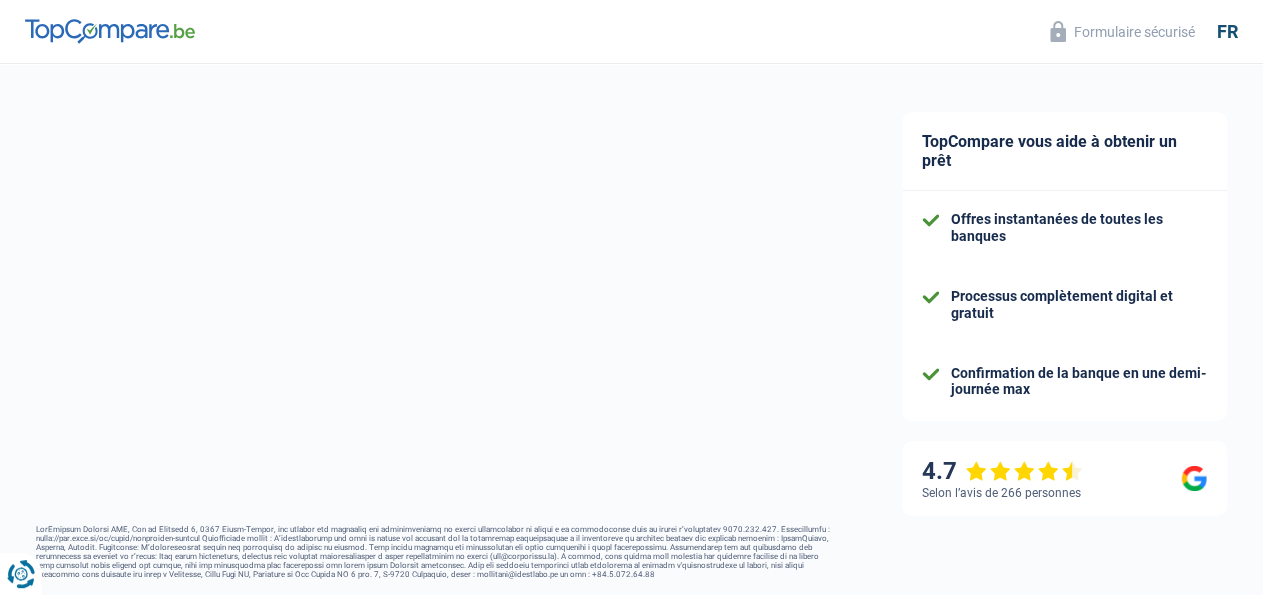 select on "refinancing" 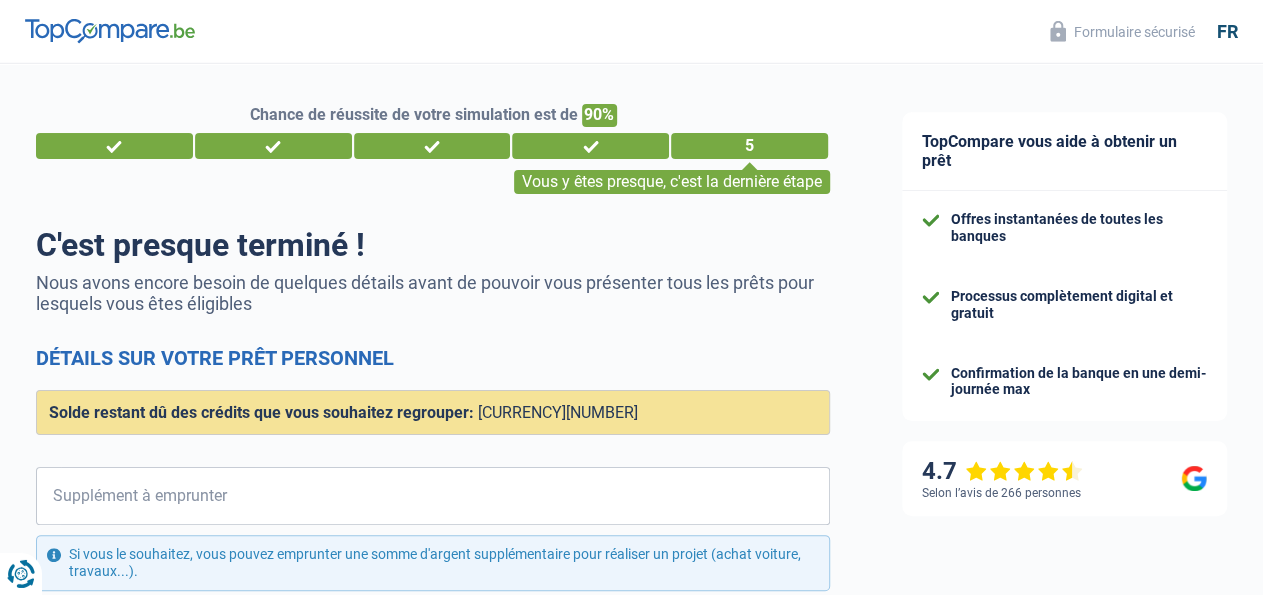 scroll, scrollTop: 0, scrollLeft: 0, axis: both 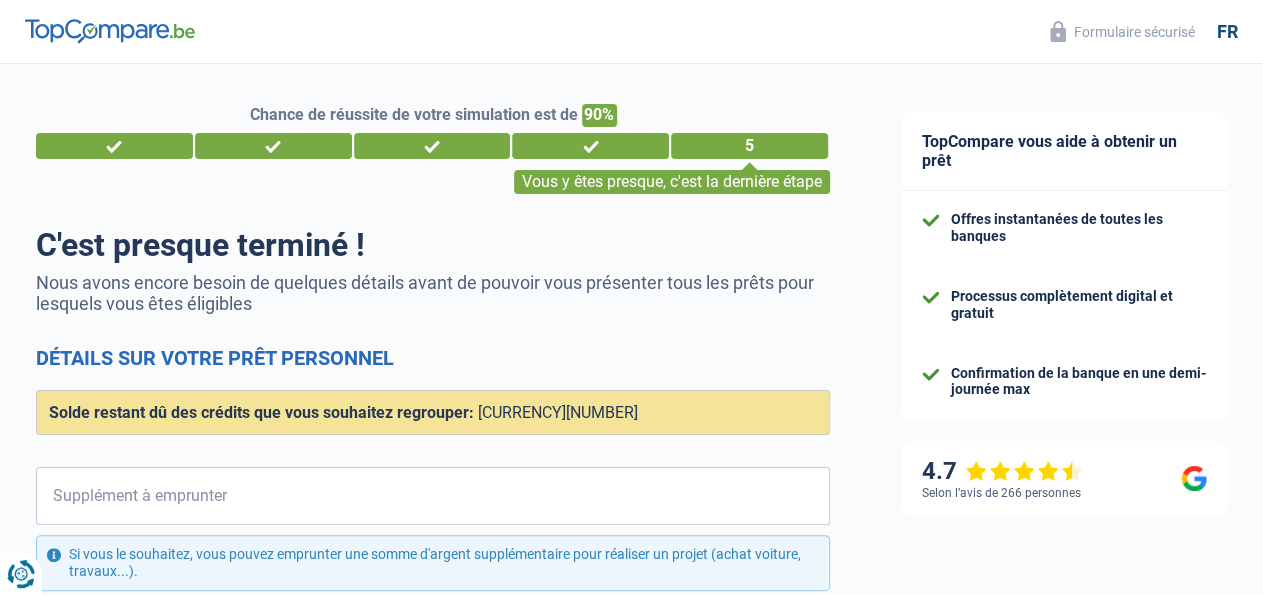 click on "Chance de réussite de votre simulation est de
90%
1
2
3
4
5
Vous y êtes presque, c'est la dernière étape
C'est presque terminé !
Nous avons encore besoin de quelques détails avant de pouvoir vous présenter tous les prêts pour lesquels vous êtes éligibles
Détails sur votre prêt personnel
Confort maison: meubles, textile, peinture, électroménager, outillage non-professionnel Hifi, multimédia, gsm, ordinateur Aménagement: frais d'installation, déménagement Evénement familial: naissance, mariage, divorce, communion, décès Frais médicaux Frais d'études Frais permis de conduire Regroupement d'un ou plusieurs crédits Frais judiciaires Autre" at bounding box center [433, 541] 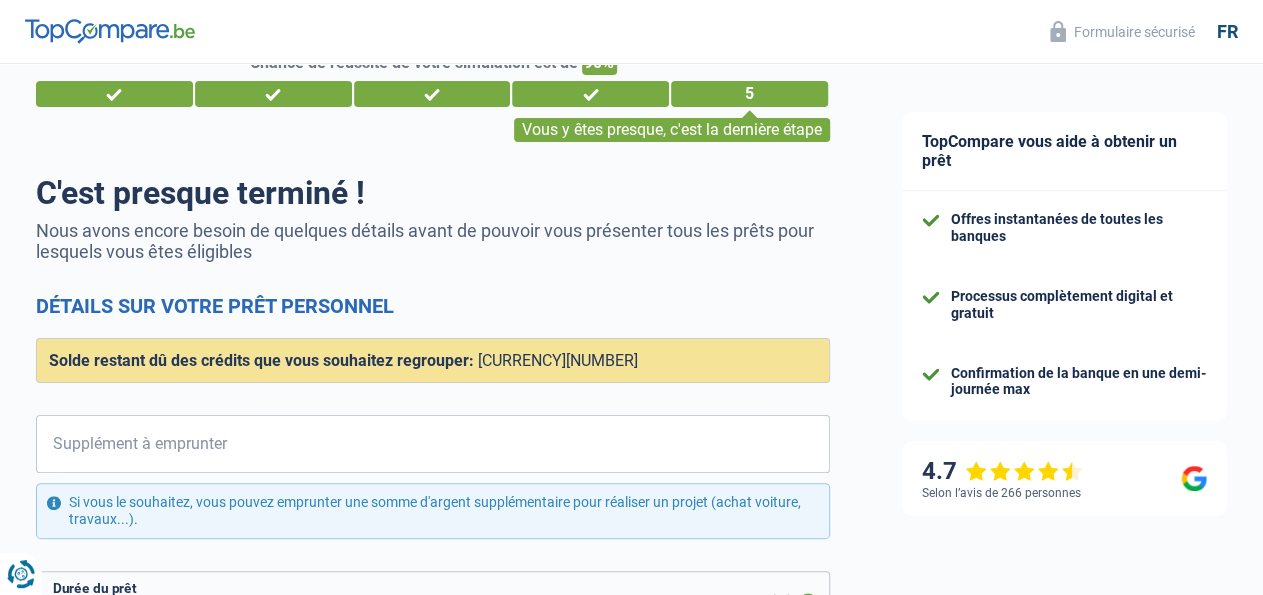 scroll, scrollTop: 0, scrollLeft: 0, axis: both 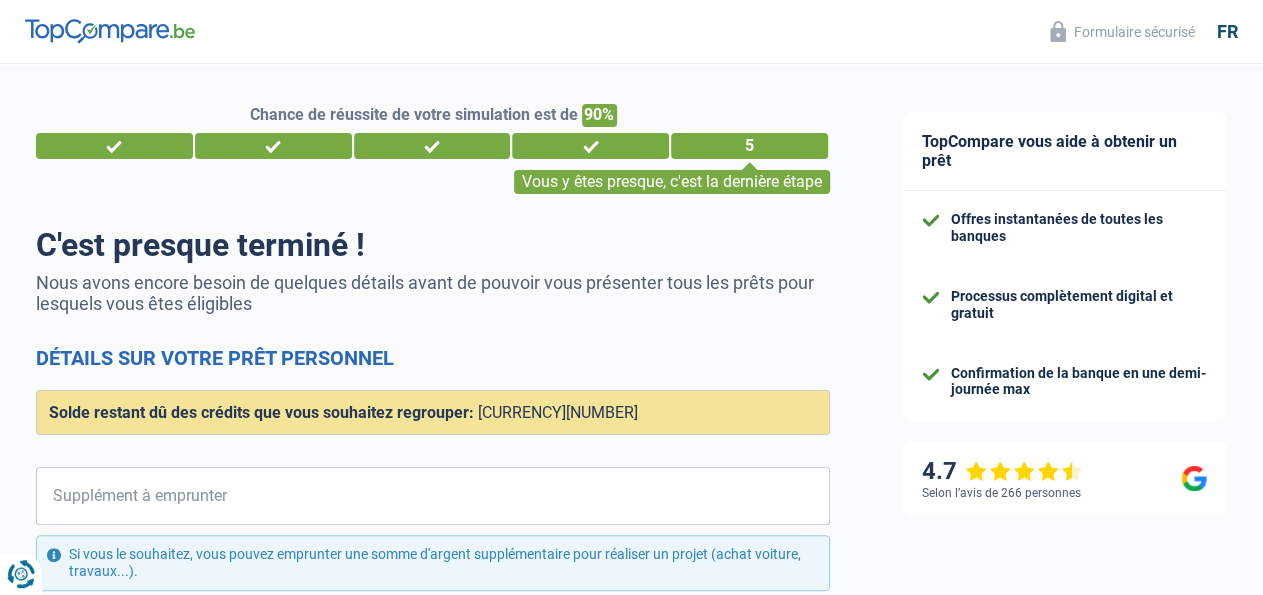 click on "Chance de réussite de votre simulation est de
90%
1
2
3
4
5
Vous y êtes presque, c'est la dernière étape
C'est presque terminé !
Nous avons encore besoin de quelques détails avant de pouvoir vous présenter tous les prêts pour lesquels vous êtes éligibles
Détails sur votre prêt personnel
Confort maison: meubles, textile, peinture, électroménager, outillage non-professionnel Hifi, multimédia, gsm, ordinateur Aménagement: frais d'installation, déménagement Evénement familial: naissance, mariage, divorce, communion, décès Frais médicaux Frais d'études Frais permis de conduire Regroupement d'un ou plusieurs crédits Frais judiciaires Autre" at bounding box center [433, 541] 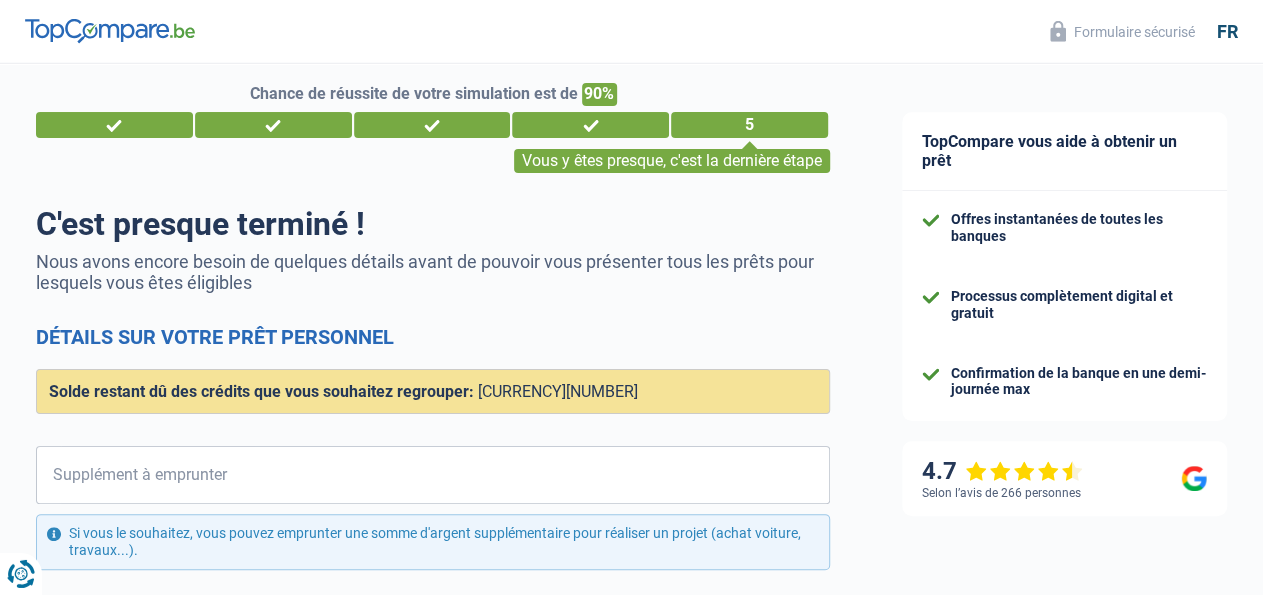 scroll, scrollTop: 0, scrollLeft: 0, axis: both 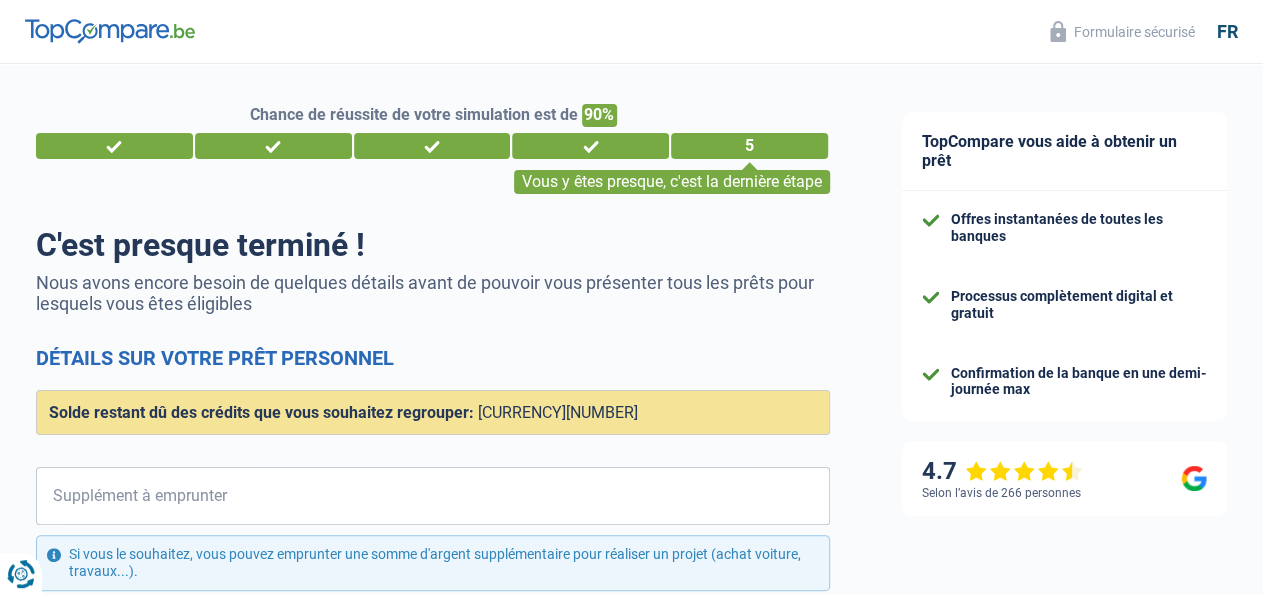 click on "Chance de réussite de votre simulation est de
90%
1
2
3
4
5
Vous y êtes presque, c'est la dernière étape
C'est presque terminé !
Nous avons encore besoin de quelques détails avant de pouvoir vous présenter tous les prêts pour lesquels vous êtes éligibles
Détails sur votre prêt personnel
Confort maison: meubles, textile, peinture, électroménager, outillage non-professionnel Hifi, multimédia, gsm, ordinateur Aménagement: frais d'installation, déménagement Evénement familial: naissance, mariage, divorce, communion, décès Frais médicaux Frais d'études Frais permis de conduire Regroupement d'un ou plusieurs crédits Frais judiciaires Autre" at bounding box center [433, 541] 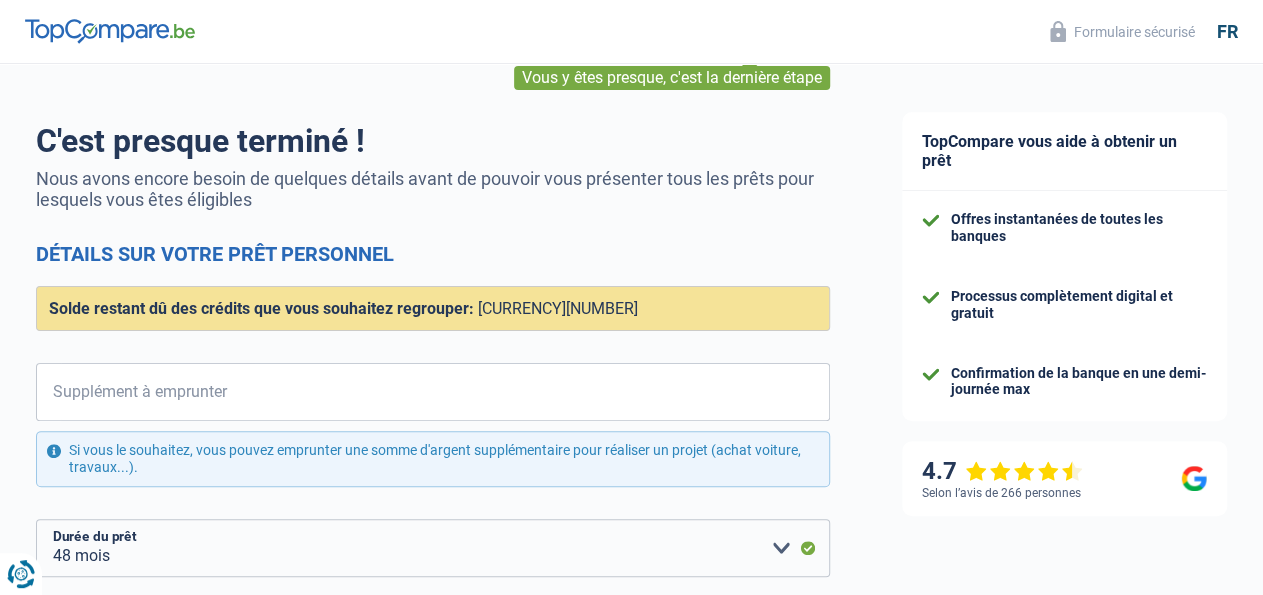 scroll, scrollTop: 0, scrollLeft: 0, axis: both 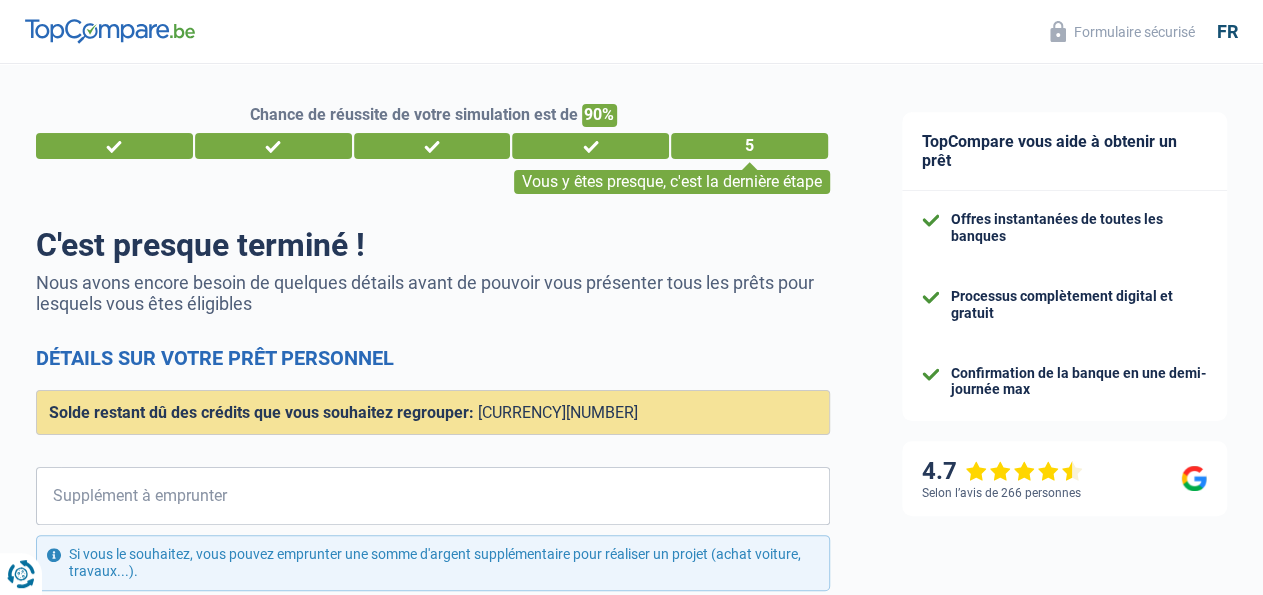 click on "3" at bounding box center [432, 146] 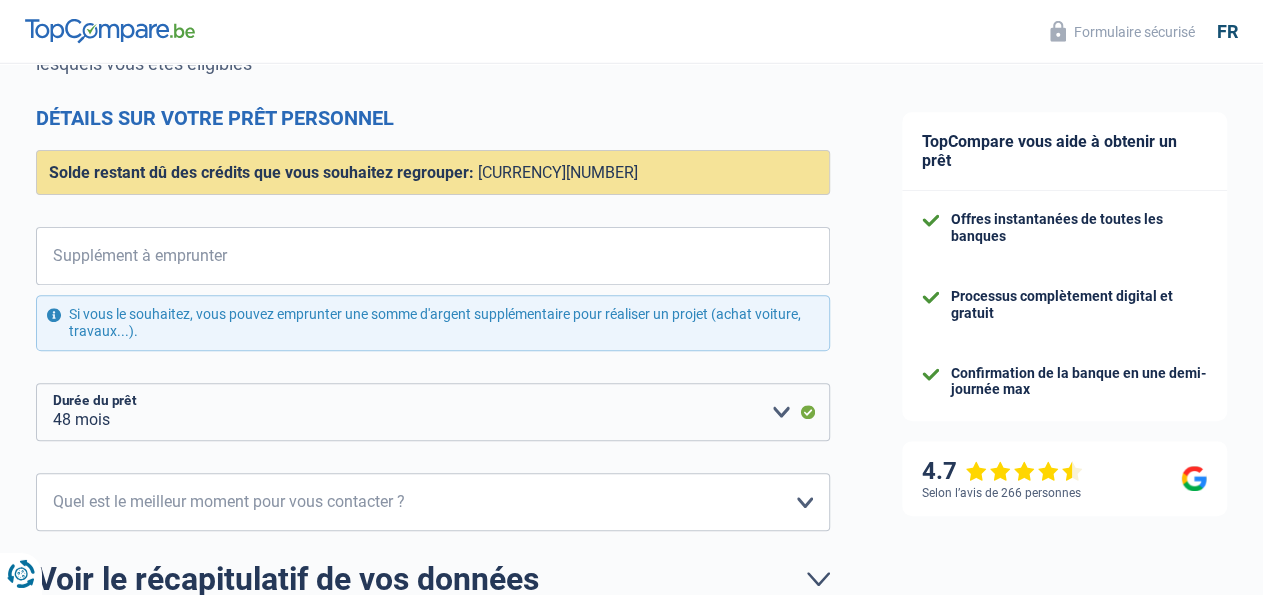 scroll, scrollTop: 442, scrollLeft: 0, axis: vertical 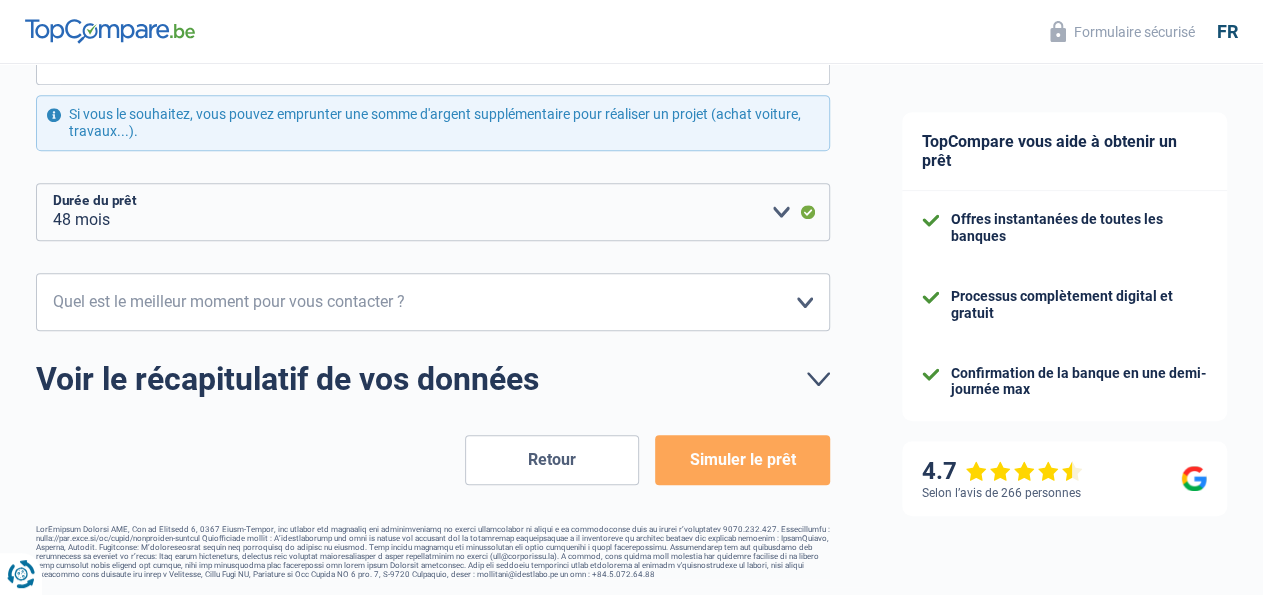 click on "Retour" at bounding box center (552, 460) 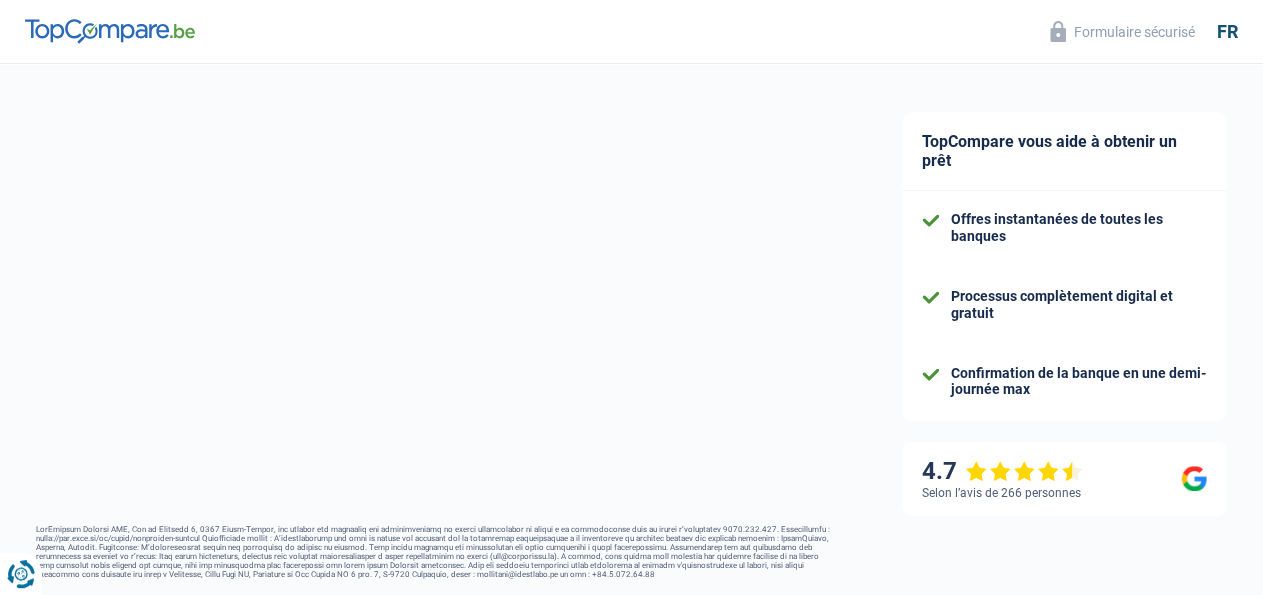select on "publicEmployee" 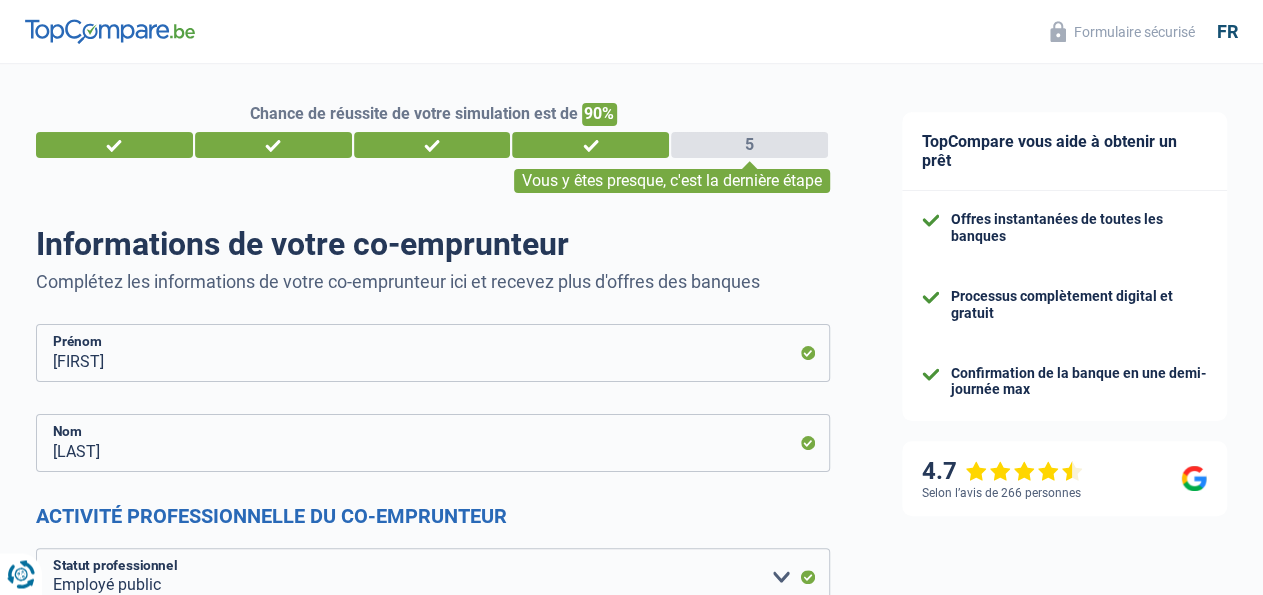 scroll, scrollTop: 0, scrollLeft: 0, axis: both 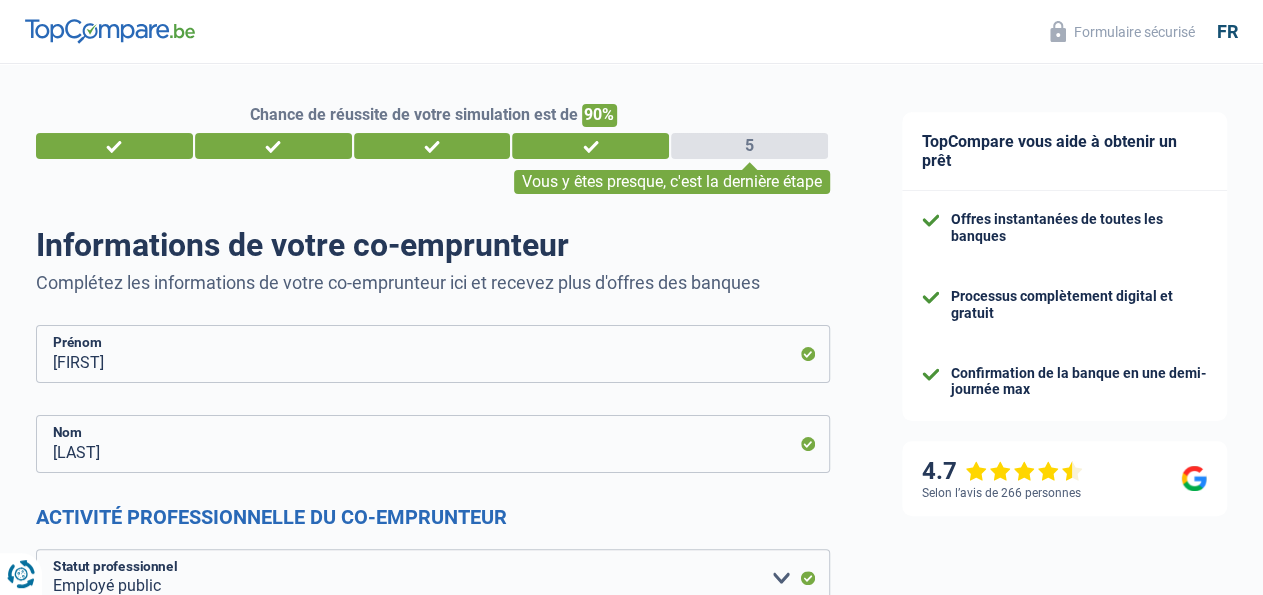 click on "Chance de réussite de votre simulation est de
90%
1
2
3
4
5
Vous y êtes presque, c'est la dernière étape
Informations de votre co-emprunteur
Complétez les informations de votre co-emprunteur ici et recevez plus d'offres des banques
NICOLAS
Prénom
BAUSIERE
Nom
Activité professionnelle du co-emprunteur
Ouvrier Employé privé Employé public Invalide Indépendant Pensionné Chômeur Mutuelle Femme au foyer Sans profession Allocataire sécurité/Intégration social (SPF Sécurité Sociale, CPAS) Etudiant Profession libérale Commerçant Rentier Pré-pensionné" at bounding box center (433, 1992) 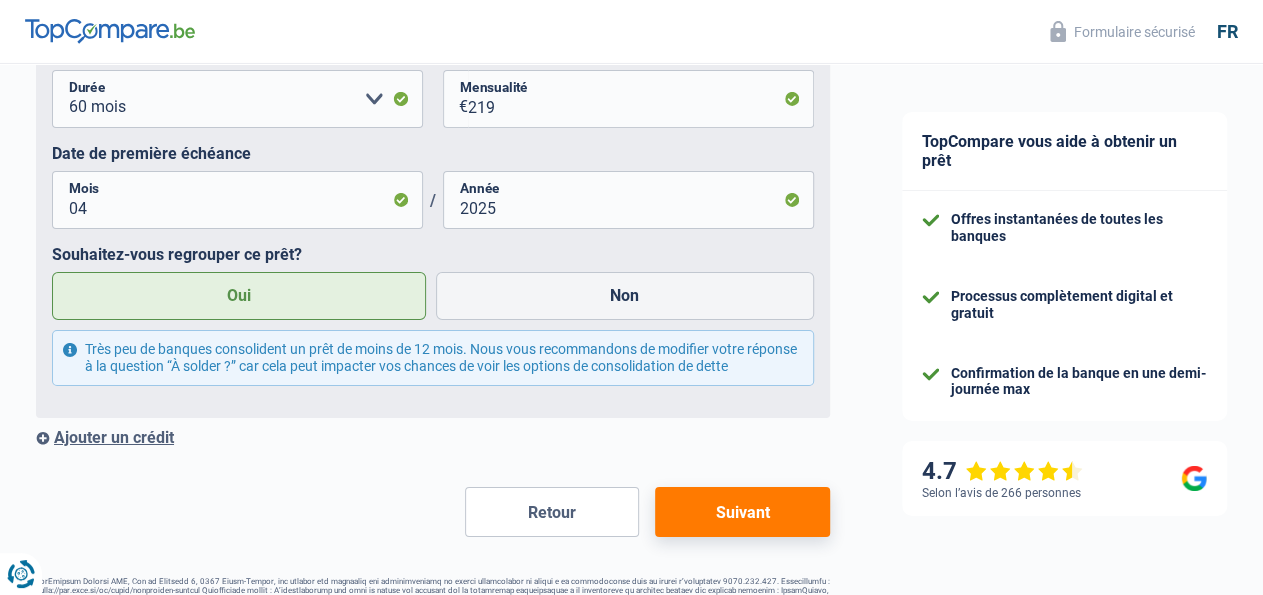 scroll, scrollTop: 3366, scrollLeft: 0, axis: vertical 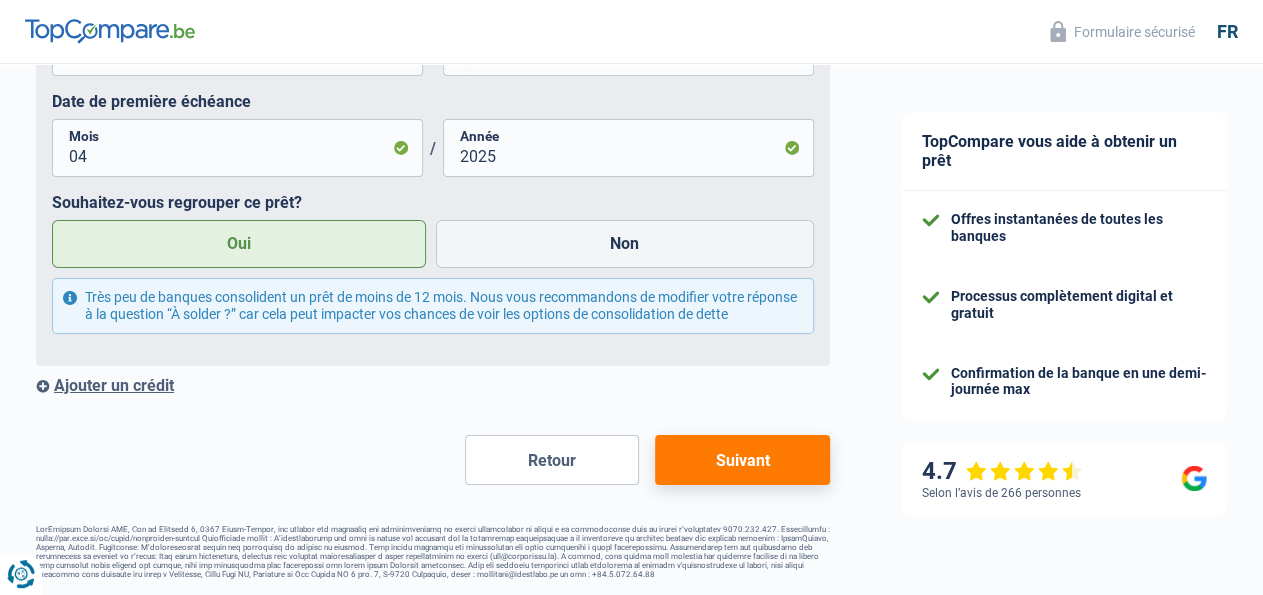 click on "Retour" at bounding box center (552, 460) 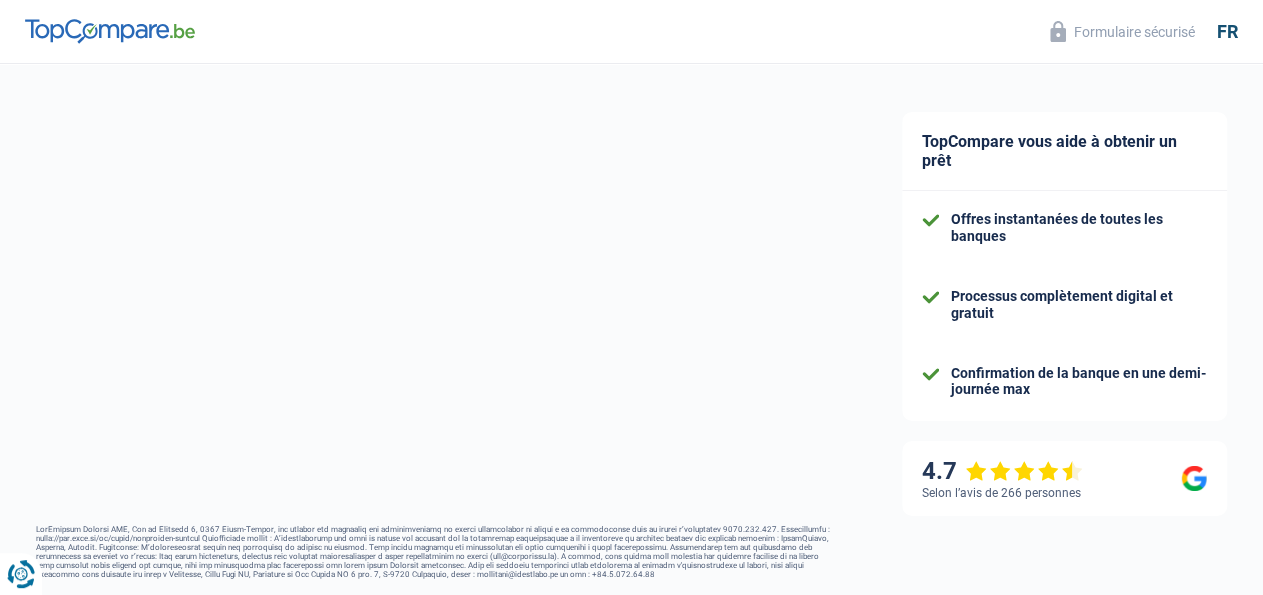 select on "familyAllowances" 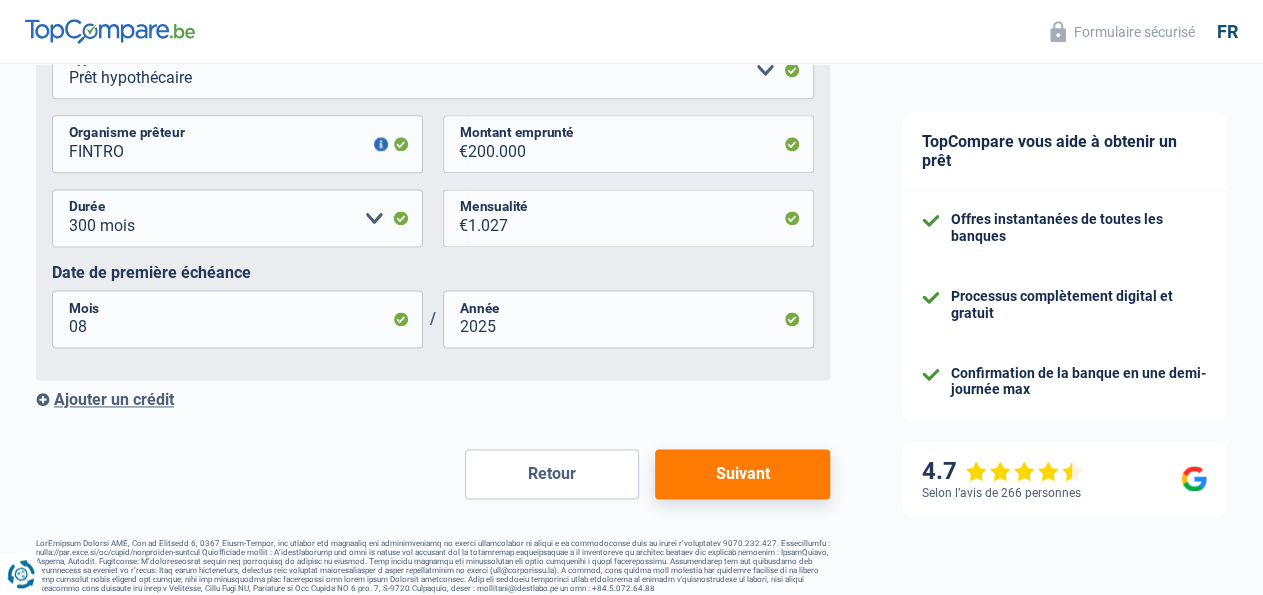 scroll, scrollTop: 1248, scrollLeft: 0, axis: vertical 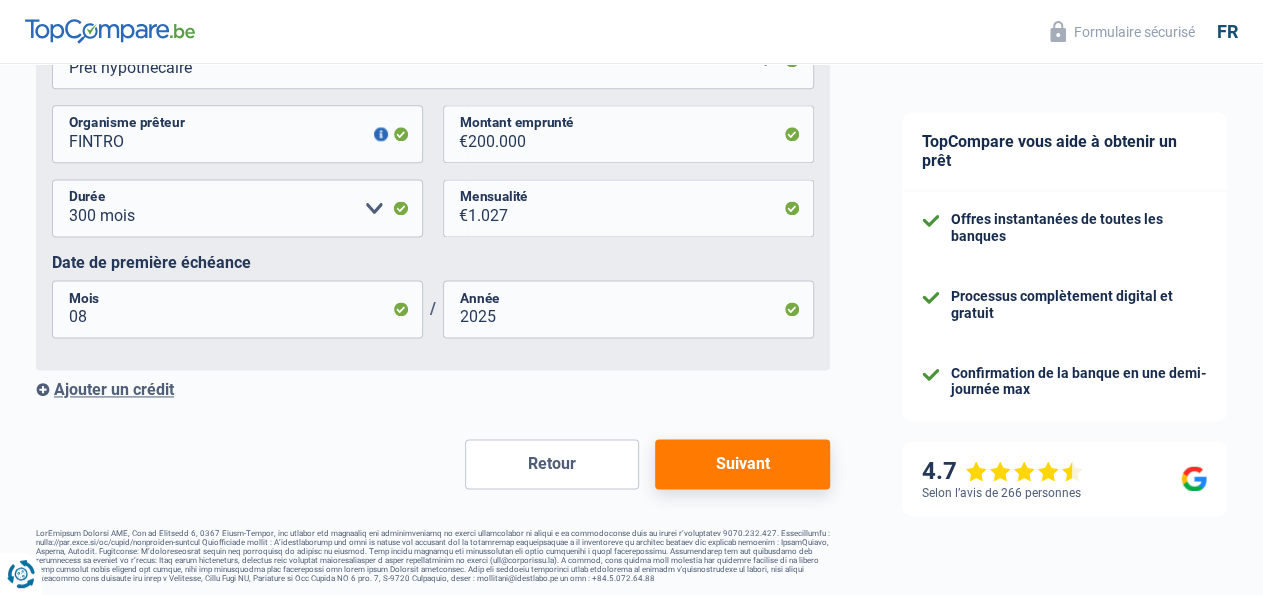 click on "Retour" at bounding box center [552, 464] 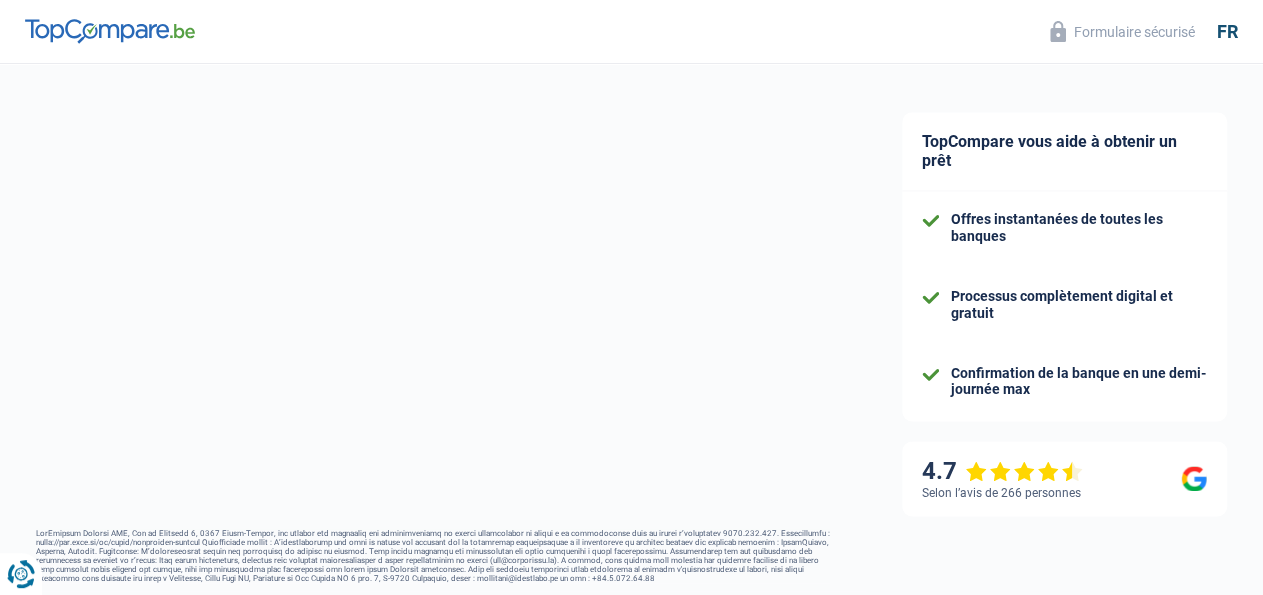 select on "married" 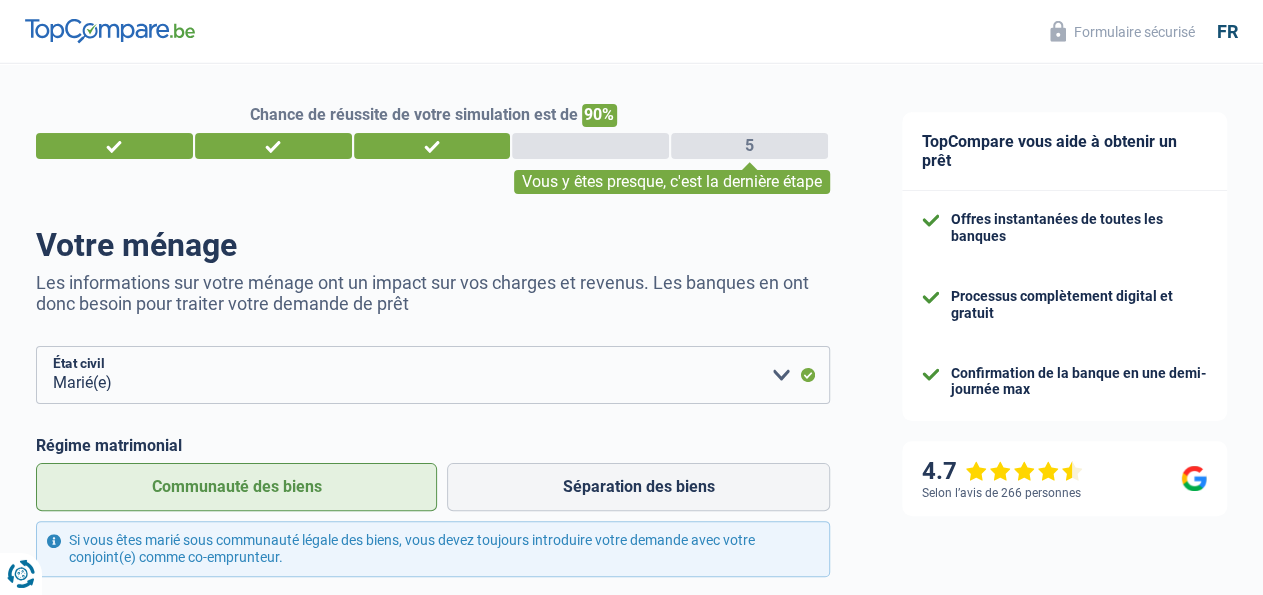 scroll, scrollTop: 0, scrollLeft: 0, axis: both 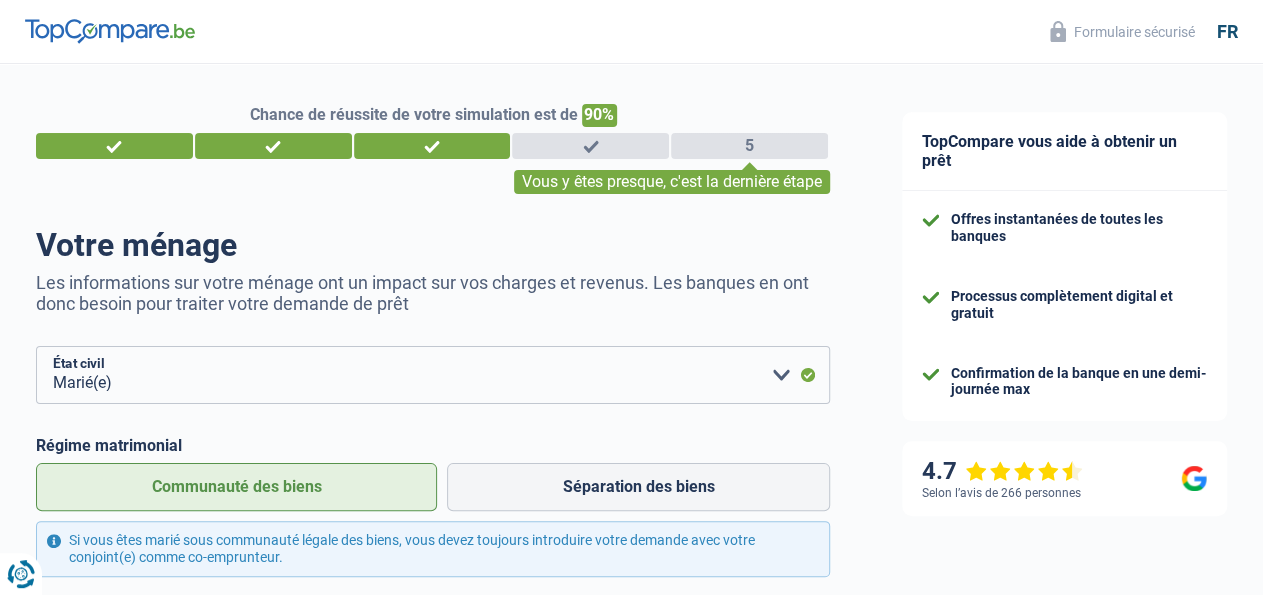 click on "TopCompare vous aide à obtenir un prêt
Offres instantanées de toutes les banques
Processus complètement digital et gratuit
Confirmation de la banque en une demi-journée max
4.7
Selon l’avis de 266 personnes
Formulaire sécurisé" at bounding box center (1064, 975) 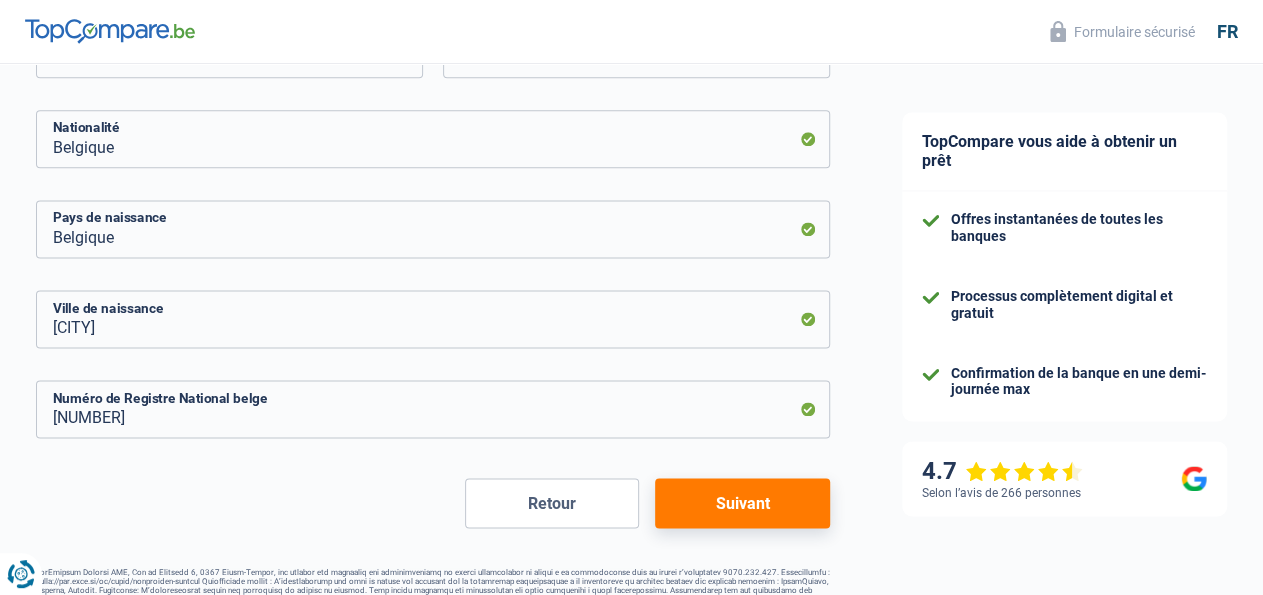 scroll, scrollTop: 1294, scrollLeft: 0, axis: vertical 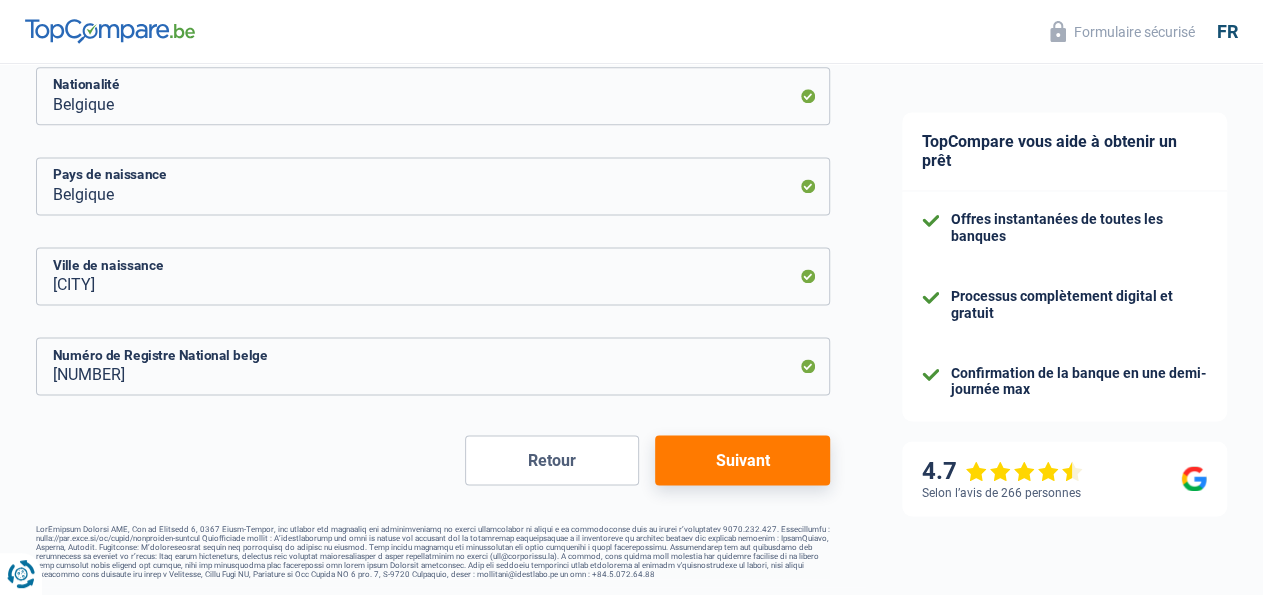 click on "Chance de réussite de votre simulation est de
90%
1
2
3
4
5
Vous y êtes presque, c'est la dernière étape
Votre ménage
Les informations sur votre ménage ont un impact sur vos charges et revenus. Les banques en ont donc besoin pour traiter votre demande de prêt
Célibataire Marié(e) Cohabitant(e) légal(e) Divorcé(e) Veuf(ve) Séparé (de fait)
Veuillez sélectionner une option
État civil
Régime matrimonial
Communauté des biens
Séparation des biens
Nombre de personnes à charge" at bounding box center (433, -304) 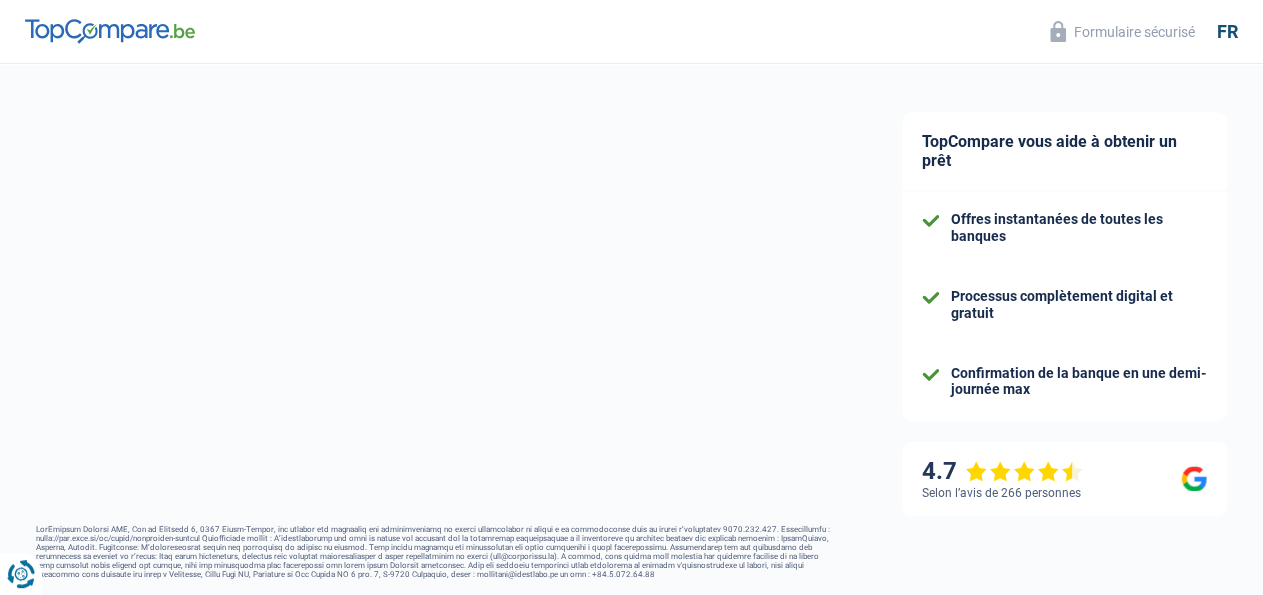 select on "familyAllowances" 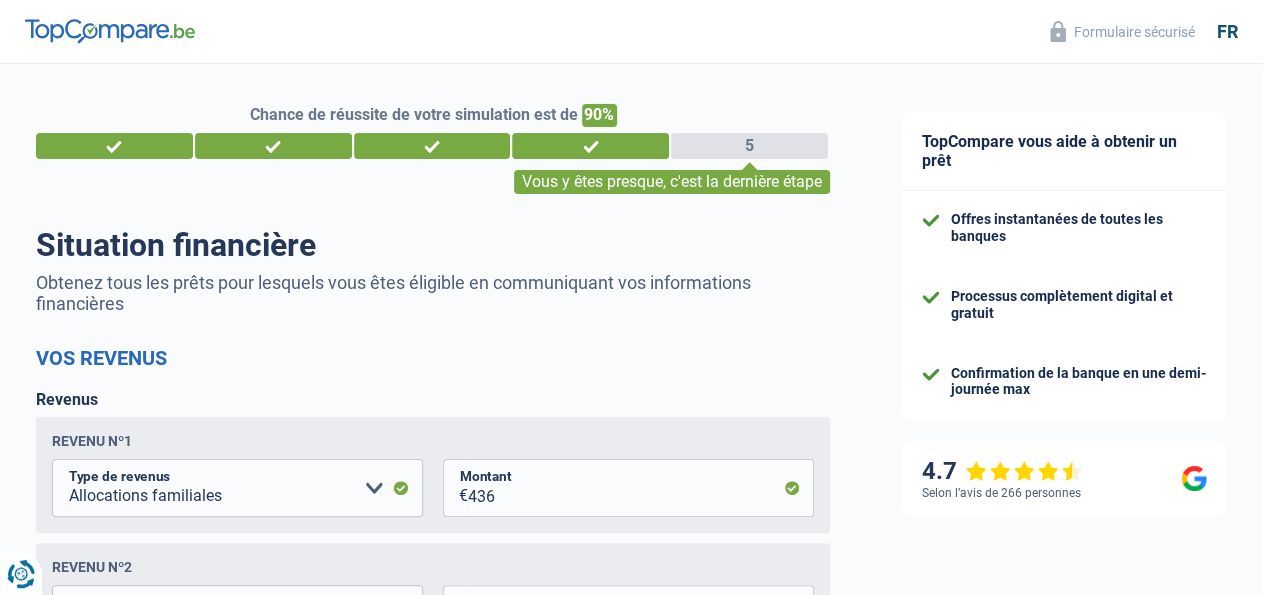 scroll, scrollTop: 0, scrollLeft: 0, axis: both 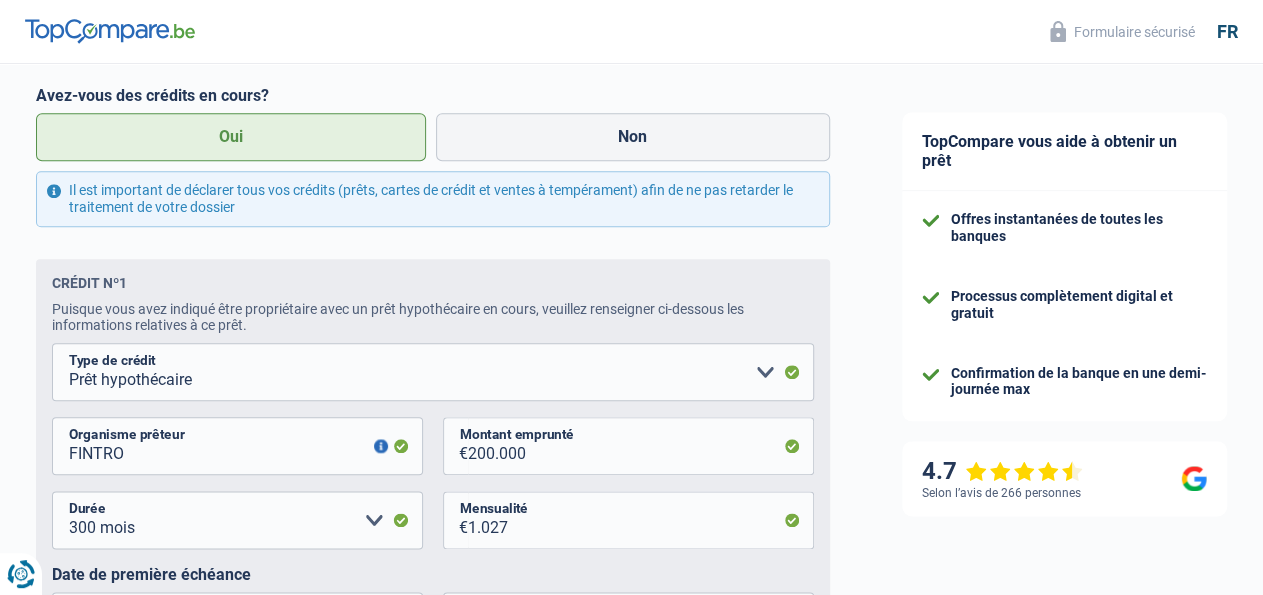 click on "Chance de réussite de votre simulation est de
90%
1
2
3
4
5
Vous y êtes presque, c'est la dernière étape
Situation financière
Obtenez tous les prêts pour lesquels vous êtes éligible en communiquant vos informations financières
Vos revenus
Revenus
Revenu nº1
Allocation d'handicap Allocations chômage Allocations familiales Chèques repas Complément d'entreprise Indemnité mutuelle Indépendant complémentaire Mensuel net Pension Pension alimentaire Pension d'invalidité Revenu d'intégration sociale Revenus locatifs Autres revenus
Type de revenus
436" at bounding box center (433, 11) 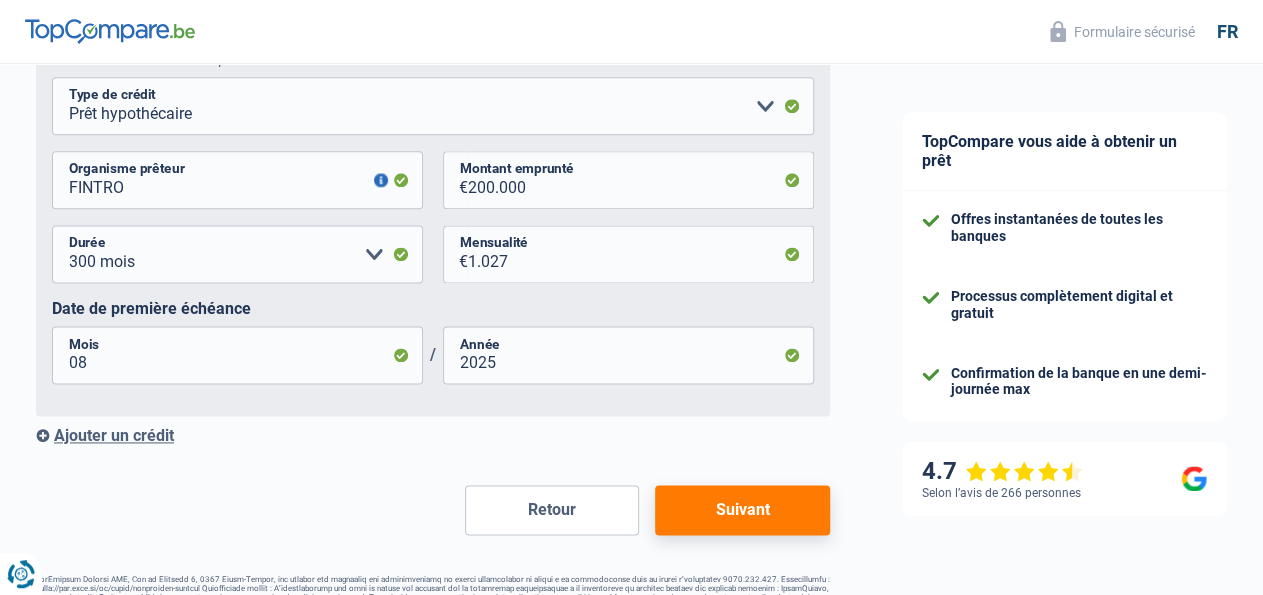 scroll, scrollTop: 1260, scrollLeft: 0, axis: vertical 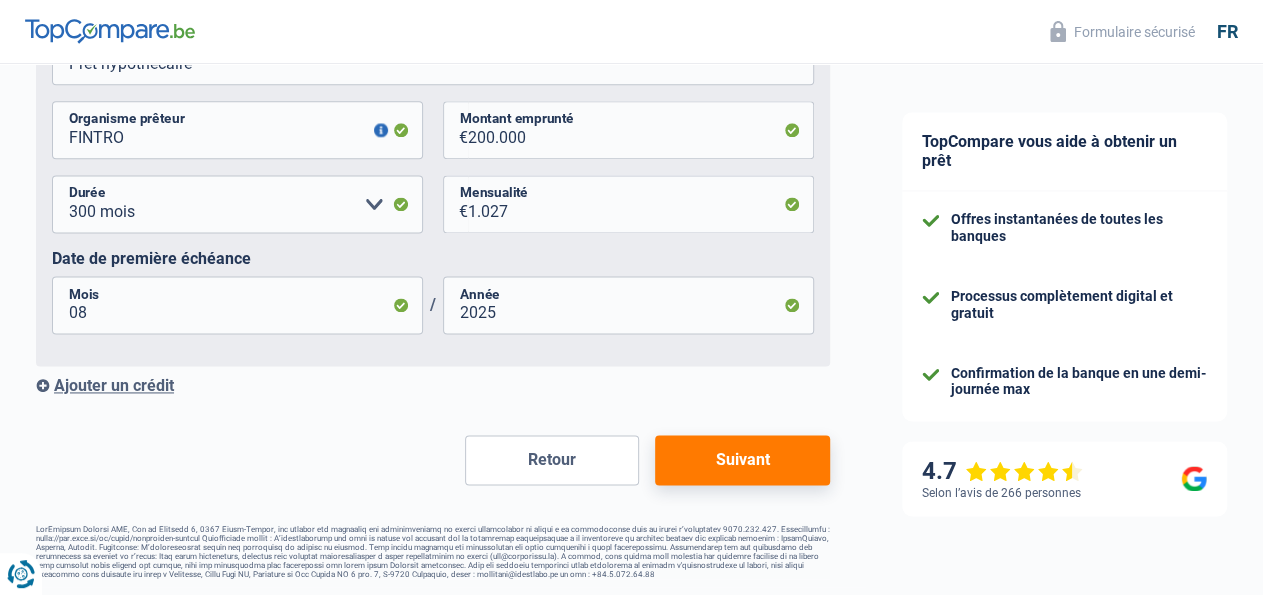 click on "Ajouter un crédit" at bounding box center (433, 385) 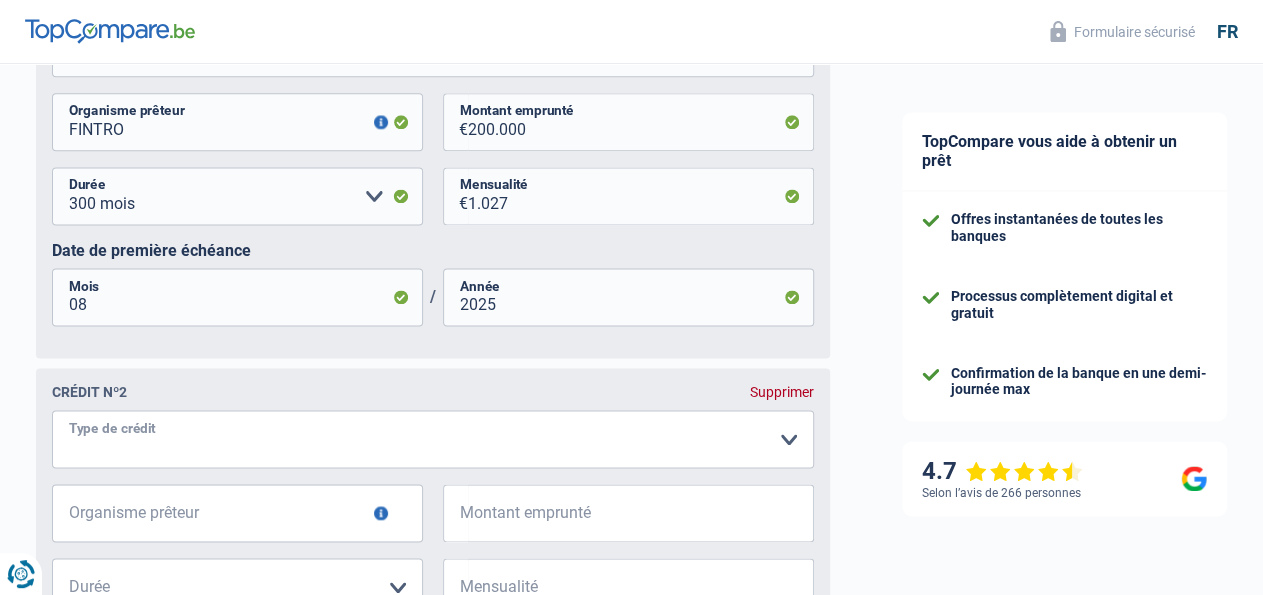 click on "Carte ou ouverture de crédit Prêt hypothécaire Vente à tempérament Prêt à tempérament Prêt rénovation Prêt voiture Regroupement d'un ou plusieurs crédits
Veuillez sélectionner une option" at bounding box center [433, 439] 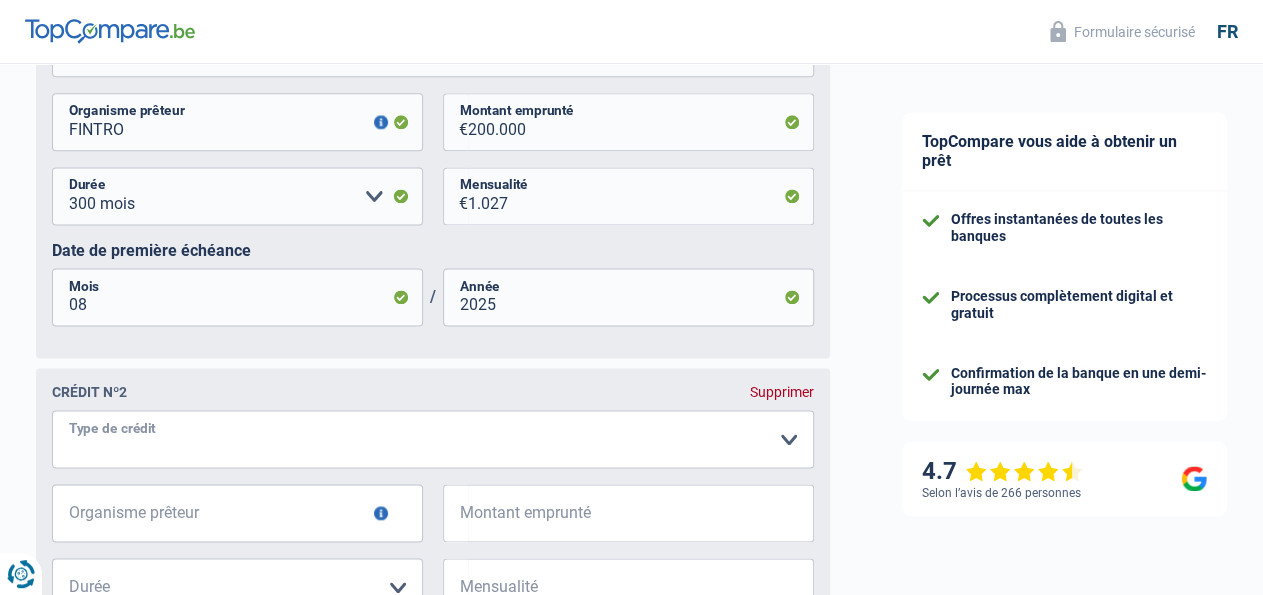 select on "personalLoan" 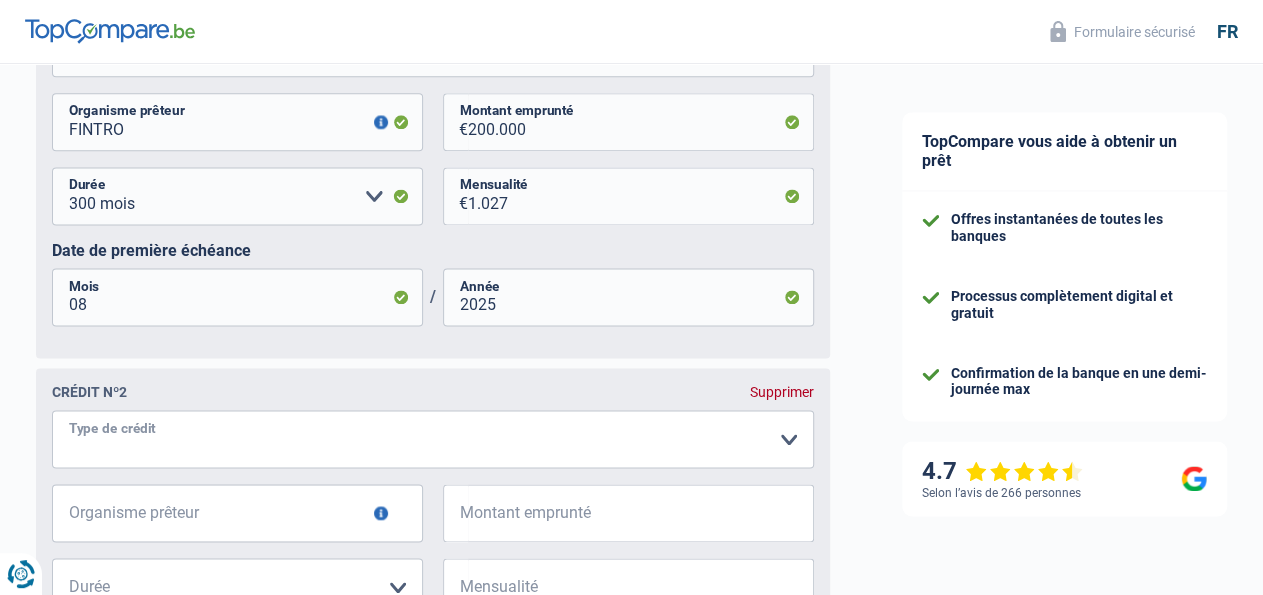 click on "Prêt à tempérament" at bounding box center (0, 0) 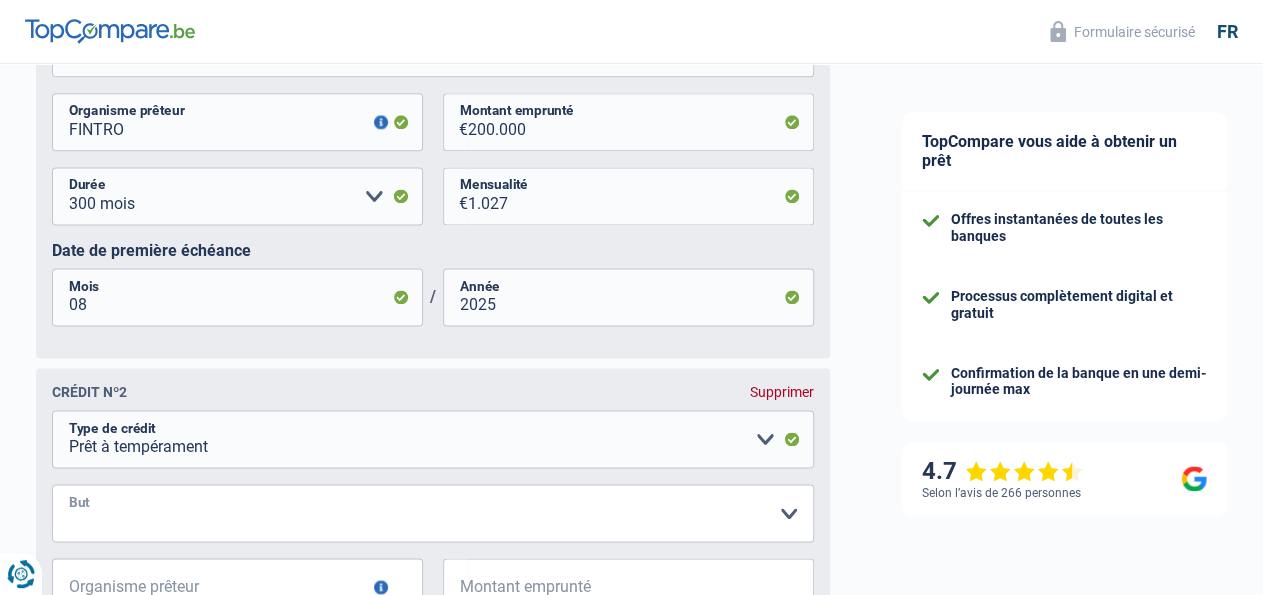 click on "Confort maison: meubles, textile, peinture, électroménager, outillage non-professionnel, Hifi, multimédia, gsm, ordinateur, Frais installation, déménagement Evénement familial: naissance, mariage, divorce, communion, décès Frais médicaux Frais d'études Remboursement prêt Frais permis de conduire Loisirs: voyage, sport, musique Petits travaux maison et jardin Frais divers (max 2.000€) Frais judiciaires Réparation voiture Autre
Veuillez sélectionner une option" at bounding box center [433, 513] 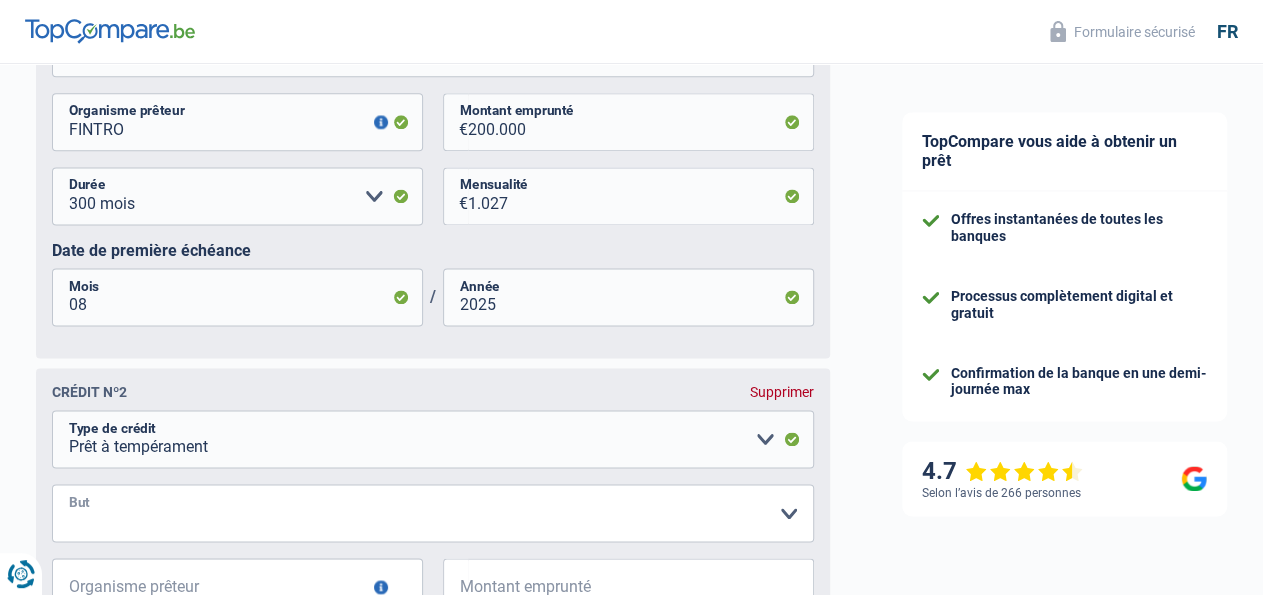 select on "homeFurnishingOrRelocation" 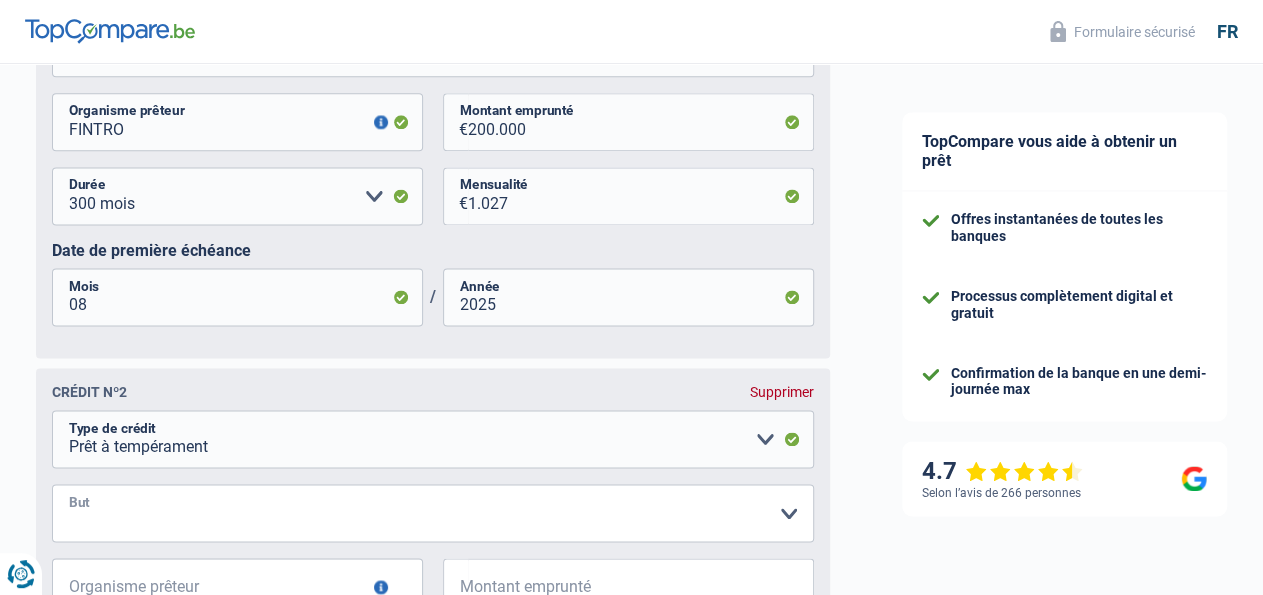 click on "Confort maison: meubles, textile, peinture, électroménager, outillage non-professionnel, Hifi, multimédia, gsm, ordinateur, Frais installation, déménagement" at bounding box center (0, 0) 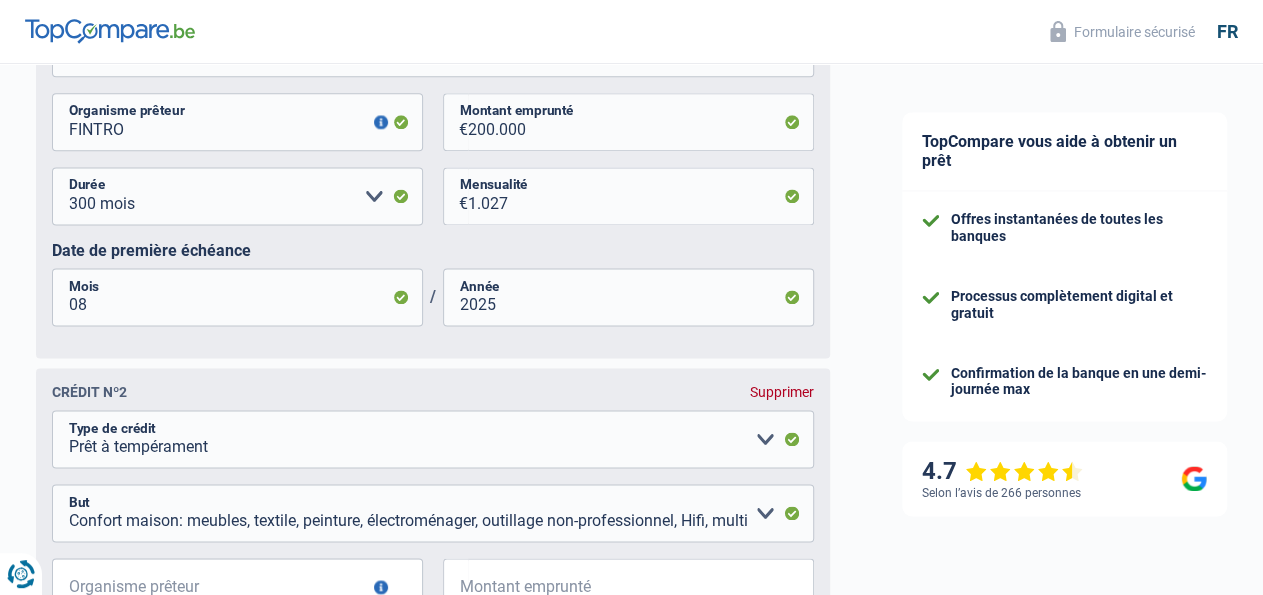 click on "Chance de réussite de votre simulation est de
90%
1
2
3
4
5
Vous y êtes presque, c'est la dernière étape
Situation financière
Obtenez tous les prêts pour lesquels vous êtes éligible en communiquant vos informations financières
Vos revenus
Revenus
Revenu nº1
Allocation d'handicap Allocations chômage Allocations familiales Chèques repas Complément d'entreprise Indemnité mutuelle Indépendant complémentaire Mensuel net Pension Pension alimentaire Pension d'invalidité Revenu d'intégration sociale Revenus locatifs Autres revenus
Type de revenus
436" at bounding box center (433, -35) 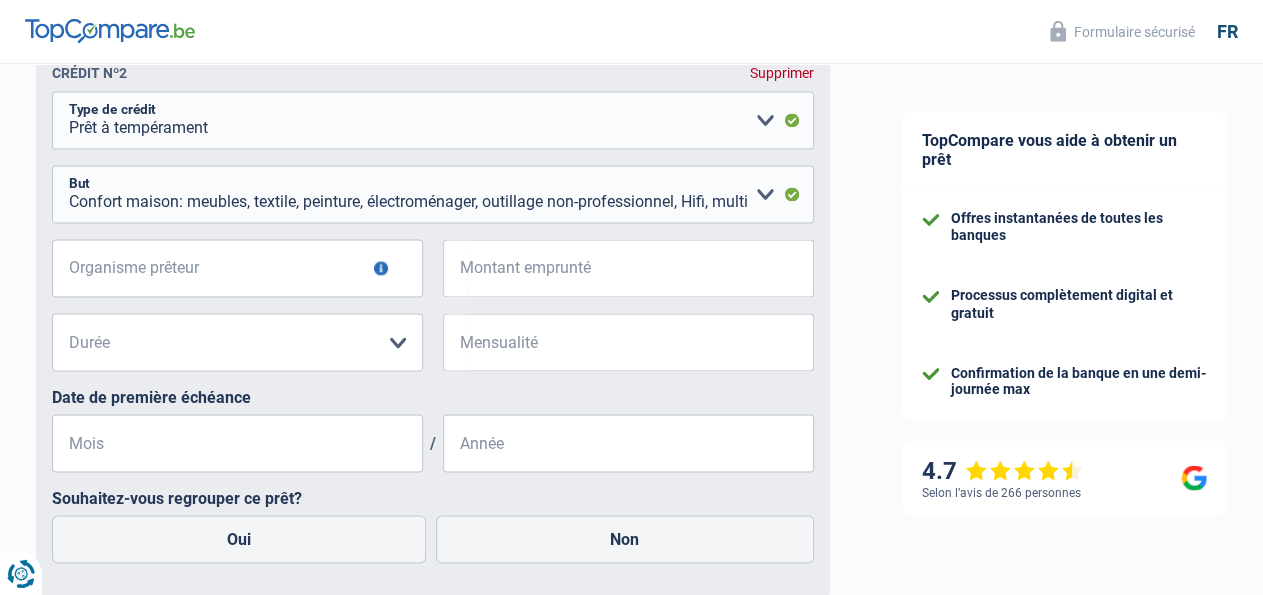 scroll, scrollTop: 1624, scrollLeft: 0, axis: vertical 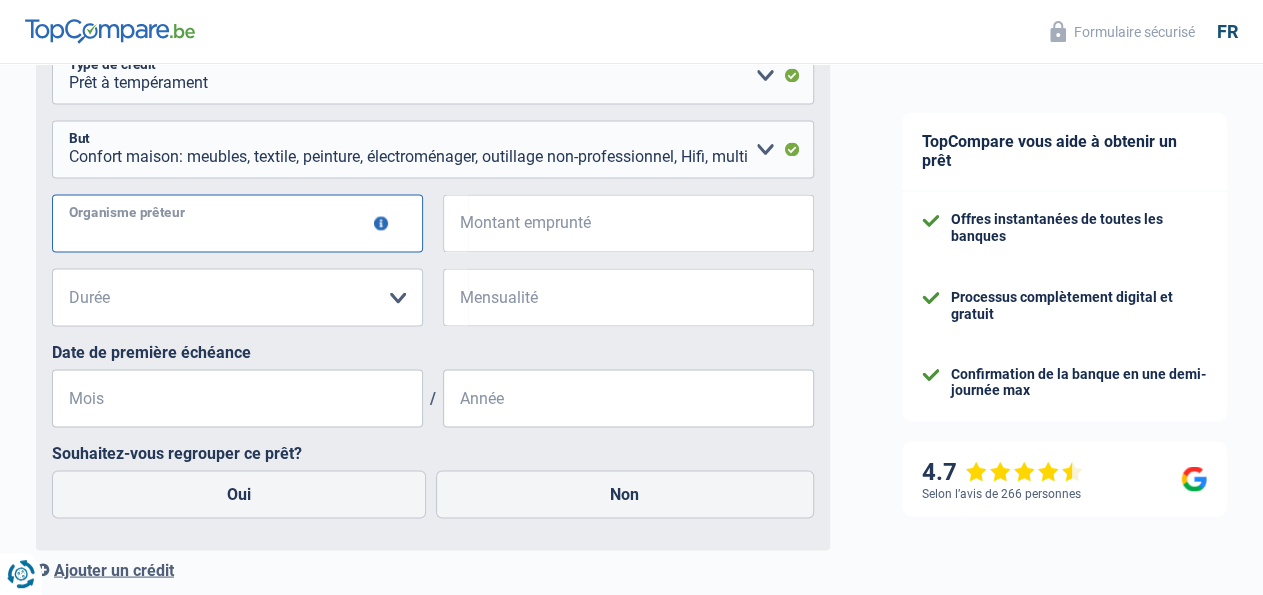 click on "Organisme prêteur" at bounding box center (237, 223) 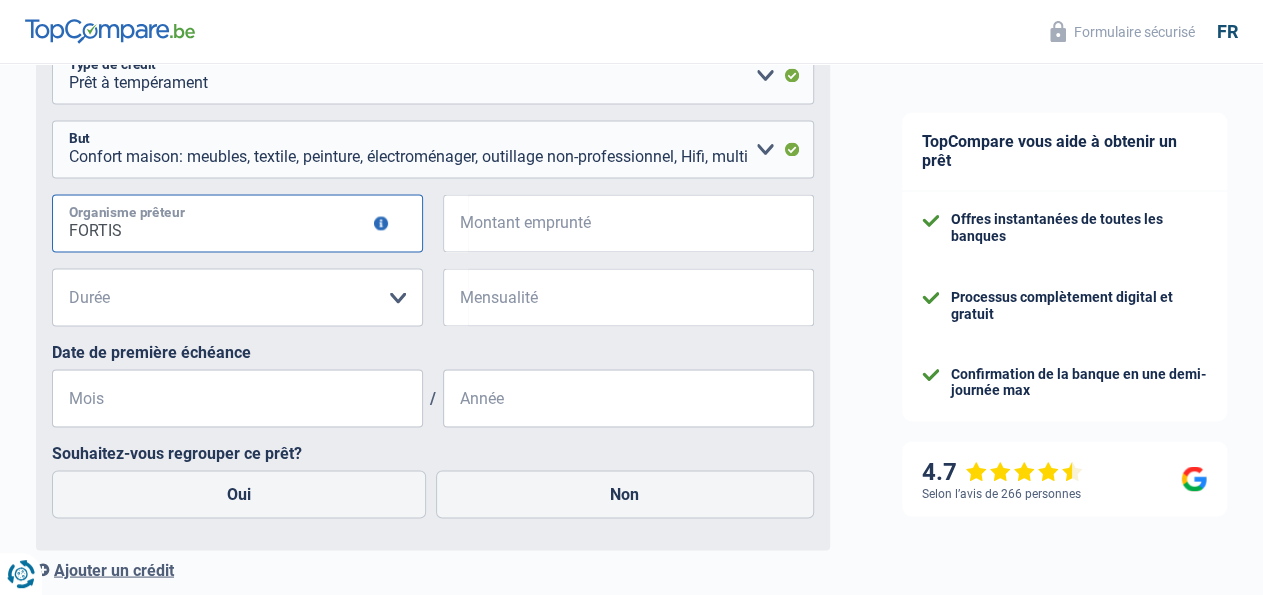 type on "FORTIS" 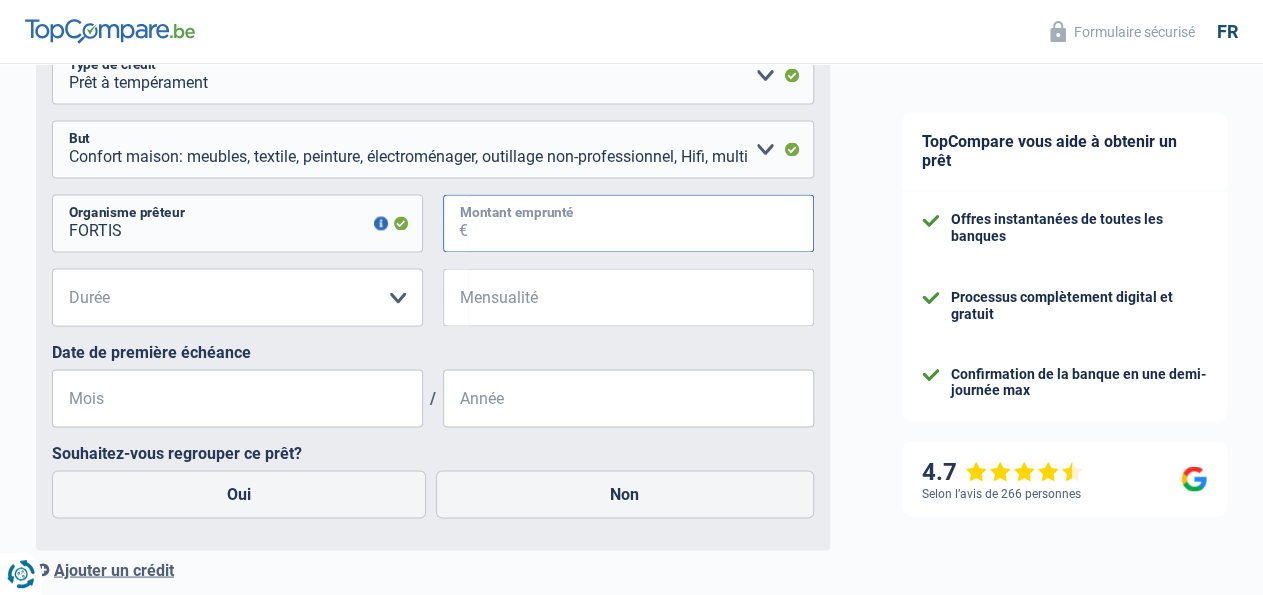 click on "Montant emprunté" at bounding box center [641, 223] 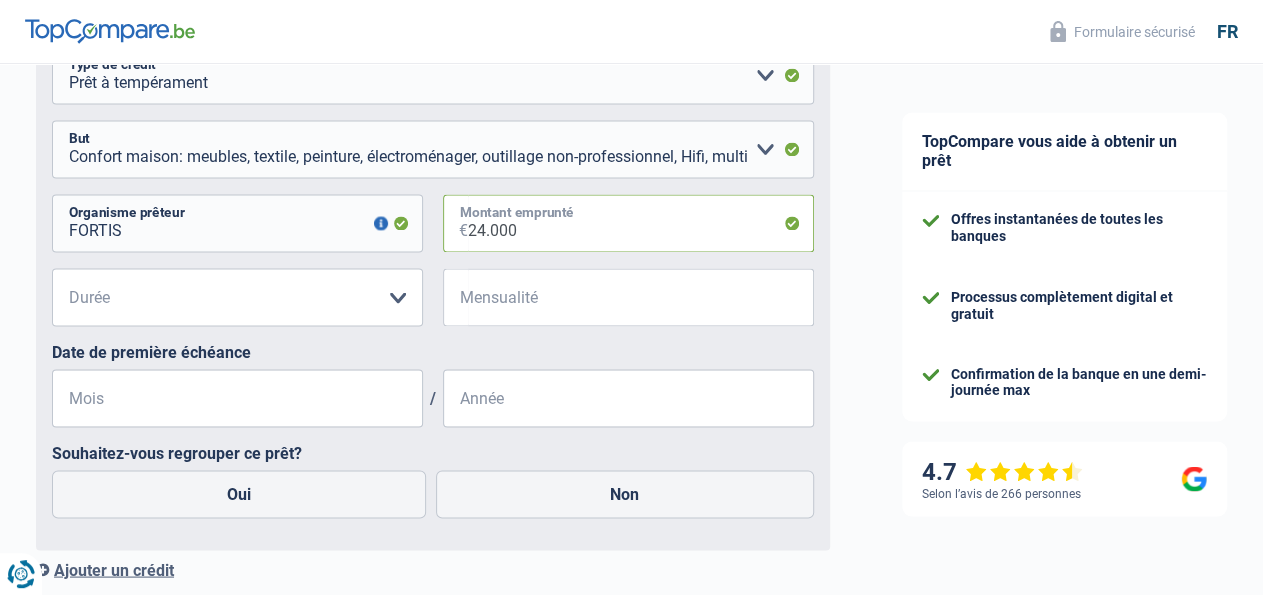 type on "24.000" 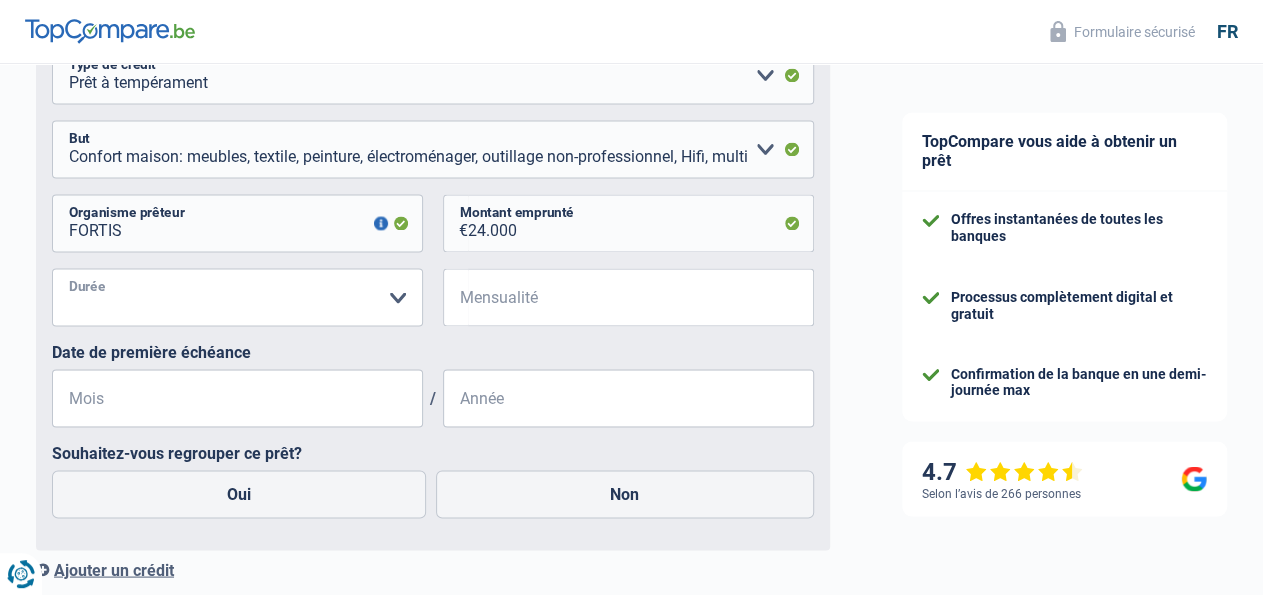 click on "12 mois 18 mois 24 mois 30 mois 36 mois 42 mois 48 mois 60 mois 72 mois 84 mois 96 mois 120 mois
Veuillez sélectionner une option" at bounding box center [237, 297] 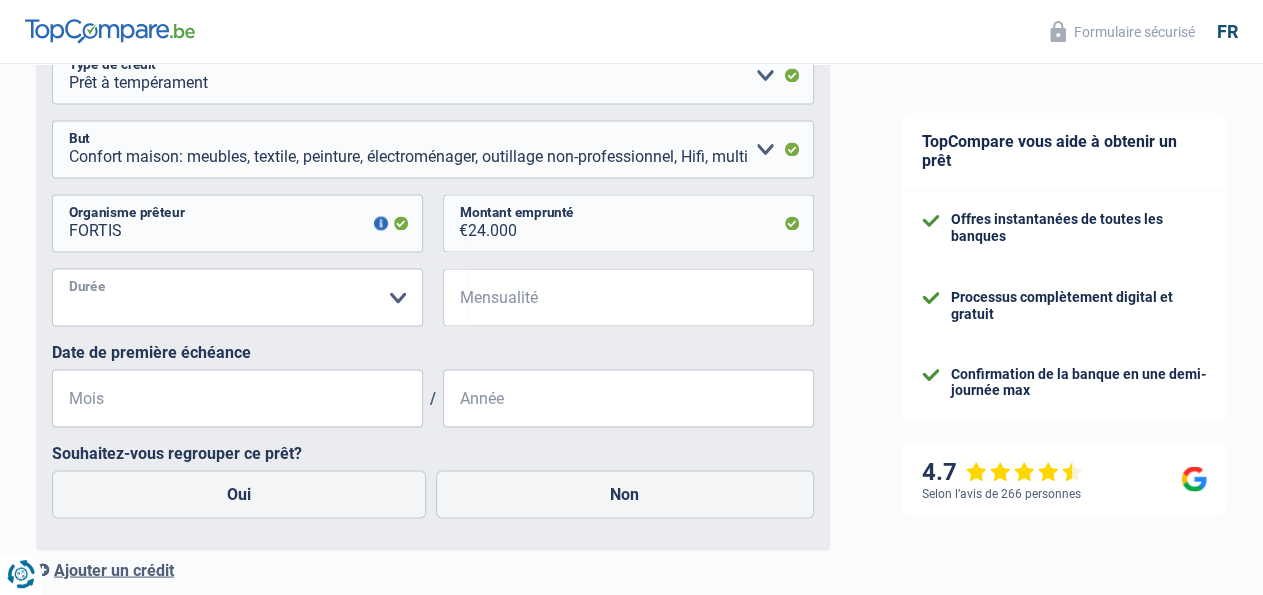 select on "120" 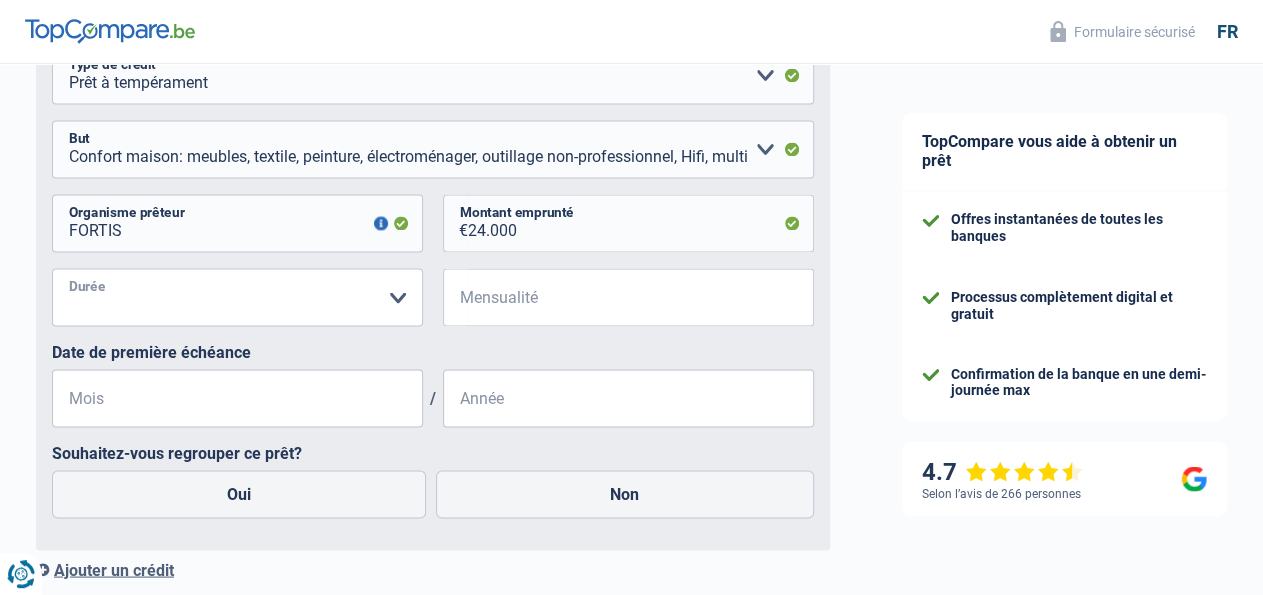 click on "120 mois" at bounding box center (0, 0) 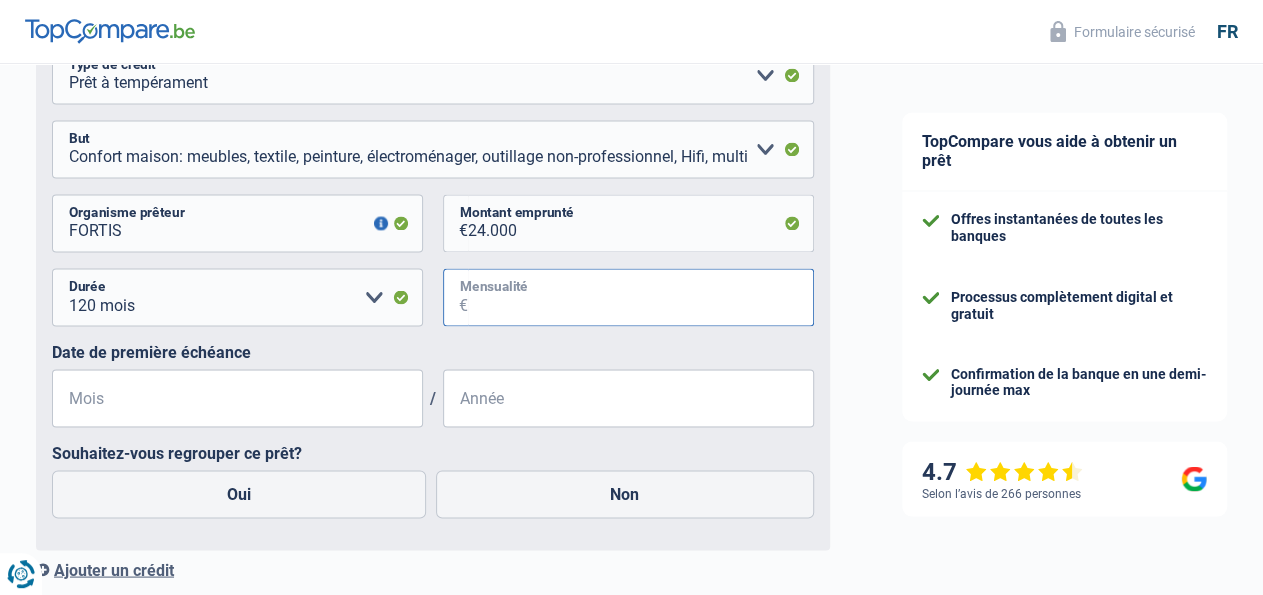 click on "Mensualité" at bounding box center [641, 297] 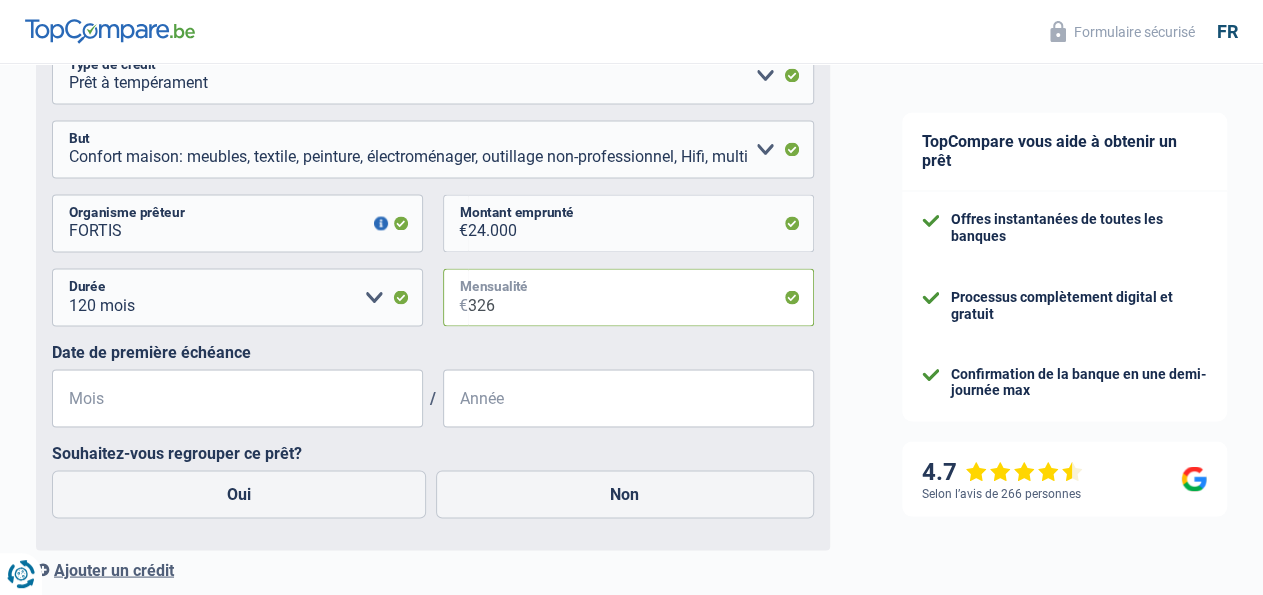 type on "326" 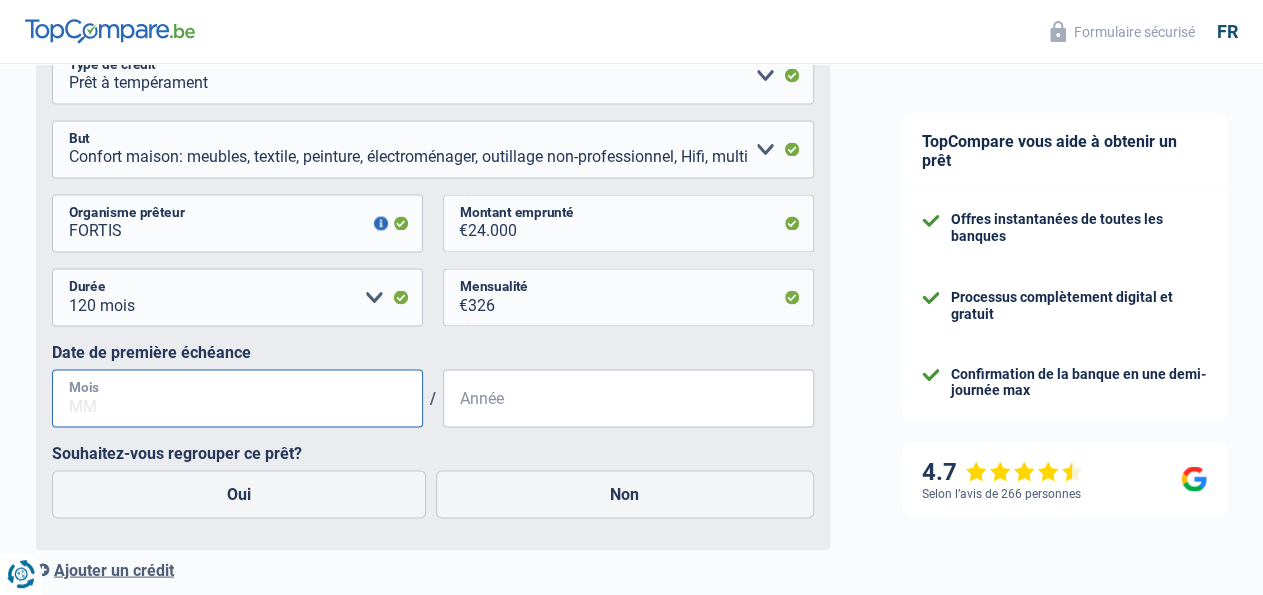 click on "Mois" at bounding box center [237, 398] 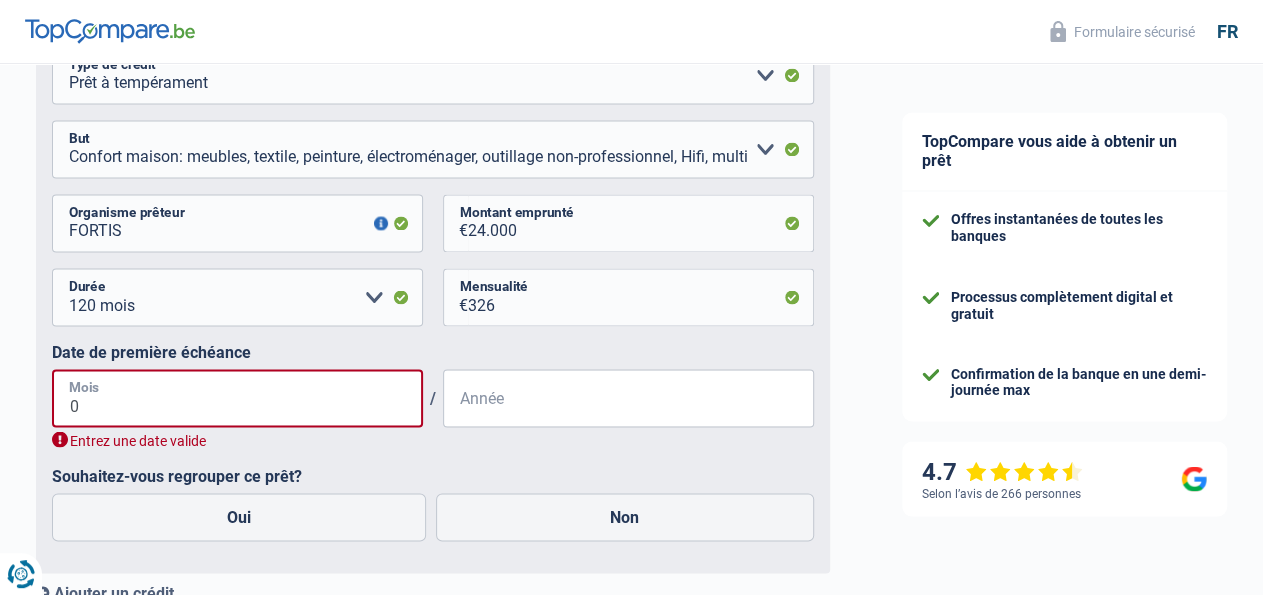 type on "04" 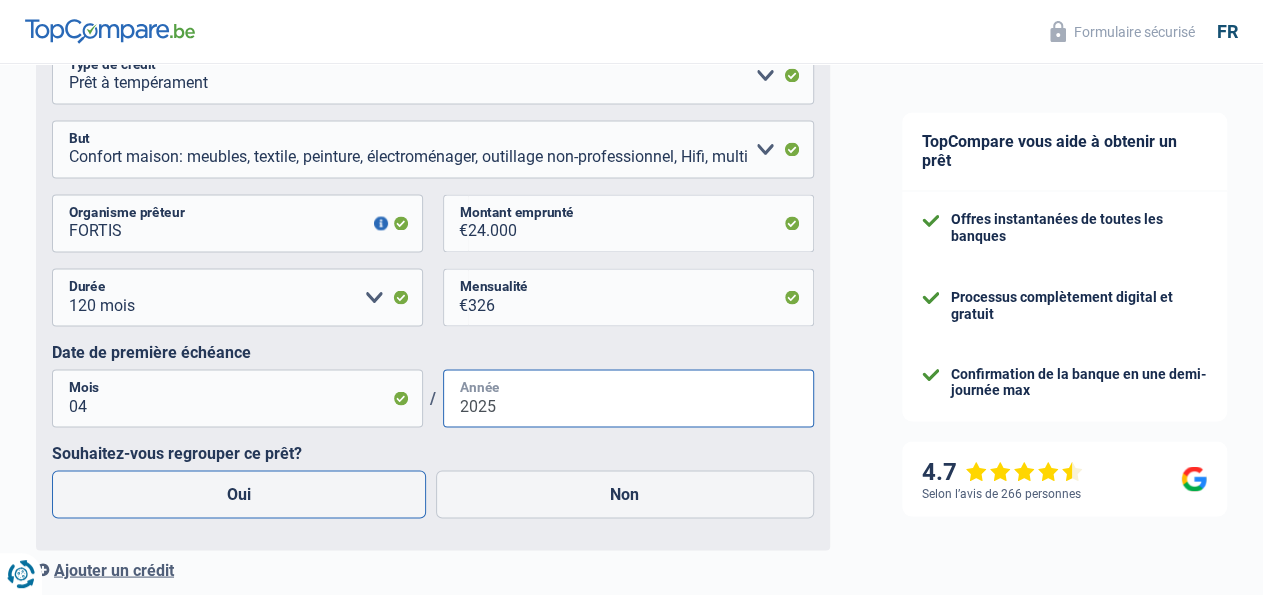 type on "2025" 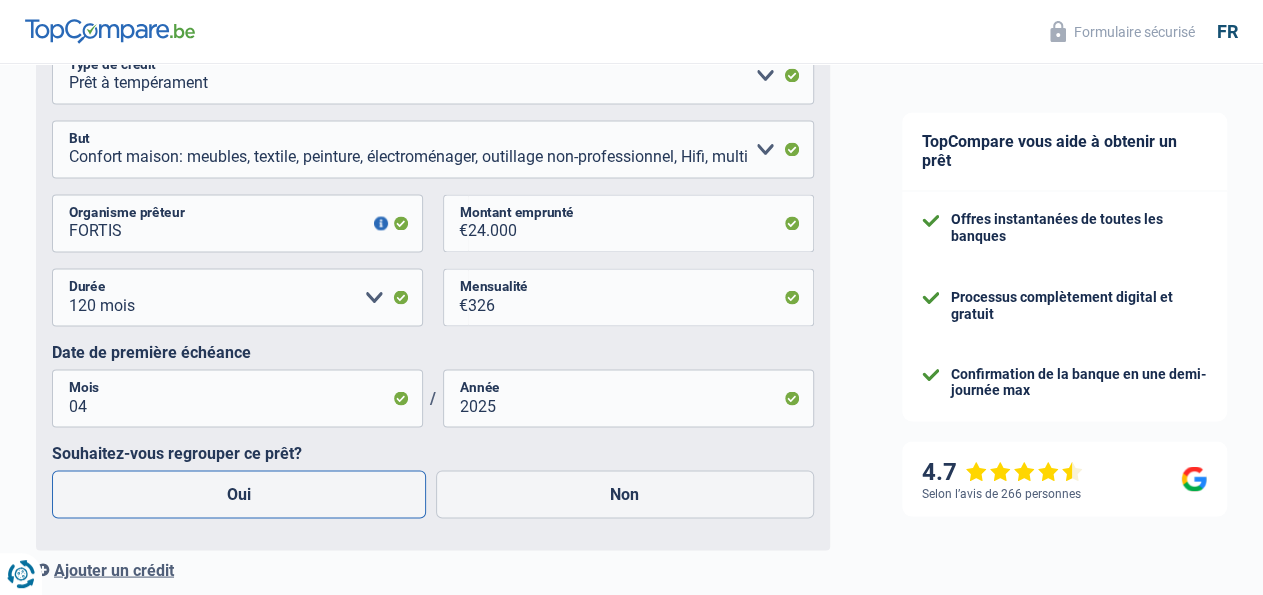 click on "Oui" at bounding box center (239, 494) 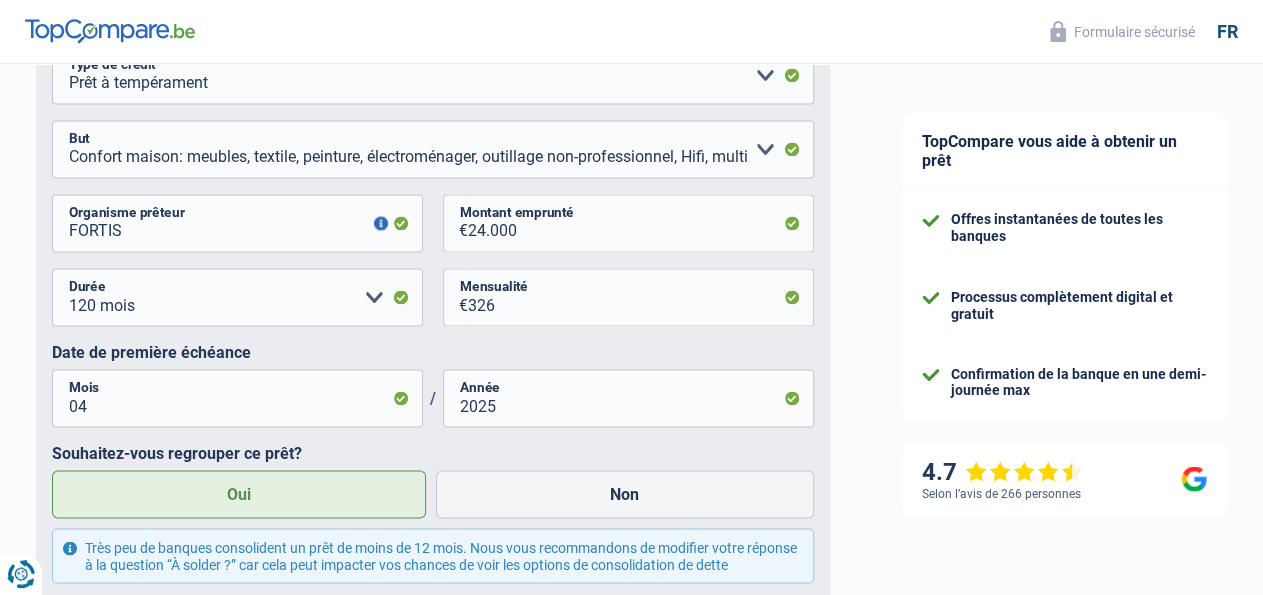 click on "Crédit nº2
Supprimer
Carte ou ouverture de crédit Prêt hypothécaire Vente à tempérament Prêt à tempérament Prêt rénovation Prêt voiture Regroupement d'un ou plusieurs crédits
Veuillez sélectionner une option
Type de crédit
Confort maison: meubles, textile, peinture, électroménager, outillage non-professionnel, Hifi, multimédia, gsm, ordinateur, Frais installation, déménagement Evénement familial: naissance, mariage, divorce, communion, décès Frais médicaux Frais d'études Remboursement prêt Frais permis de conduire Loisirs: voyage, sport, musique Petits travaux maison et jardin Frais divers (max 2.000€) Frais judiciaires Réparation voiture Autre
Veuillez sélectionner une option
FORTIS           24.000" at bounding box center (433, 310) 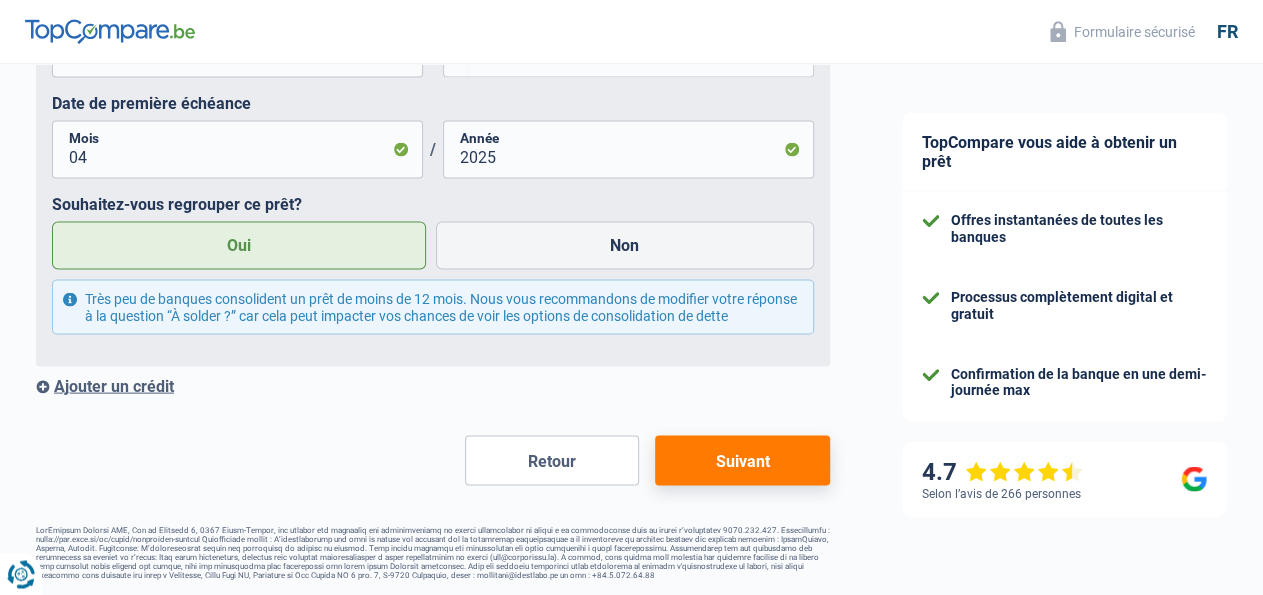 scroll, scrollTop: 1899, scrollLeft: 0, axis: vertical 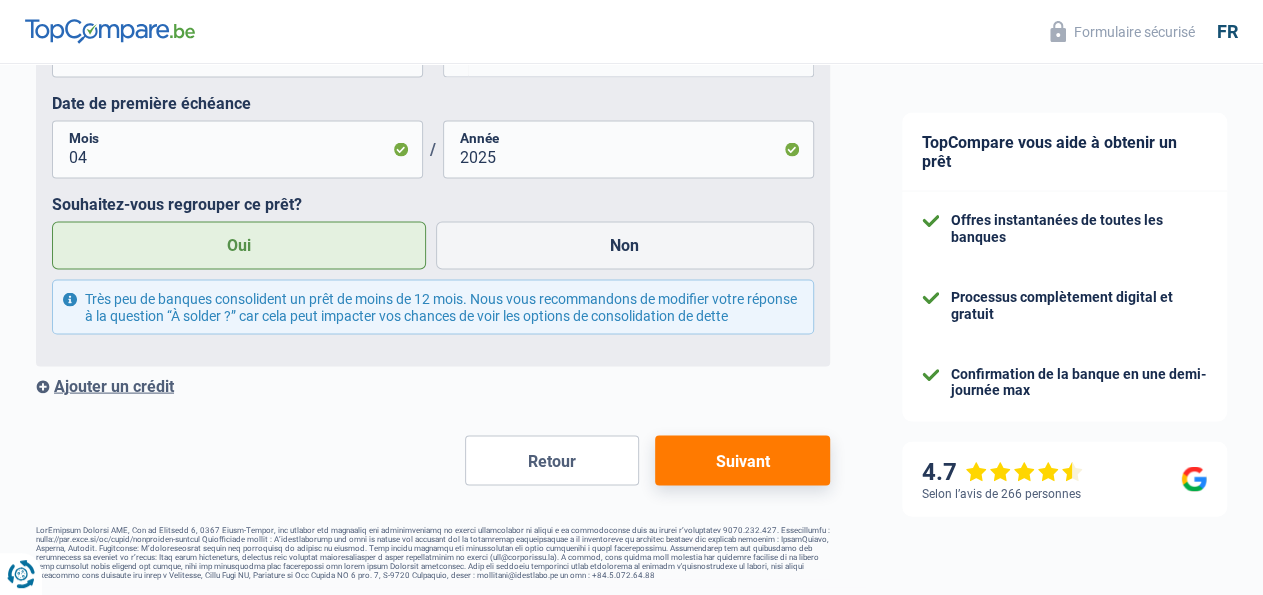 click on "Suivant" at bounding box center (742, 460) 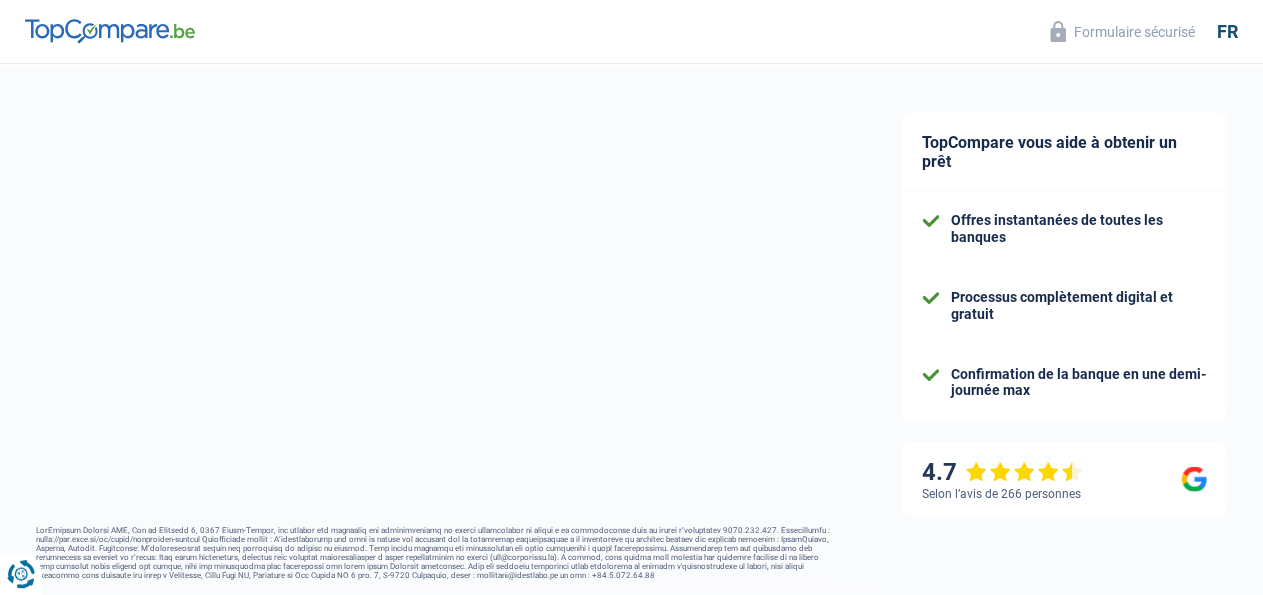 select on "publicEmployee" 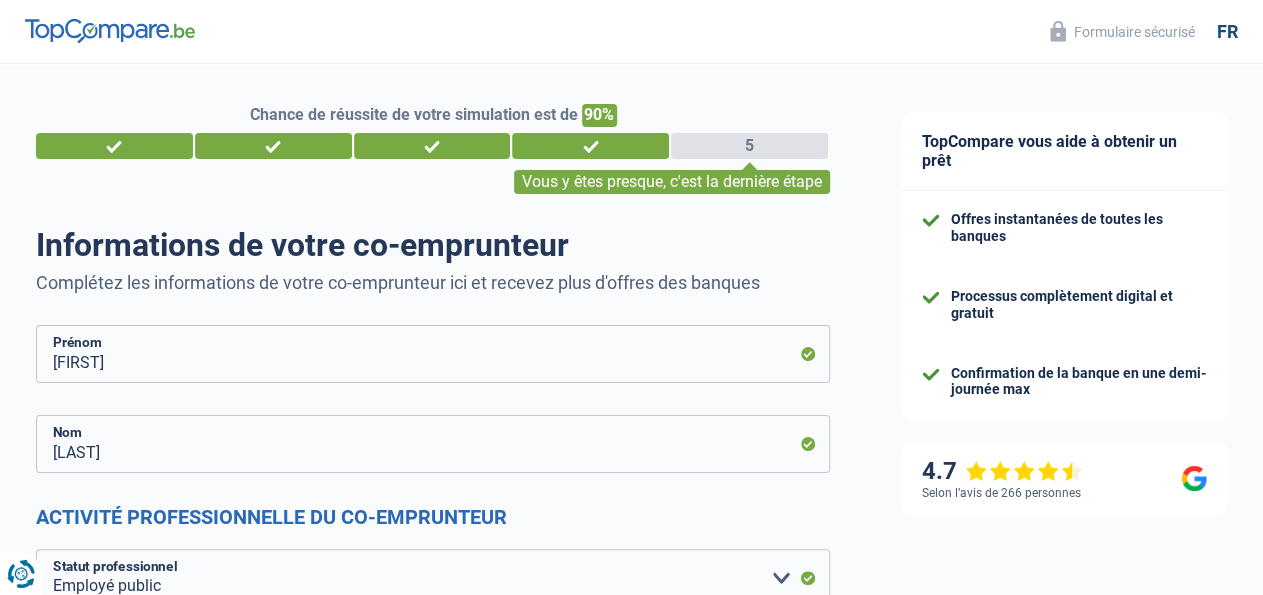 scroll, scrollTop: 0, scrollLeft: 0, axis: both 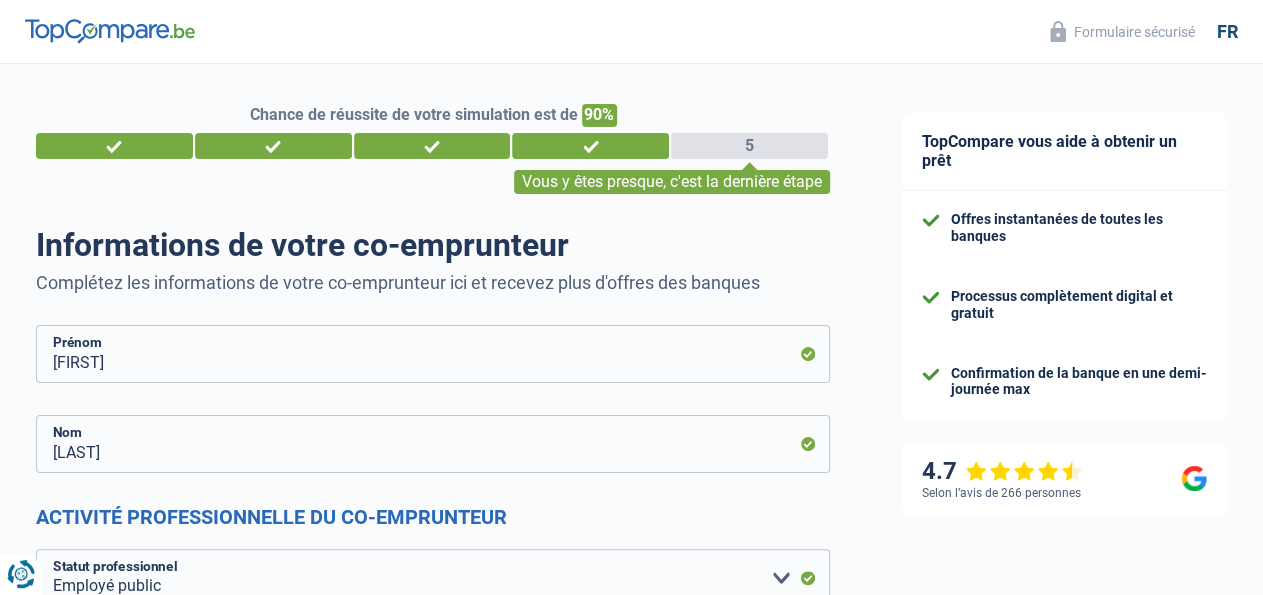 click on "Chance de réussite de votre simulation est de
90%
1
2
3
4
5
Vous y êtes presque, c'est la dernière étape
Informations de votre co-emprunteur
Complétez les informations de votre co-emprunteur ici et recevez plus d'offres des banques
NICOLAS
Prénom
BAUSIERE
Nom
Activité professionnelle du co-emprunteur
Ouvrier Employé privé Employé public Invalide Indépendant Pensionné Chômeur Mutuelle Femme au foyer Sans profession Allocataire sécurité/Intégration social (SPF Sécurité Sociale, CPAS) Etudiant Profession libérale Commerçant Rentier Pré-pensionné" at bounding box center [433, 1992] 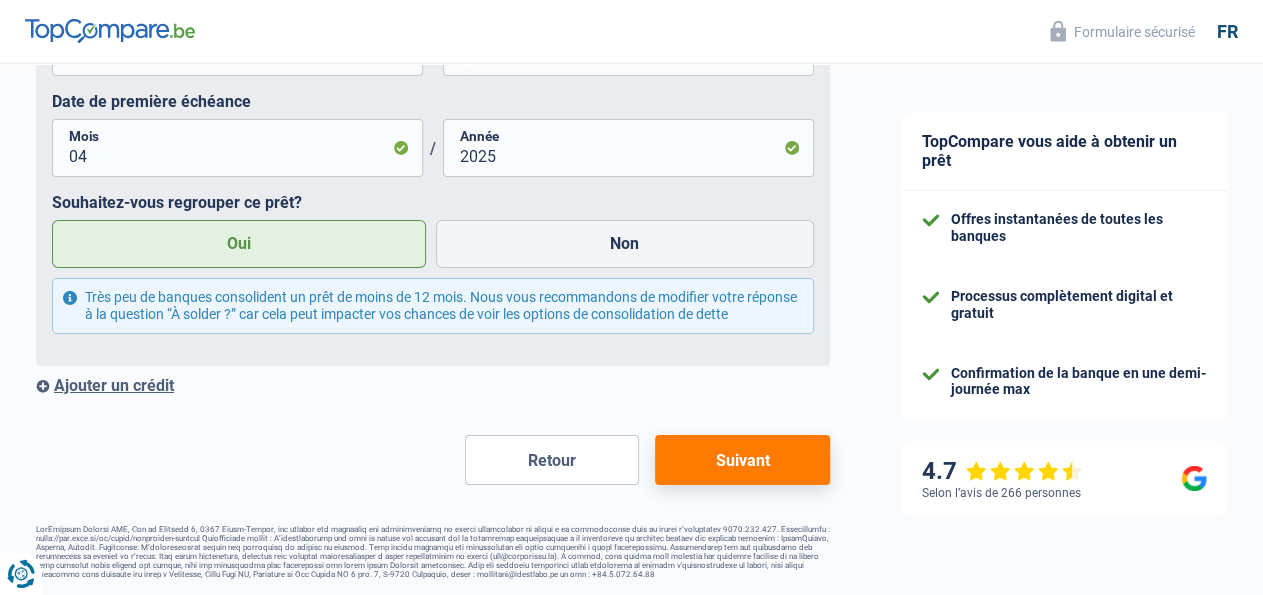 scroll, scrollTop: 3366, scrollLeft: 0, axis: vertical 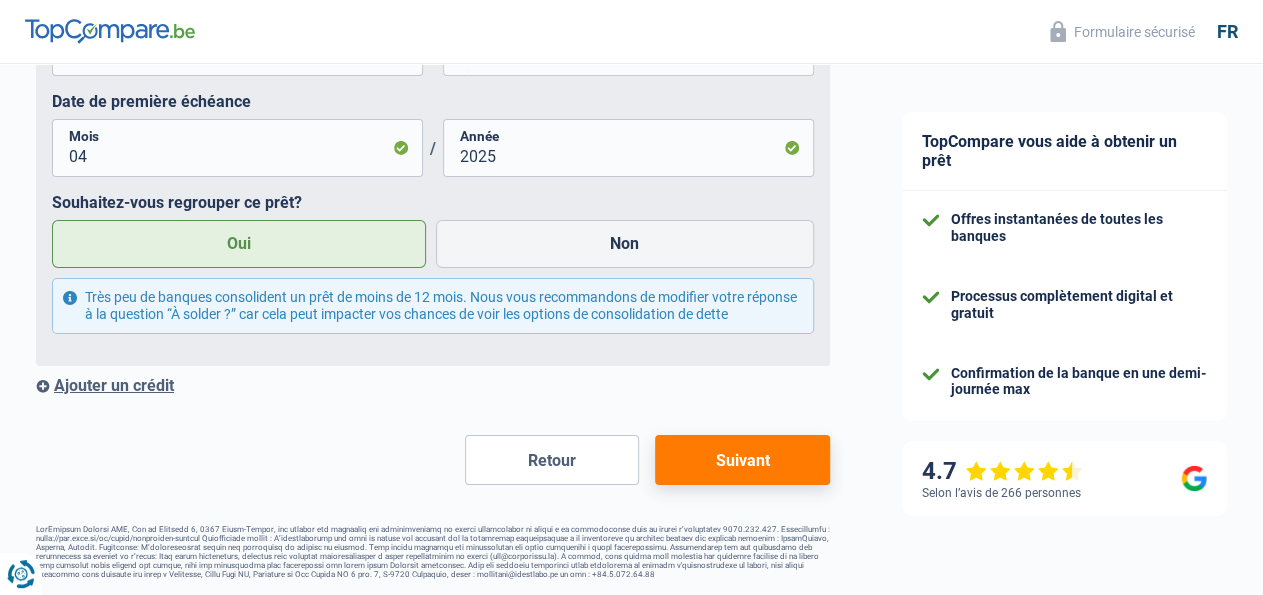 click on "Suivant" at bounding box center [742, 460] 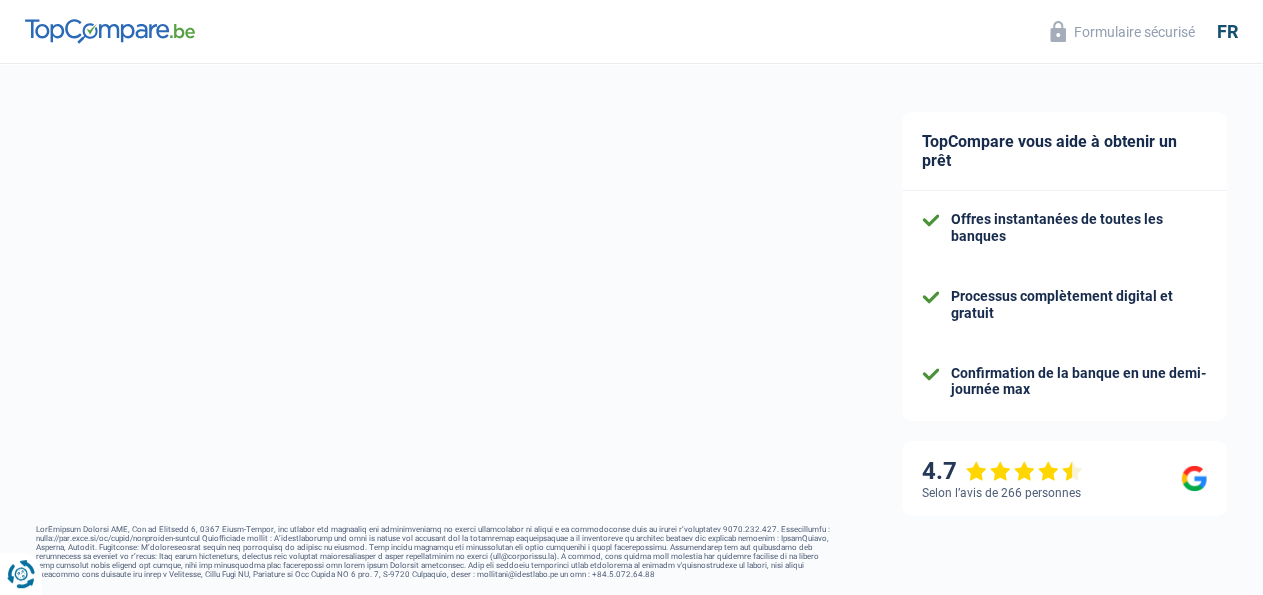 select on "refinancing" 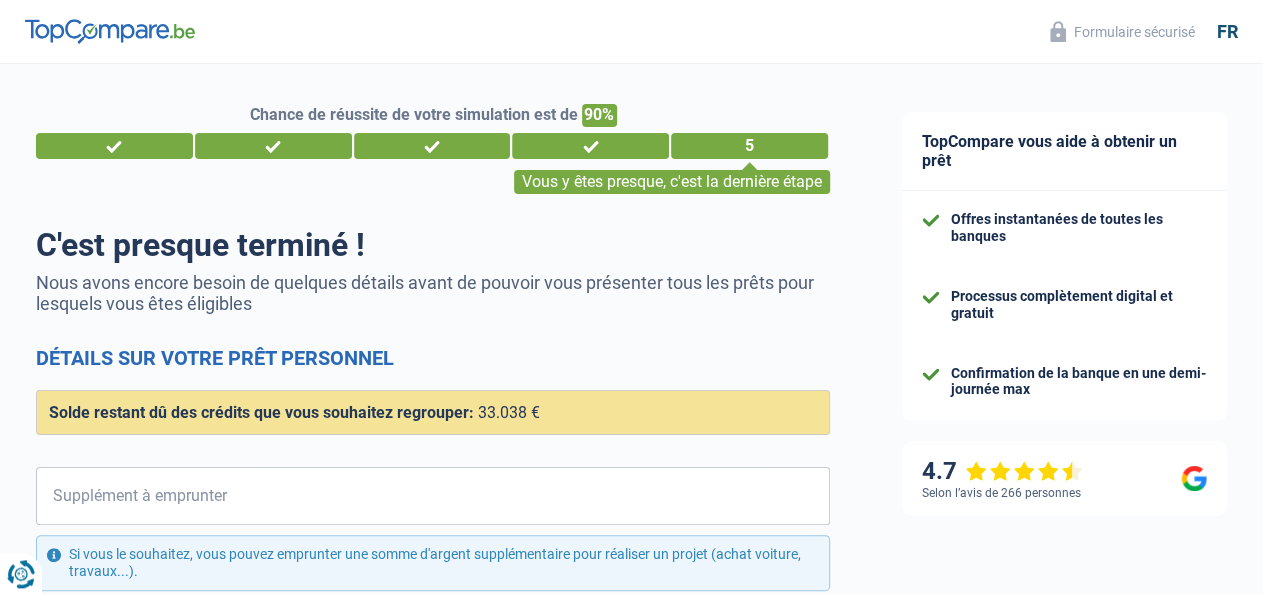 scroll, scrollTop: 0, scrollLeft: 0, axis: both 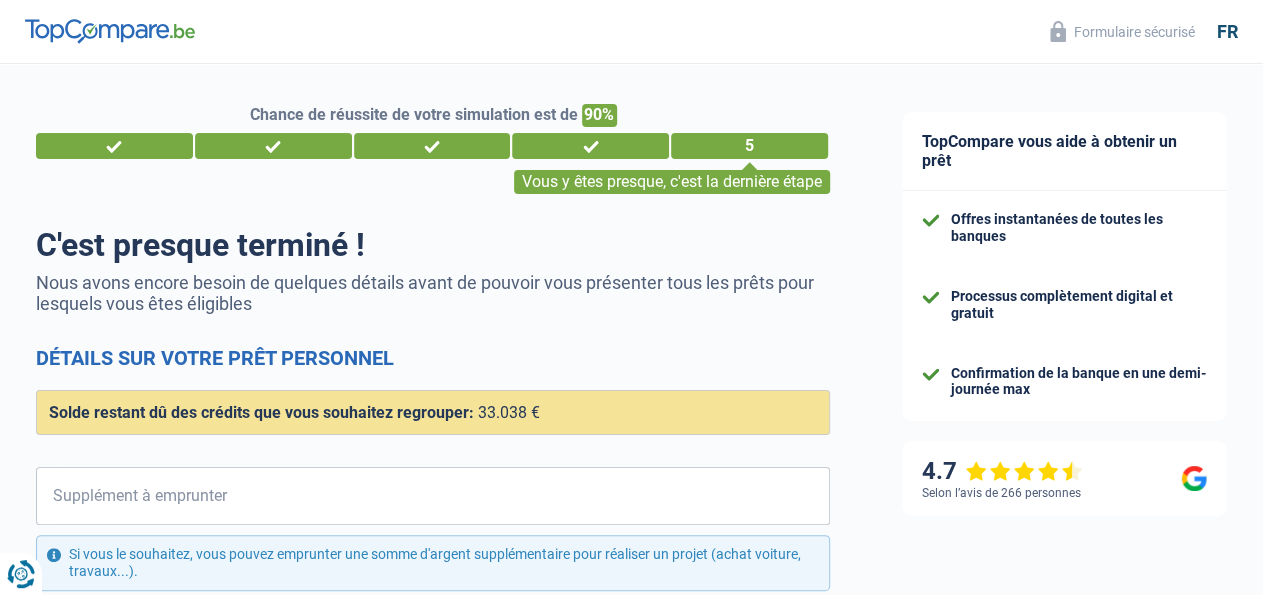 click on "TopCompare vous aide à obtenir un prêt
Offres instantanées de toutes les banques
Processus complètement digital et gratuit
Confirmation de la banque en une demi-journée max
4.7
Selon l’avis de 266 personnes
Formulaire sécurisé" at bounding box center (1064, 549) 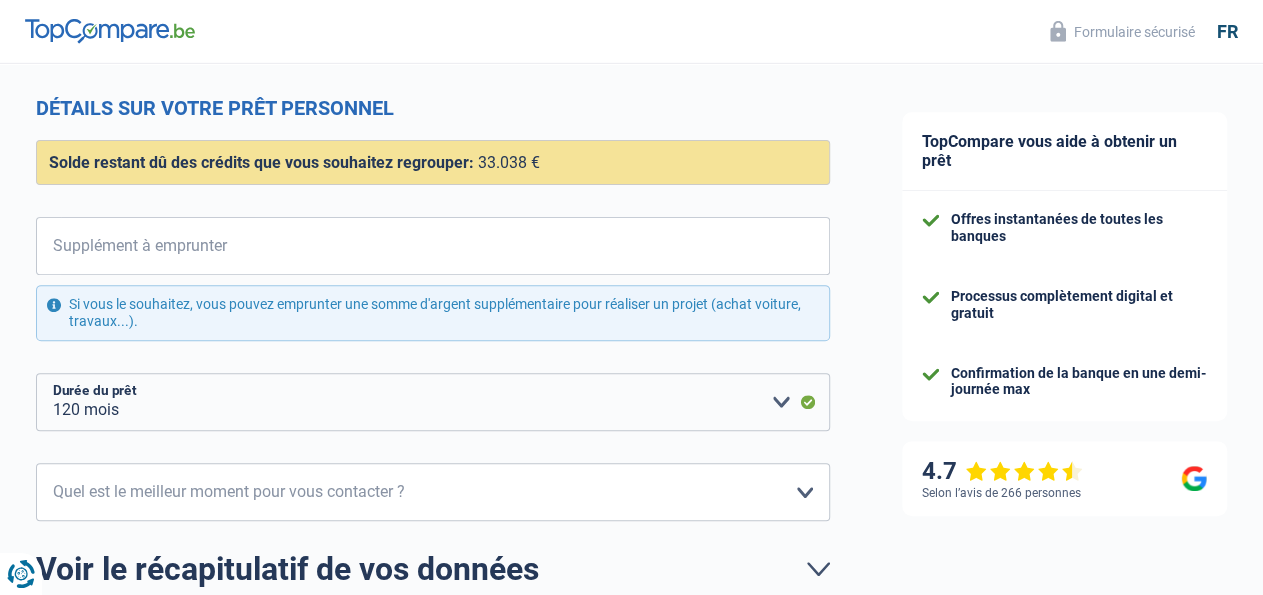scroll, scrollTop: 260, scrollLeft: 0, axis: vertical 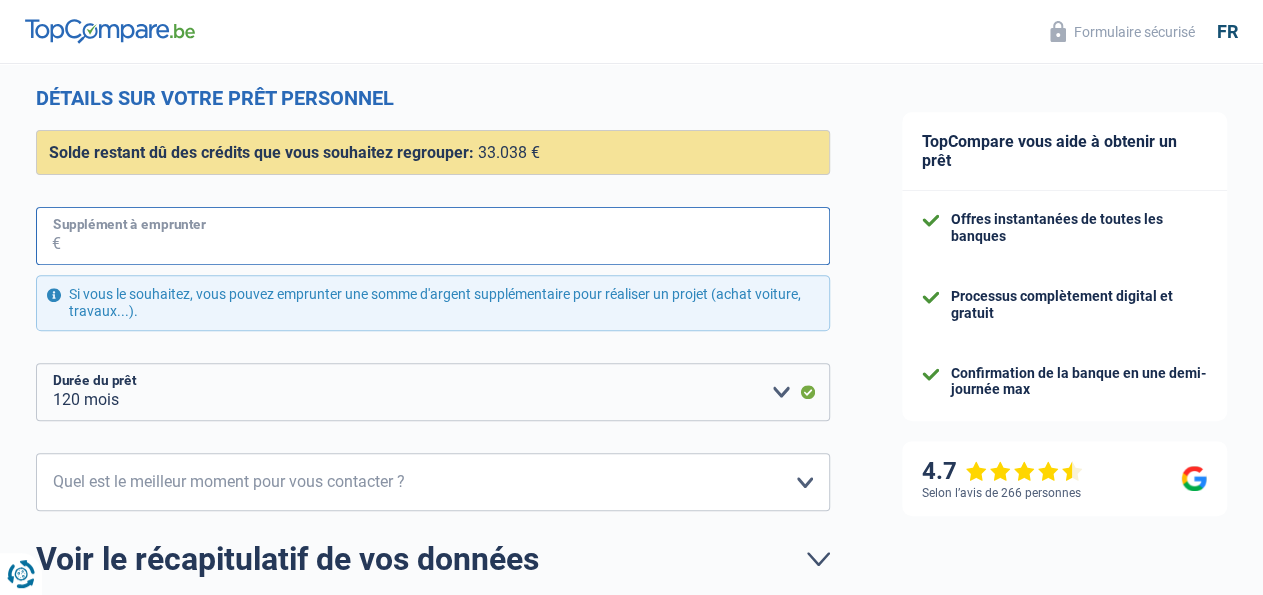 click on "Supplément à emprunter" at bounding box center [445, 236] 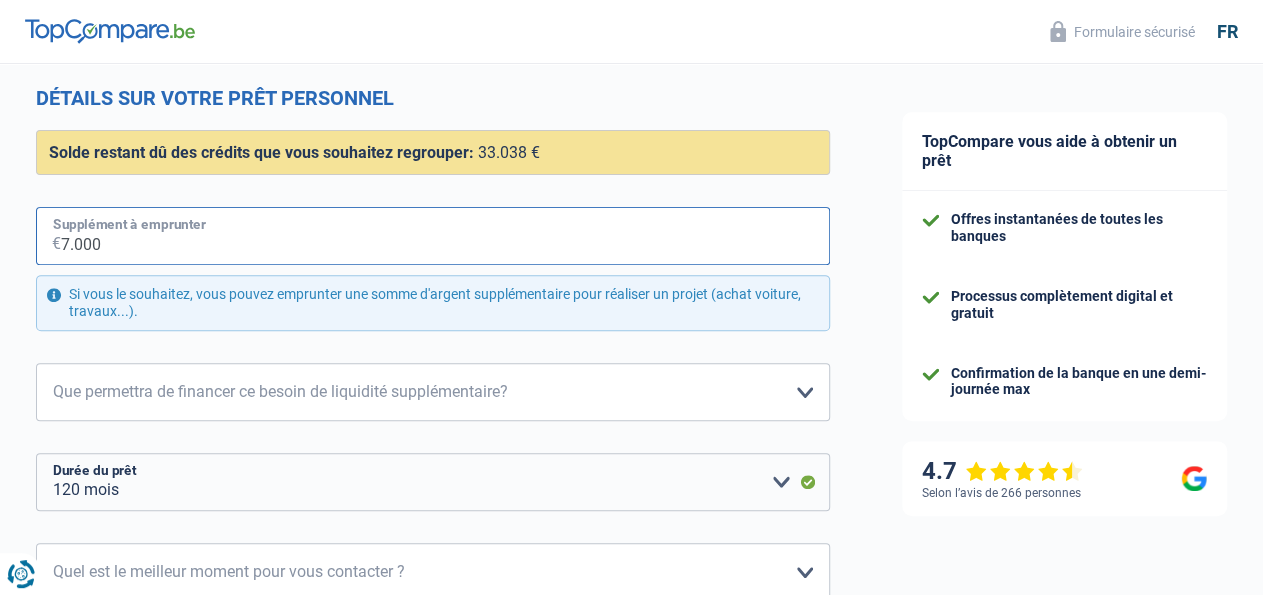 type on "7.000" 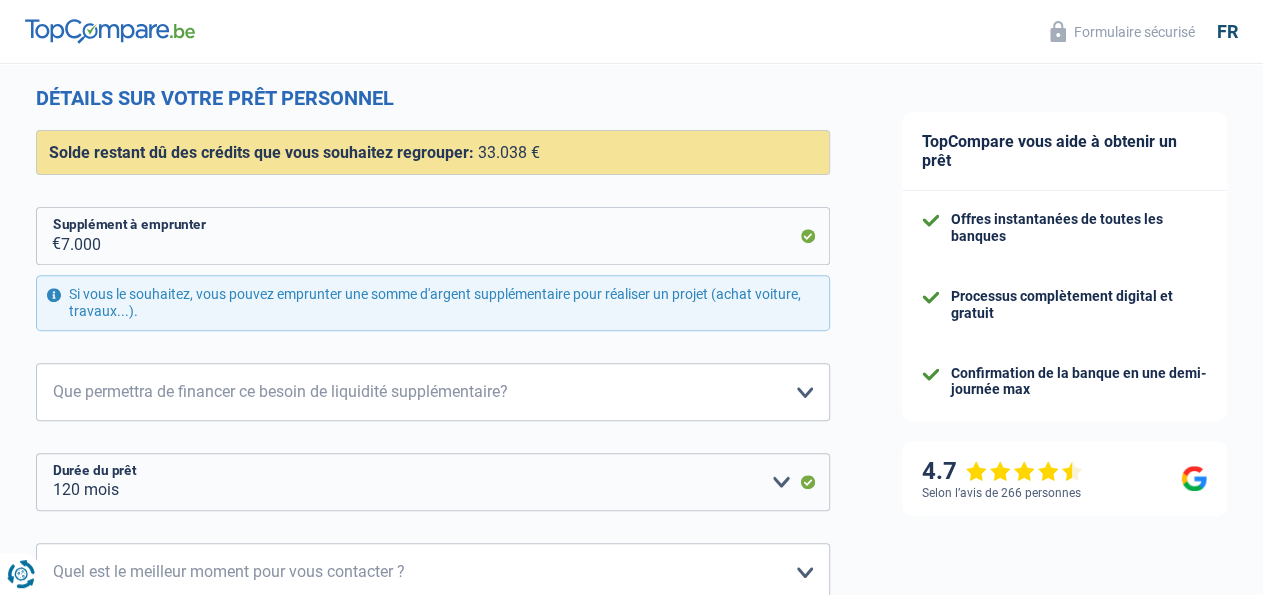 click on "Chance de réussite de votre simulation est de
90%
1
2
3
4
5
Vous y êtes presque, c'est la dernière étape
C'est presque terminé !
Nous avons encore besoin de quelques détails avant de pouvoir vous présenter tous les prêts pour lesquels vous êtes éligibles
Détails sur votre prêt personnel
Confort maison: meubles, textile, peinture, électroménager, outillage non-professionnel Hifi, multimédia, gsm, ordinateur Aménagement: frais d'installation, déménagement Evénement familial: naissance, mariage, divorce, communion, décès Frais médicaux Frais d'études Frais permis de conduire Regroupement d'un ou plusieurs crédits Frais judiciaires Autre" at bounding box center (433, 326) 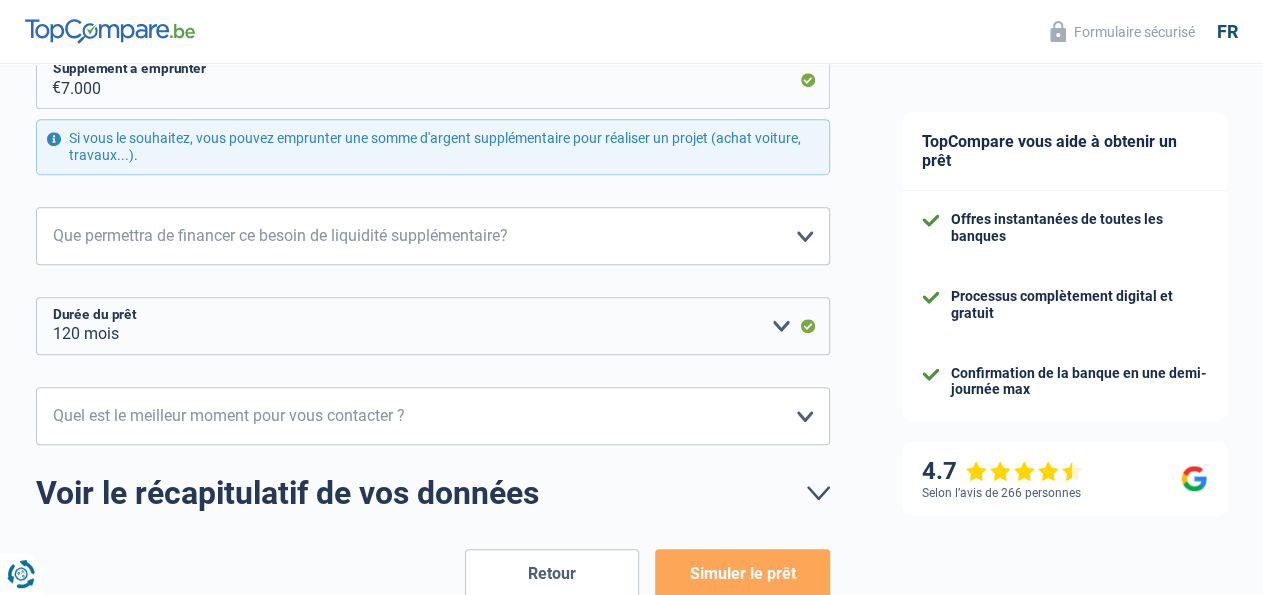scroll, scrollTop: 468, scrollLeft: 0, axis: vertical 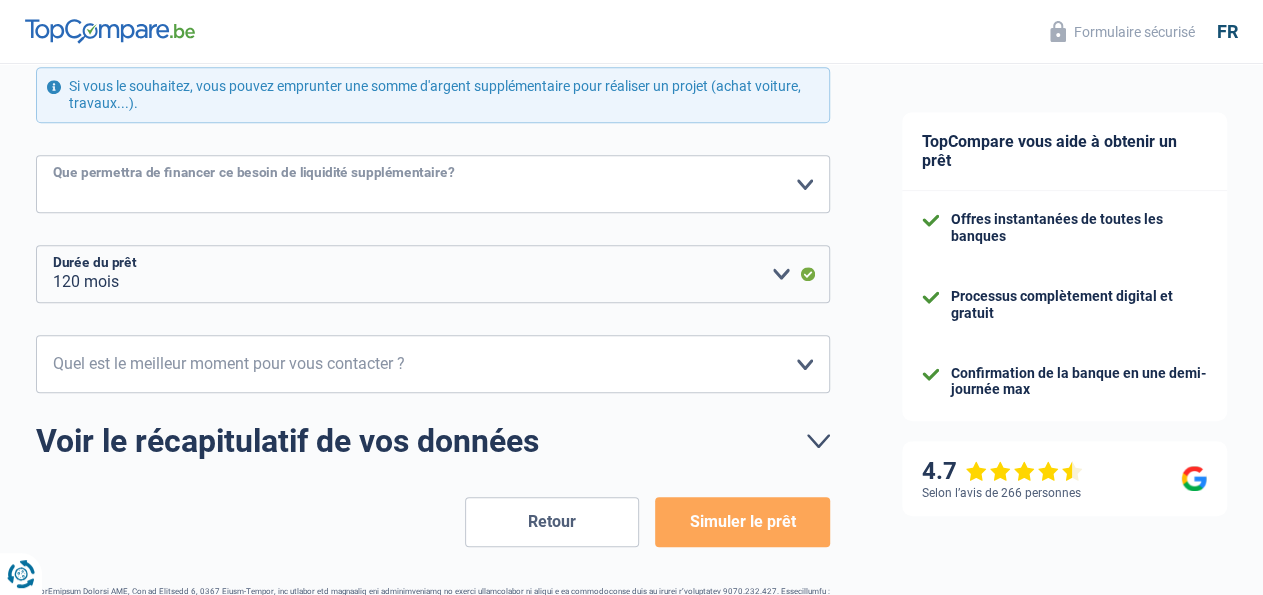 click on "Confort maison: meubles, textile, peinture, électroménager, outillage non-professionnel Hifi, multimédia, gsm, ordinateur Aménagement: frais d'installation, déménagement Evénement familial: naissance, mariage, divorce, communion, décès Frais médicaux Frais d'études Frais permis de conduire Loisirs: voyage, sport, musique Rafraîchissement: petits travaux maison et jardin Frais judiciaires Réparation voiture Prêt rénovation Prêt énergie Prêt voiture Autre
Veuillez sélectionner une option" at bounding box center (433, 184) 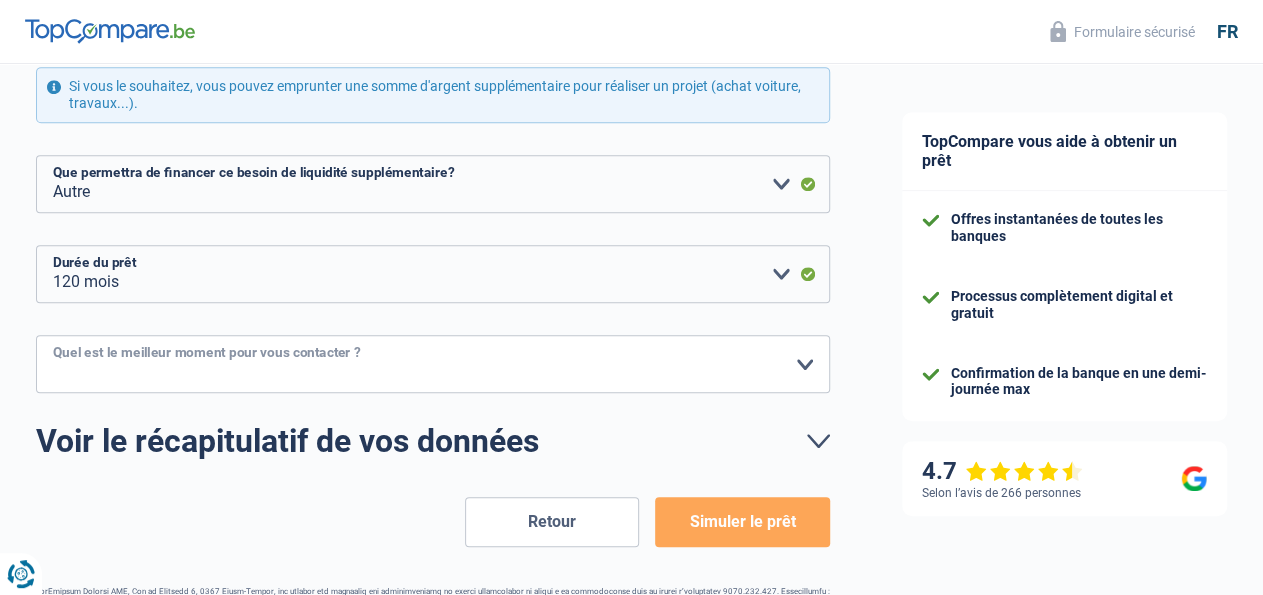 click on "10h-12h 12h-14h 14h-16h 16h-18h
Veuillez sélectionner une option" at bounding box center (433, 364) 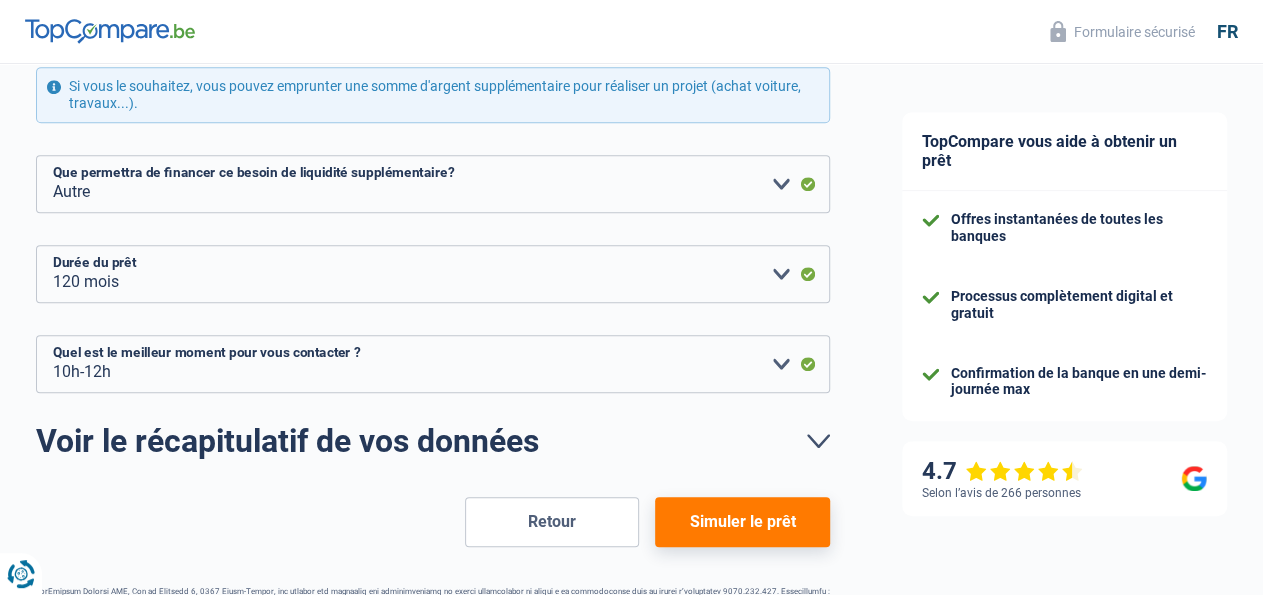 click on "TopCompare vous aide à obtenir un prêt
Offres instantanées de toutes les banques
Processus complètement digital et gratuit
Confirmation de la banque en une demi-journée max
4.7
Selon l’avis de 266 personnes
Formulaire sécurisé" at bounding box center (1064, 126) 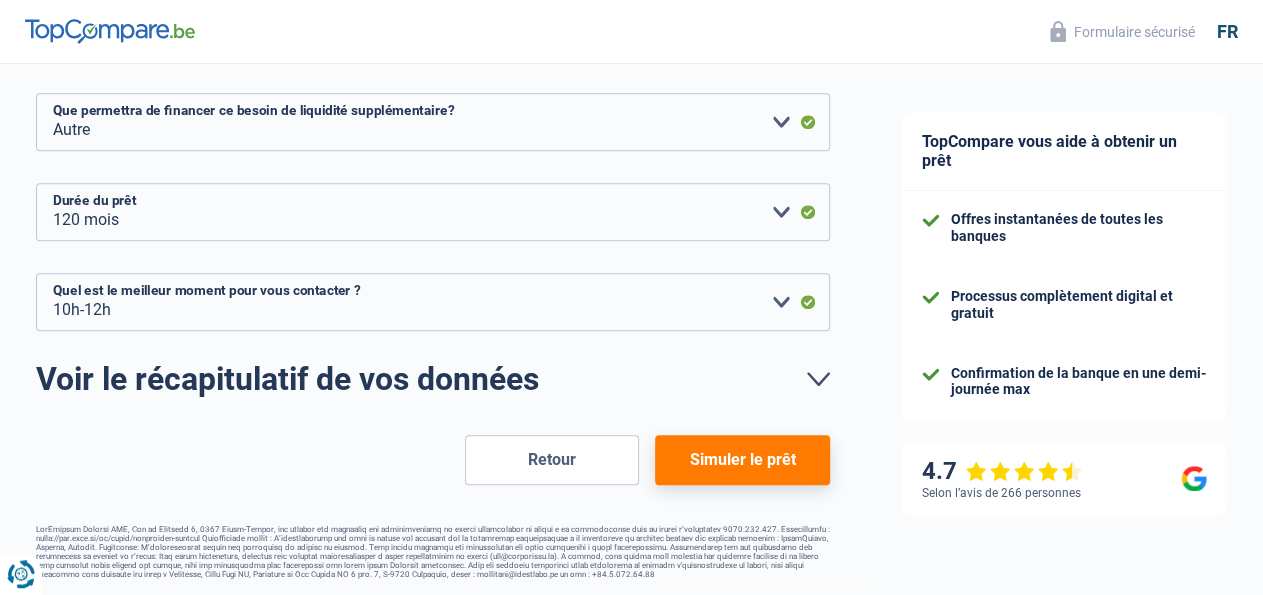 scroll, scrollTop: 532, scrollLeft: 0, axis: vertical 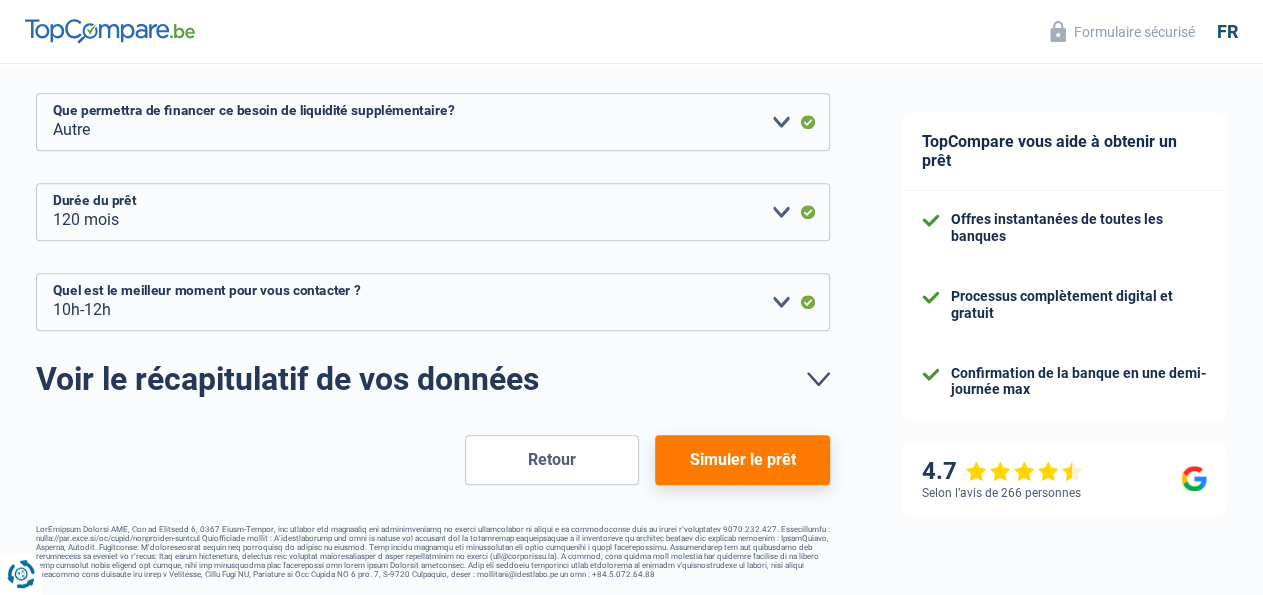 click on "Simuler le prêt" at bounding box center (742, 460) 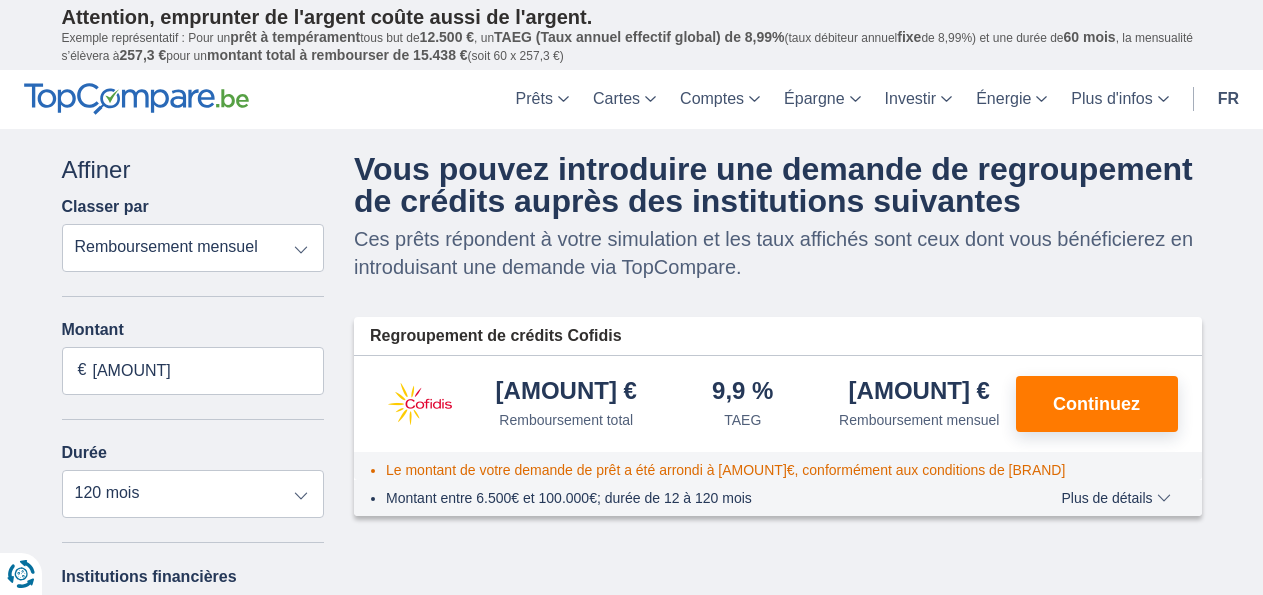 scroll, scrollTop: 0, scrollLeft: 0, axis: both 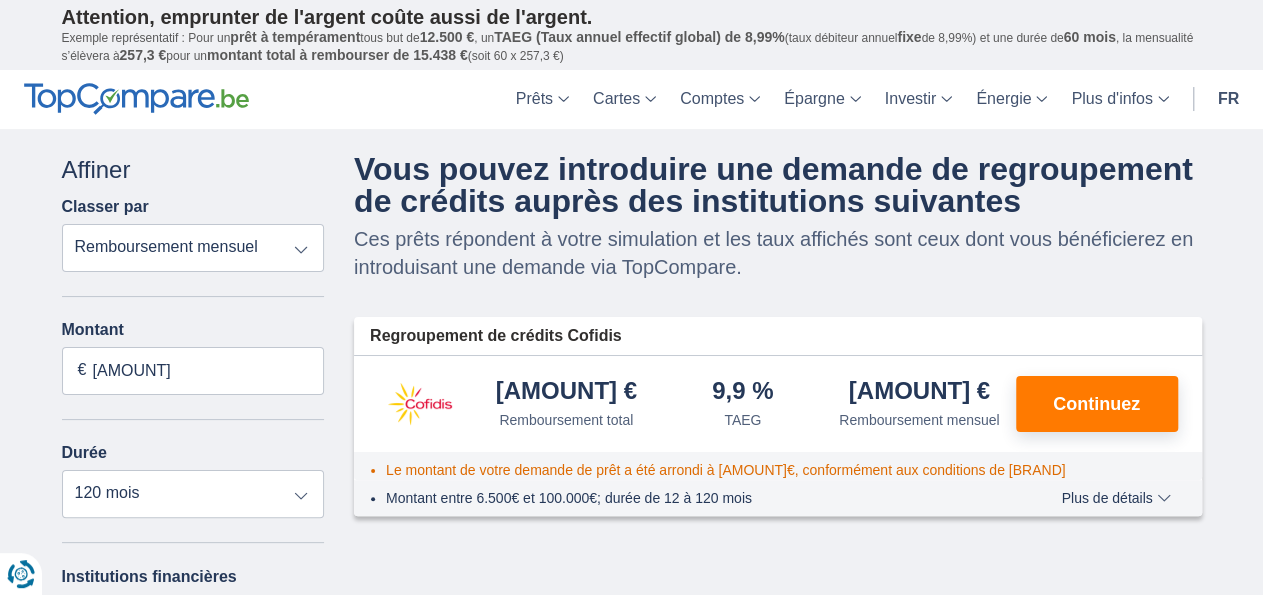 click on "×
widget.non-eligible-application.title
widget.non-eligible-application.text
non-eligible-application.overlay.left
non-eligible-application.overlay.right
×
cc.checkout.REJECTED.headline
cc.REJECTED
cc.REJECTED.button
Trier
Remboursement total
TAEG
Remboursement mensuel
Filtrer
Annuler
Filtres
Affiner
Classer par
Remboursement total
TAEG
Remboursement mensuel
Motif du prêt
Prêt personnel
Voiture
Moto / vélo
Caravane / mobilhome
Travaux
Energie
Rachat de crédits
Etudes
Vacances
Mariage
Décoration
Appareils électroniques
Populaire
Réserve d’argent
Type de véhicule
Classique
Eco
Âge du véhicule
Neuf
0-1 ans
1-2 ans
2-3 ans
3-4 ans
4-5 ans" at bounding box center (631, 546) 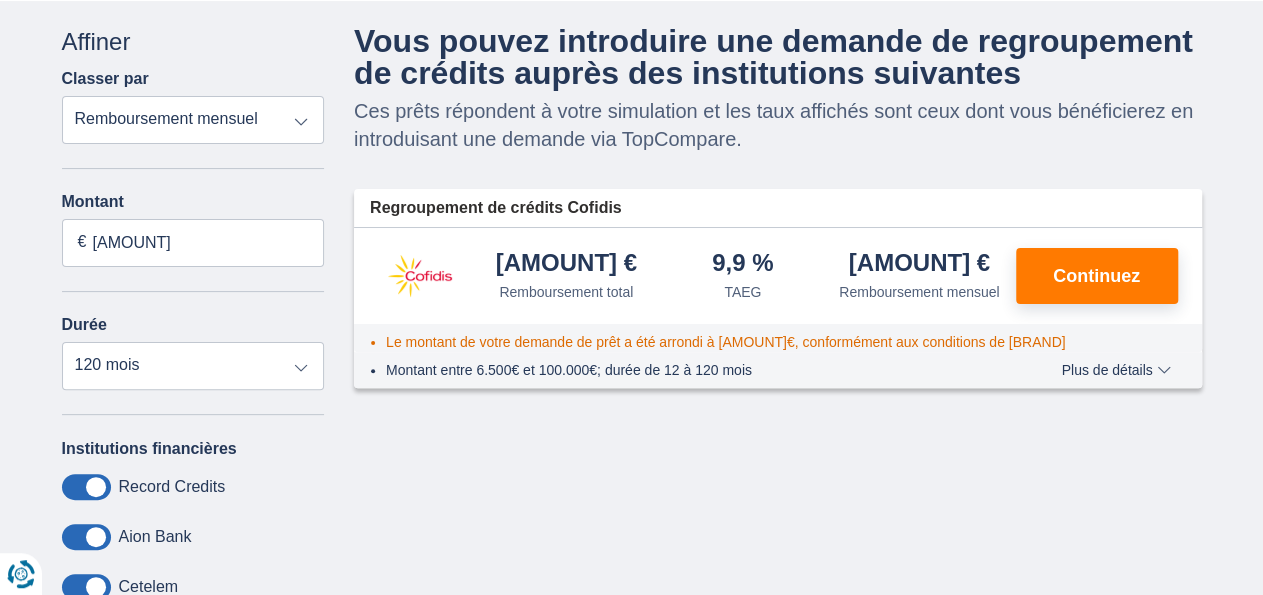 scroll, scrollTop: 0, scrollLeft: 0, axis: both 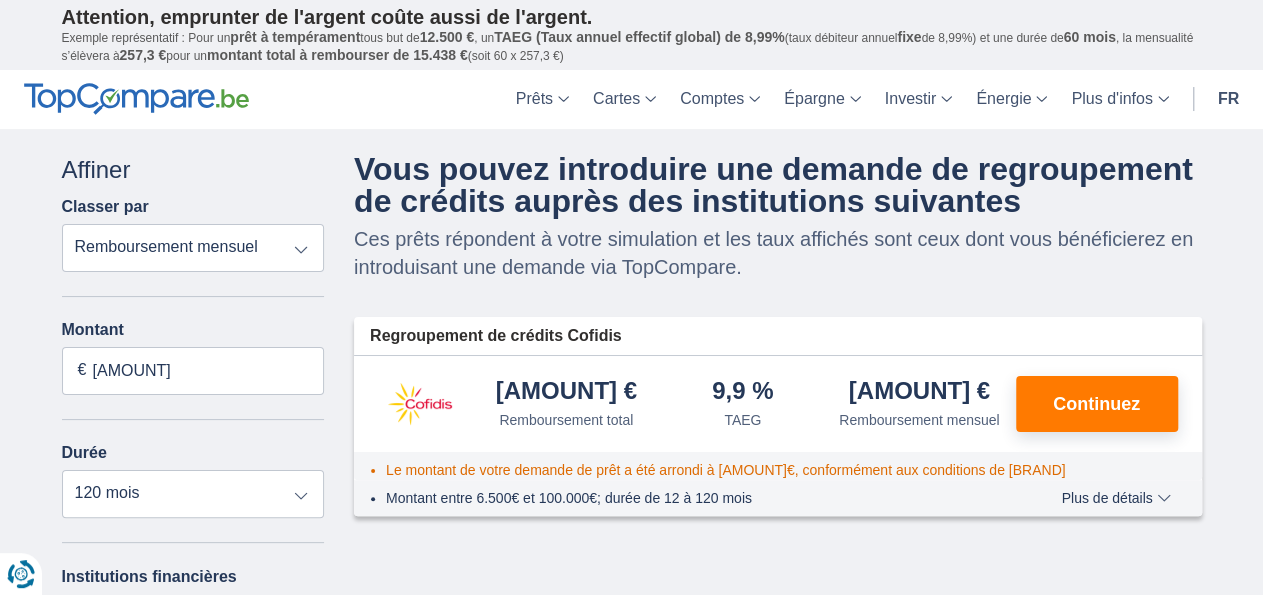 click on "Annuler
Filtres
Affiner
Classer par
Remboursement total
TAEG
Remboursement mensuel
Motif du prêt
Prêt personnel
Voiture
Moto / vélo
Caravane / mobilhome
Travaux
Energie
Rachat de crédits
Etudes
Vacances
Mariage
Décoration
Appareils électroniques
Populaire
Réserve d’argent
Type de véhicule
Classique
Eco
Âge du véhicule
Neuf
0-1 ans
1-2 ans
2-3 ans
3-4 ans
4-5 ans
5+ ans
Montant
[AMOUNT]
€
Durée
12 mois
18 mois
24 mois
30 mois
36 mois
42 mois
48 mois
60 mois
72 mois
84 mois
96 mois
120 mois
Institutions financières
Record Credits
Aion Bank
Cetelem
Alphacredit
Cofidis
Elantis
KBC
Carrefour Finance
Cofidis CC
Mozzeno" at bounding box center (193, 534) 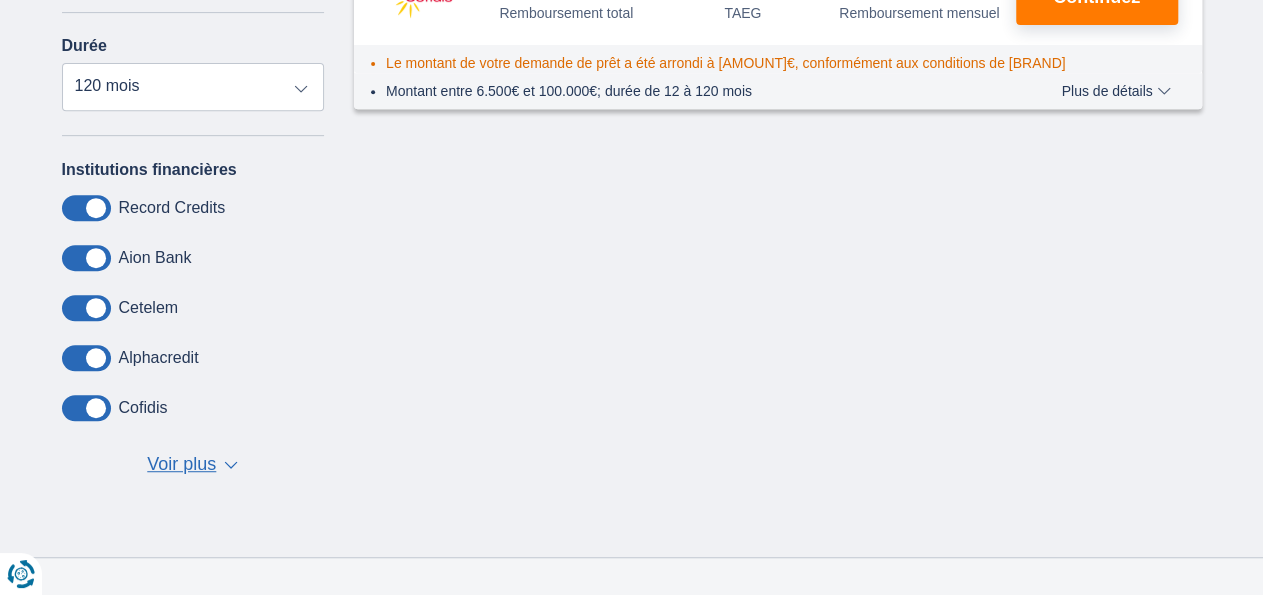 scroll, scrollTop: 416, scrollLeft: 0, axis: vertical 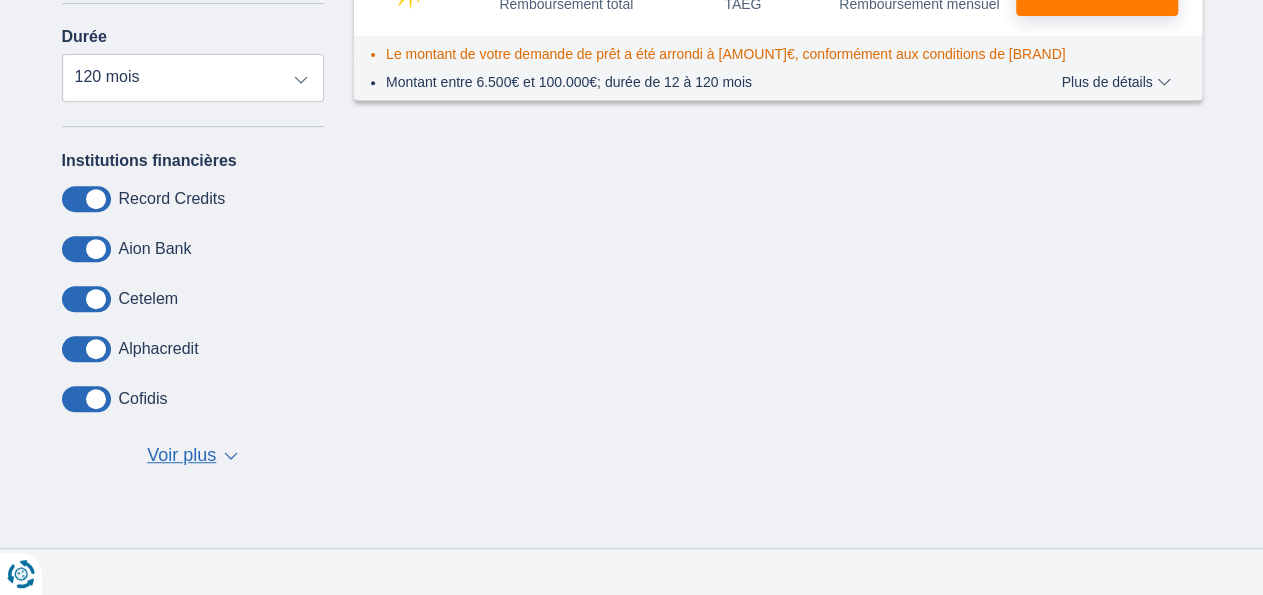 click on "Voir plus" at bounding box center [181, 456] 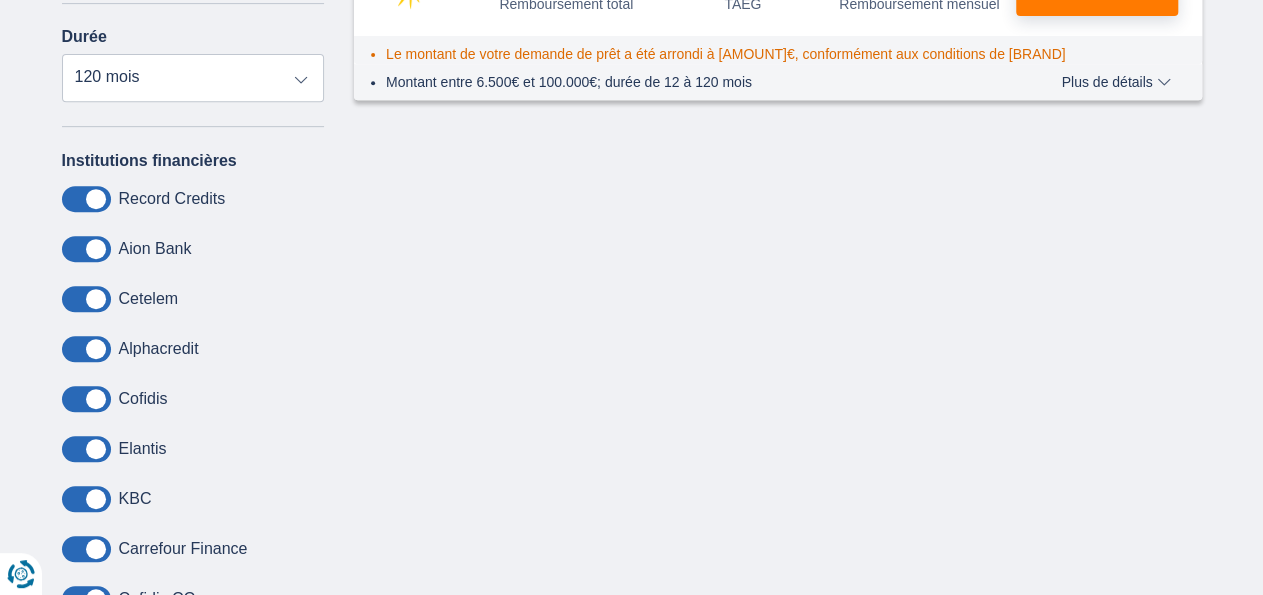 click on "Annuler
Filtres
Affiner
Classer par
Remboursement total
TAEG
Remboursement mensuel
Motif du prêt
Prêt personnel
Voiture
Moto / vélo
Caravane / mobilhome
Travaux
Energie
Rachat de crédits
Etudes
Vacances
Mariage
Décoration
Appareils électroniques
Populaire
Réserve d’argent
Type de véhicule
Classique
Eco
Âge du véhicule
Neuf
0-1 ans
1-2 ans
2-3 ans
3-4 ans
4-5 ans
5+ ans
Montant
[AMOUNT]
€
Durée
12 mois
18 mois
24 mois
30 mois
36 mois
42 mois
48 mois
60 mois
72 mois
84 mois
96 mois
120 mois
Institutions financières
Record Credits
Aion Bank
Cetelem
Alphacredit
Cofidis
Elantis
KBC
Carrefour Finance
Cofidis CC
Mozzeno" at bounding box center (193, 293) 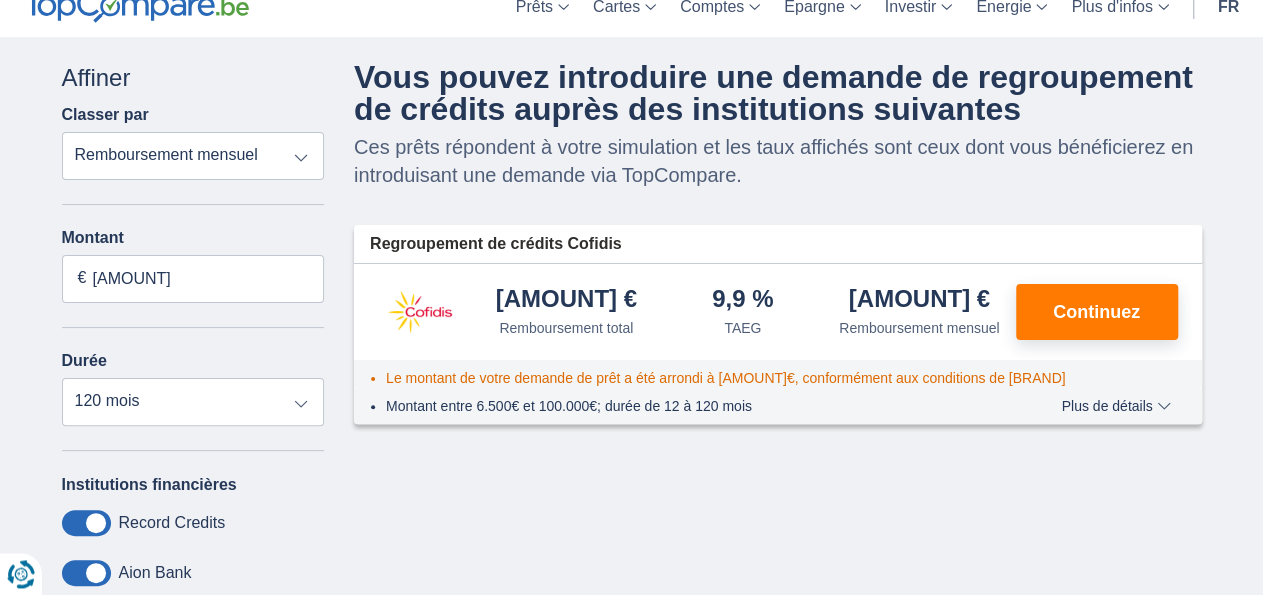 scroll, scrollTop: 0, scrollLeft: 0, axis: both 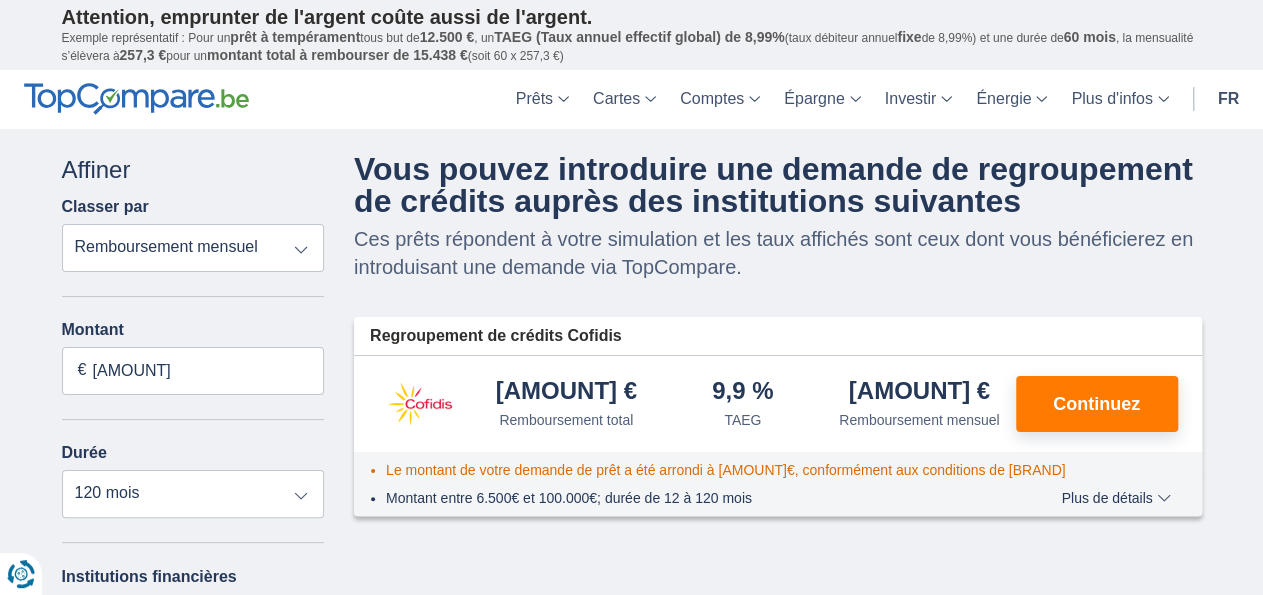 click on "Annuler
Filtres
Affiner
Classer par
Remboursement total
TAEG
Remboursement mensuel
Motif du prêt
Prêt personnel
Voiture
Moto / vélo
Caravane / mobilhome
Travaux
Energie
Rachat de crédits
Etudes
Vacances
Mariage
Décoration
Appareils électroniques
Populaire
Réserve d’argent
Type de véhicule
Classique
Eco
Âge du véhicule
Neuf
0-1 ans
1-2 ans
2-3 ans
3-4 ans
4-5 ans
5+ ans
Montant
[AMOUNT]
€
Durée
12 mois
18 mois
24 mois
30 mois
36 mois
42 mois
48 mois
60 mois
72 mois
84 mois
96 mois
120 mois
Institutions financières
Record Credits
Aion Bank
Cetelem
Alphacredit
Cofidis
Elantis
KBC
Carrefour Finance
Cofidis CC
Mozzeno" at bounding box center [193, 709] 